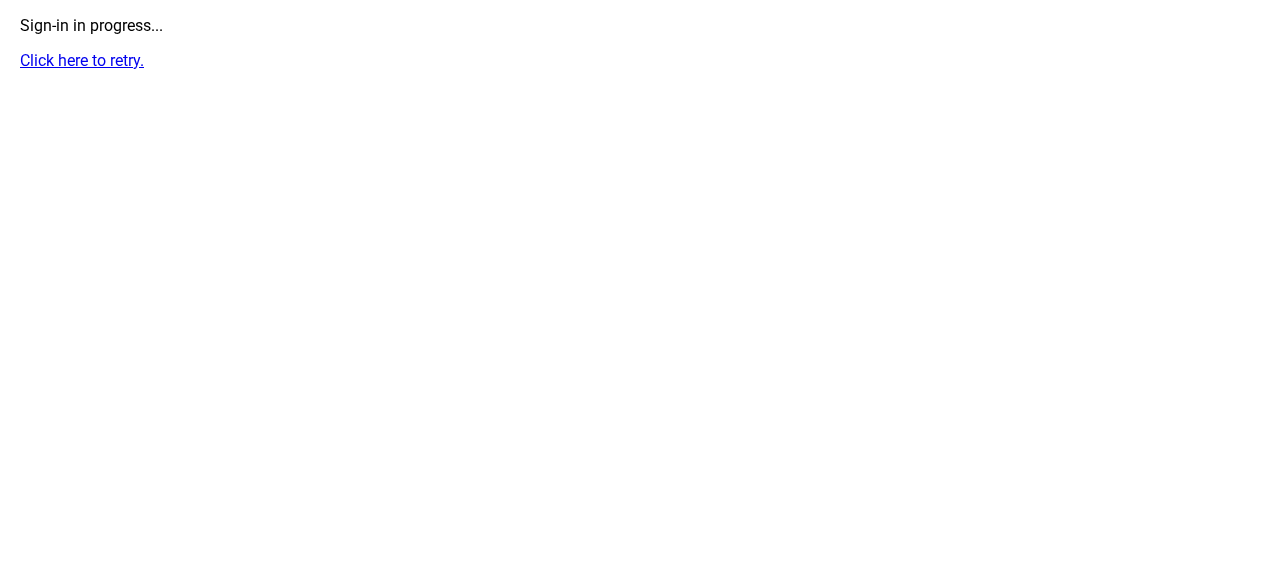 scroll, scrollTop: 0, scrollLeft: 0, axis: both 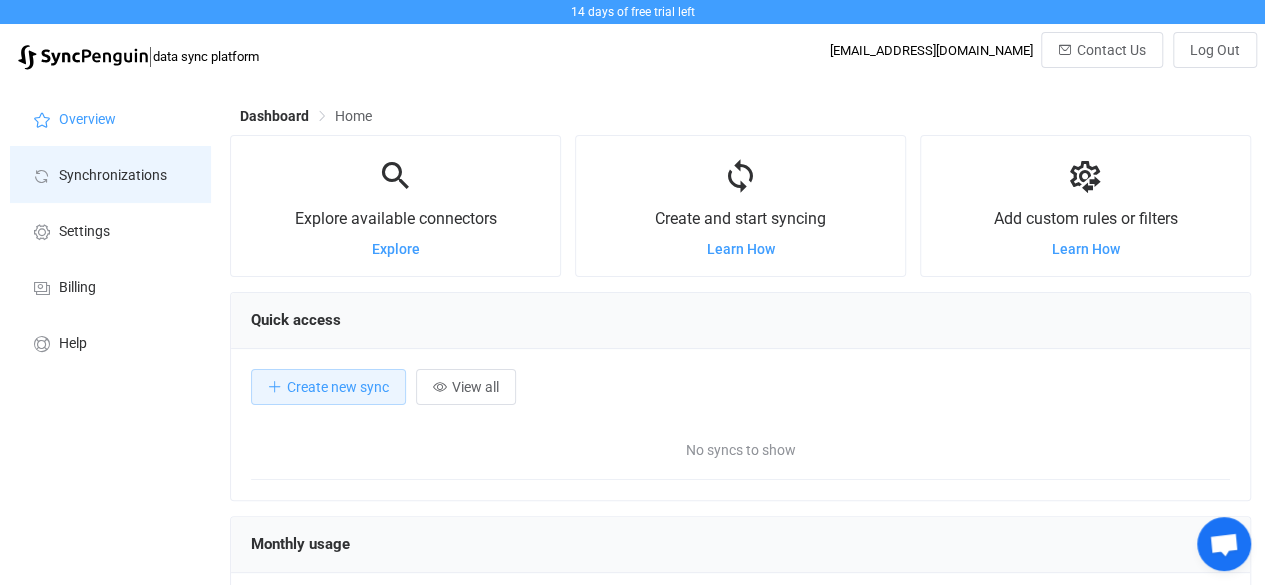 click on "Synchronizations" at bounding box center (110, 174) 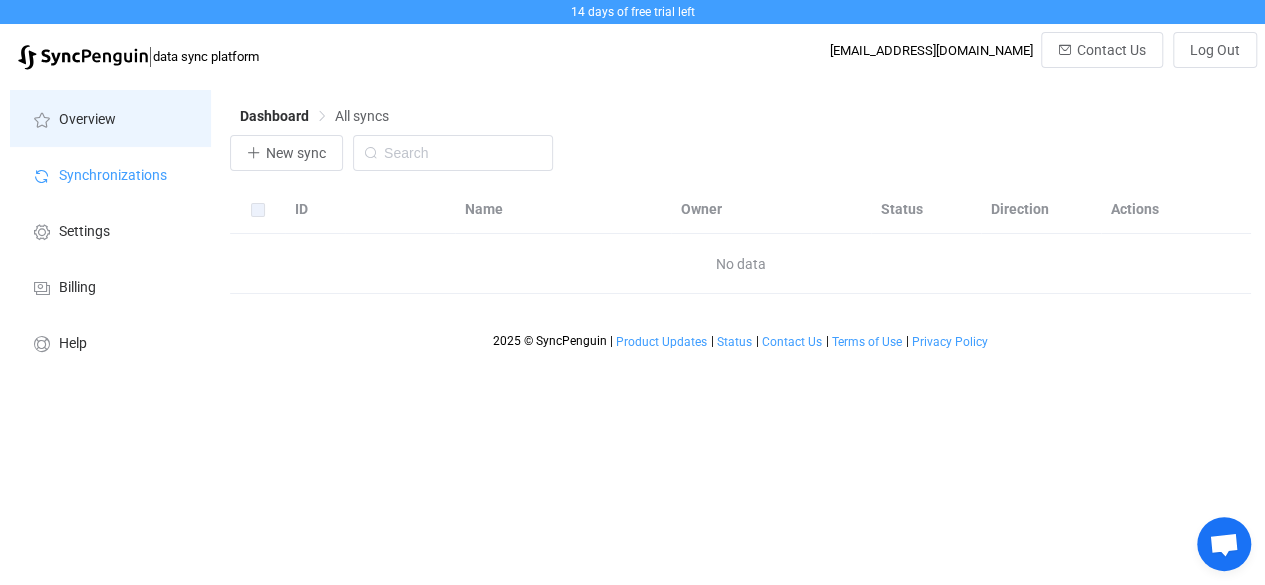 click on "Overview" at bounding box center [87, 120] 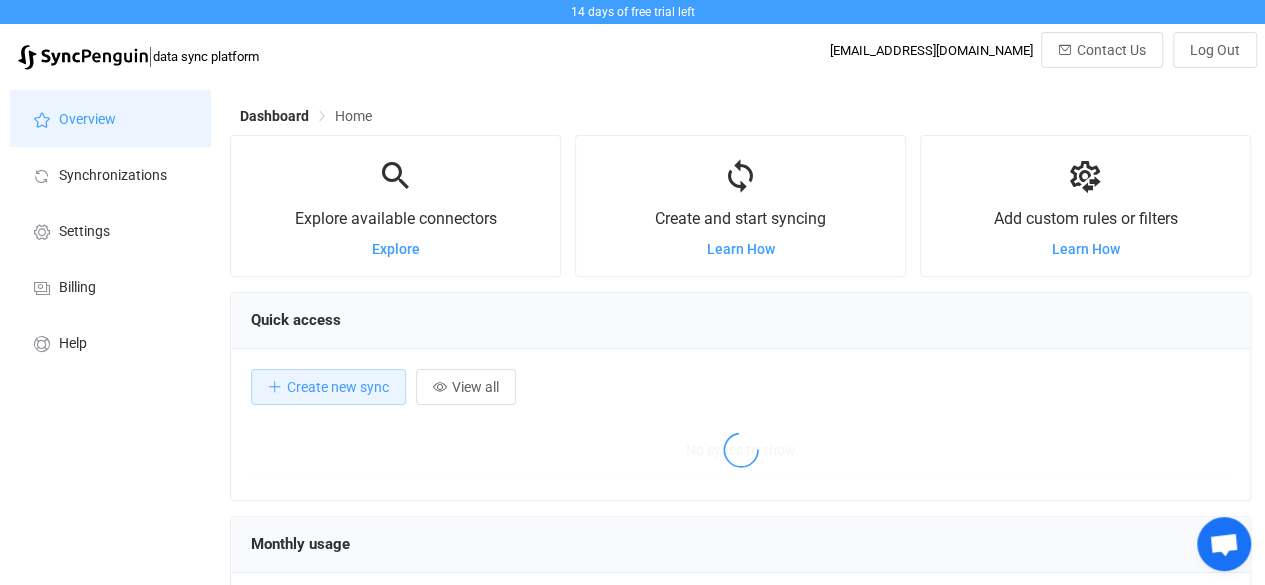 scroll, scrollTop: 999612, scrollLeft: 998979, axis: both 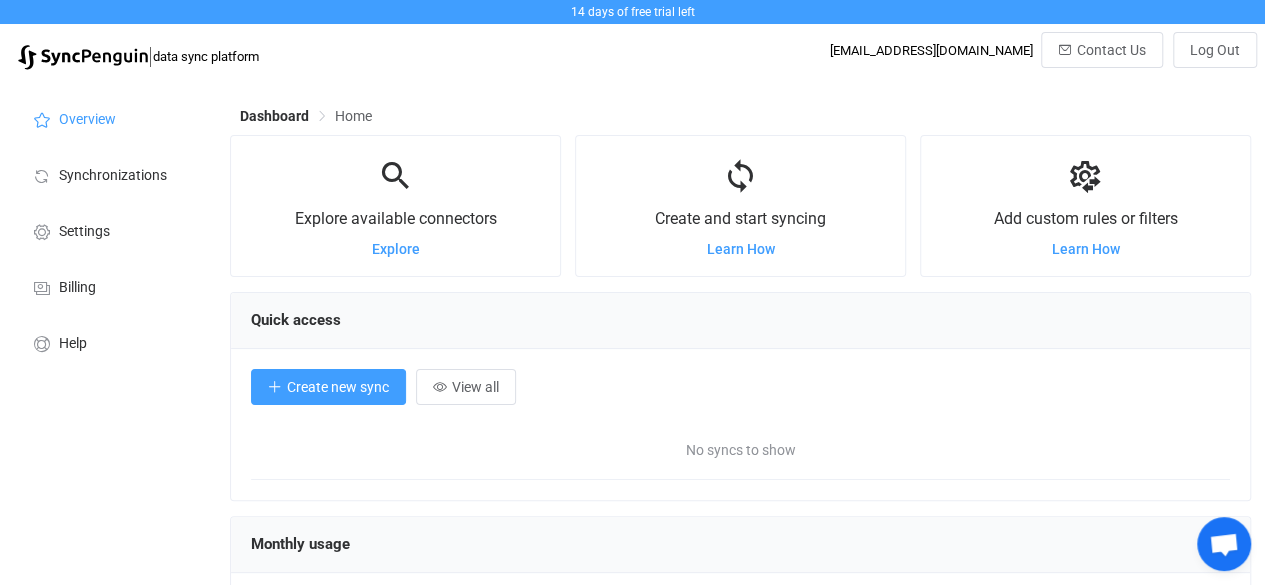 click on "Create new sync" at bounding box center [328, 387] 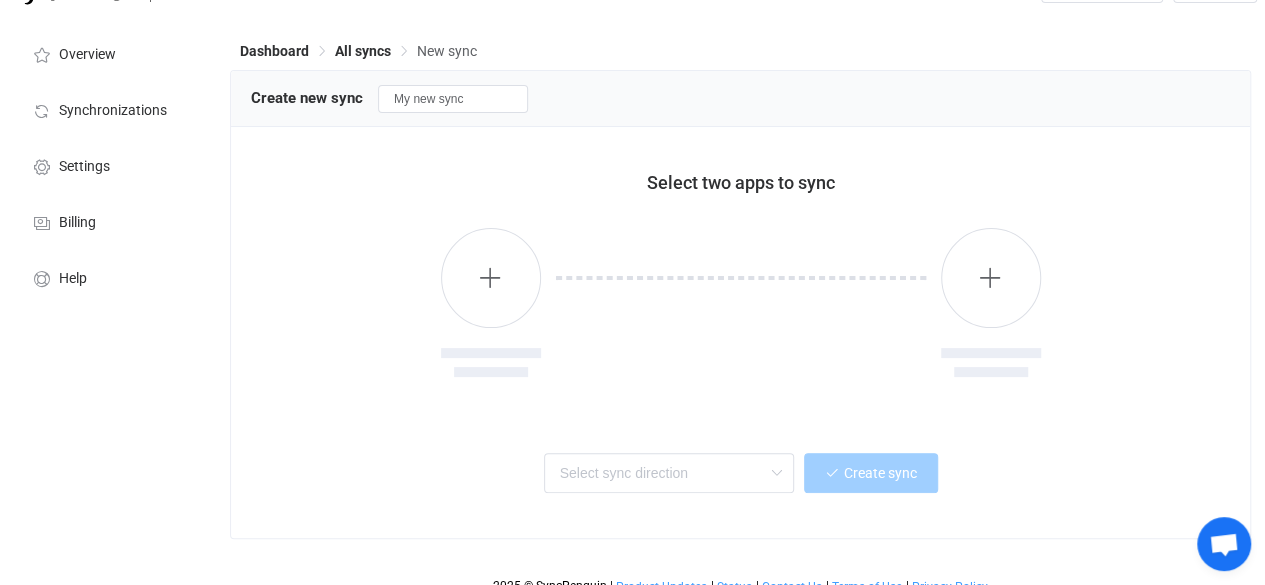 scroll, scrollTop: 86, scrollLeft: 0, axis: vertical 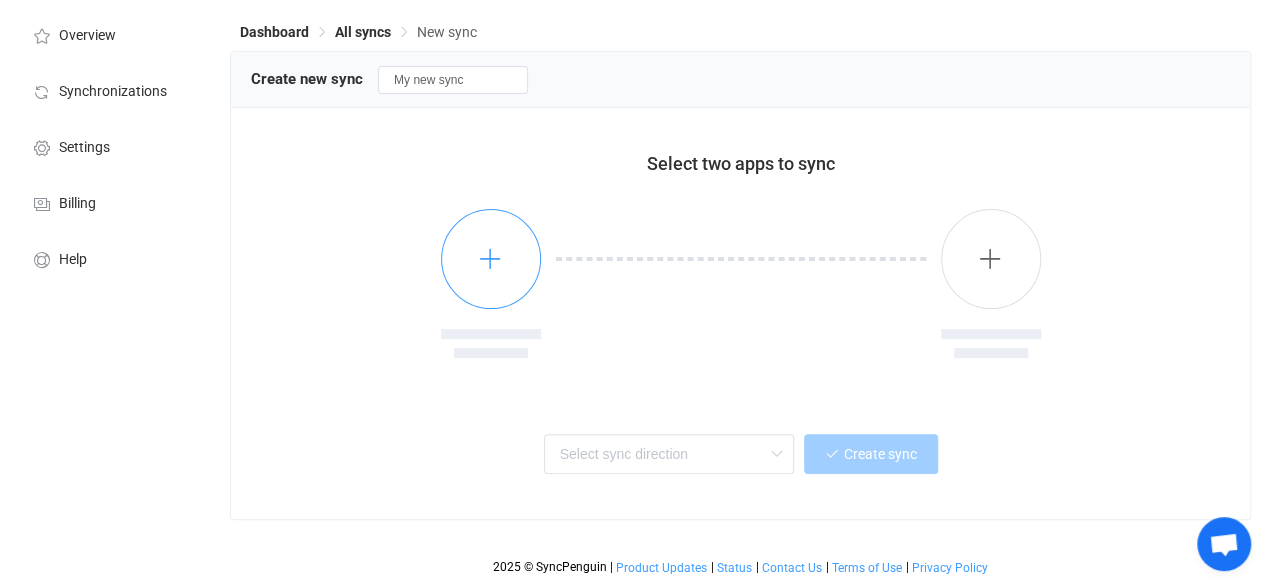 click at bounding box center [491, 259] 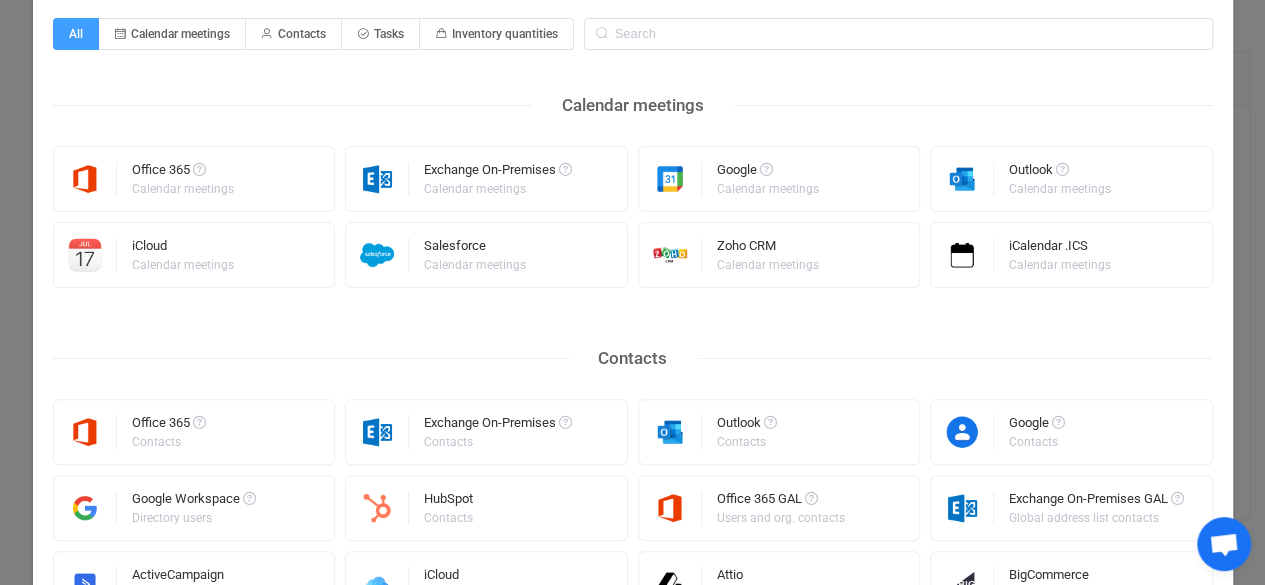 scroll, scrollTop: 0, scrollLeft: 0, axis: both 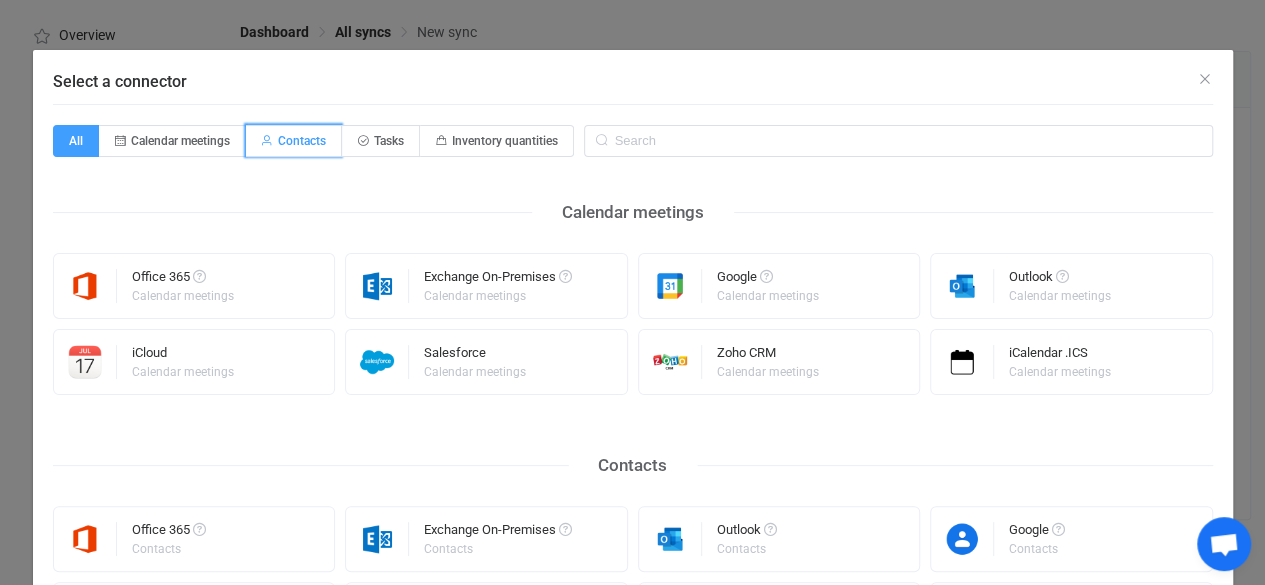 click on "Contacts" at bounding box center [302, 141] 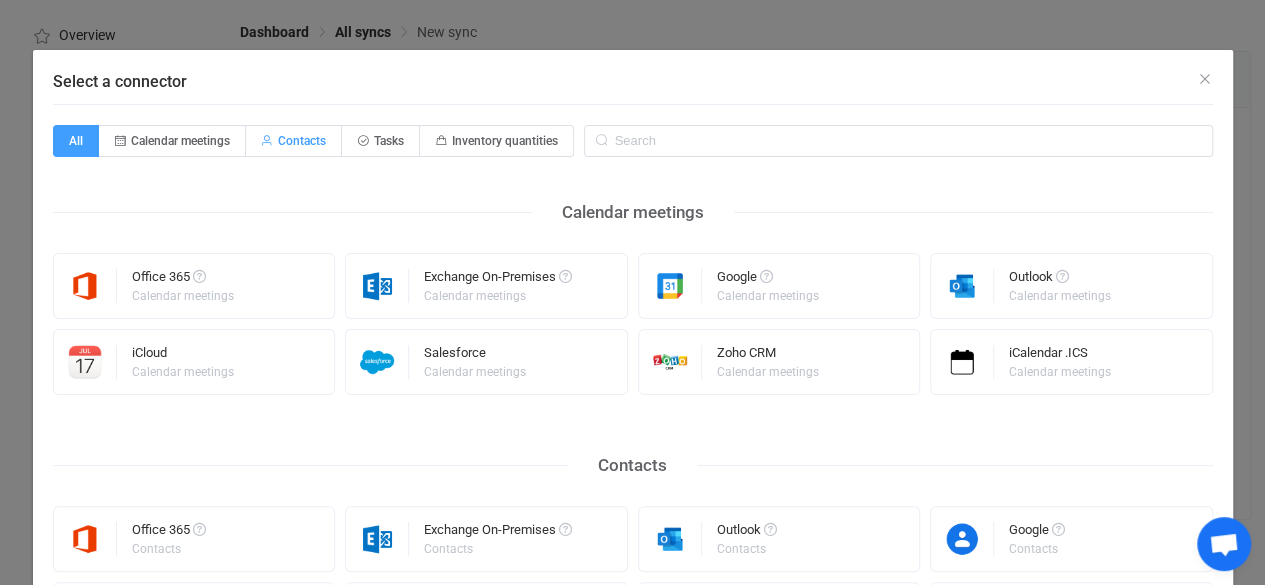 click on "Contacts" at bounding box center (257, 134) 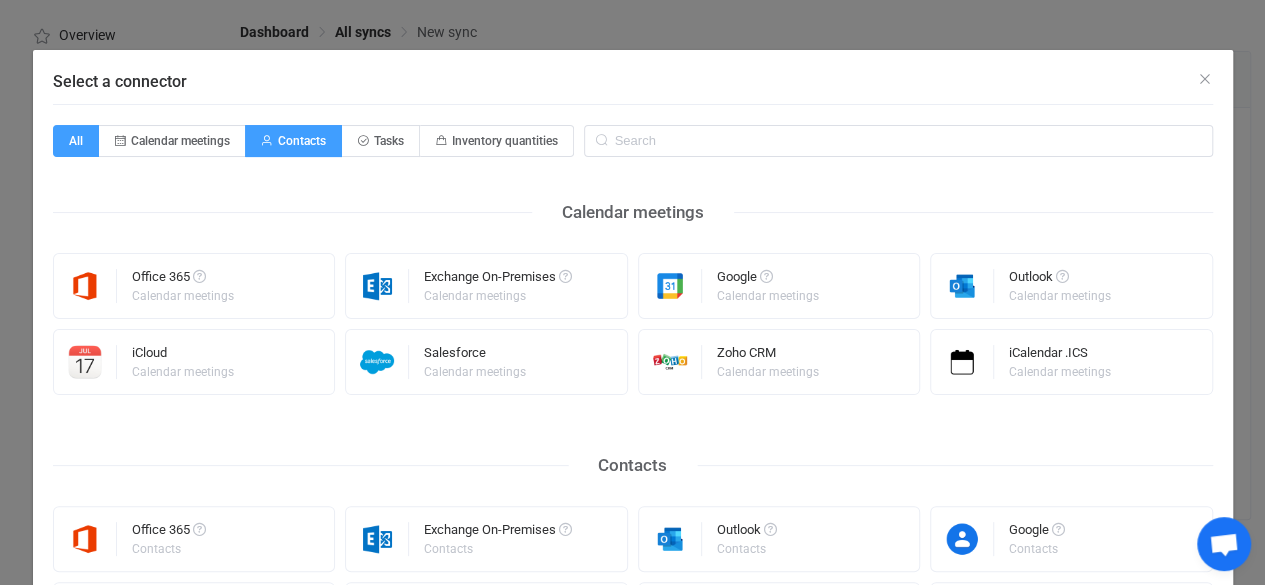 radio on "false" 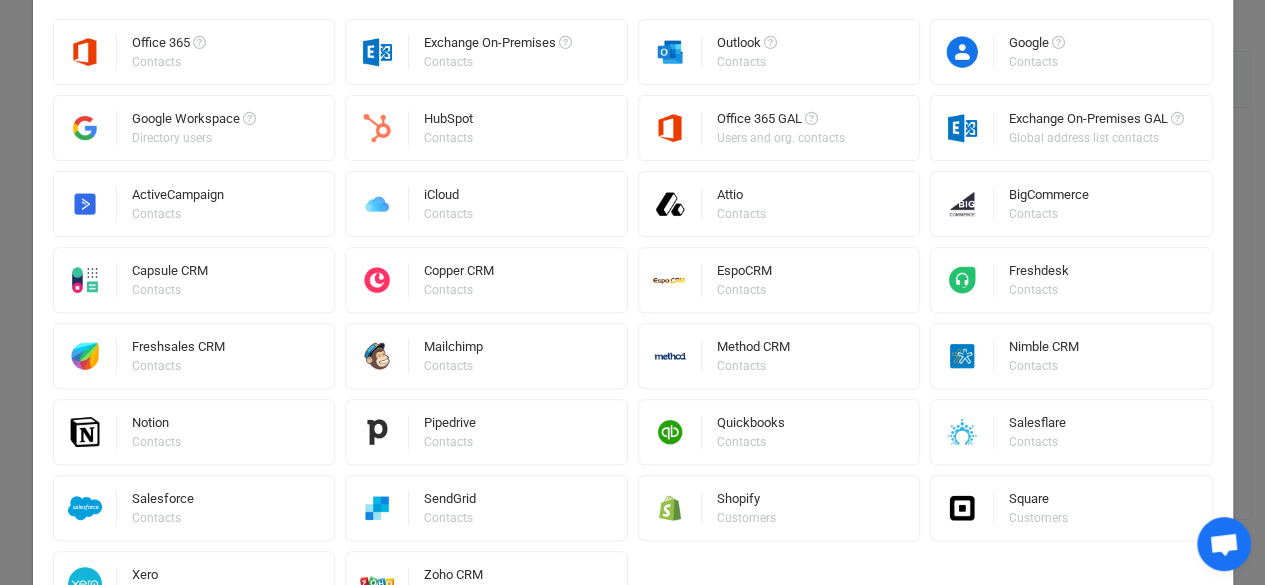 scroll, scrollTop: 234, scrollLeft: 0, axis: vertical 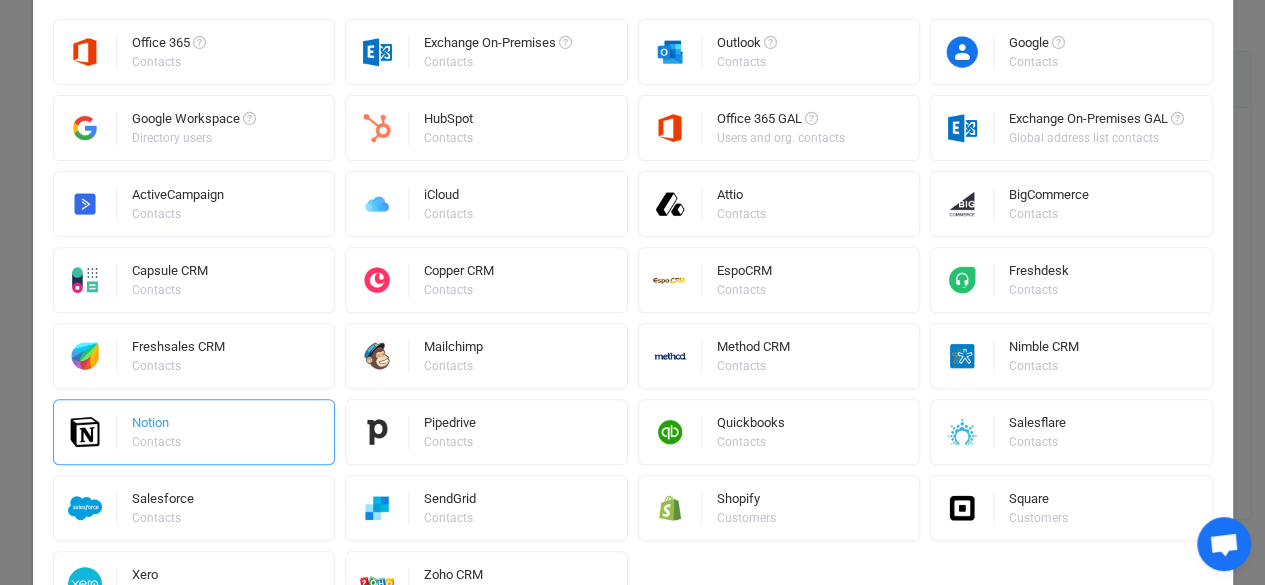 click on "Contacts" at bounding box center (156, 442) 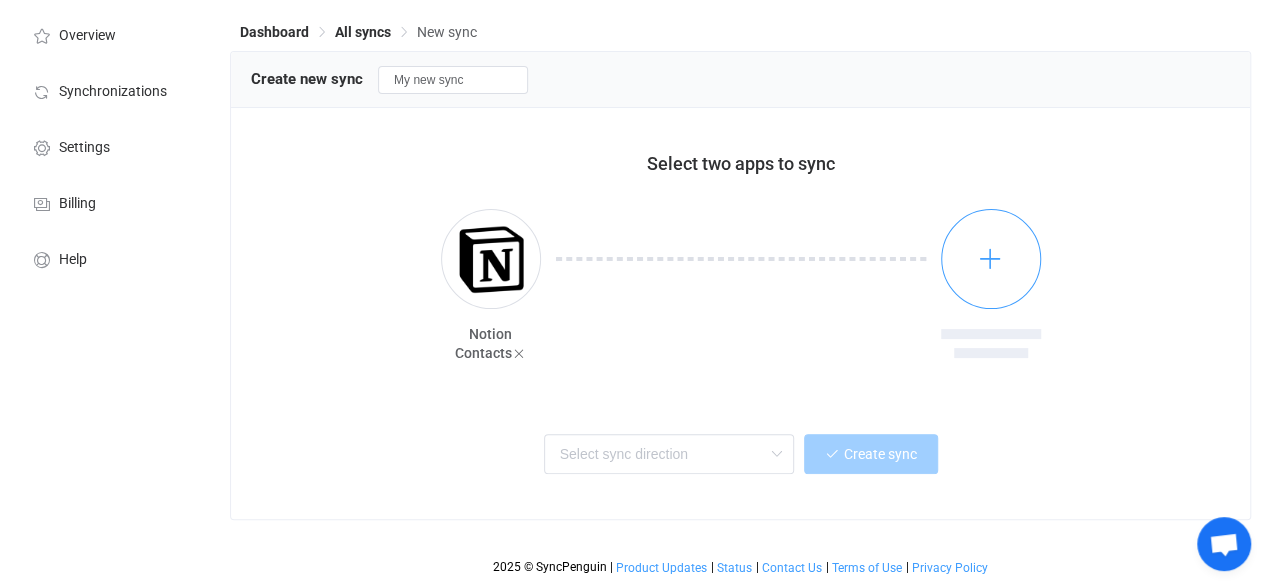click at bounding box center [991, 259] 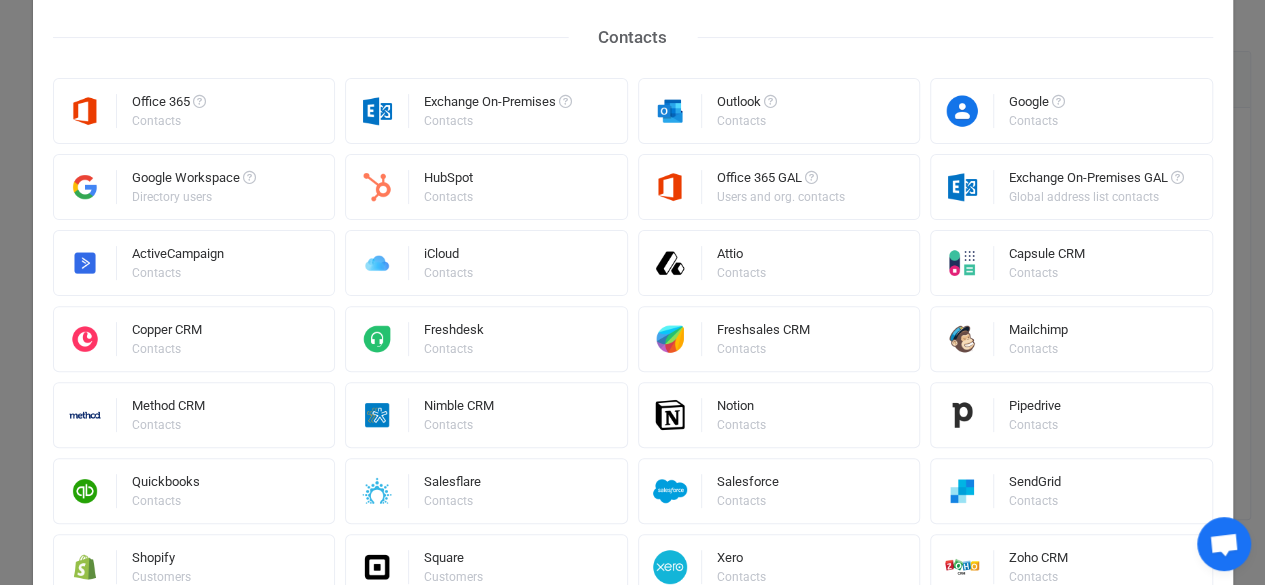 scroll, scrollTop: 174, scrollLeft: 0, axis: vertical 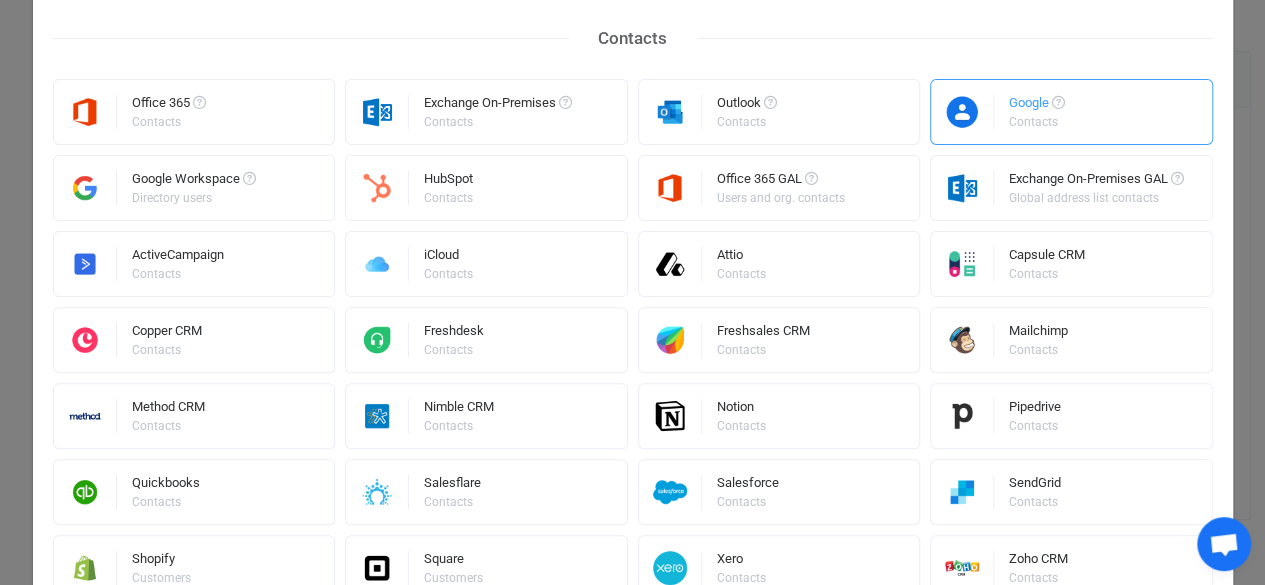 click on "Google" at bounding box center [1037, 106] 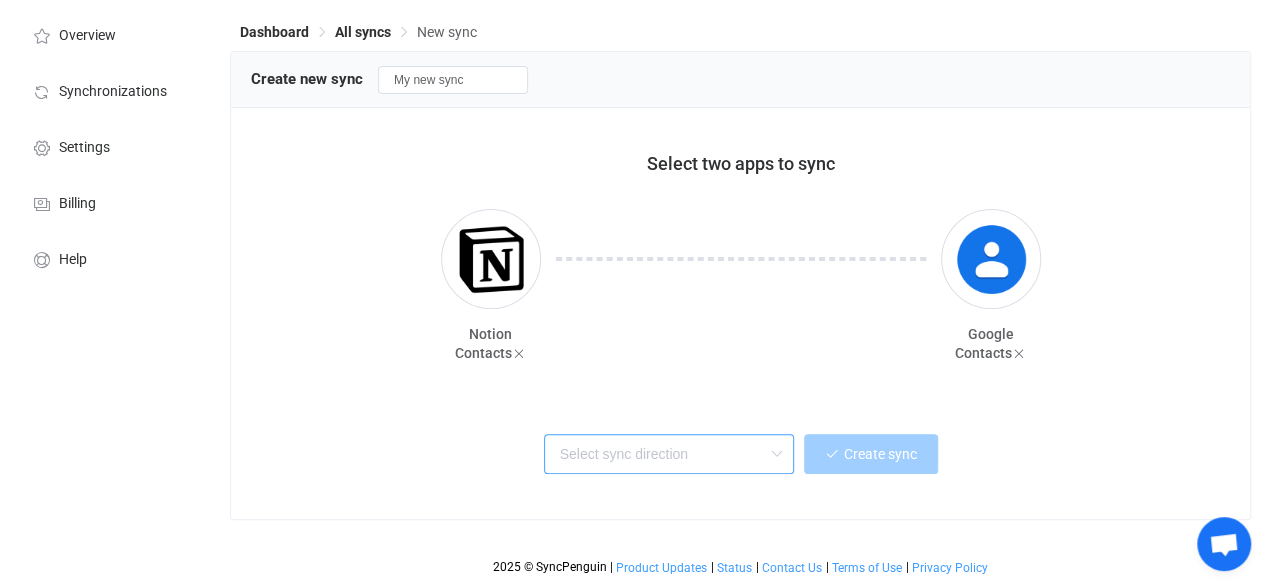 click at bounding box center (669, 454) 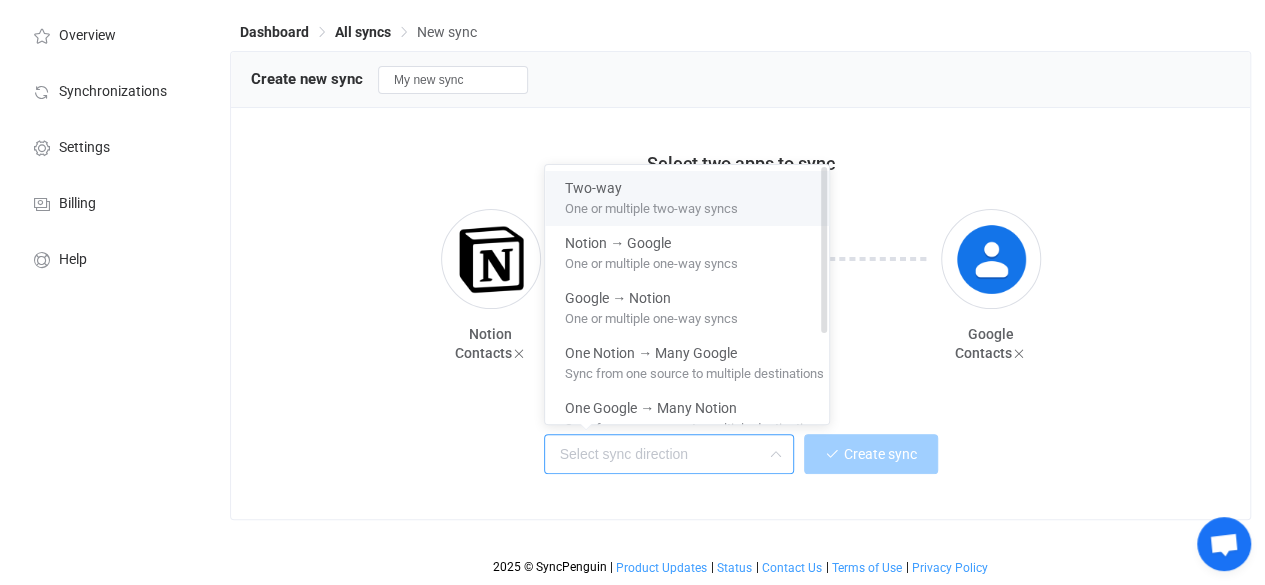 click on "One or multiple two-way syncs" at bounding box center (694, 208) 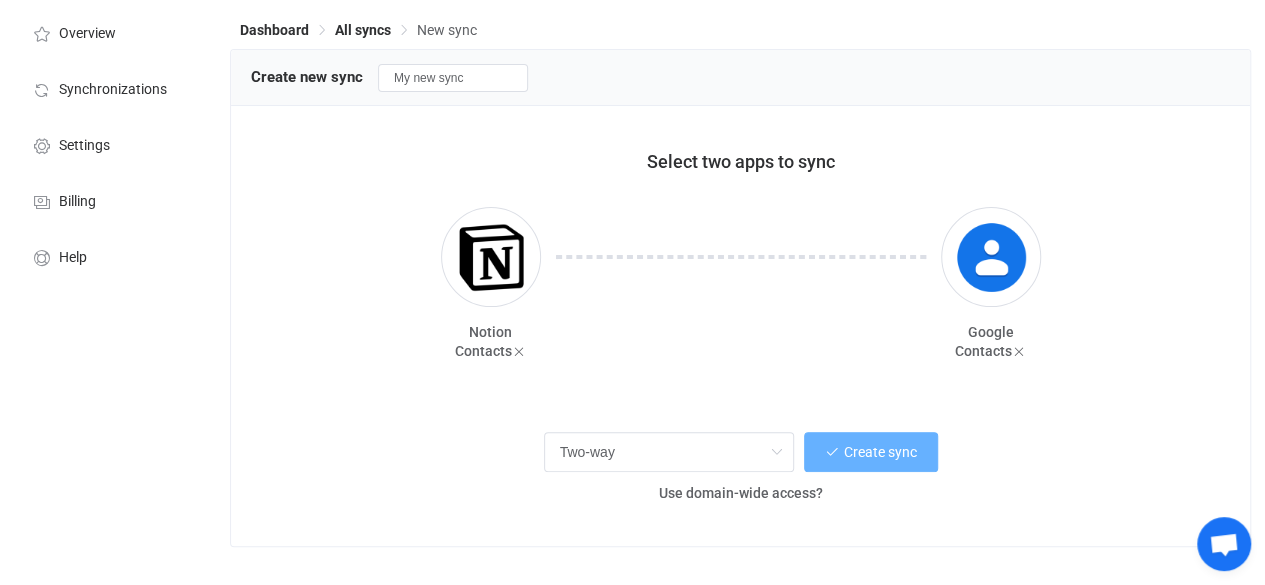 click on "Create sync" at bounding box center [880, 452] 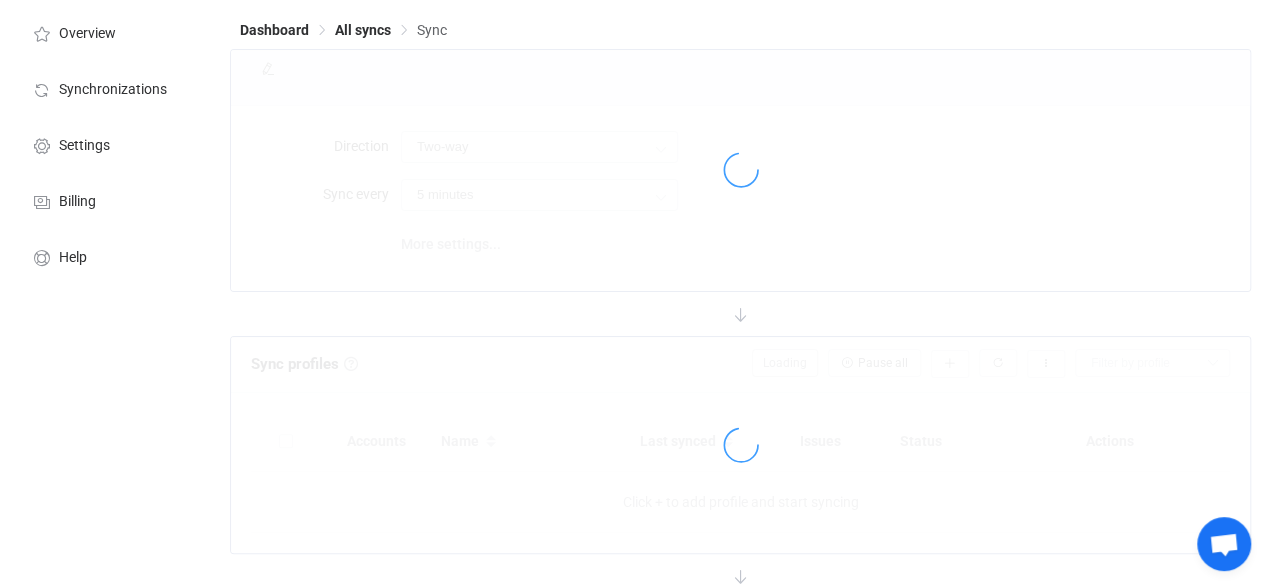 scroll, scrollTop: 29, scrollLeft: 0, axis: vertical 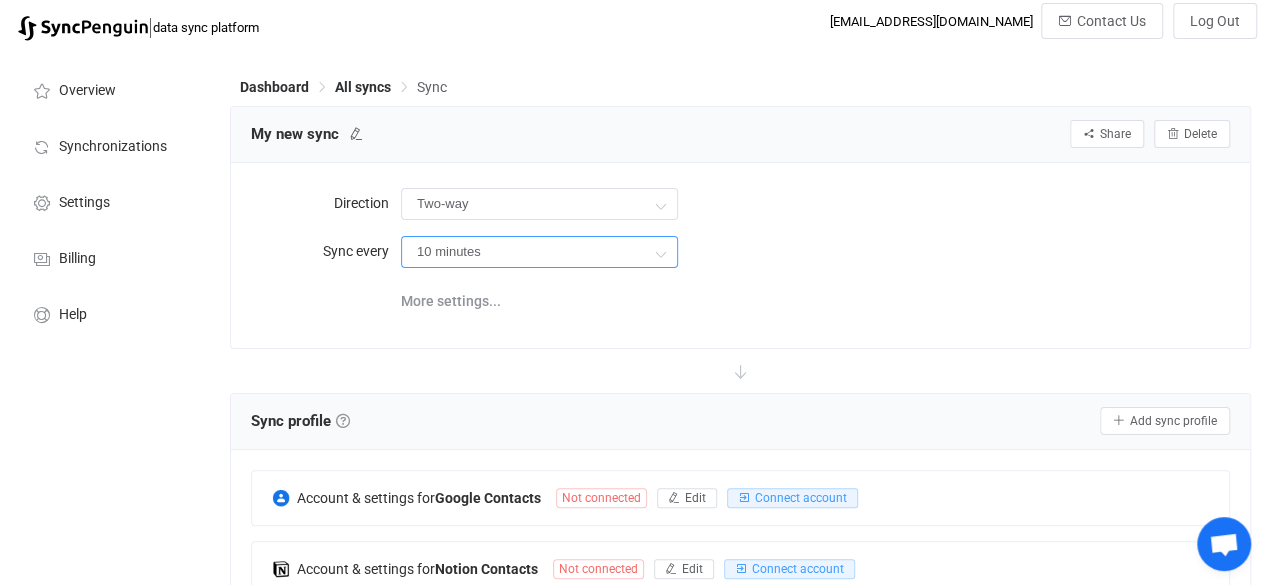 click on "10 minutes" at bounding box center (539, 252) 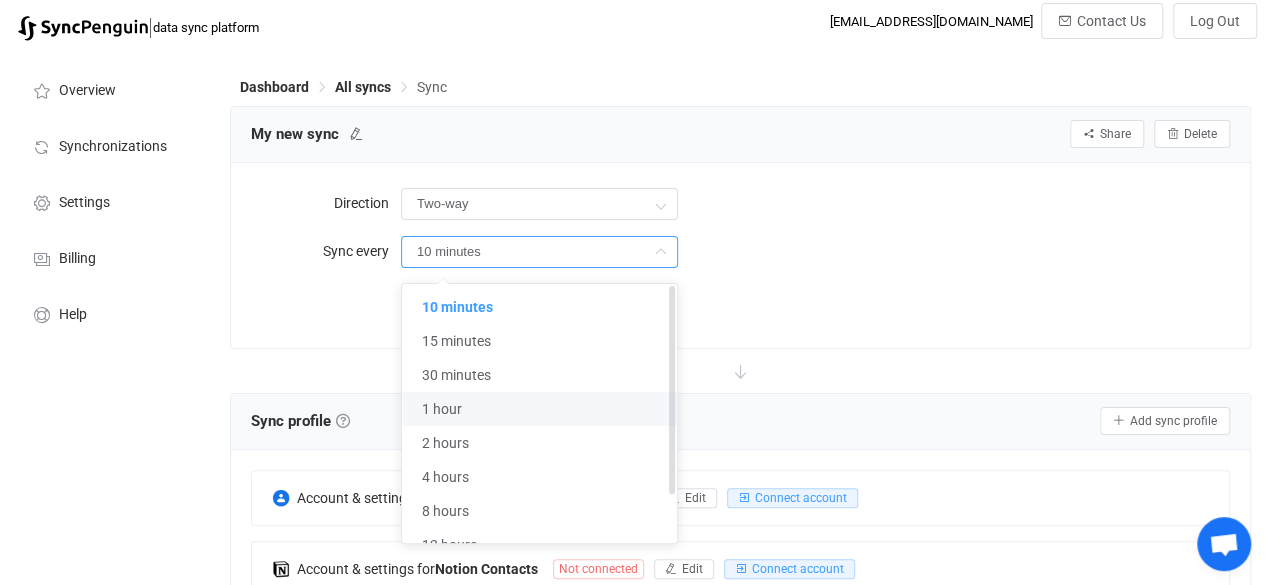 click on "1 hour" at bounding box center [547, 409] 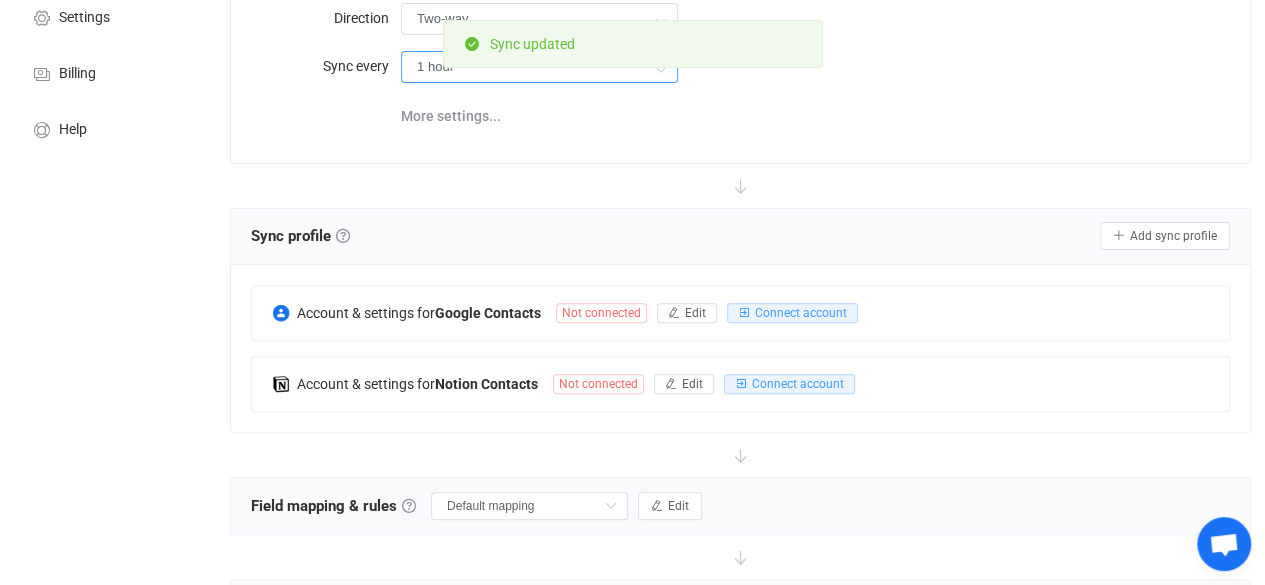 scroll, scrollTop: 217, scrollLeft: 0, axis: vertical 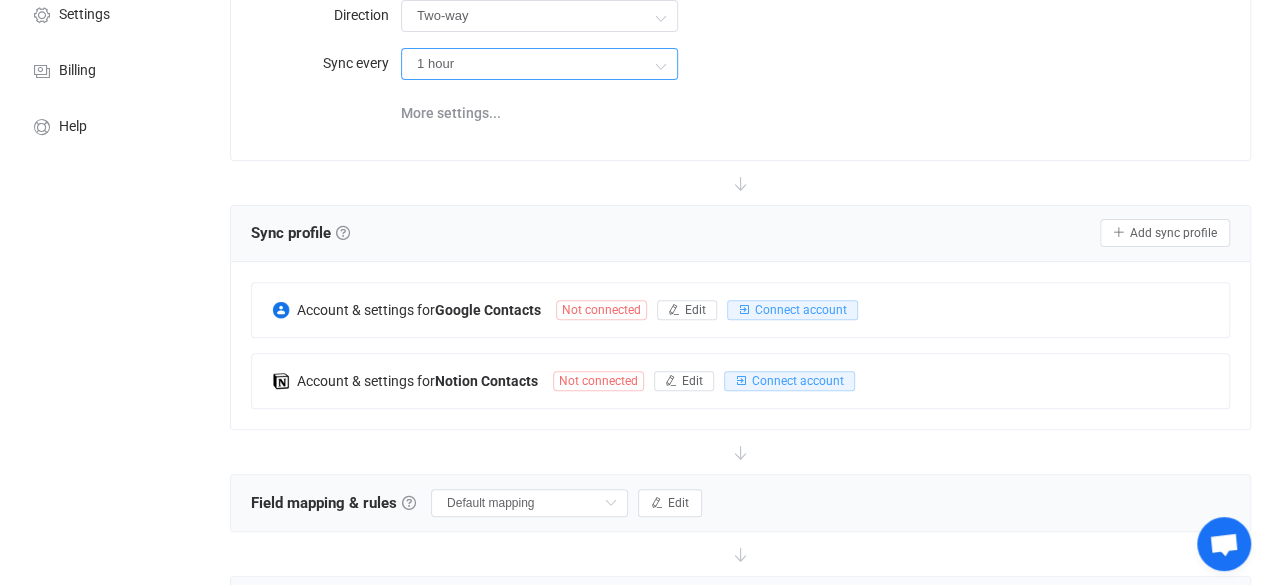 click on "1 hour" at bounding box center (539, 64) 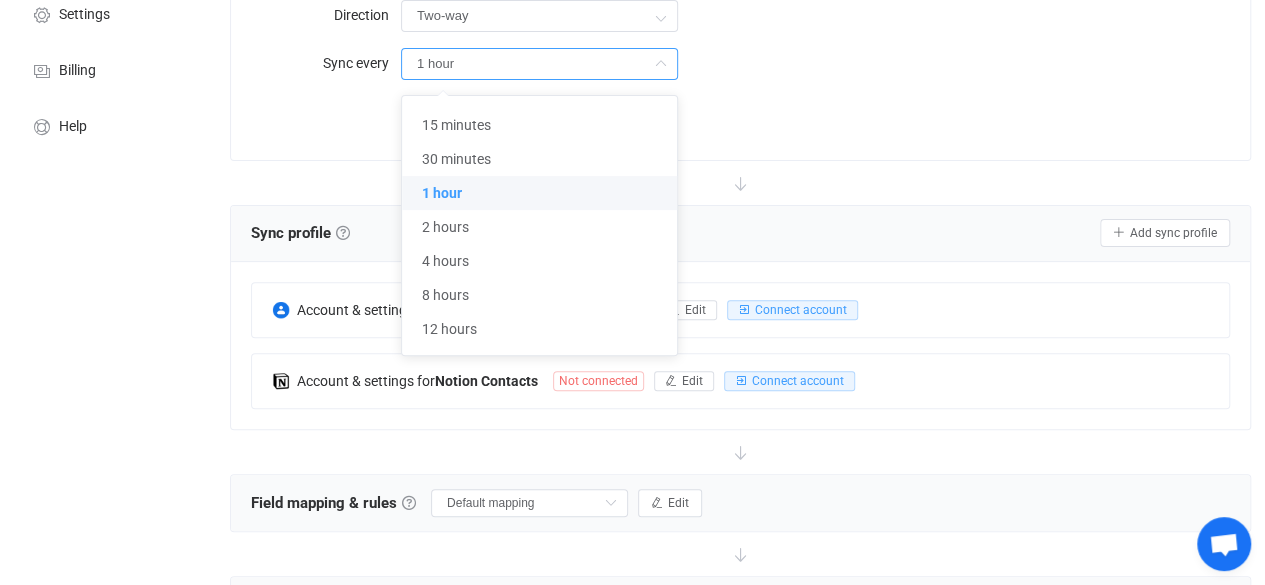 scroll, scrollTop: 59, scrollLeft: 0, axis: vertical 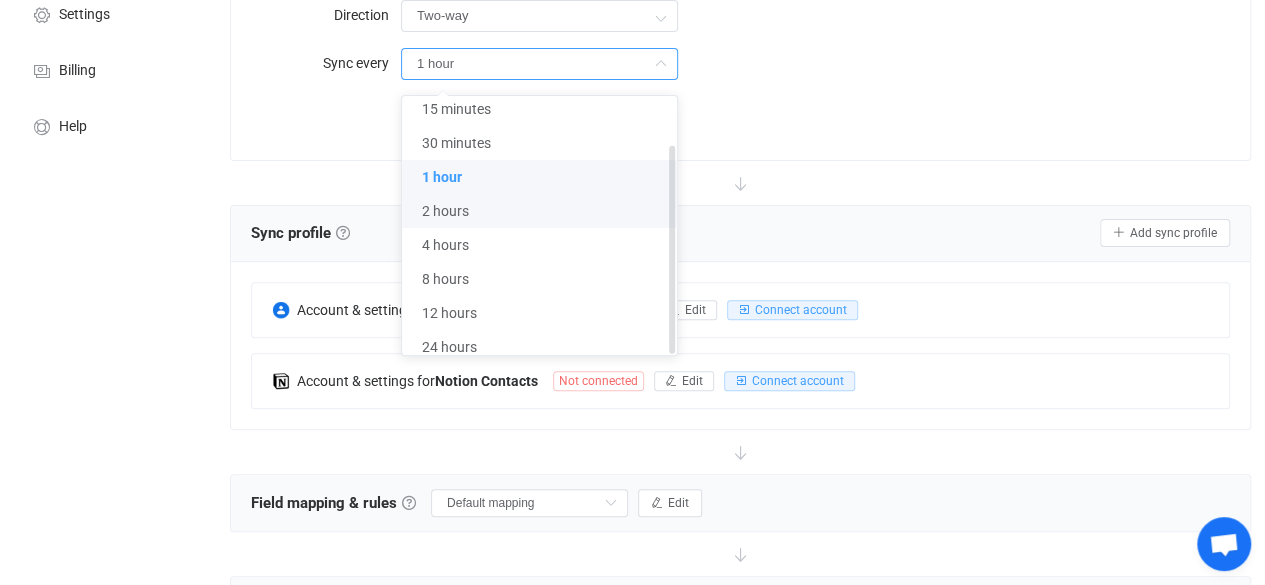click on "2 hours" at bounding box center (547, 211) 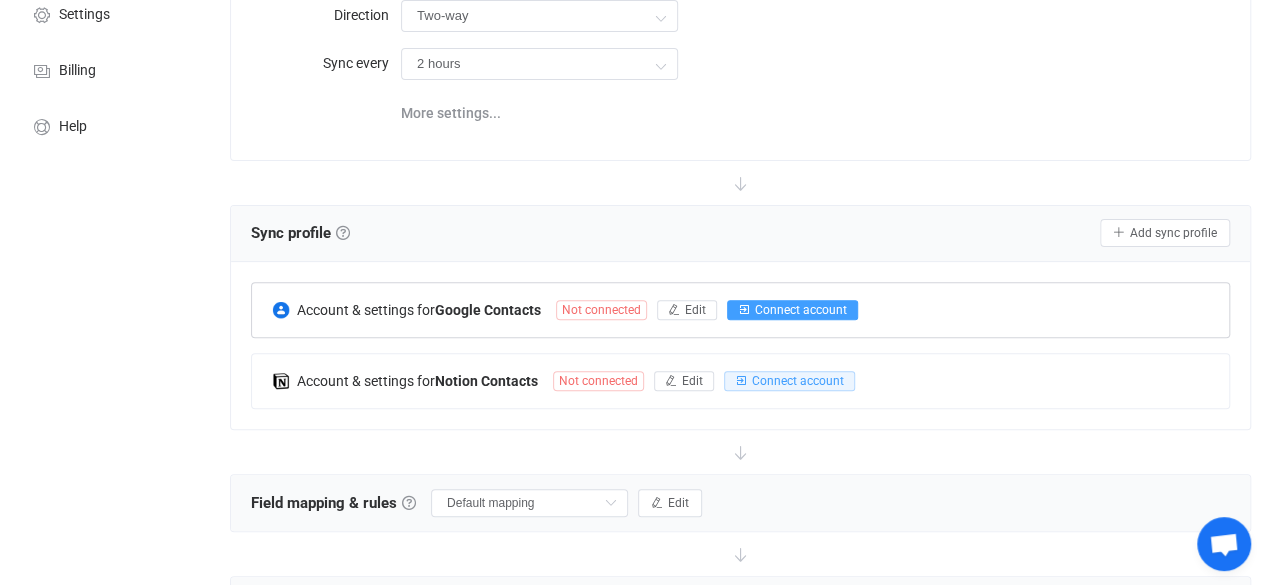 click on "Connect account" at bounding box center [801, 310] 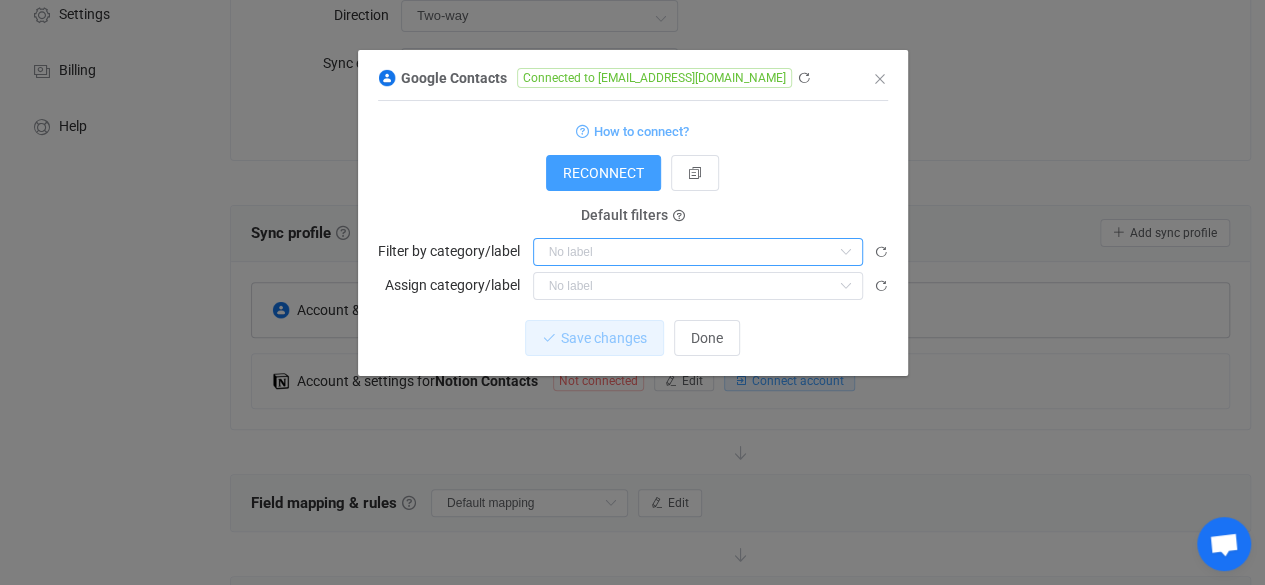 click at bounding box center (698, 252) 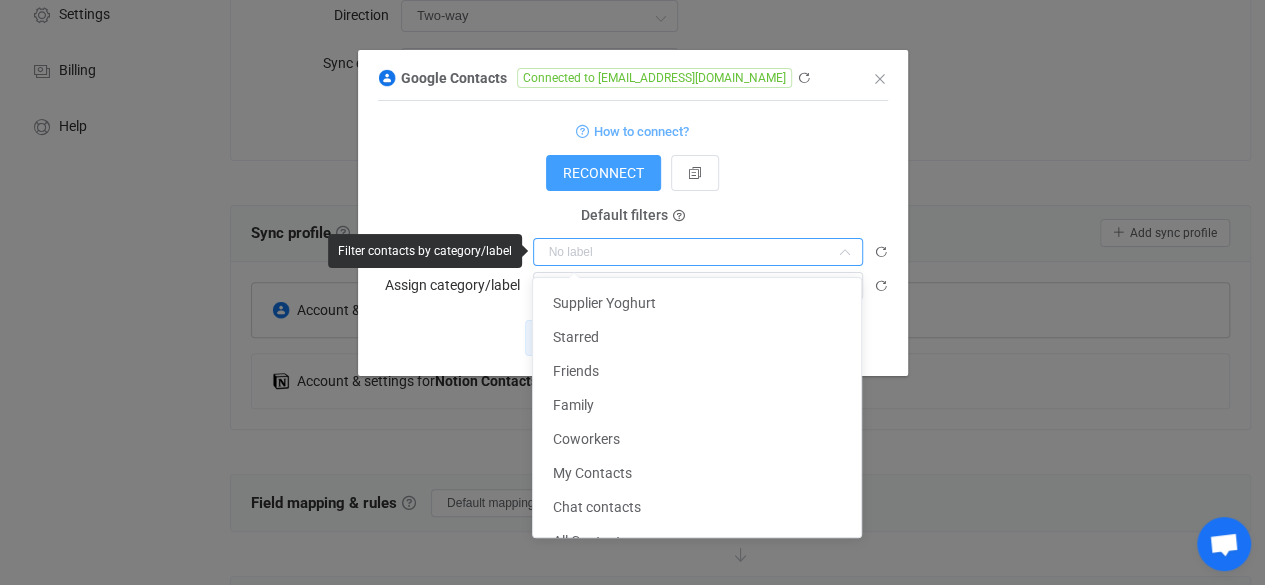 scroll, scrollTop: 603, scrollLeft: 0, axis: vertical 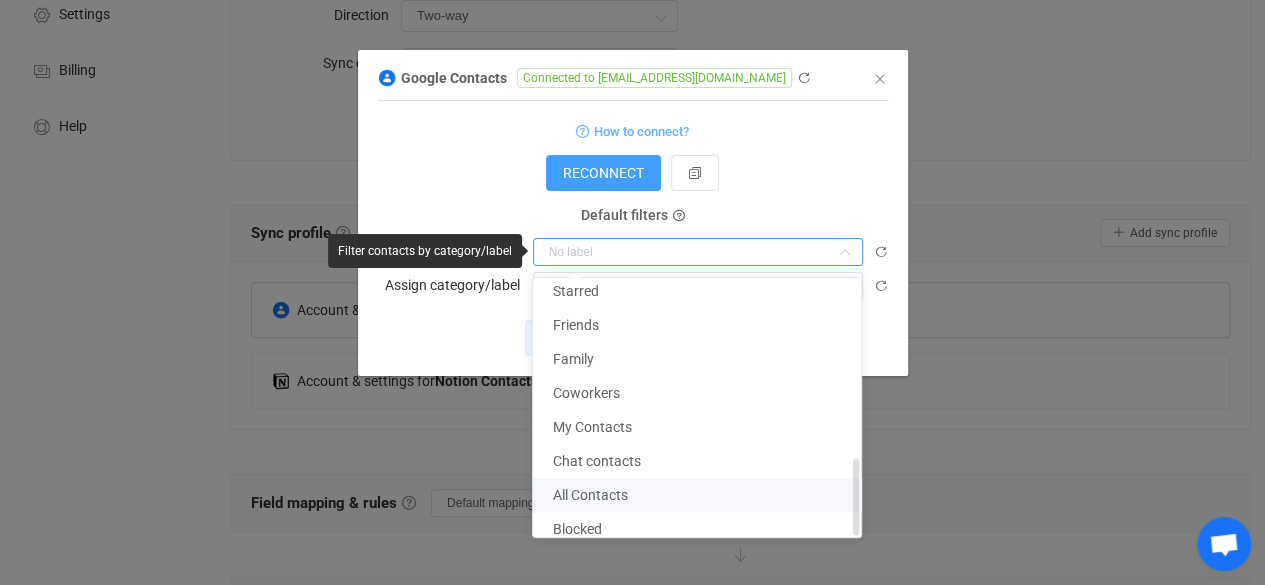 click on "All Contacts" at bounding box center (704, 495) 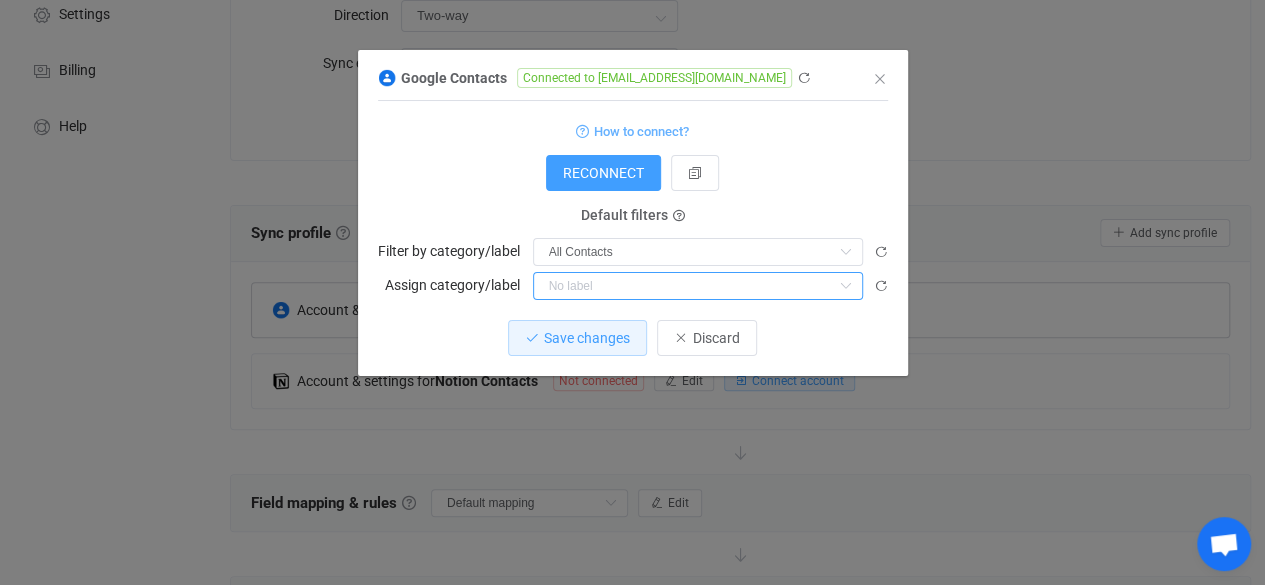 click at bounding box center [698, 286] 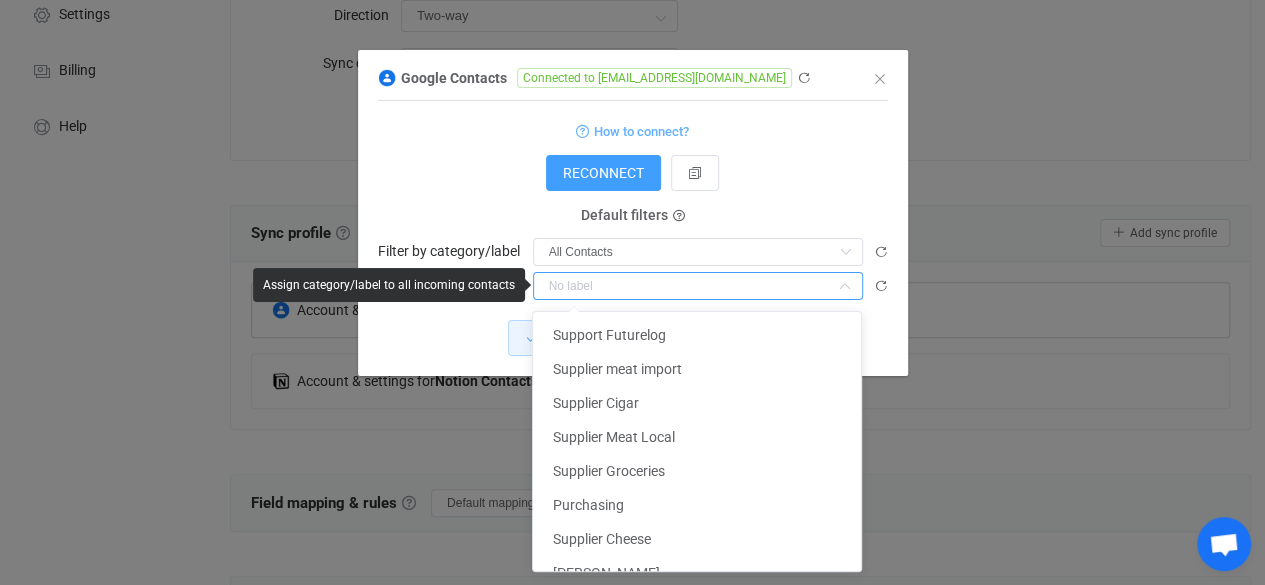 click on "Save changes Discard" at bounding box center (633, 338) 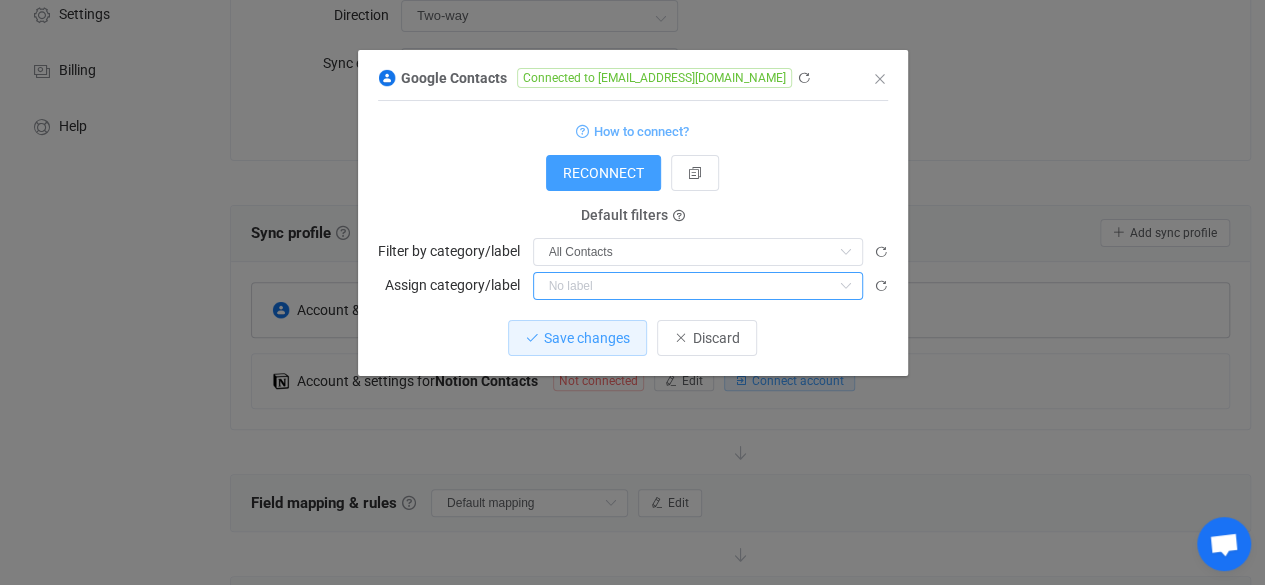 click at bounding box center [698, 286] 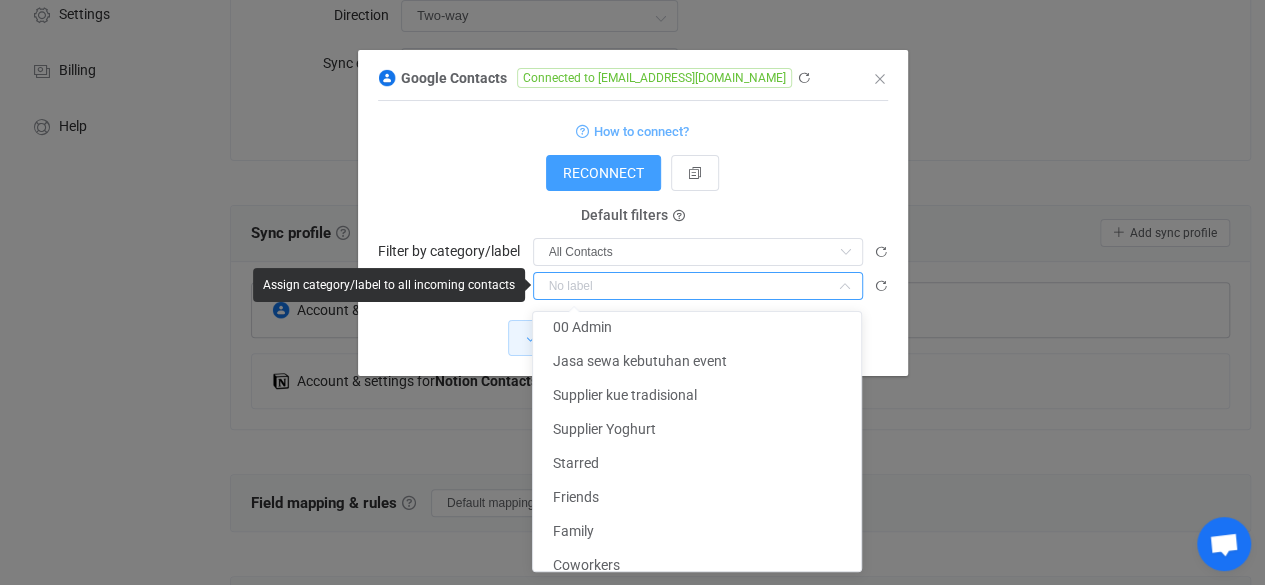 scroll, scrollTop: 501, scrollLeft: 0, axis: vertical 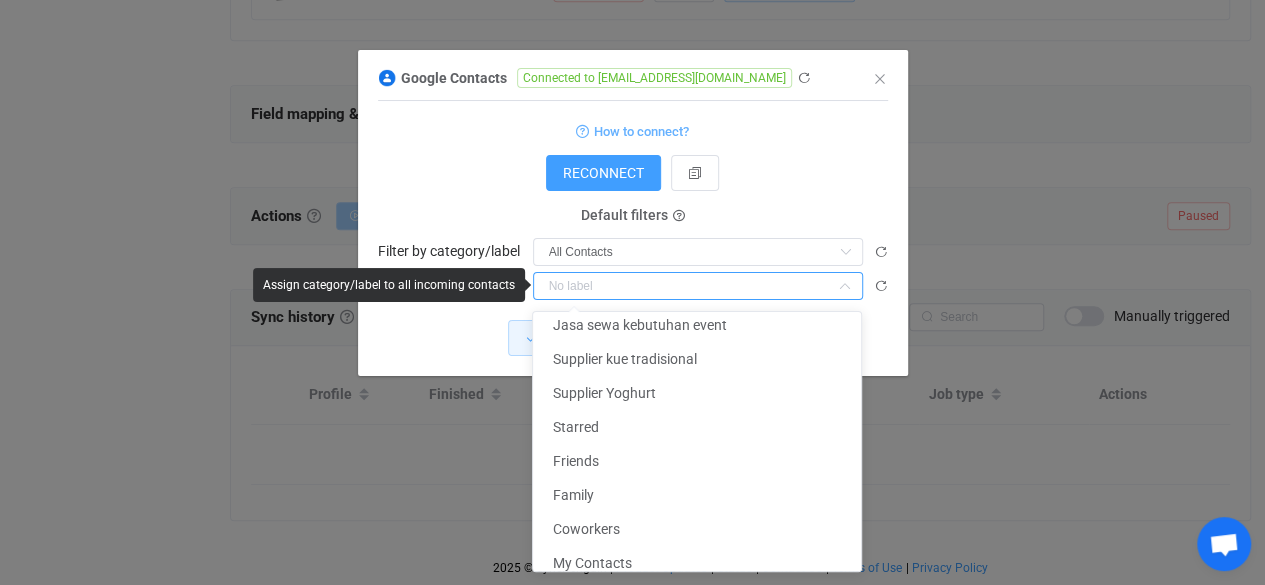 click on "1 { {
"refreshToken": "***",
"accessToken": "***",
"labelId": "contactGroups/all",
"assignLabelId": null
} Standard output:
Output saved to the file
How to connect?
RECONNECT Service account Service account JSON Service account Admin email User group User group
Save changes to reload this field
Additional settings User email Default filters Filter by category/label All Contacts Assign category/label Save changes Discard" at bounding box center (633, 238) 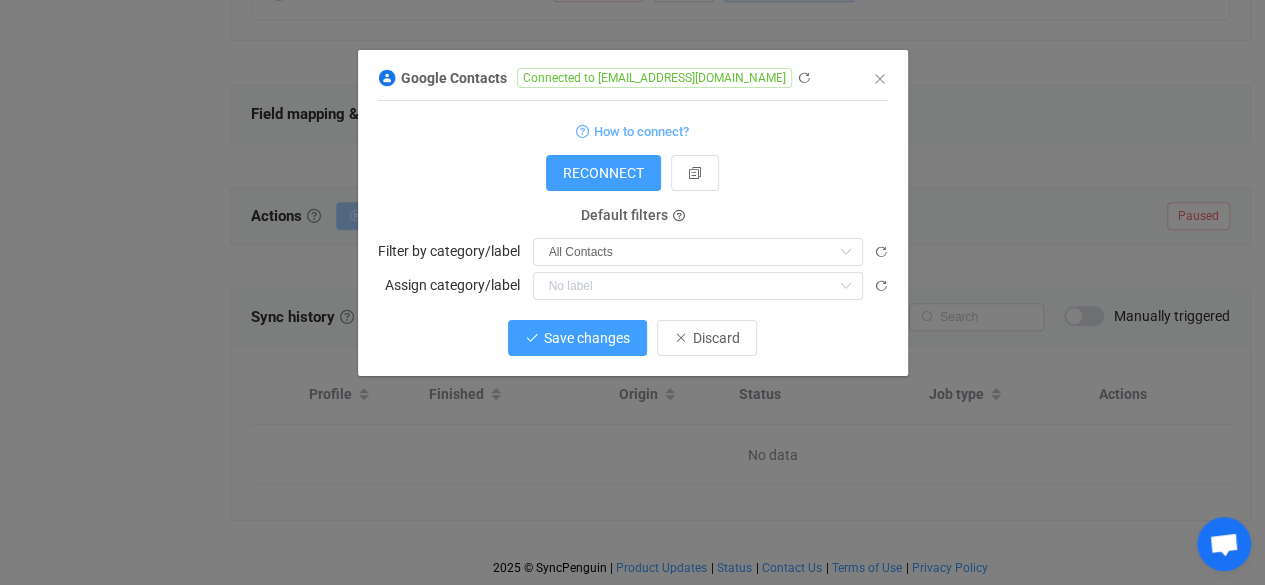 click on "Save changes" at bounding box center [587, 338] 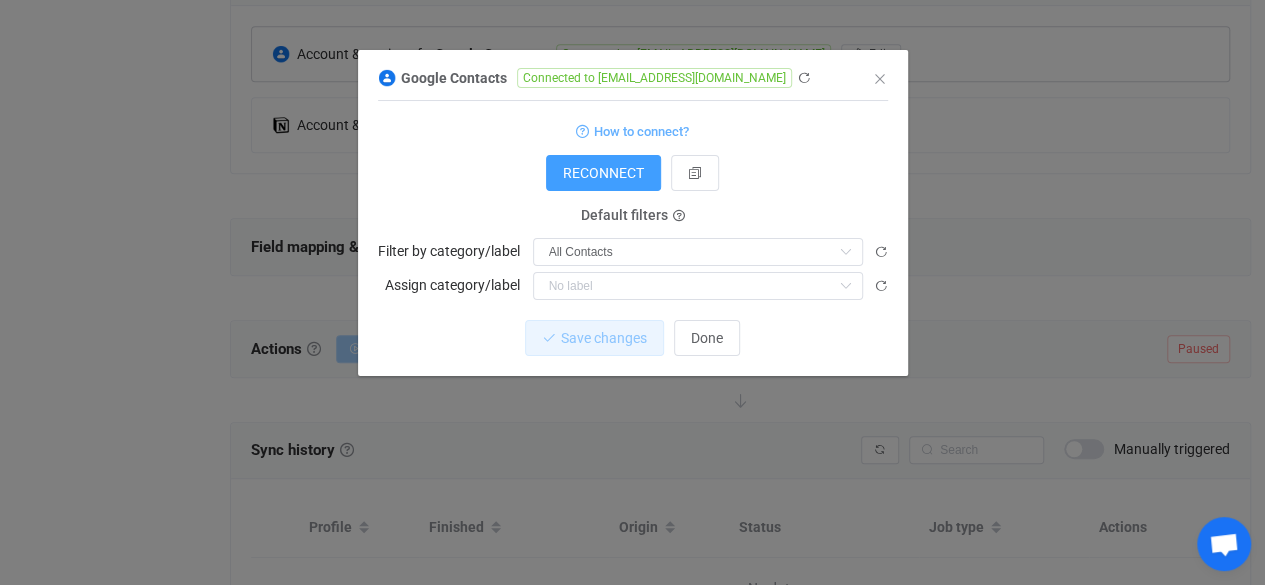 scroll, scrollTop: 469, scrollLeft: 0, axis: vertical 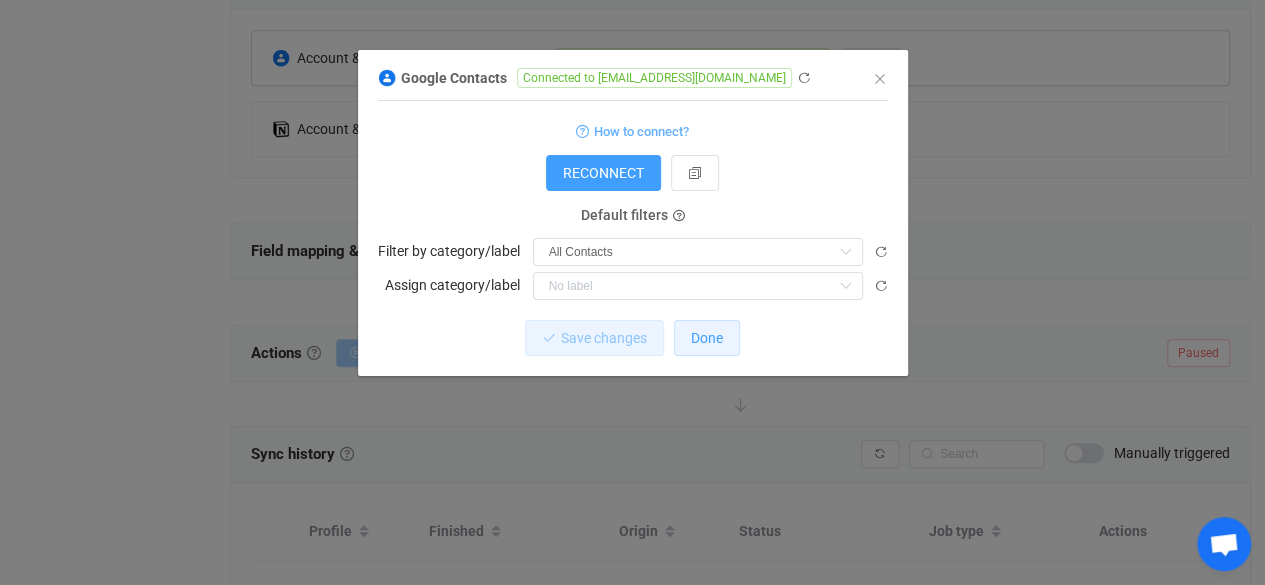 click on "Done" at bounding box center [707, 338] 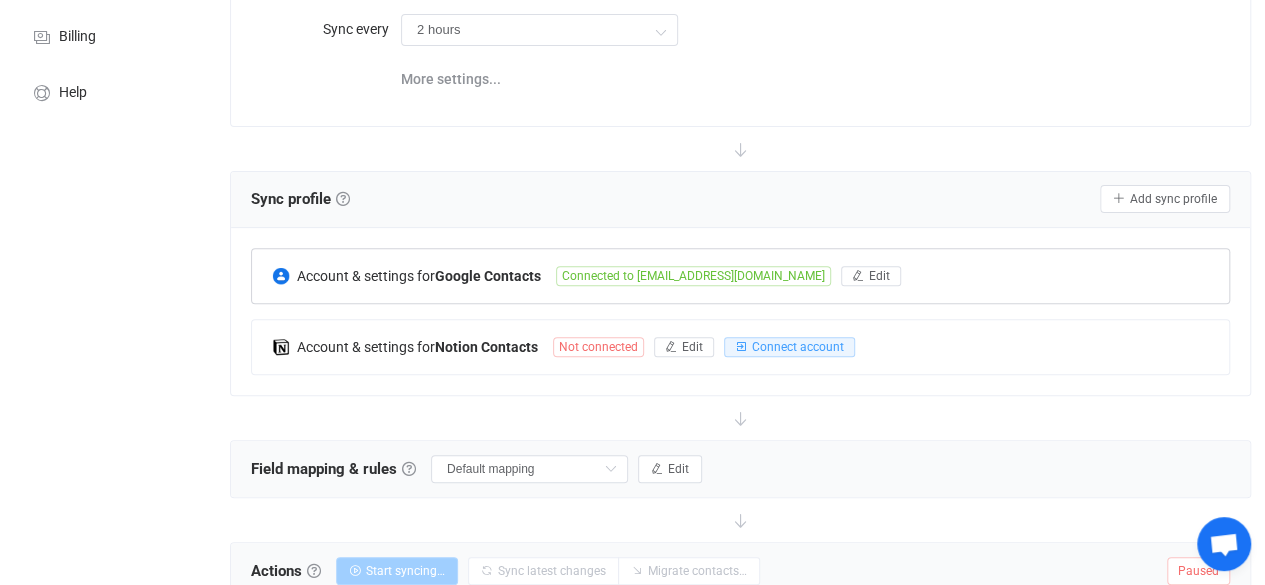 scroll, scrollTop: 252, scrollLeft: 0, axis: vertical 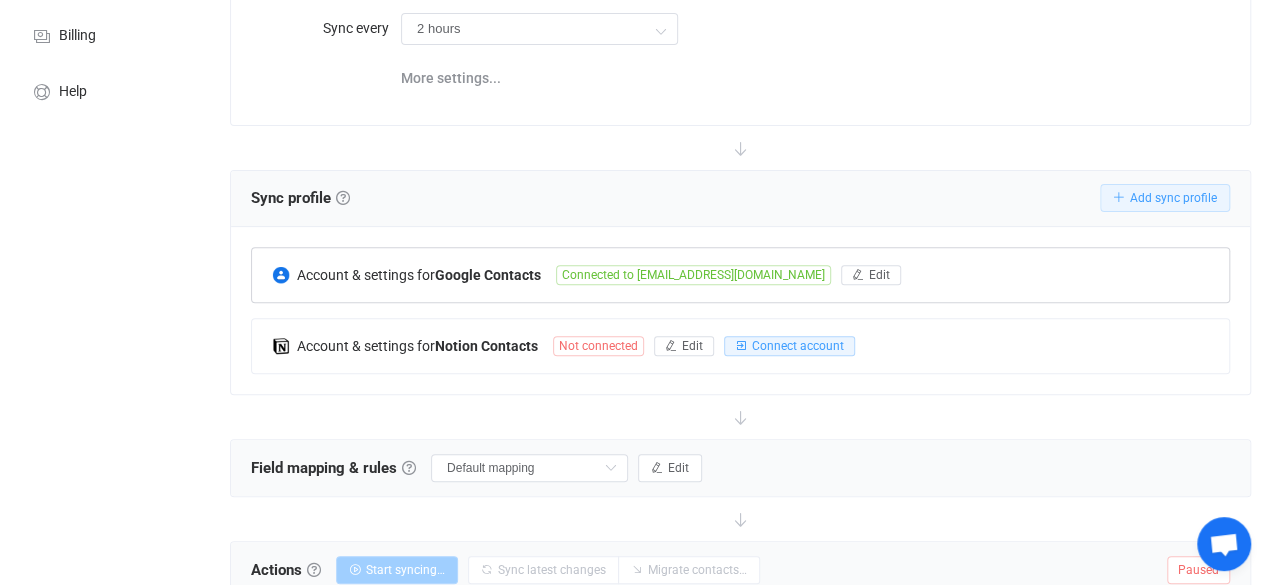 click on "Add sync profile" at bounding box center (1173, 198) 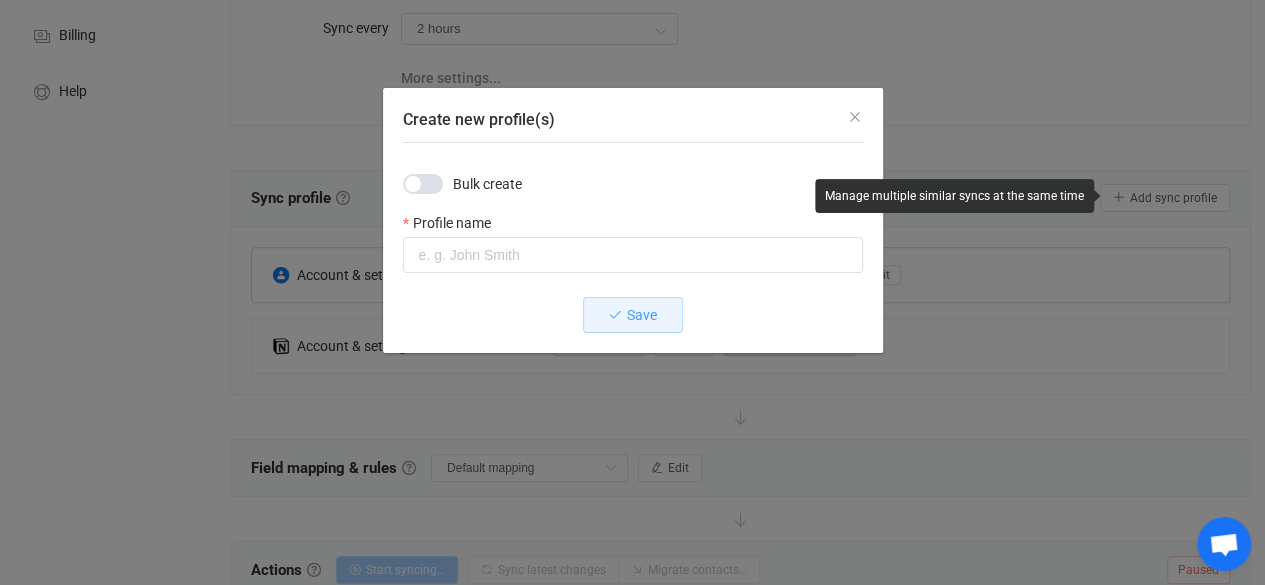 click on "Create new profile(s) Bulk create Profile name Save" at bounding box center [632, 292] 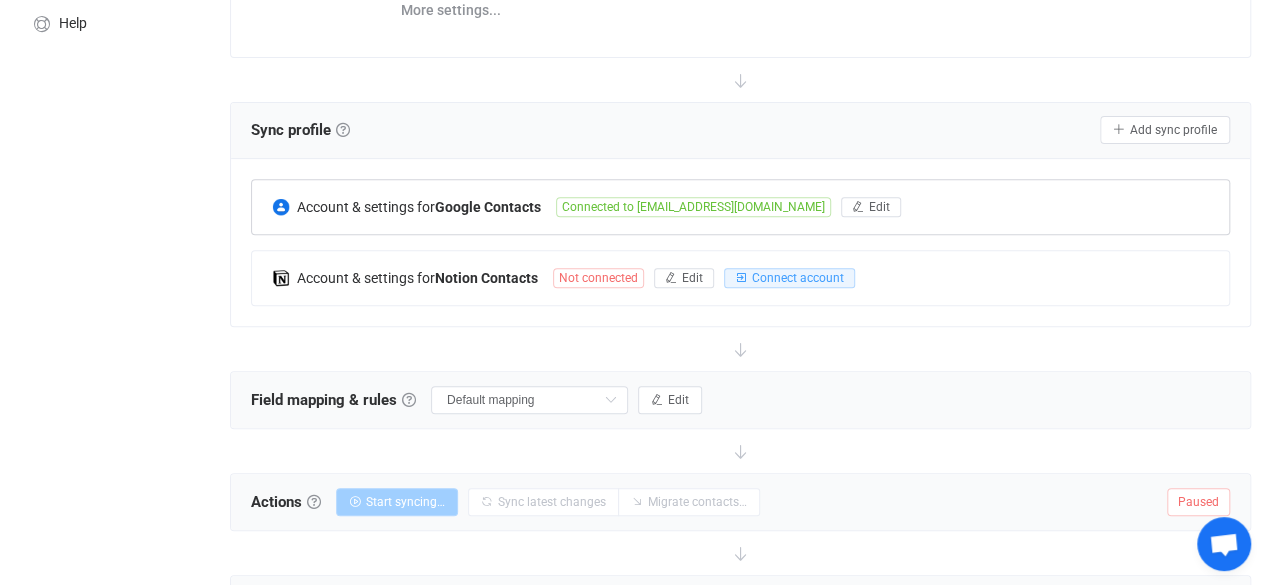 scroll, scrollTop: 320, scrollLeft: 0, axis: vertical 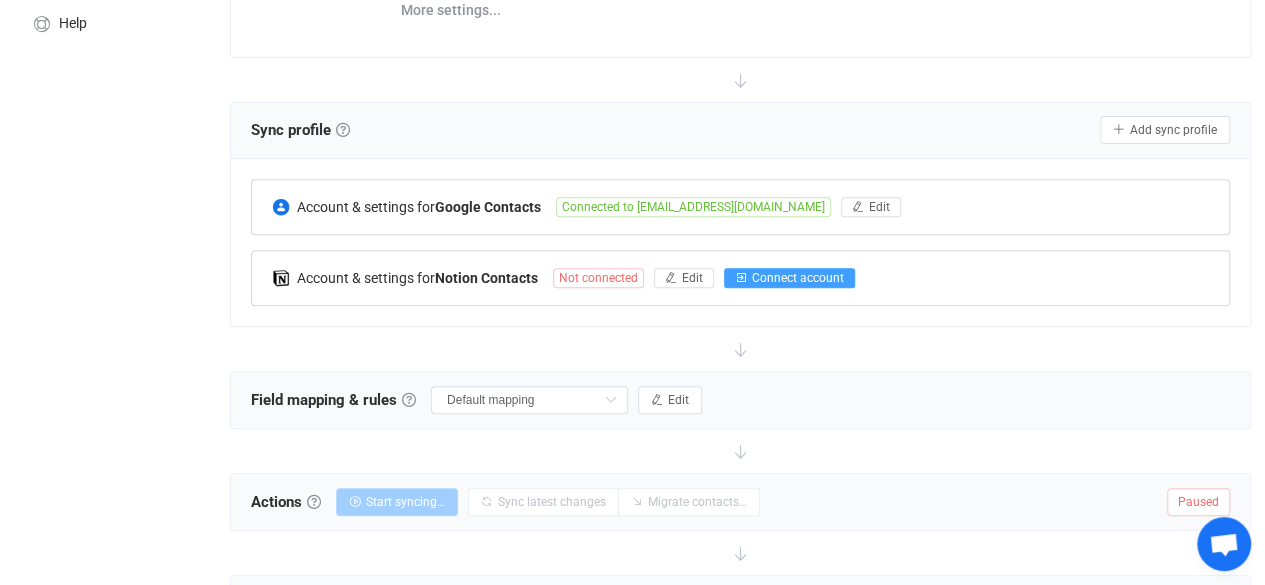 click on "Connect account" at bounding box center [798, 278] 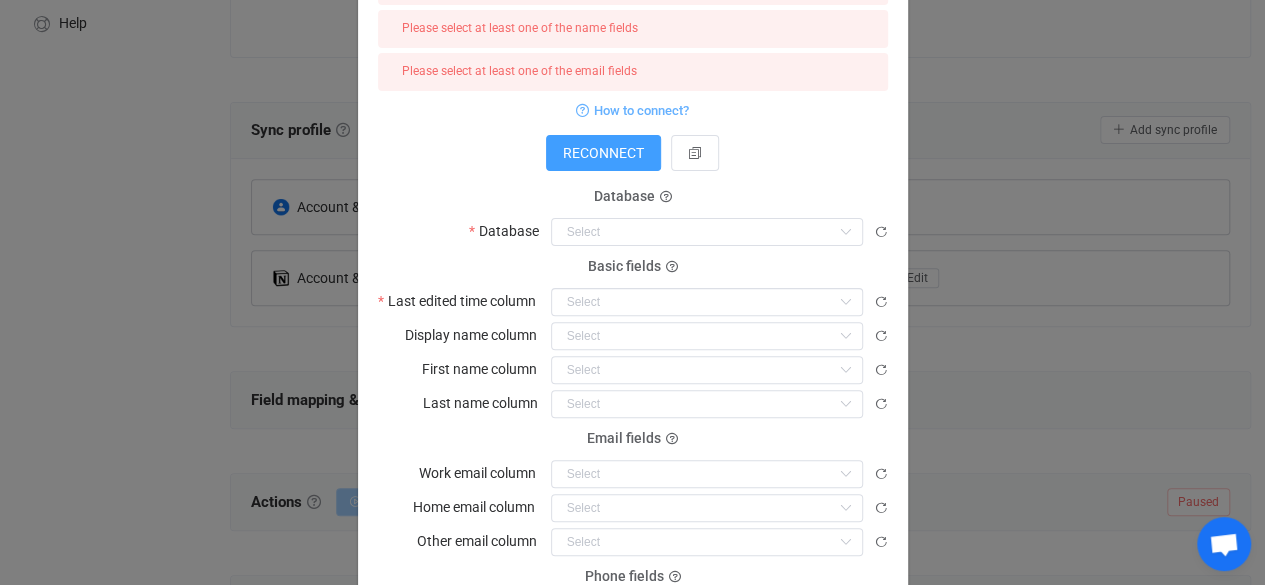scroll, scrollTop: 188, scrollLeft: 0, axis: vertical 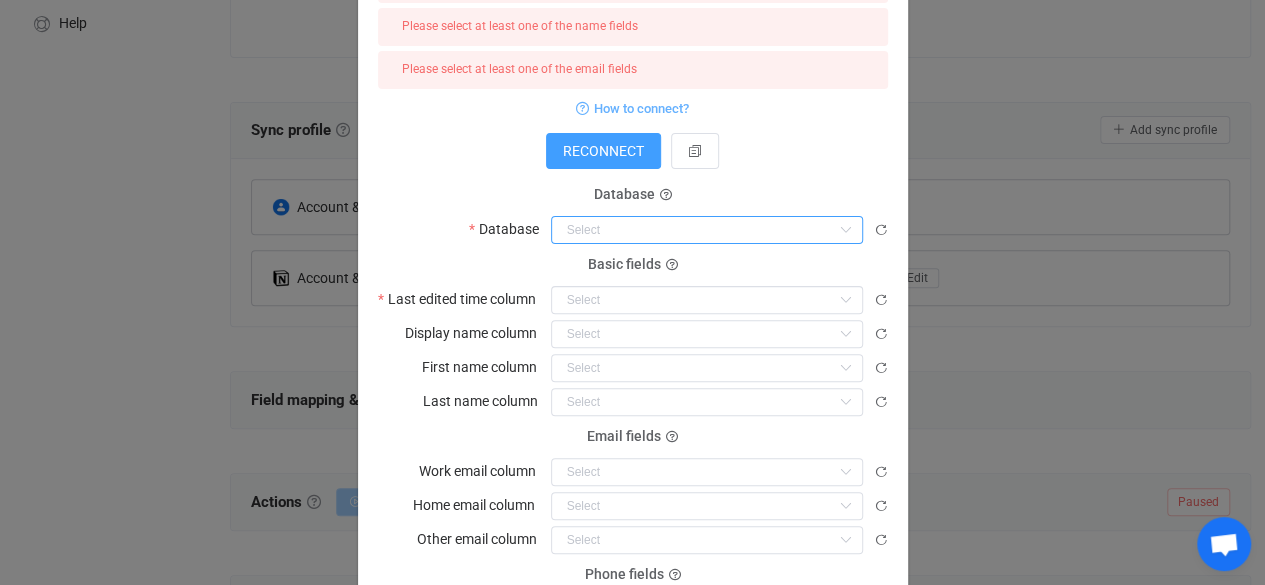 click at bounding box center [707, 230] 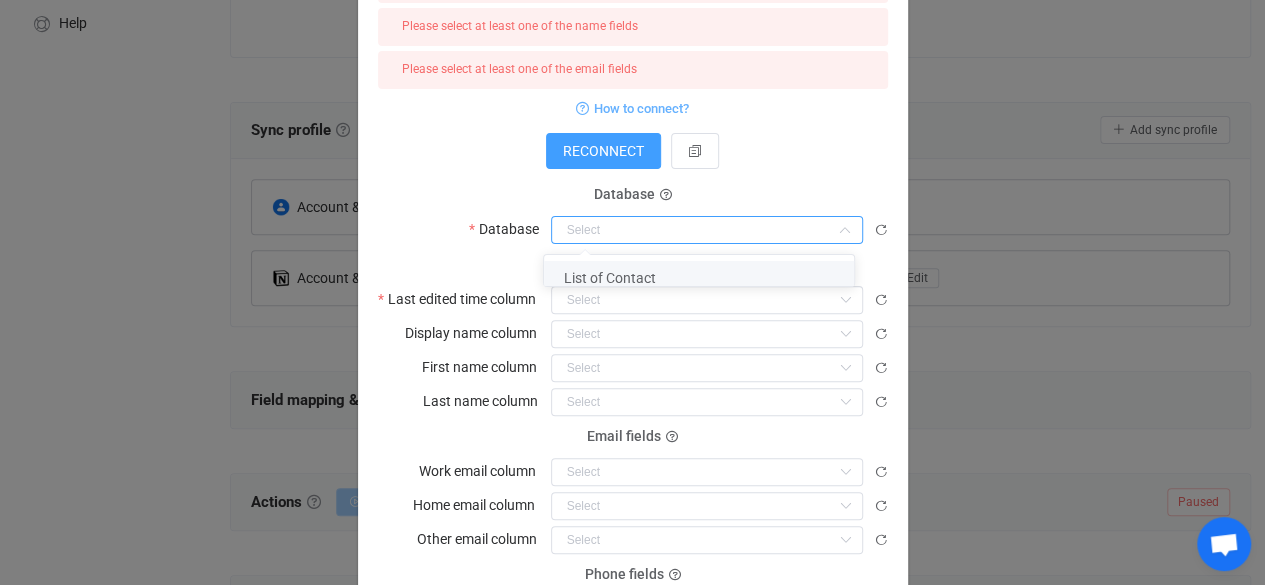 click on "List of Contact" at bounding box center [706, 278] 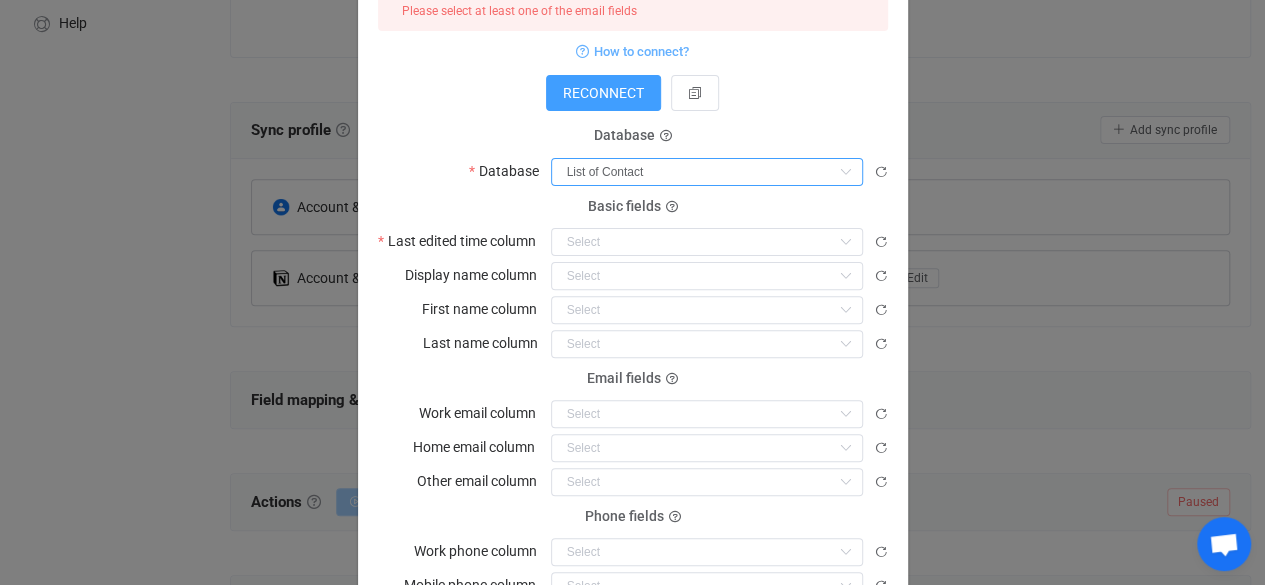 scroll, scrollTop: 202, scrollLeft: 0, axis: vertical 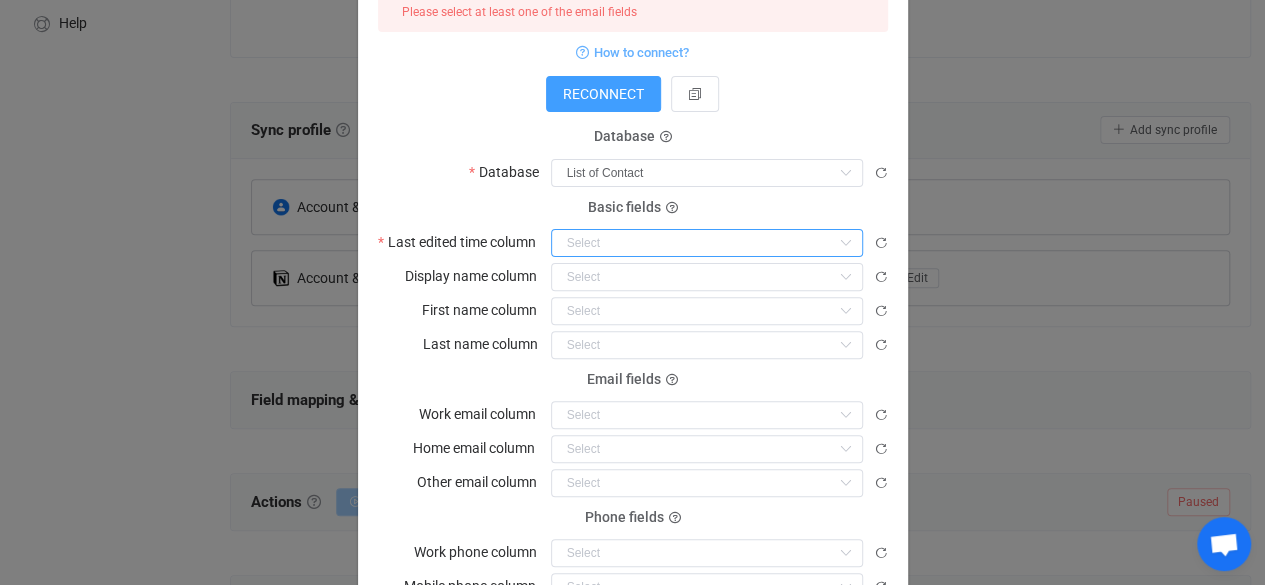 click at bounding box center (707, 243) 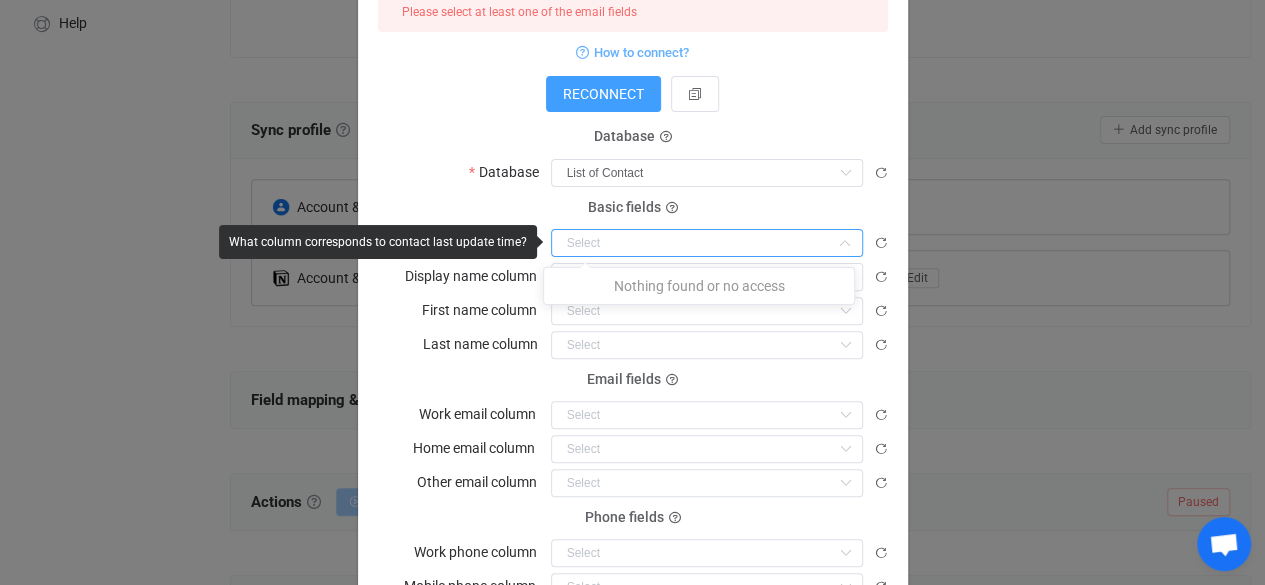 click at bounding box center [707, 243] 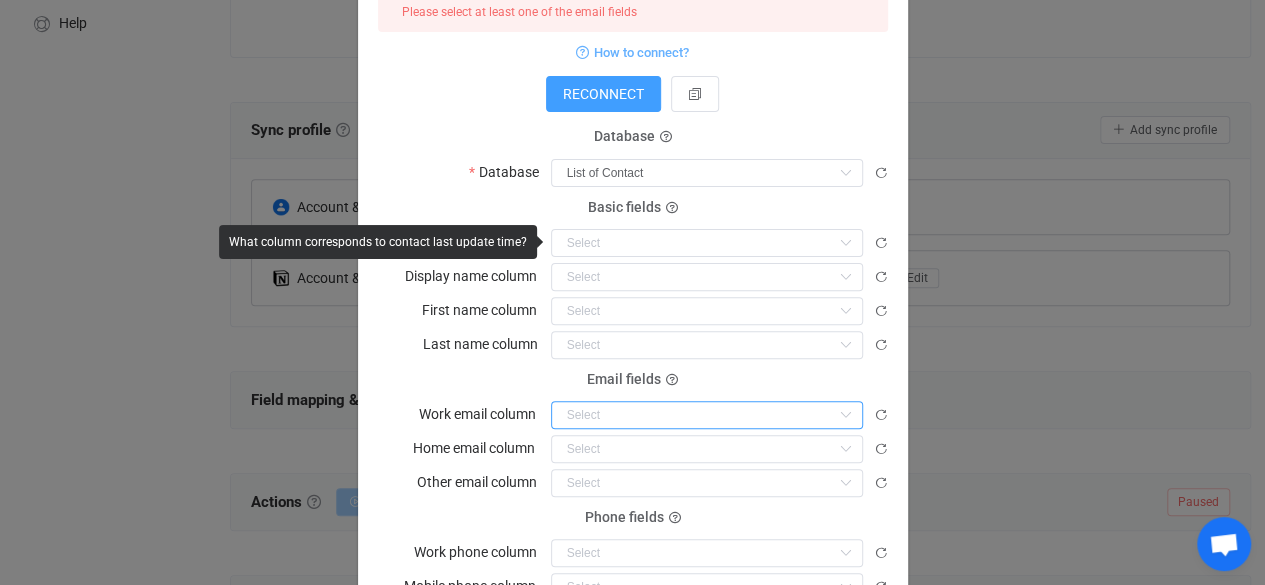 click at bounding box center [707, 415] 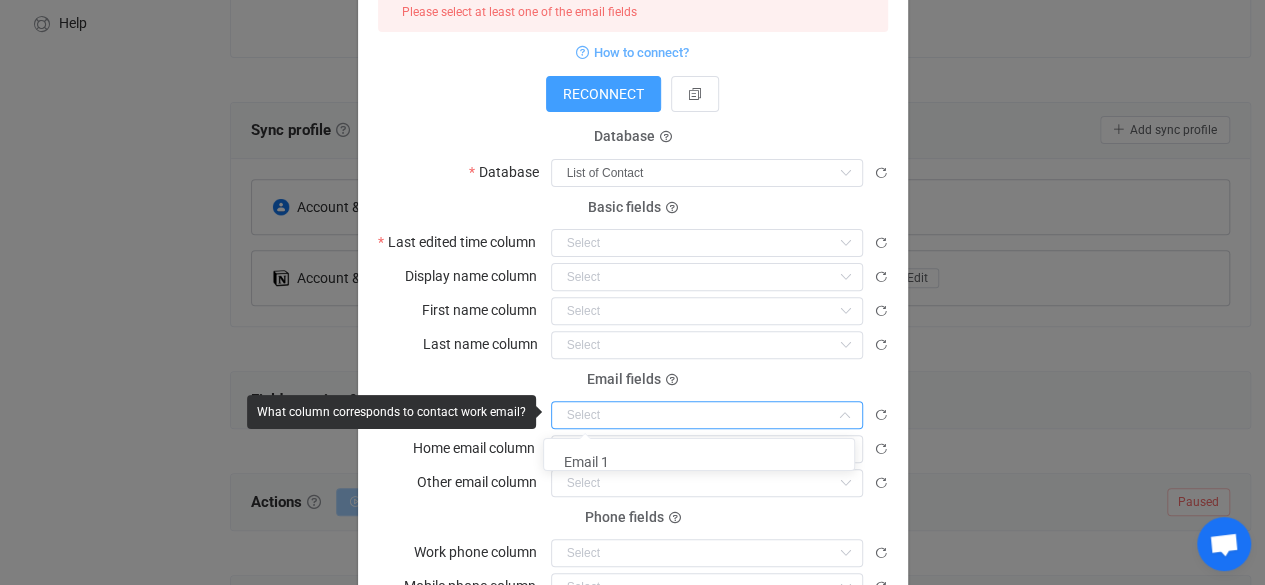 click at bounding box center [707, 415] 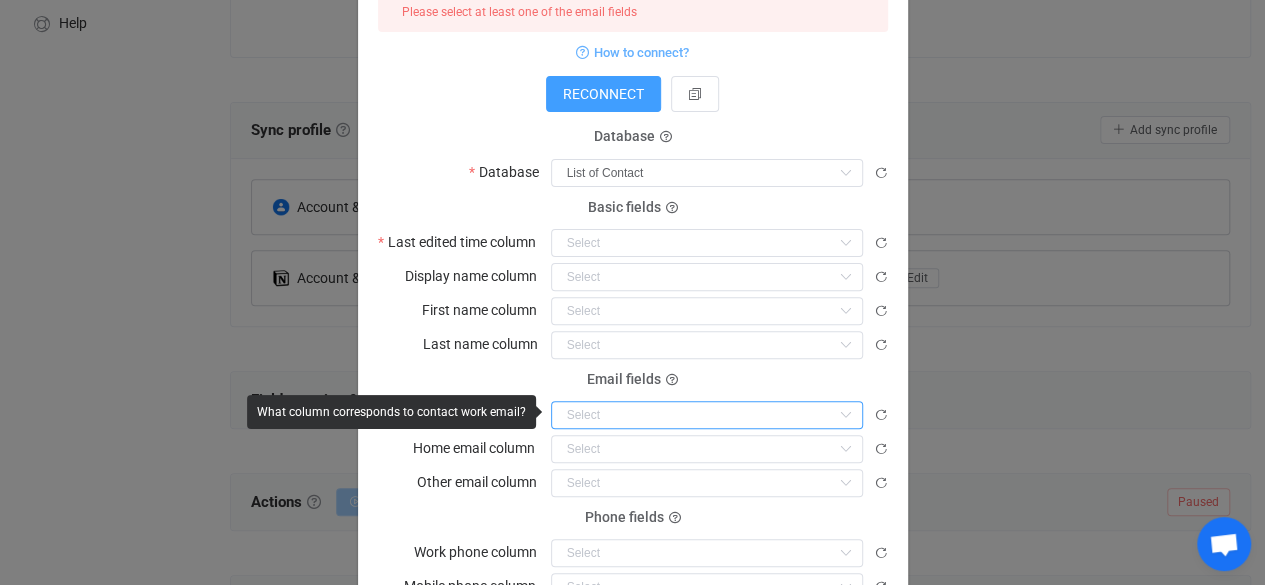 click at bounding box center (707, 415) 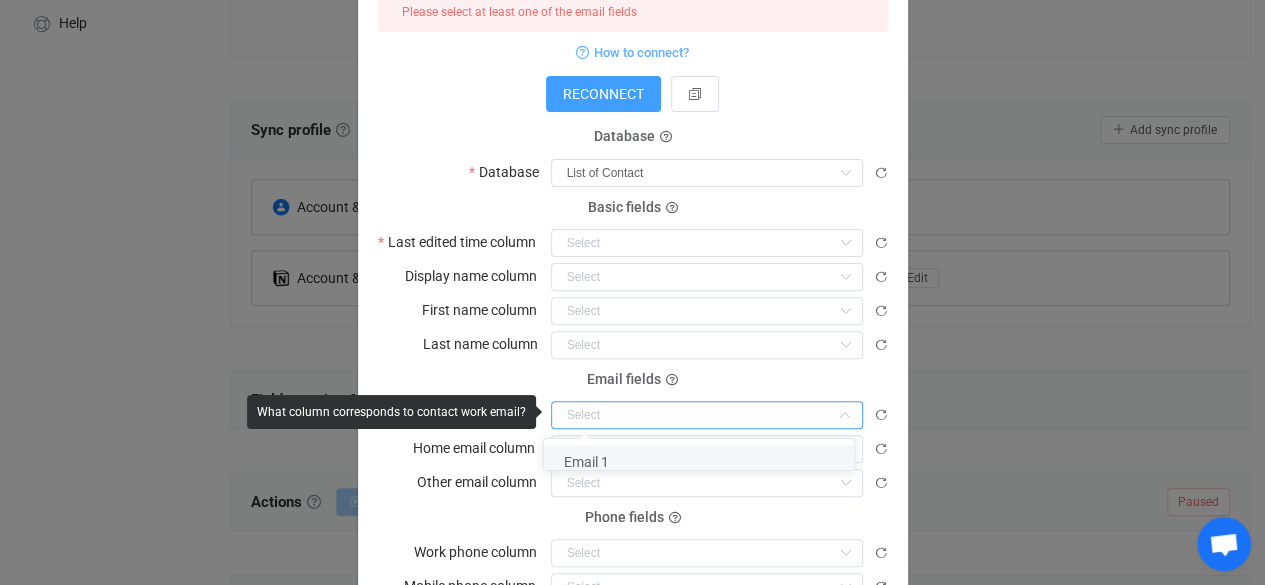 click on "Email 1" at bounding box center [706, 462] 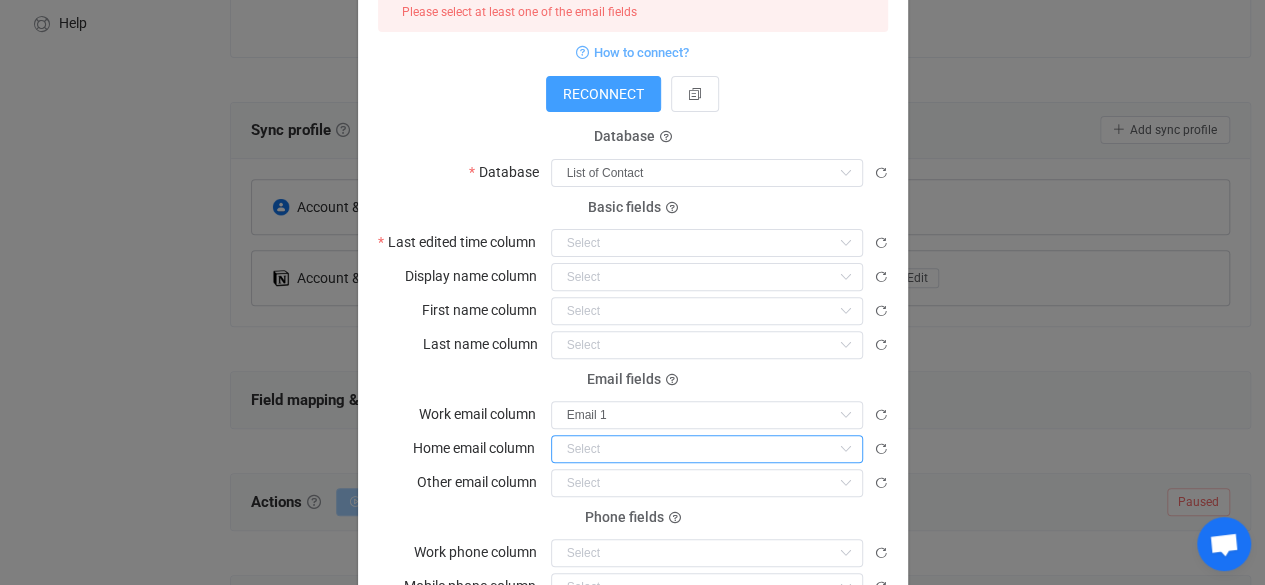 click at bounding box center (707, 449) 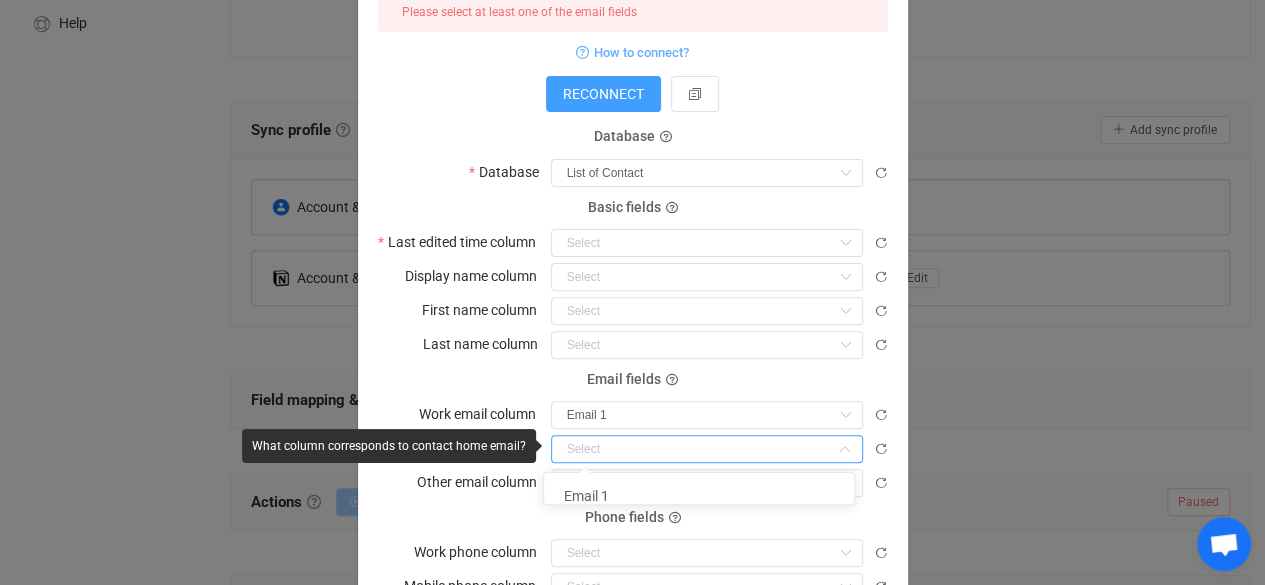 click at bounding box center [707, 449] 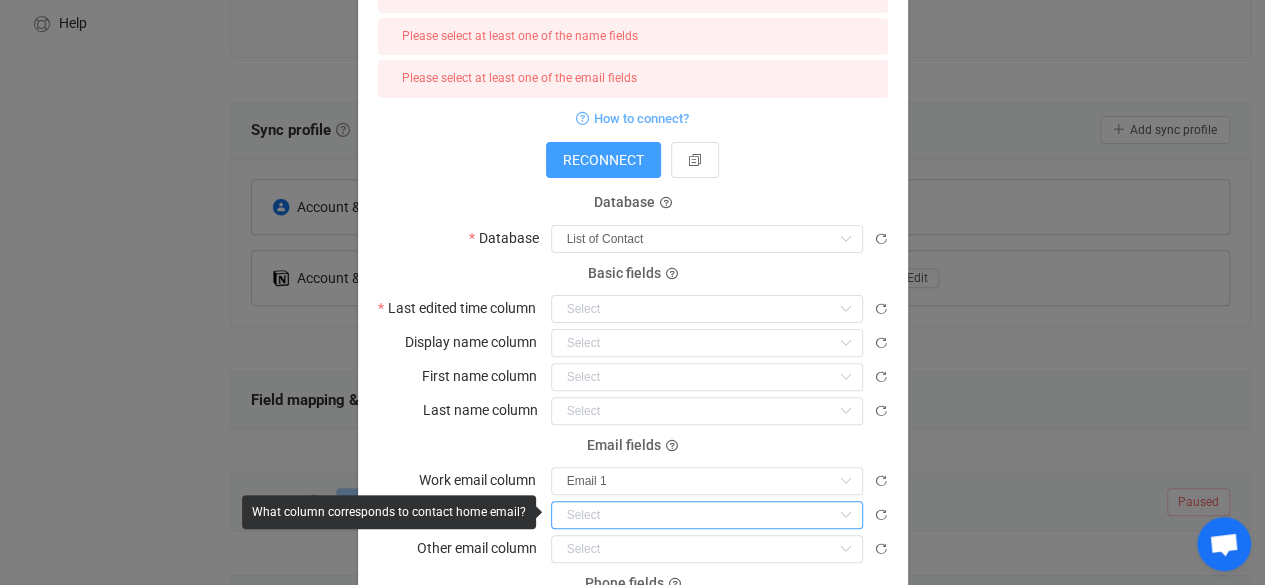 scroll, scrollTop: 135, scrollLeft: 0, axis: vertical 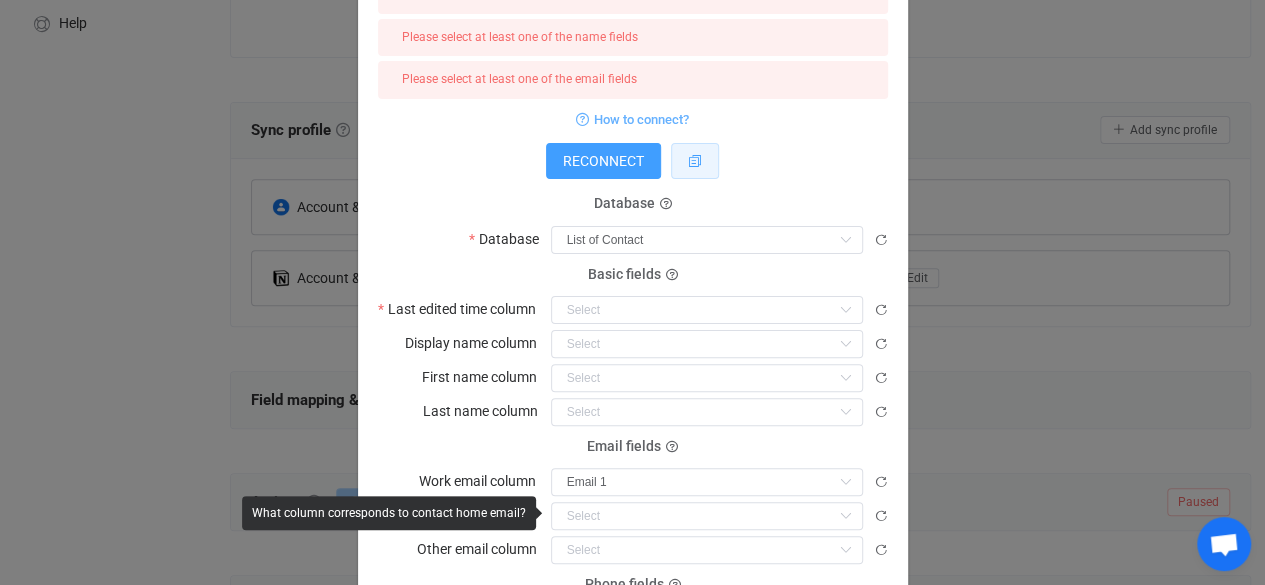 click at bounding box center [695, 161] 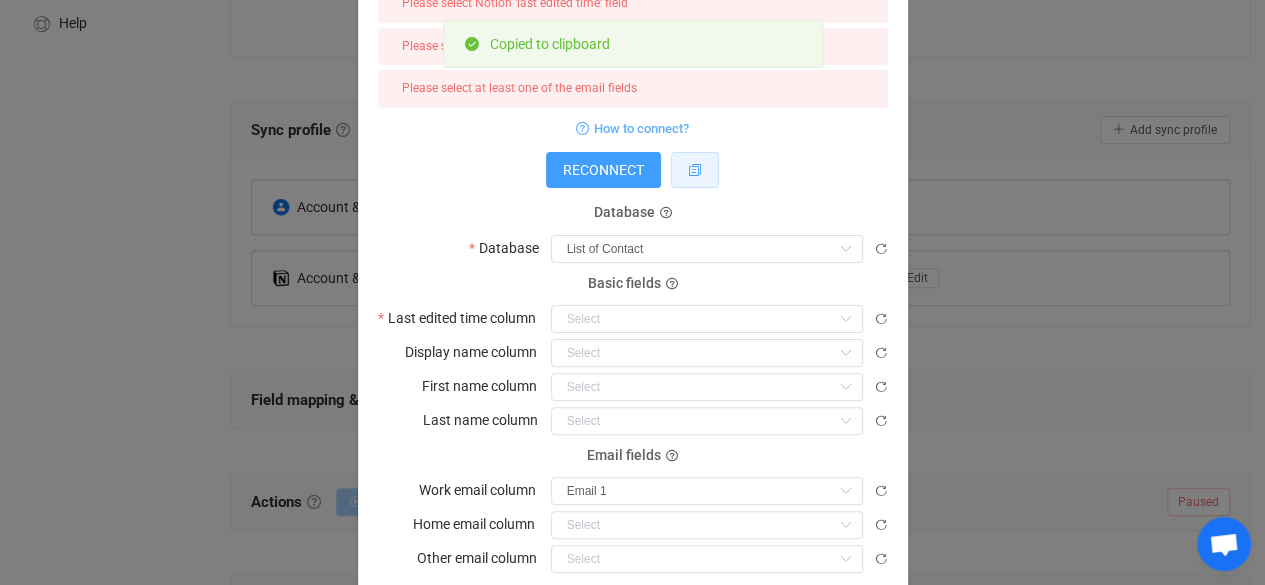 scroll, scrollTop: 126, scrollLeft: 0, axis: vertical 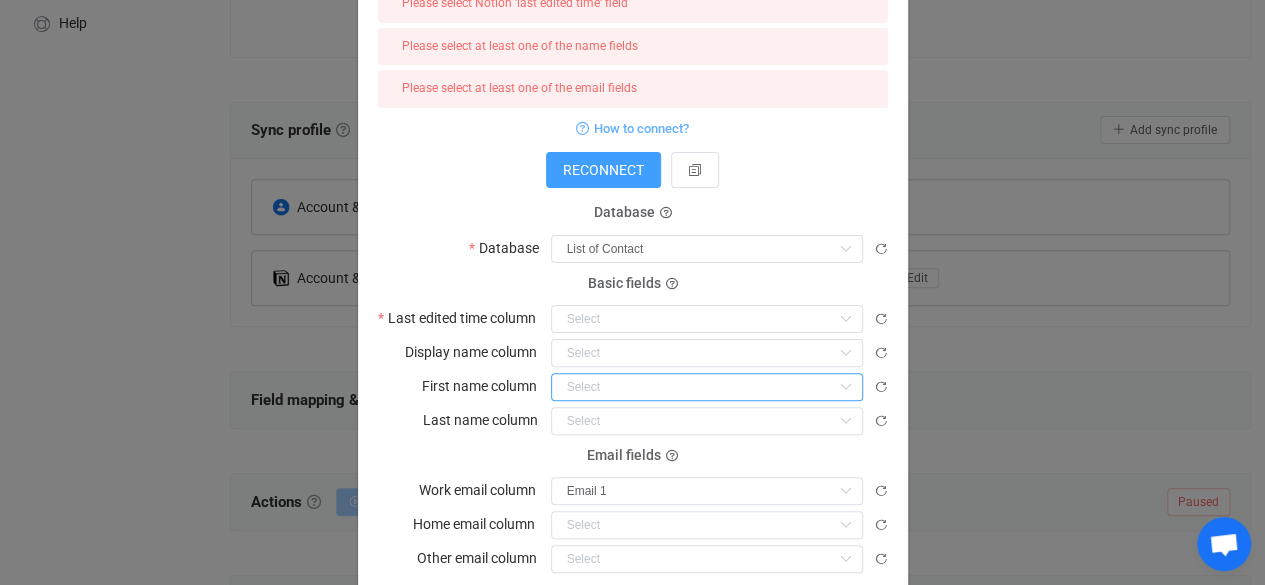 click at bounding box center (707, 387) 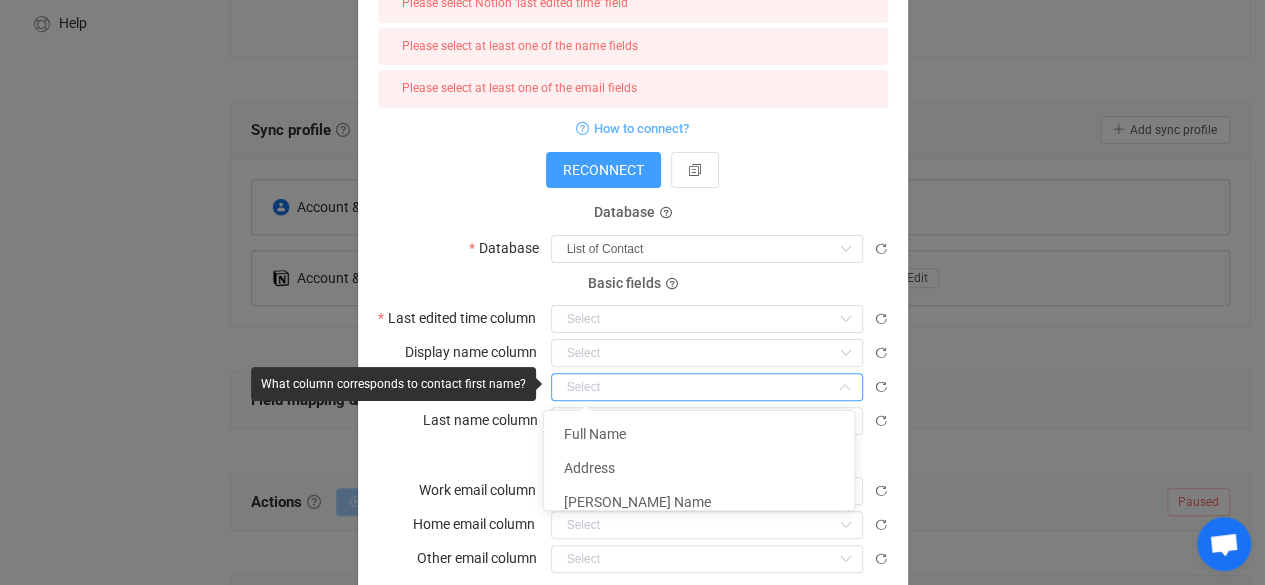 click on "Email fields Work email column Email 1" at bounding box center [633, 480] 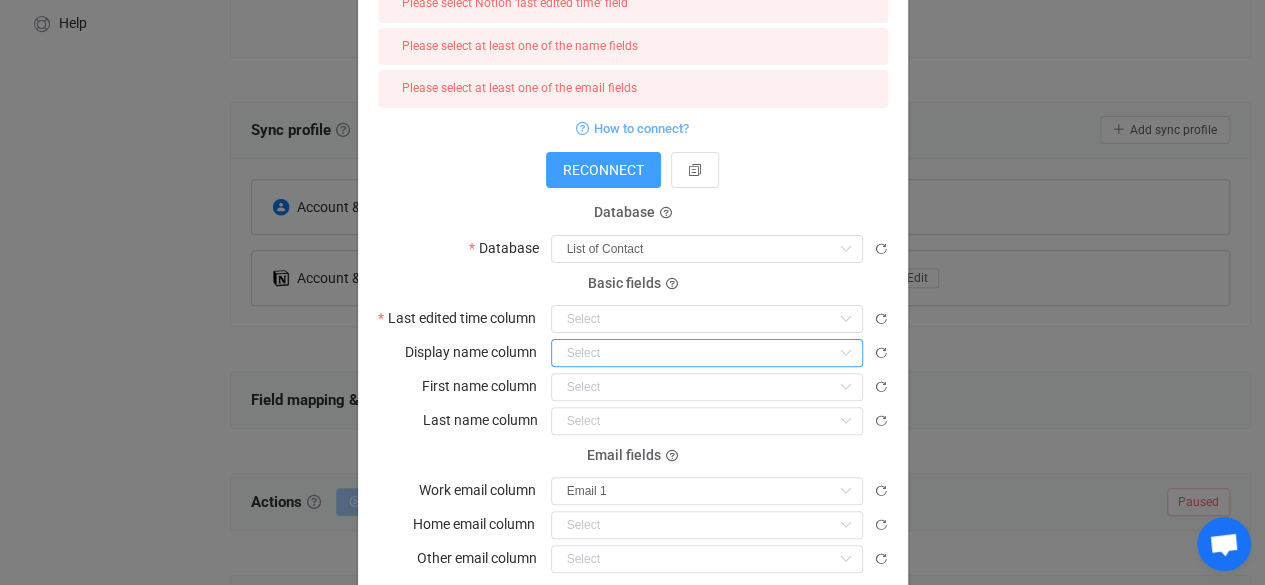click at bounding box center [707, 353] 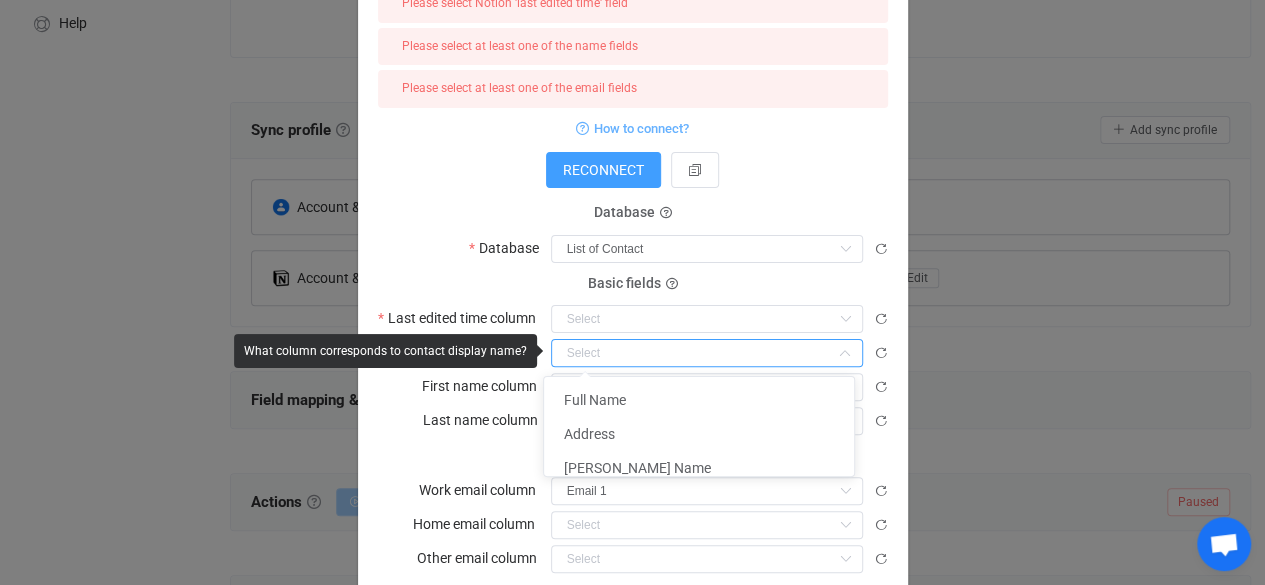 click on "Work email column" at bounding box center [483, 490] 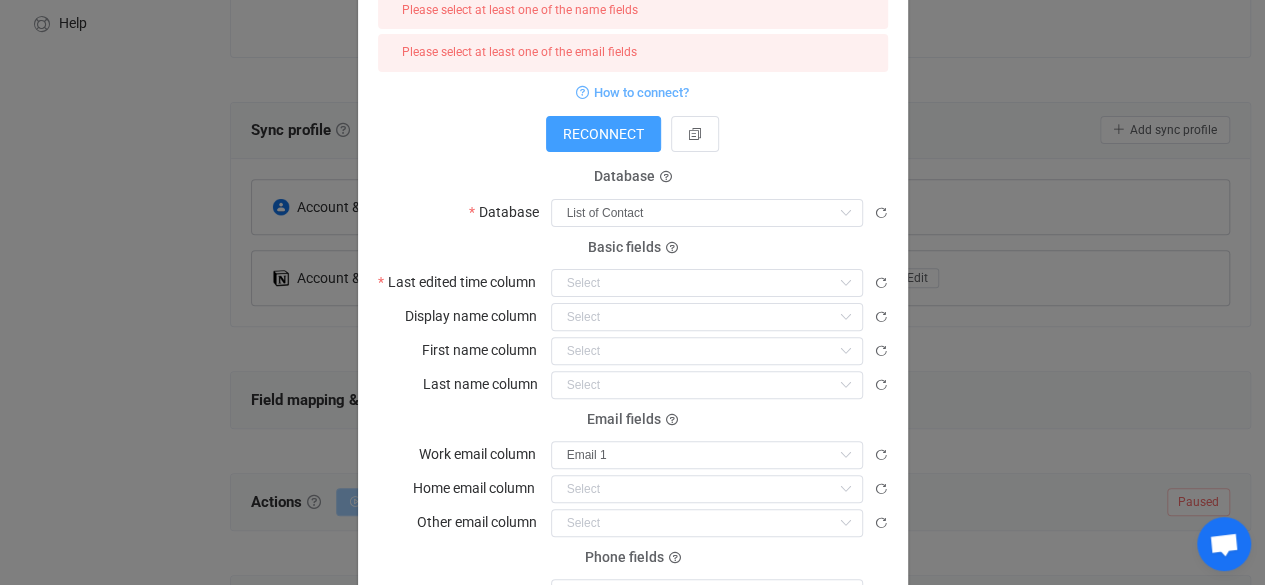 scroll, scrollTop: 161, scrollLeft: 0, axis: vertical 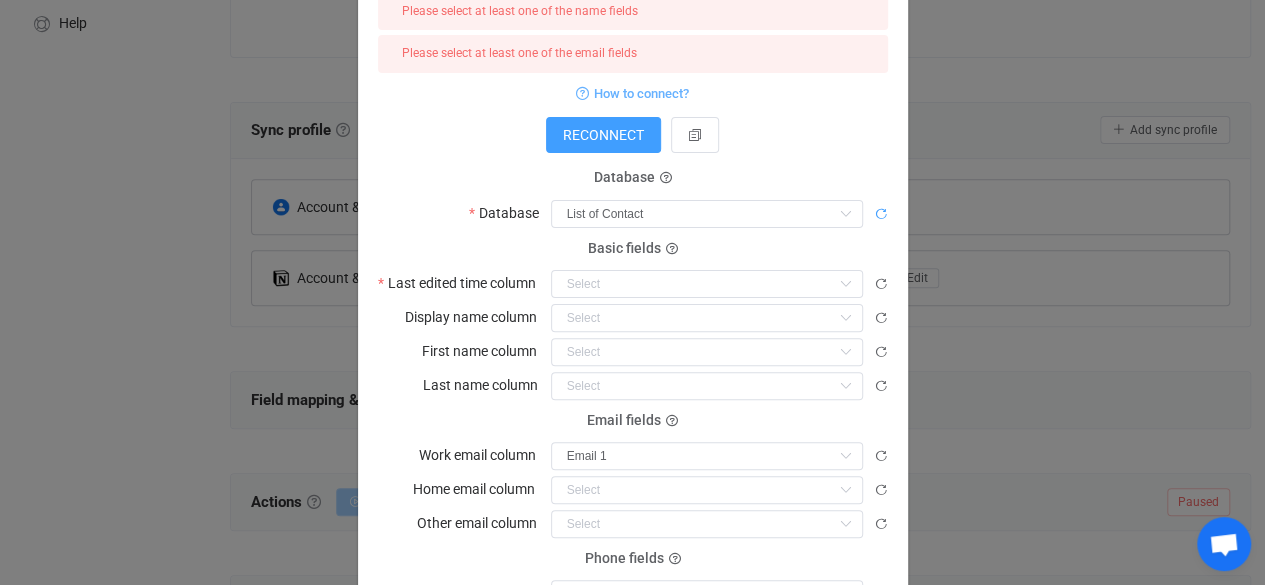 click at bounding box center (881, 214) 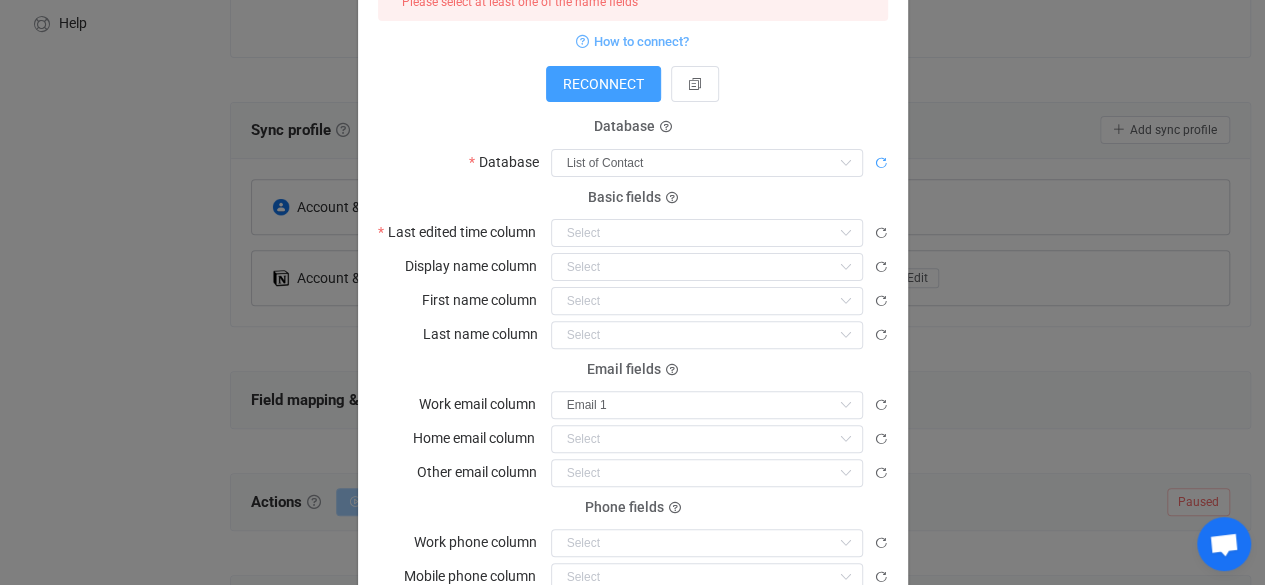 scroll, scrollTop: 184, scrollLeft: 0, axis: vertical 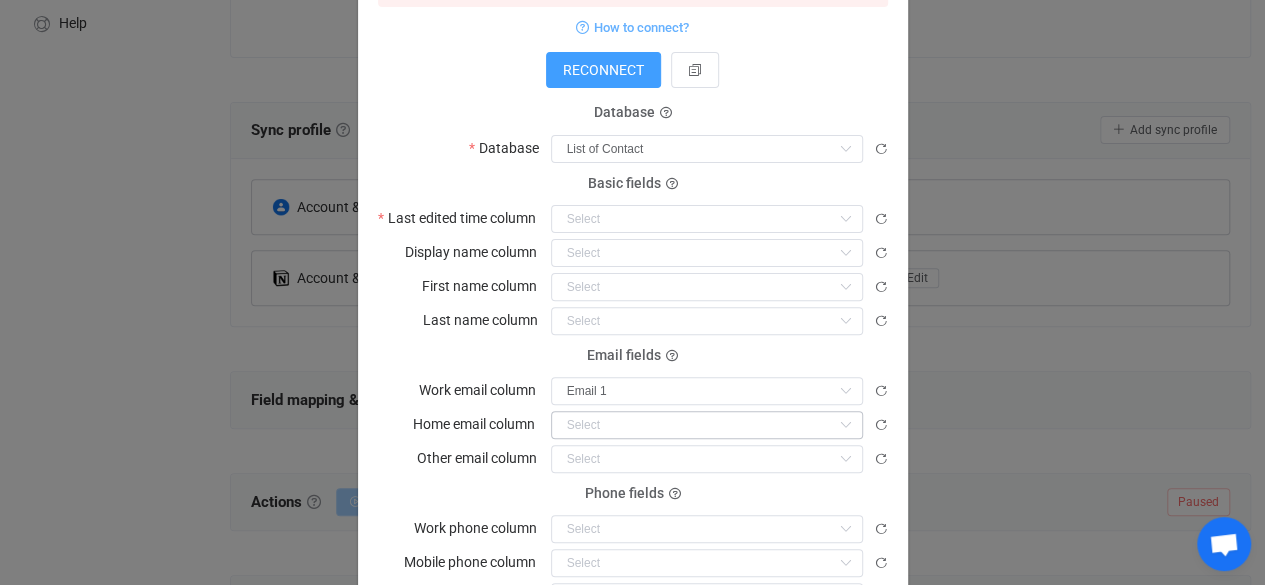 click at bounding box center (845, 425) 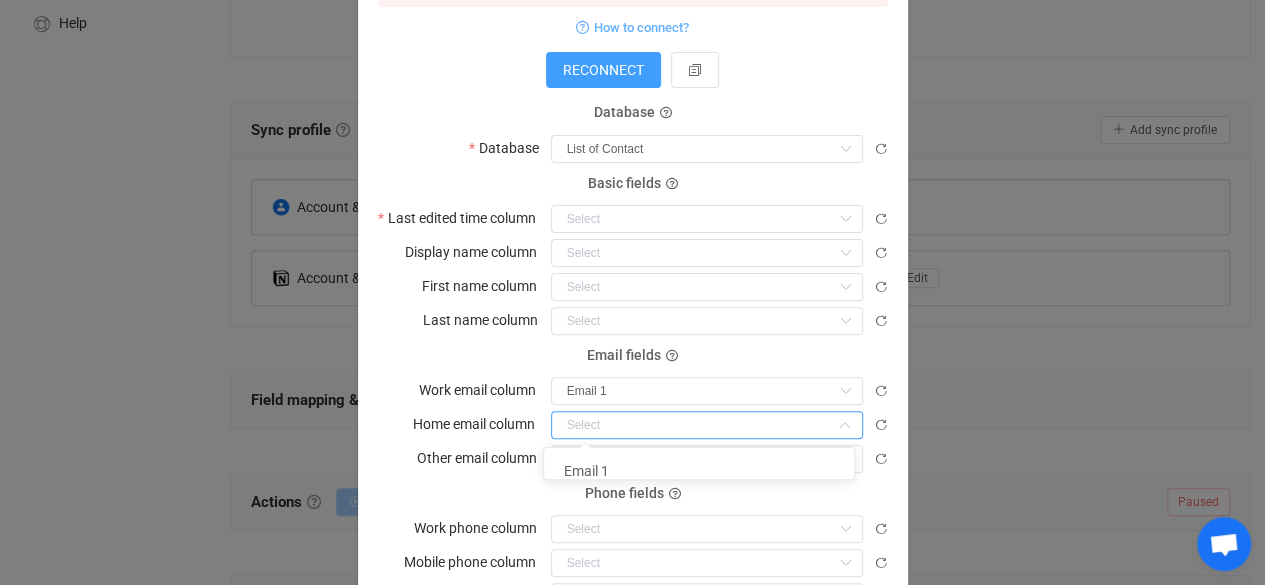 click at bounding box center (707, 425) 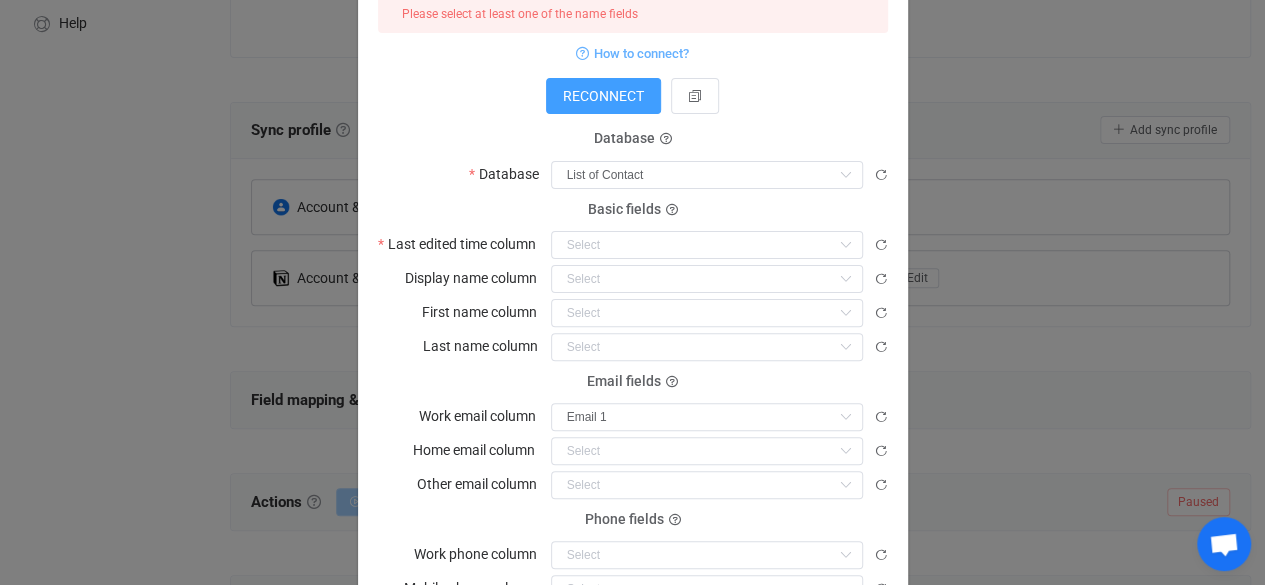 scroll, scrollTop: 154, scrollLeft: 0, axis: vertical 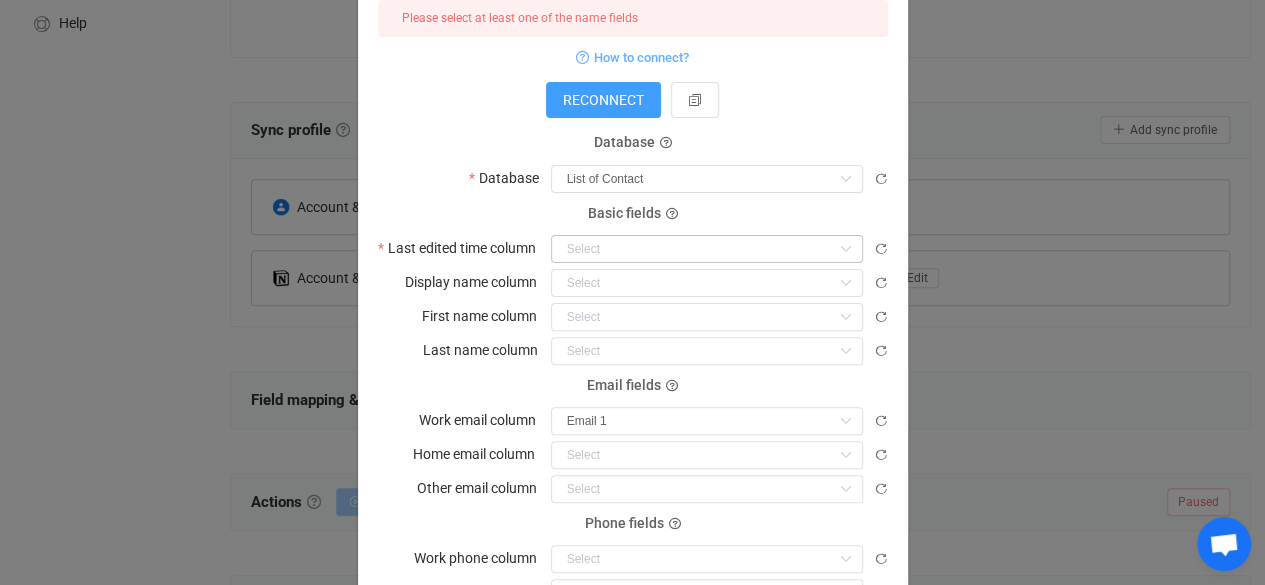 click at bounding box center [845, 249] 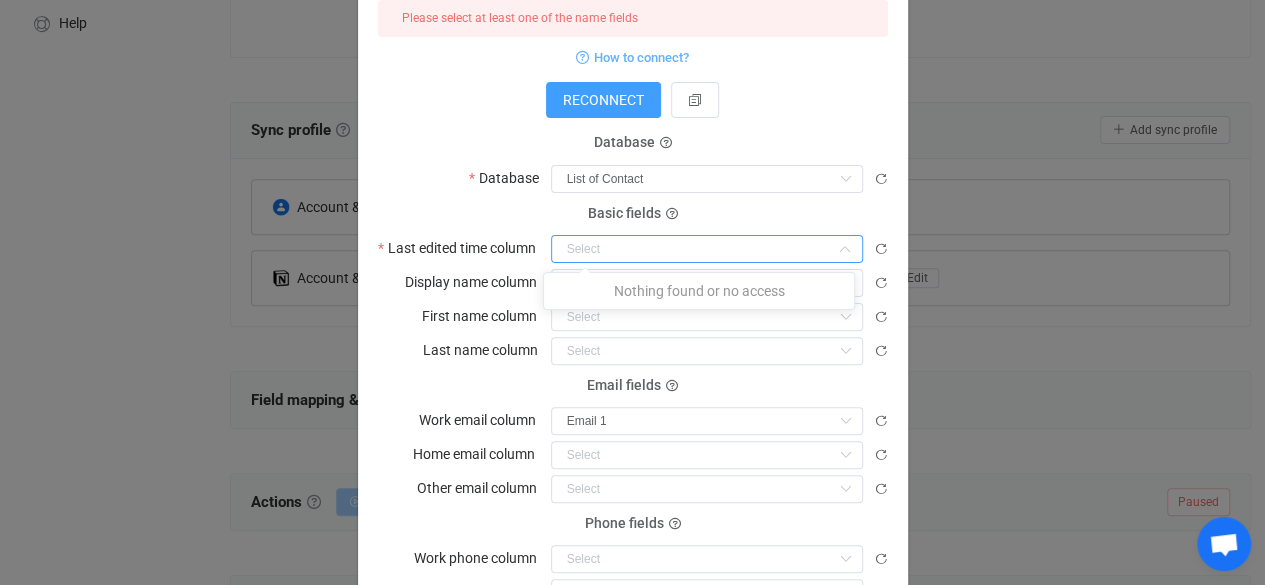 click at bounding box center (845, 249) 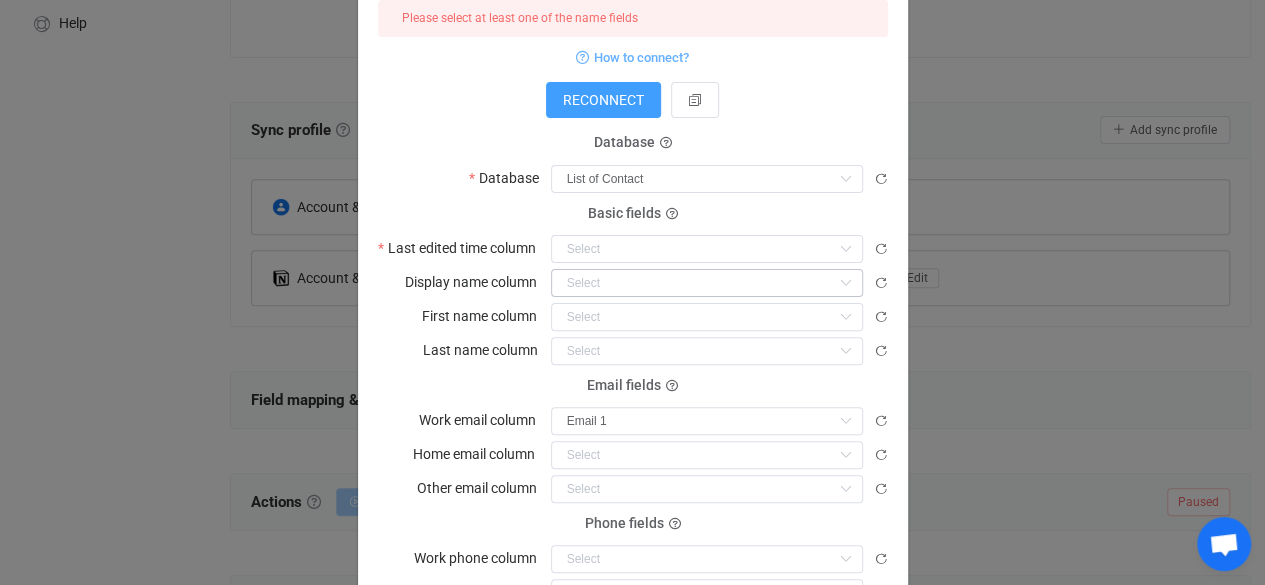 click at bounding box center [845, 283] 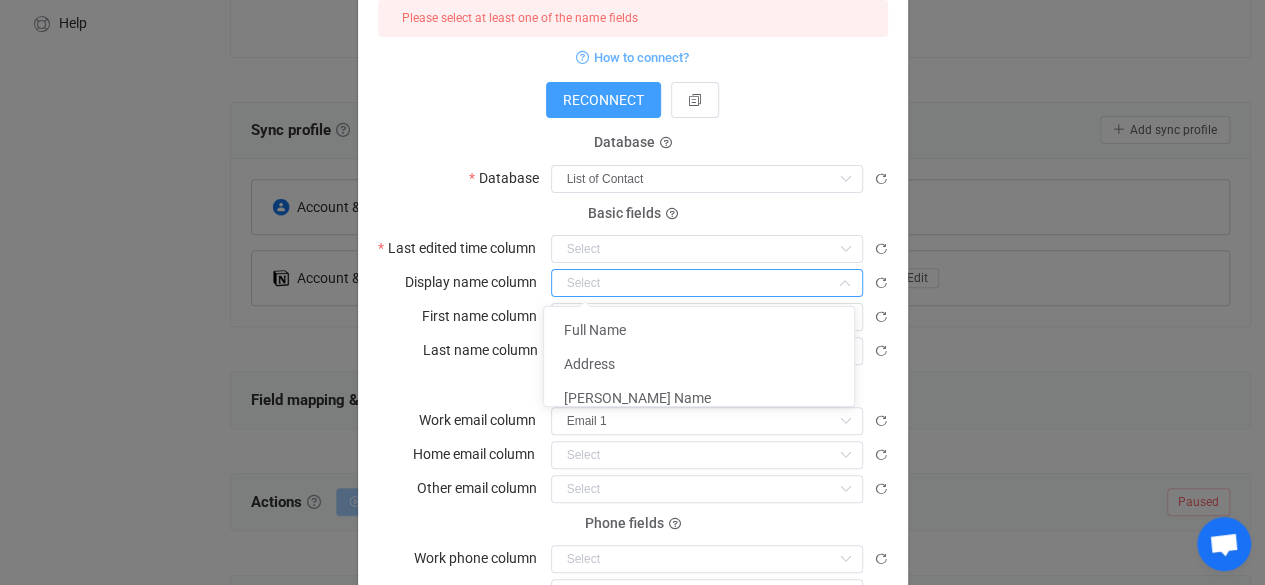 click at bounding box center [707, 283] 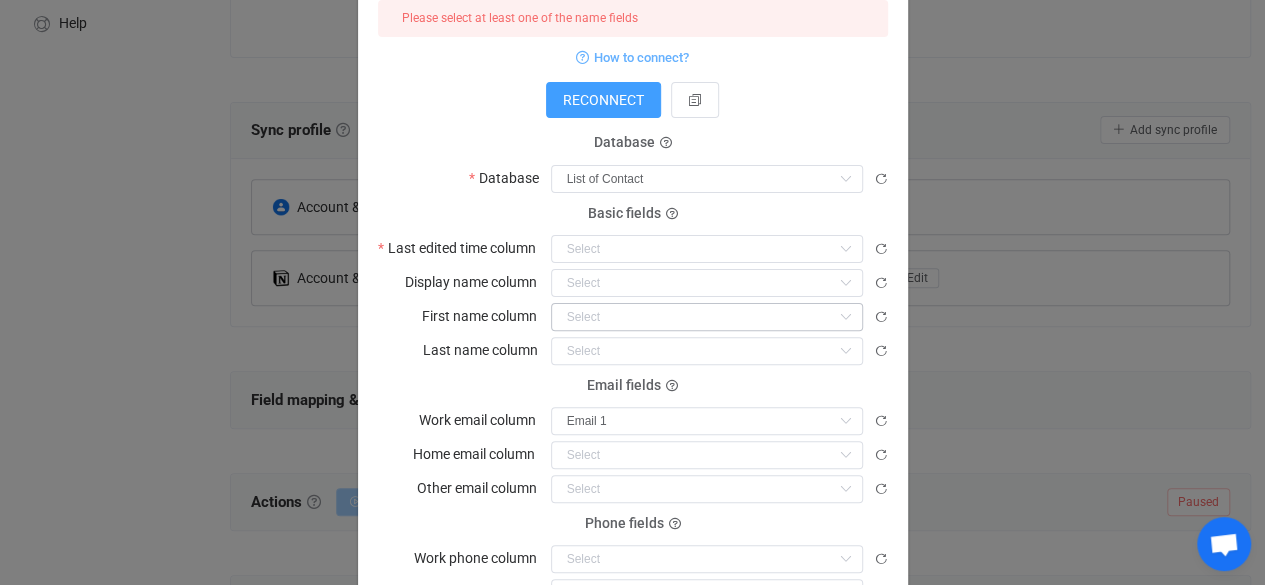 click at bounding box center [845, 317] 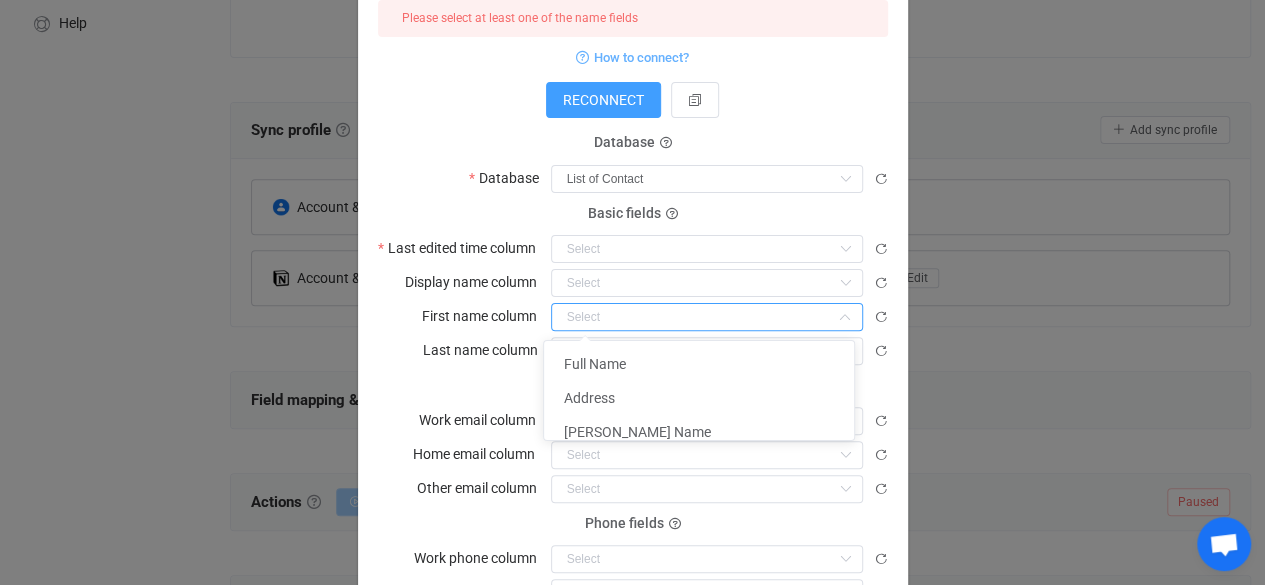 click on "Email fields Work email column Email 1" at bounding box center [633, 410] 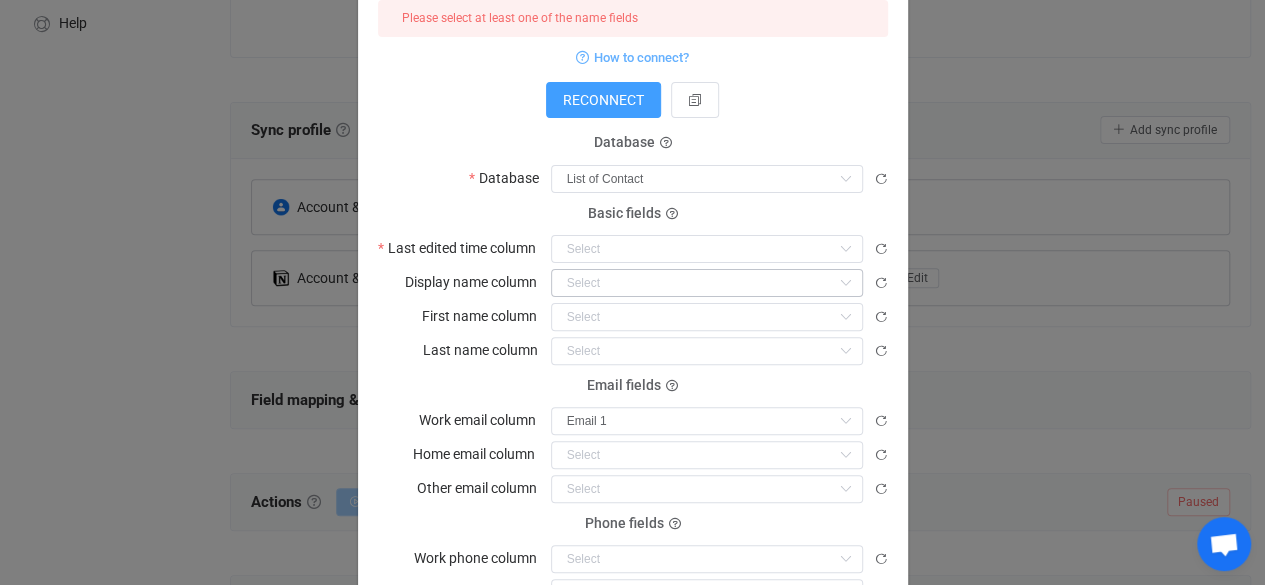 click at bounding box center (845, 283) 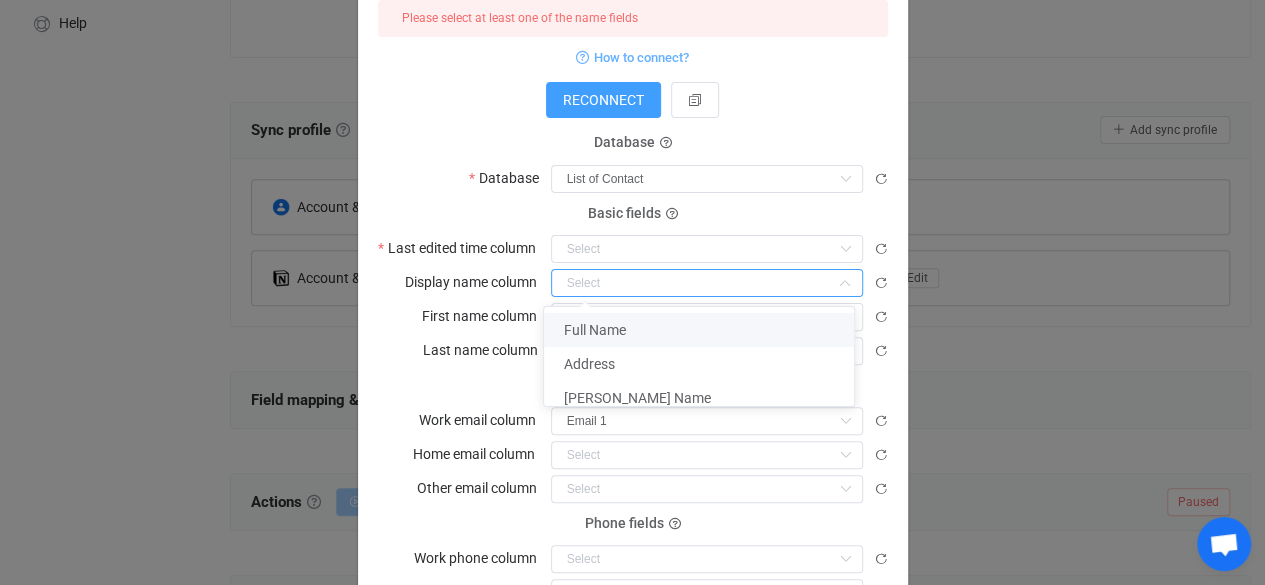 click on "Full Name" at bounding box center [706, 330] 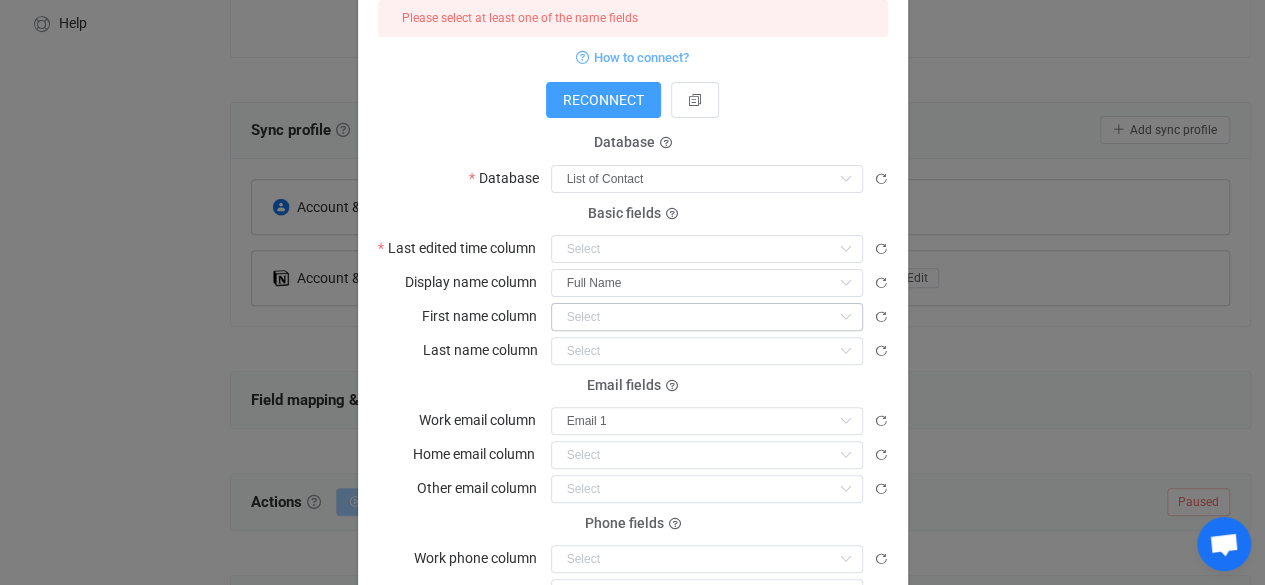 click at bounding box center [845, 317] 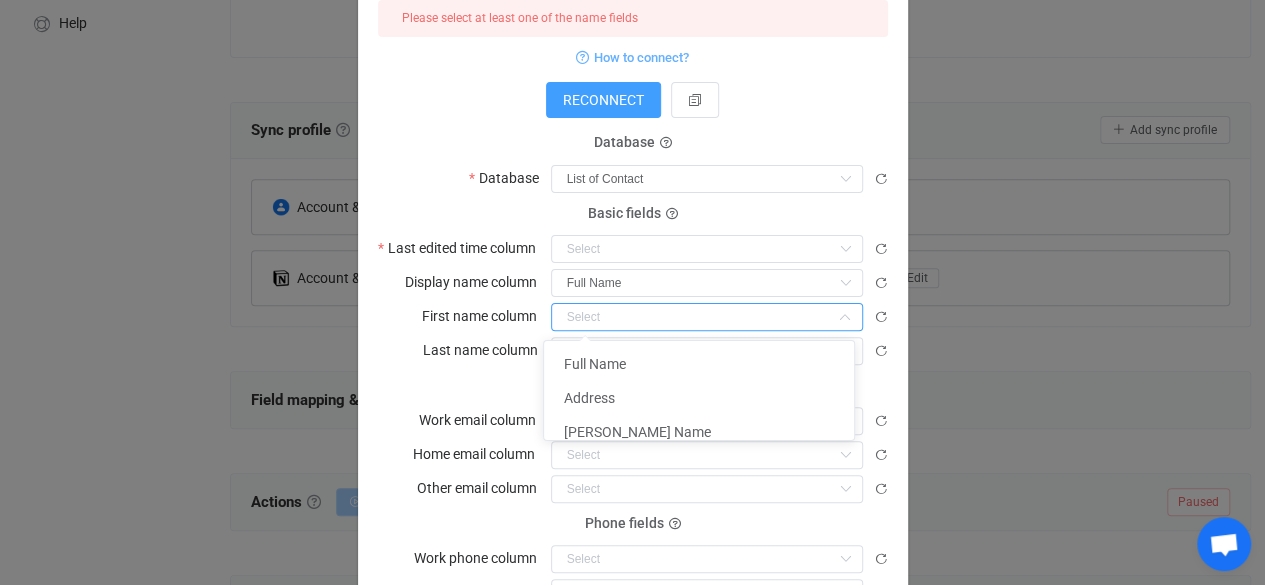click on "Email fields" at bounding box center (633, 385) 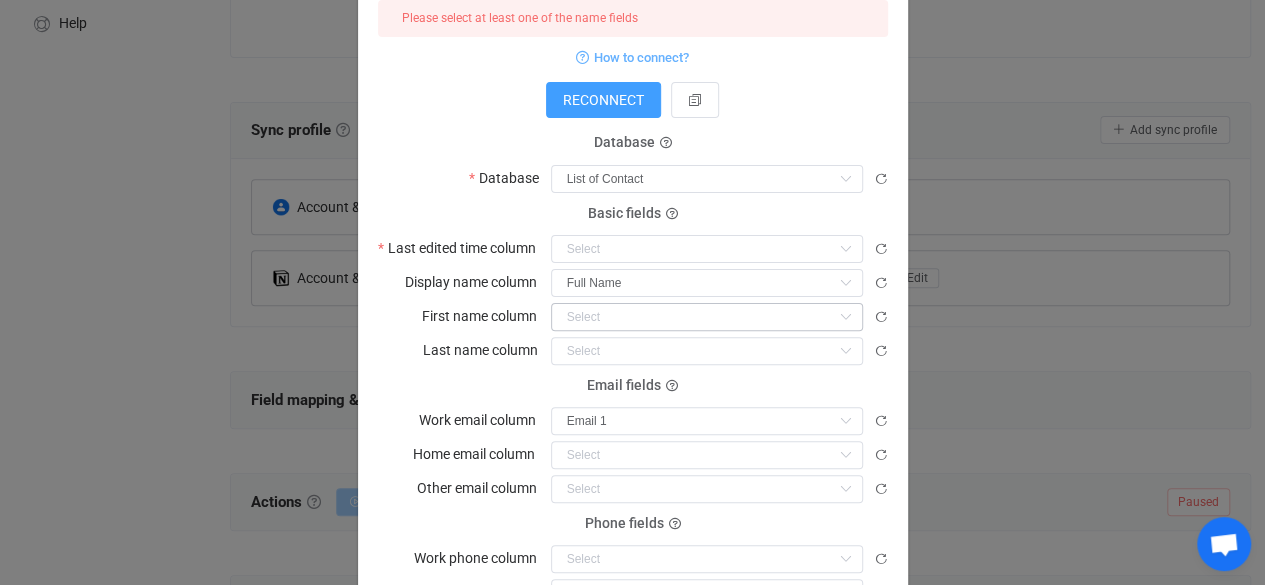 click at bounding box center (845, 317) 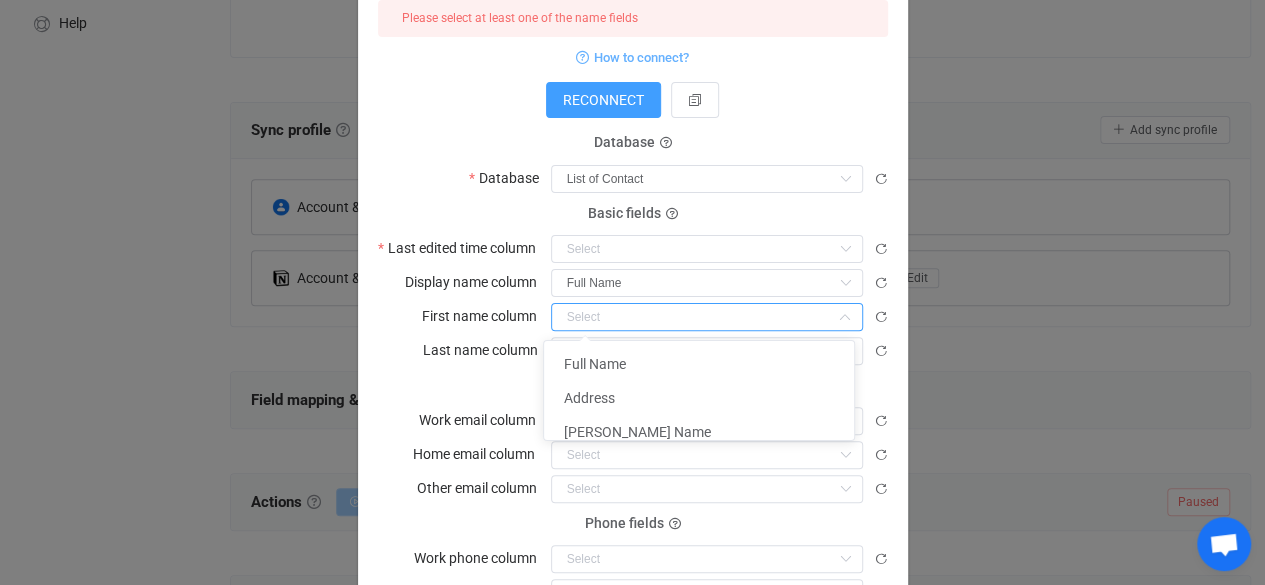 click on "Email fields Work email column Email 1" at bounding box center [633, 410] 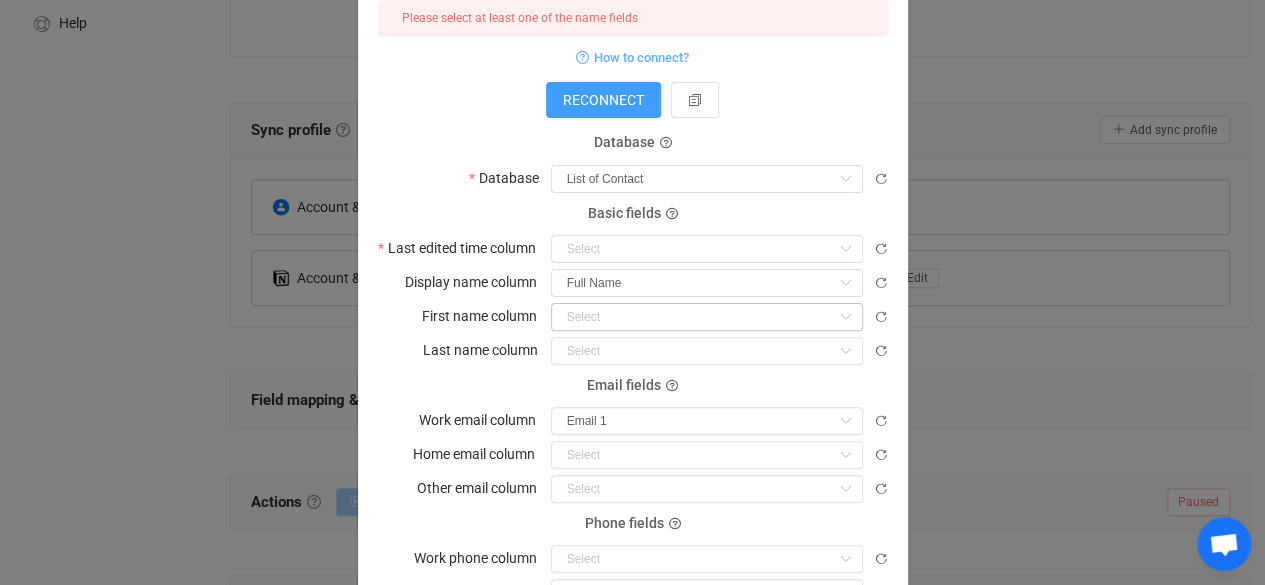 click at bounding box center (845, 317) 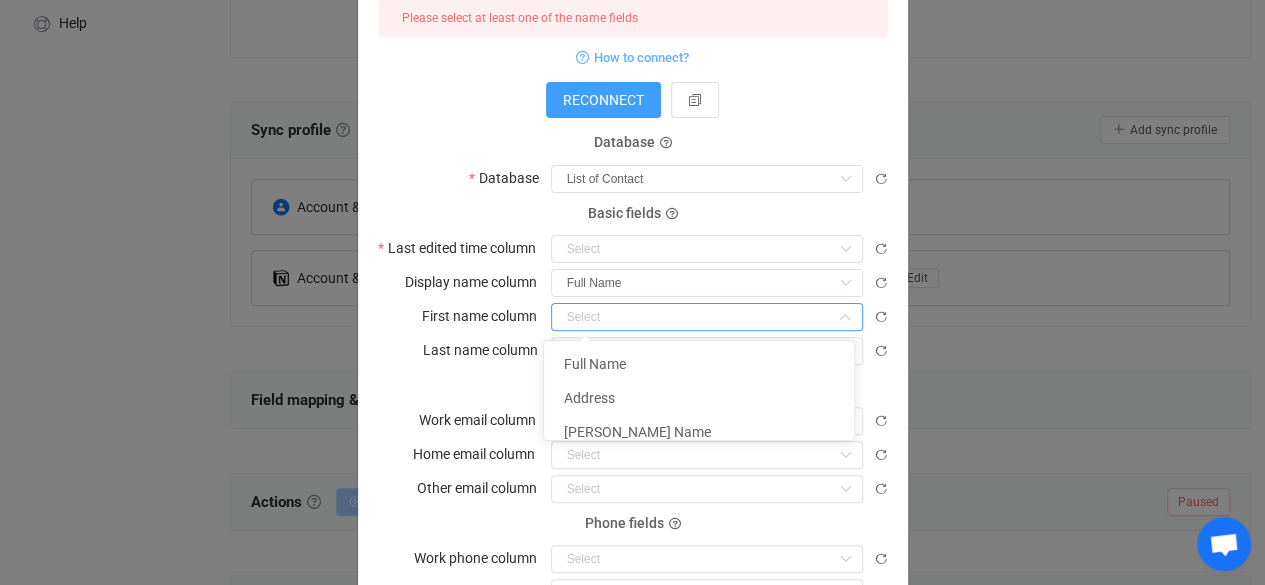click on "Email fields Work email column Email 1" at bounding box center [633, 410] 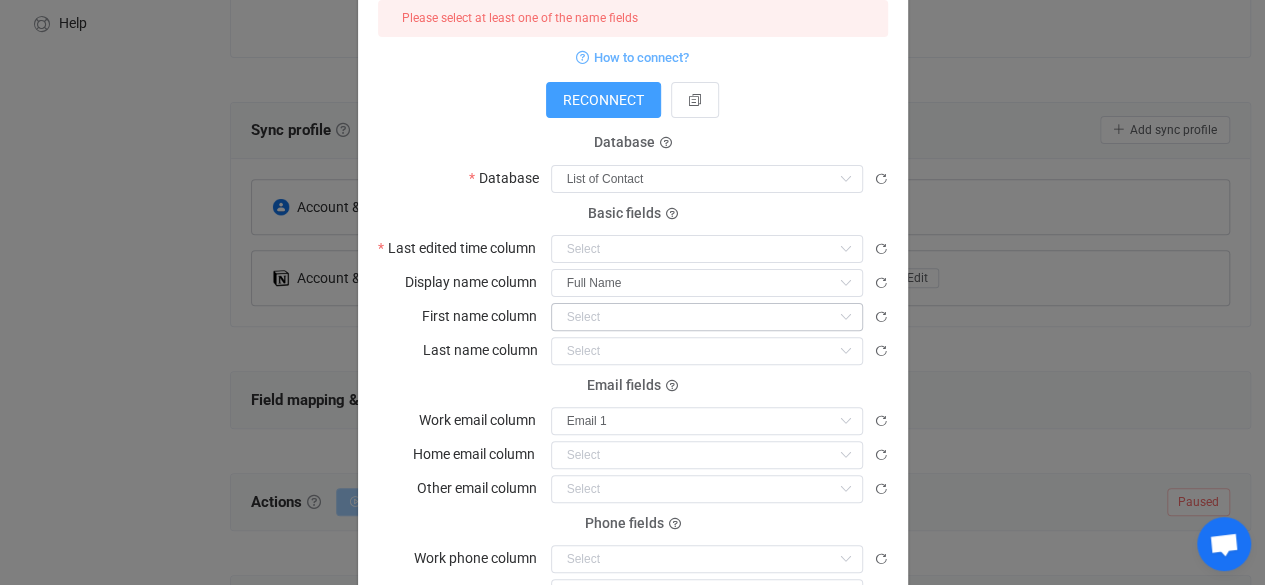 click at bounding box center [845, 317] 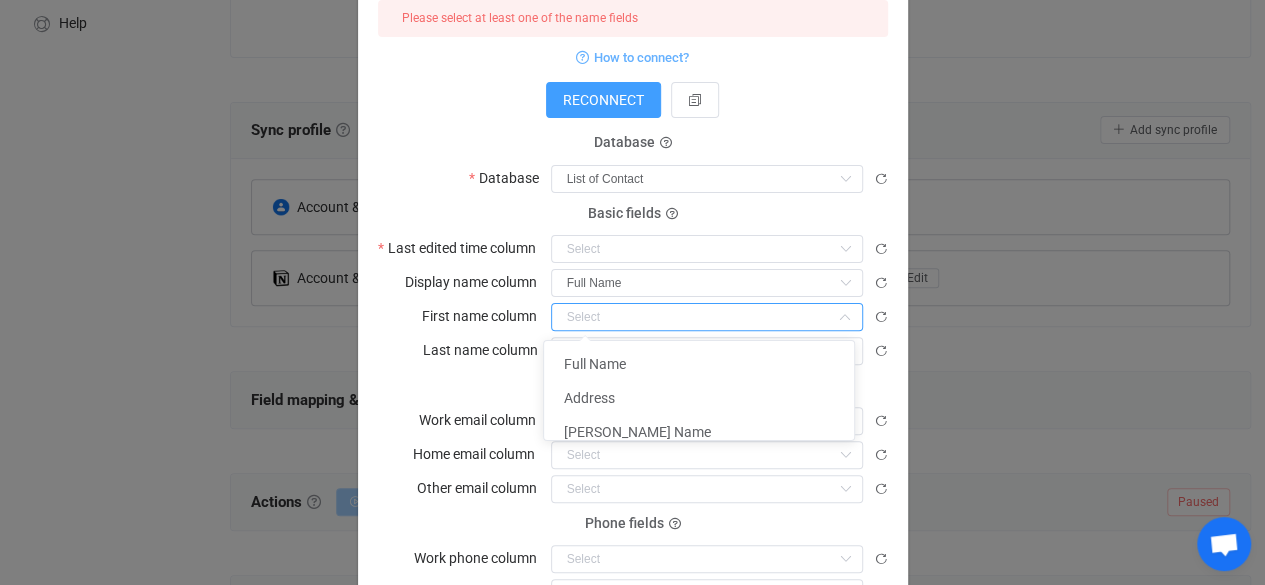 click on "Email fields" at bounding box center (633, 385) 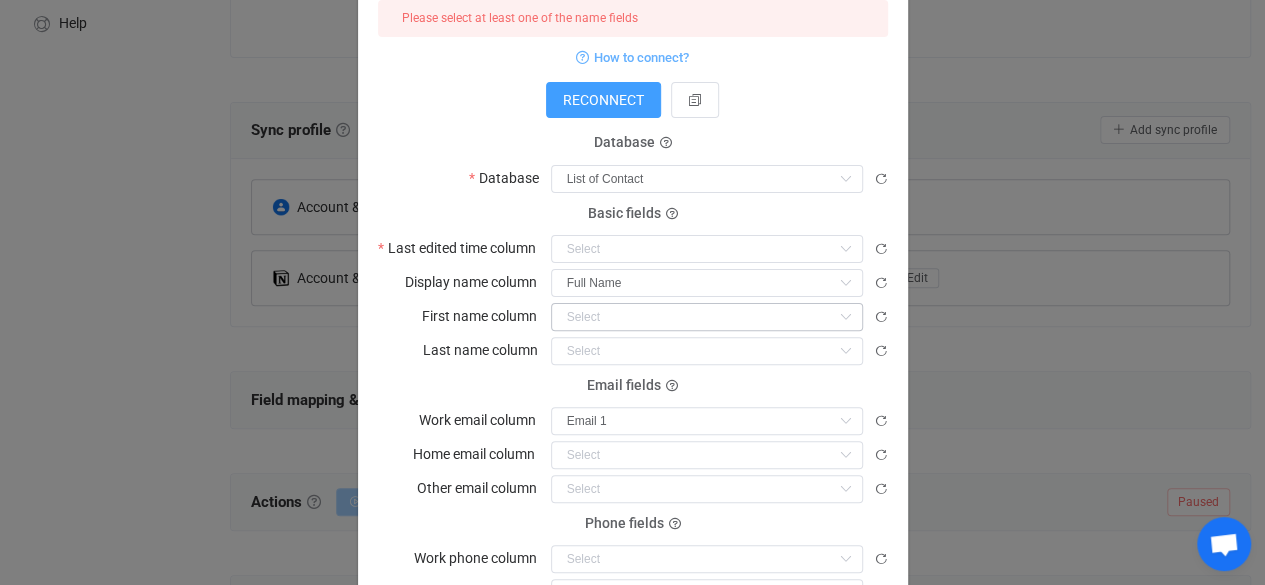 click at bounding box center (845, 317) 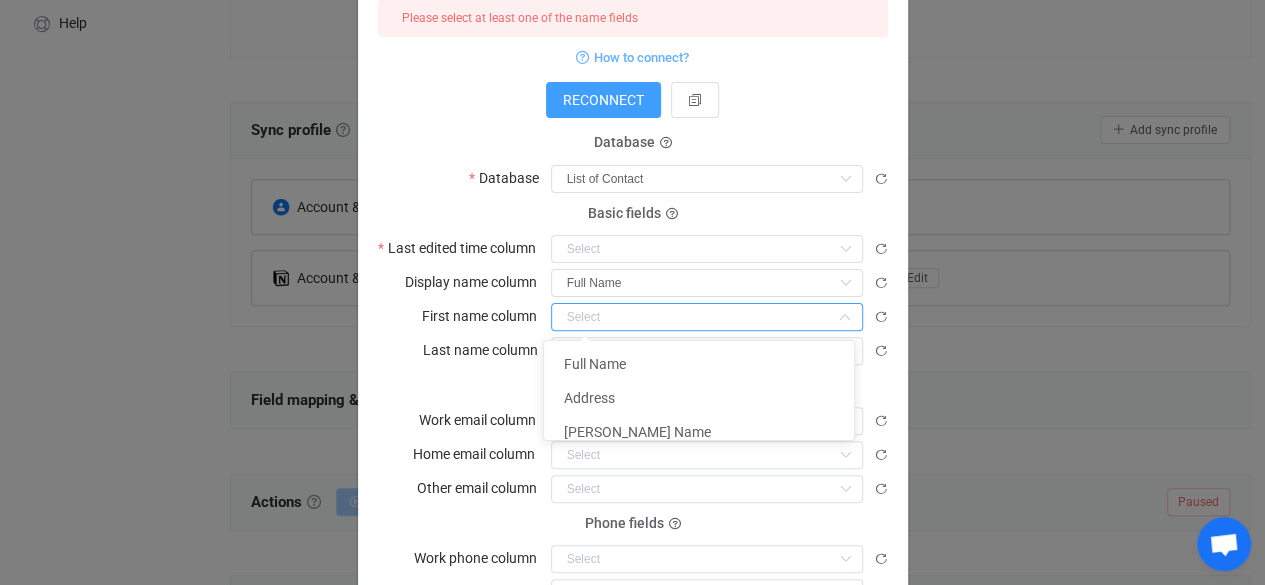 click at bounding box center (707, 317) 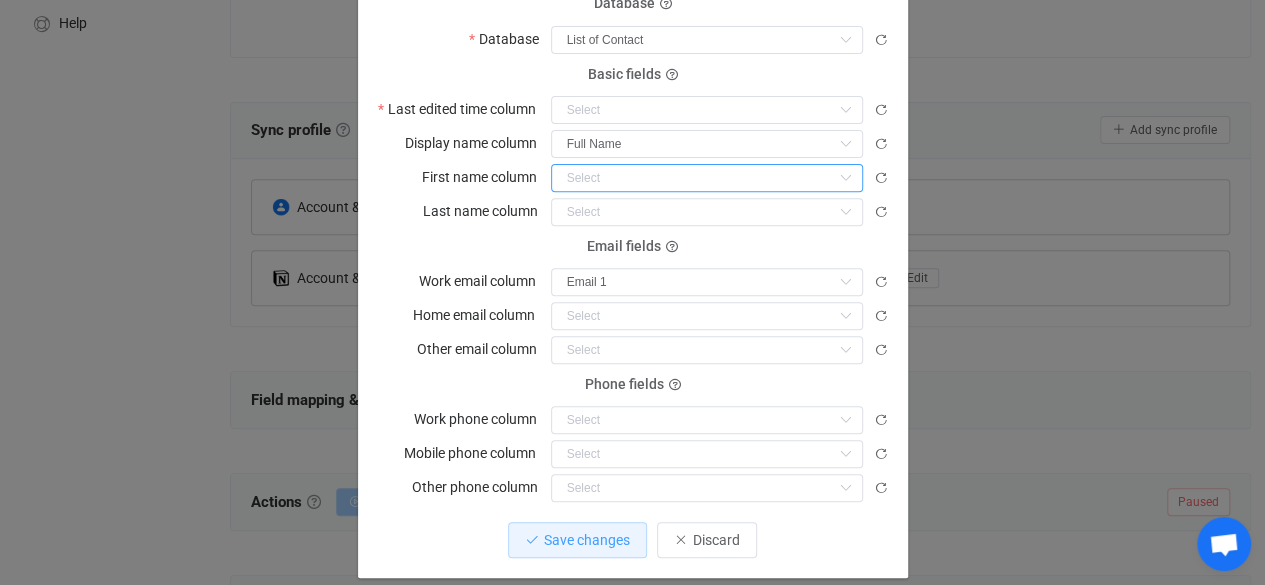 scroll, scrollTop: 330, scrollLeft: 0, axis: vertical 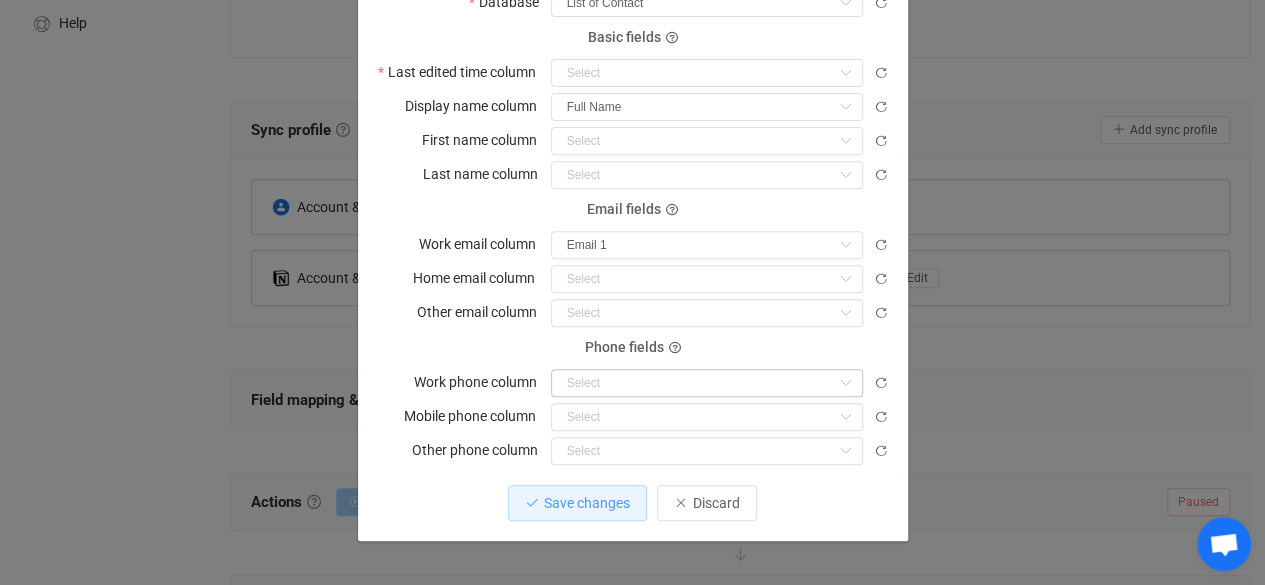 click at bounding box center (845, 383) 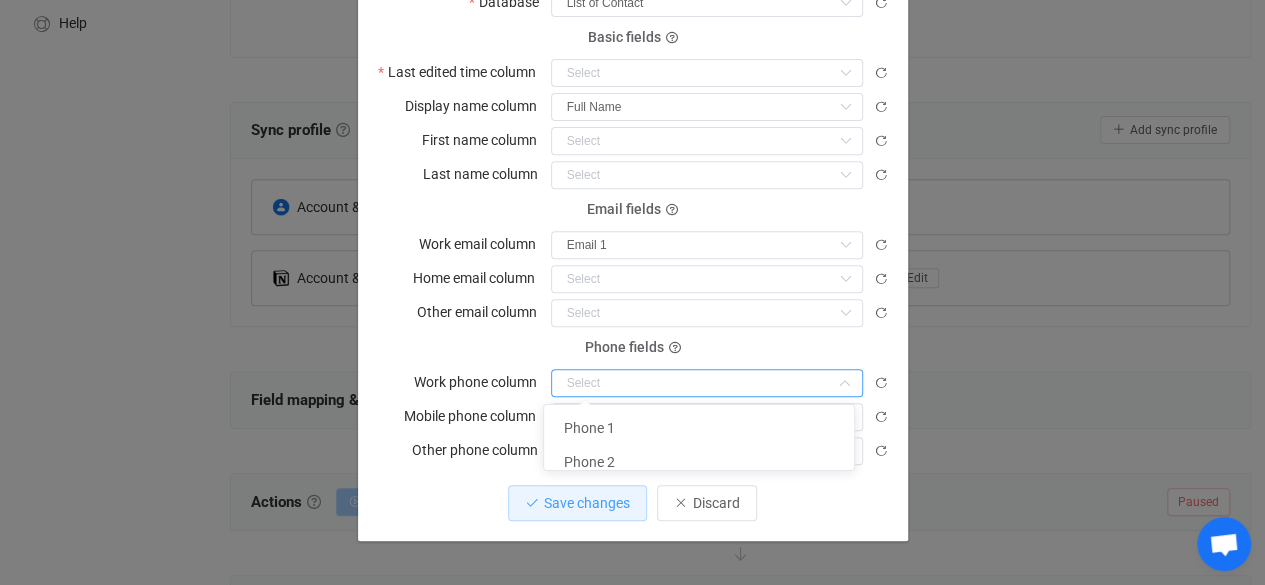 click on "Work phone column" at bounding box center [633, 382] 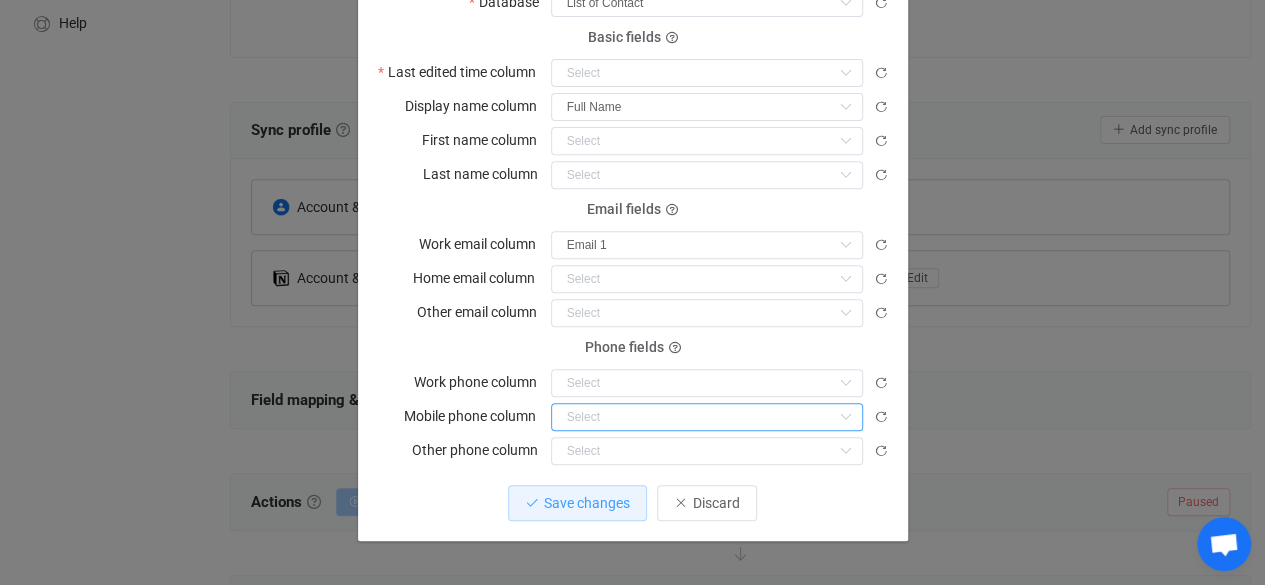 click at bounding box center (707, 417) 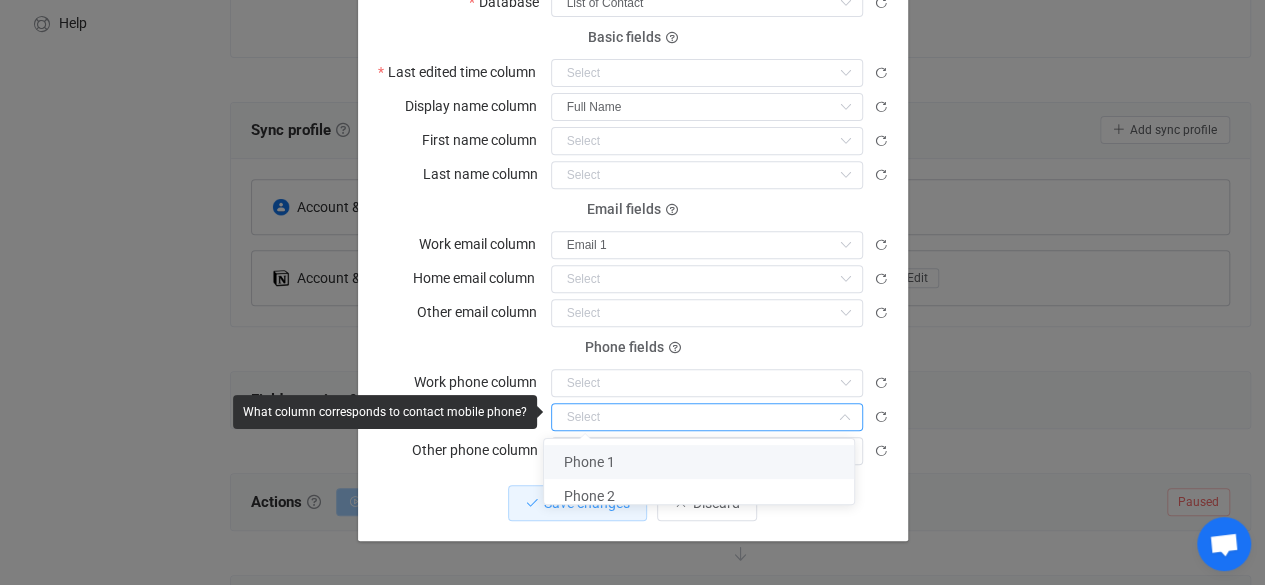click on "Phone 1" at bounding box center [706, 462] 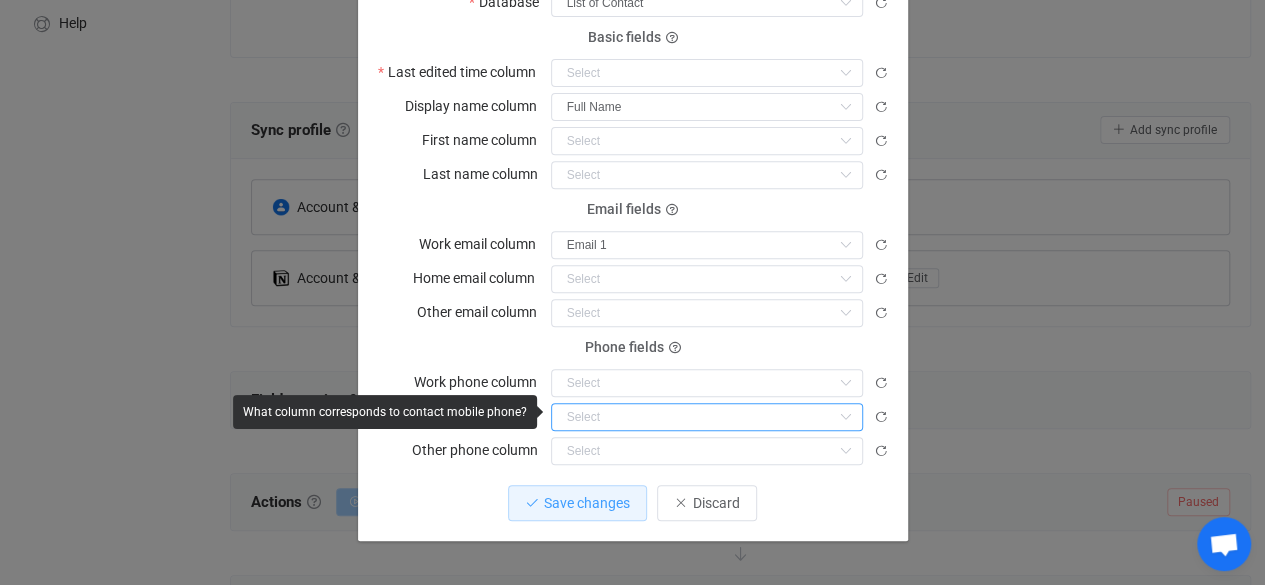 type on "Phone 1" 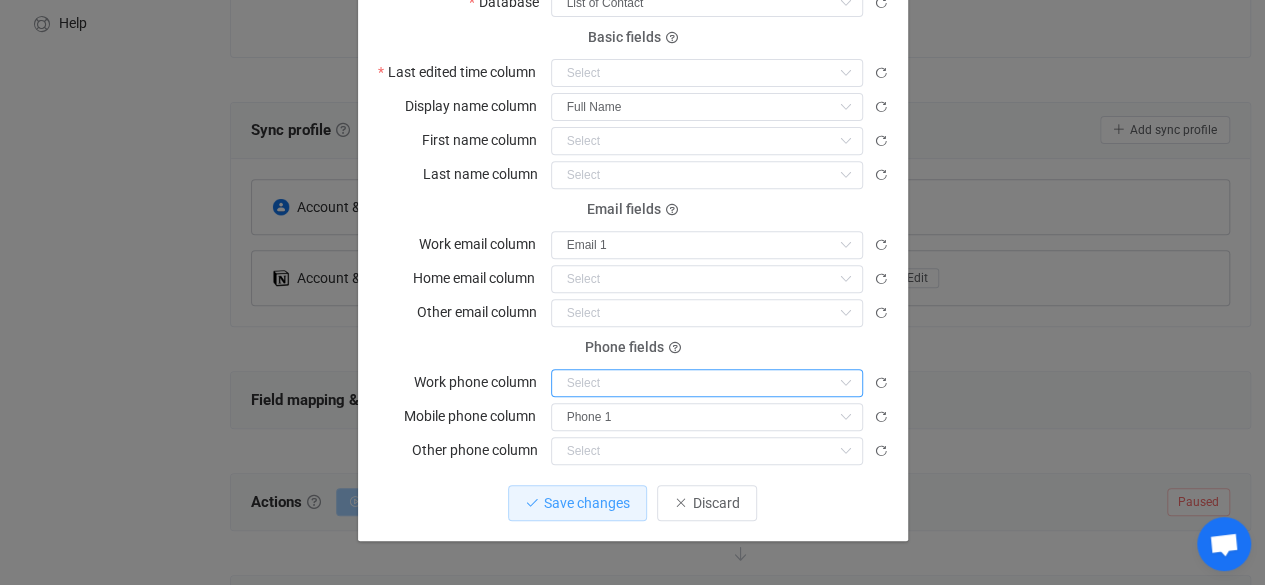 click at bounding box center [707, 383] 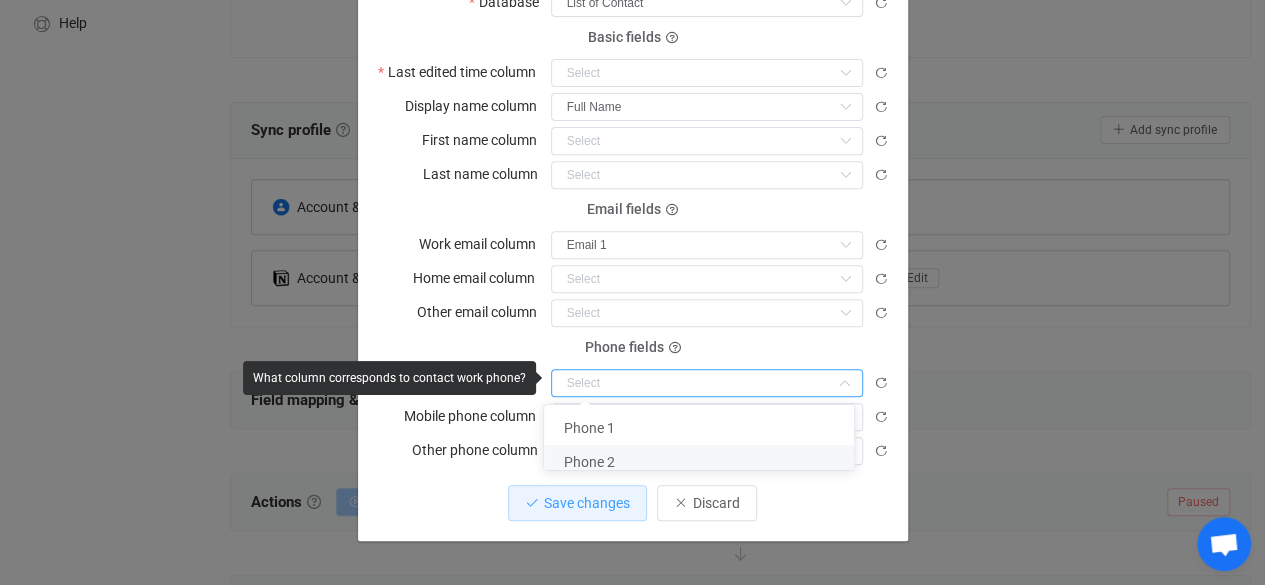 click on "Phone 2" at bounding box center [706, 462] 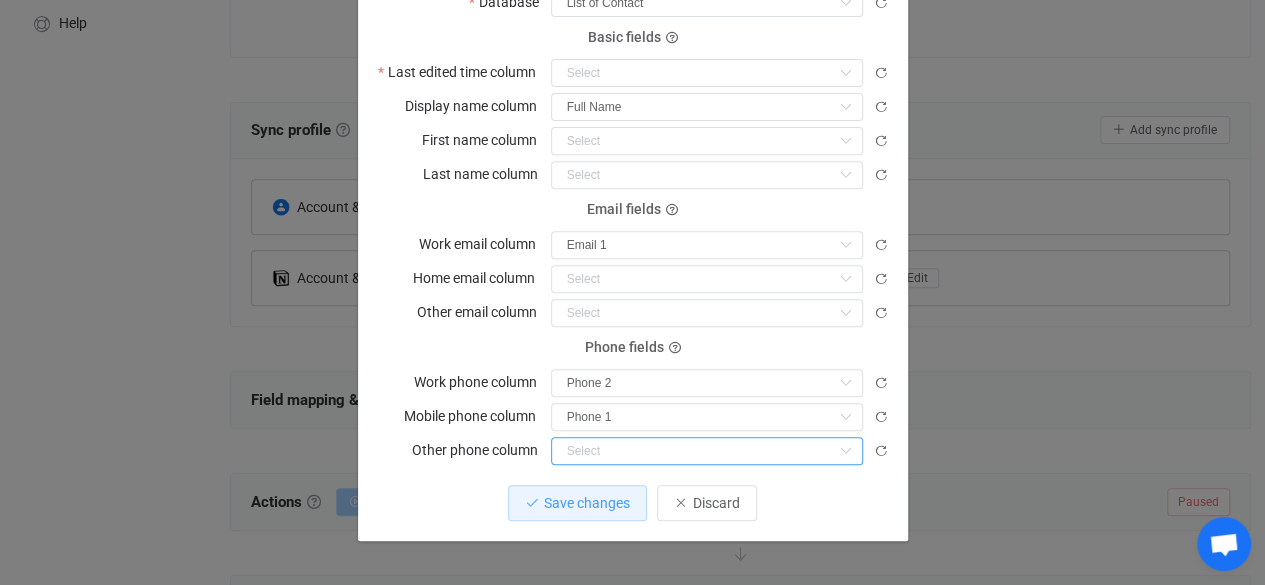 click at bounding box center [707, 451] 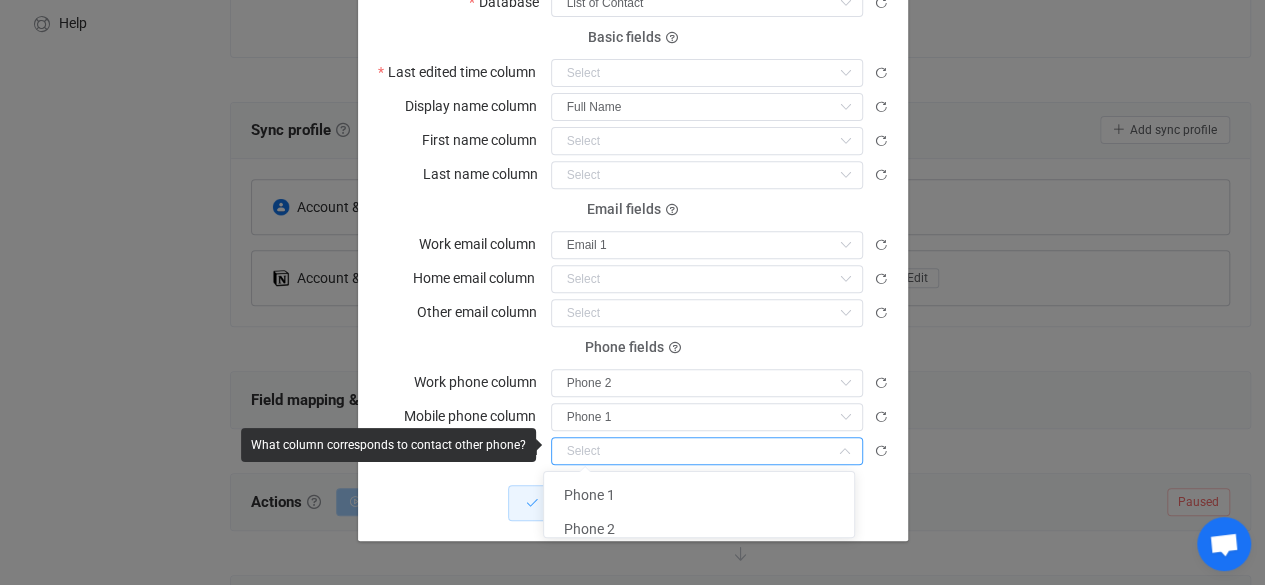 click at bounding box center (707, 451) 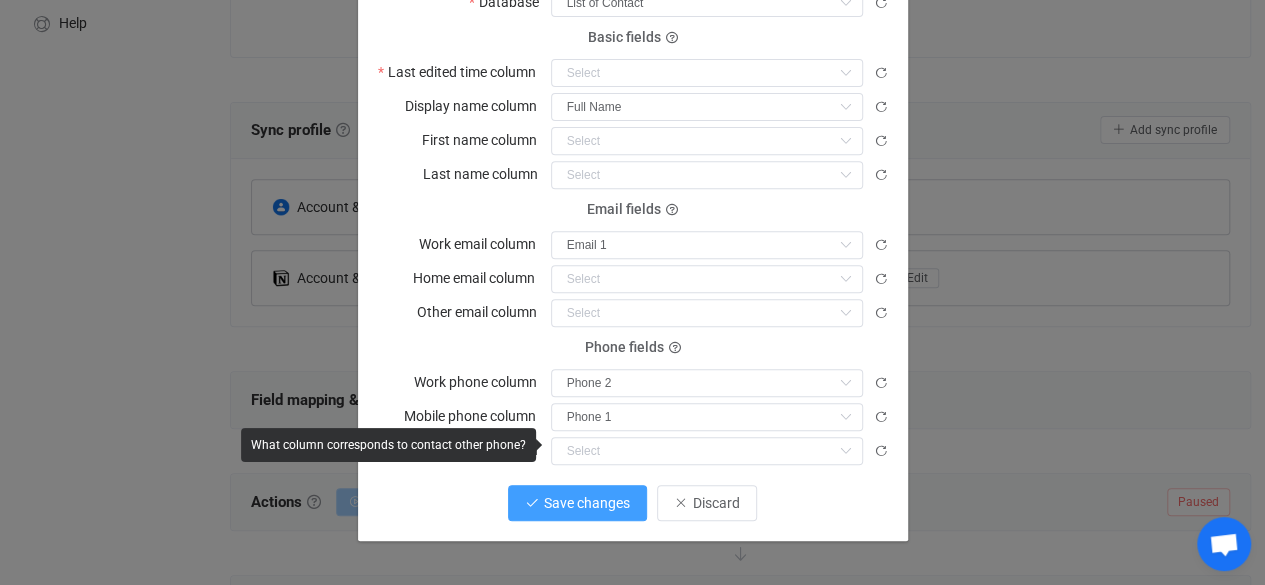 click on "Save changes" at bounding box center [587, 503] 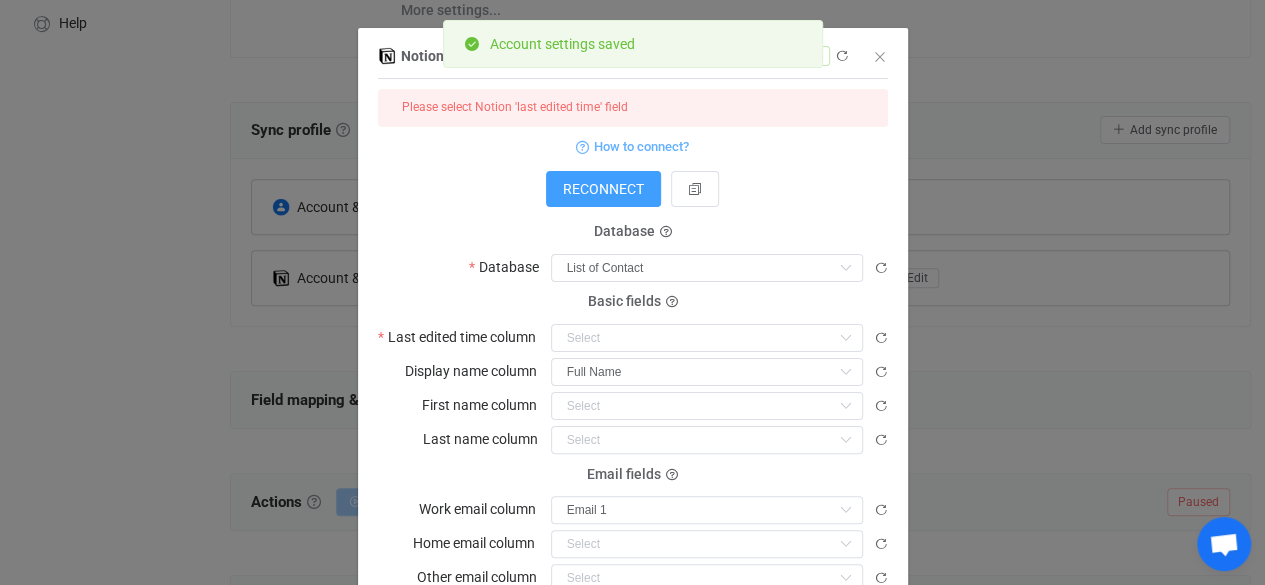 scroll, scrollTop: 0, scrollLeft: 0, axis: both 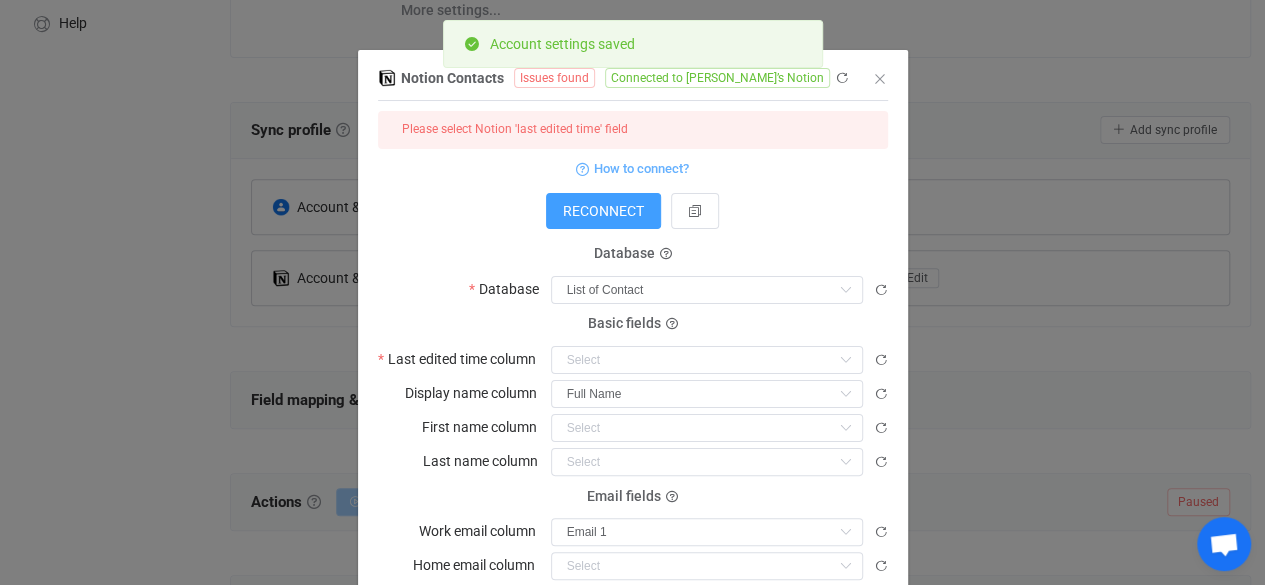 click on "Notion Contacts Issues found Connected  to Payasa’s Notion 1 { {
"accessToken": "***",
"workspaceId": "e0c09601-ac77-81ee-9460-0003ae8a72f9",
"workspaceName": "Payasa’s Notion",
"dataBaseId": "22009601-ac77-80e0-8b2a-fea78088628a",
"lastUpdatedColumnId": null,
"nameColumnId": "VH%5D%3D",
"firstNameColumnId": null,
"lastNameColumnId": null,
"emailColumnId": "%3CTDA", Standard output:
Output saved to the file Please select Notion 'last edited time' field
How to connect?
RECONNECT Database Database List of Contact Basic fields Last edited time column Display name column Full Name First name column Last name column Full Name Address Nick Name Email fields Work email column Email 1 Home email column Other email column Email 1 Phone fields Work phone column Phone 2 Mobile phone column Phone 1 Other phone column Save changes Done" at bounding box center [632, 292] 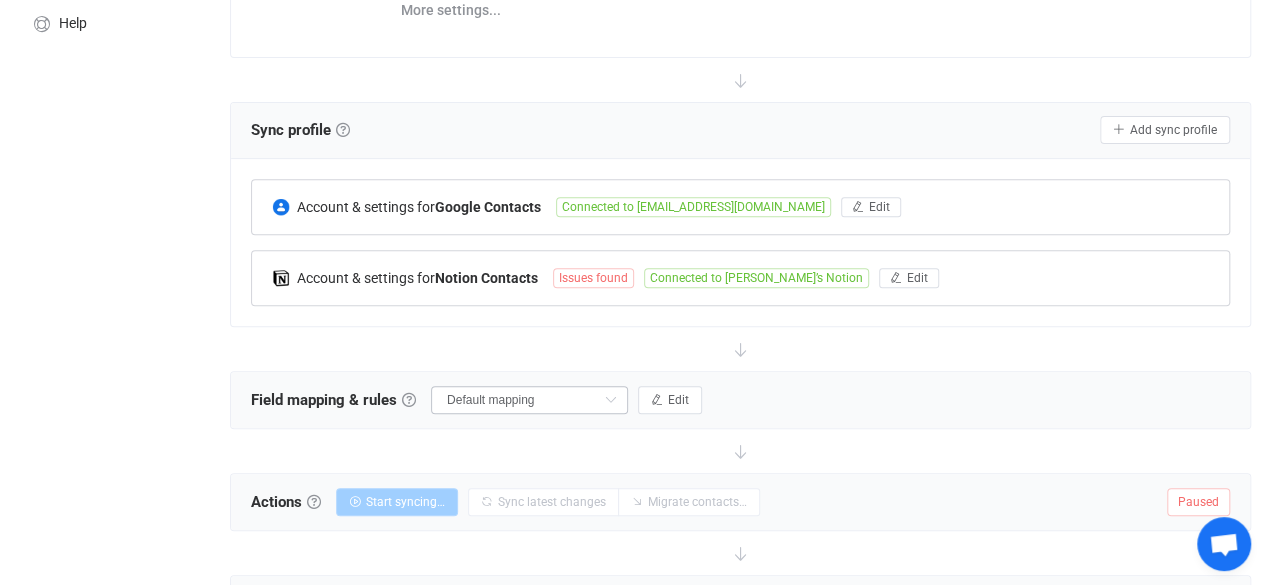 click at bounding box center (610, 400) 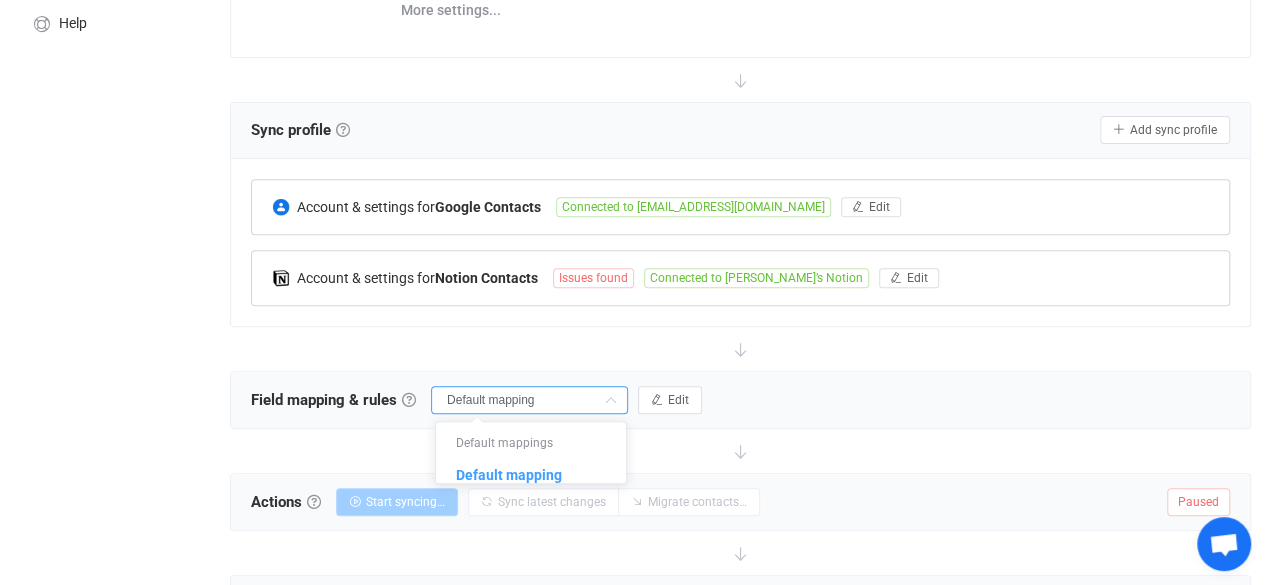 click on "Field mapping & rules
Field mapping & rules By default, all contacts of the connected contact lists are synced, with common fields automatically mapped.
If you want to exclude/filter what data is synced, or change the way fields are mapped, you can do it in this section using our visual customization interface.
Note that the field mapping, filters and rules are applied during both initial sync and further syncing of changes. Field mapping
Field mapping & rules By default, all contacts of the connected contact lists are synced, with common fields automatically mapped.
If you want to exclude/filter what data is synced, or change the way fields are mapped, you can do it in this section using our visual customization interface.
Note that the field mapping, filters and rules are applied during both initial sync and further syncing of changes. Default mapping Edit" at bounding box center [740, 400] 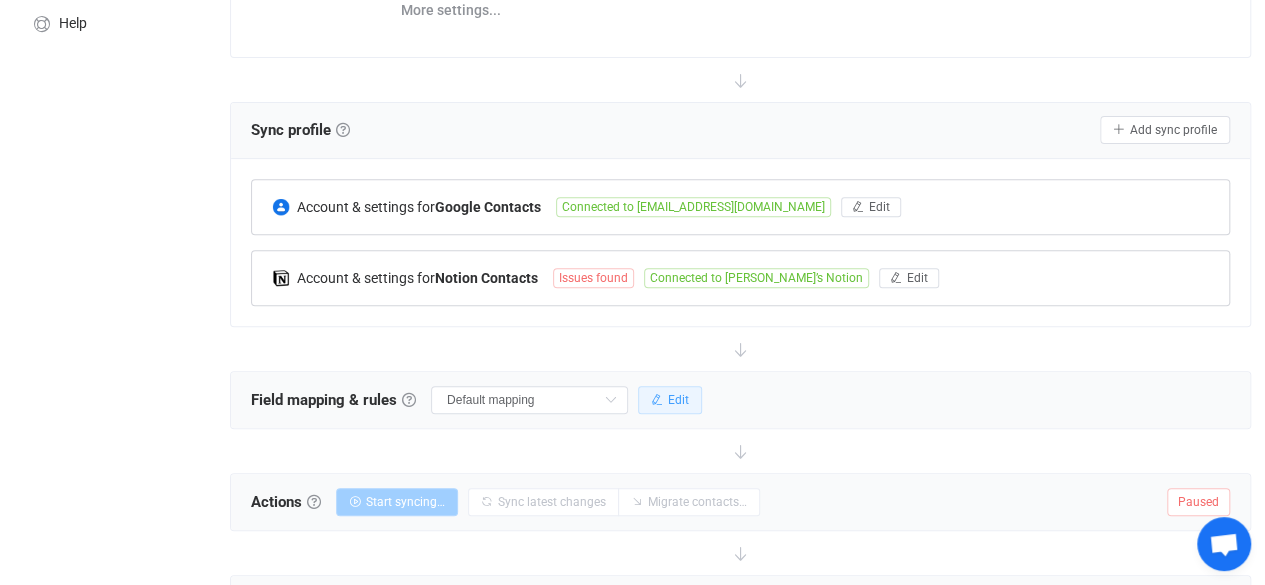 click on "Edit" at bounding box center (678, 400) 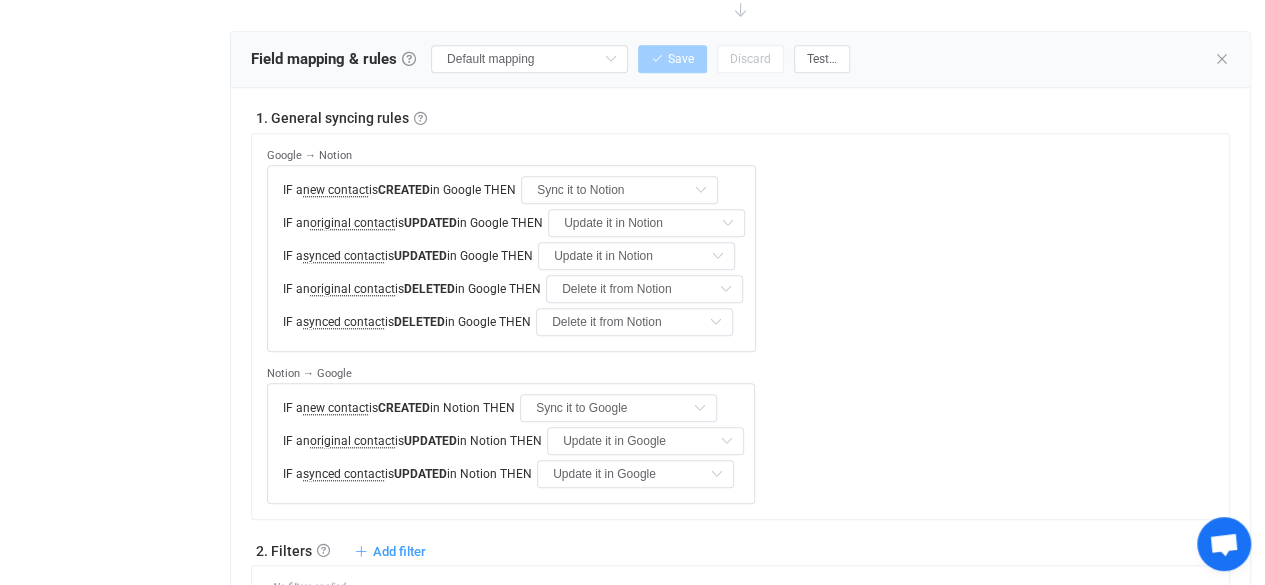 scroll, scrollTop: 614, scrollLeft: 0, axis: vertical 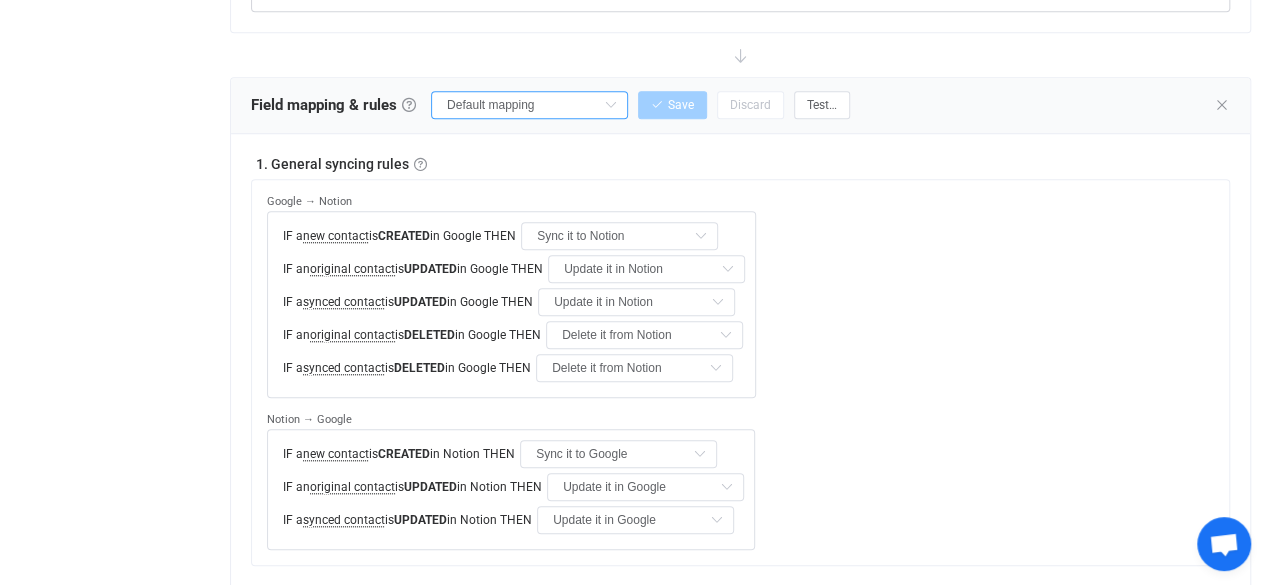 click on "Default mapping" at bounding box center (529, 105) 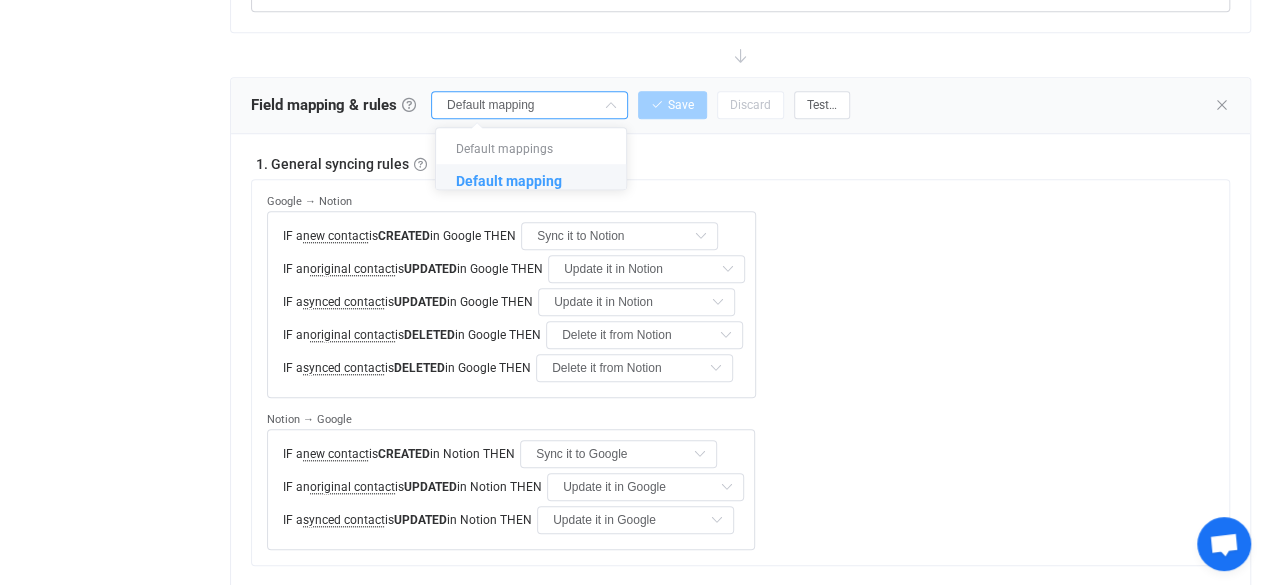 click on "Default mapping" at bounding box center (529, 105) 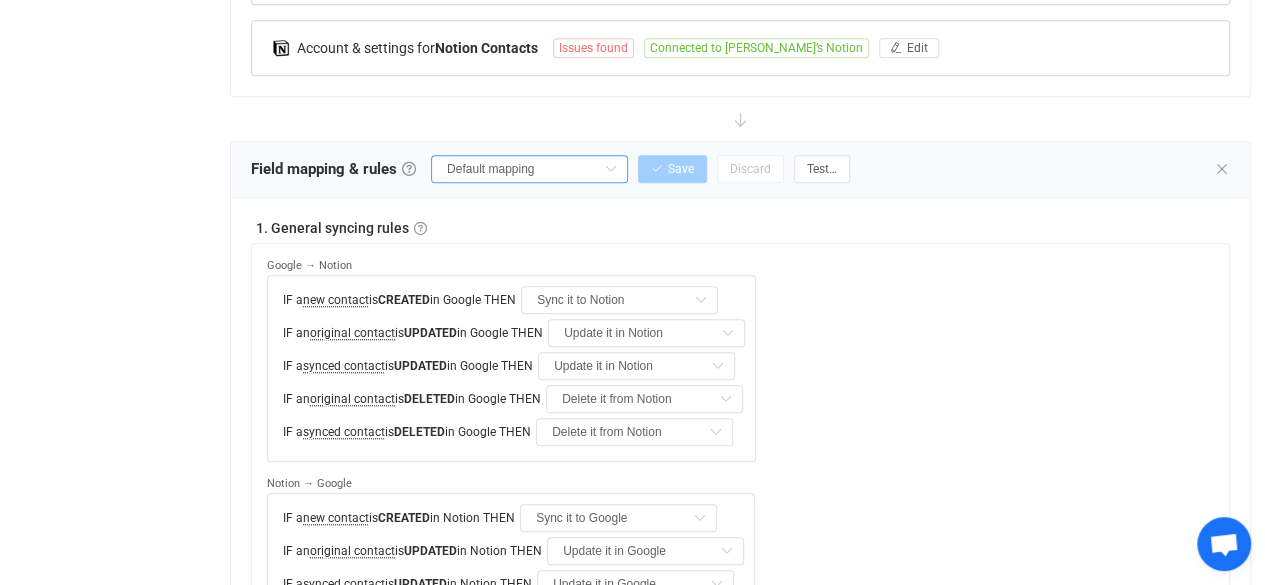 scroll, scrollTop: 548, scrollLeft: 0, axis: vertical 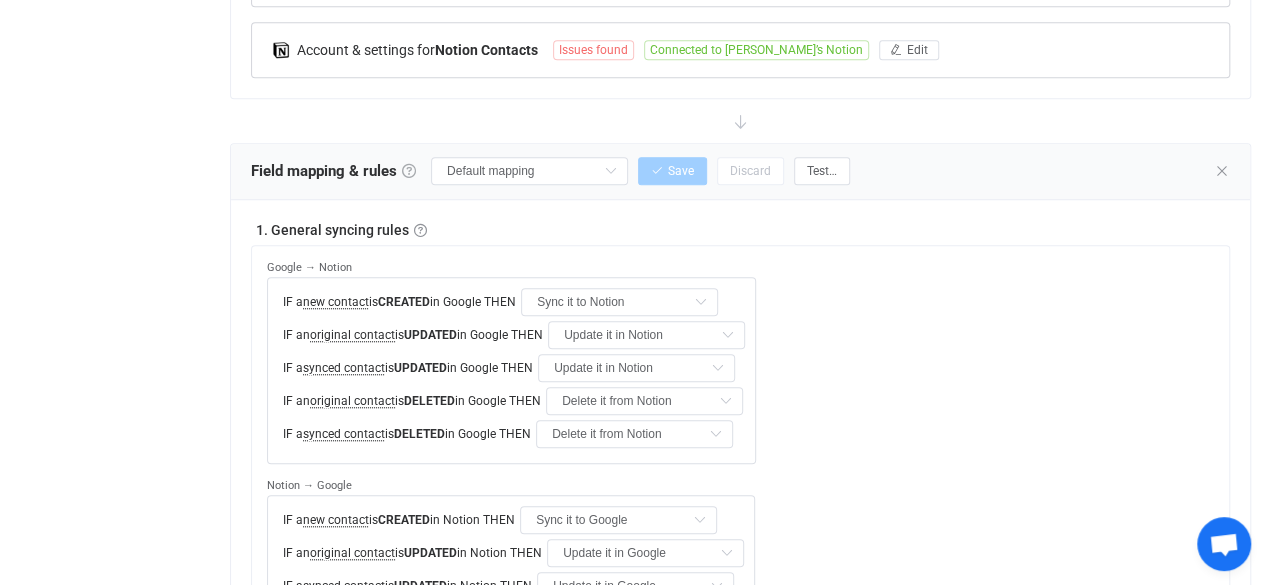 click at bounding box center (409, 171) 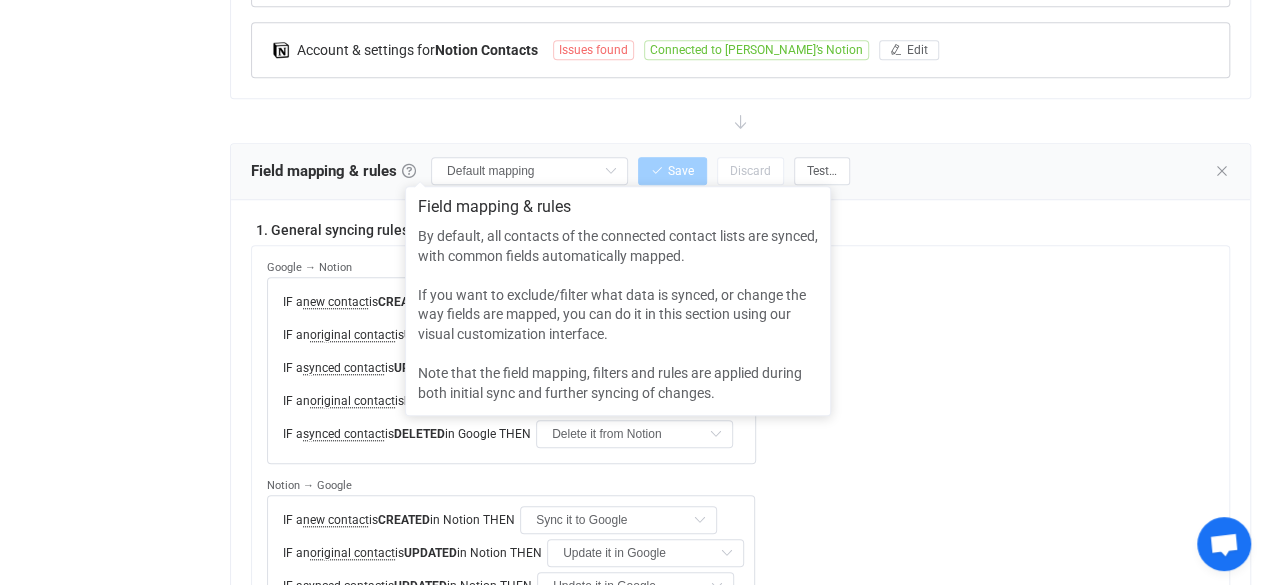 click at bounding box center (740, 121) 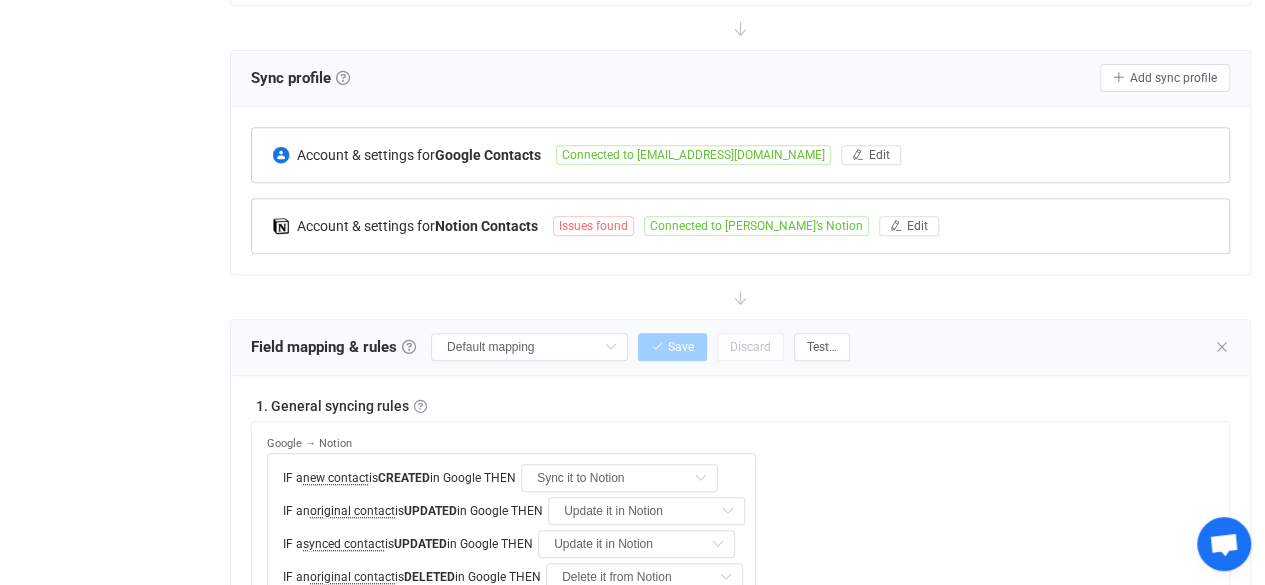 scroll, scrollTop: 326, scrollLeft: 0, axis: vertical 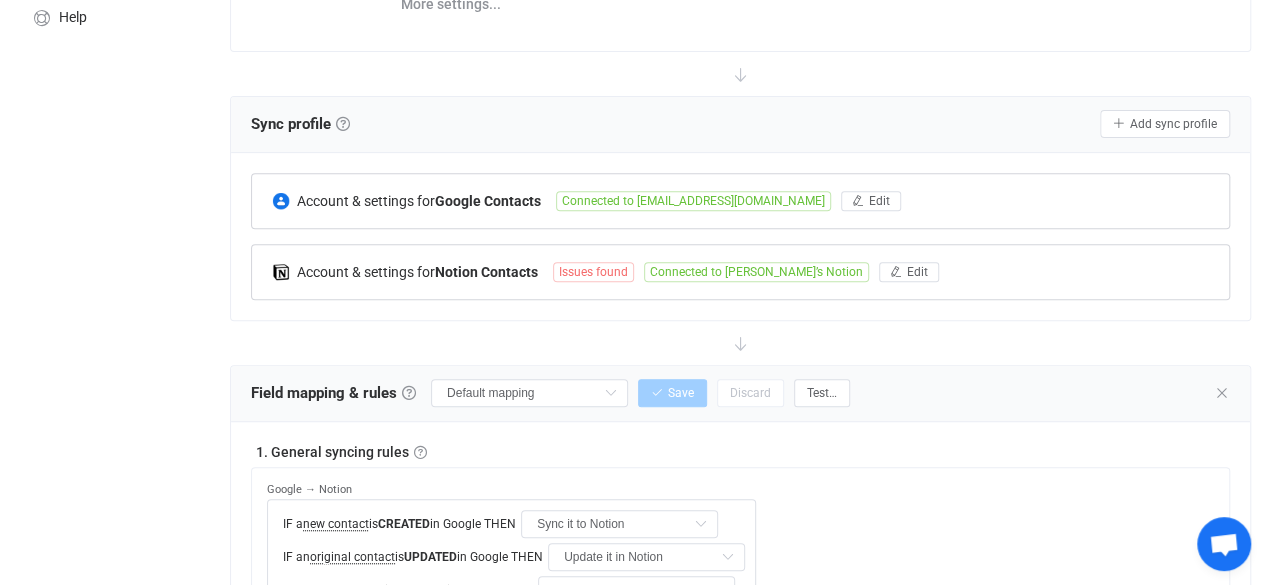 click on "Issues found" at bounding box center (593, 272) 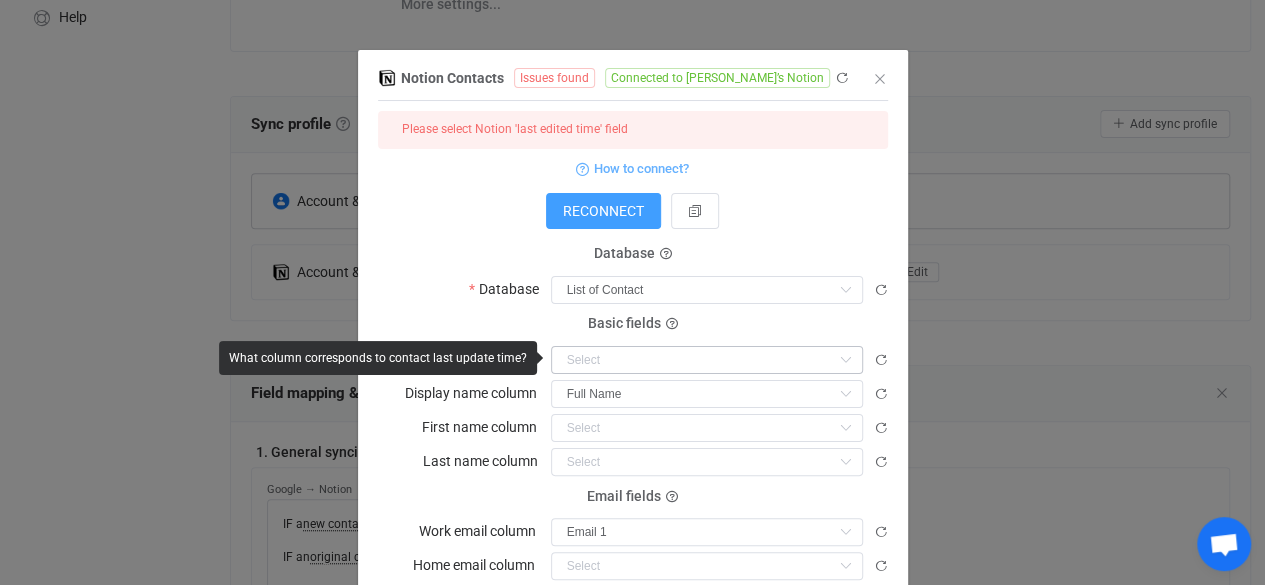 click at bounding box center (845, 360) 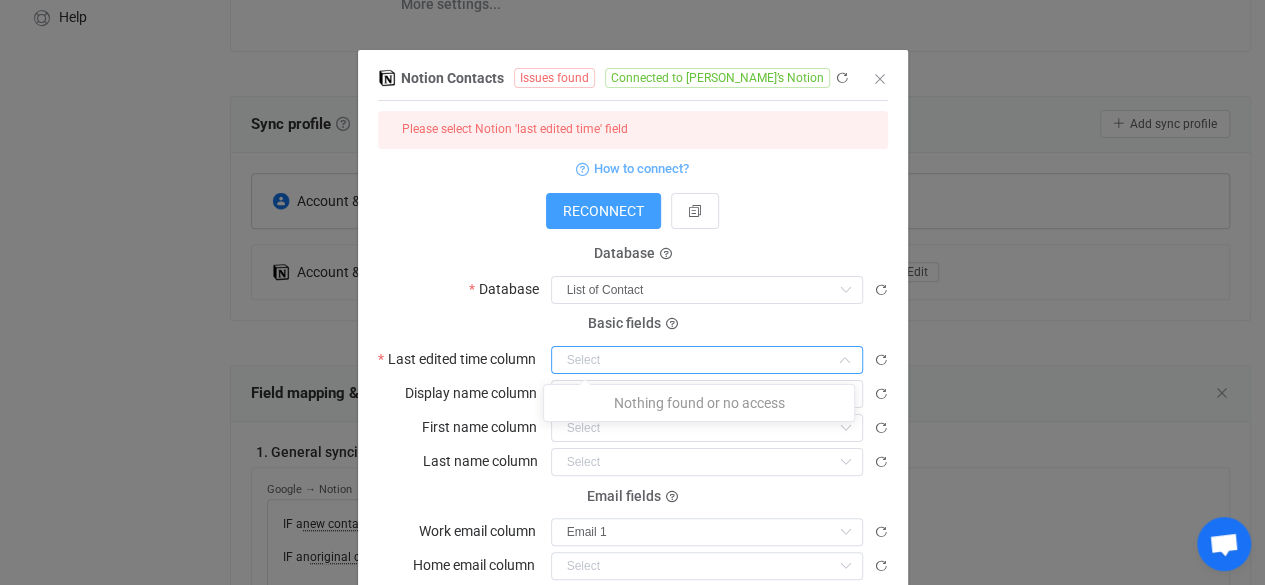 click on "Notion Contacts Issues found Connected  to Payasa’s Notion 1 { {
"accessToken": "***",
"workspaceId": "e0c09601-ac77-81ee-9460-0003ae8a72f9",
"workspaceName": "Payasa’s Notion",
"dataBaseId": "22009601-ac77-80e0-8b2a-fea78088628a",
"lastUpdatedColumnId": null,
"nameColumnId": "VH%5D%3D",
"firstNameColumnId": null,
"lastNameColumnId": null,
"emailColumnId": "%3CTDA", Standard output:
Output saved to the file Please select Notion 'last edited time' field
How to connect?
RECONNECT Database Database List of Contact List of Contact Basic fields Last edited time column Display name column Full Name Full Name Address Nick Name First name column Full Name Address Nick Name Last name column Full Name Address Nick Name Email fields Work email column Email 1 Email 1 Home email column Email 1 Other email column Email 1 Phone fields Work phone column Phone 2 Phone 1 Phone 2 Mobile phone column Phone 1 Phone 1 Phone 2 Other phone column Phone 1 Phone 2 Save changes Done" at bounding box center (632, 292) 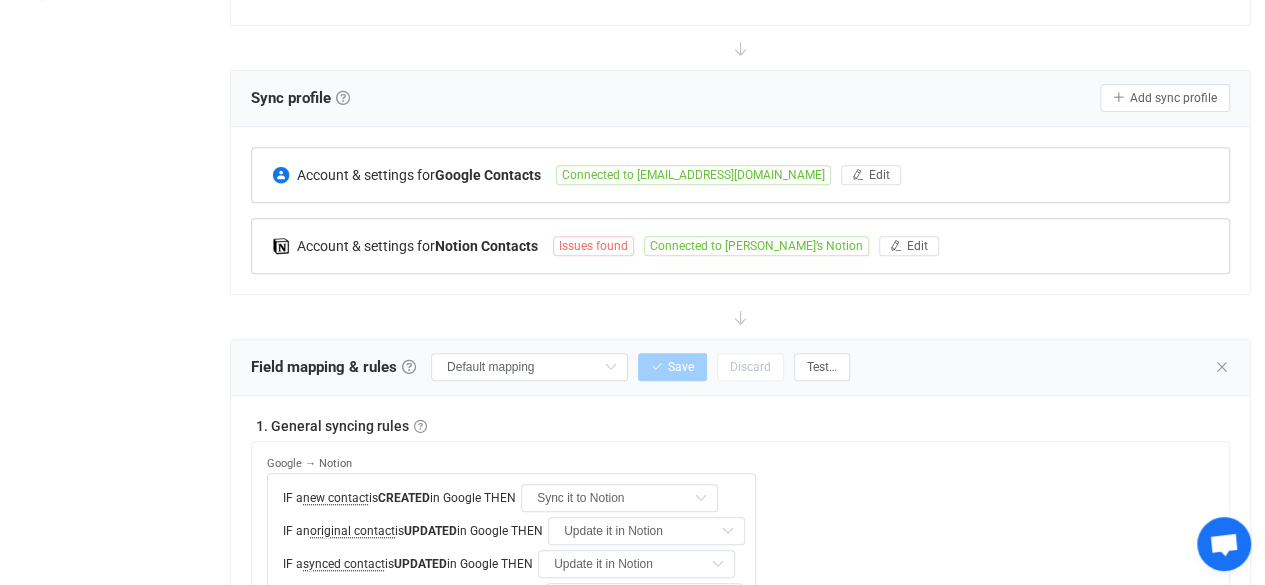 scroll, scrollTop: 352, scrollLeft: 0, axis: vertical 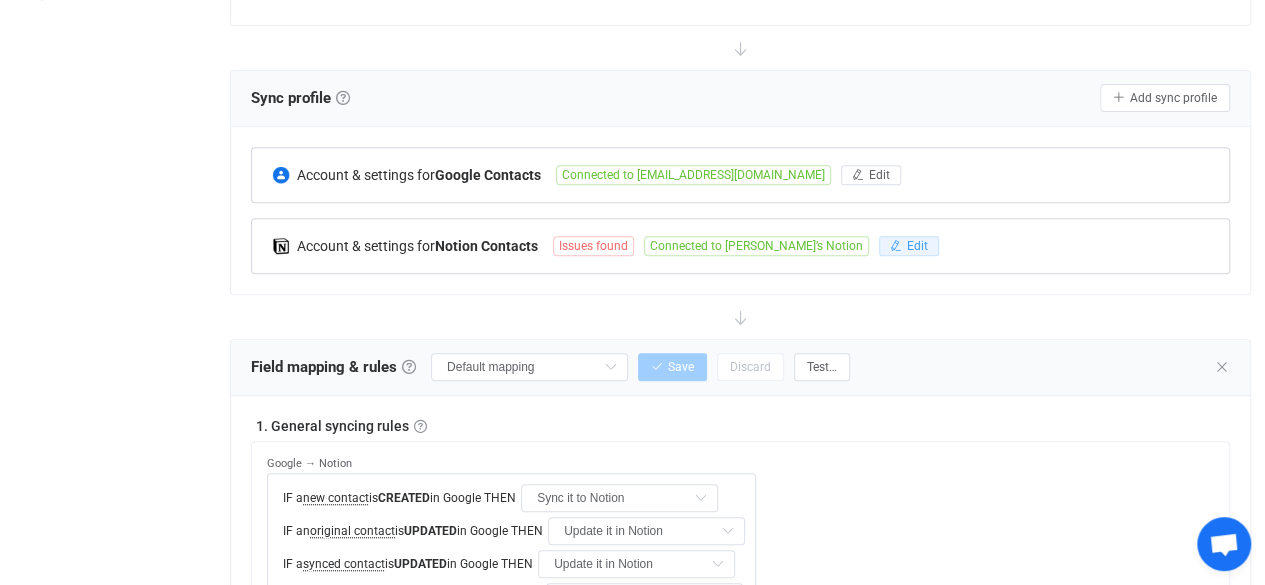 click on "Edit" at bounding box center [917, 246] 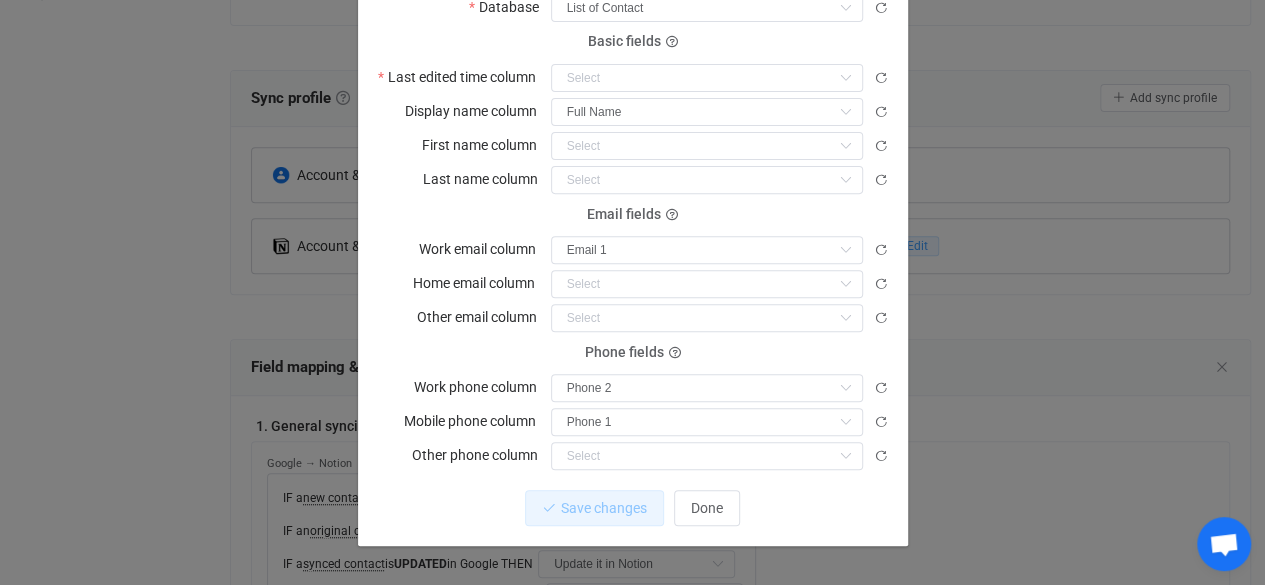 scroll, scrollTop: 288, scrollLeft: 0, axis: vertical 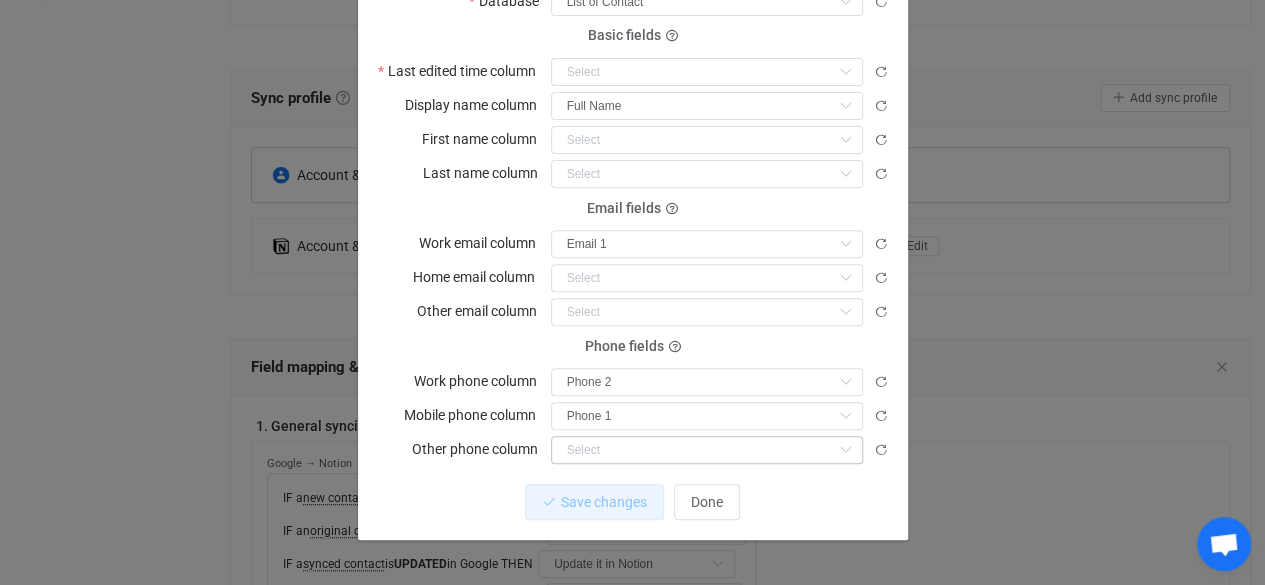 click at bounding box center (845, 450) 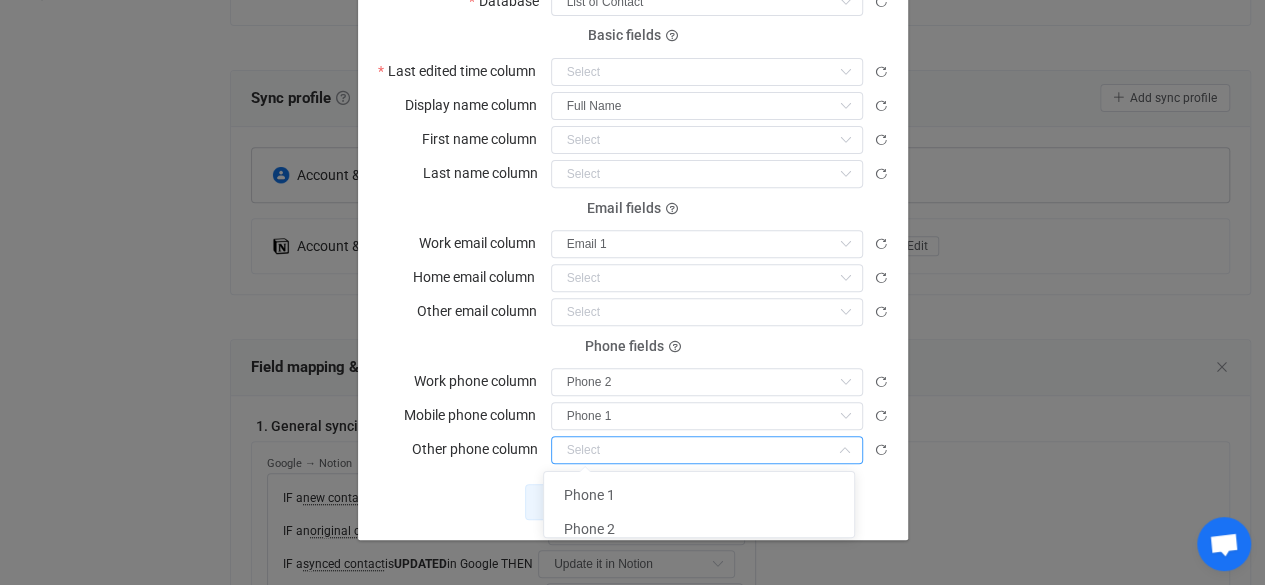 click at bounding box center [707, 450] 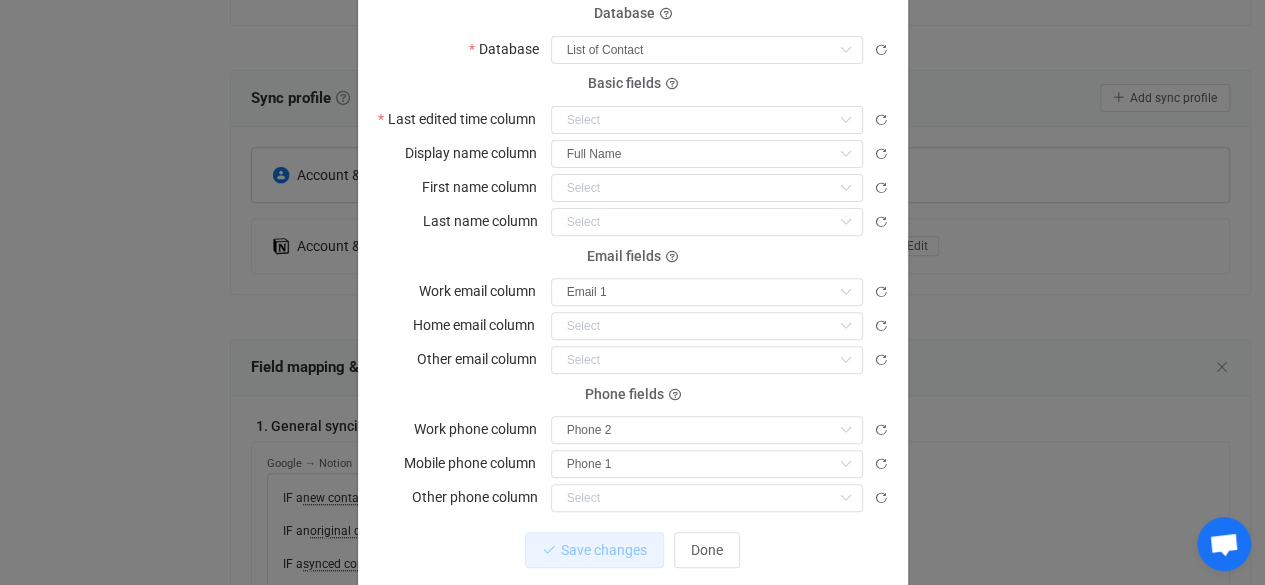 scroll, scrollTop: 237, scrollLeft: 0, axis: vertical 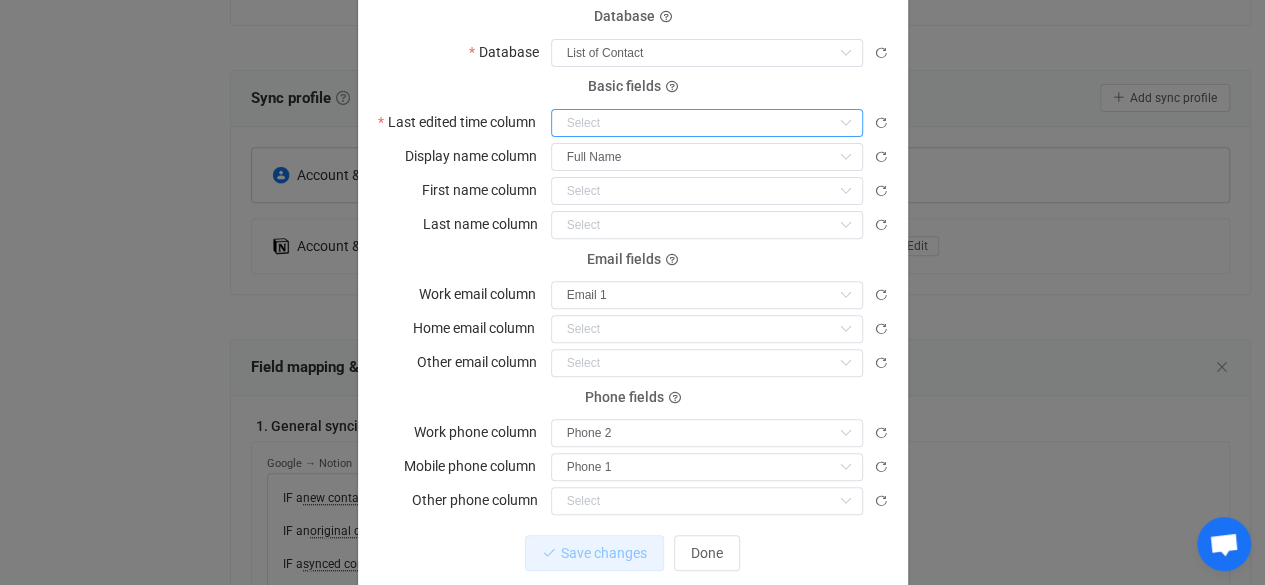 click at bounding box center (707, 123) 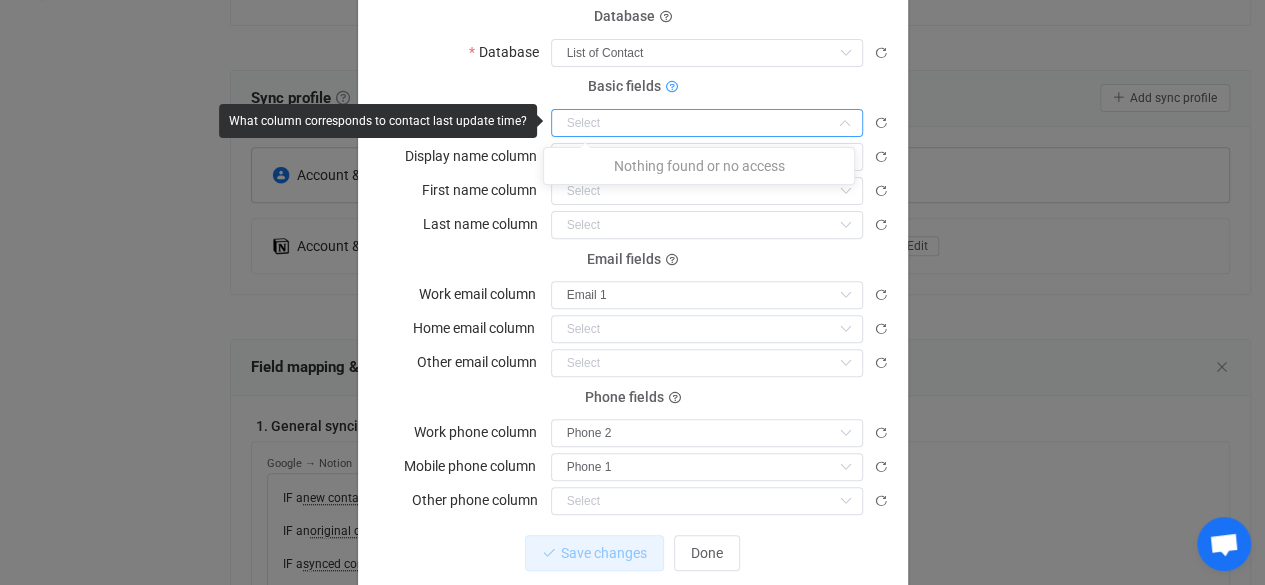 click at bounding box center (672, 87) 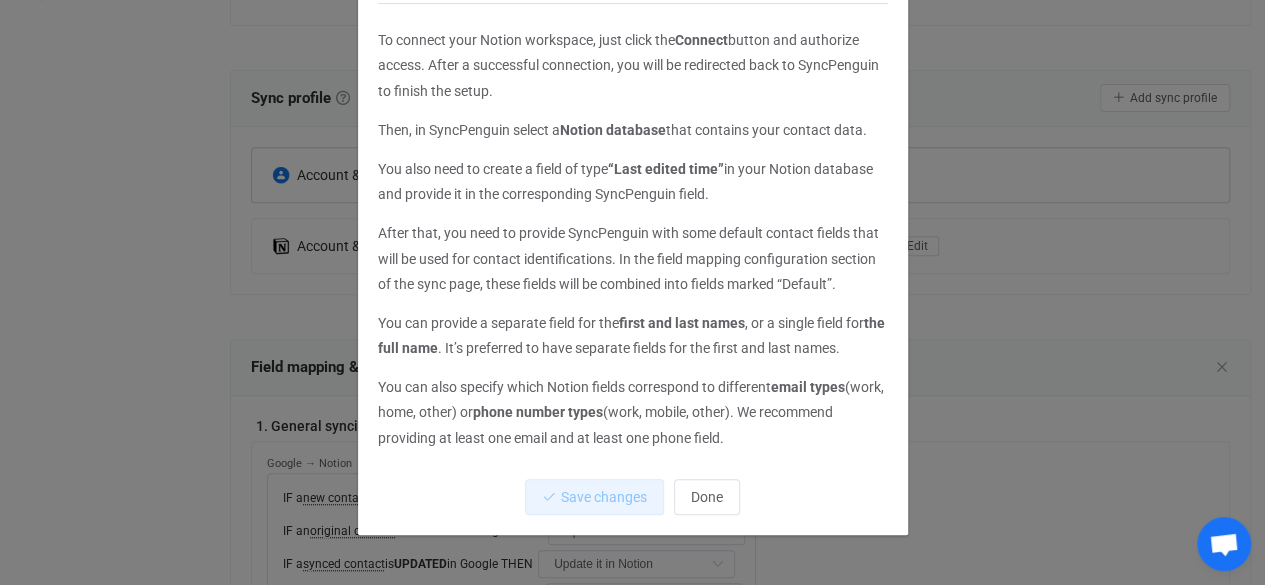 scroll, scrollTop: 96, scrollLeft: 0, axis: vertical 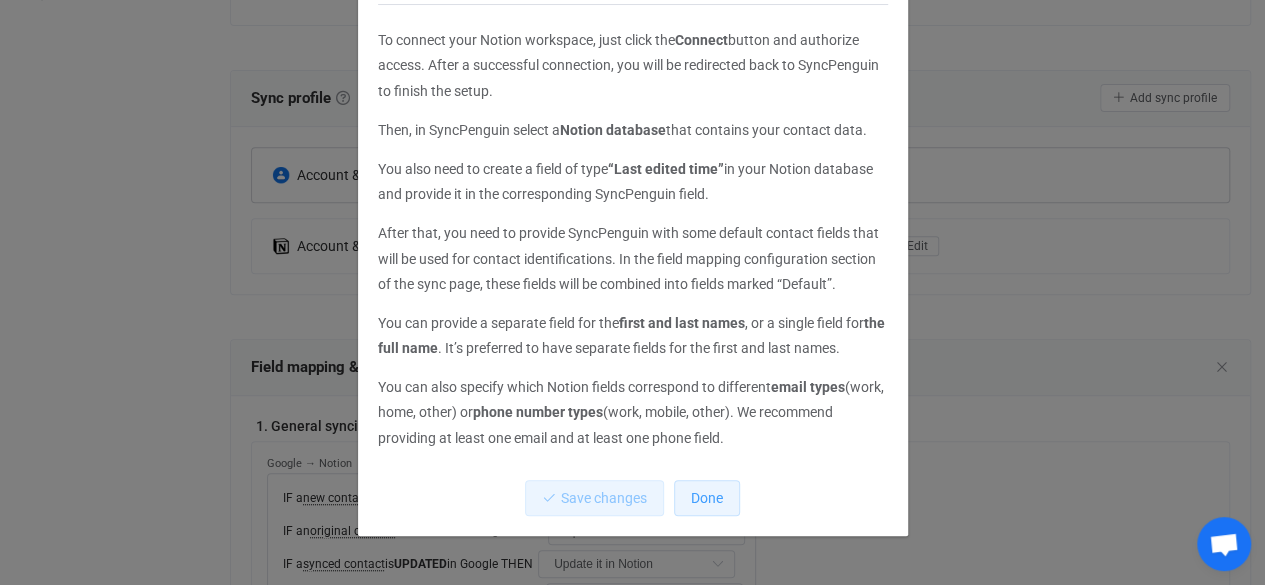 click on "Done" at bounding box center [707, 498] 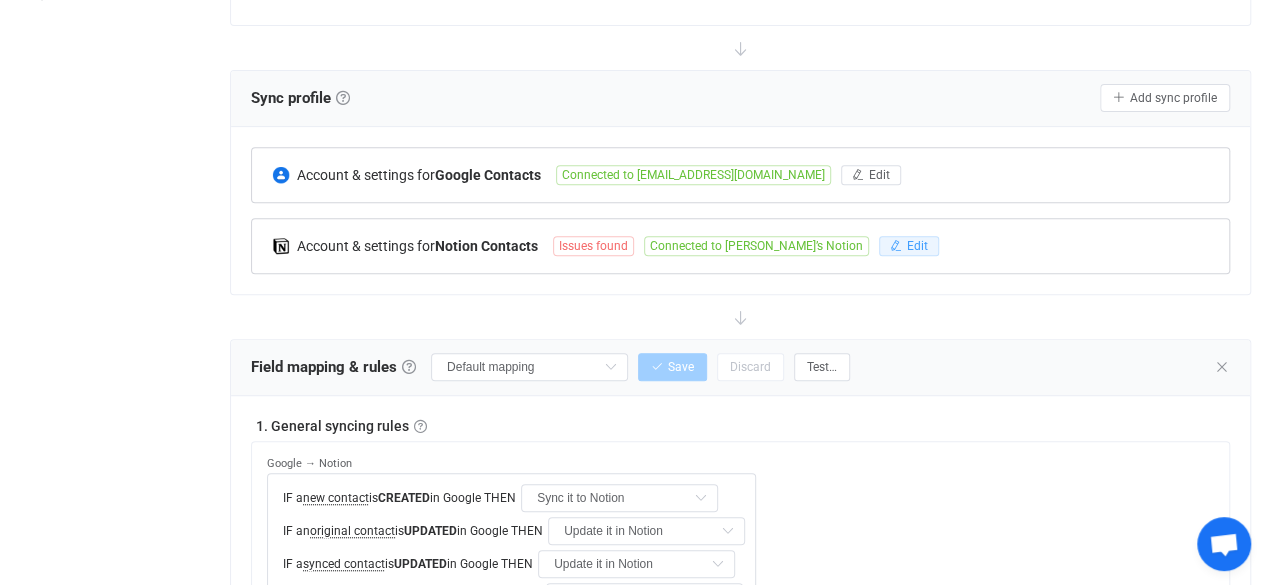 click on "Edit" at bounding box center [917, 246] 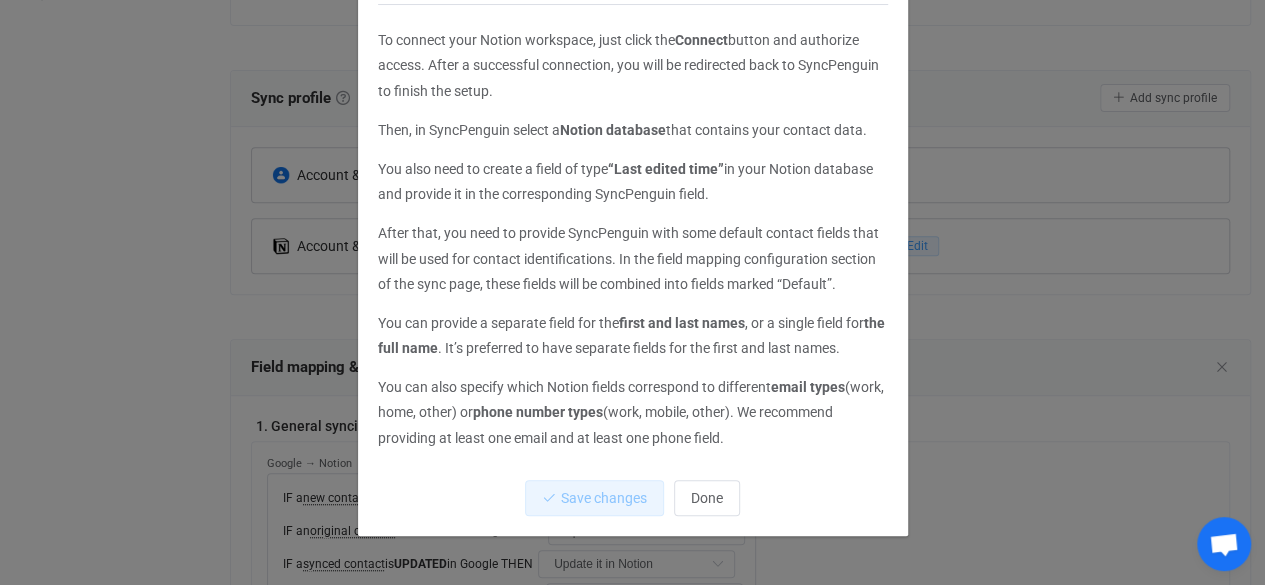 scroll, scrollTop: 26, scrollLeft: 0, axis: vertical 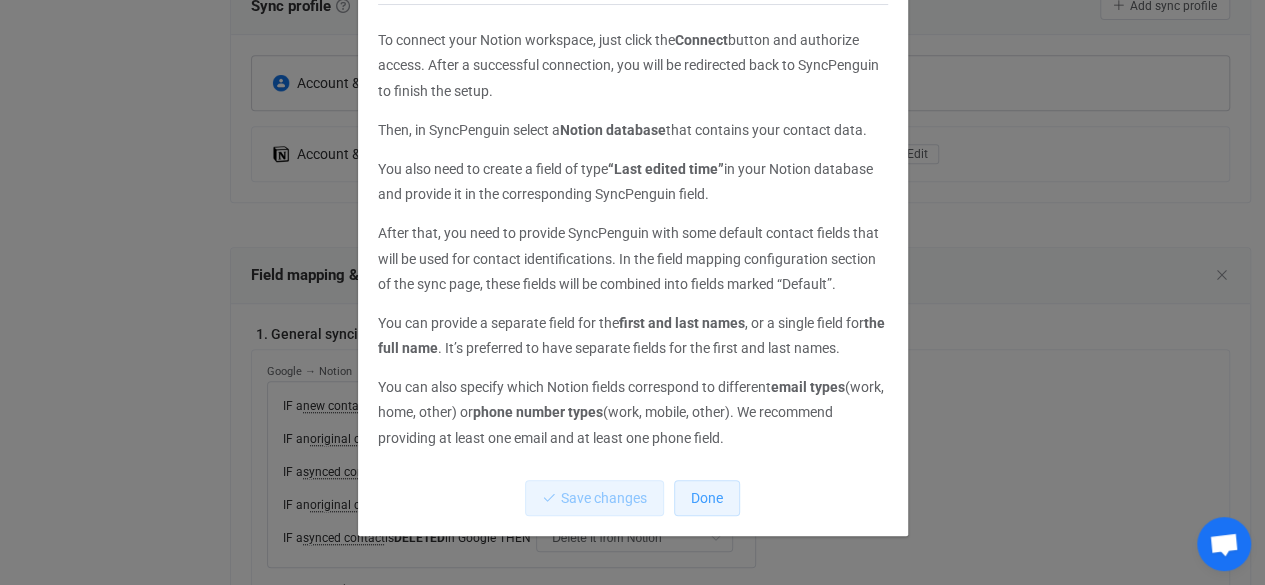 click on "Done" at bounding box center (707, 498) 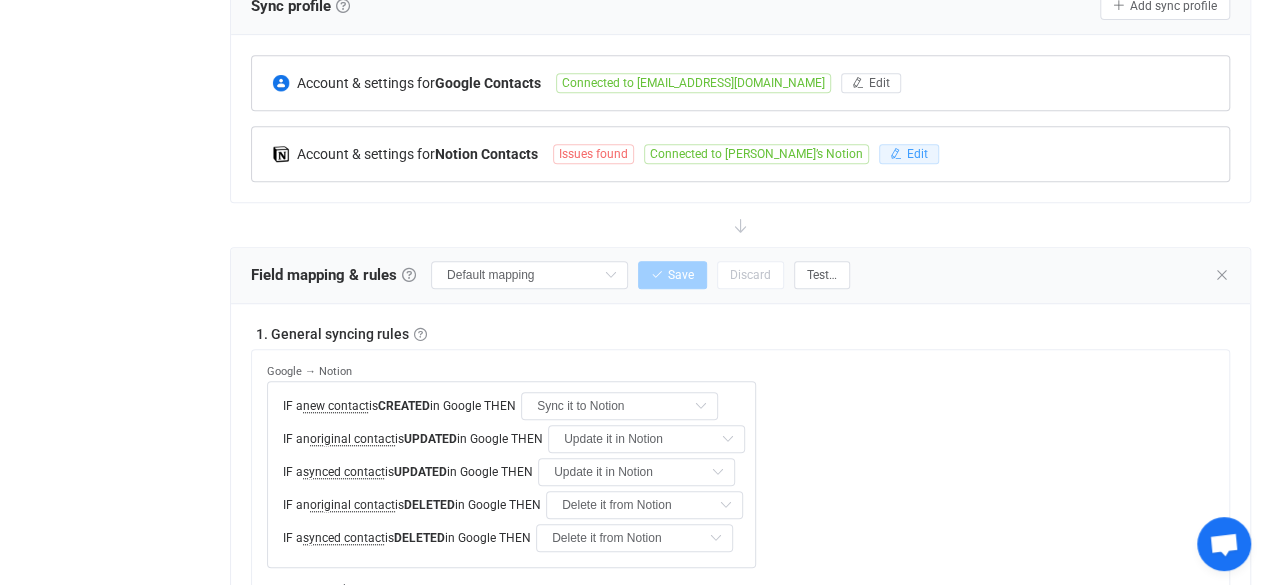 click on "Edit" at bounding box center (917, 154) 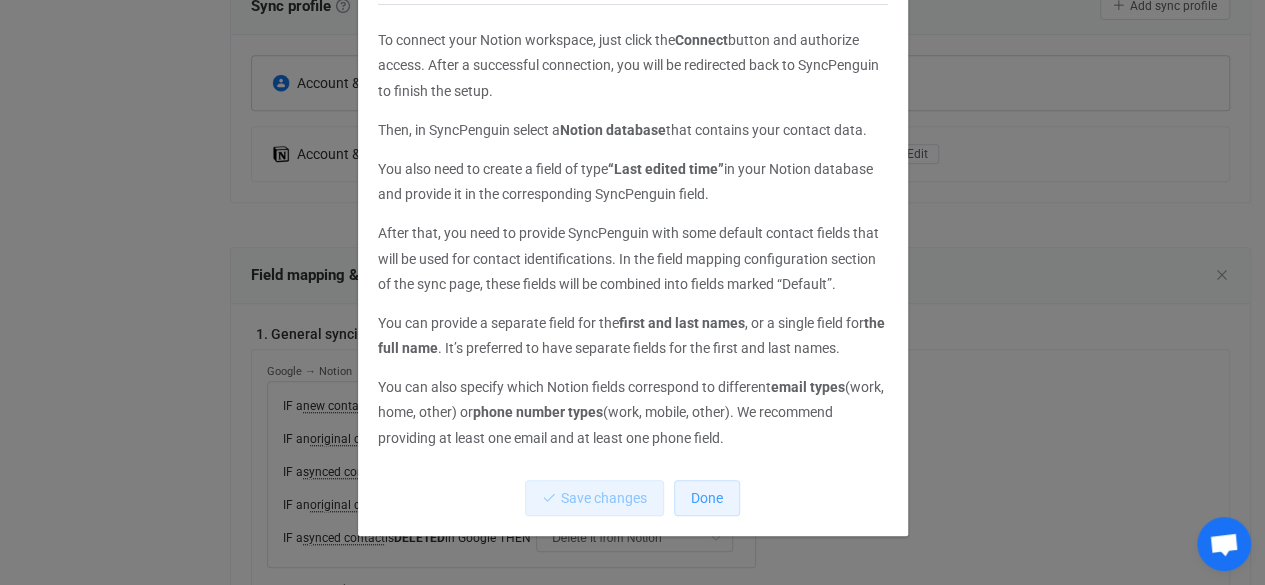 click on "Done" at bounding box center (707, 498) 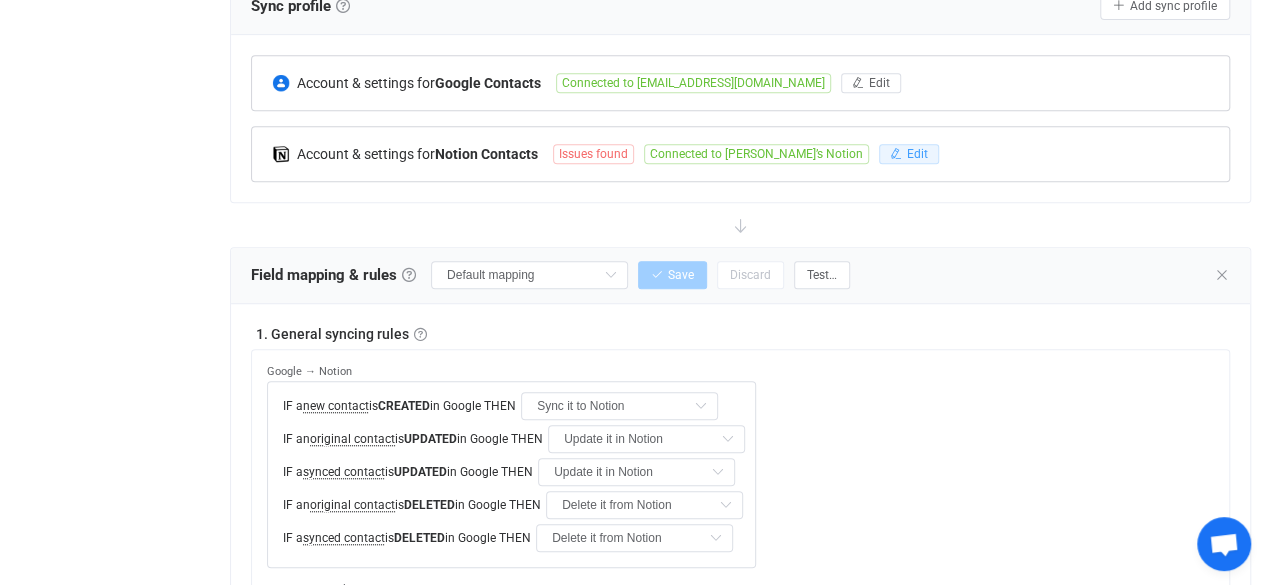 click on "Edit" at bounding box center (917, 154) 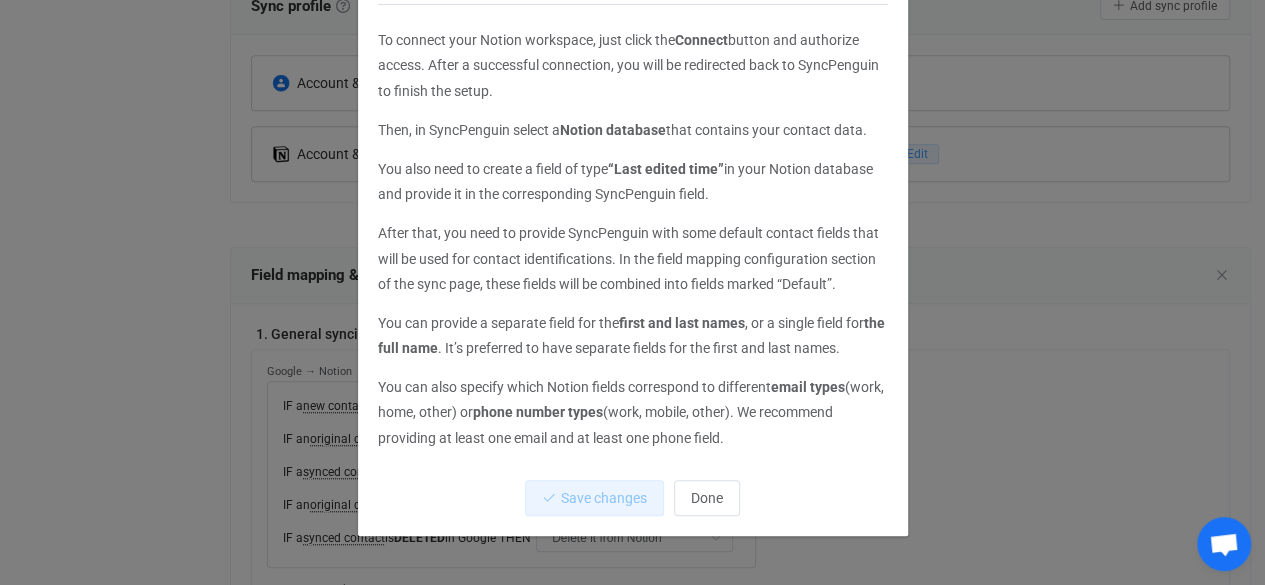 scroll, scrollTop: 0, scrollLeft: 0, axis: both 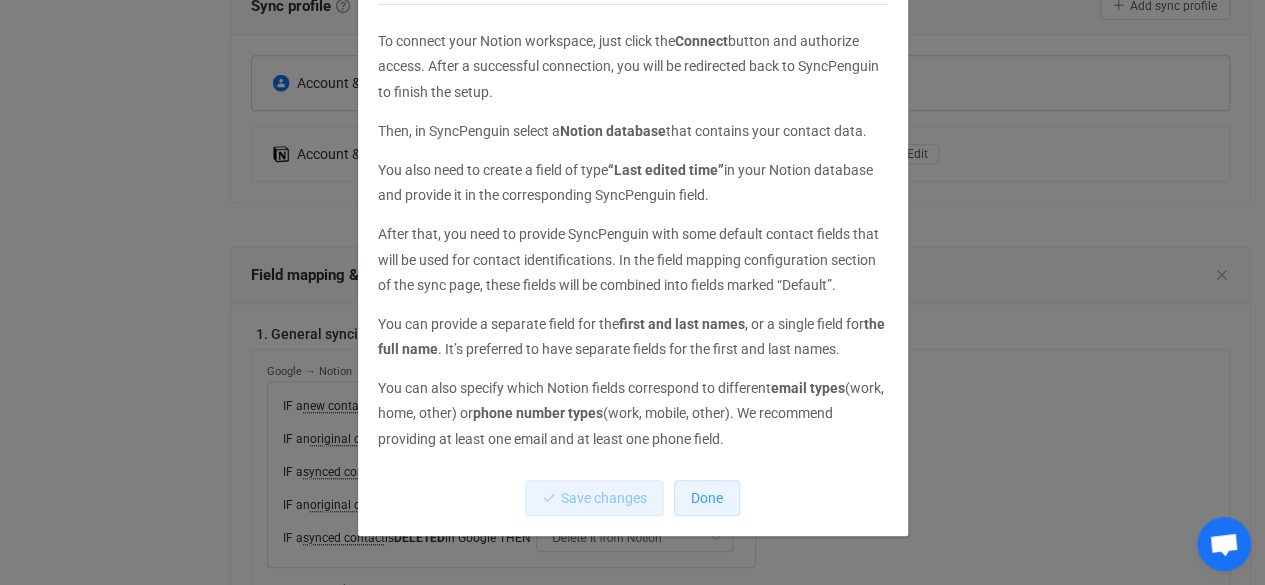 click on "Done" at bounding box center [707, 498] 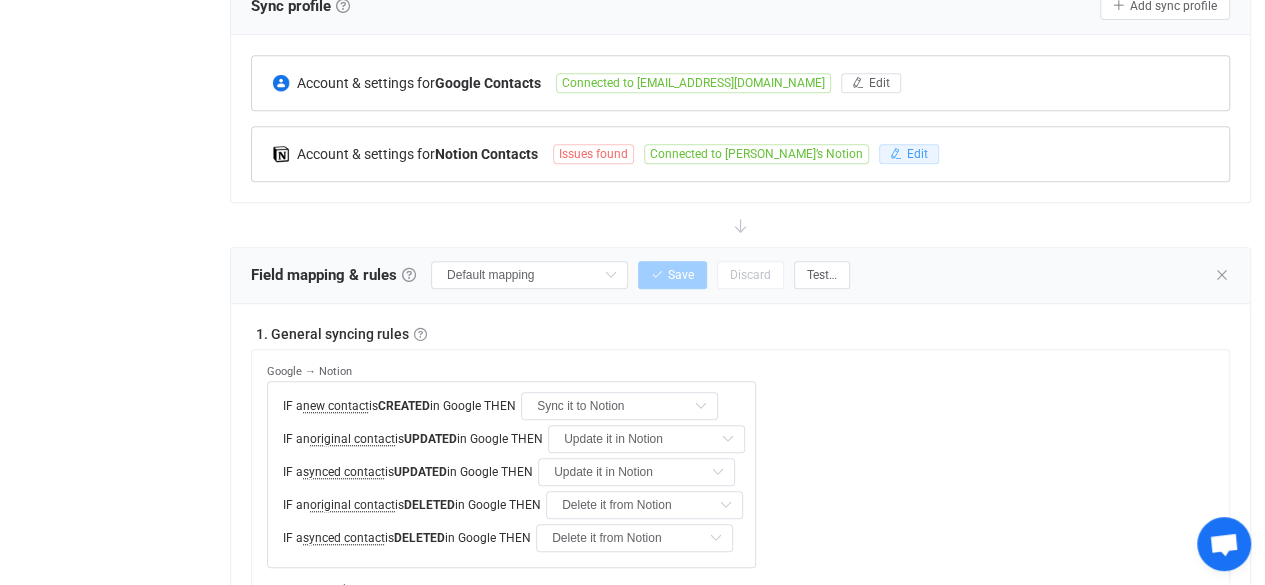 click on "Edit" at bounding box center (917, 154) 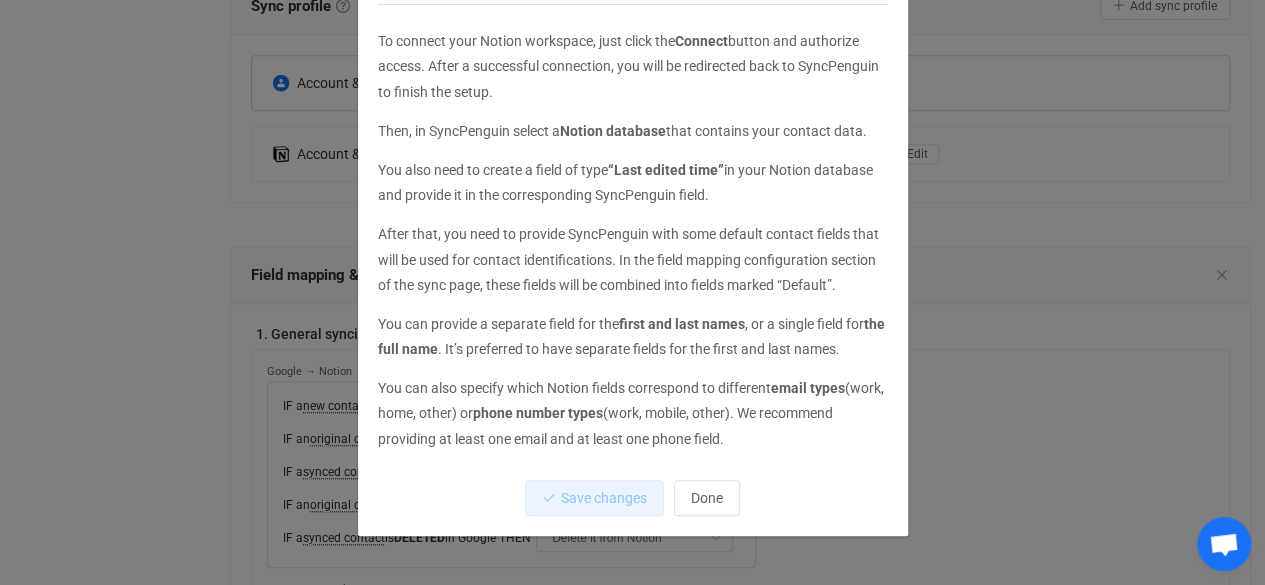 scroll, scrollTop: 0, scrollLeft: 0, axis: both 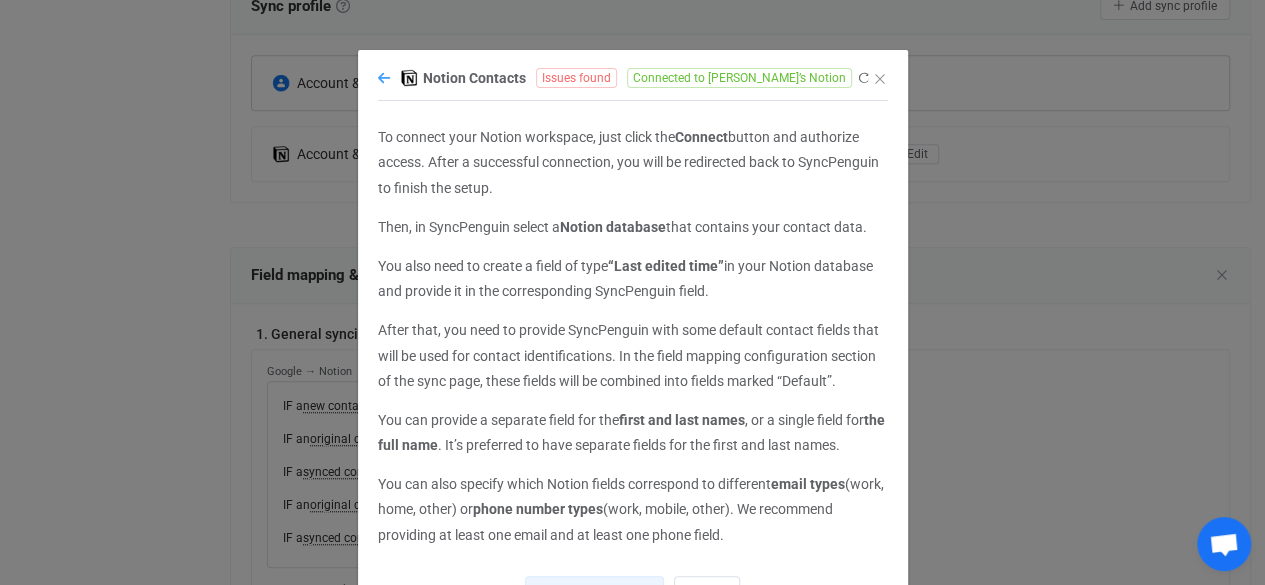 click at bounding box center [384, 78] 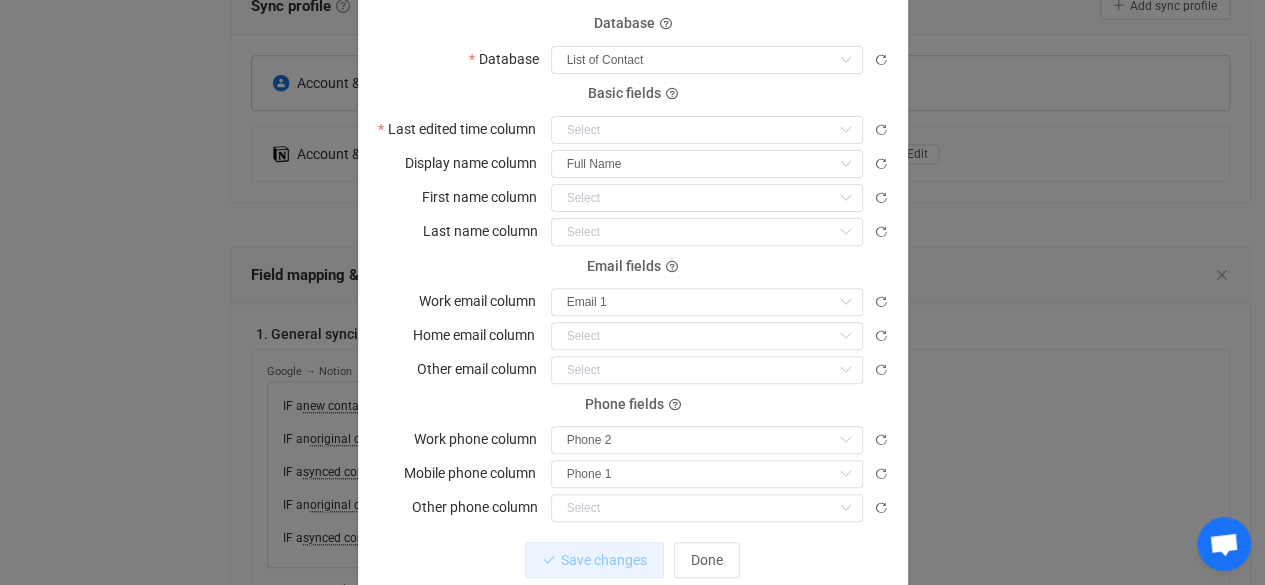 scroll, scrollTop: 241, scrollLeft: 0, axis: vertical 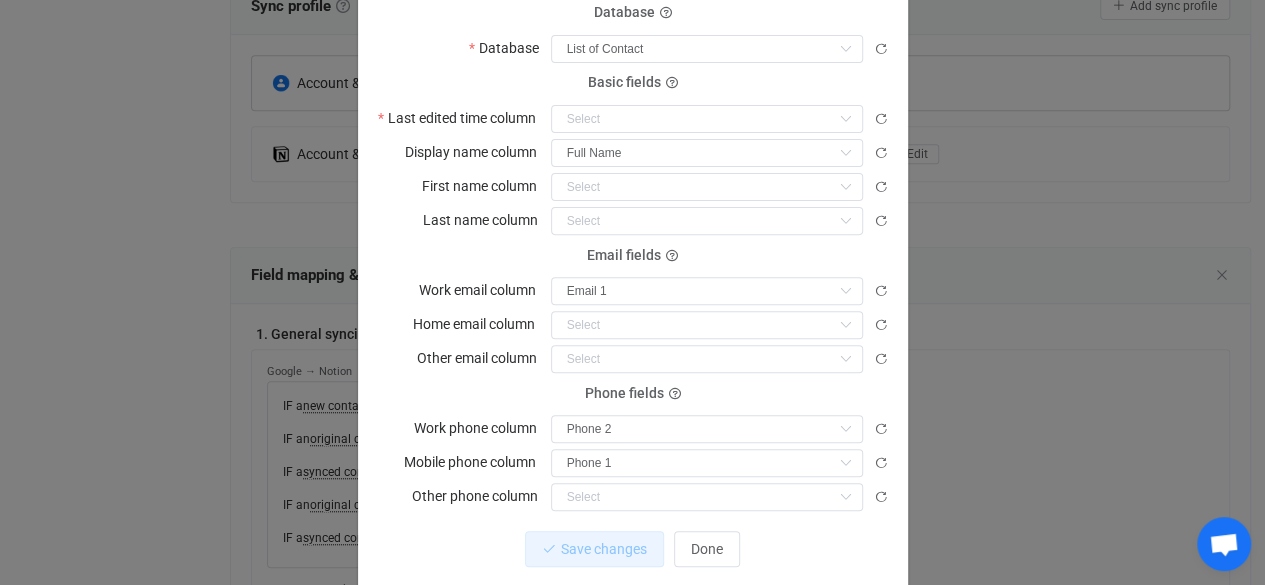 click on "Notion Contacts Issues found Connected  to Payasa’s Notion 1 { {
"accessToken": "***",
"workspaceId": "e0c09601-ac77-81ee-9460-0003ae8a72f9",
"workspaceName": "Payasa’s Notion",
"dataBaseId": "22009601-ac77-80e0-8b2a-fea78088628a",
"lastUpdatedColumnId": null,
"nameColumnId": "VH%5D%3D",
"firstNameColumnId": null,
"lastNameColumnId": null,
"emailColumnId": "%3CTDA", Standard output:
Output saved to the file Please select Notion 'last edited time' field
How to connect?
RECONNECT Database Database List of Contact List of Contact Basic fields Last edited time column
Nothing found or no access
Display name column Full Name Full Name Address Nick Name First name column Full Name Address Nick Name Last name column Full Name Address Nick Name Email fields Work email column Email 1 Email 1 Home email column Email 1 Other email column Email 1 Phone fields Work phone column Phone 2 Phone 1 Phone 2 Mobile phone column Phone 1 Phone 1 Phone 2 Phone 1 Phone 2" at bounding box center [632, 292] 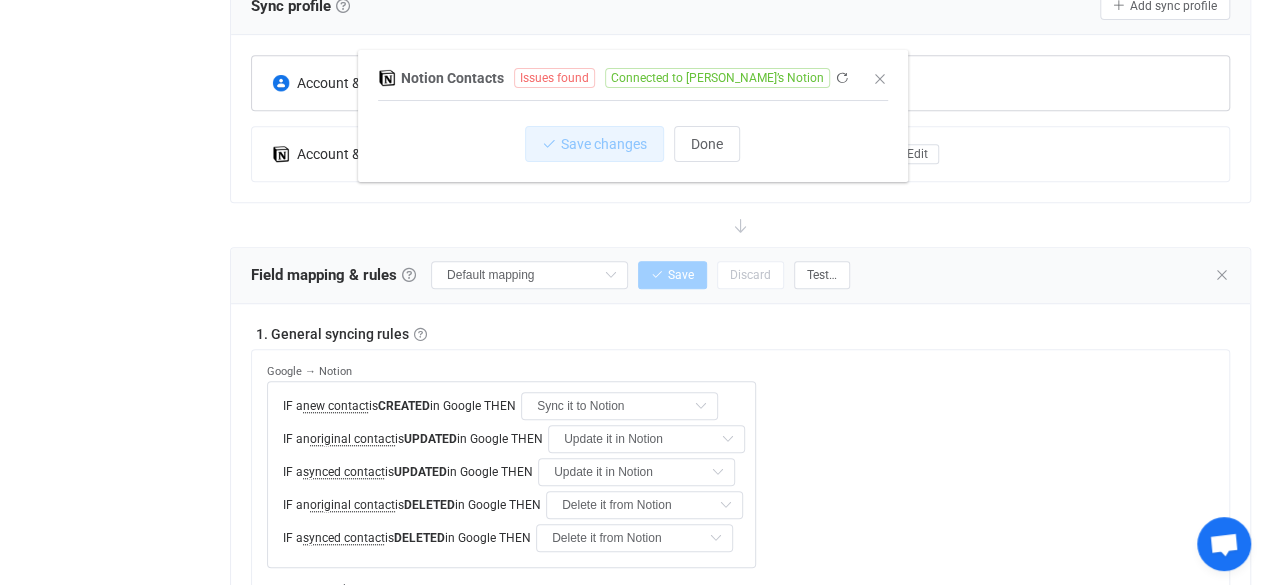 scroll, scrollTop: 0, scrollLeft: 0, axis: both 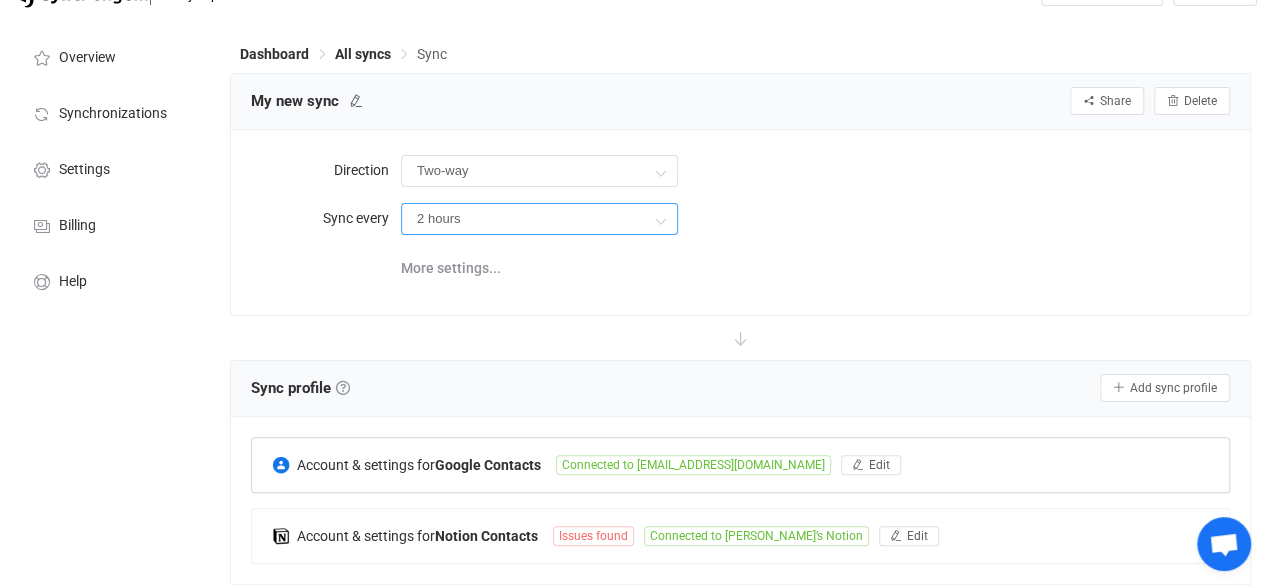 click on "2 hours" at bounding box center (539, 219) 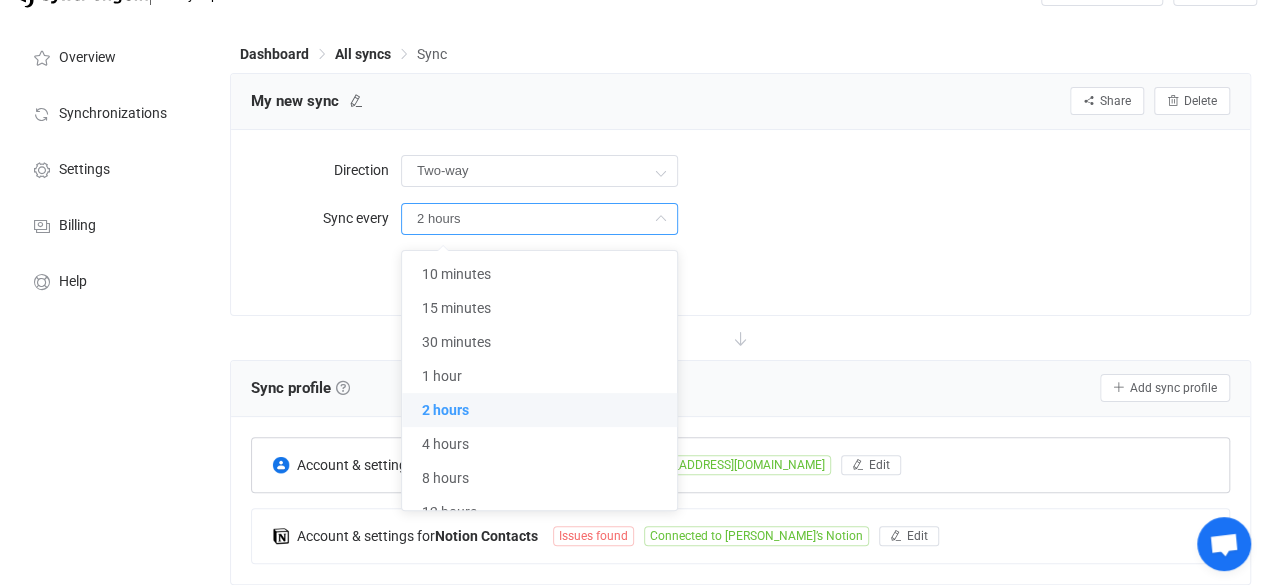 click on "2 hours" at bounding box center (815, 218) 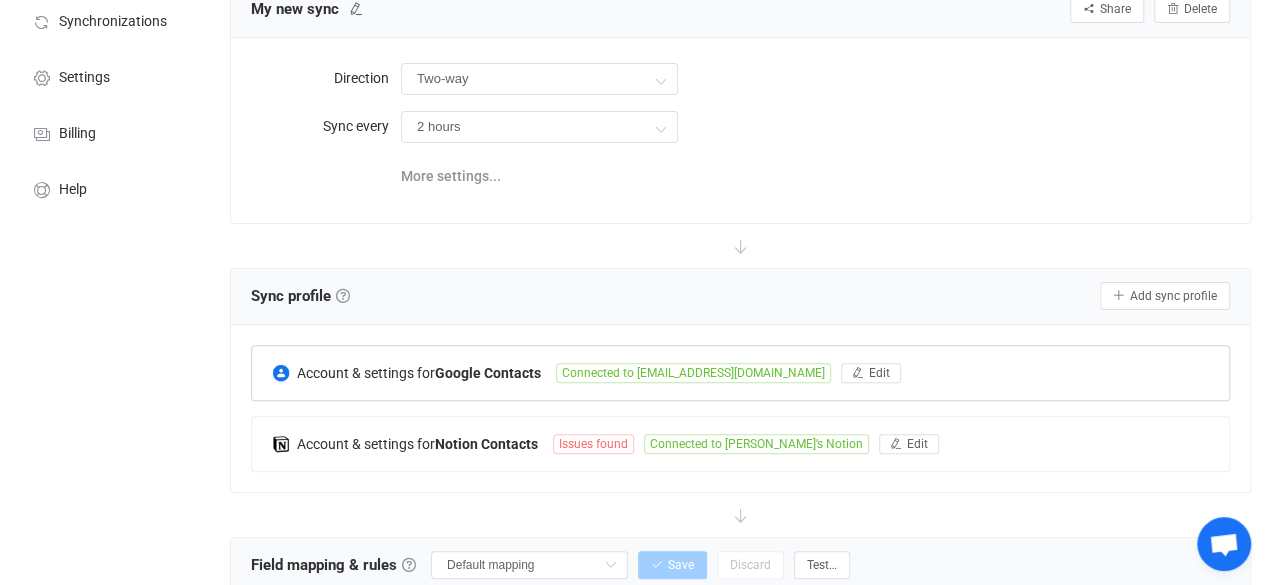 scroll, scrollTop: 155, scrollLeft: 0, axis: vertical 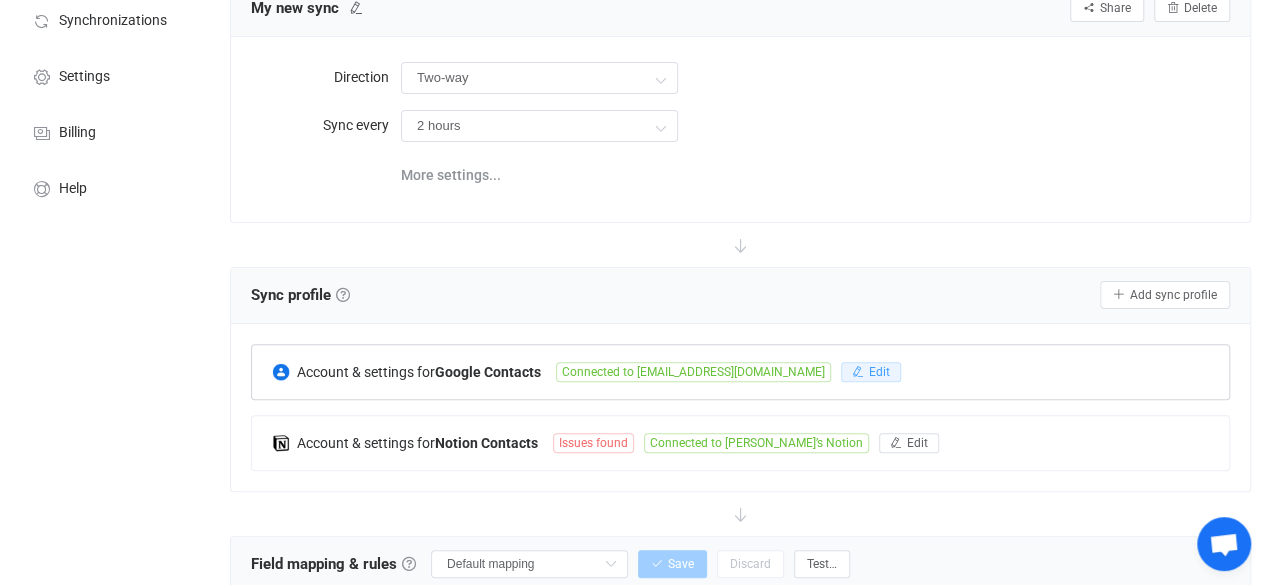 click on "Edit" at bounding box center (879, 372) 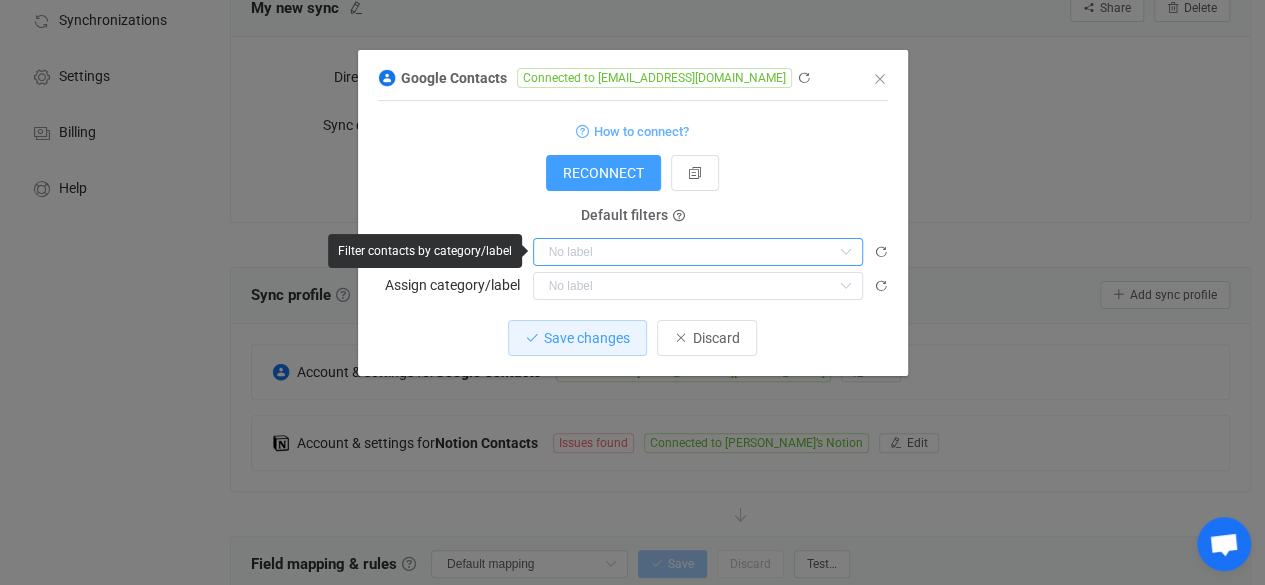 click at bounding box center (698, 252) 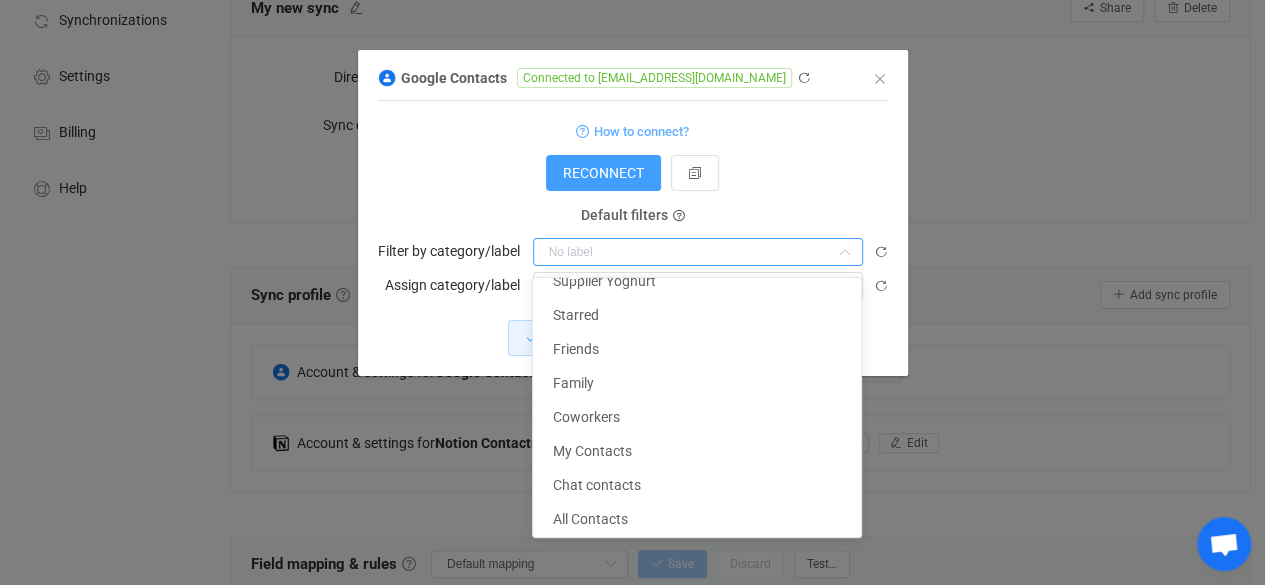 scroll, scrollTop: 603, scrollLeft: 0, axis: vertical 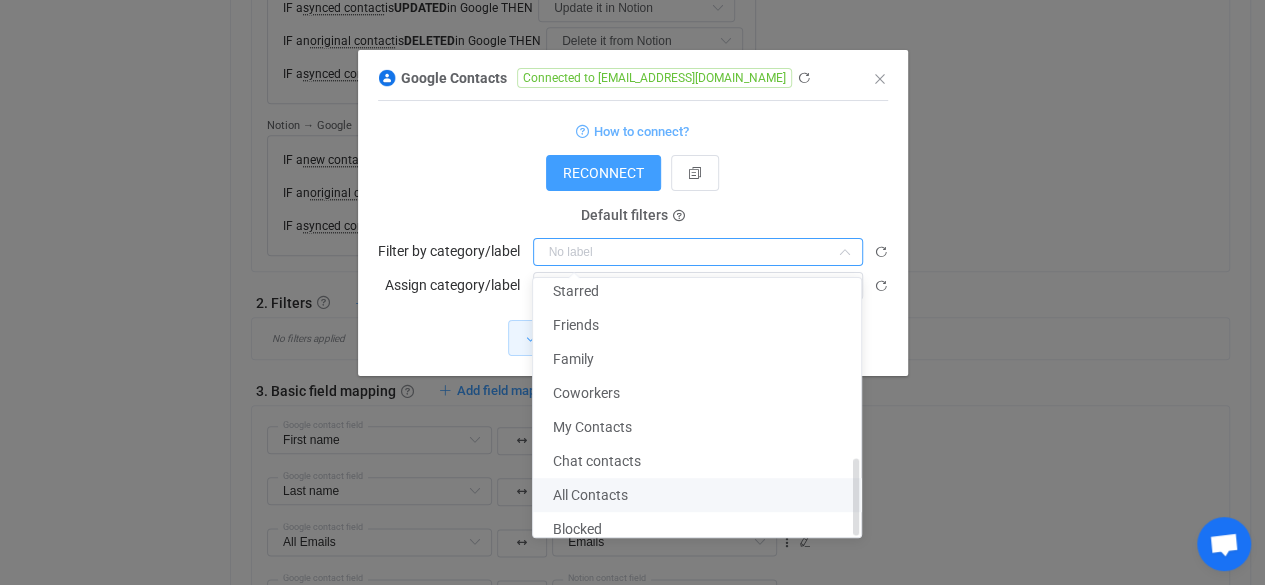click on "All Contacts" at bounding box center (704, 495) 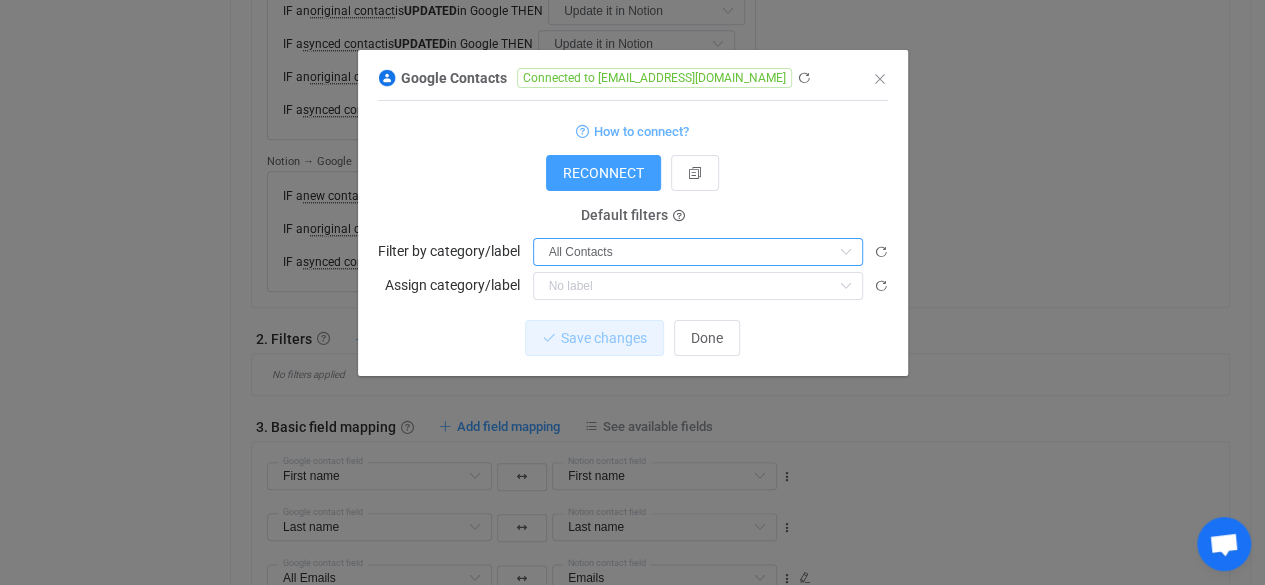 scroll, scrollTop: 854, scrollLeft: 0, axis: vertical 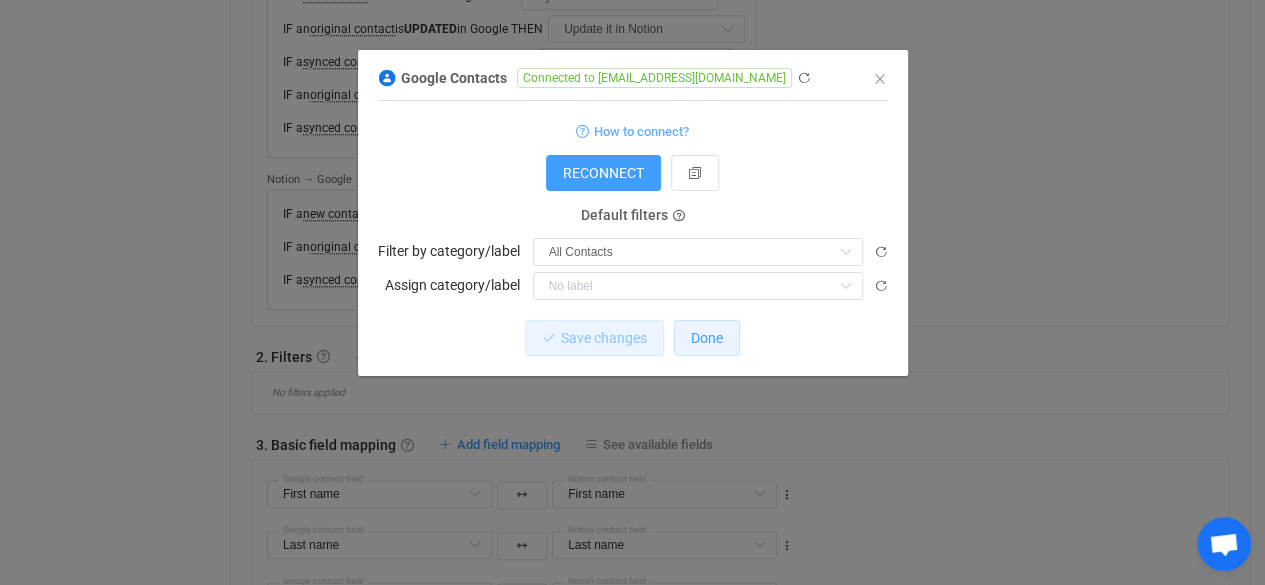 click on "Done" at bounding box center [707, 338] 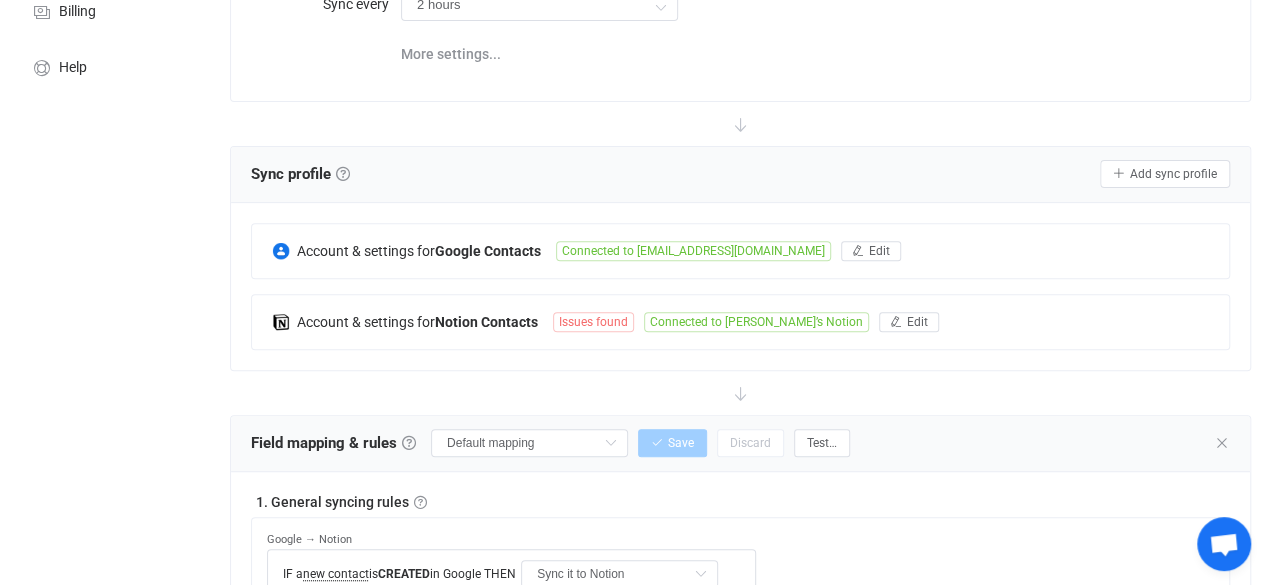 scroll, scrollTop: 273, scrollLeft: 0, axis: vertical 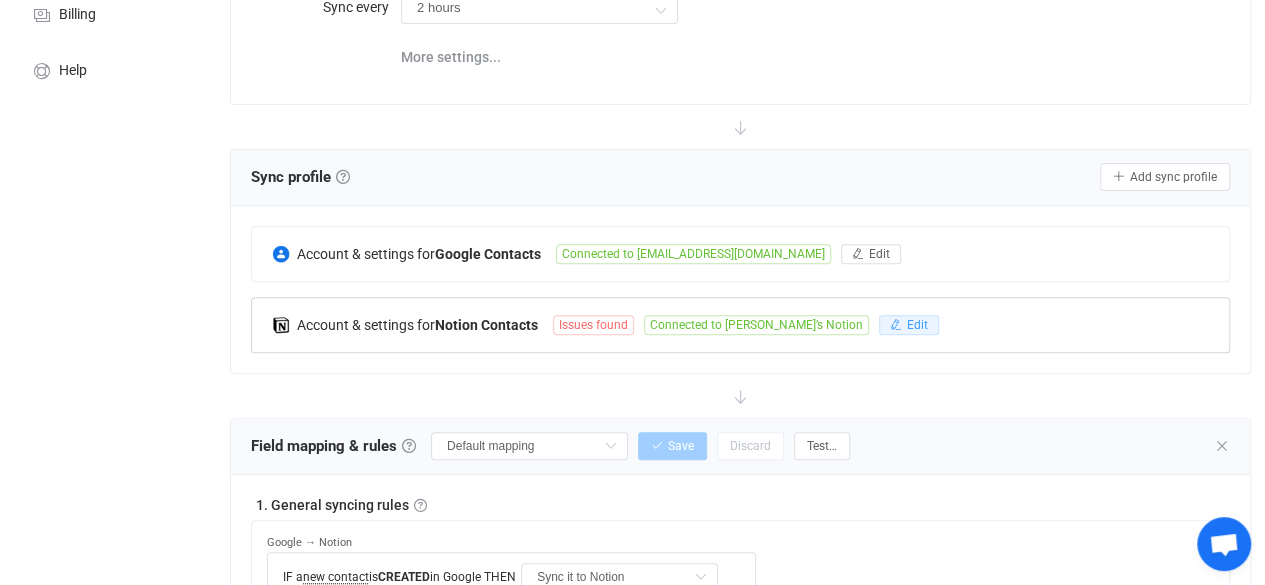 click on "Edit" at bounding box center (917, 325) 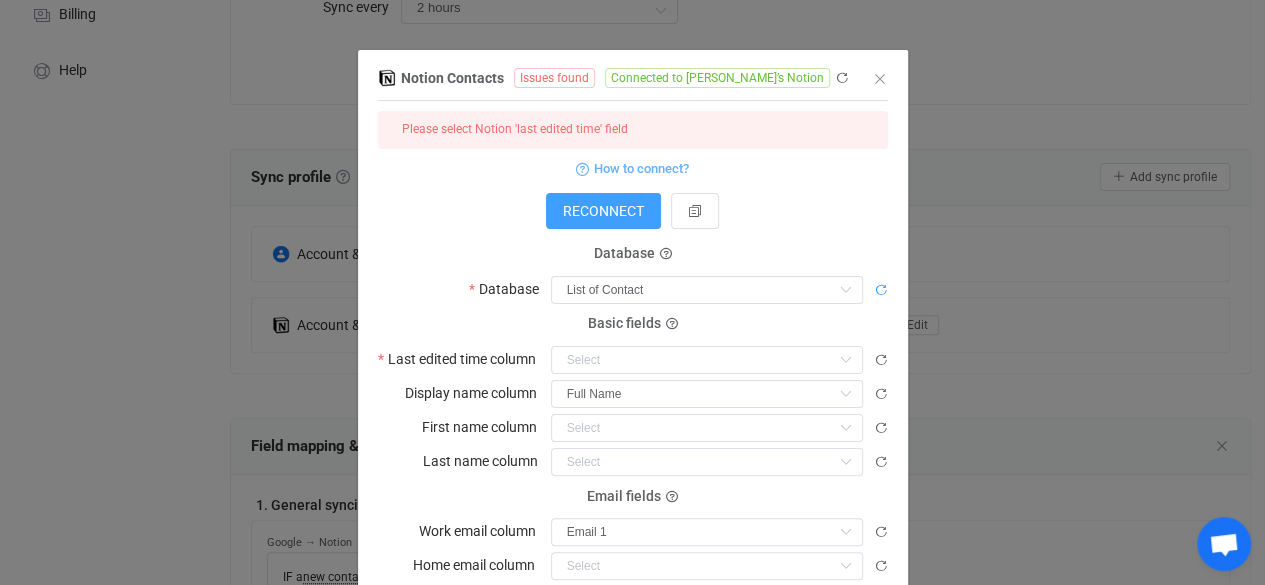 click at bounding box center [881, 290] 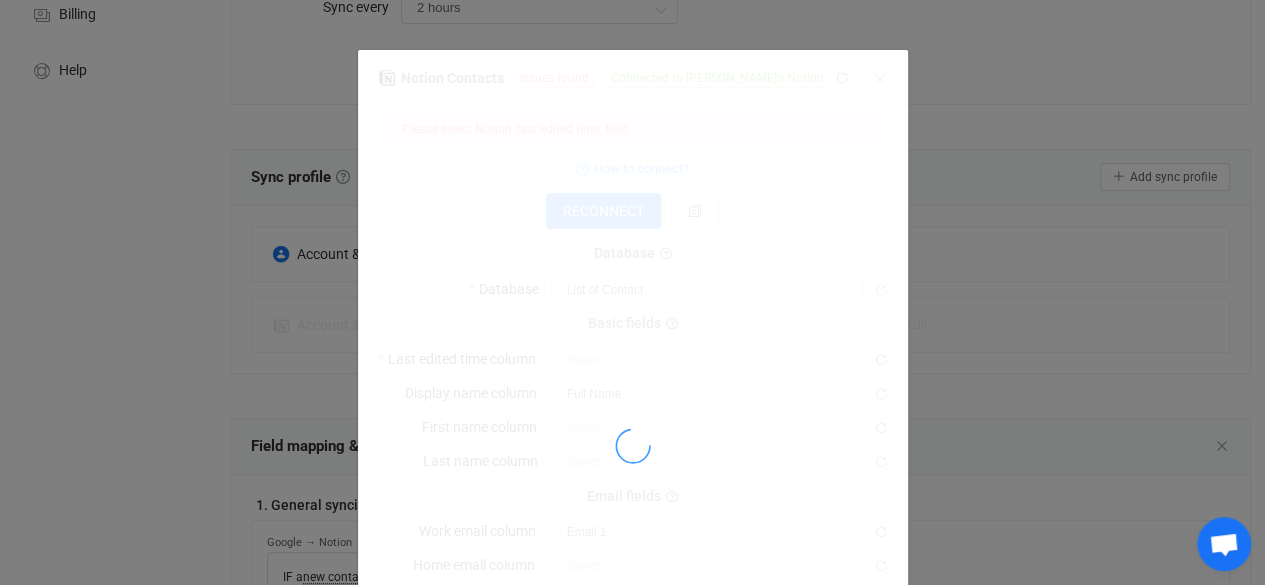 type on "Personal Email" 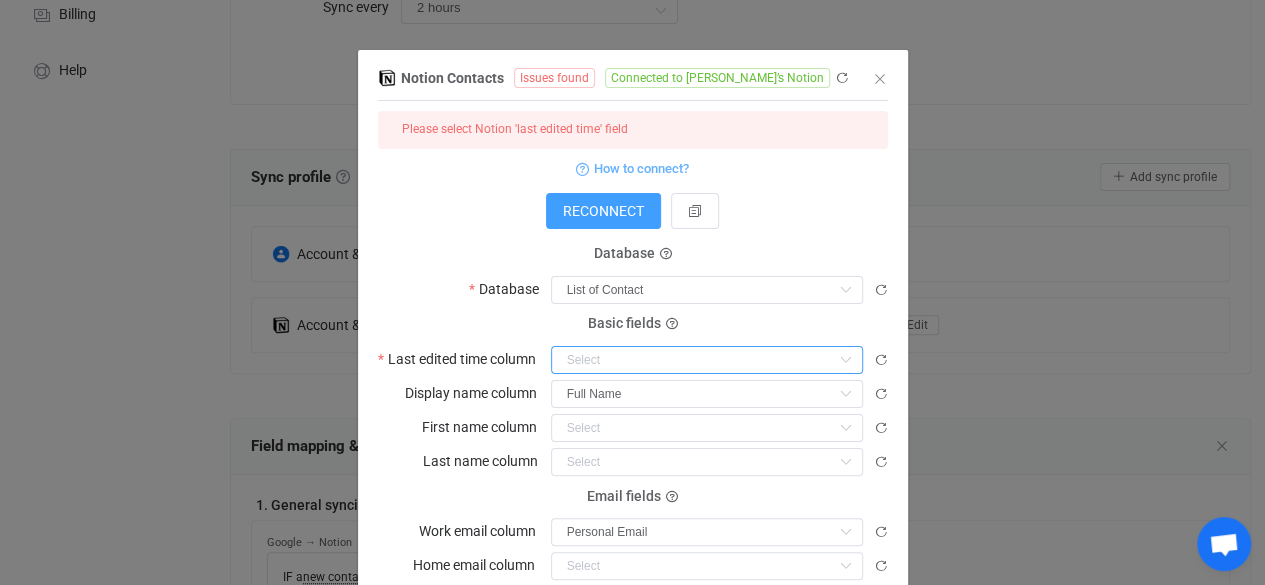 click at bounding box center (707, 360) 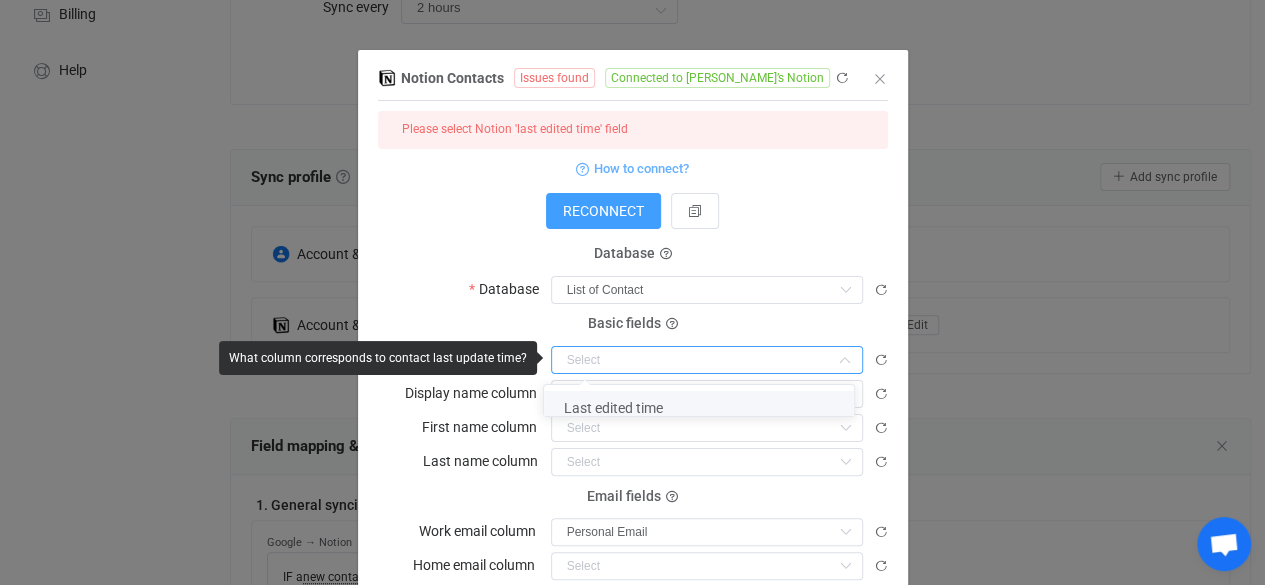 click on "Last edited time" at bounding box center [706, 408] 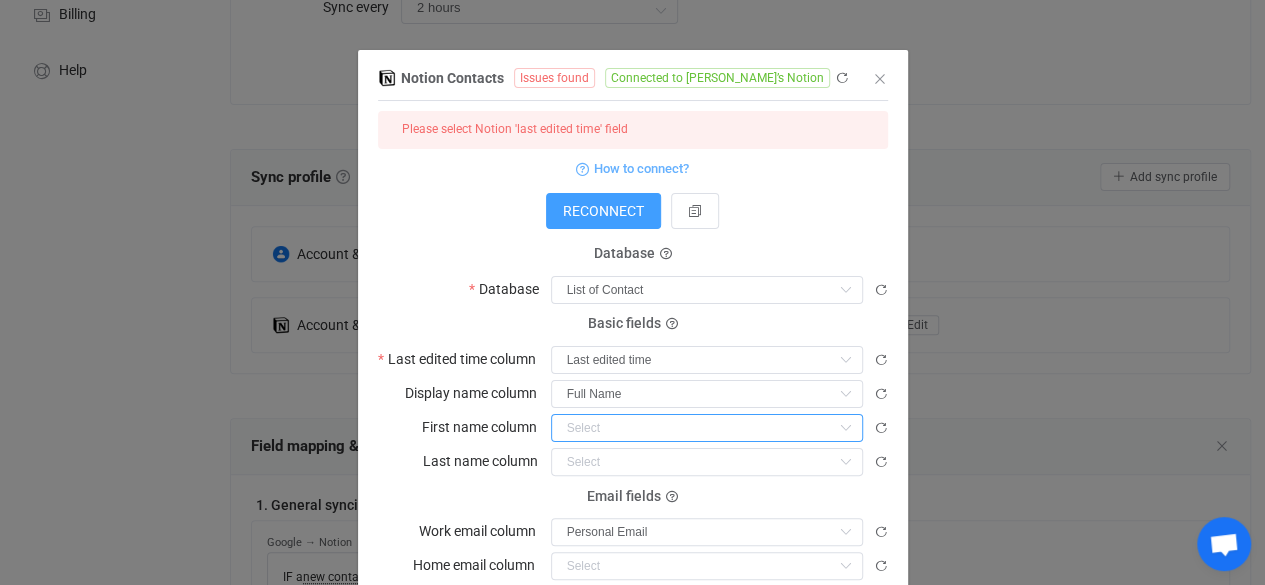 click at bounding box center [707, 428] 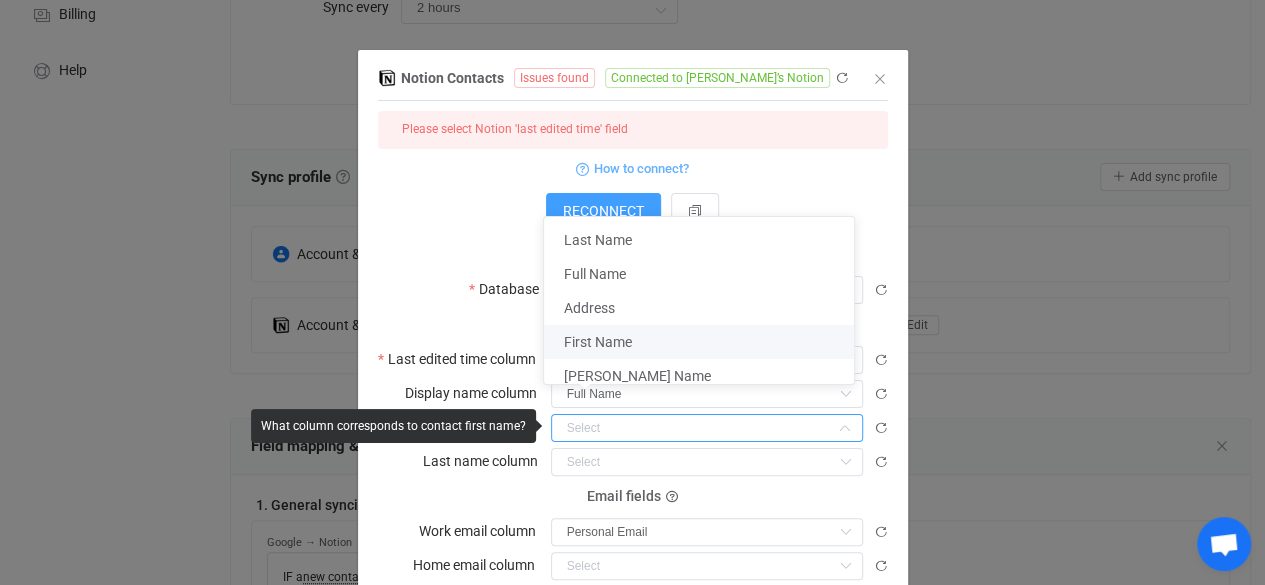 click on "First Name" at bounding box center (706, 342) 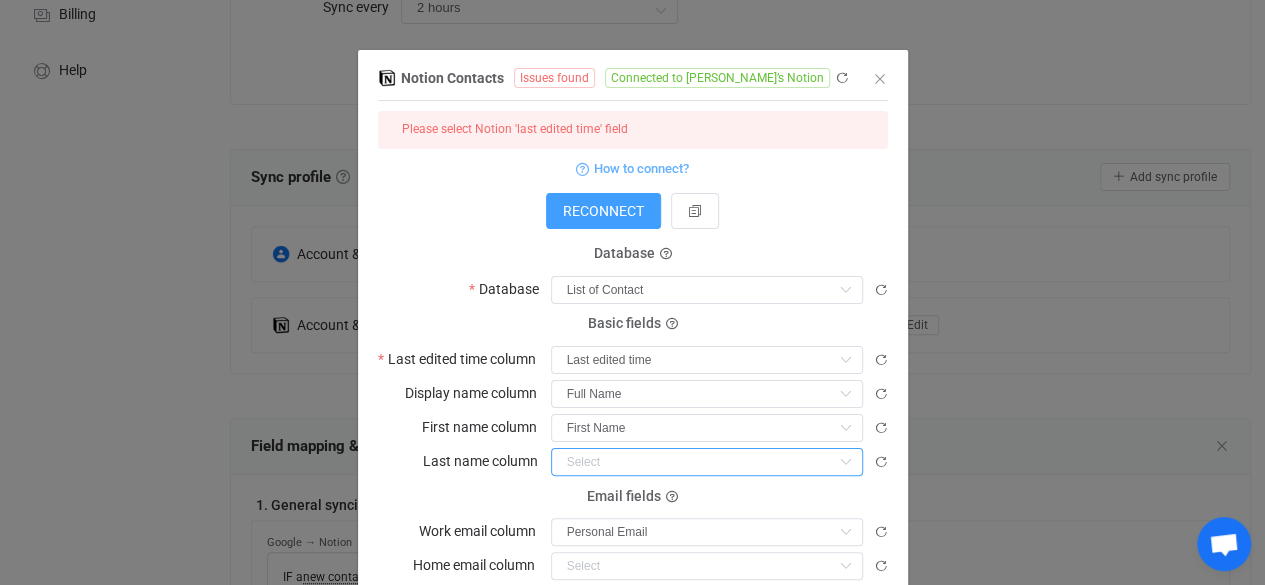 click at bounding box center (707, 462) 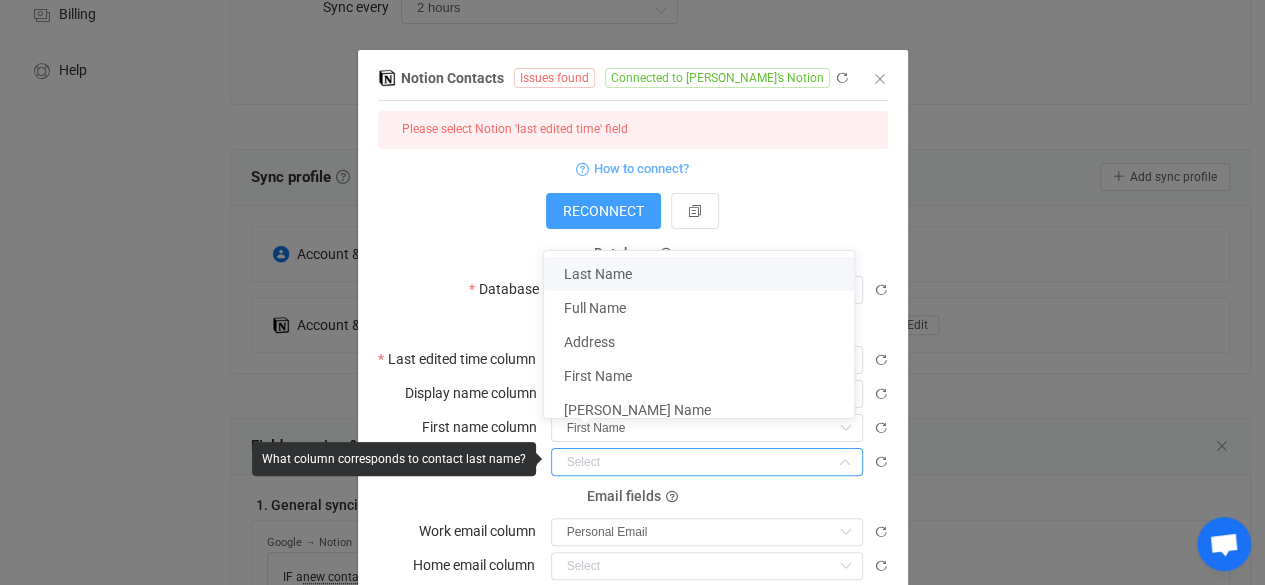 click on "Last Name" at bounding box center (706, 274) 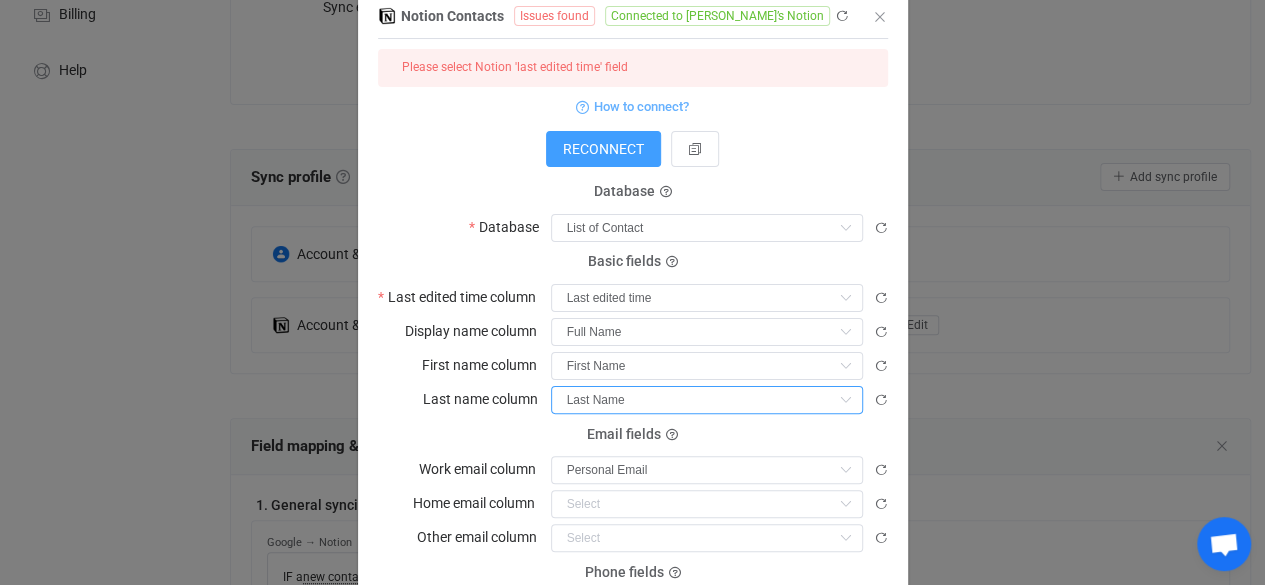 scroll, scrollTop: 62, scrollLeft: 0, axis: vertical 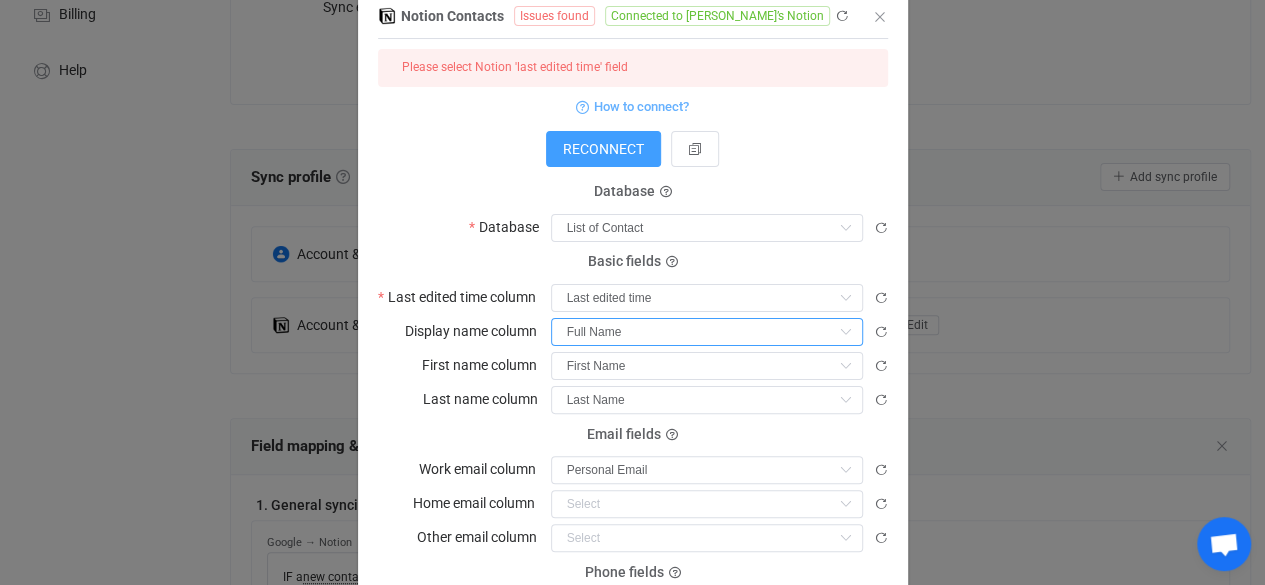 click on "Full Name" at bounding box center (707, 332) 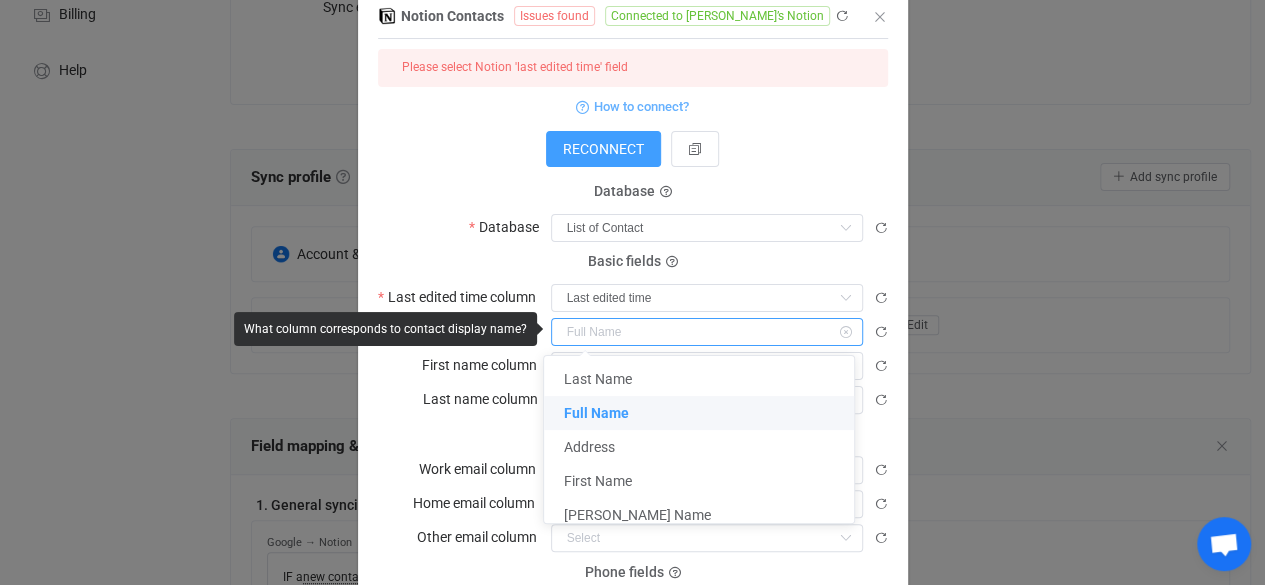 click at bounding box center (845, 332) 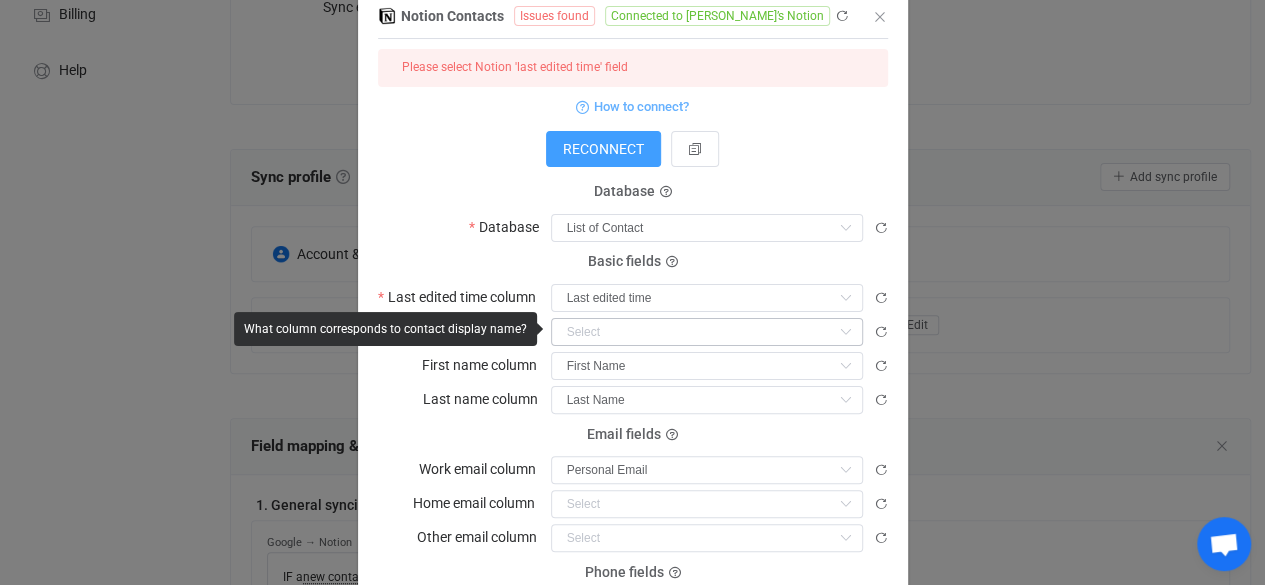 click at bounding box center [845, 332] 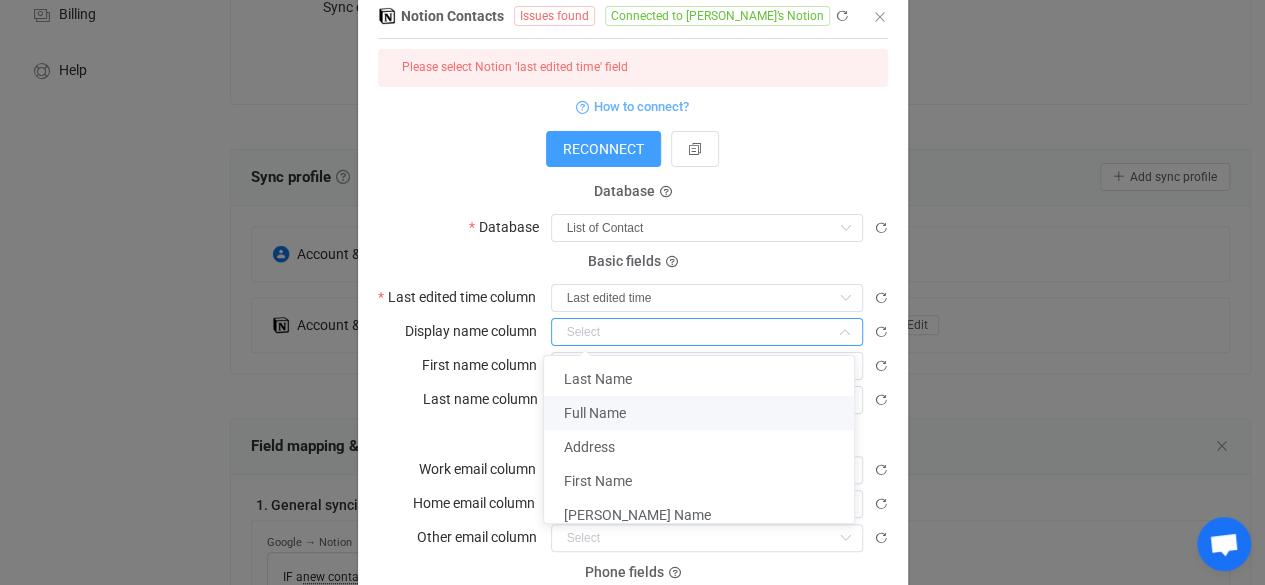 click on "Full Name" at bounding box center (706, 413) 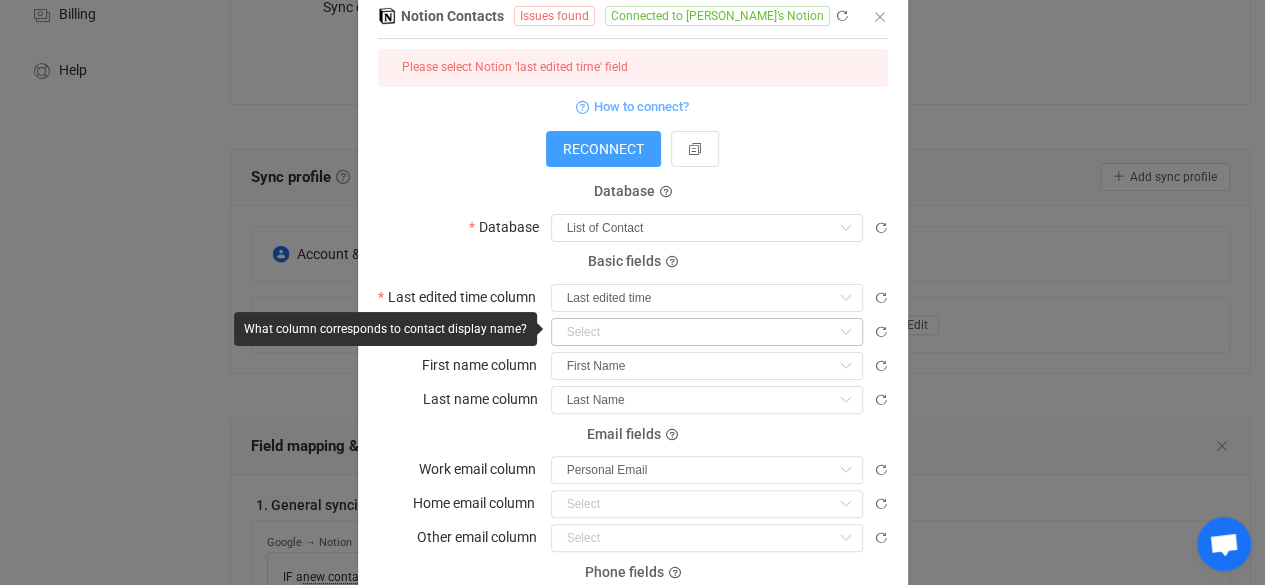 click at bounding box center [845, 332] 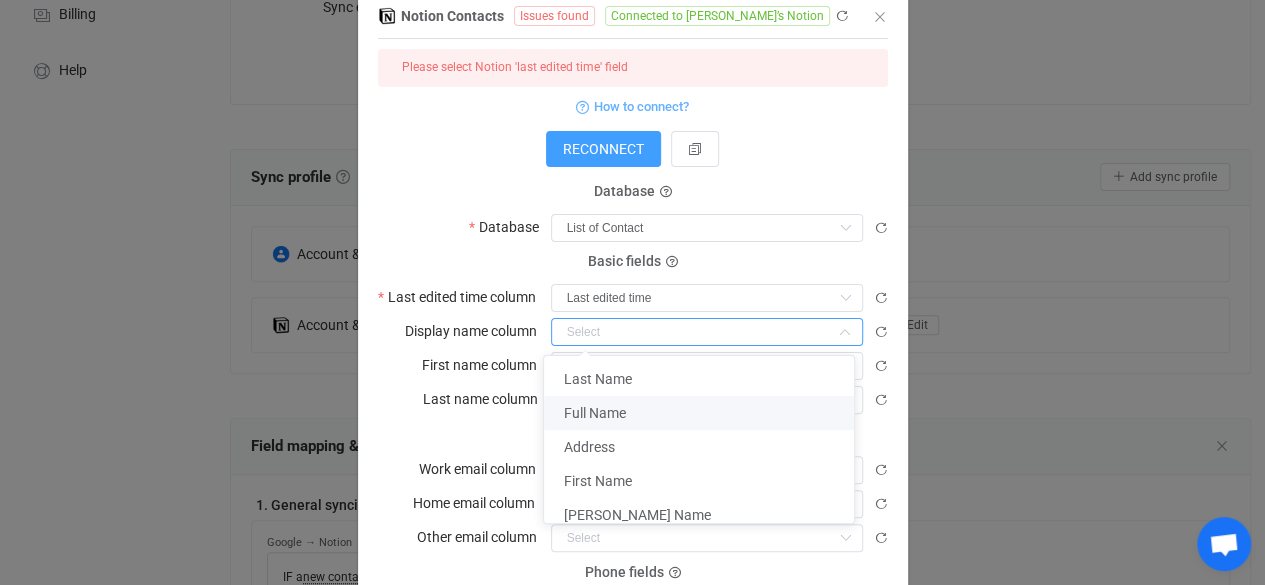 click on "Full Name" at bounding box center (706, 413) 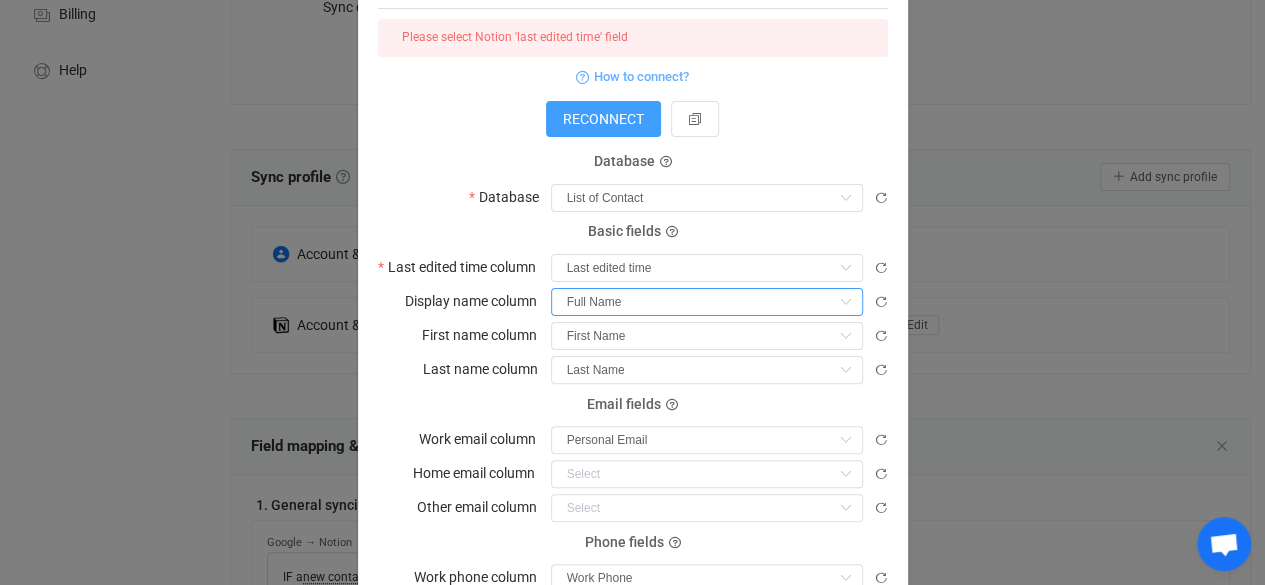 scroll, scrollTop: 96, scrollLeft: 0, axis: vertical 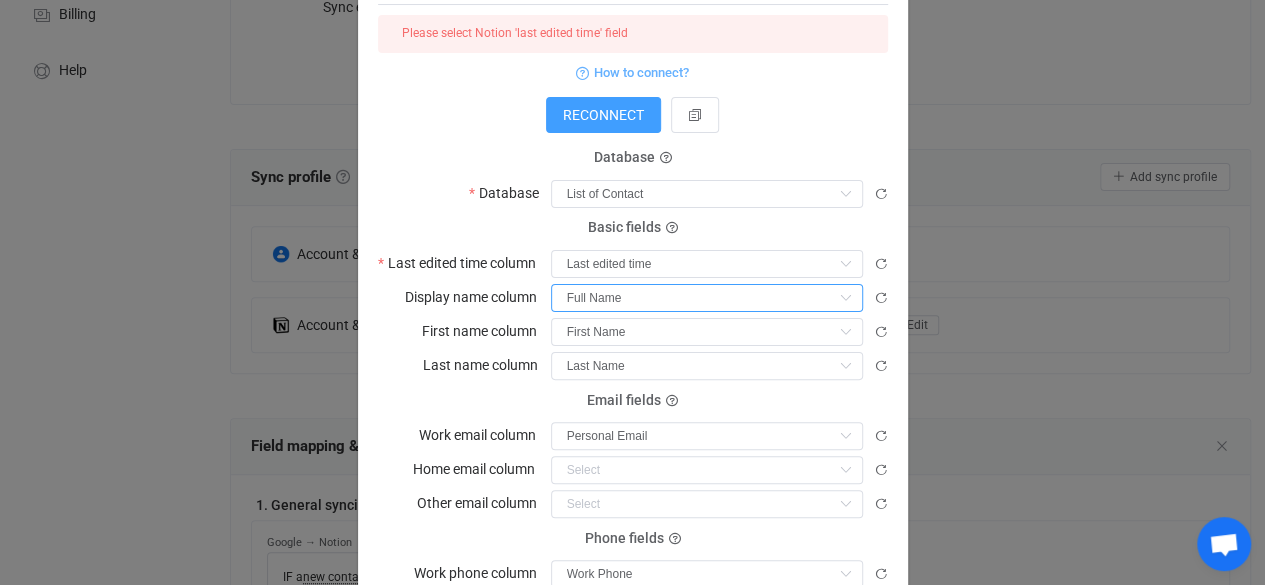 click on "Full Name" at bounding box center (707, 298) 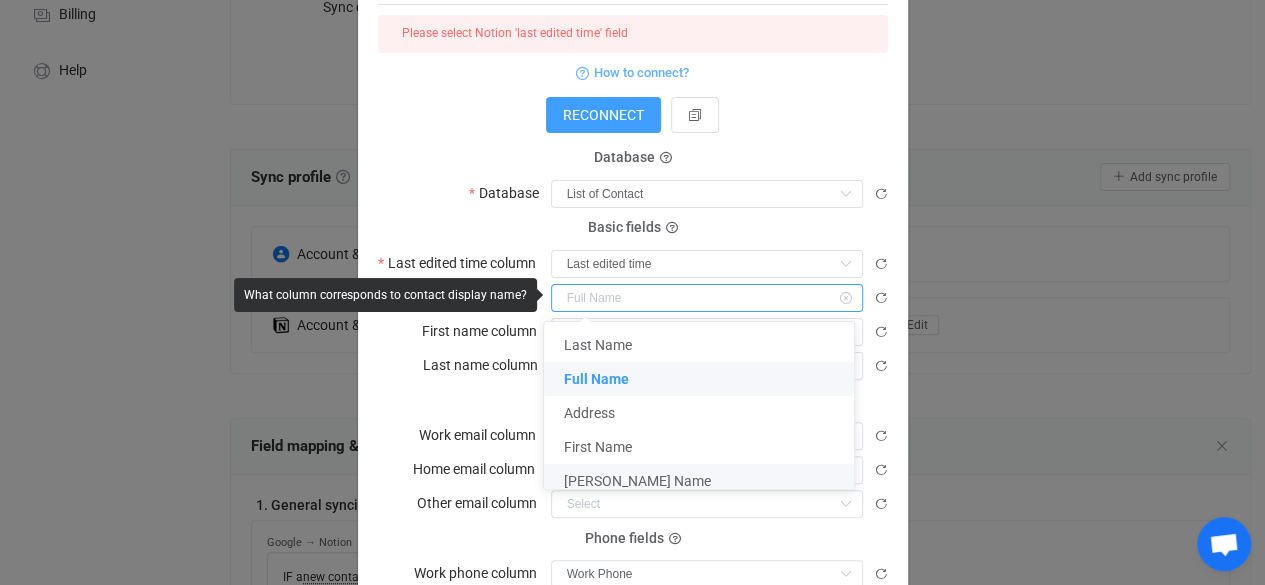 click on "Nick Name" at bounding box center [706, 481] 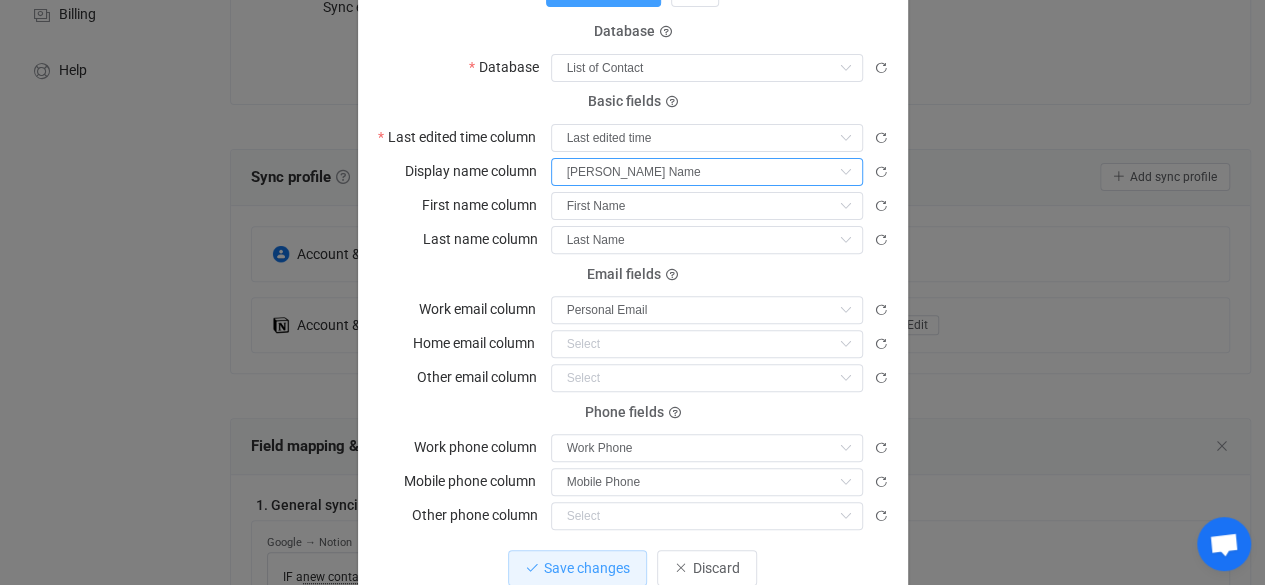 scroll, scrollTop: 223, scrollLeft: 0, axis: vertical 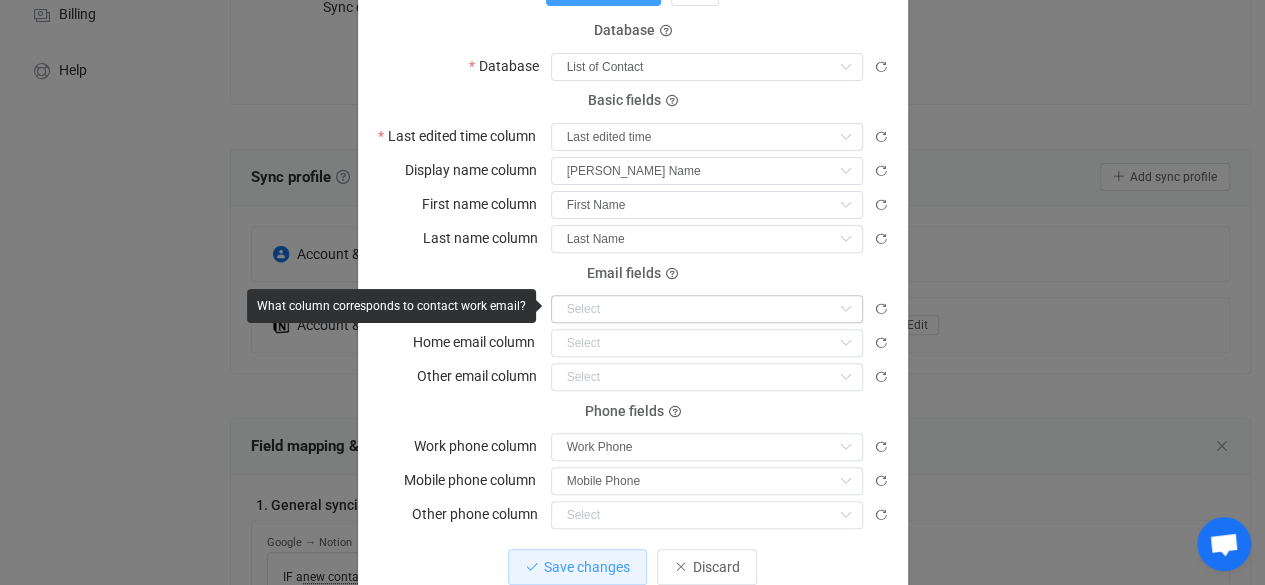 click at bounding box center (845, 309) 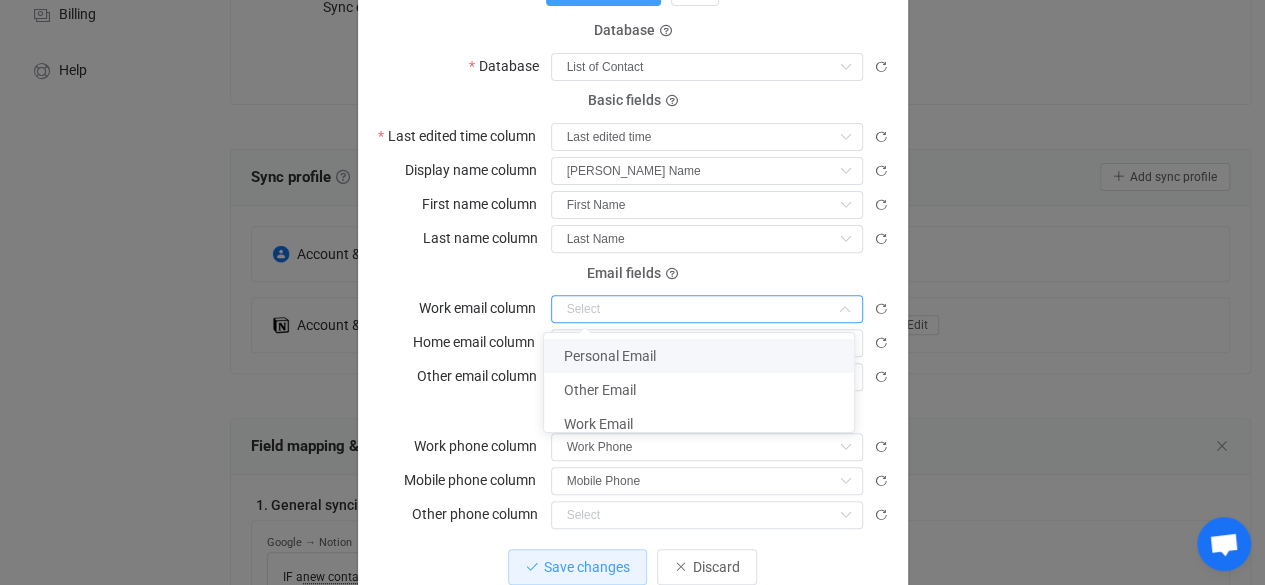 click at bounding box center [845, 309] 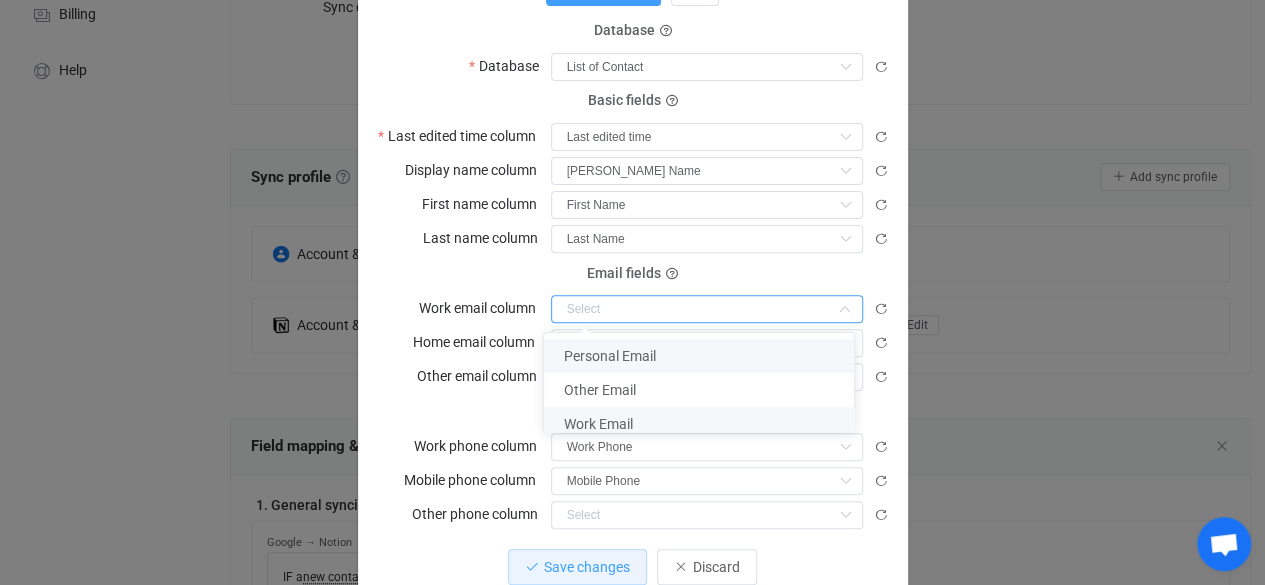click on "Work Email" at bounding box center [706, 424] 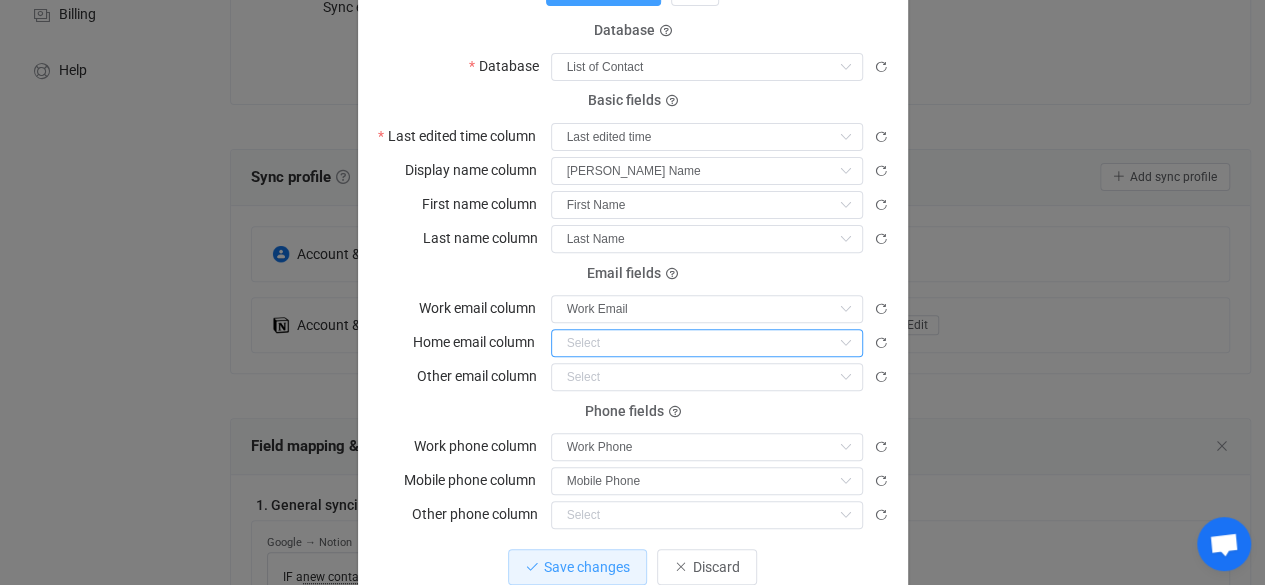 click at bounding box center [707, 343] 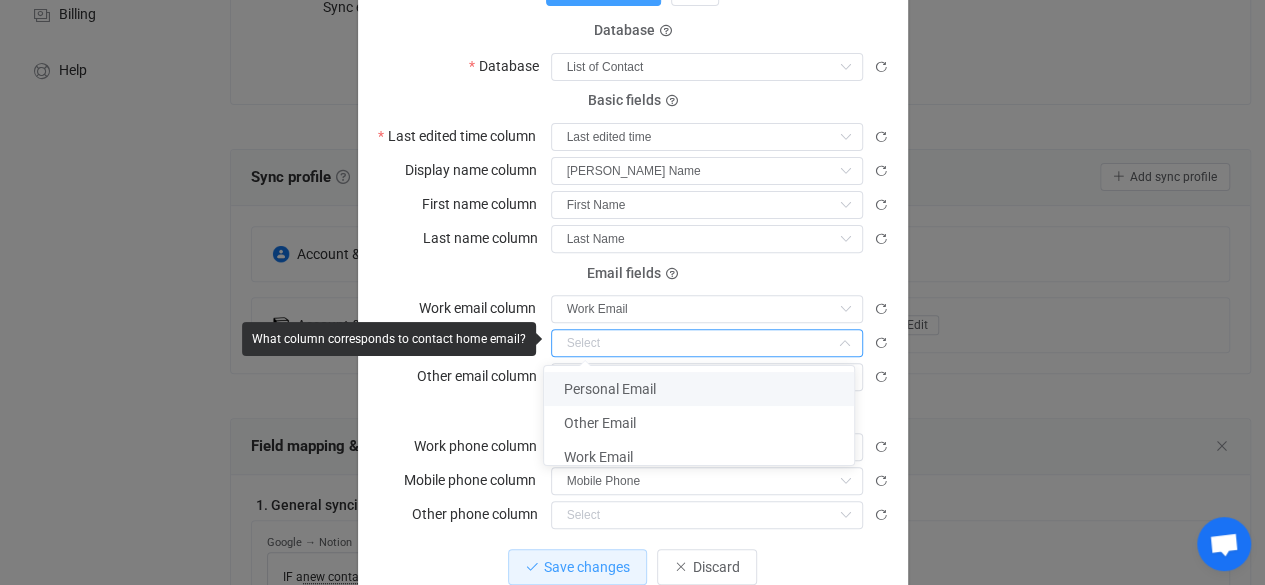 click on "Personal Email" at bounding box center (706, 389) 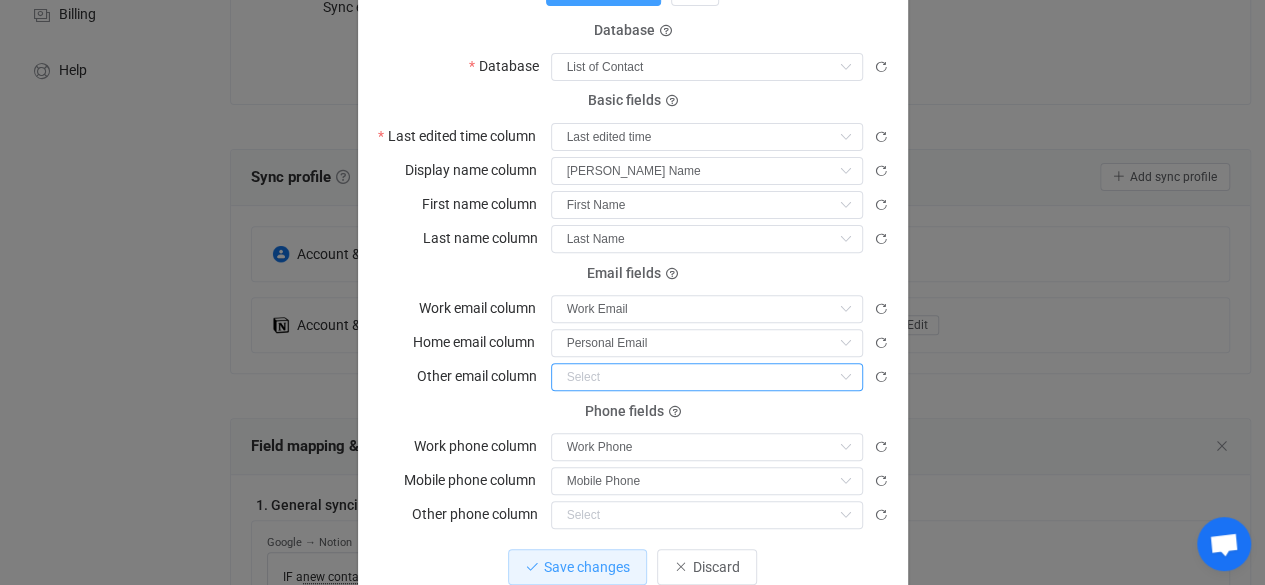 click at bounding box center (707, 377) 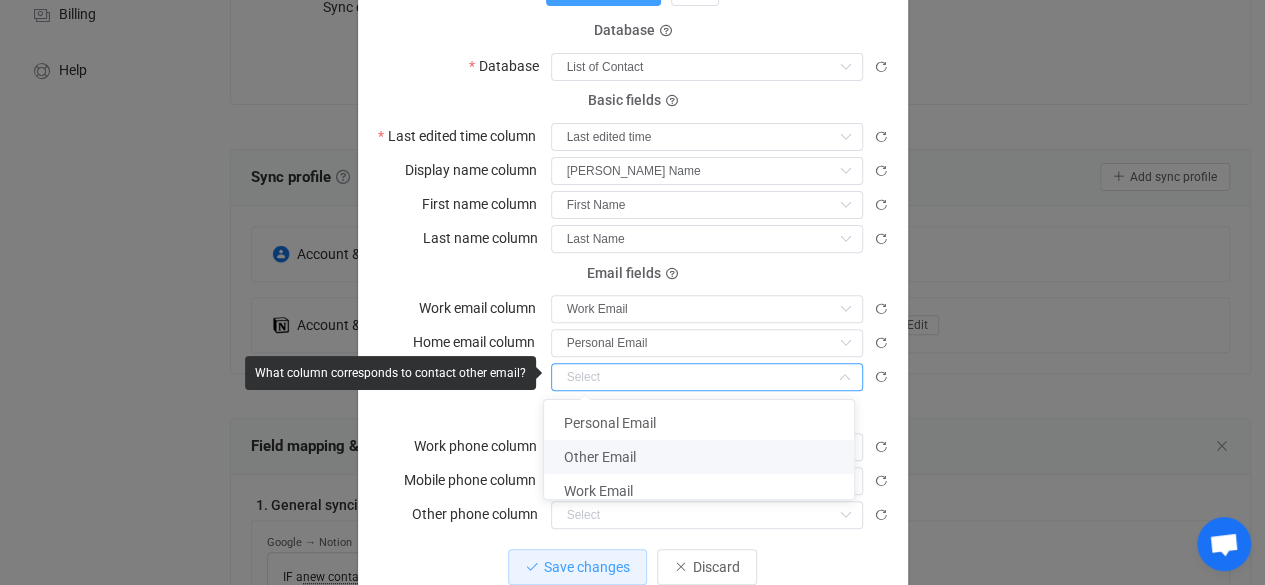 click on "Other Email" at bounding box center [706, 457] 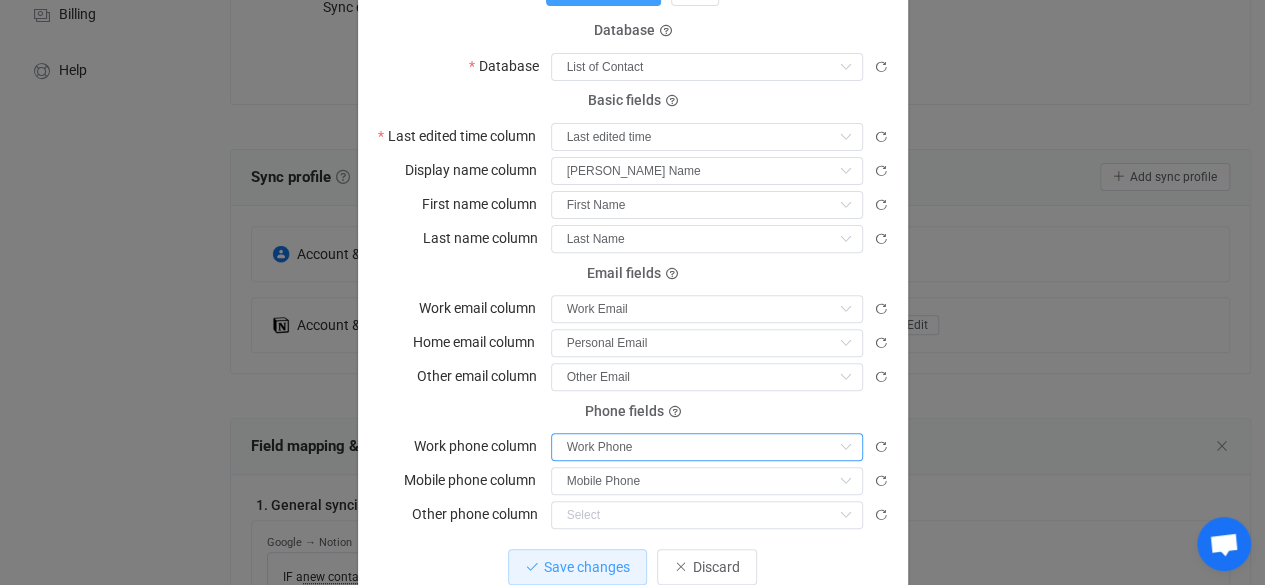 click on "Work Phone" at bounding box center (707, 447) 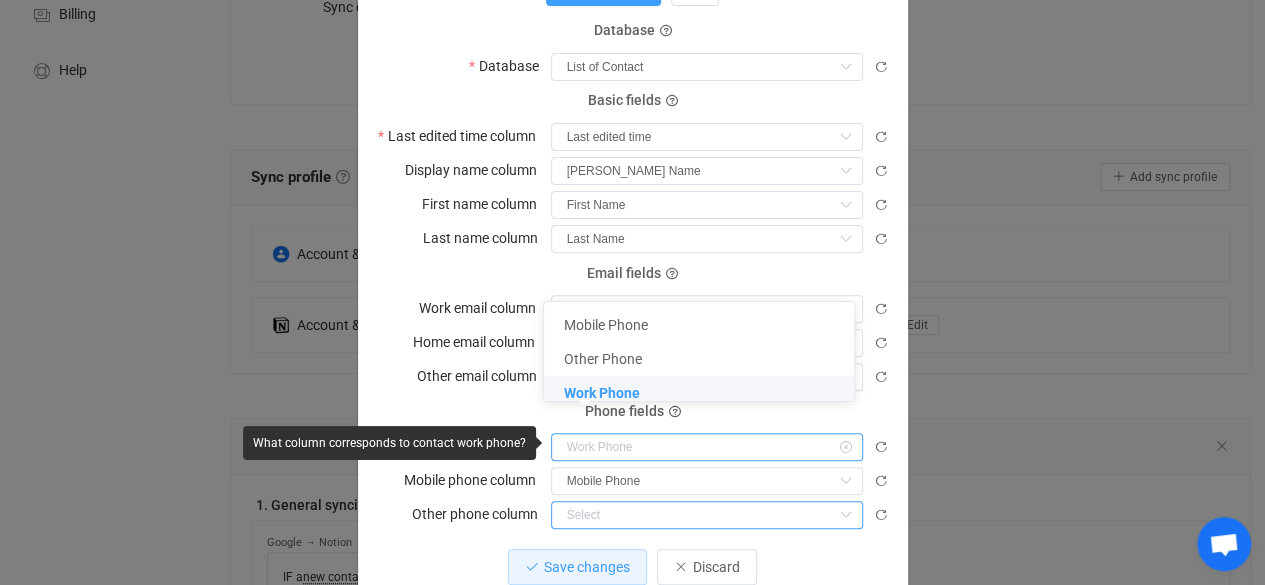 click at bounding box center [707, 515] 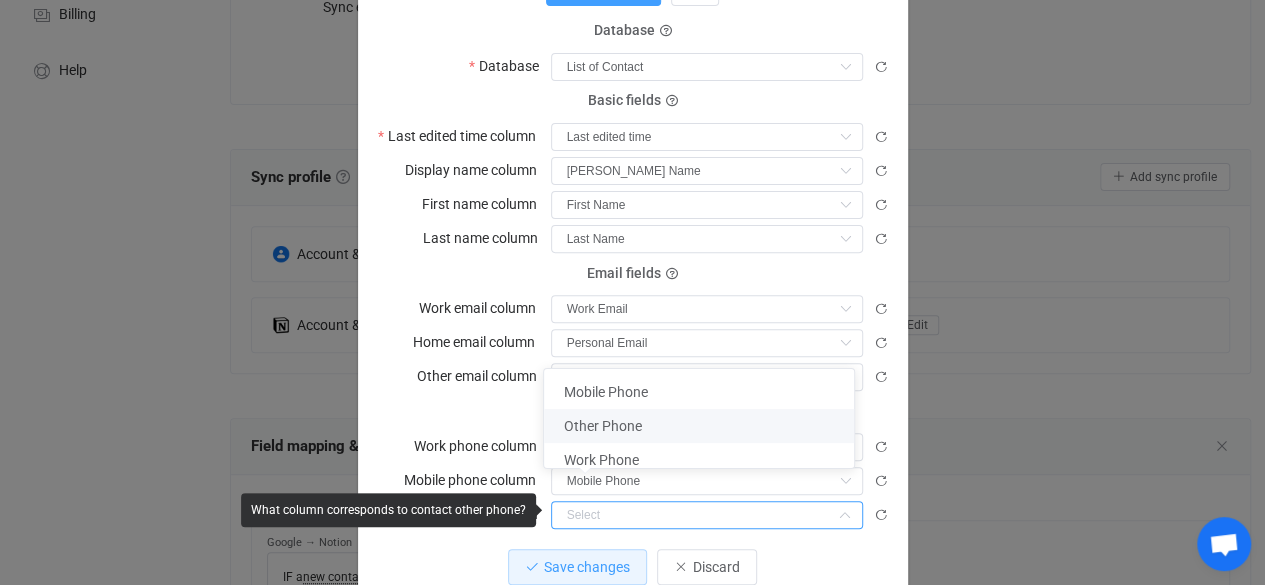 click on "Other Phone" at bounding box center (706, 426) 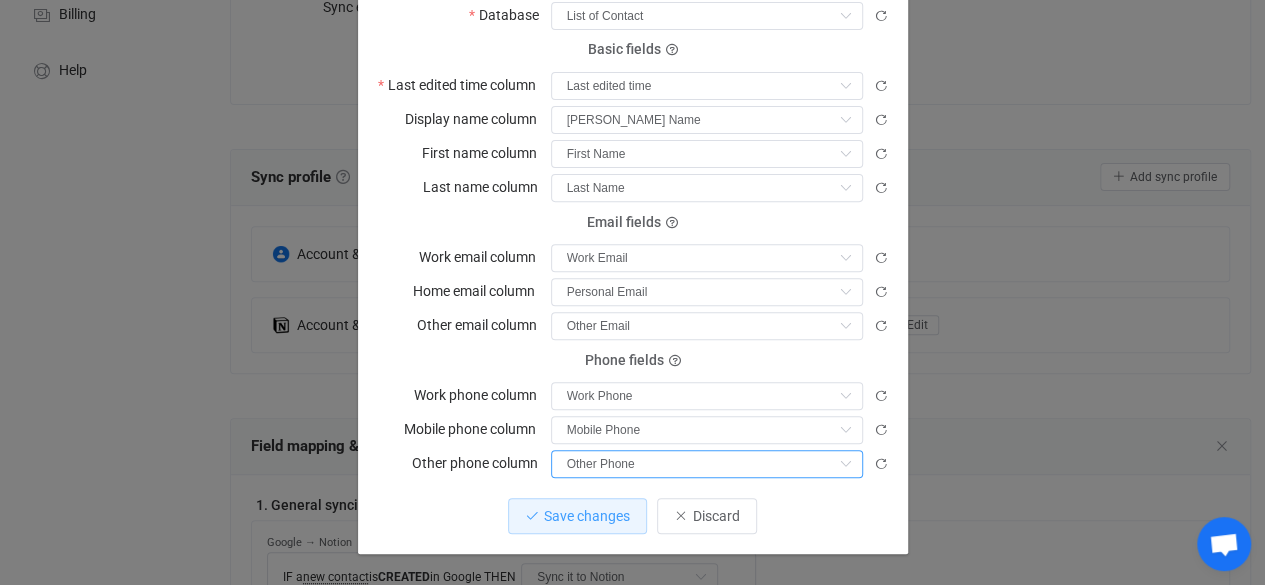 scroll, scrollTop: 275, scrollLeft: 0, axis: vertical 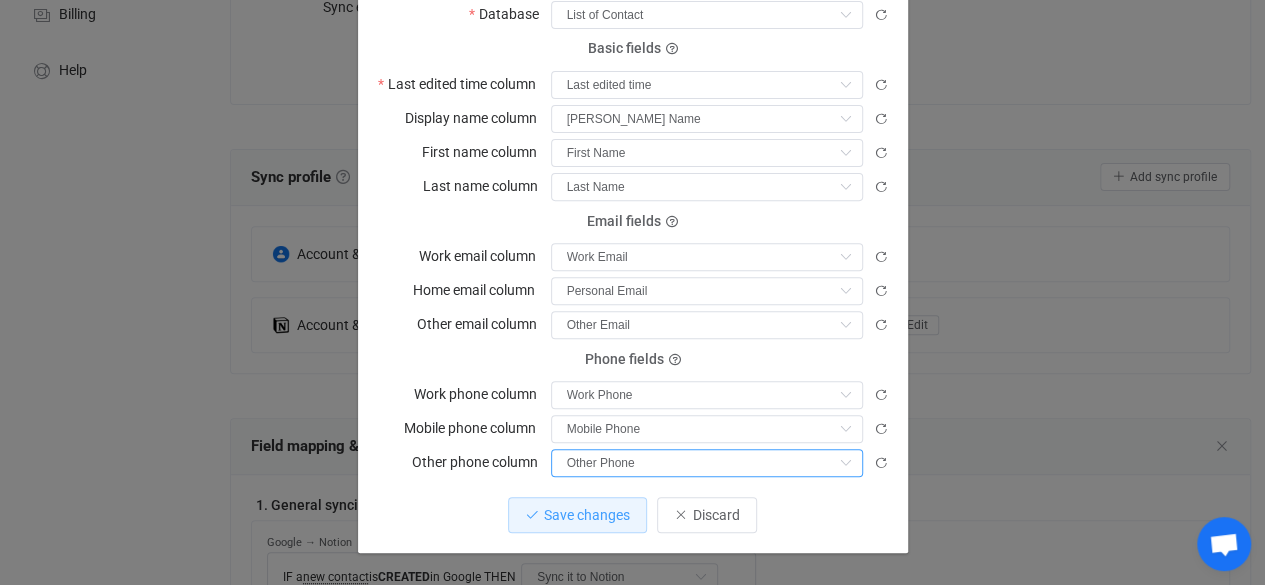 click on "Other Phone" at bounding box center (707, 463) 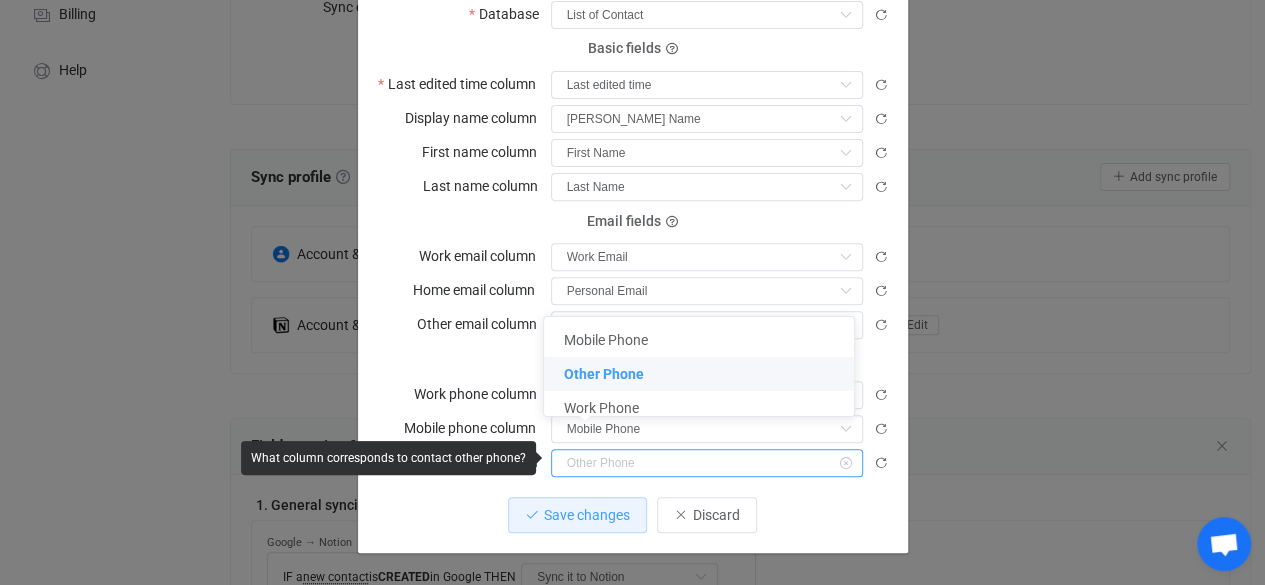 click at bounding box center [707, 463] 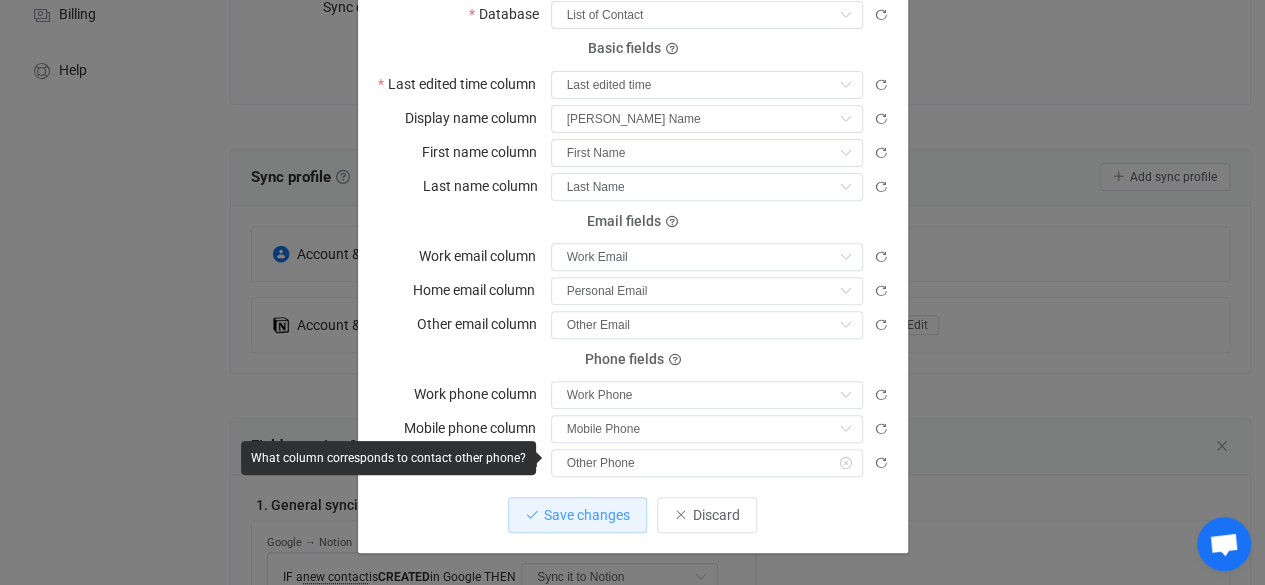 click on "Phone fields Work phone column Work Phone" at bounding box center (633, 384) 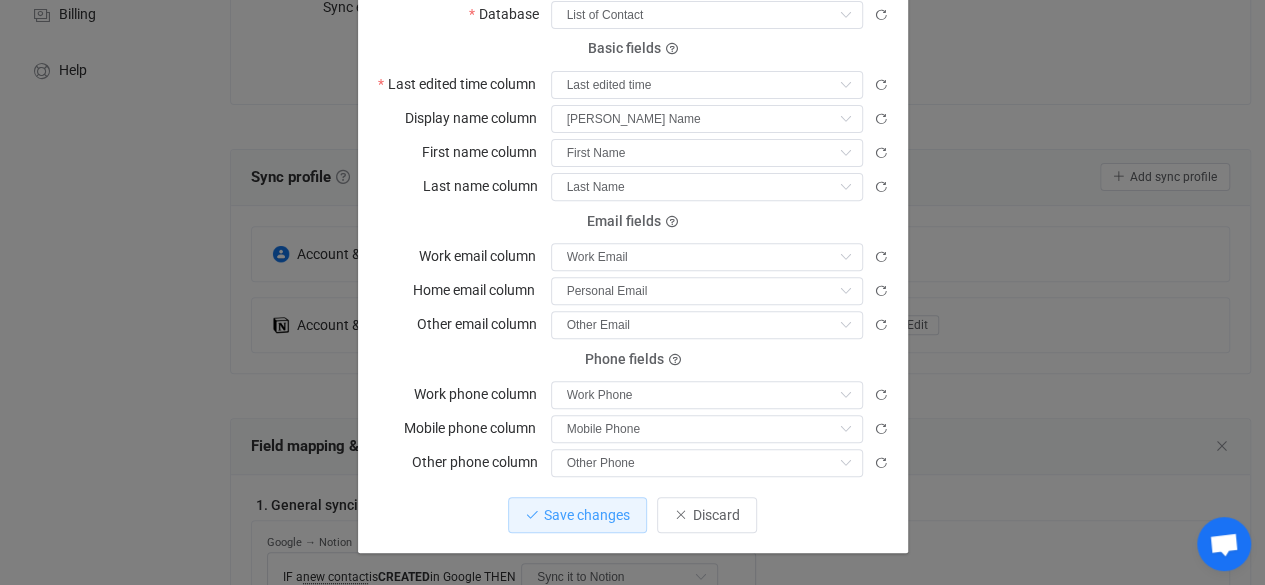 scroll, scrollTop: 288, scrollLeft: 0, axis: vertical 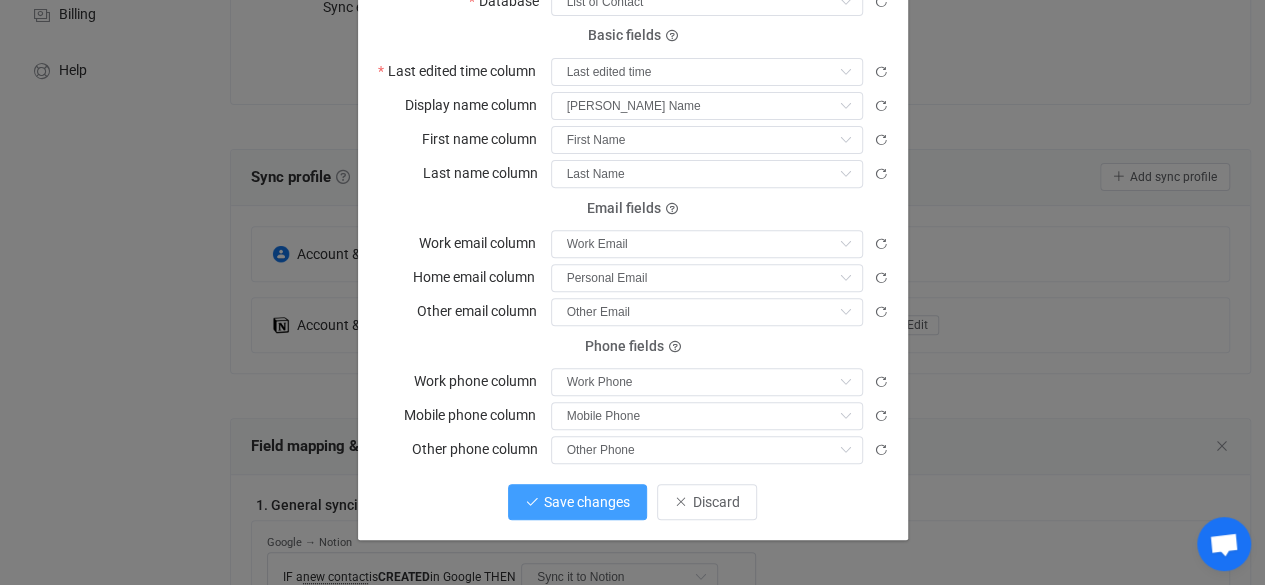 click on "Save changes" at bounding box center (577, 502) 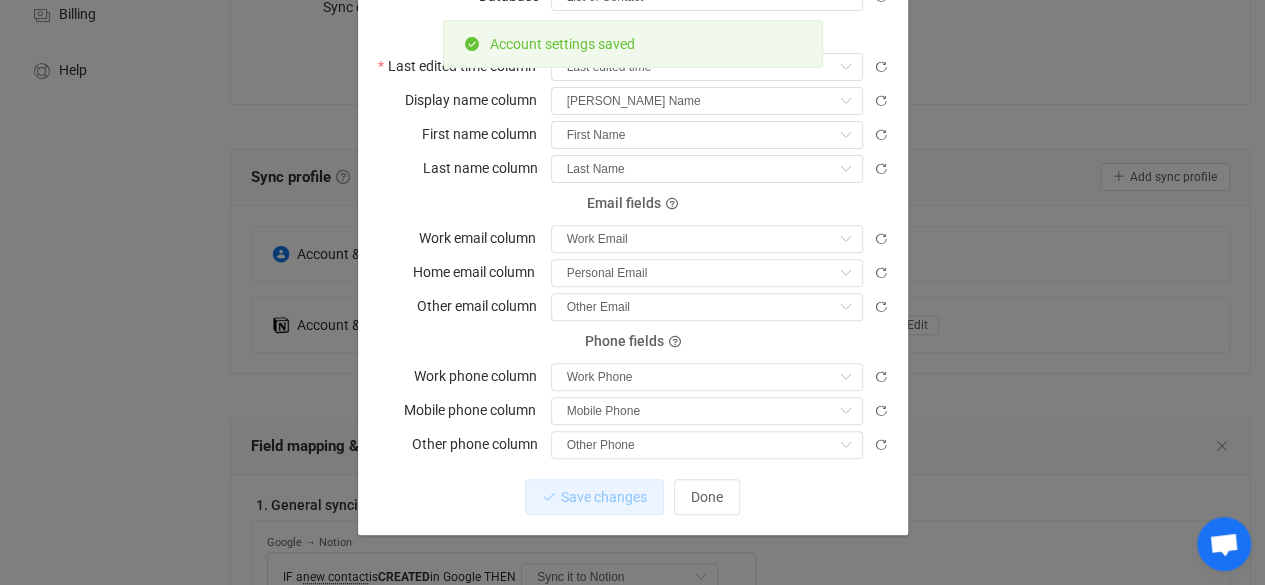 scroll, scrollTop: 250, scrollLeft: 0, axis: vertical 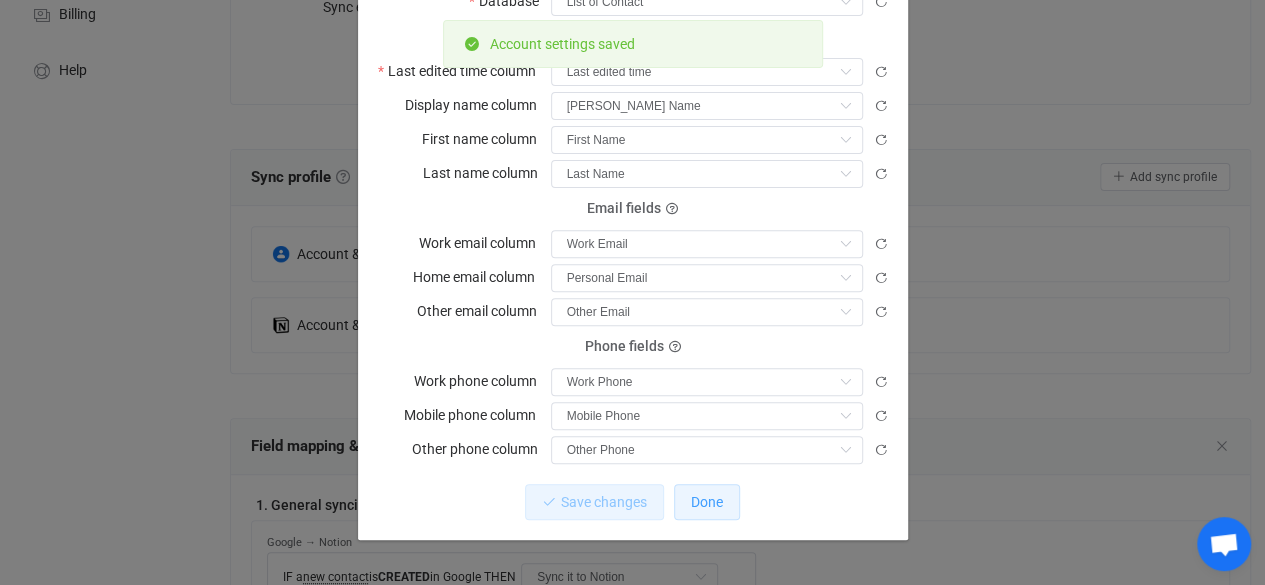 click on "Done" at bounding box center (707, 502) 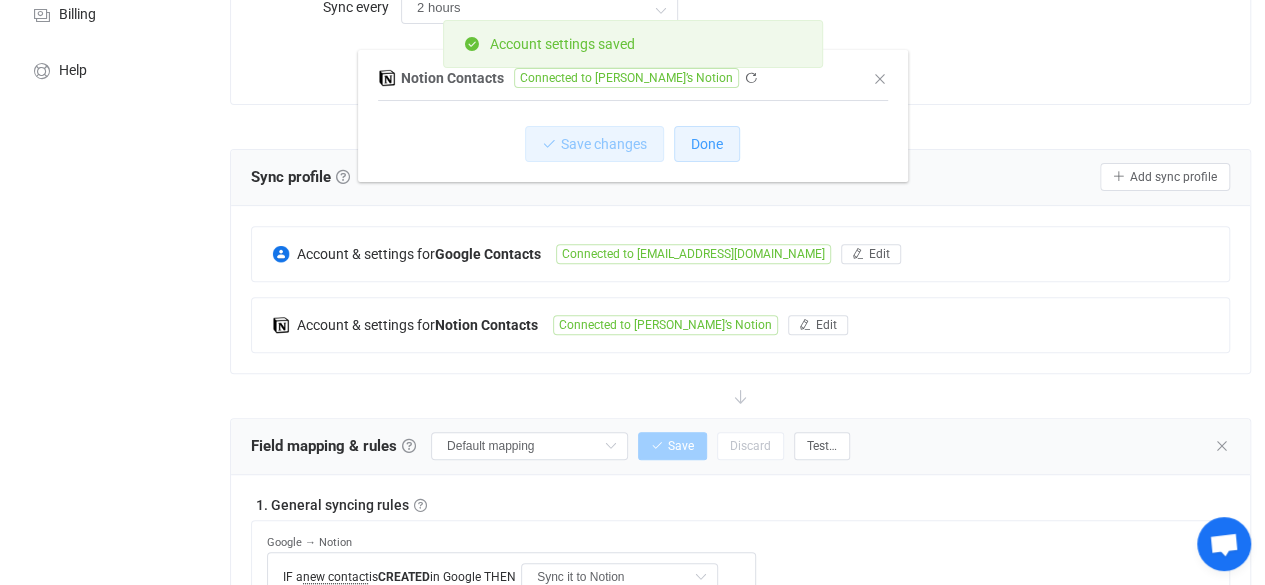 scroll, scrollTop: 0, scrollLeft: 0, axis: both 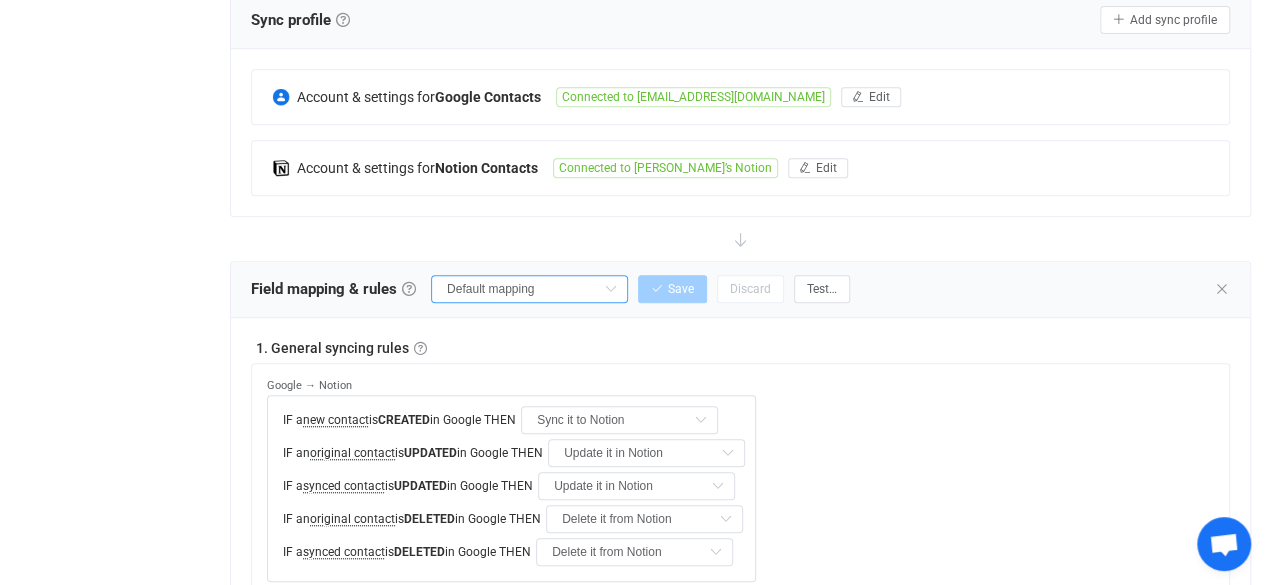 click on "Default mapping" at bounding box center (529, 289) 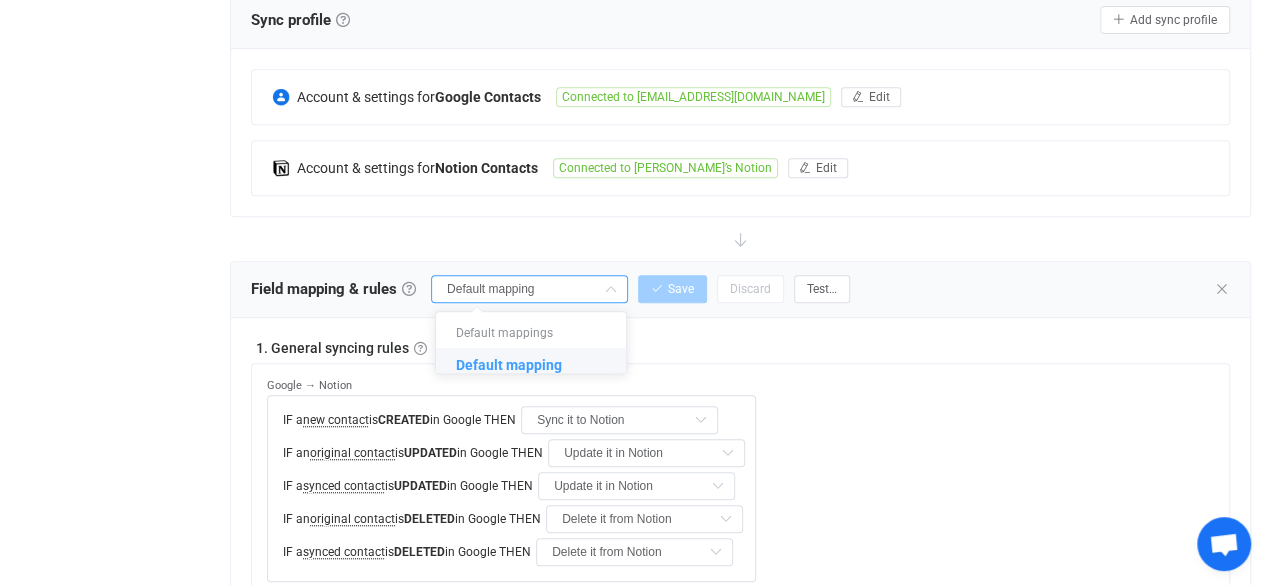 click on "Default mapping" at bounding box center (538, 365) 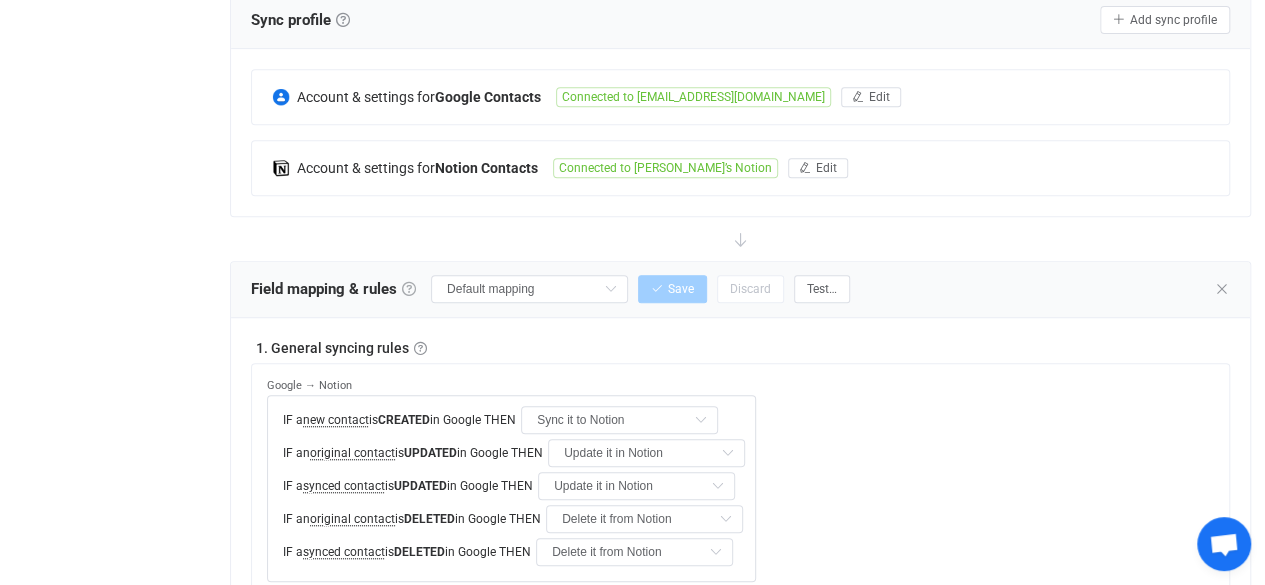 click at bounding box center [409, 289] 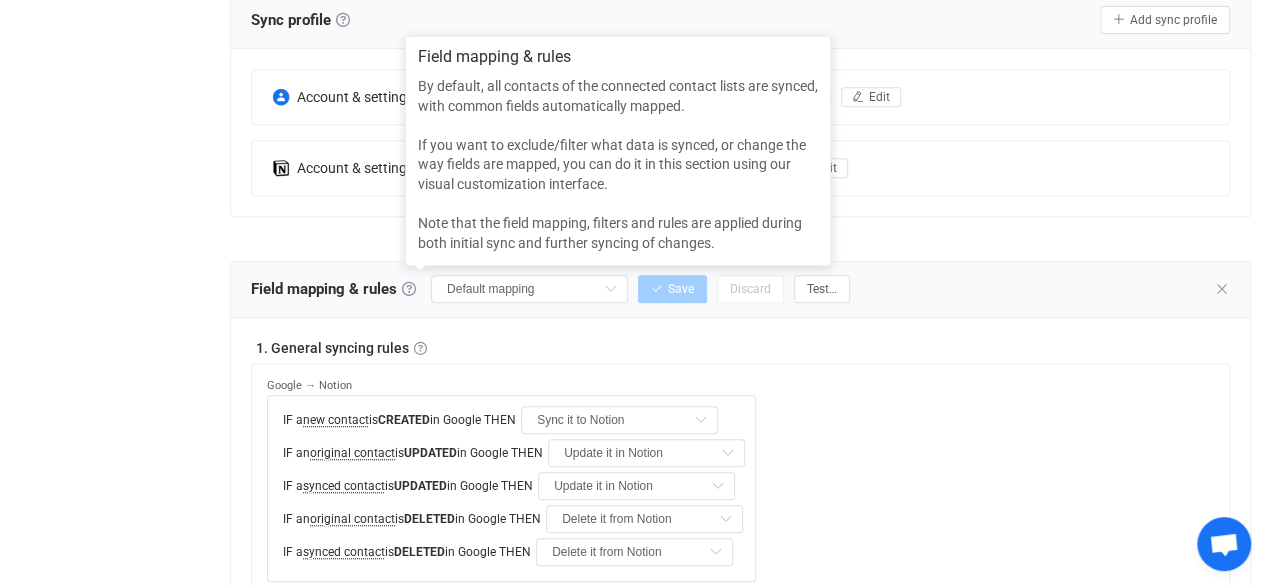 click on "Google → Notion
IF a  new contact  is  CREATED  in Google THEN
Sync it to Notion Do nothing Sync it to Notion
IF an  original contact  is  UPDATED  in Google THEN
Update it in Notion Do nothing Update it in Notion Update it in Notion if it's a copy
IF a  synced contact  is  UPDATED  in Google THEN
Update it in Notion Do nothing Update it in Notion
IF an  original contact  is  DELETED  in Google THEN
Delete it from Notion Do nothing Delete it from Notion Delete it from Notion if it's a copy
IF a  synced contact  is  DELETED  in Google THEN
Delete it from Notion Do nothing Delete it from Notion Notion → Google
IF a  new contact  is  CREATED  in Notion THEN
Sync it to Google Do nothing Sync it to Google
IF an  original contact  is  UPDATED  in Notion THEN
Update it in Google Do nothing Update it in Google Update it in Google if it's a copy
IF a  synced contact  is  UPDATED Do nothing" at bounding box center (748, 549) 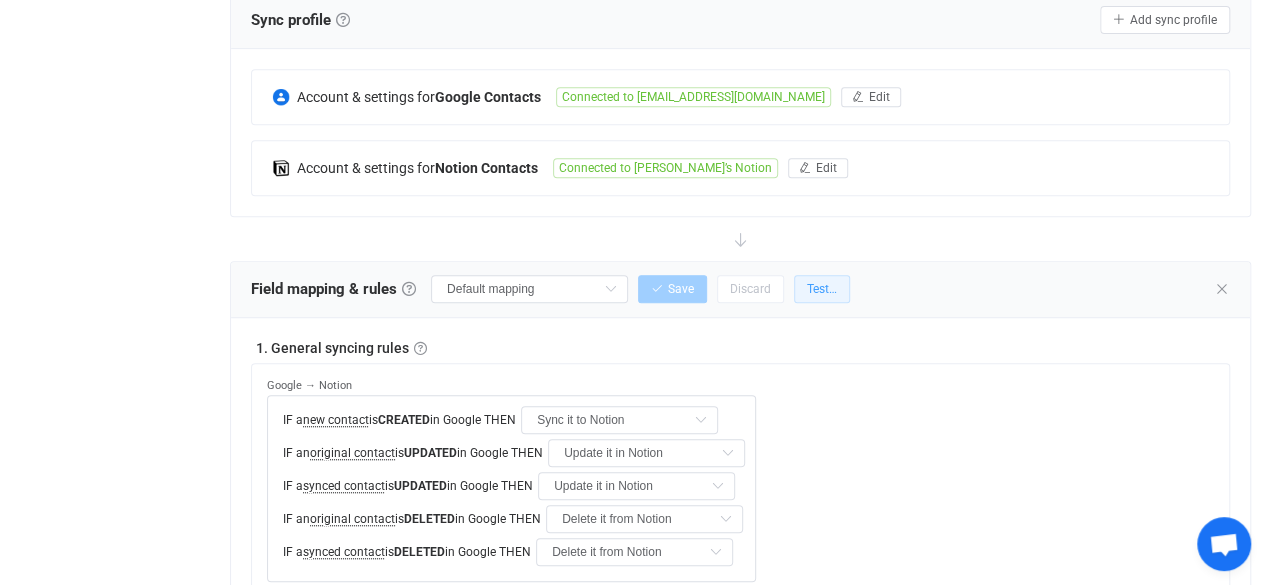 click on "Test…" at bounding box center [822, 289] 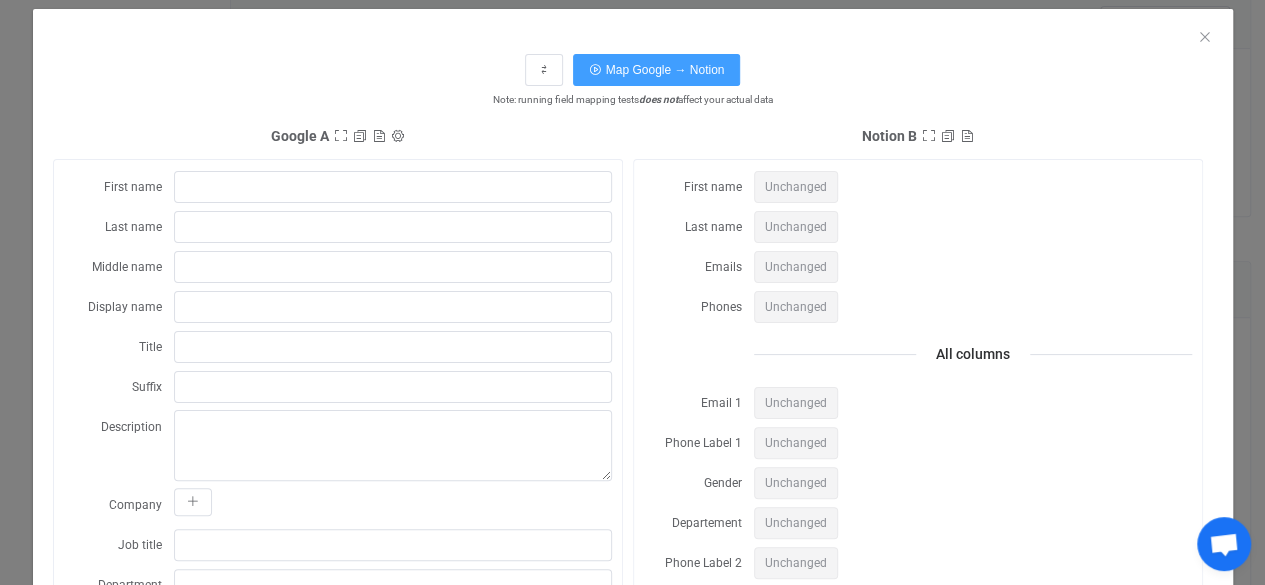 scroll, scrollTop: 49, scrollLeft: 0, axis: vertical 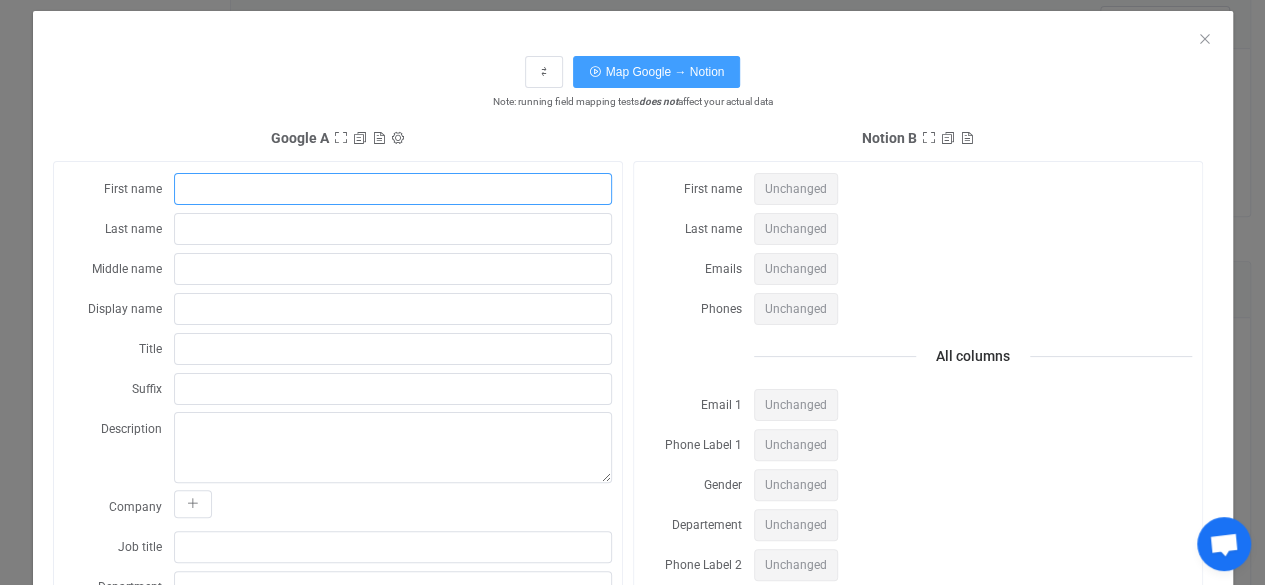 click at bounding box center (393, 189) 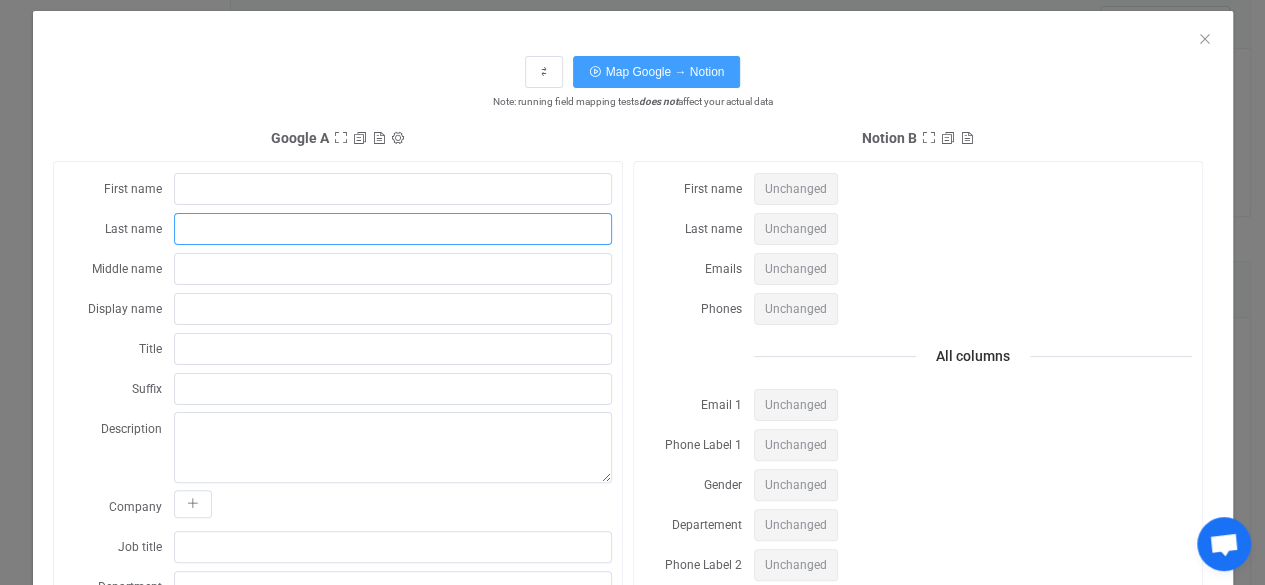 click at bounding box center [393, 229] 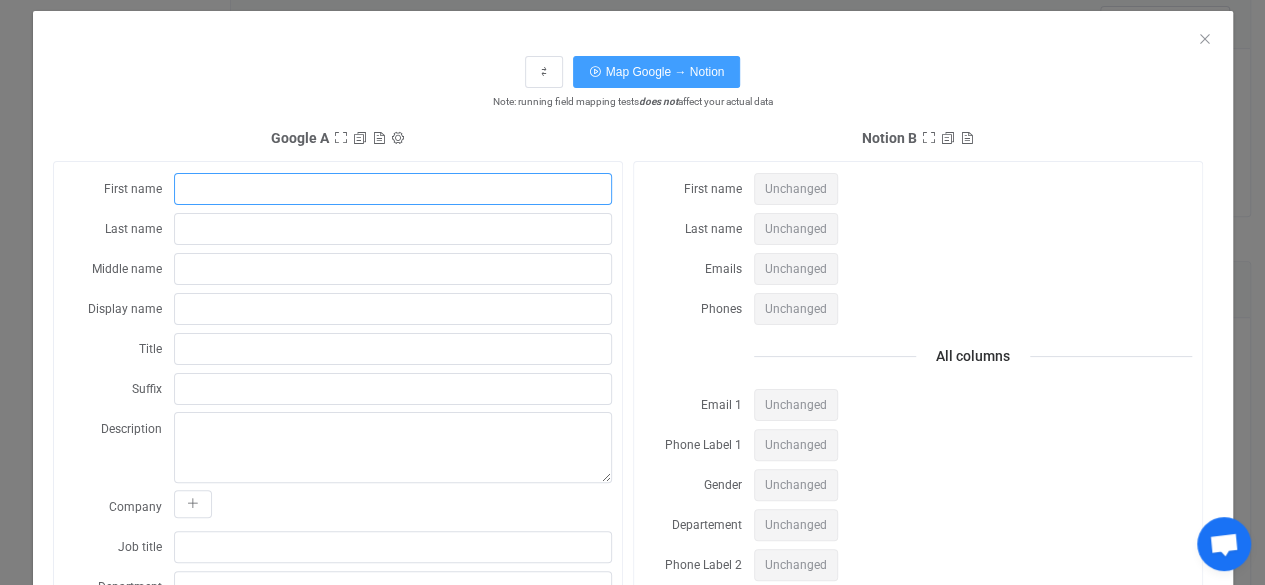 click at bounding box center (393, 189) 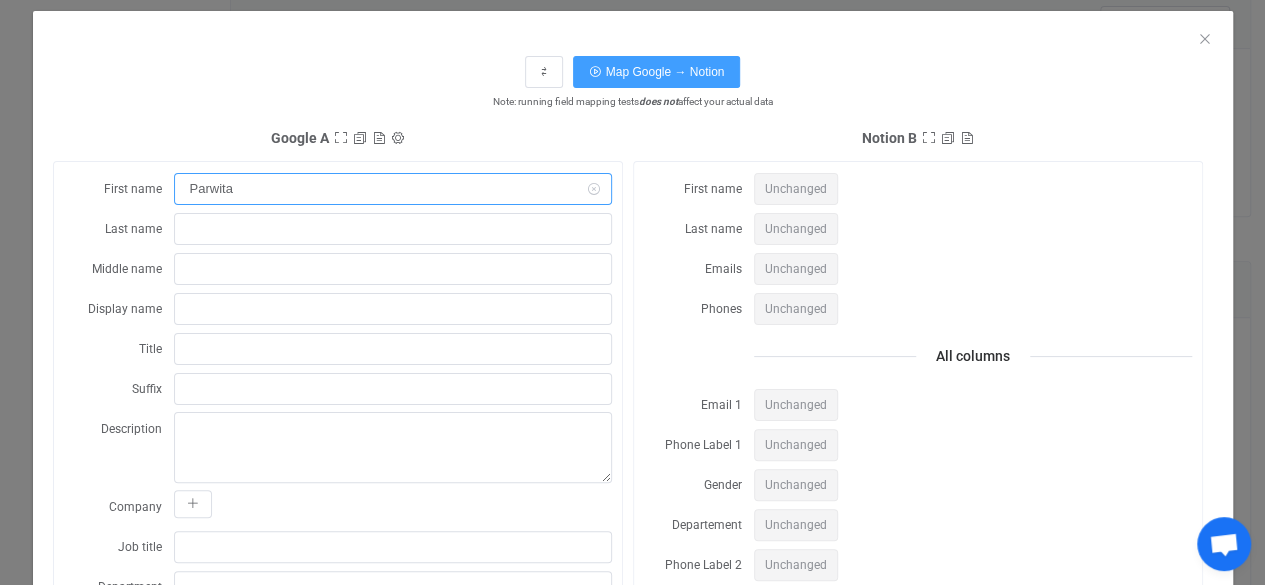 type on "Parwita" 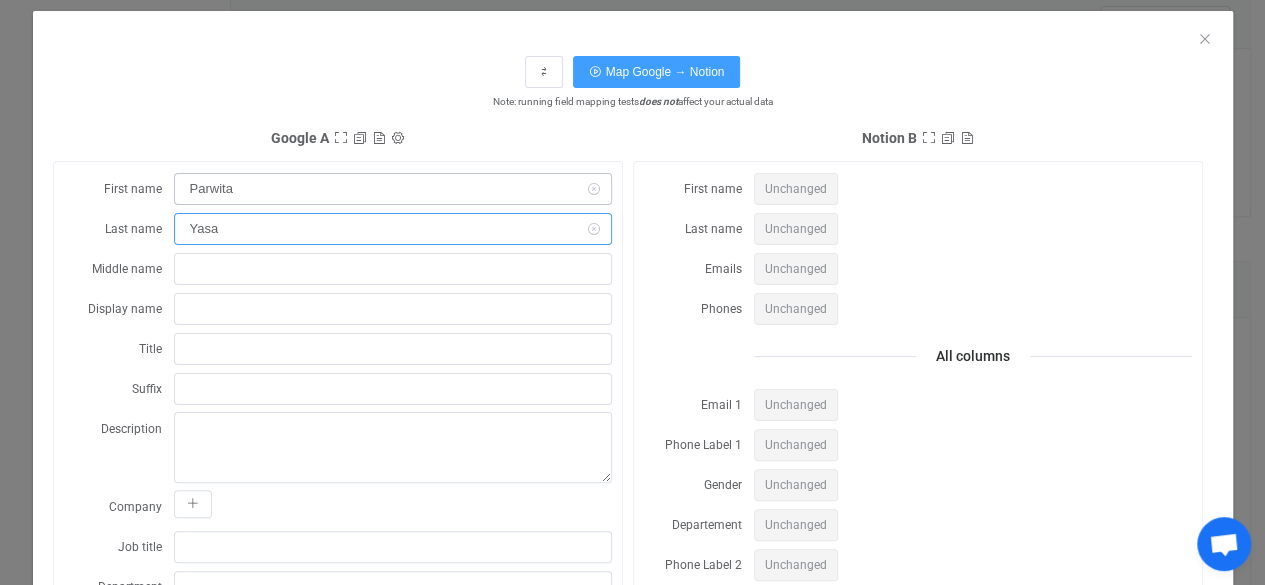 type on "Yasa" 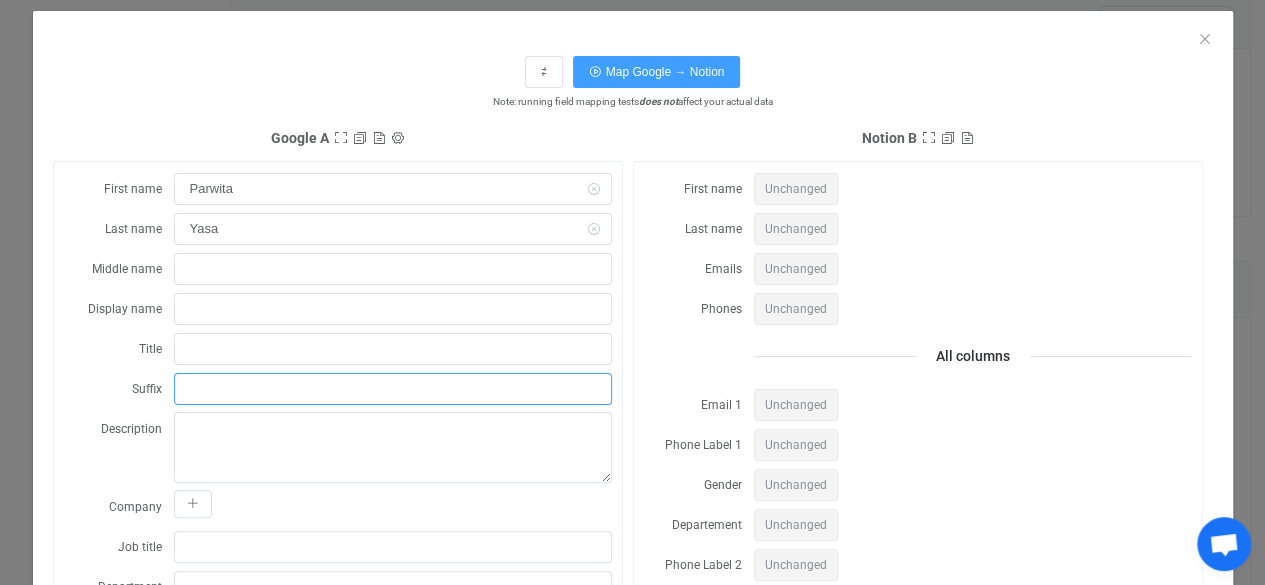 click at bounding box center (393, 389) 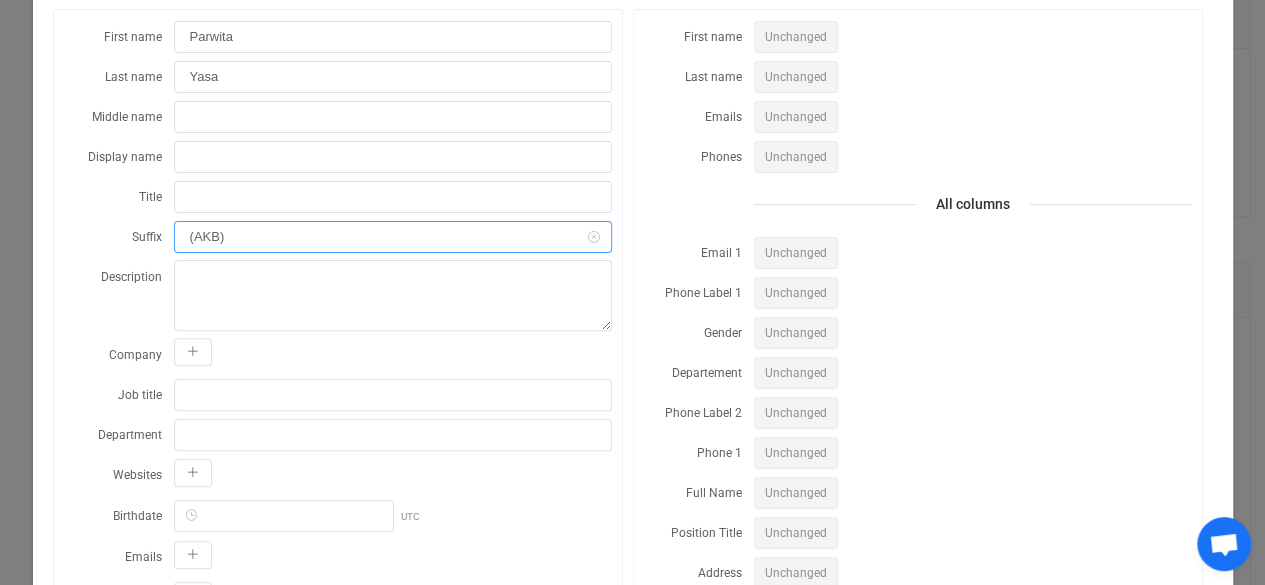 scroll, scrollTop: 202, scrollLeft: 0, axis: vertical 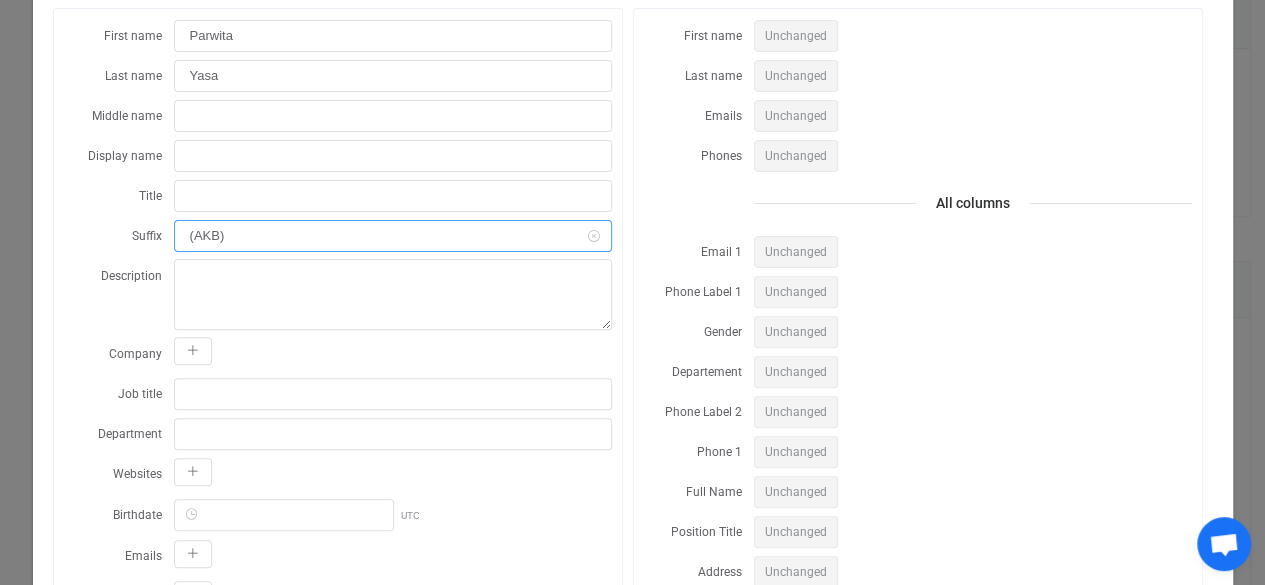 type on "(AKB)" 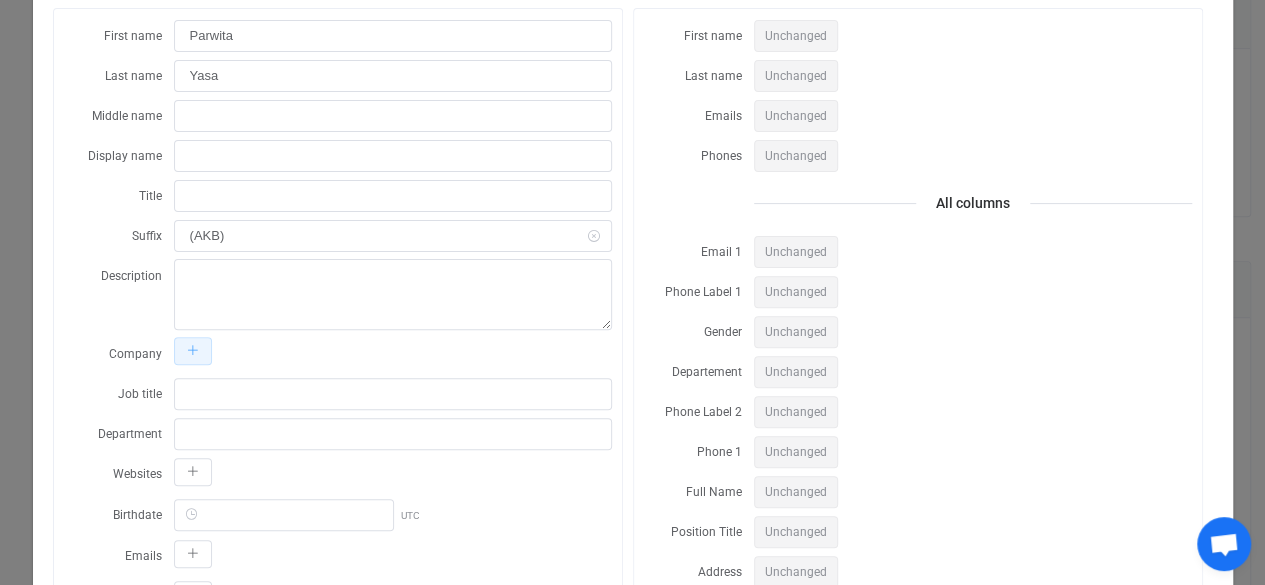 click at bounding box center [193, 351] 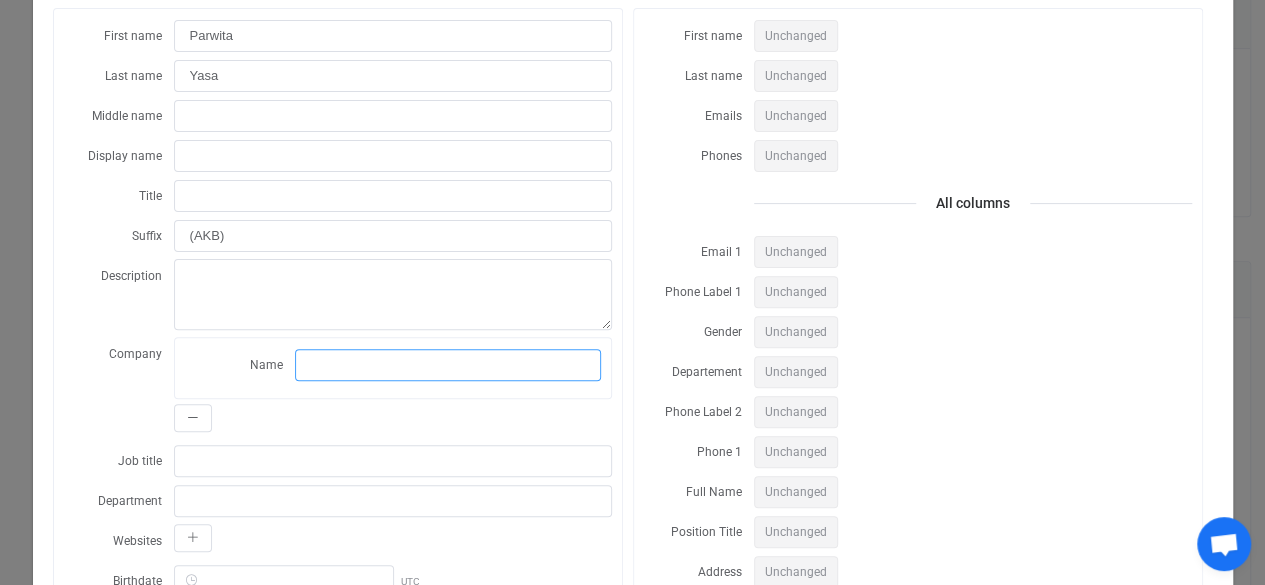 click at bounding box center [448, 365] 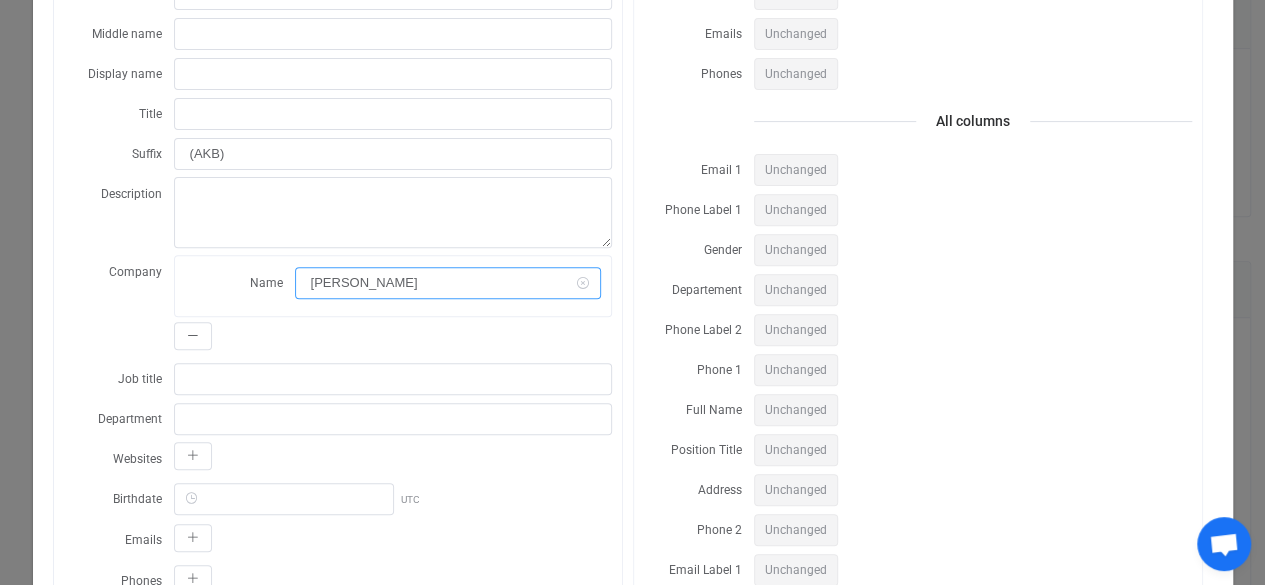 scroll, scrollTop: 289, scrollLeft: 0, axis: vertical 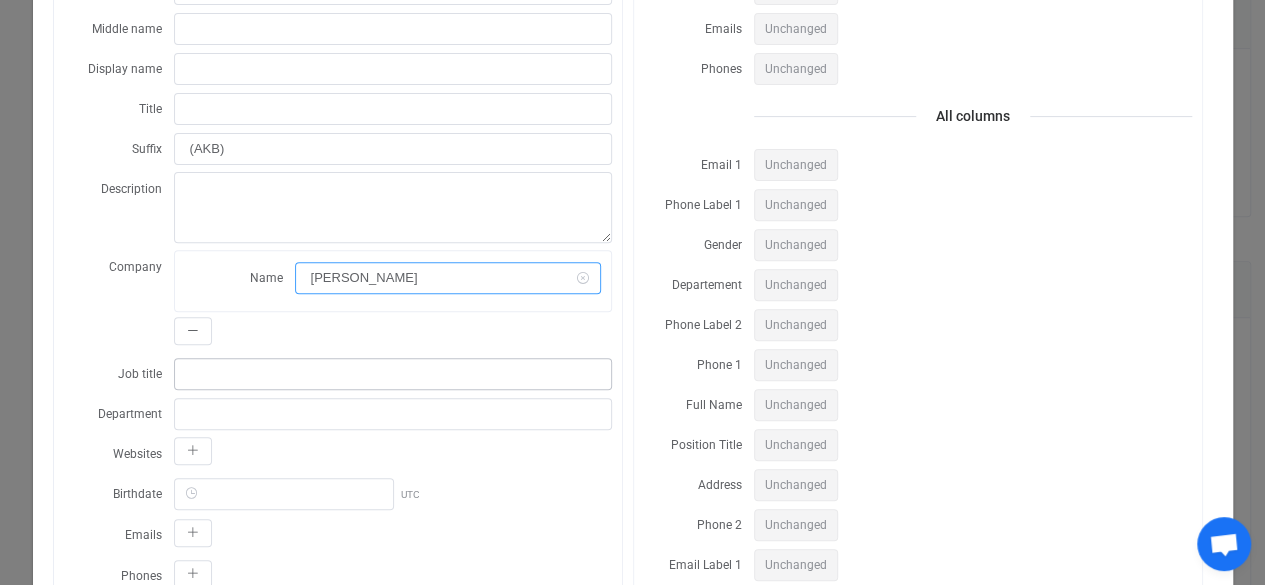 type on "Graha ALam Lestari" 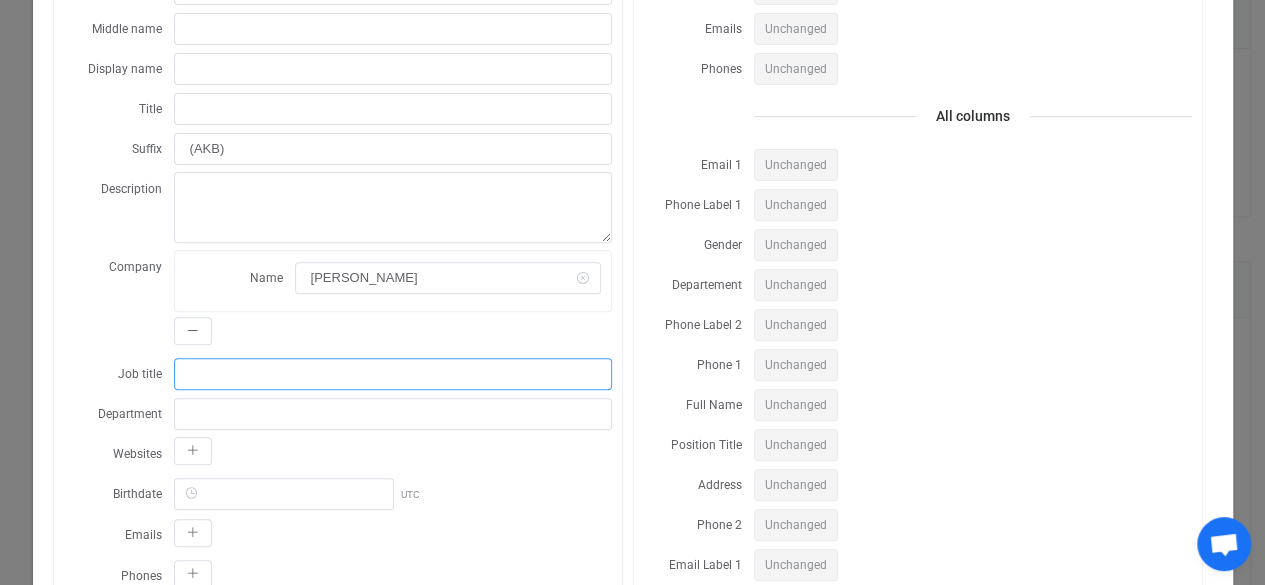 click at bounding box center (393, 374) 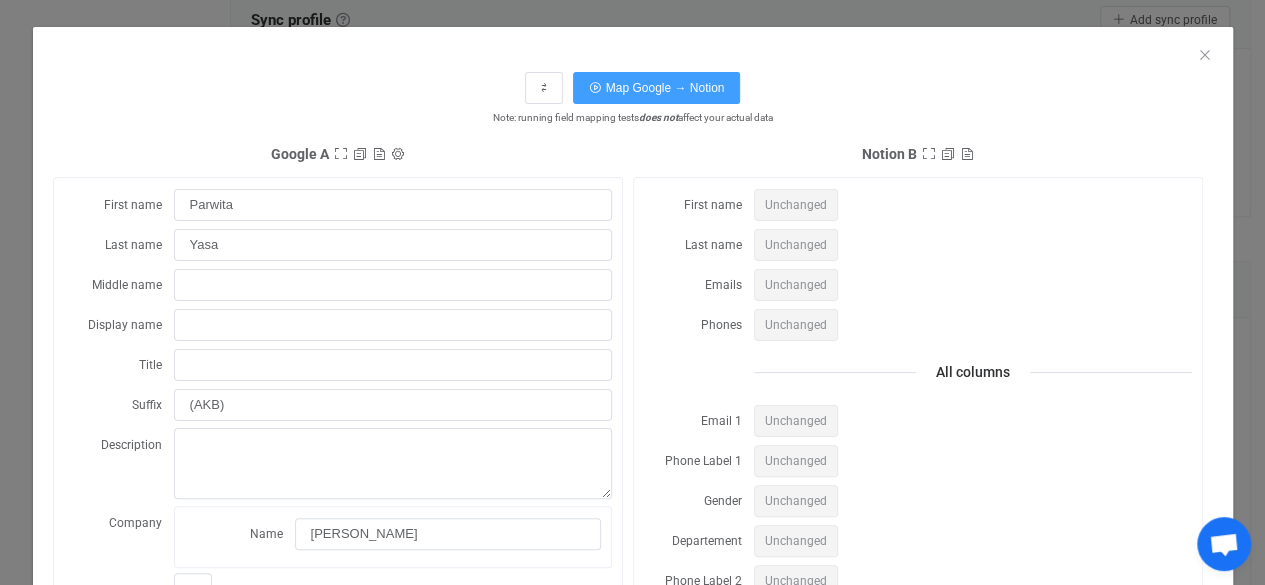 scroll, scrollTop: 22, scrollLeft: 0, axis: vertical 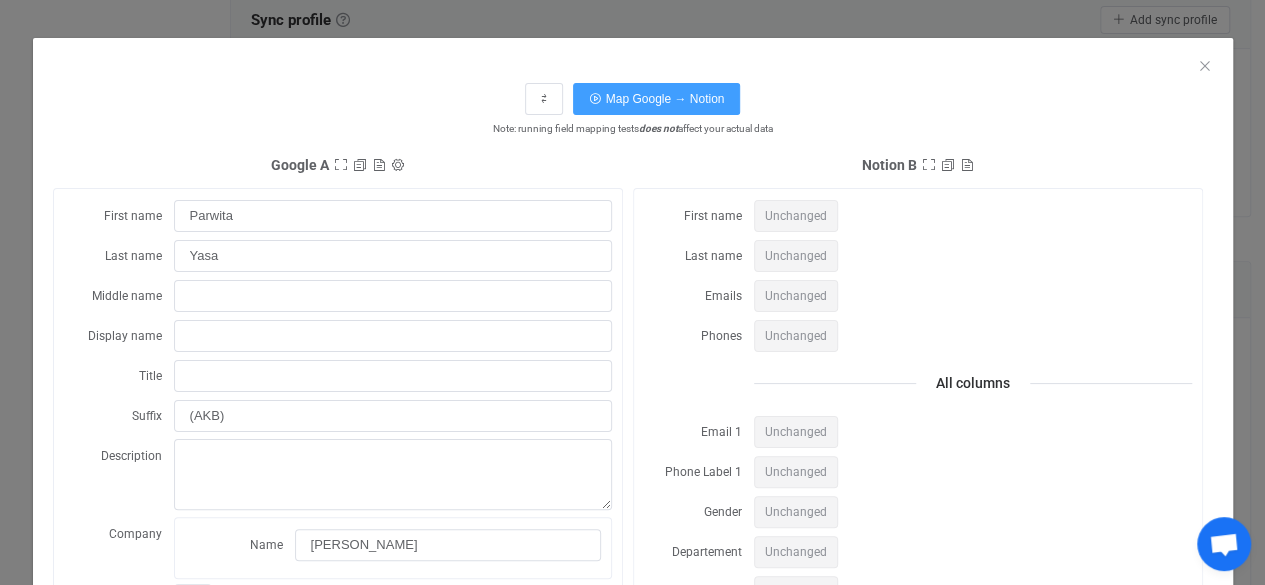 type on "Purchasing" 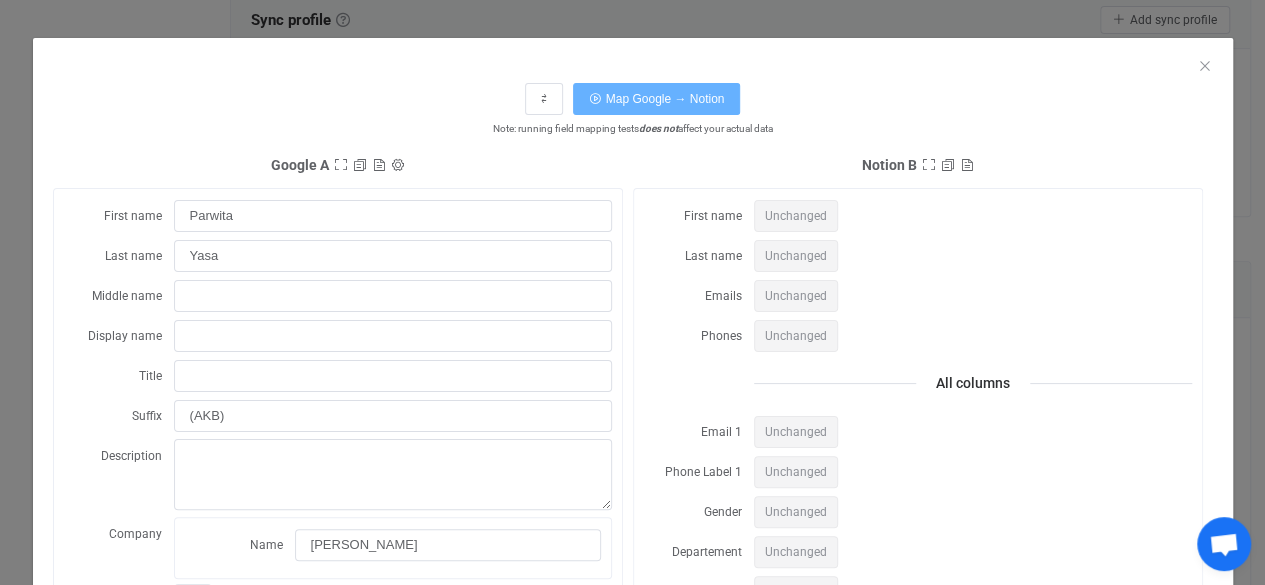 click on "Map Google → Notion" at bounding box center (665, 99) 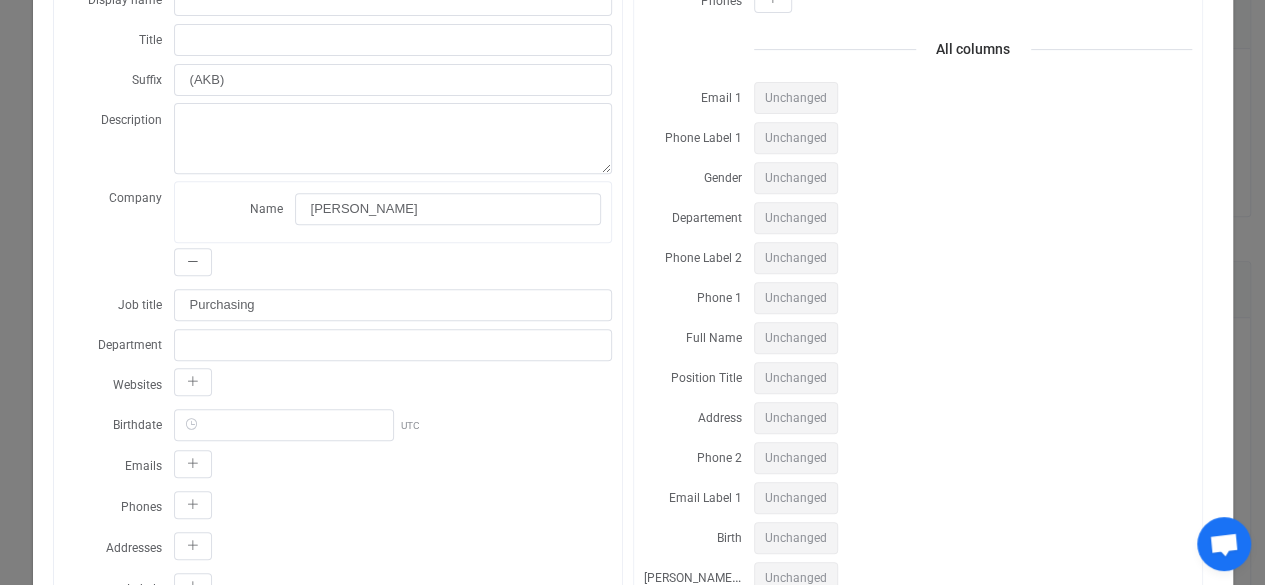 scroll, scrollTop: 494, scrollLeft: 0, axis: vertical 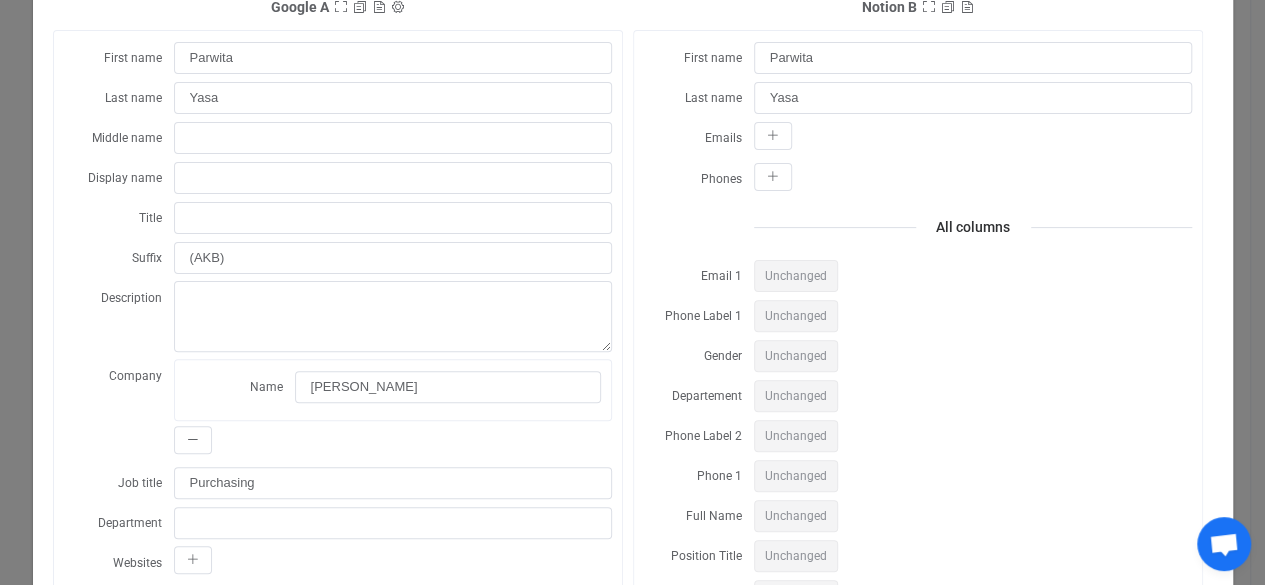 click on "Unchanged" at bounding box center [796, 276] 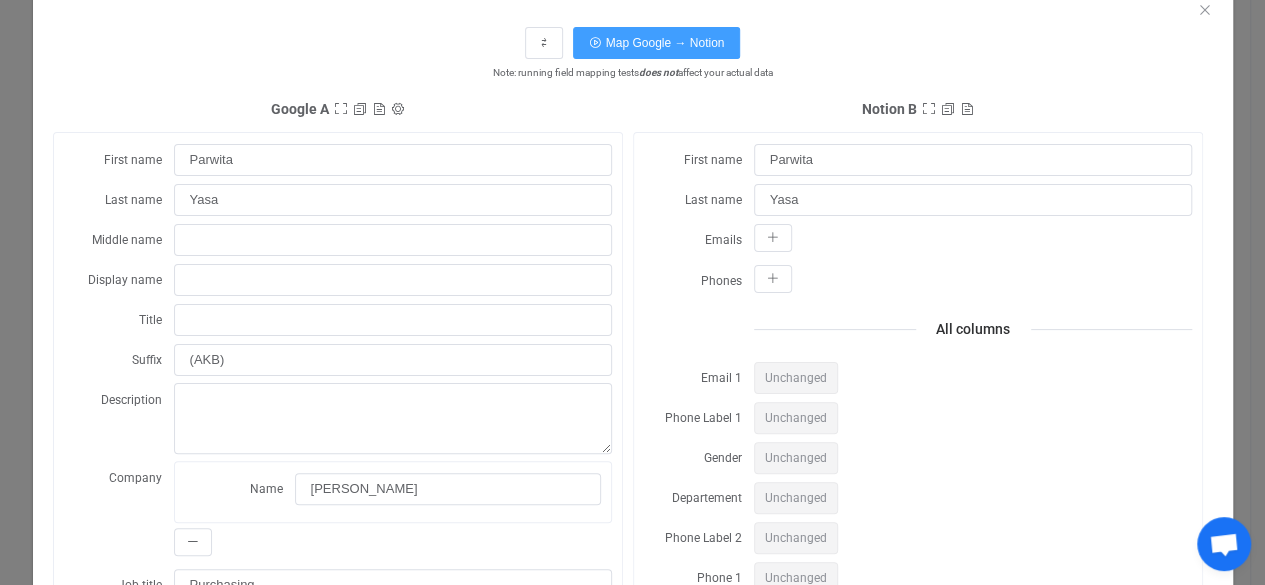 scroll, scrollTop: 76, scrollLeft: 0, axis: vertical 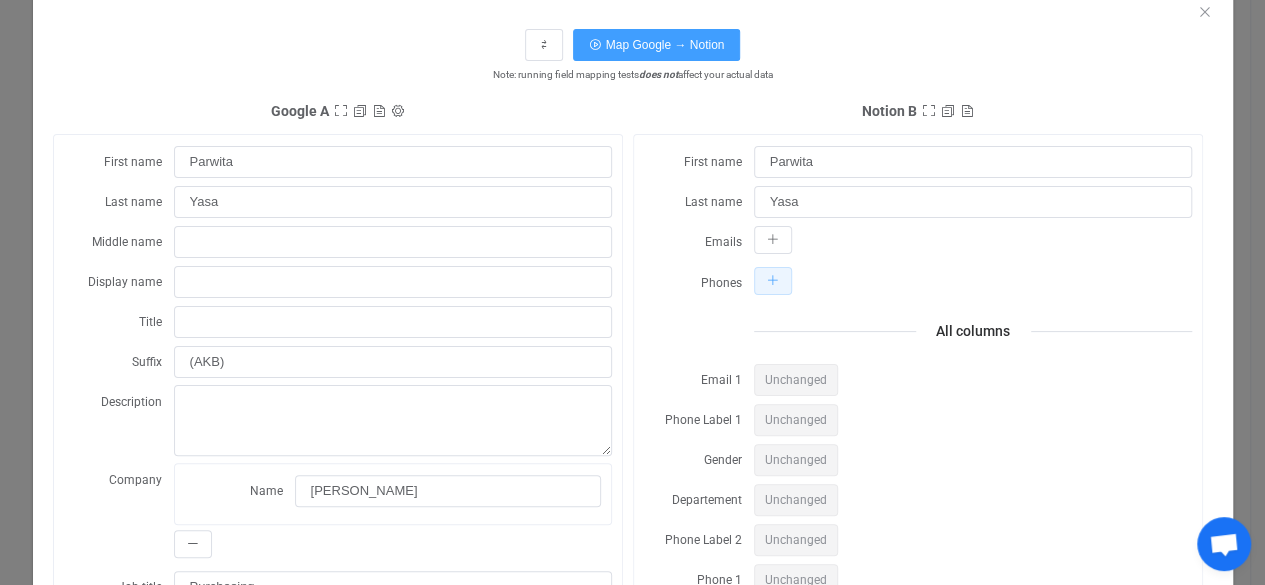 click at bounding box center [773, 281] 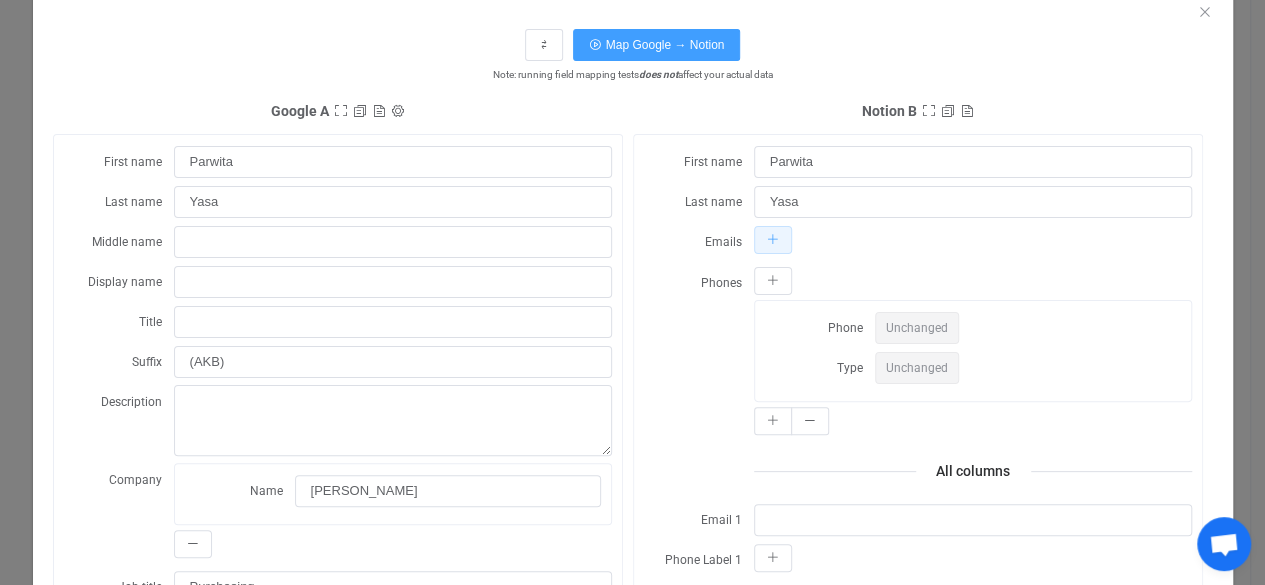 click at bounding box center [773, 240] 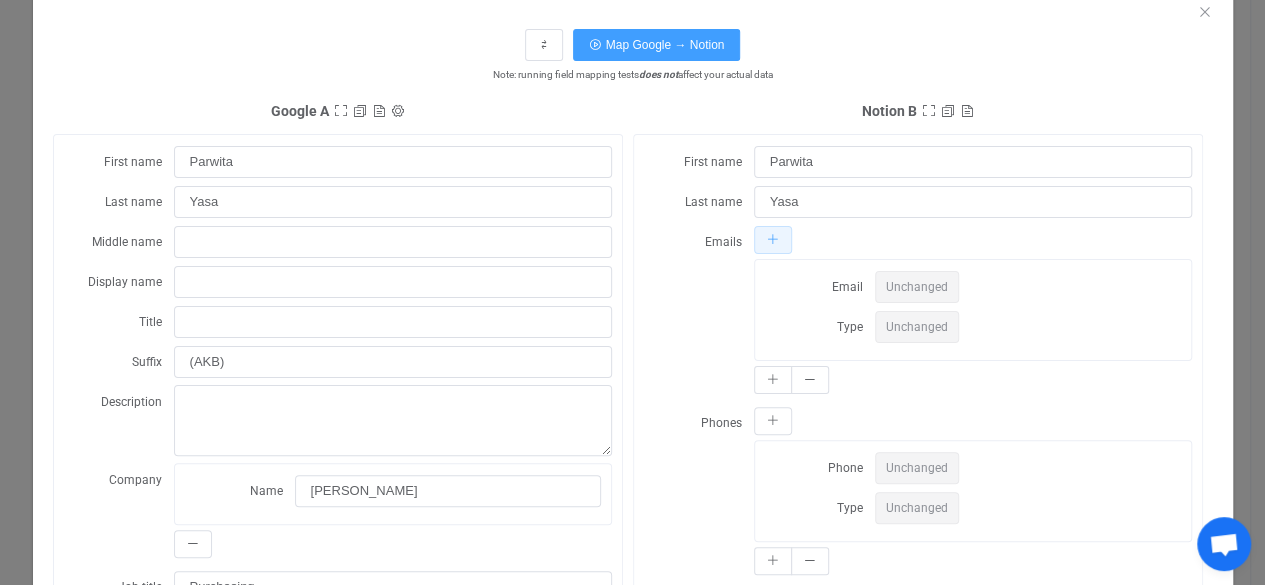 click at bounding box center [773, 240] 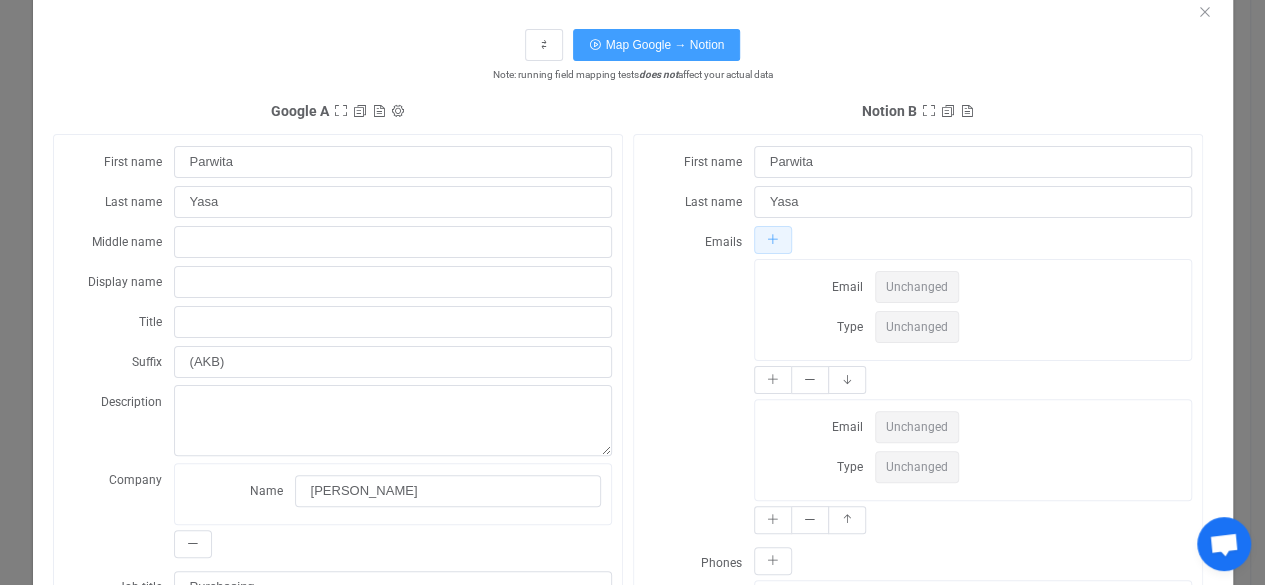 click at bounding box center (773, 240) 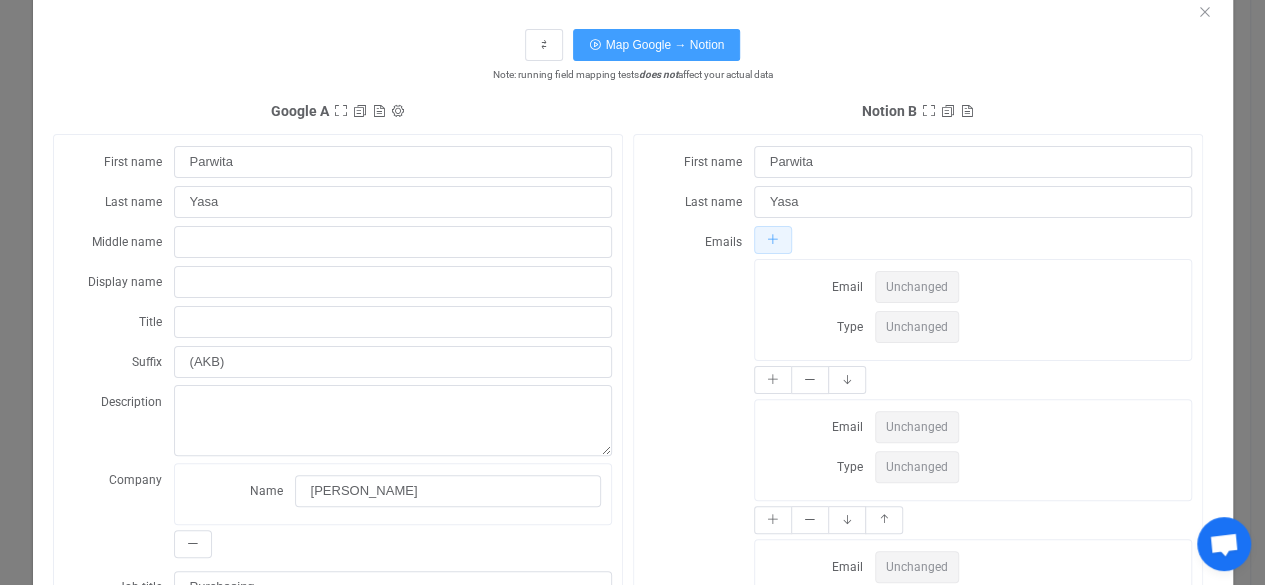 click at bounding box center (773, 240) 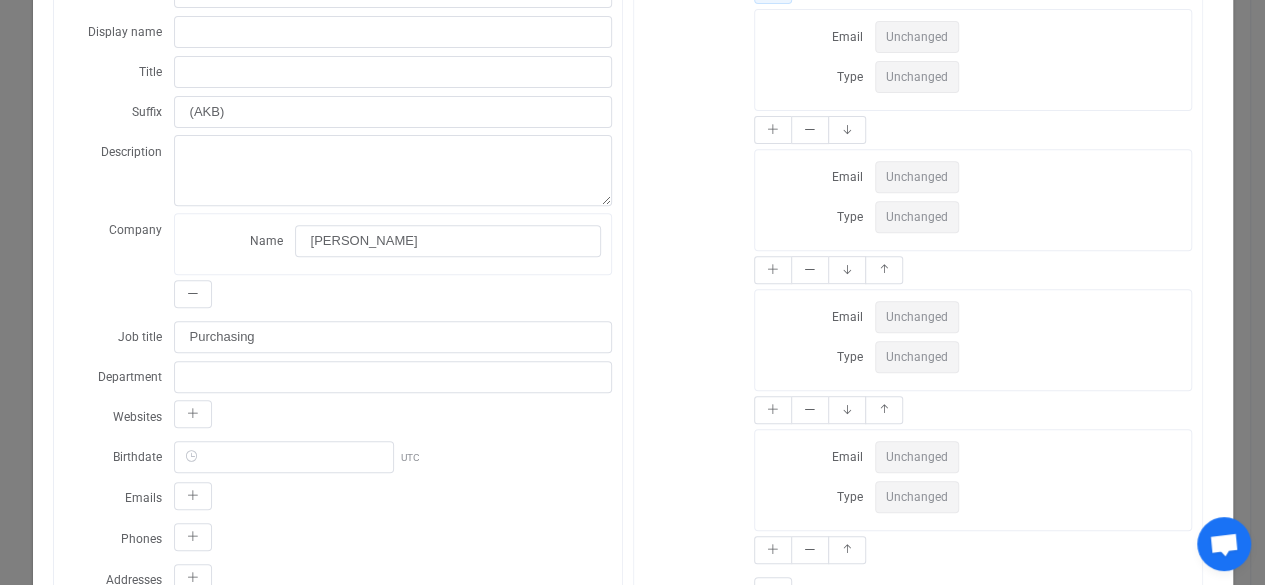 scroll, scrollTop: 327, scrollLeft: 0, axis: vertical 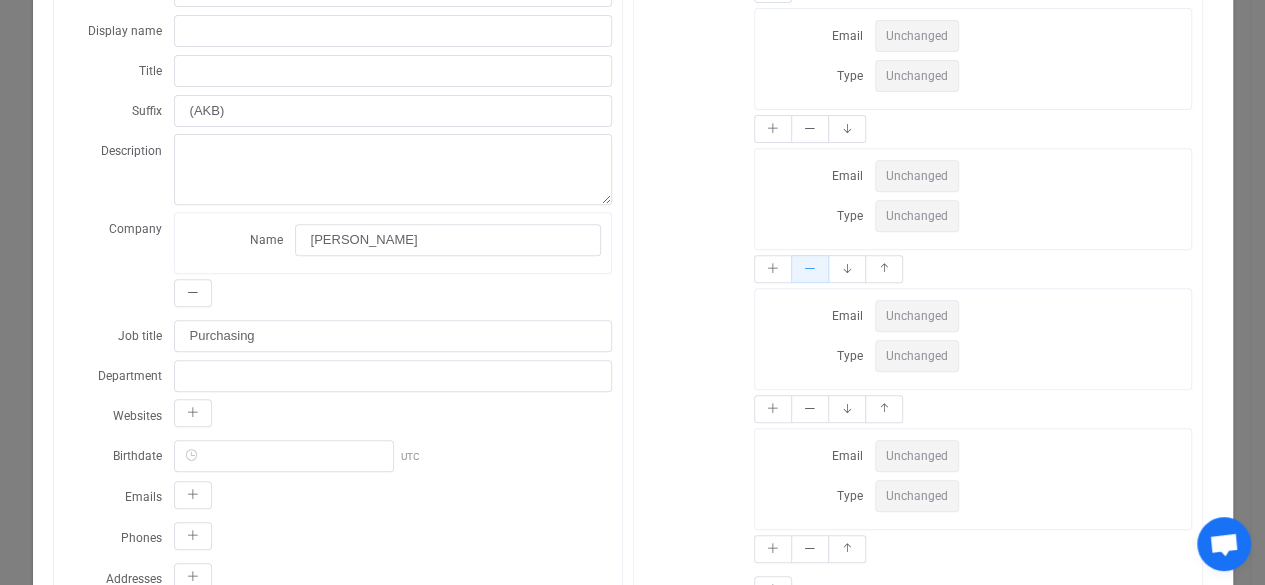 click at bounding box center (810, 269) 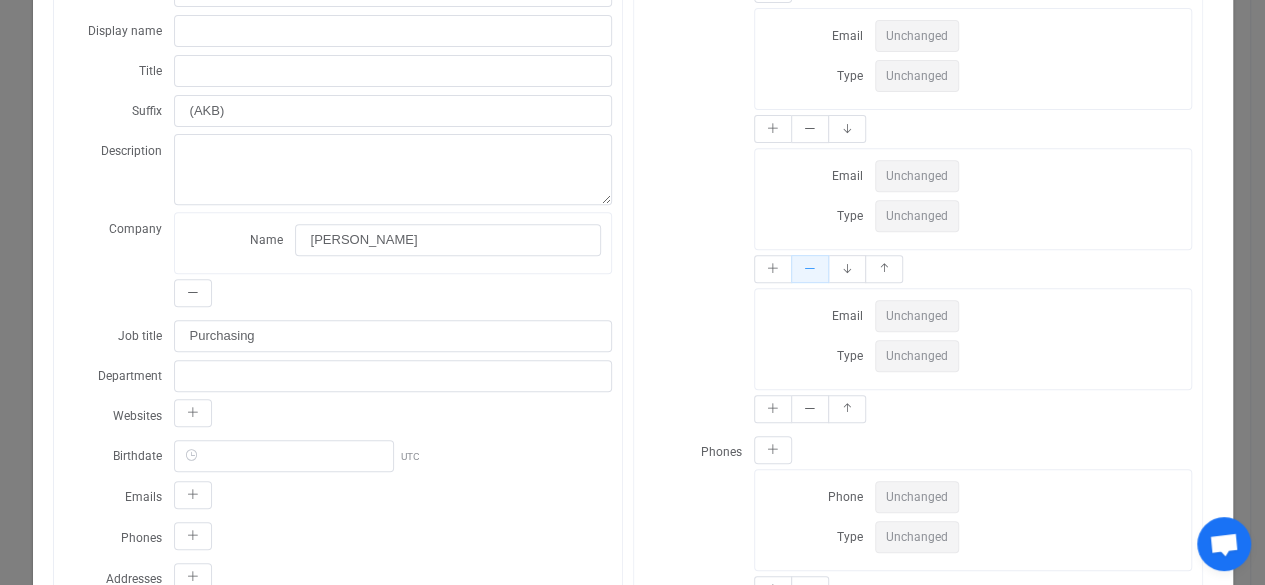 click at bounding box center (810, 269) 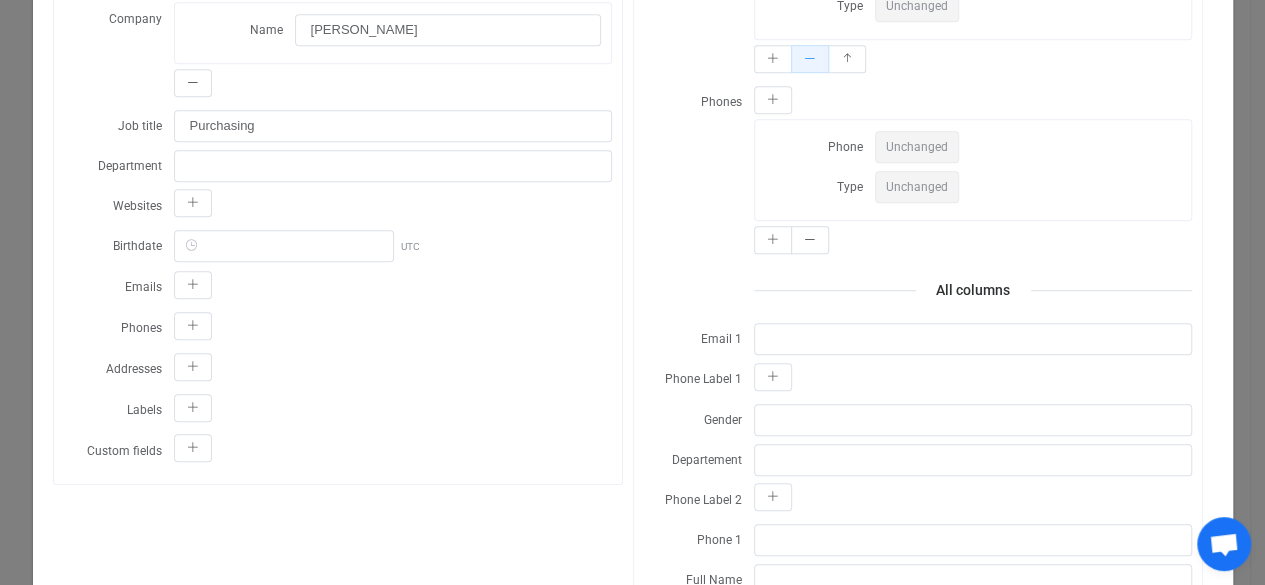 scroll, scrollTop: 561, scrollLeft: 0, axis: vertical 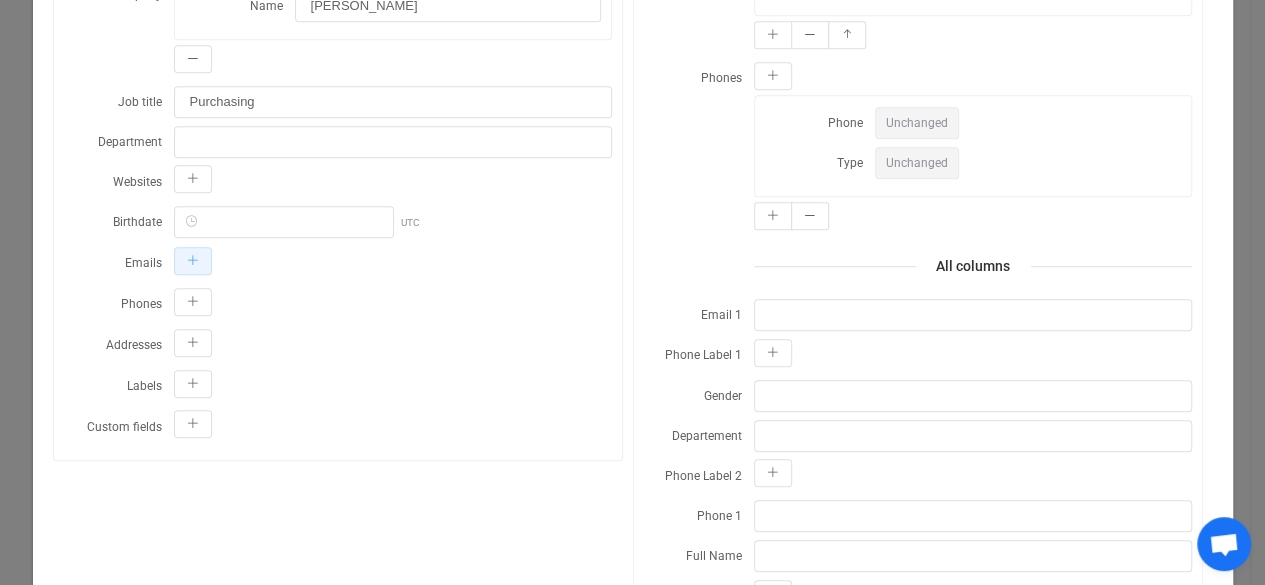 click at bounding box center [193, 261] 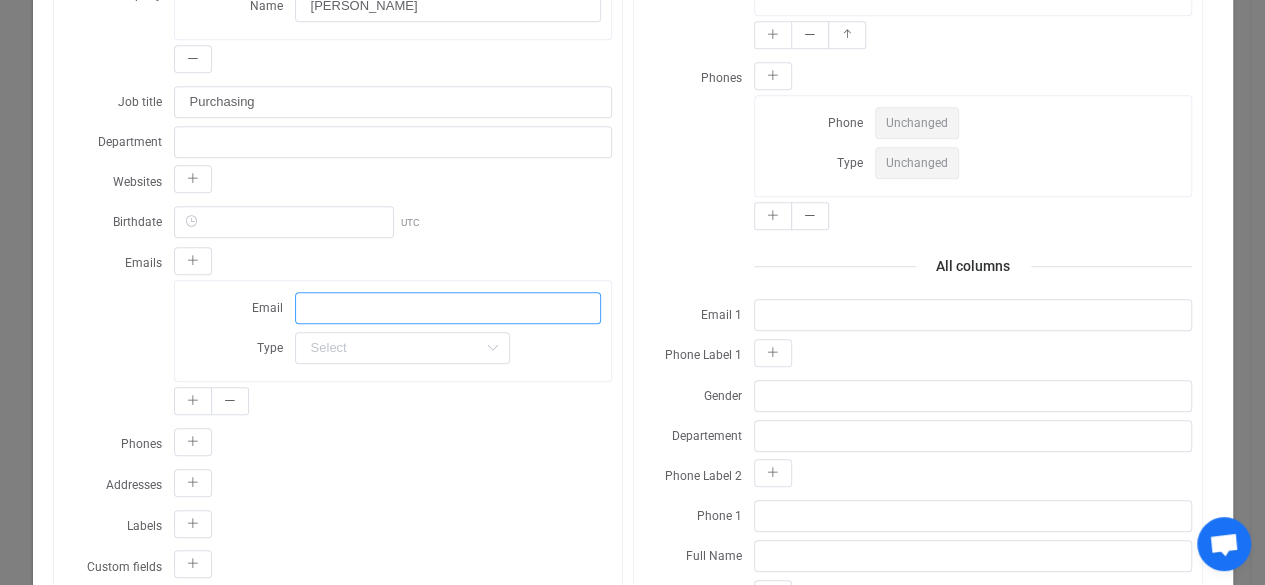 click at bounding box center [448, 308] 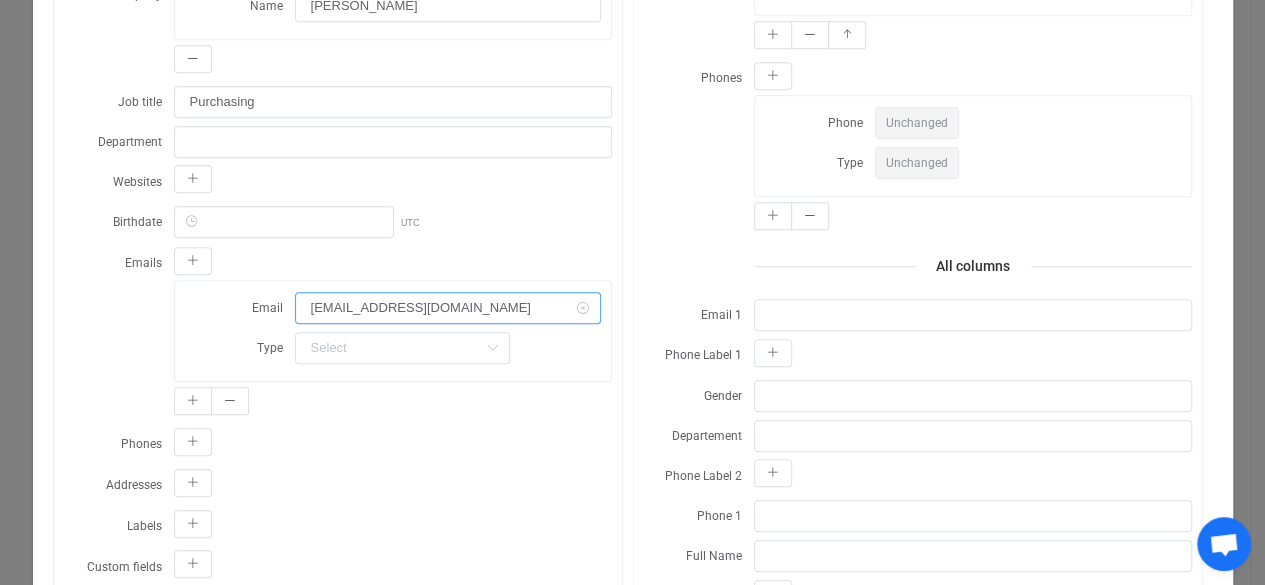 type on "abc@gmail.com" 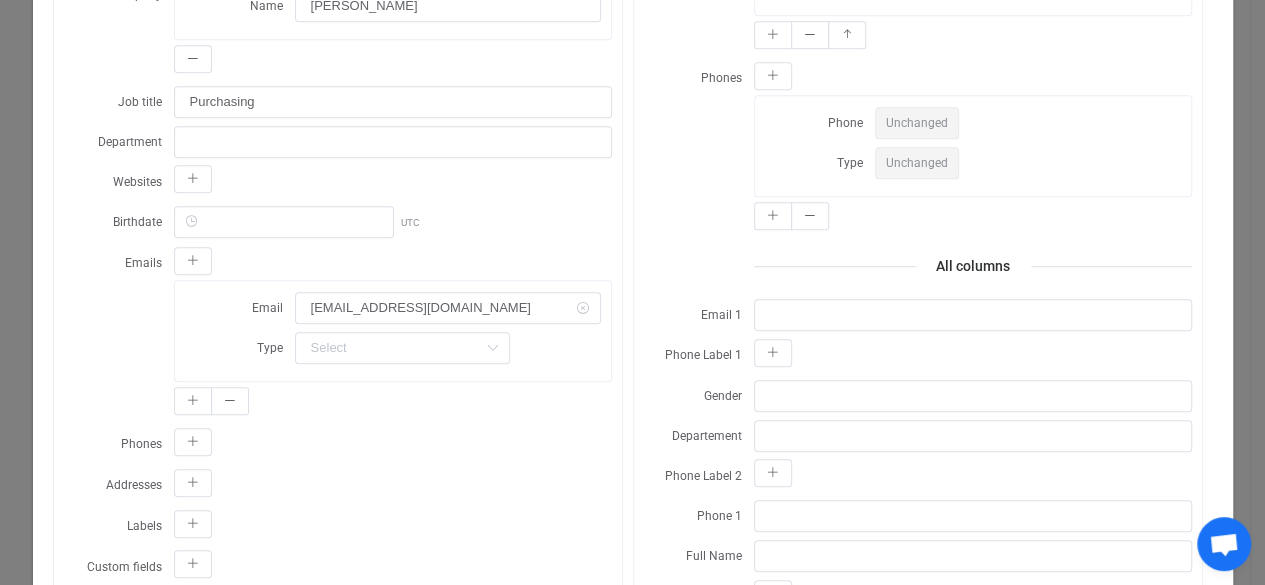 click on "Emails Email abc@gmail.com Type Home Work Other" at bounding box center [338, 333] 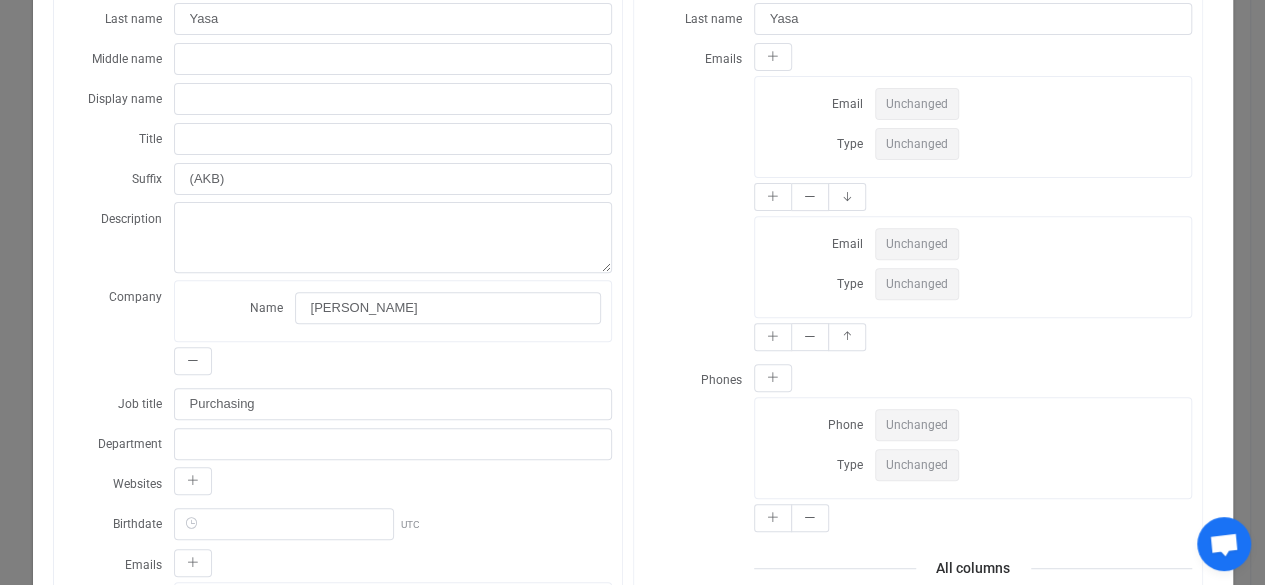 scroll, scrollTop: 0, scrollLeft: 0, axis: both 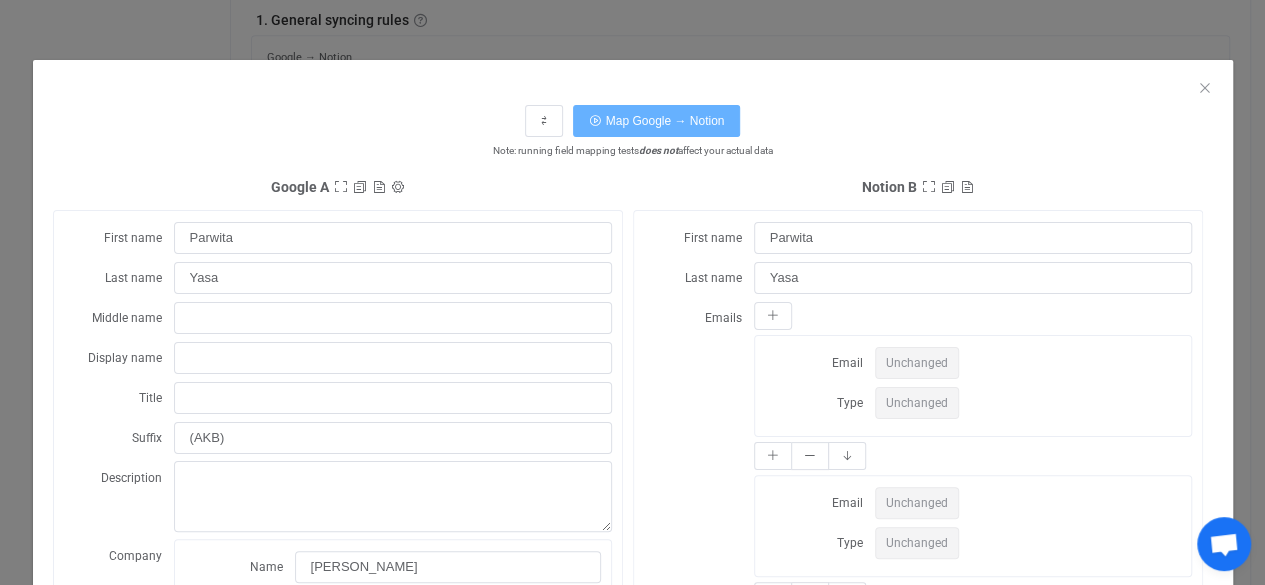 click on "Map Google → Notion" at bounding box center [665, 121] 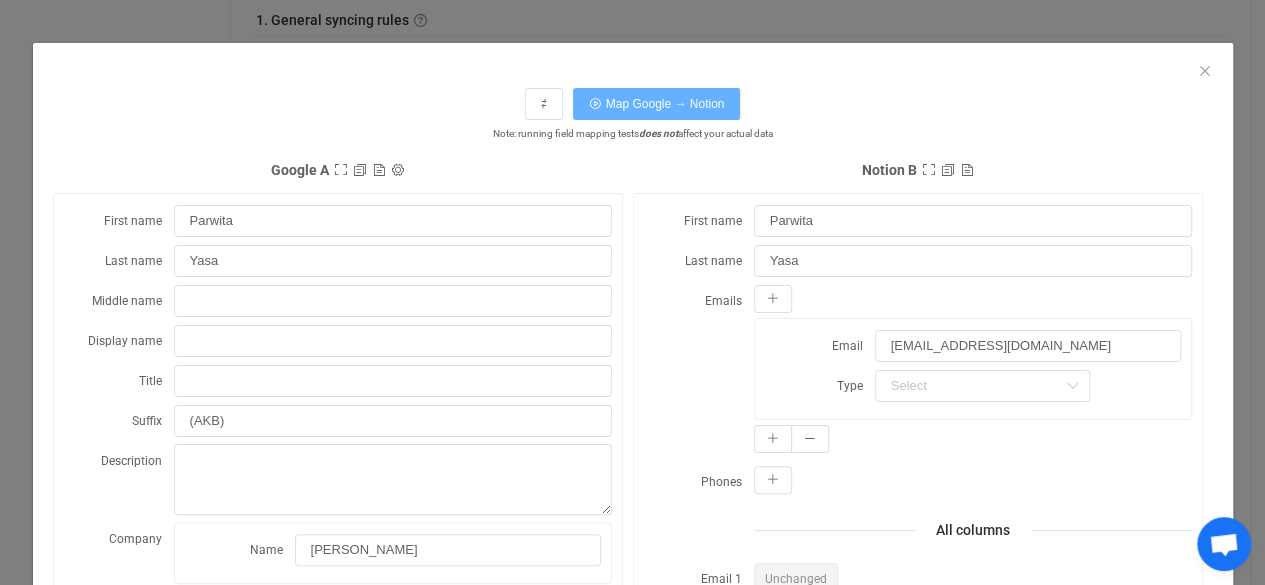 scroll, scrollTop: 0, scrollLeft: 0, axis: both 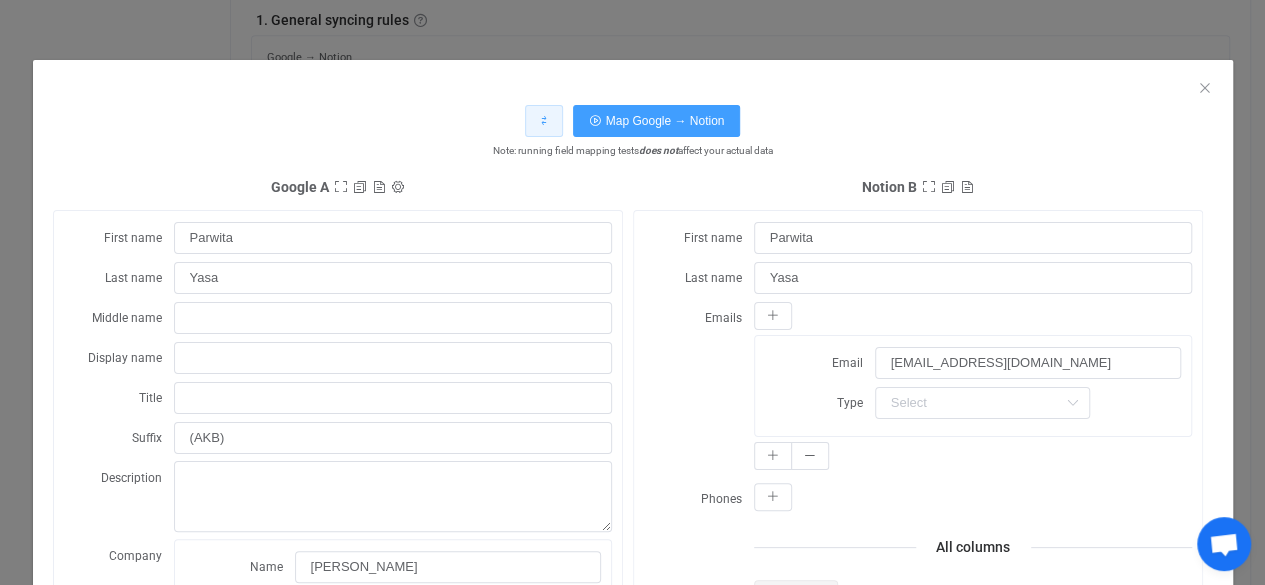 click on "⇄" at bounding box center (544, 121) 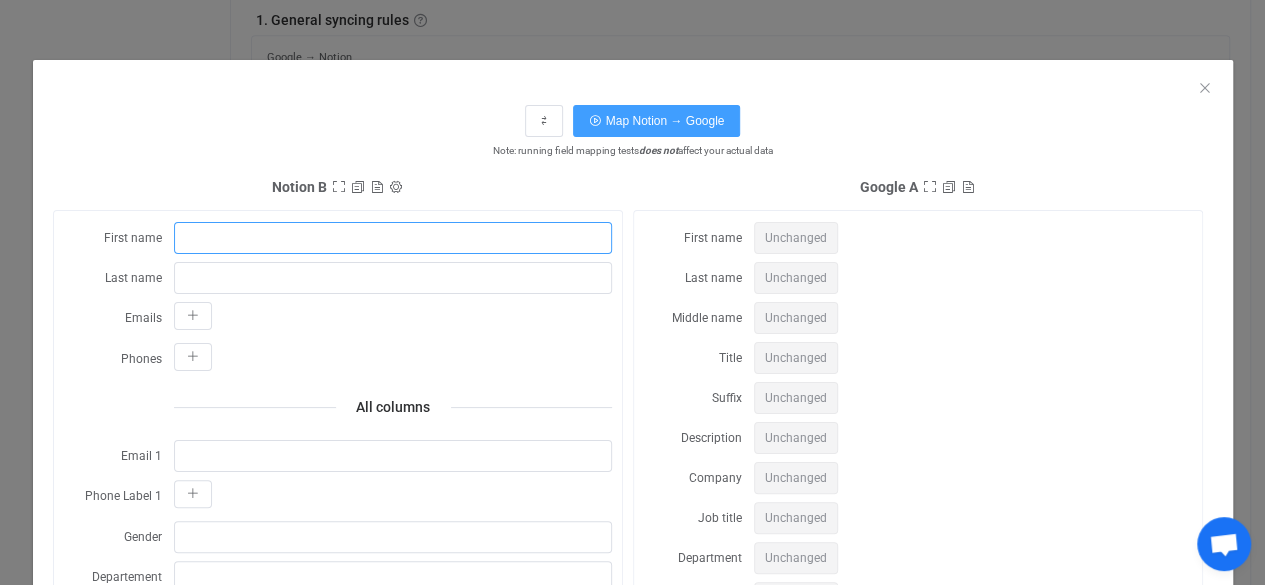 click at bounding box center [393, 238] 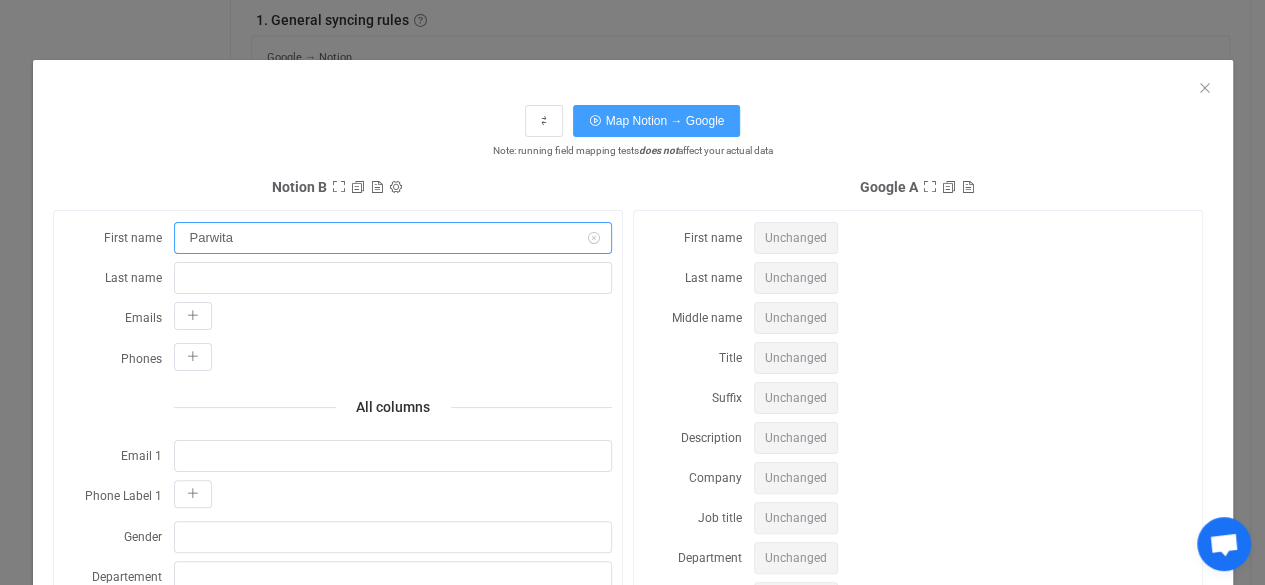 type on "Parwita" 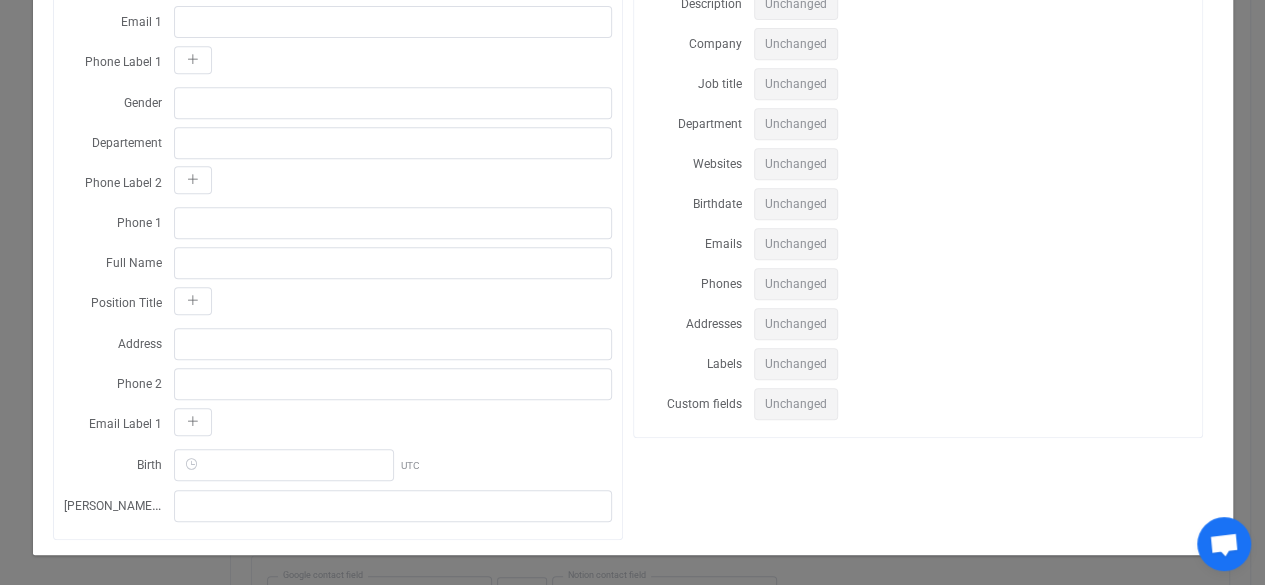 scroll, scrollTop: 434, scrollLeft: 0, axis: vertical 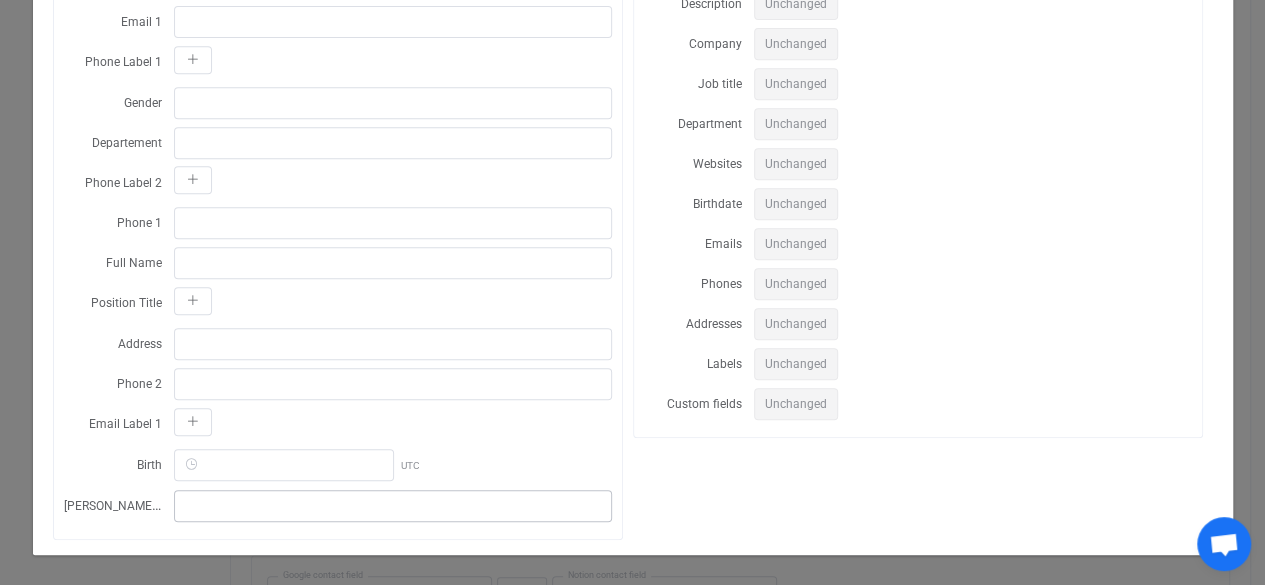 type on "Yasa" 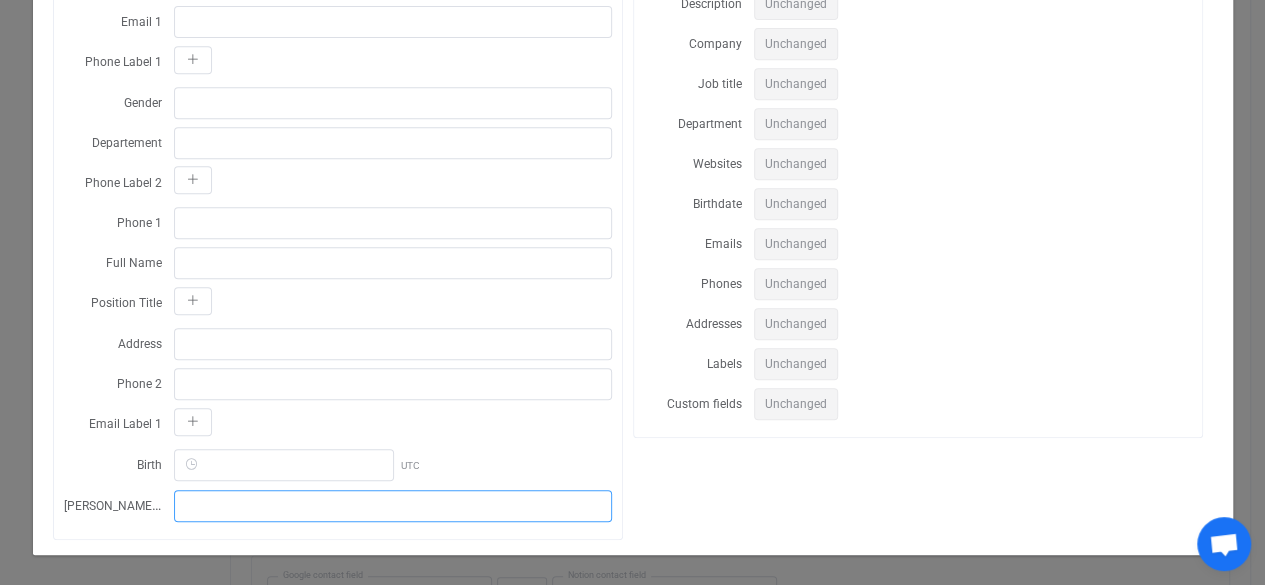 click at bounding box center (393, 506) 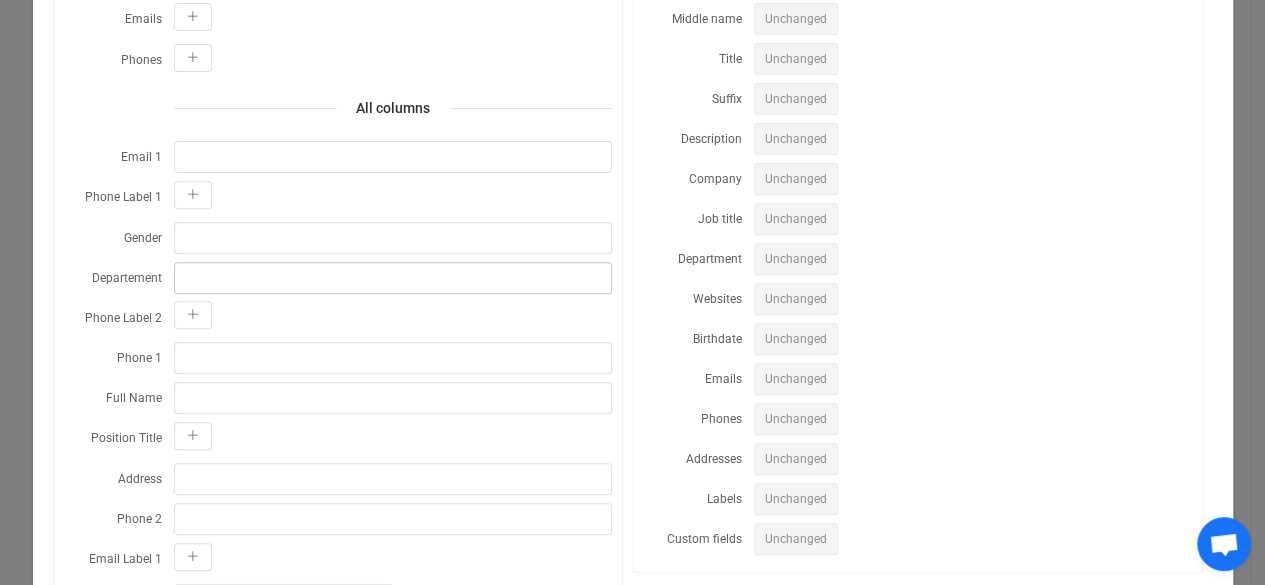type on "Parwita yasa (AKB)" 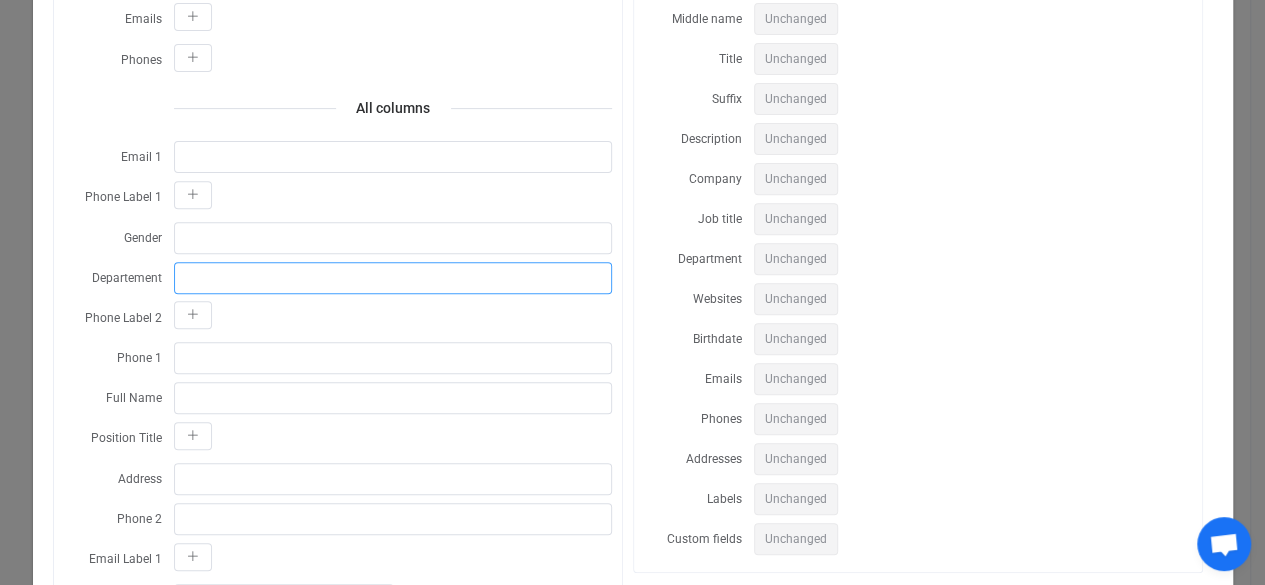 click at bounding box center [393, 278] 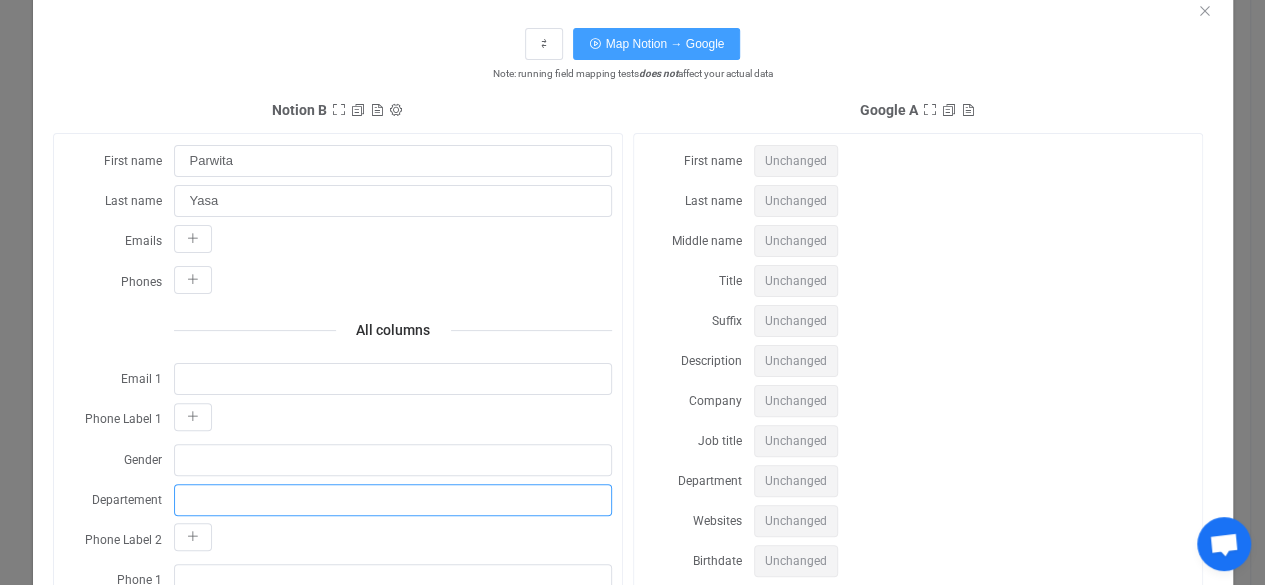 scroll, scrollTop: 98, scrollLeft: 0, axis: vertical 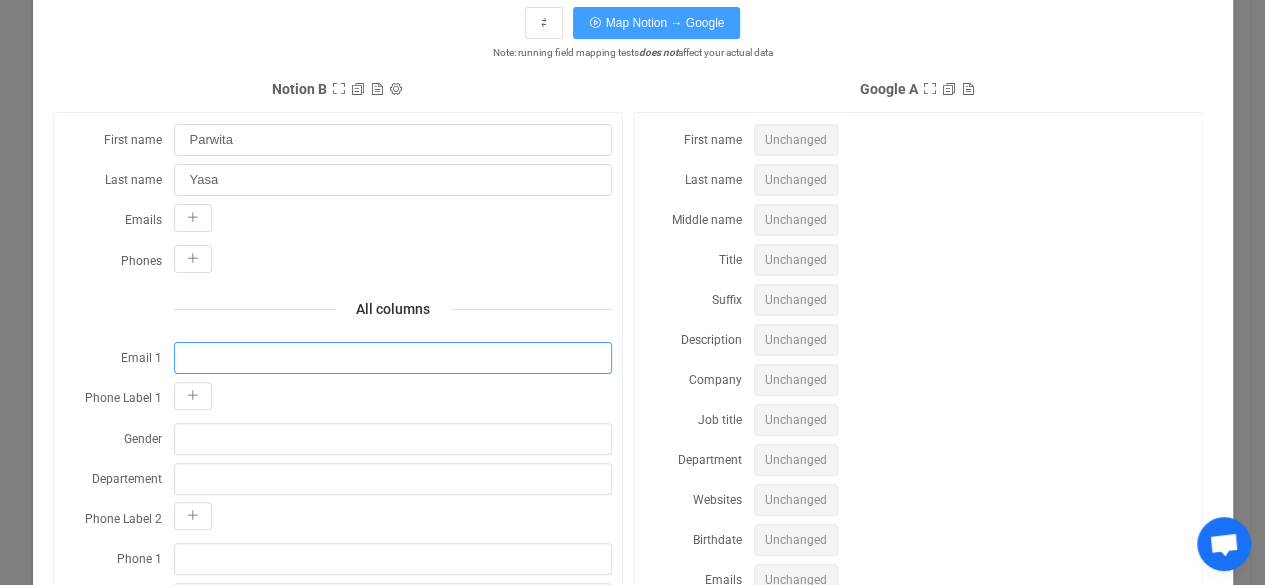 click at bounding box center (393, 358) 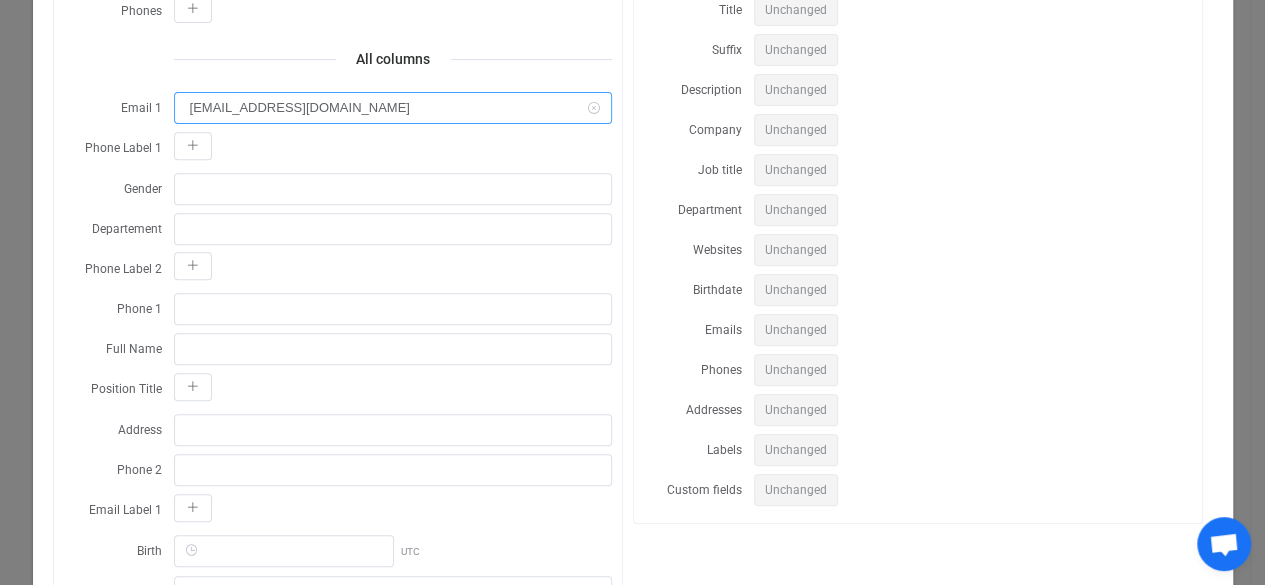 scroll, scrollTop: 349, scrollLeft: 0, axis: vertical 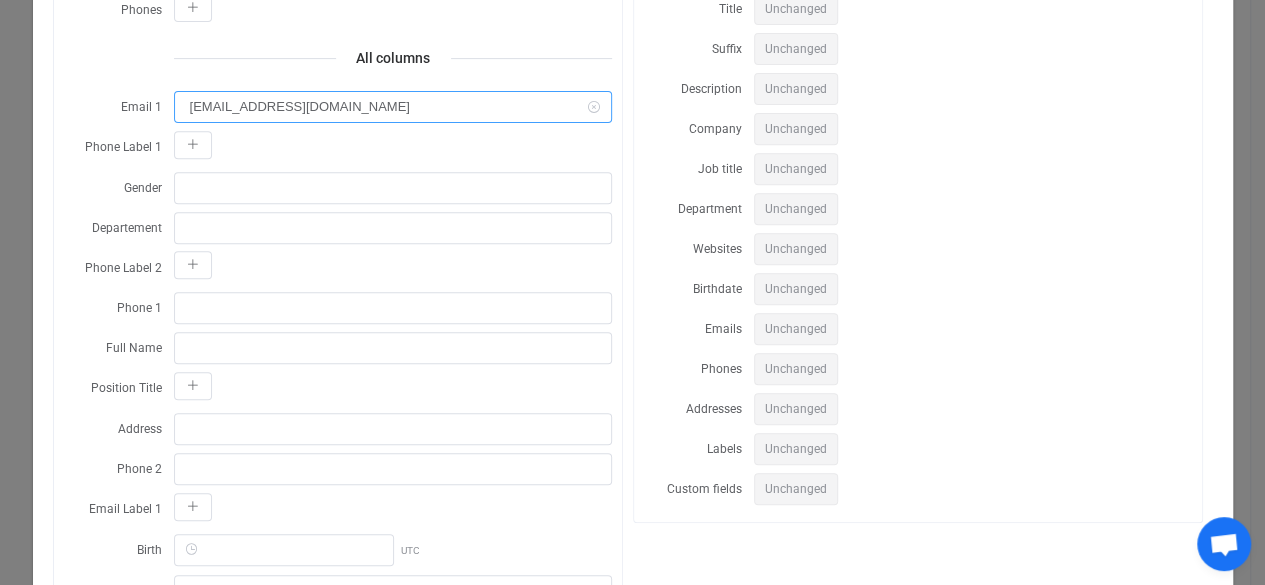 type on "abc@gmail.com" 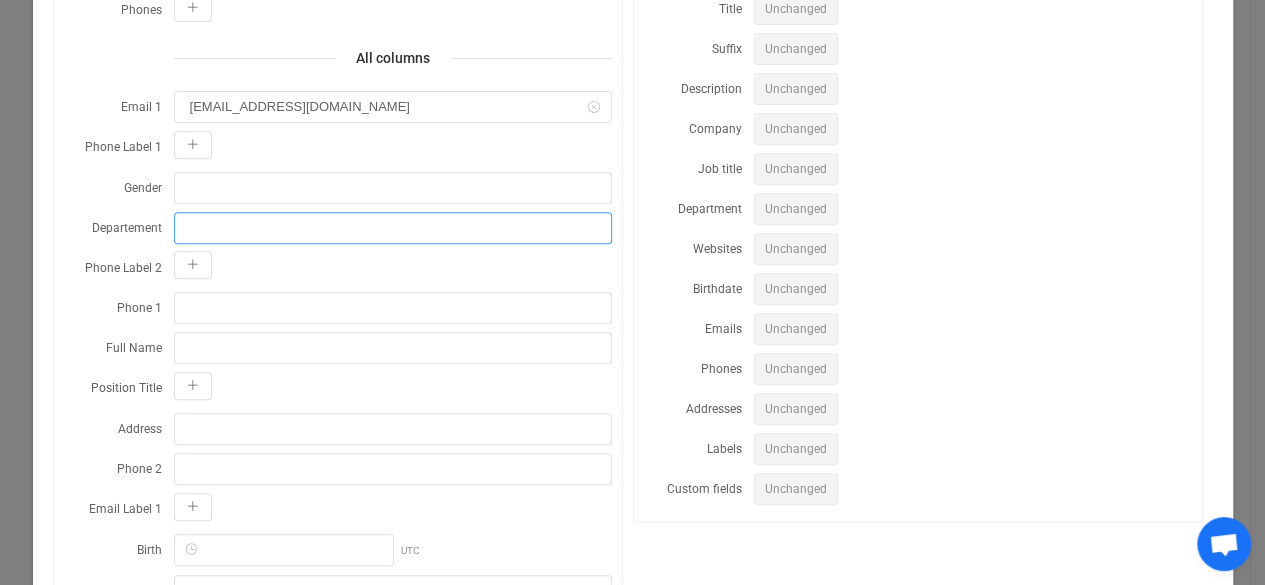 click at bounding box center [393, 228] 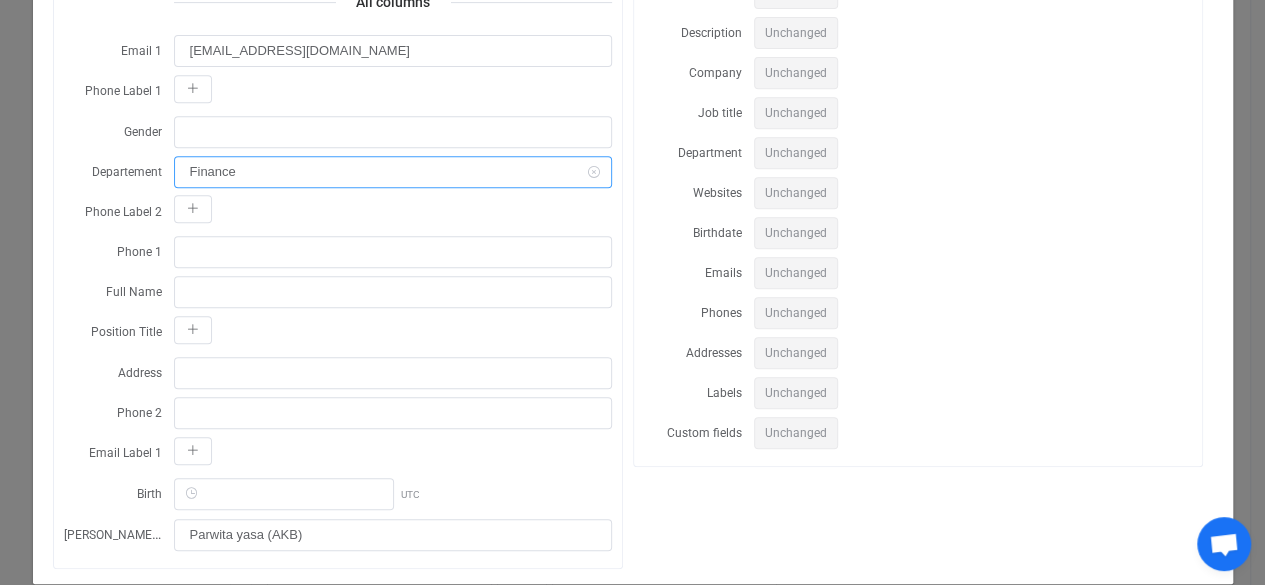 scroll, scrollTop: 397, scrollLeft: 0, axis: vertical 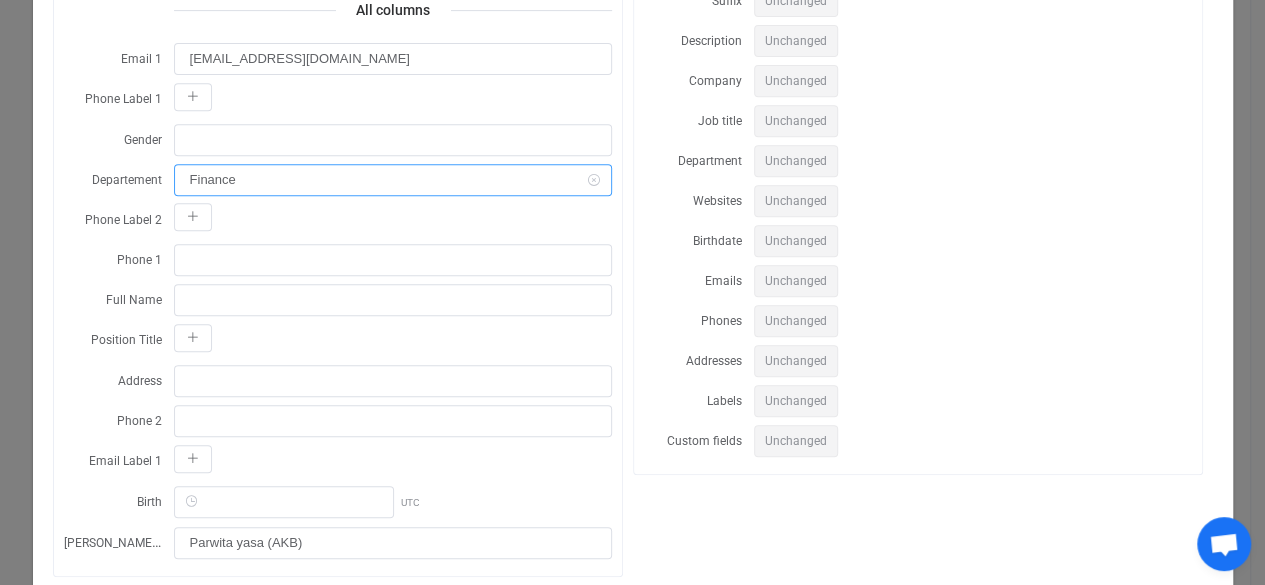 type on "Finance" 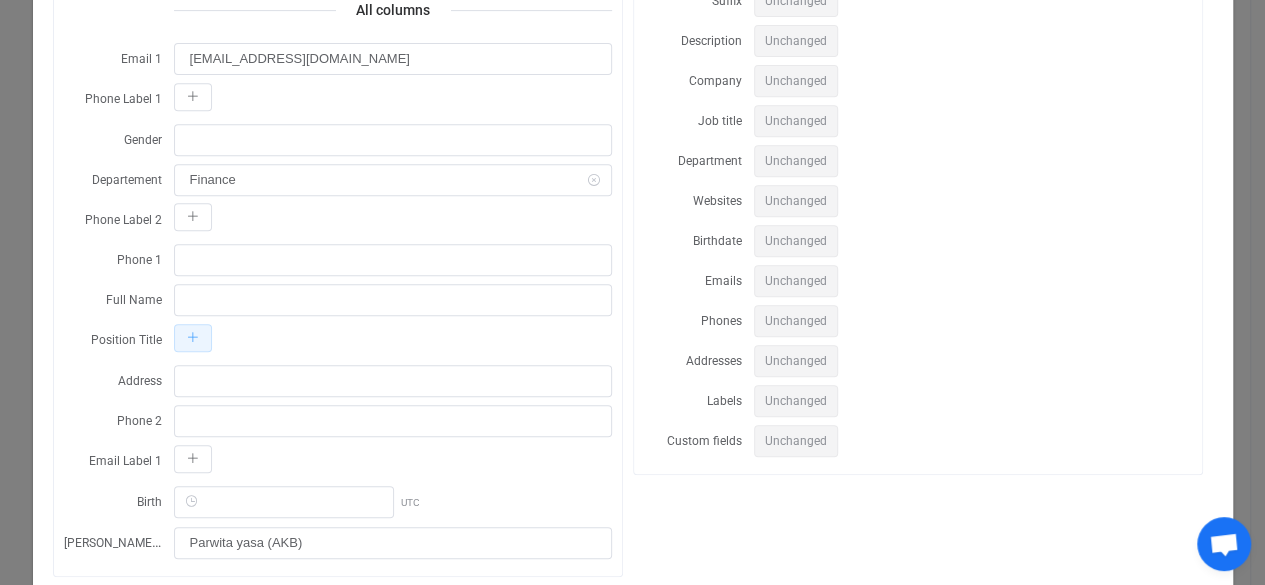 click at bounding box center [193, 338] 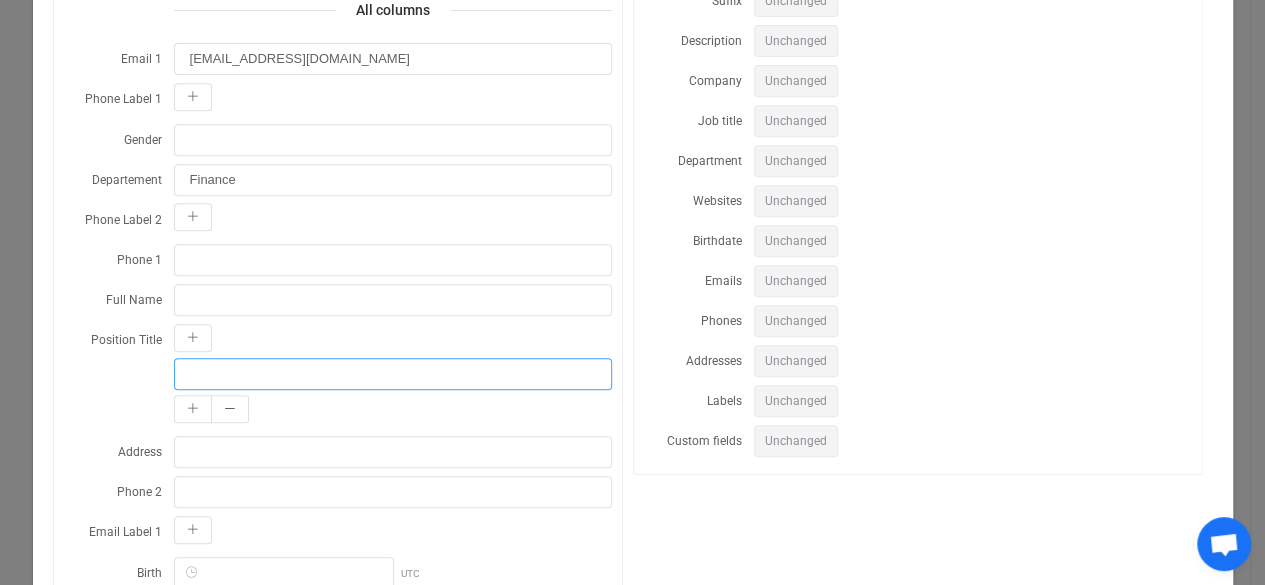 click at bounding box center [393, 374] 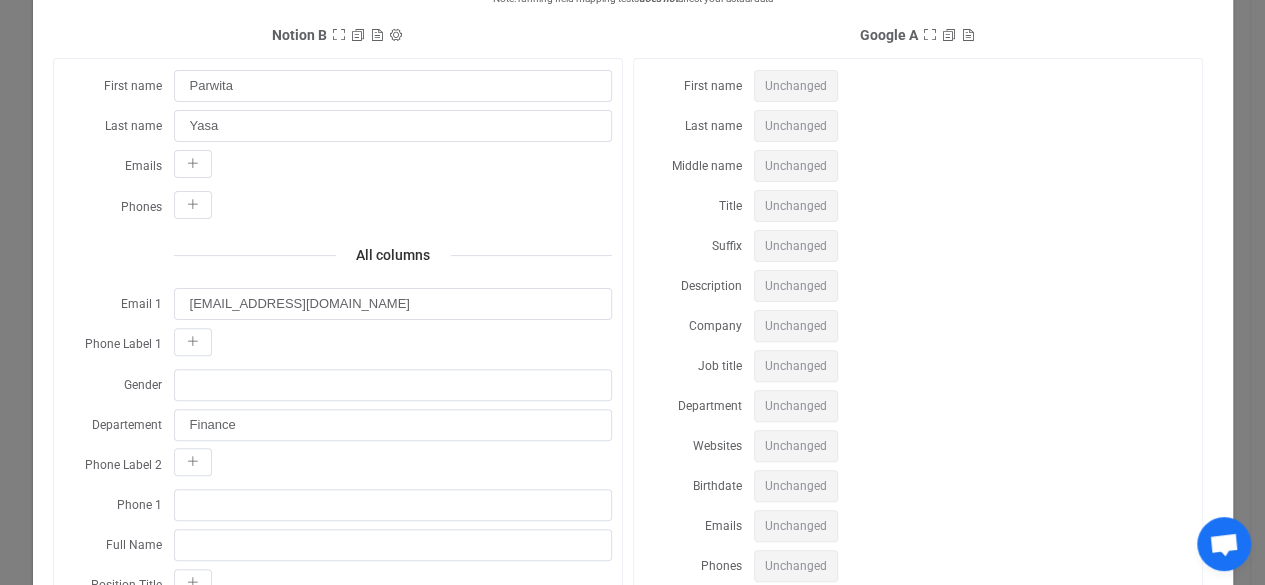 scroll, scrollTop: 0, scrollLeft: 0, axis: both 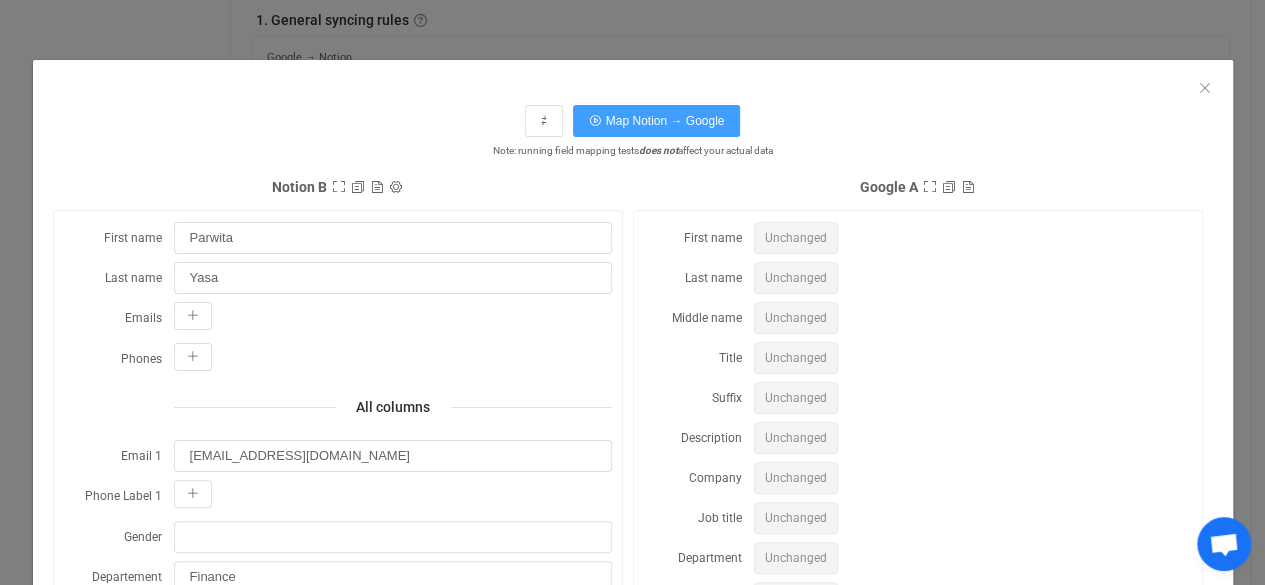 type on "Purchasing" 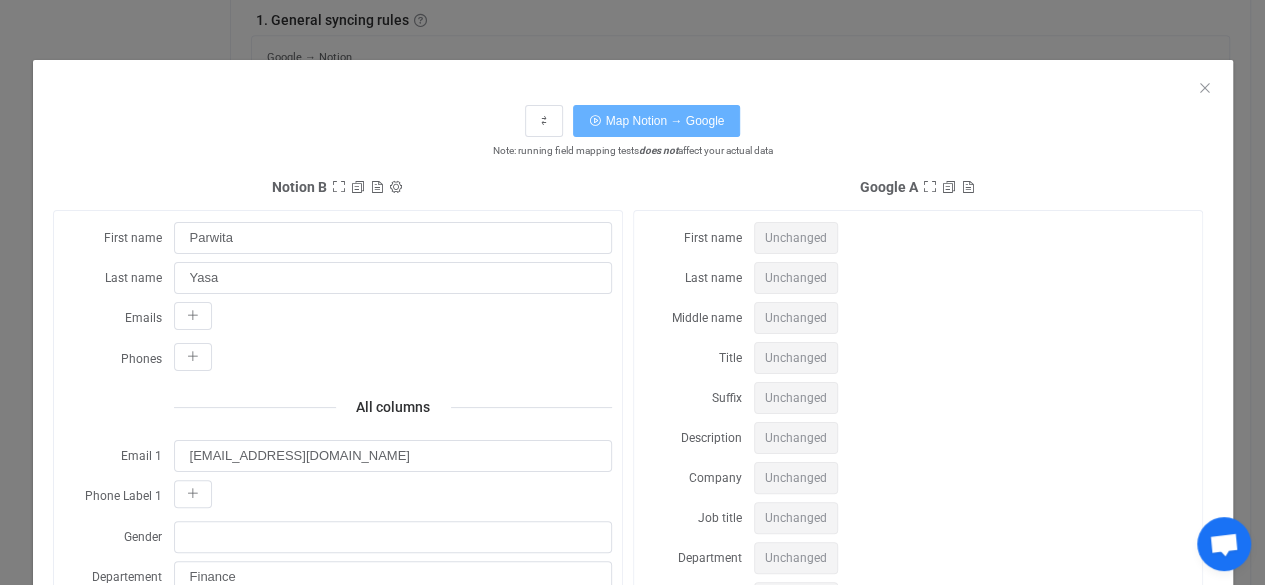 click on "Map Notion → Google" at bounding box center (665, 121) 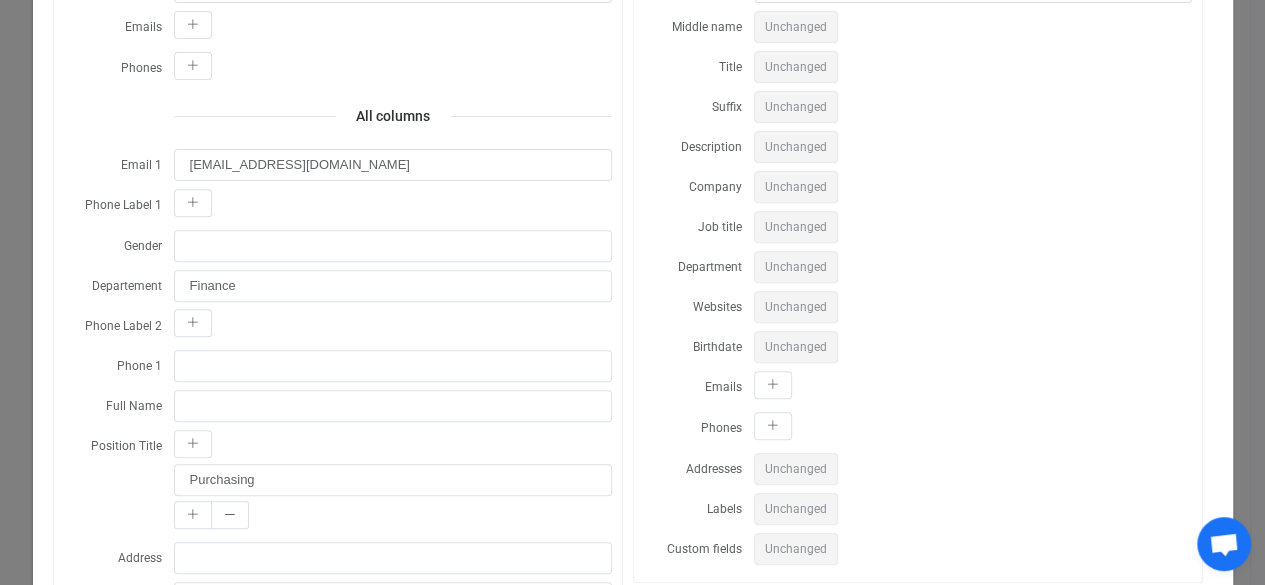 scroll, scrollTop: 290, scrollLeft: 0, axis: vertical 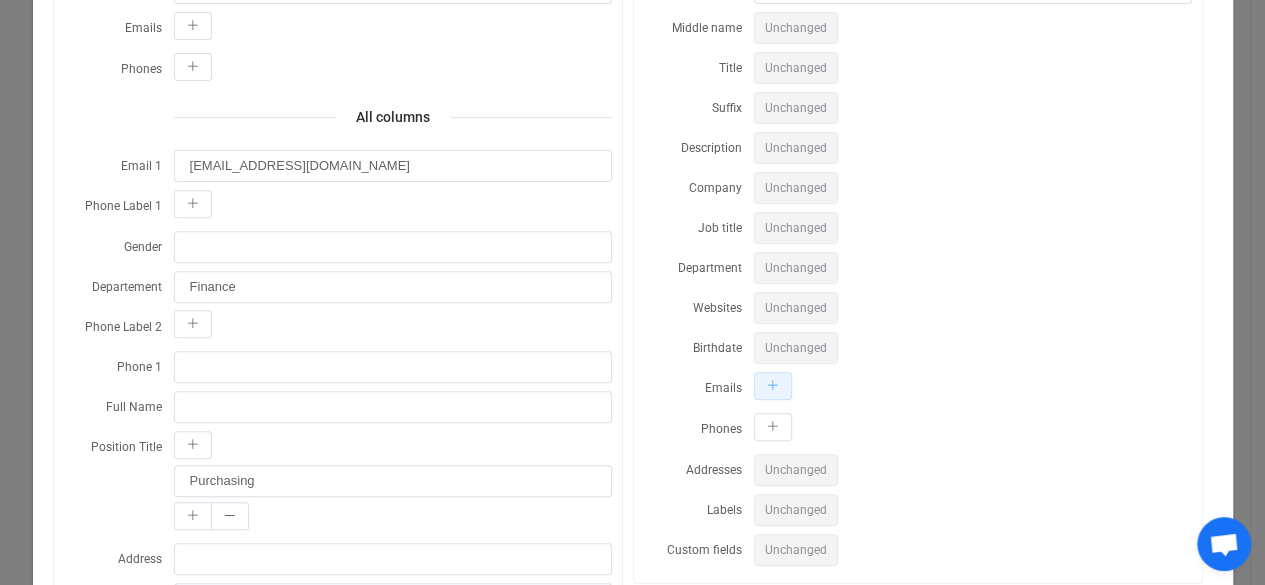 click at bounding box center (773, 386) 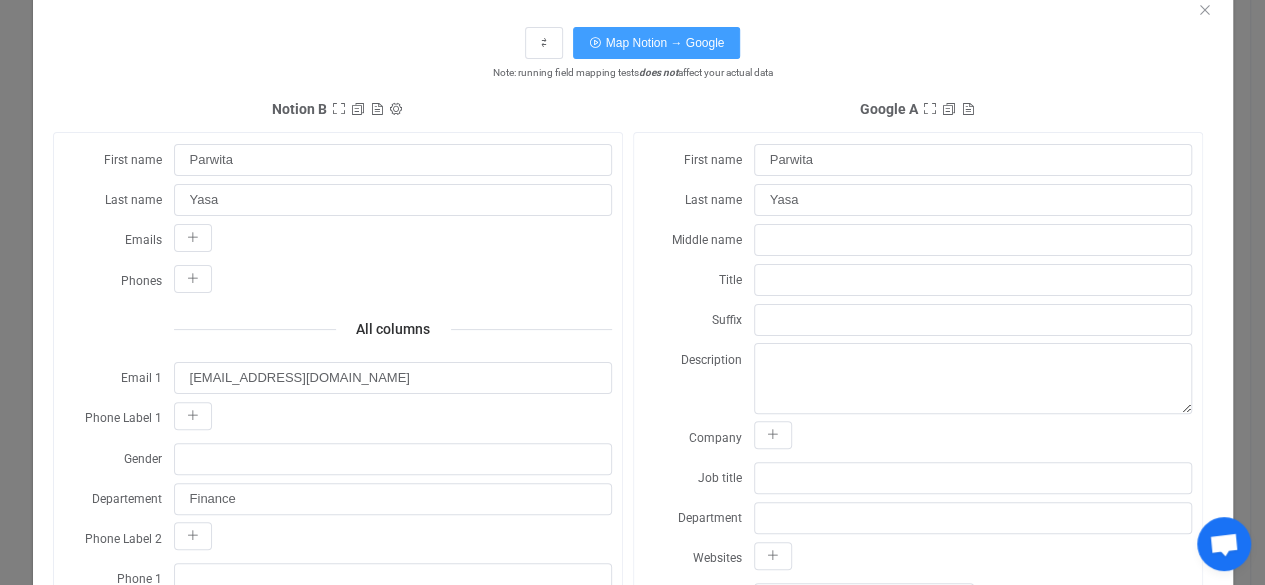 scroll, scrollTop: 93, scrollLeft: 0, axis: vertical 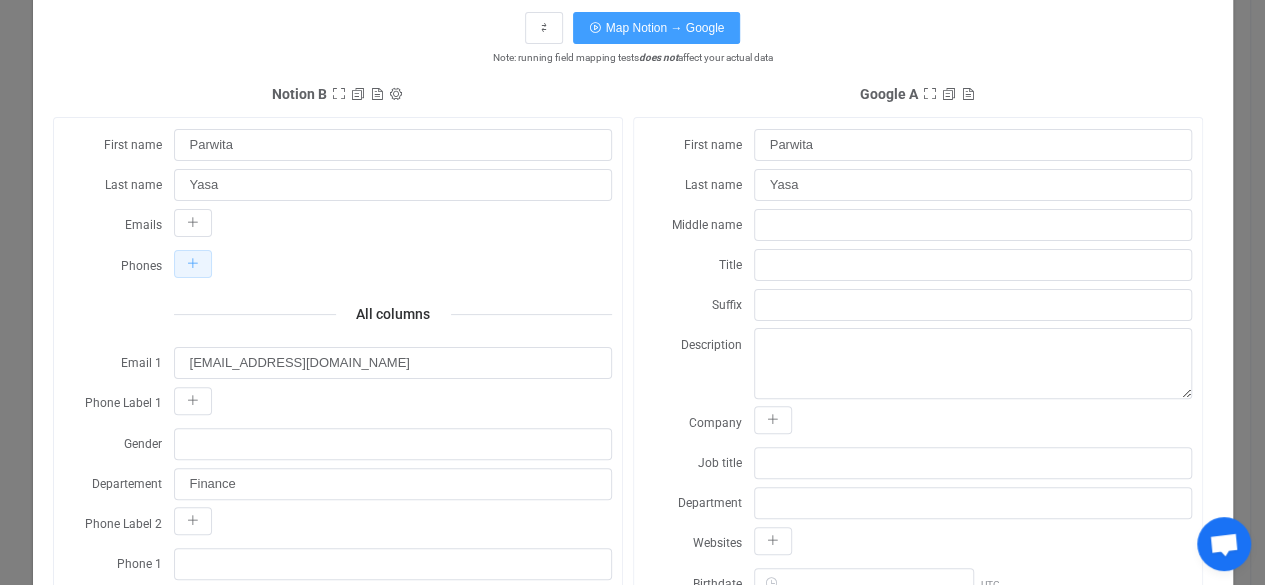 click at bounding box center (193, 264) 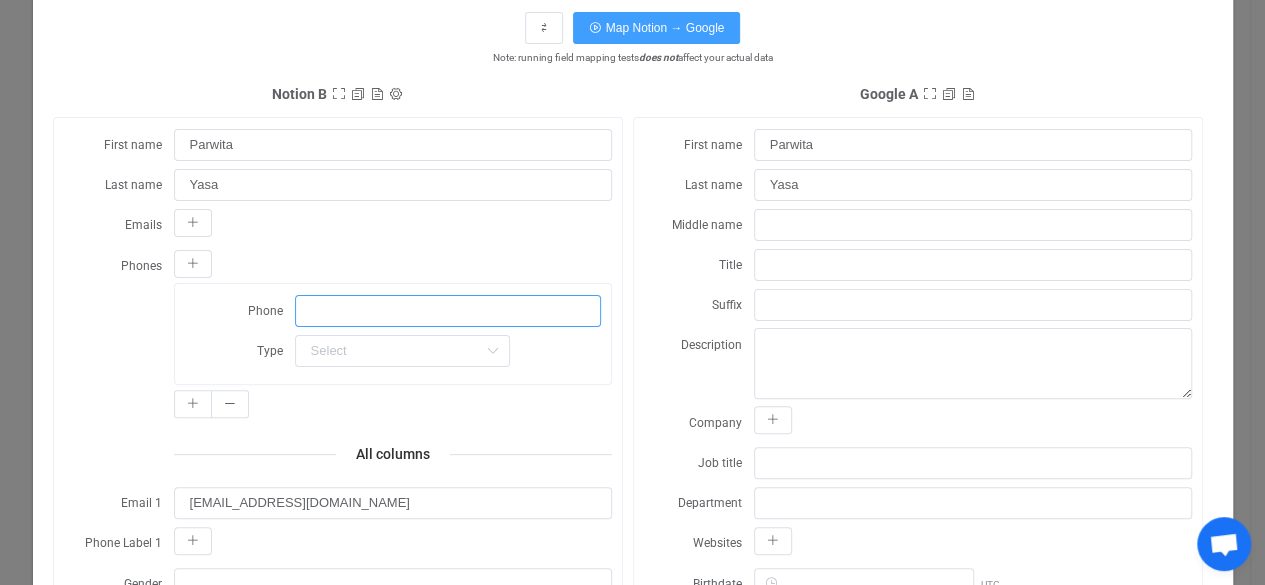 click at bounding box center (448, 311) 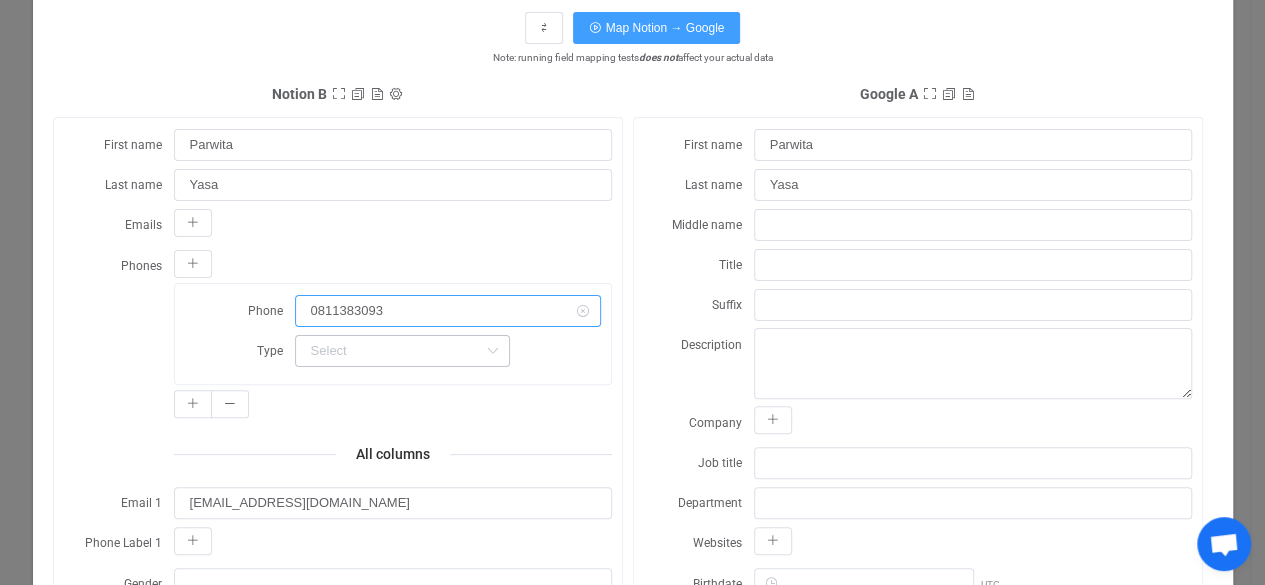 type on "0811383093" 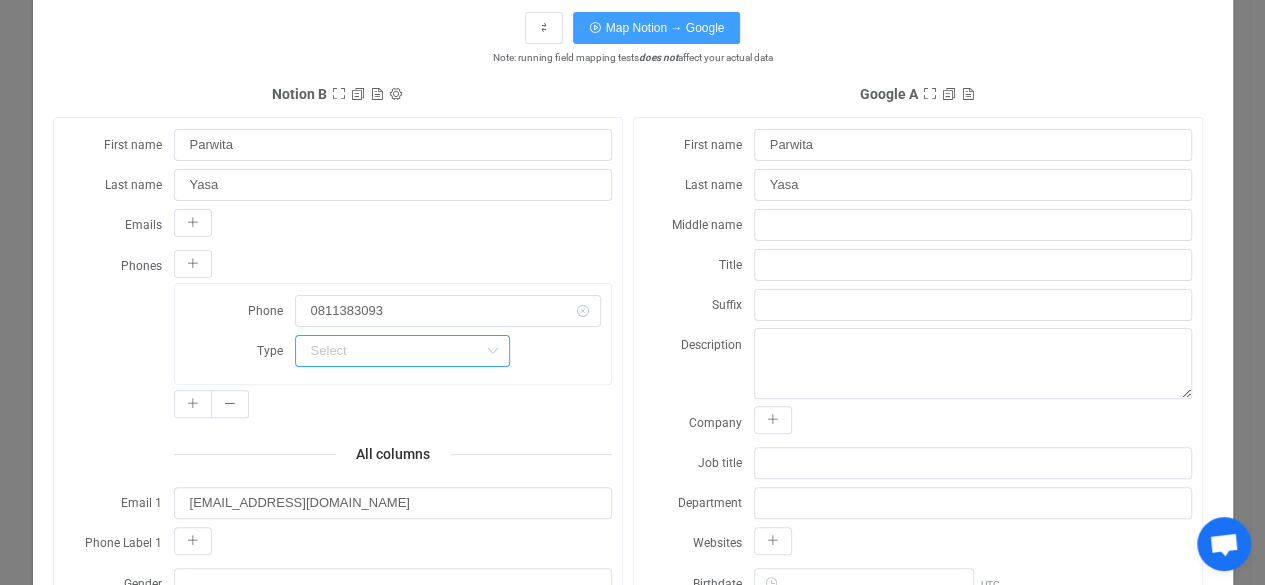 click at bounding box center [402, 351] 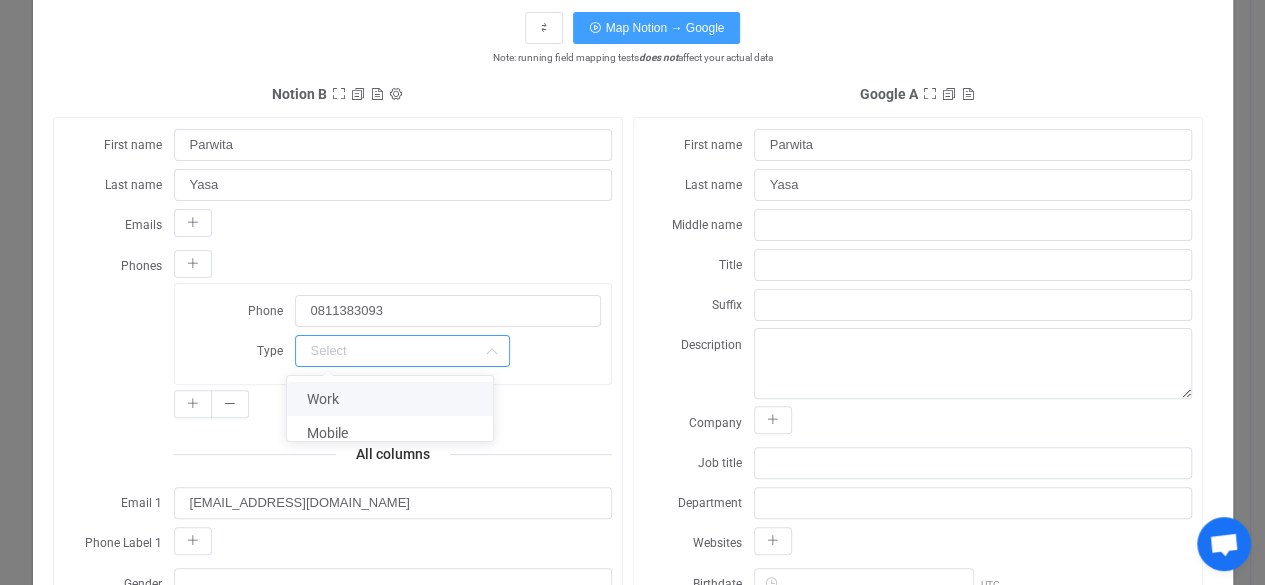 click on "Work" at bounding box center [397, 399] 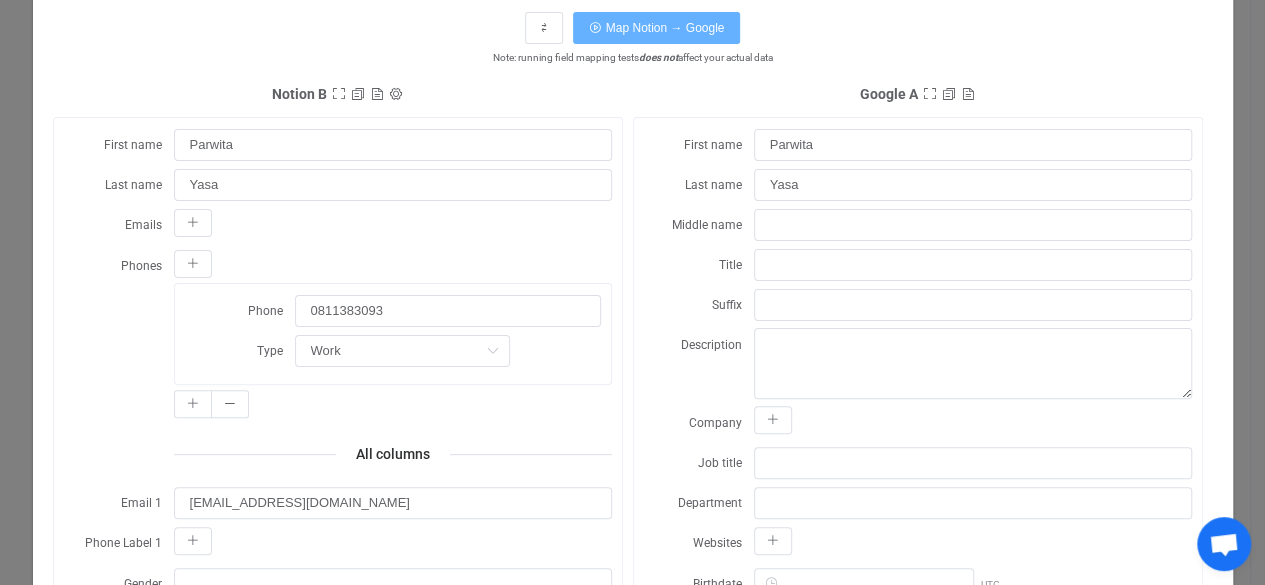 click on "Map Notion → Google" at bounding box center (665, 28) 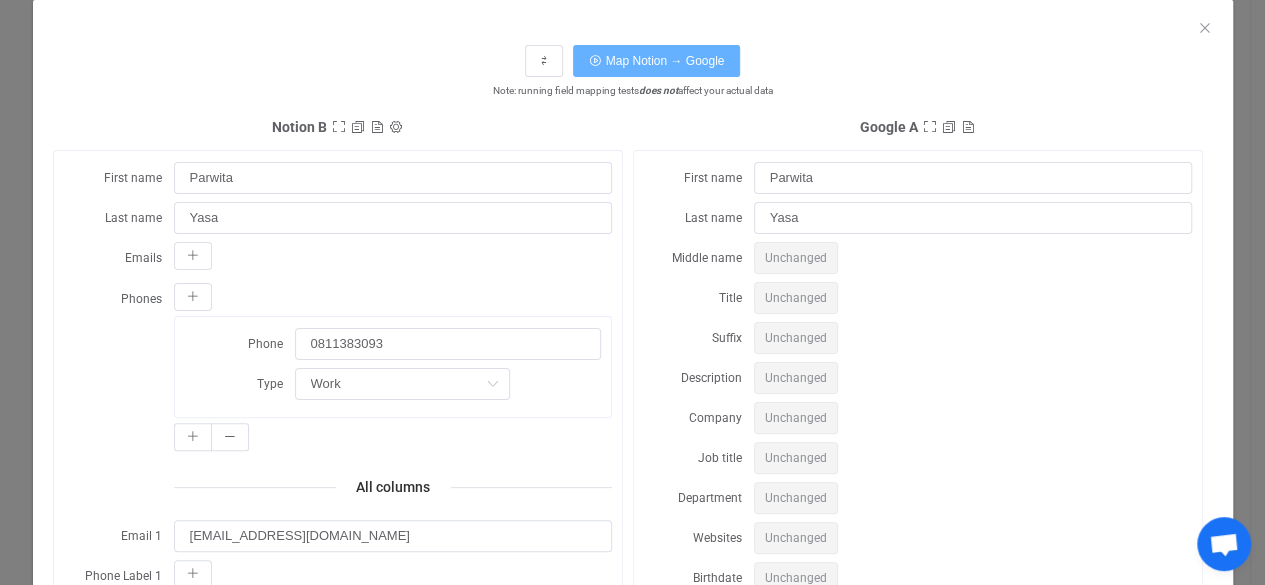 scroll, scrollTop: 0, scrollLeft: 0, axis: both 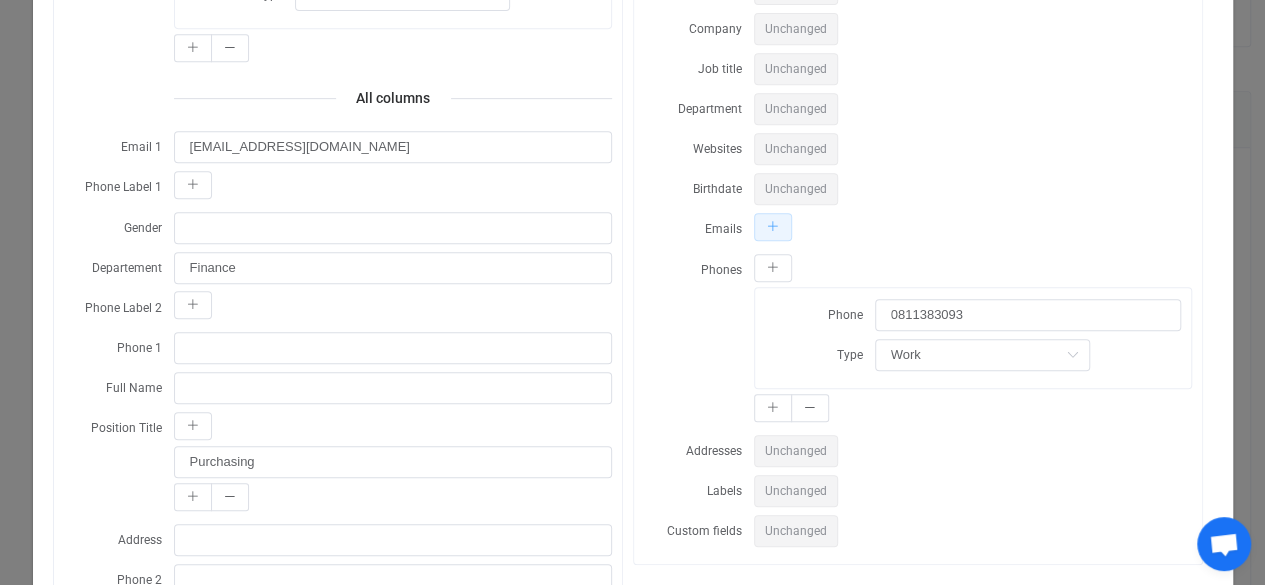click at bounding box center [773, 227] 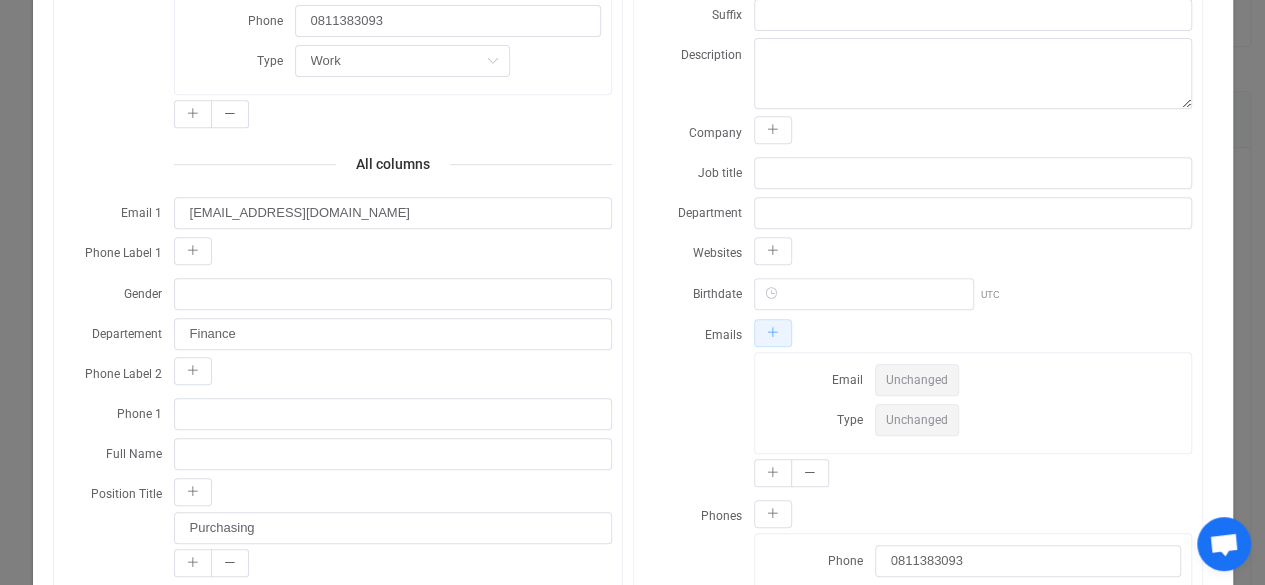 scroll, scrollTop: 668, scrollLeft: 0, axis: vertical 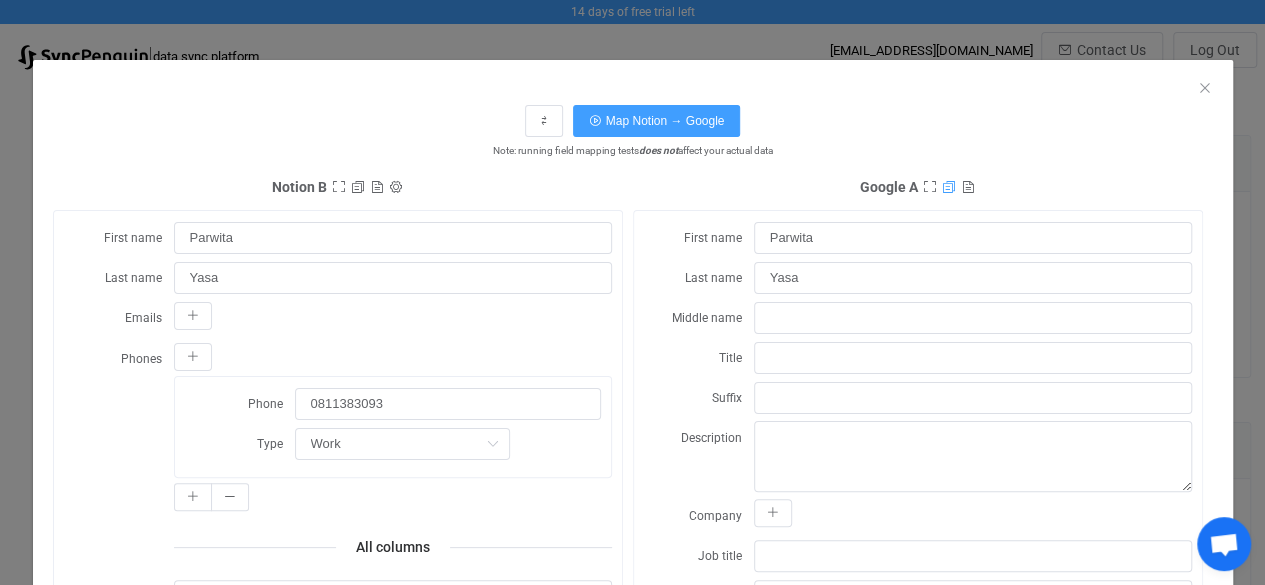 click at bounding box center [949, 187] 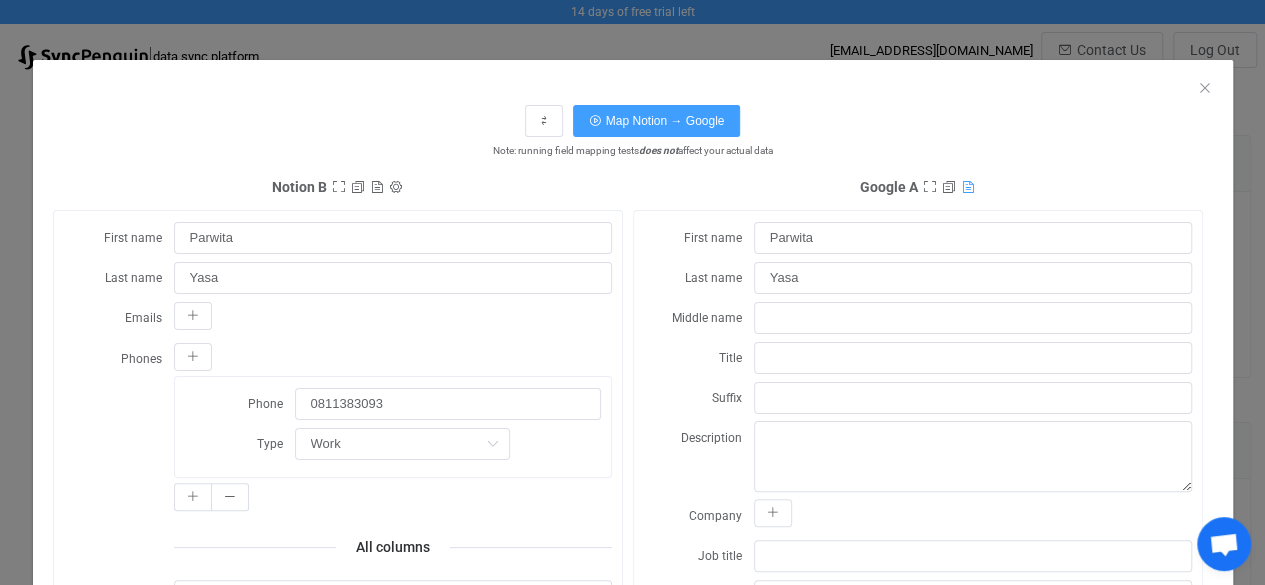 click at bounding box center [968, 187] 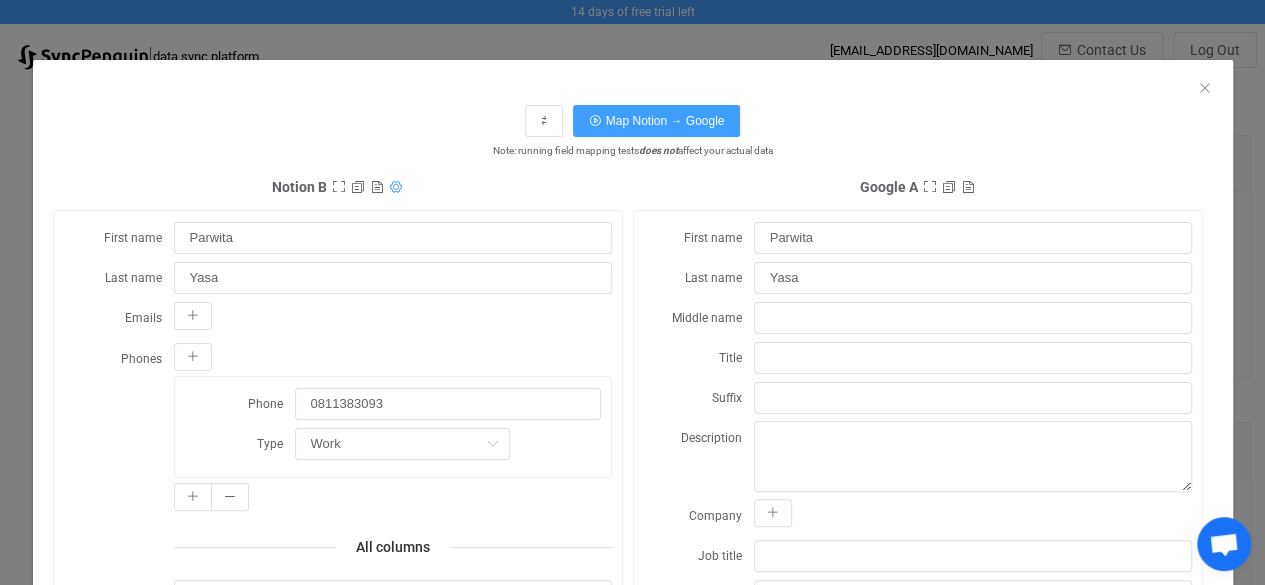 click at bounding box center (396, 187) 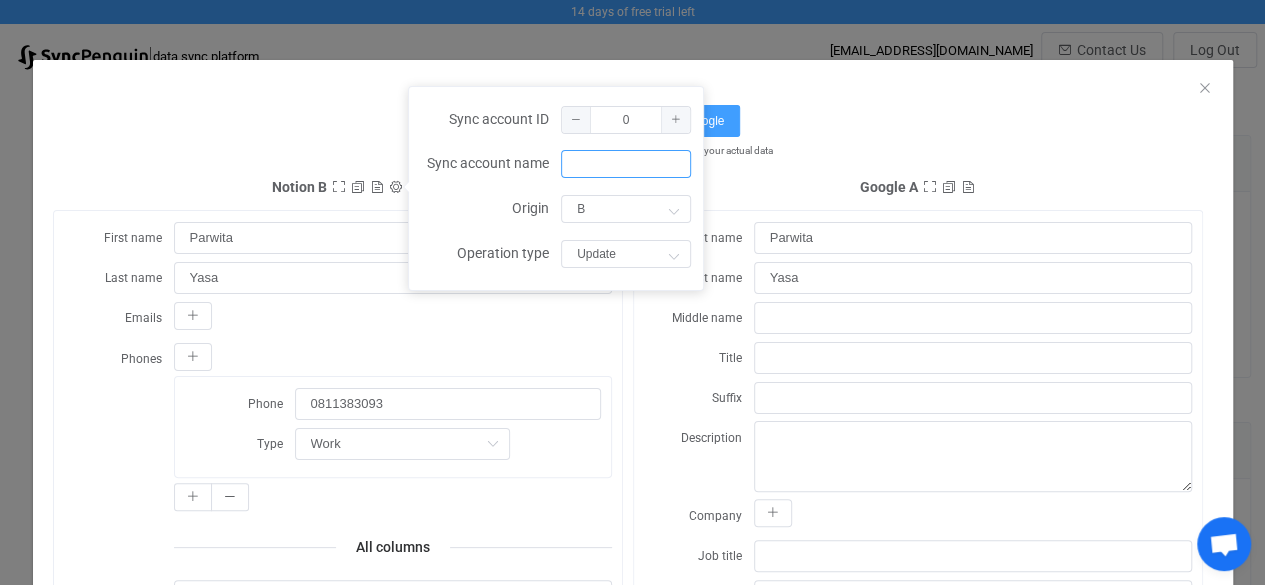 click at bounding box center (626, 164) 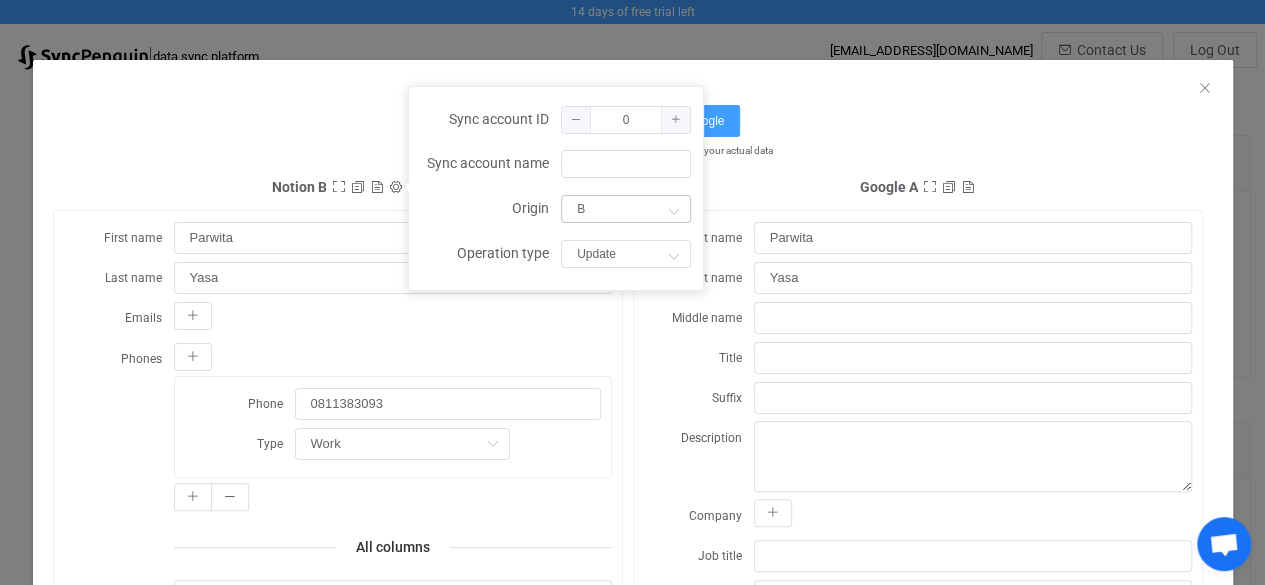 click at bounding box center (673, 210) 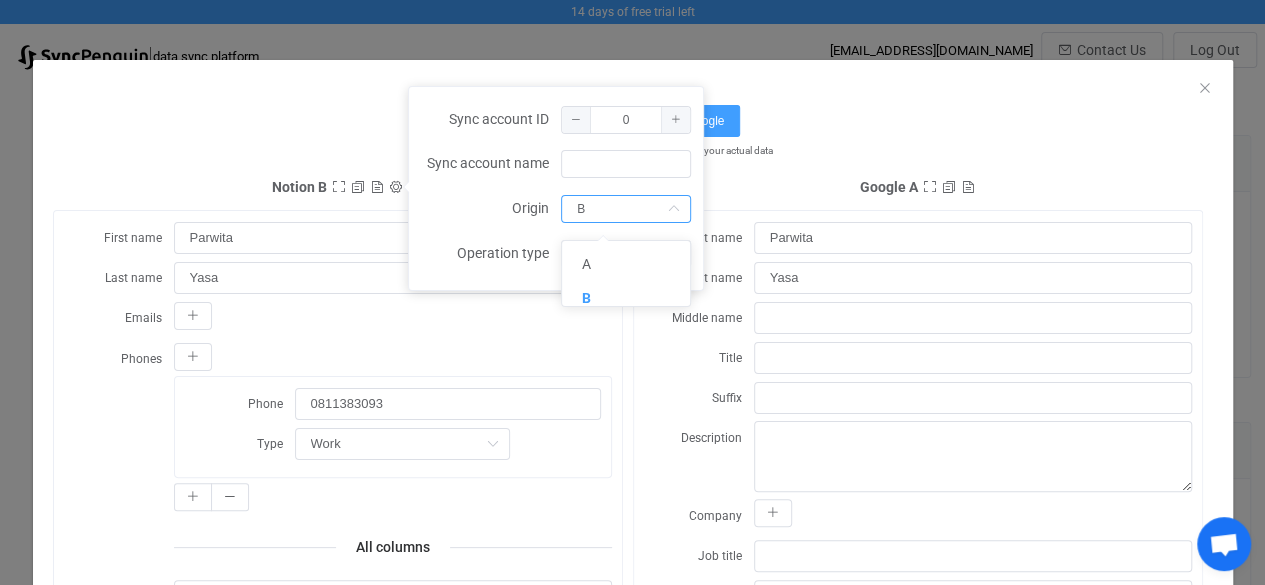 click on "Phone 0811383093 Type Work" at bounding box center (393, 427) 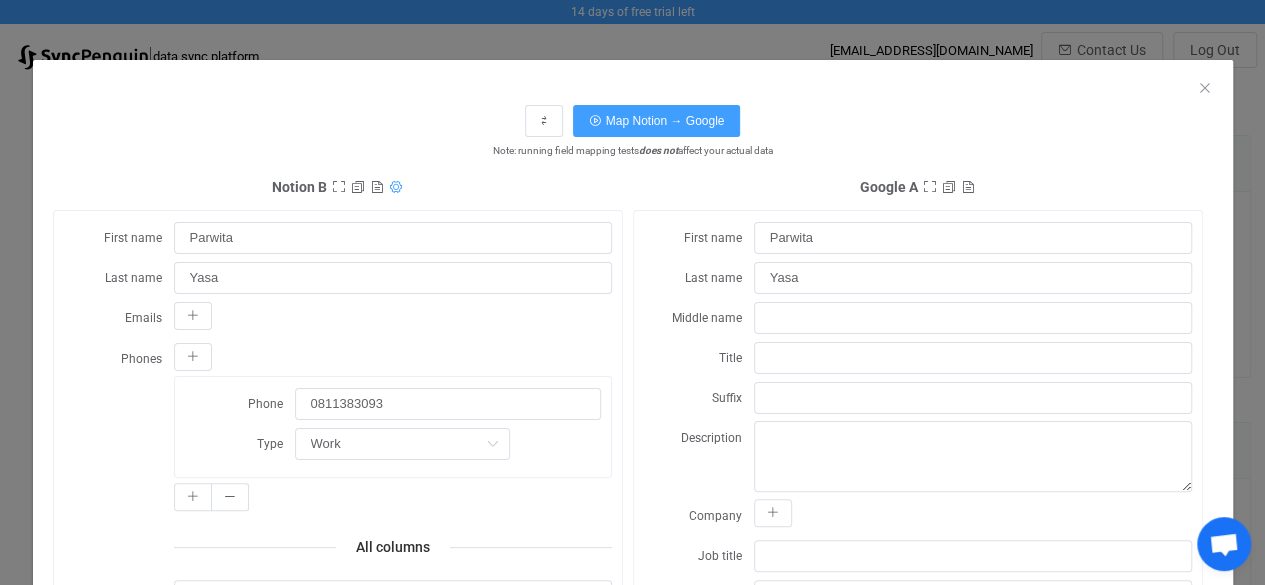 click at bounding box center (396, 187) 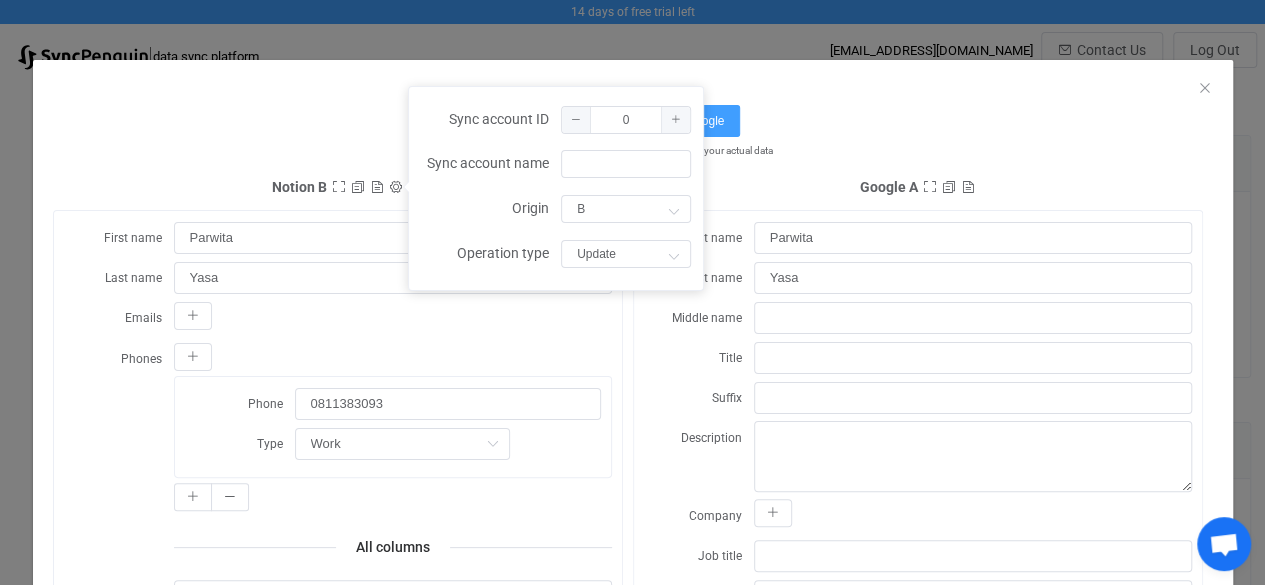 click on "⇄ Map Notion → Google Note: running field mapping tests  does not  affect your actual data" at bounding box center [633, 132] 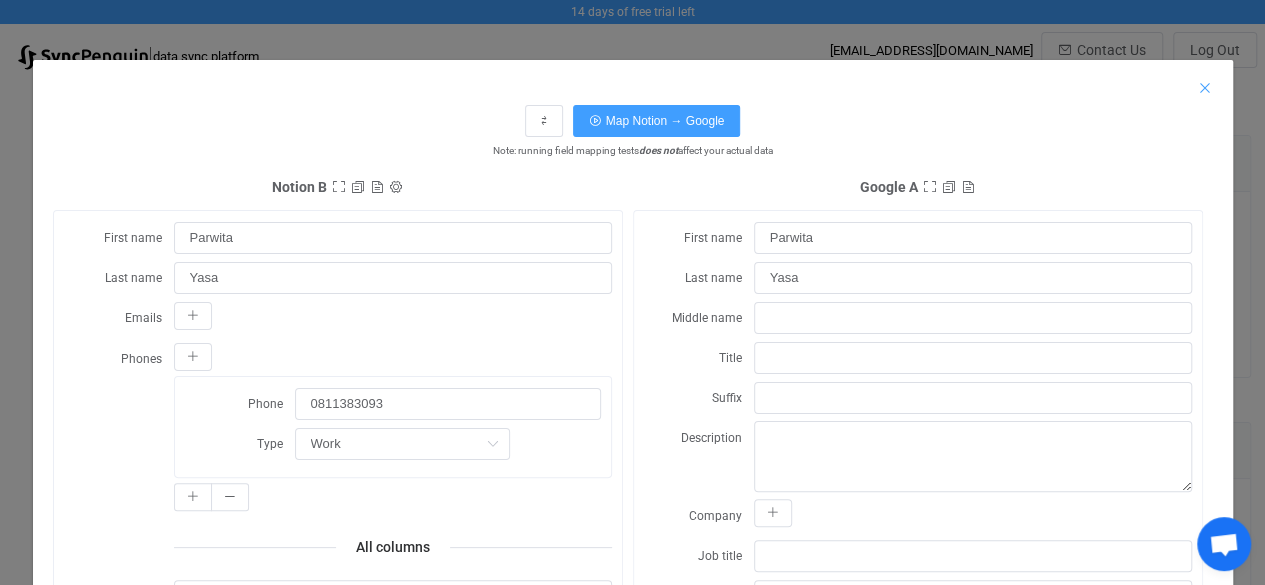 click at bounding box center (1205, 88) 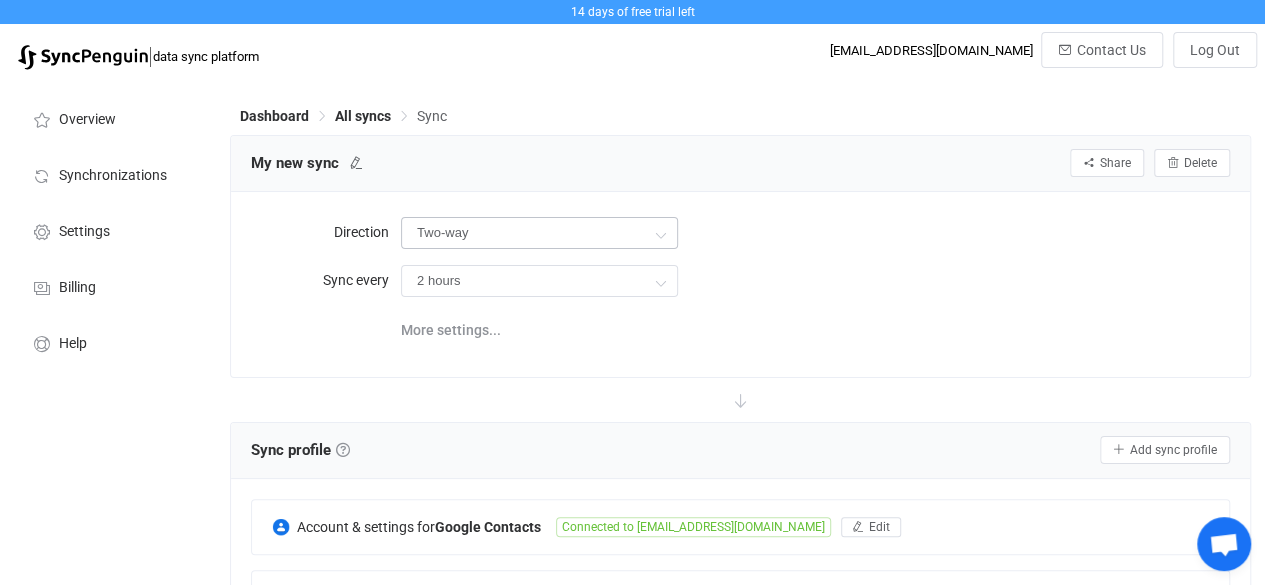 click at bounding box center [660, 234] 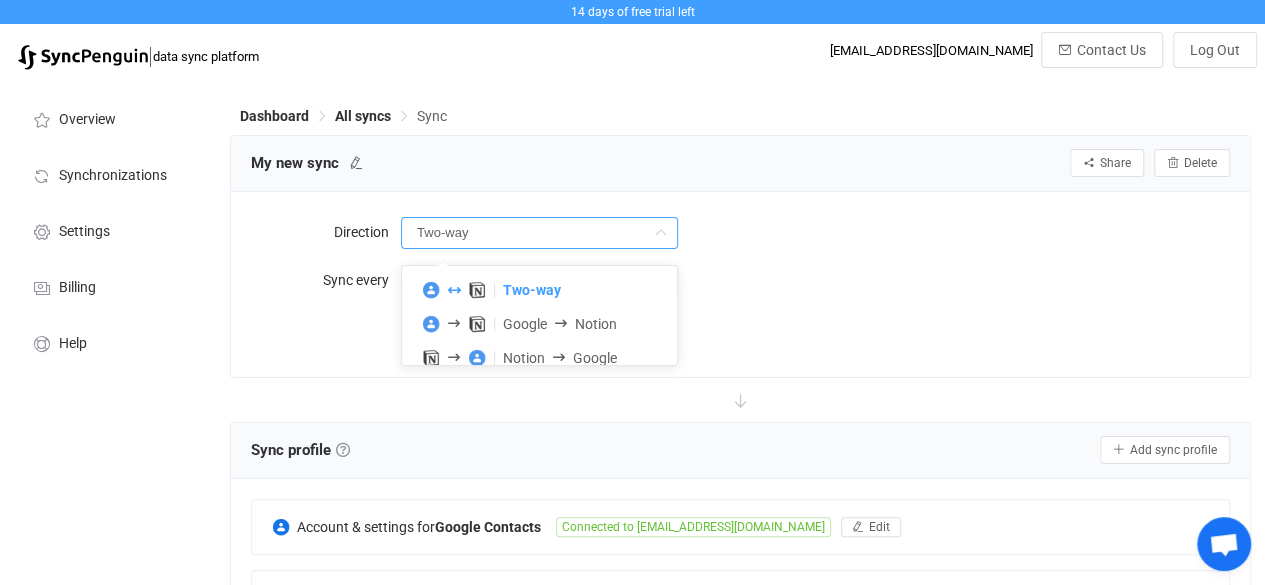 click on "More settings..." at bounding box center [815, 328] 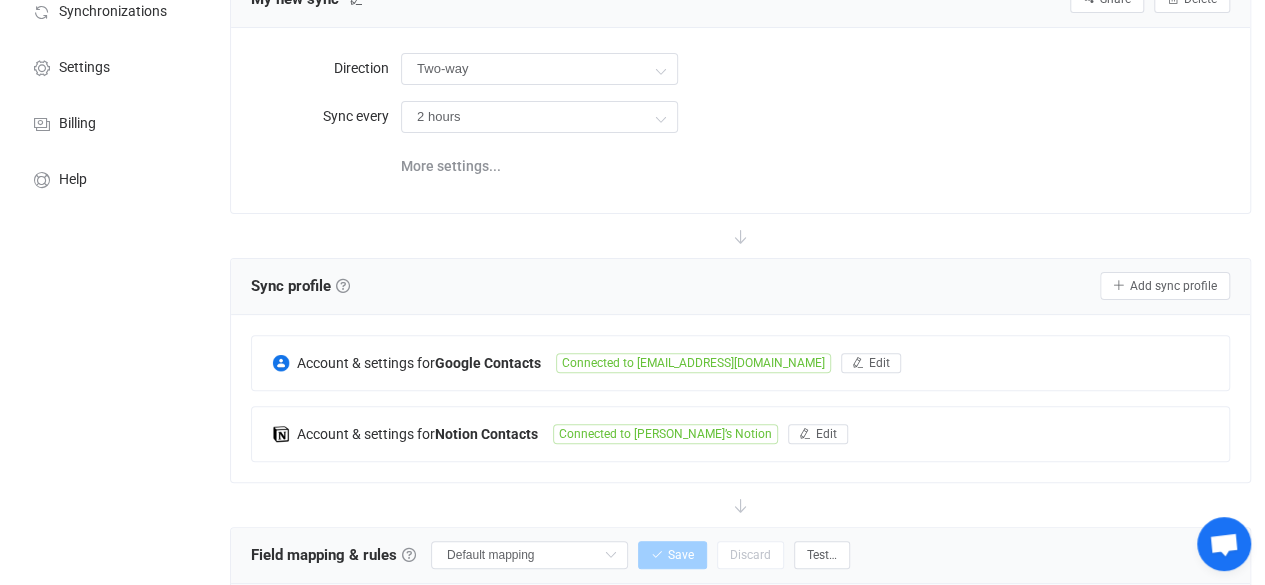 scroll, scrollTop: 166, scrollLeft: 0, axis: vertical 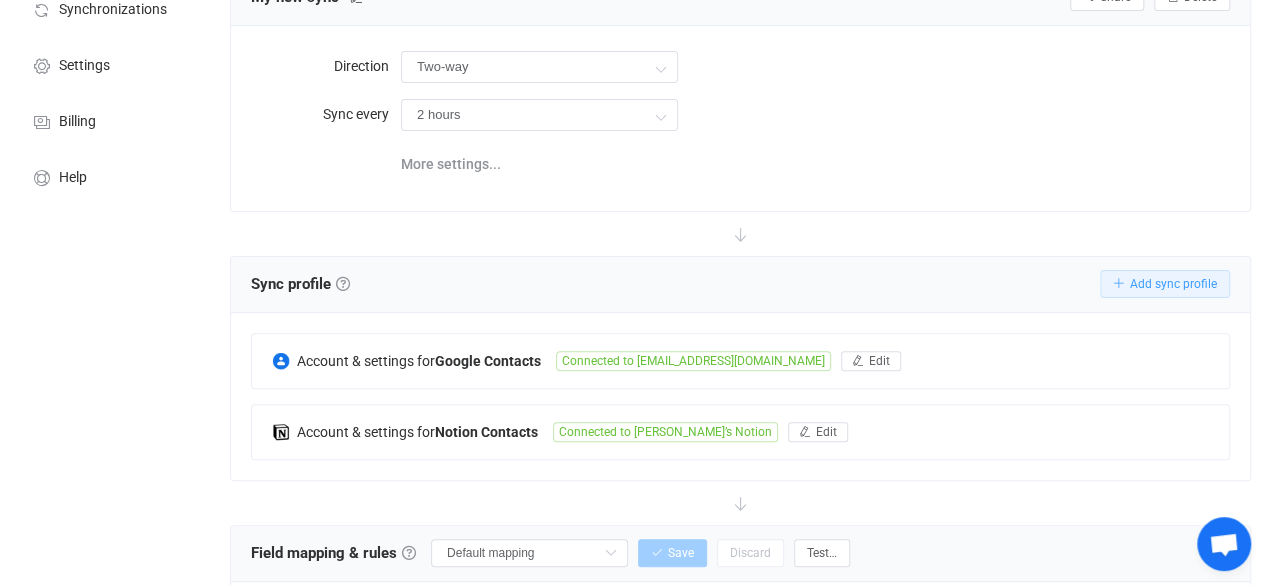 click on "Add sync profile" at bounding box center (1173, 284) 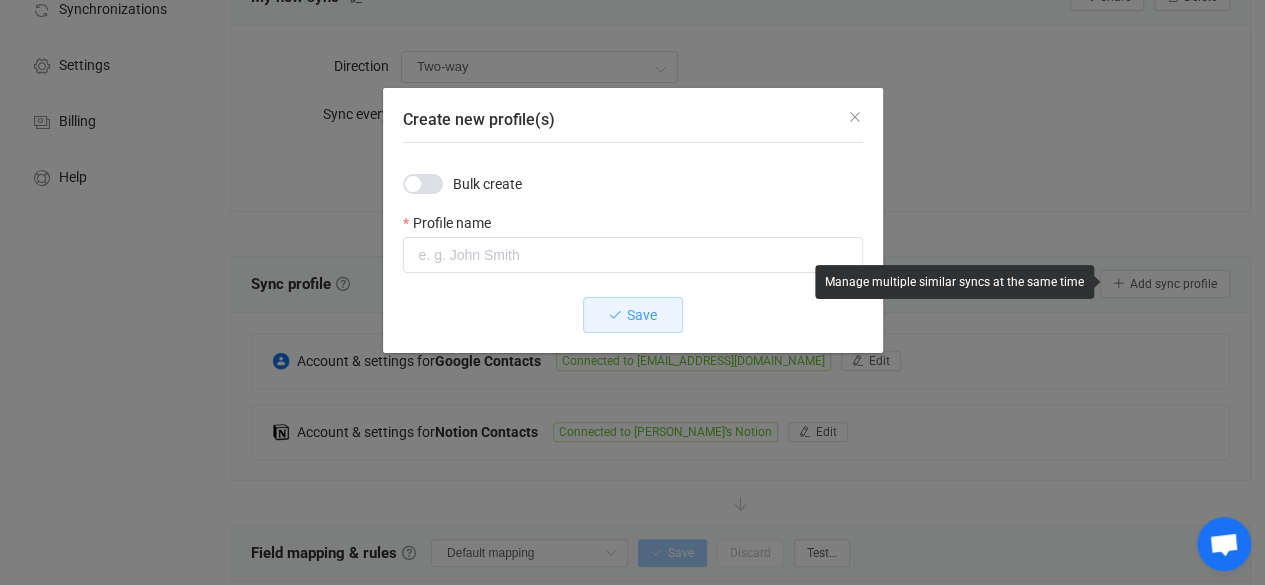 click at bounding box center [423, 184] 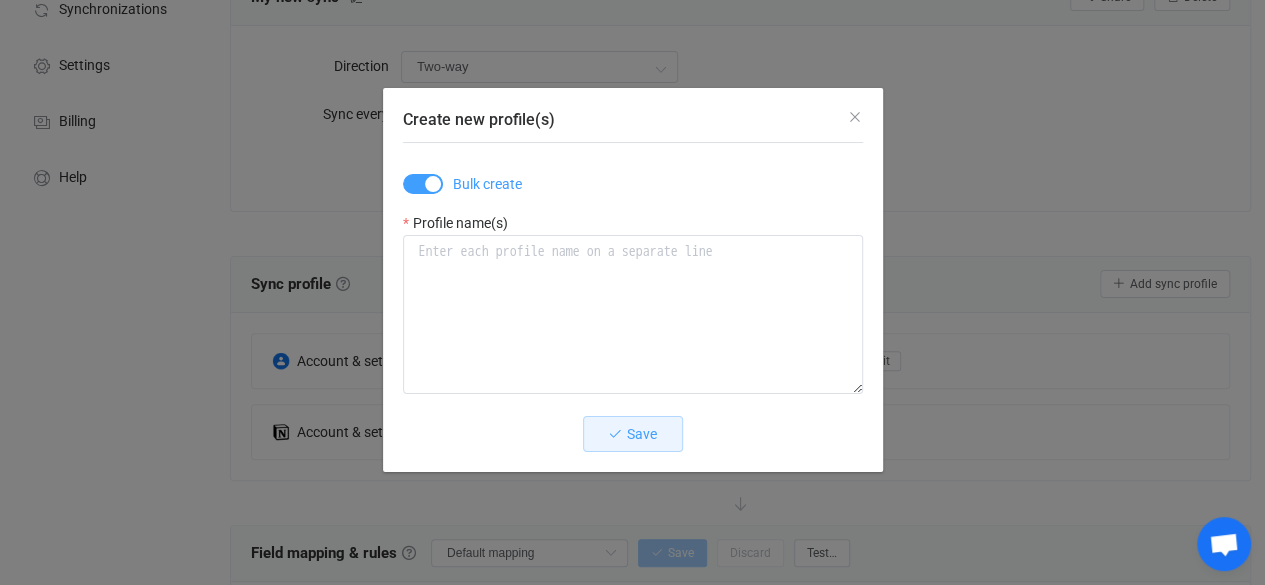 click at bounding box center [423, 184] 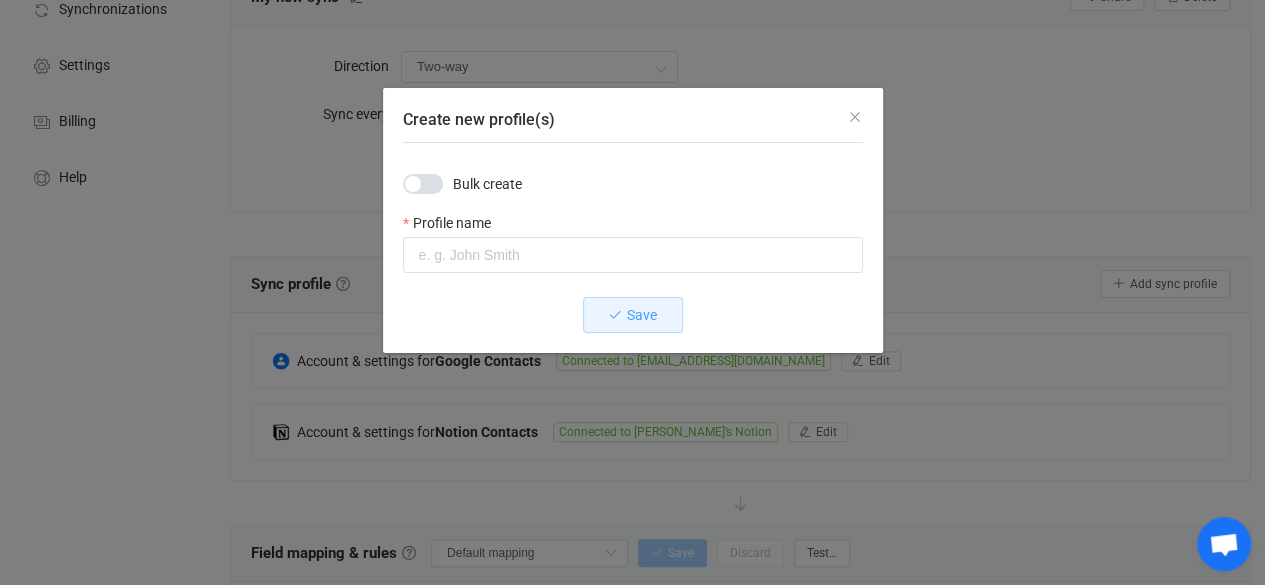 click at bounding box center (423, 184) 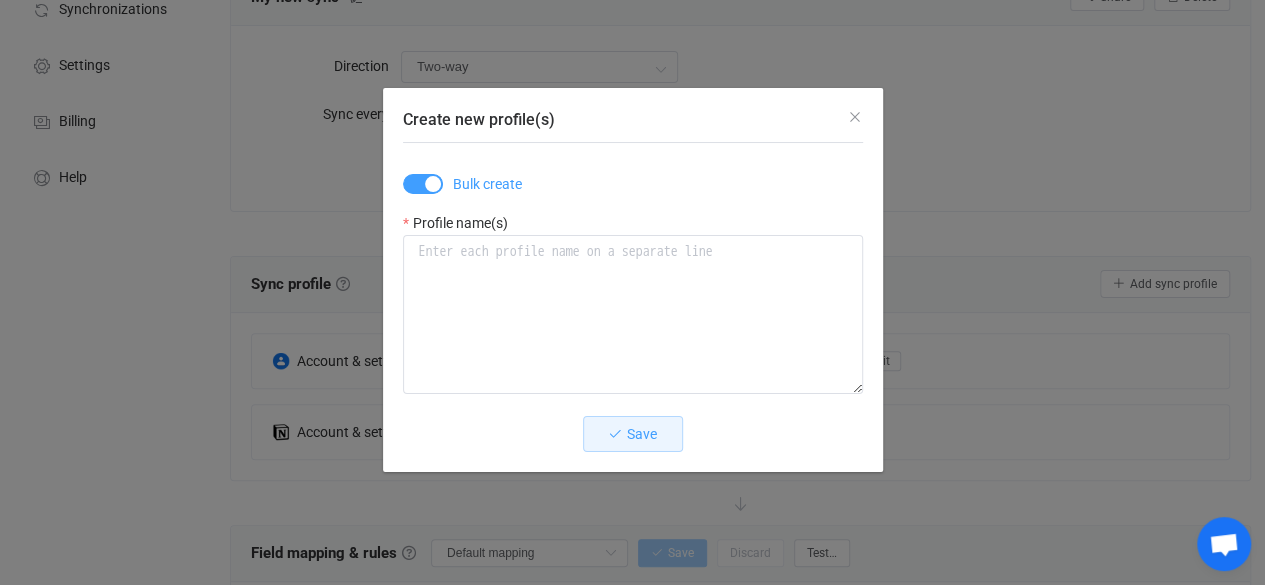 click at bounding box center [423, 184] 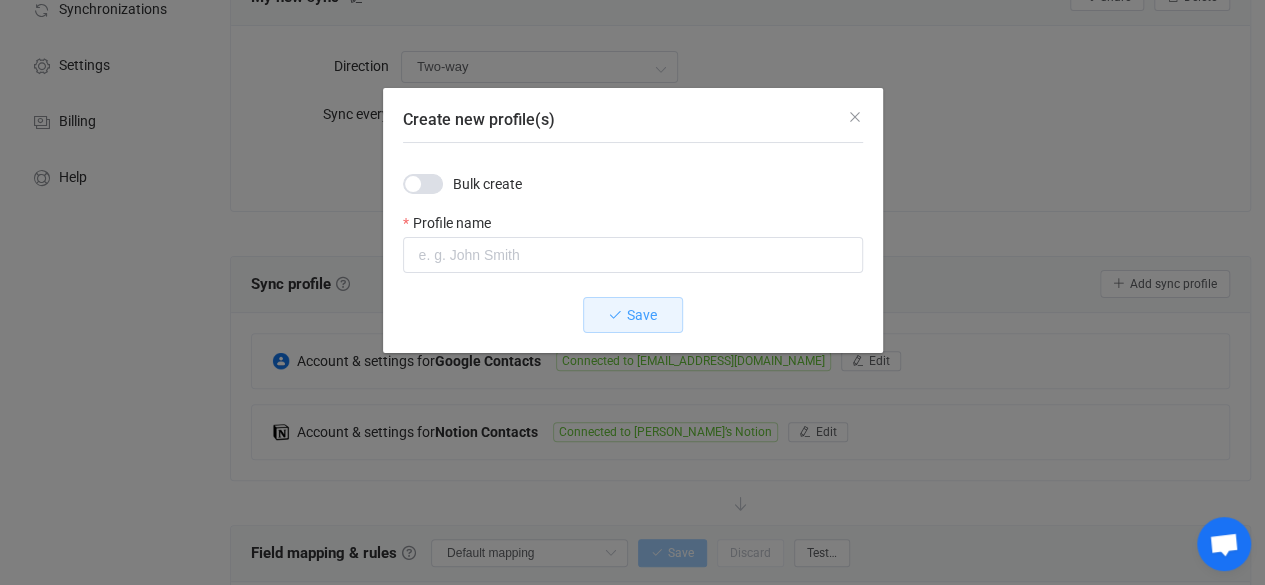 click on "Create new profile(s)" at bounding box center (633, 115) 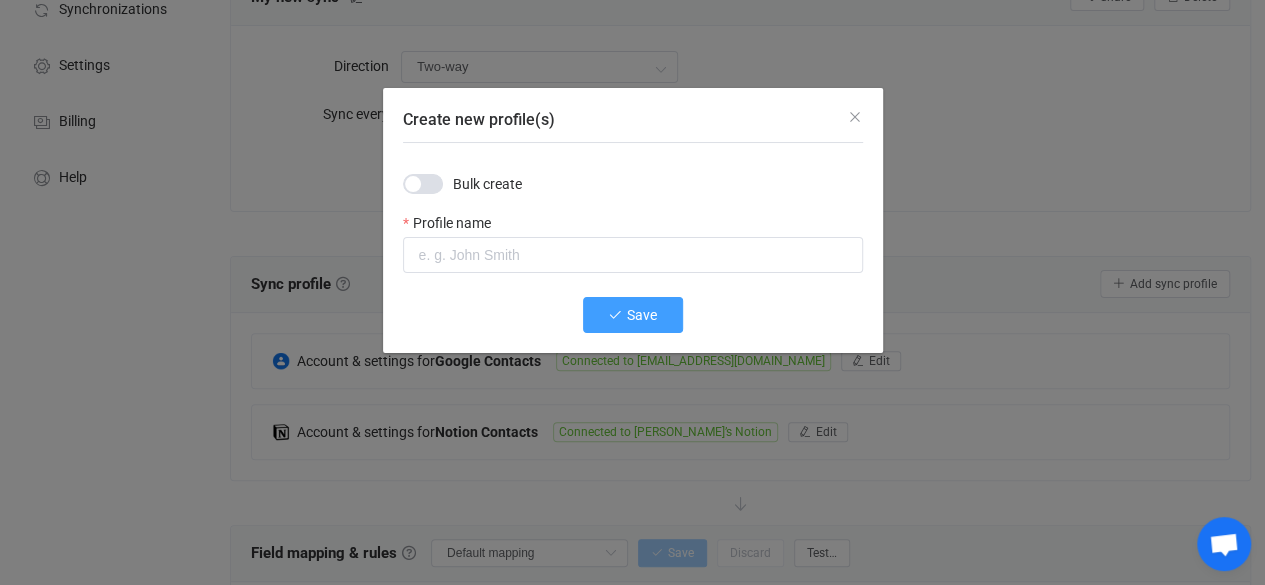click on "Save" at bounding box center [633, 315] 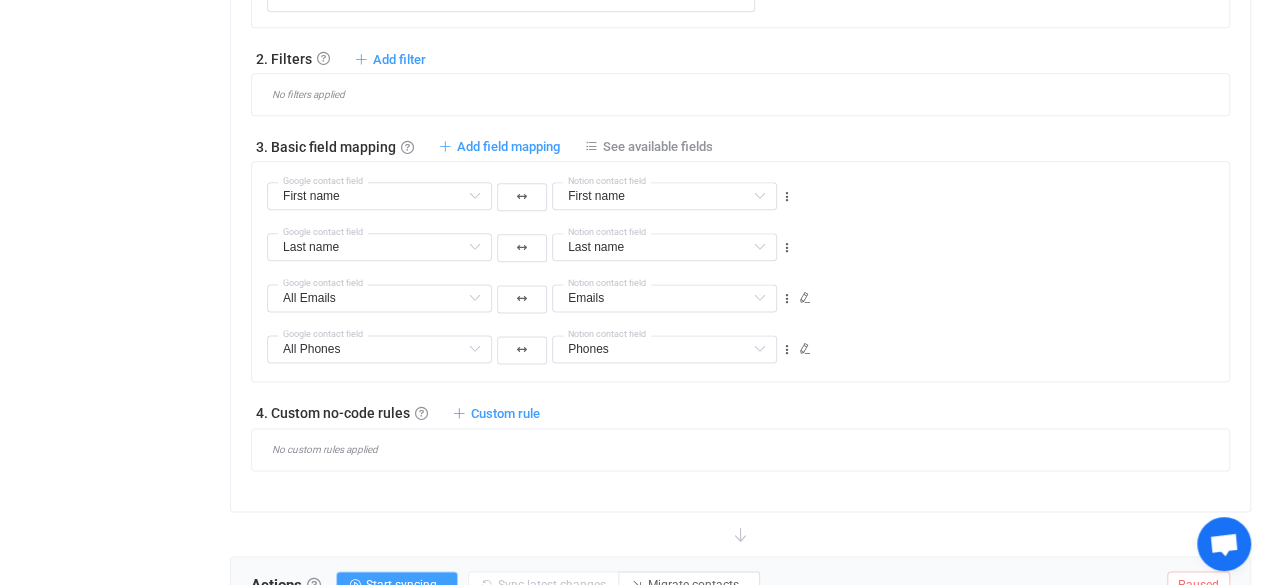 scroll, scrollTop: 1152, scrollLeft: 0, axis: vertical 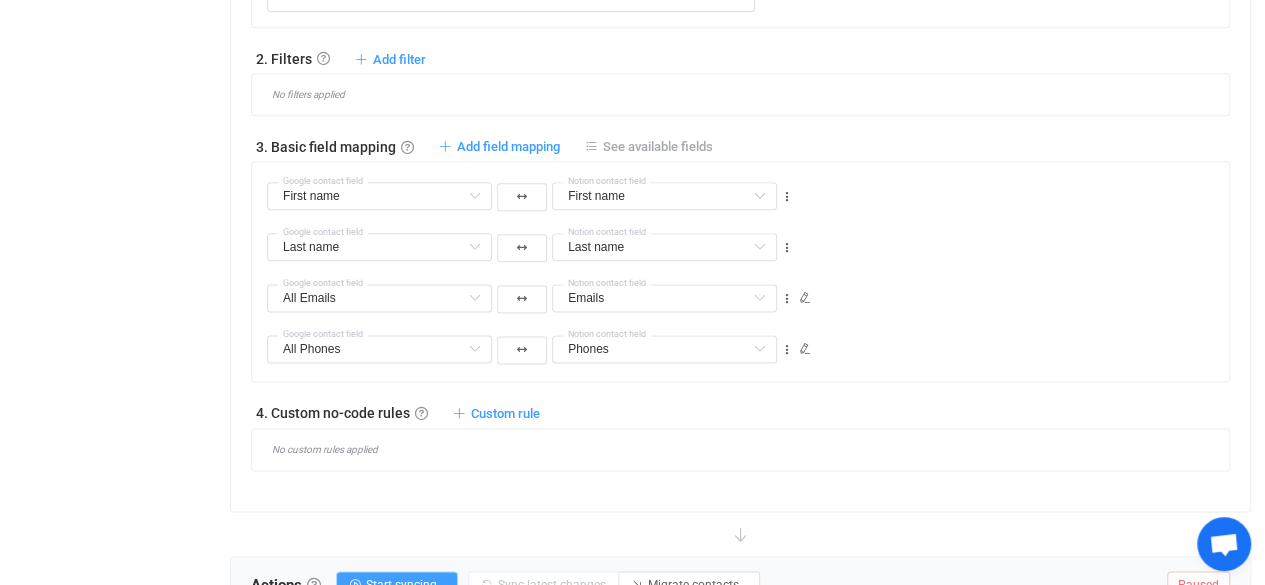 click on "See available fields" at bounding box center (658, 146) 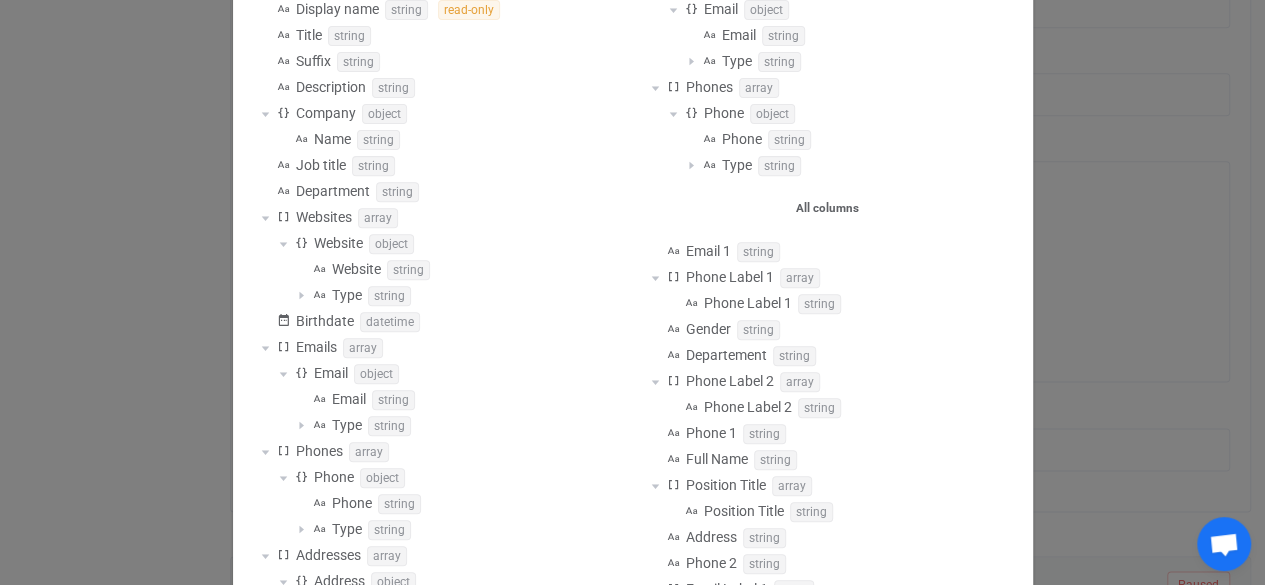 scroll, scrollTop: 0, scrollLeft: 0, axis: both 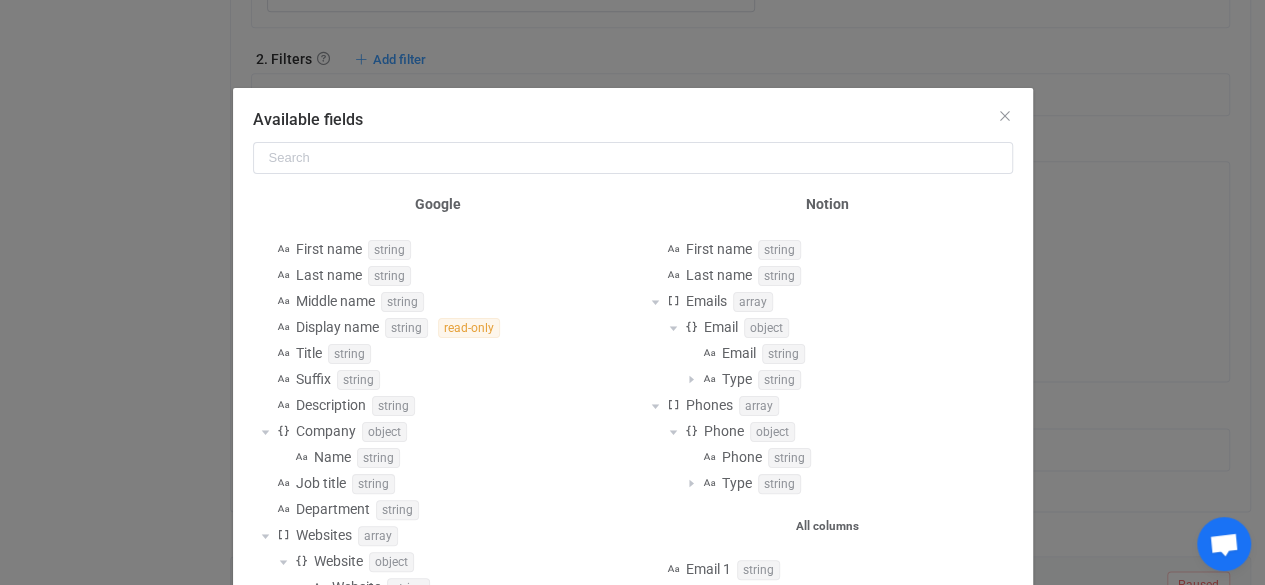 click on "Available fields Google First name string Last name string Middle name string Display name string read-only Title string Suffix string Description string Company object Name string Job title string Department string Websites array Website object Website string Type string Birthdate datetime Emails array Email object Email string Type string Phones array Phone object Phone string Type string Addresses array Address object Country string State/Region string City string Postal code string Street address string Street address 2 string Type string Labels array Label object Name string Custom fields array Custom field object Name string Value string Notion First name string Last name string Emails array Email object Email string Type string Phones array Phone object Phone string Type string All columns Email 1 string Phone Label 1 array Phone Label 1 string Gender string Departement string Phone Label 2 array Phone Label 2 string Phone 1 string Full Name string Position Title array Position Title string Address" at bounding box center [632, 292] 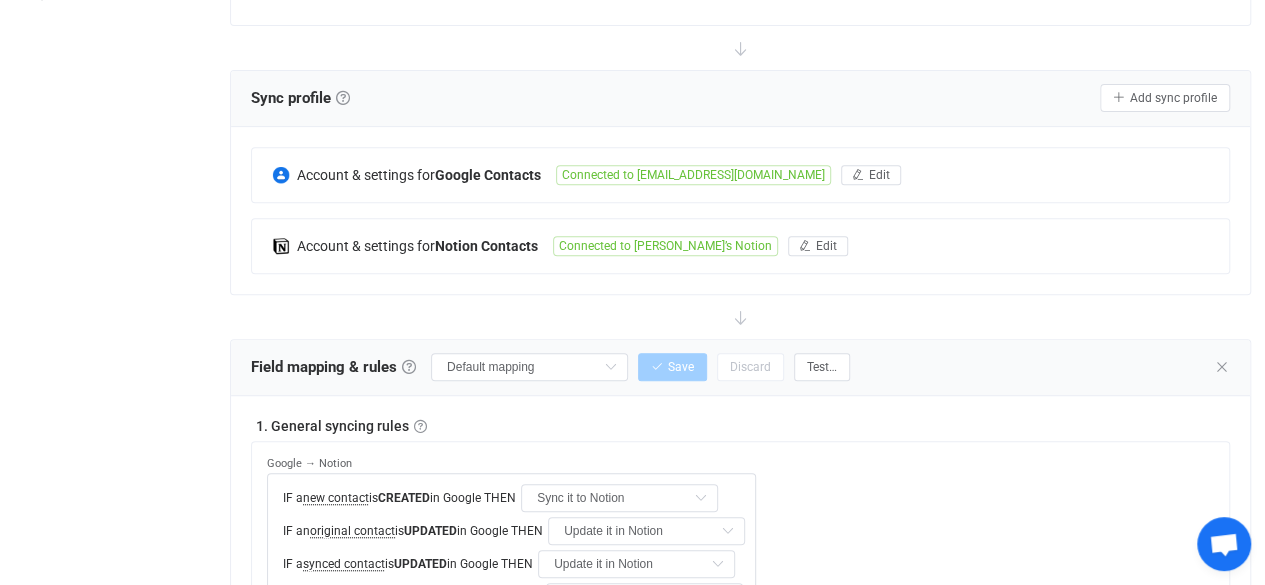 scroll, scrollTop: 351, scrollLeft: 0, axis: vertical 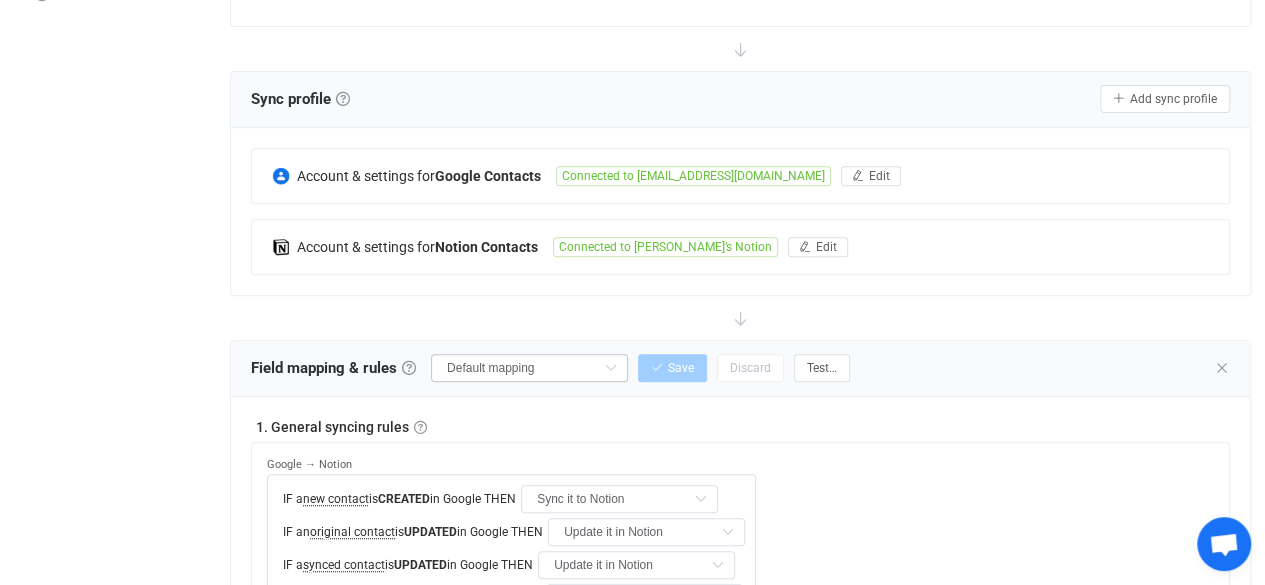 click at bounding box center [610, 368] 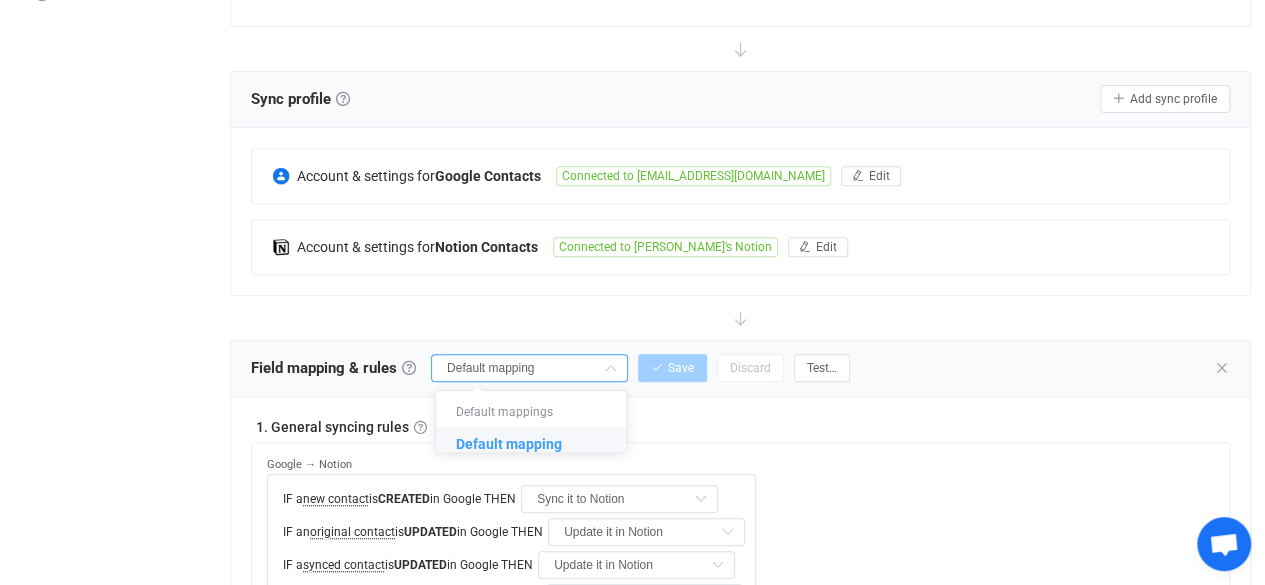 click on "1. General syncing rules General syncing rules Control how SyncPengin reacts to changes in your data. You can override or further adjust these rules in the Filters and Custom rules sections below.   Note that the rules also apply to the initial sync. Google → Notion
IF a  new contact  is  CREATED  in Google THEN
Sync it to Notion Do nothing Sync it to Notion
IF an  original contact  is  UPDATED  in Google THEN
Update it in Notion Do nothing Update it in Notion Update it in Notion if it's a copy
IF a  synced contact  is  UPDATED  in Google THEN
Update it in Notion Do nothing Update it in Notion
IF an  original contact  is  DELETED  in Google THEN
Delete it from Notion Do nothing Delete it from Notion Delete it from Notion if it's a copy
IF a  synced contact  is  DELETED  in Google THEN
Delete it from Notion Do nothing Delete it from Notion Notion → Google
IF a  new contact  is  CREATED  in Notion THEN
Do nothing" at bounding box center (740, 854) 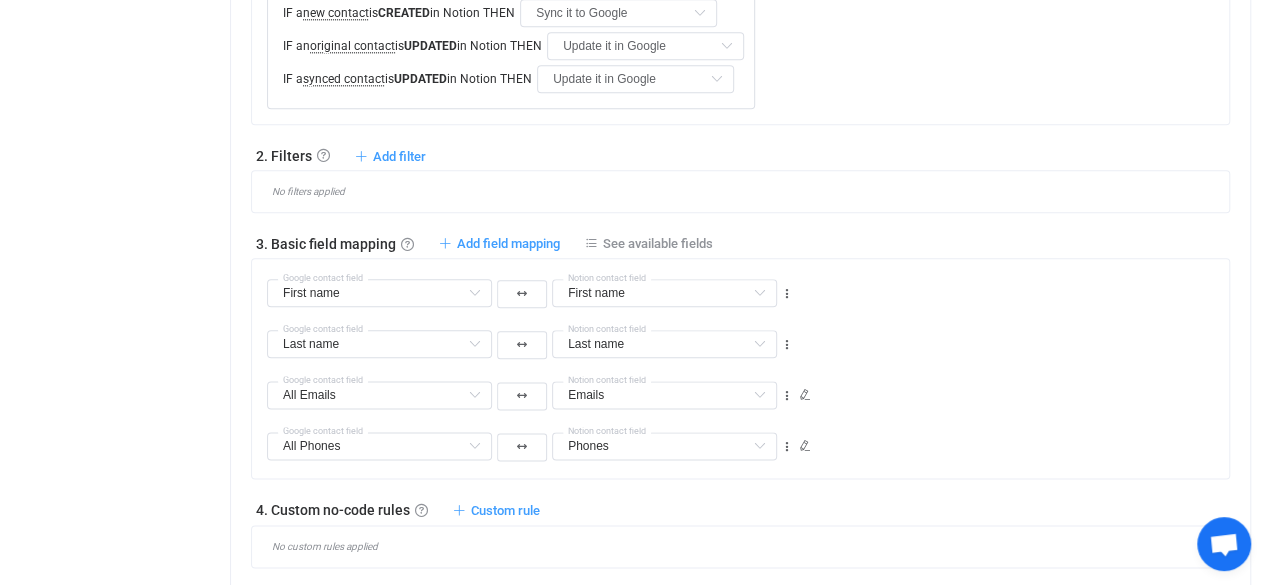 scroll, scrollTop: 1054, scrollLeft: 0, axis: vertical 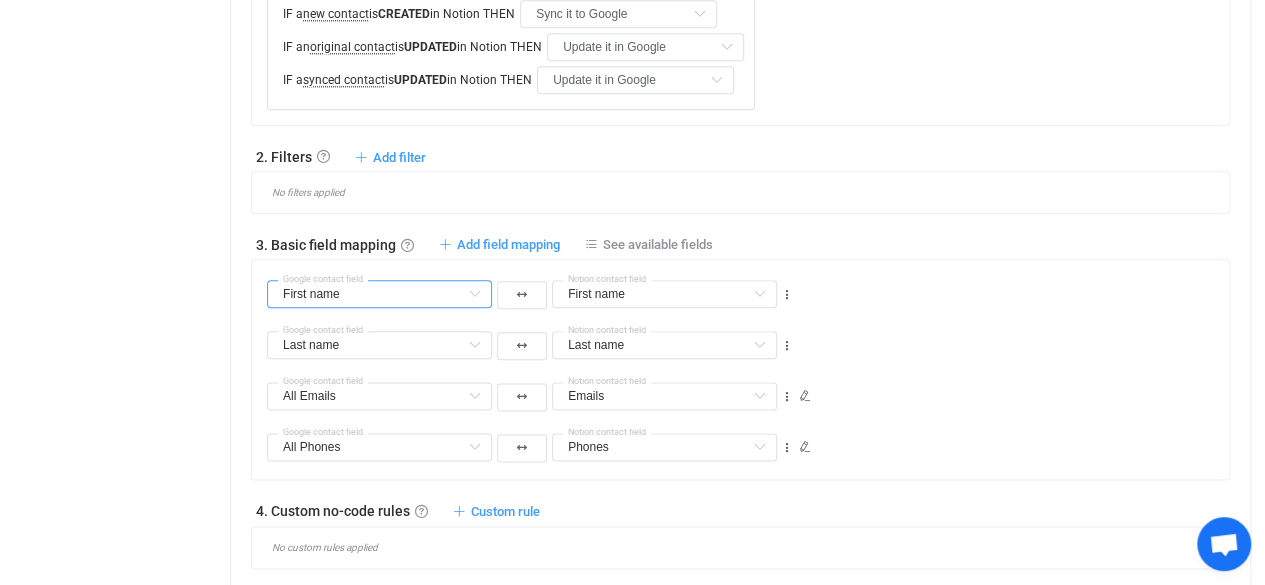 click on "First name" at bounding box center (379, 294) 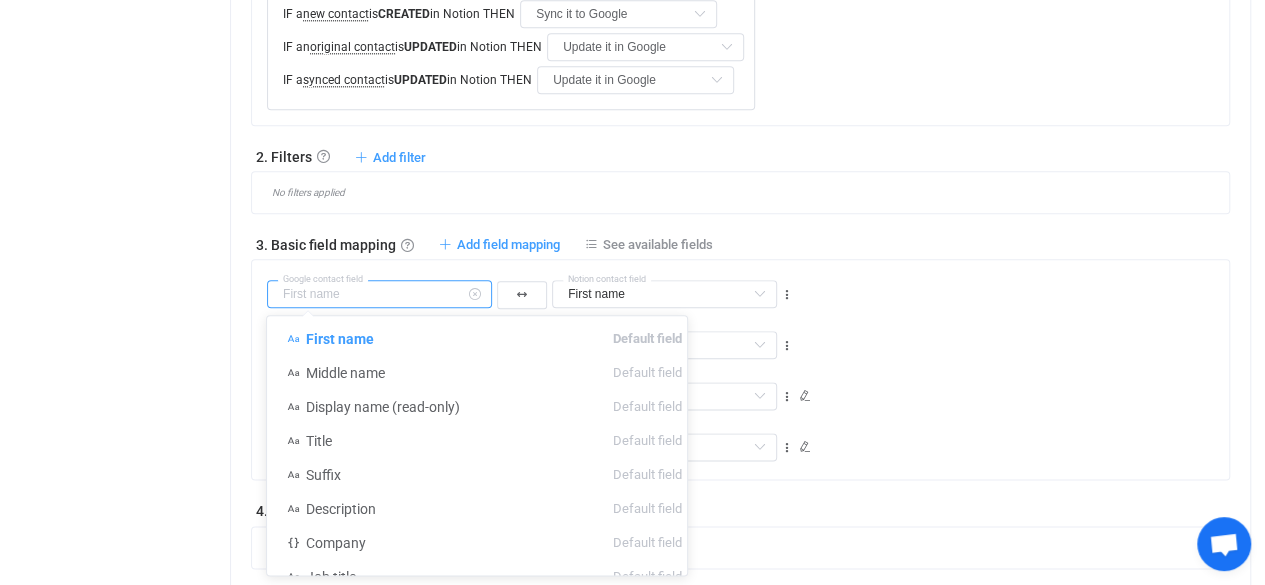 click on "Last name Last name Default field Middle name Default field Display name (read-only) Default field Title Default field Suffix Default field Description Default field Company Default field Job title Default field Department Default field All Websites Default field Home page Websites Default field (filtered) Work Websites Default field (filtered) Blog Websites Default field (filtered) Profile Websites Default field (filtered) Other Websites Default field (filtered) All Addresses → Country Default field All Addresses → State/Region Default field All Addresses → City Default field All Addresses → Postal code Default field All Addresses → Street address Default field All Addresses → Street address 2 Default field All Addresses → Type Default field Home Addresses → Country Default field (filtered) Home Addresses → State/Region Default field (filtered) Home Addresses → City Default field (filtered) Home Addresses → Postal code Default field (filtered) Home Addresses → Street address Labels" at bounding box center (748, 336) 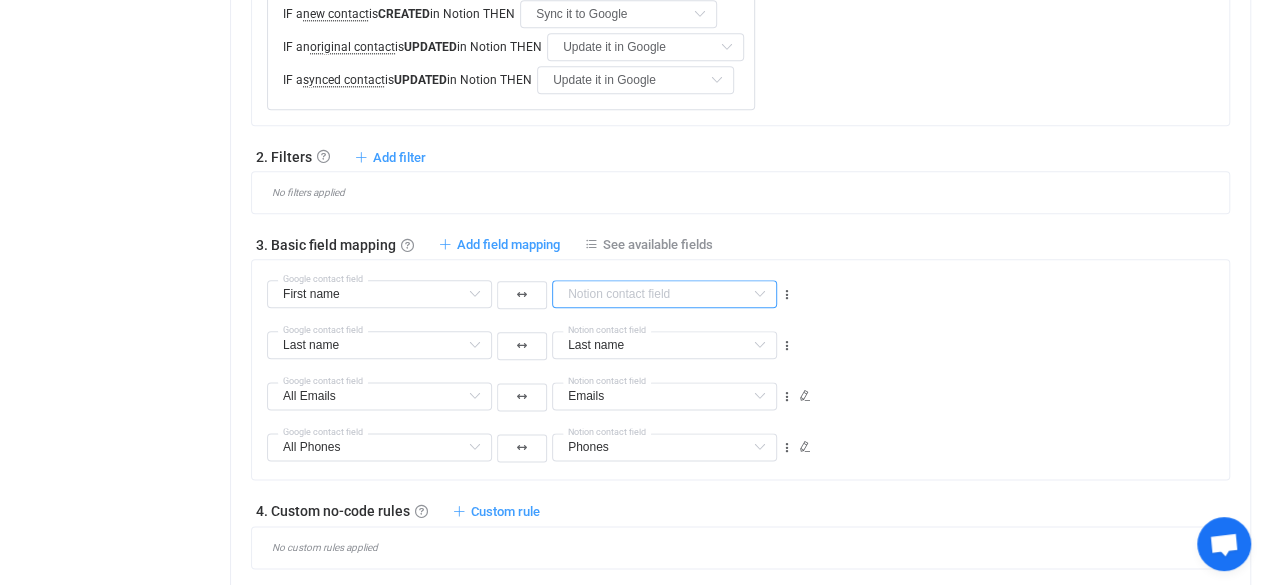 click at bounding box center [664, 294] 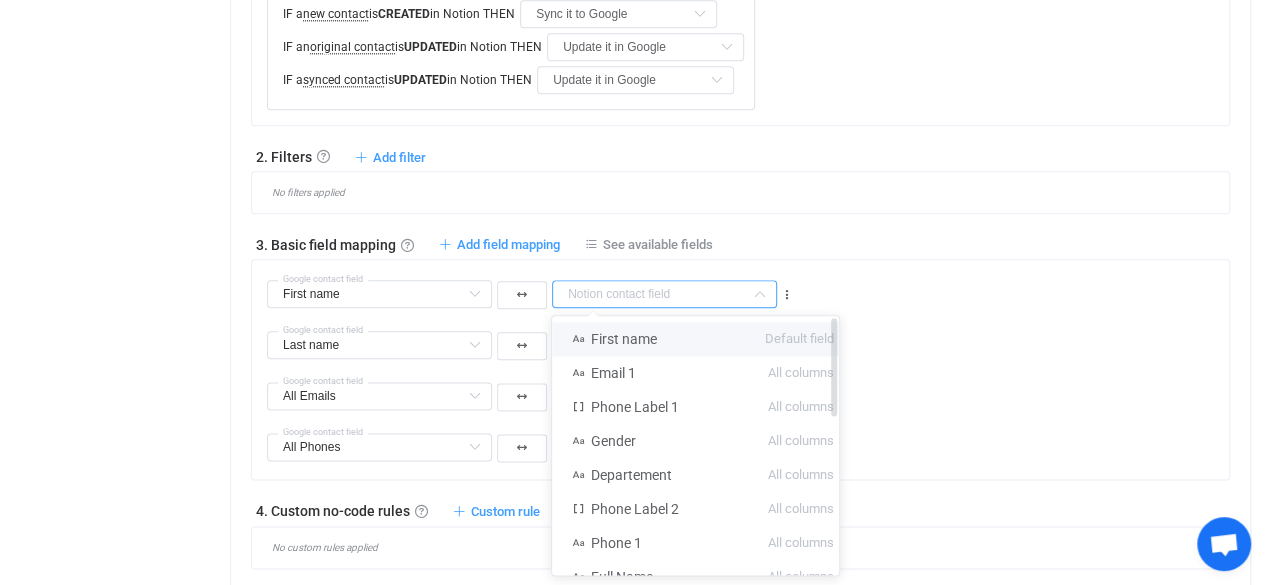 click on "Default field" at bounding box center (799, 339) 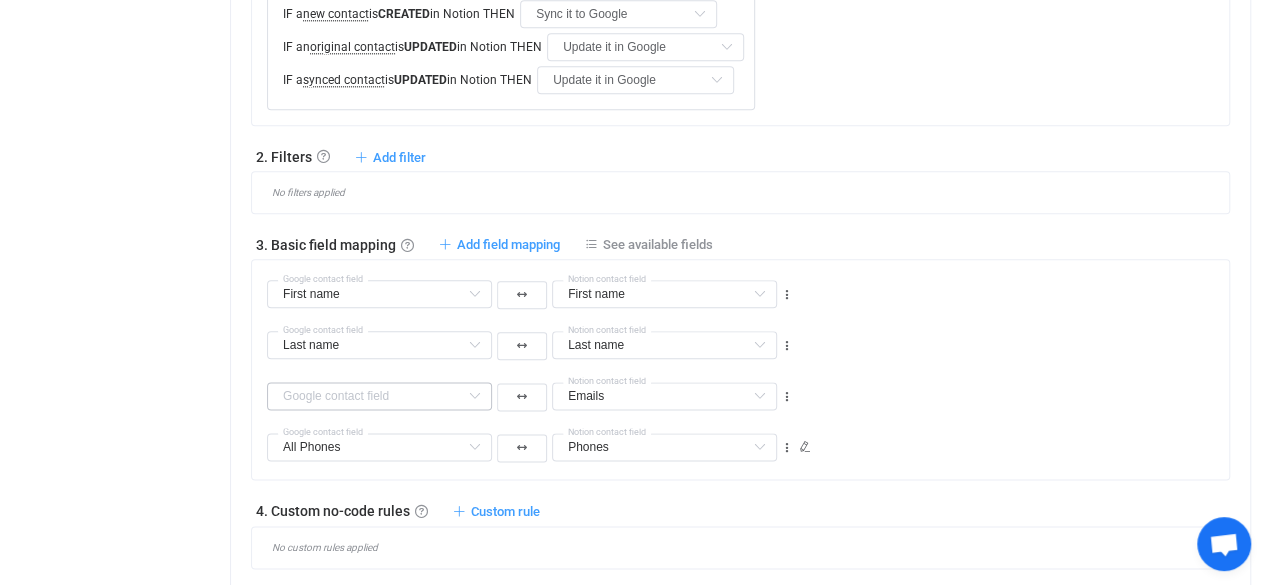 click at bounding box center [474, 396] 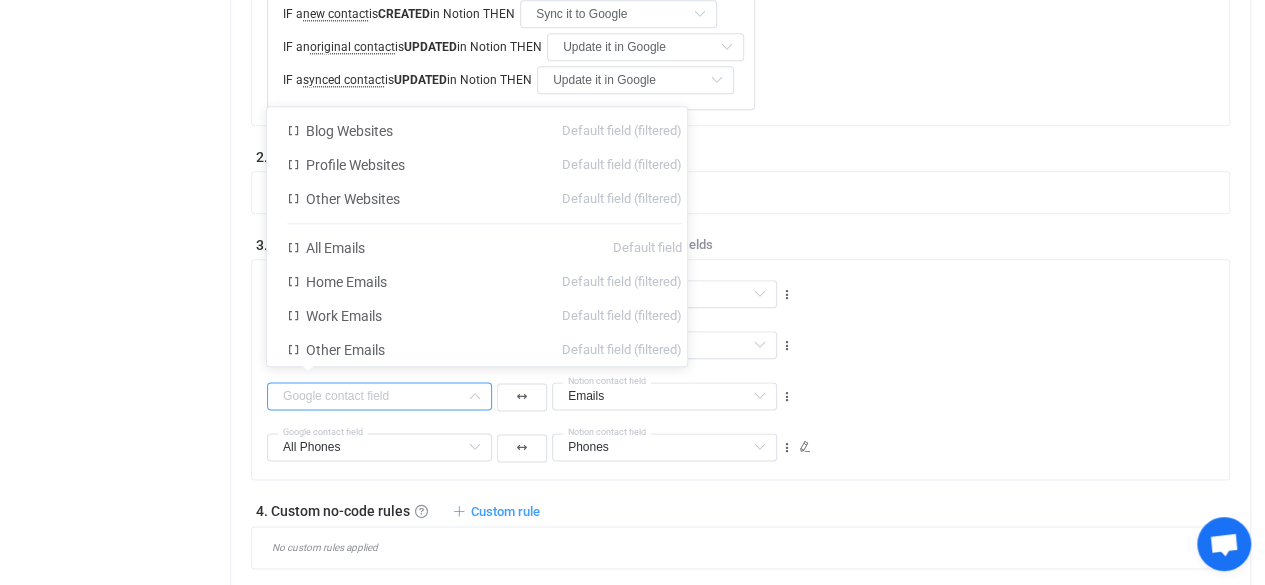 scroll, scrollTop: 393, scrollLeft: 0, axis: vertical 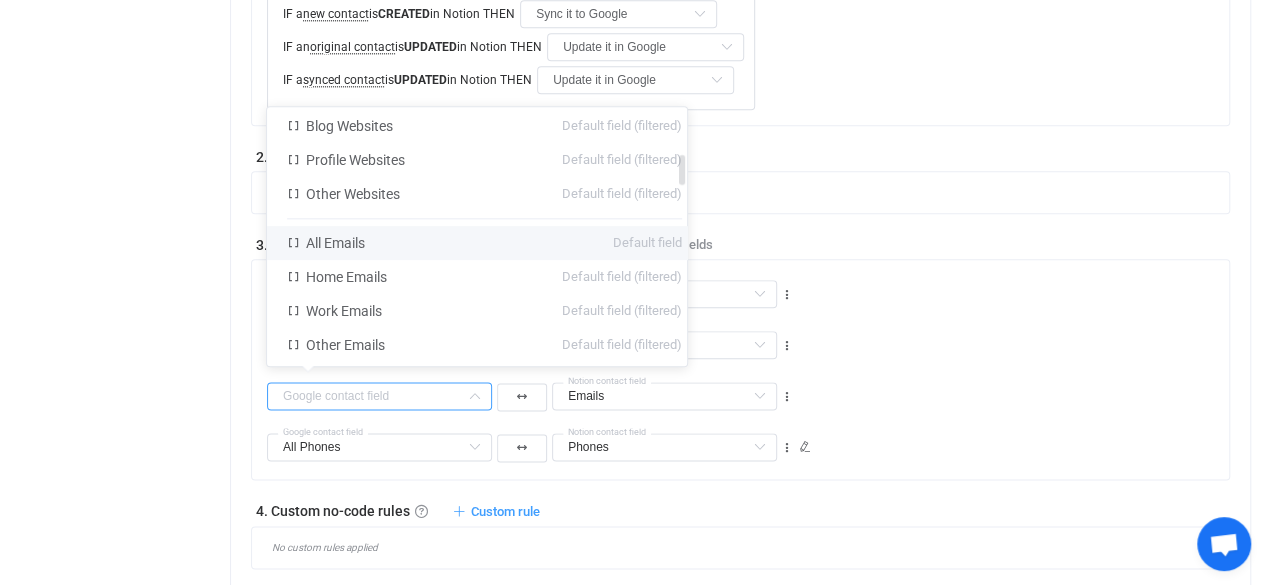 click on "All Emails Default field" at bounding box center (484, 243) 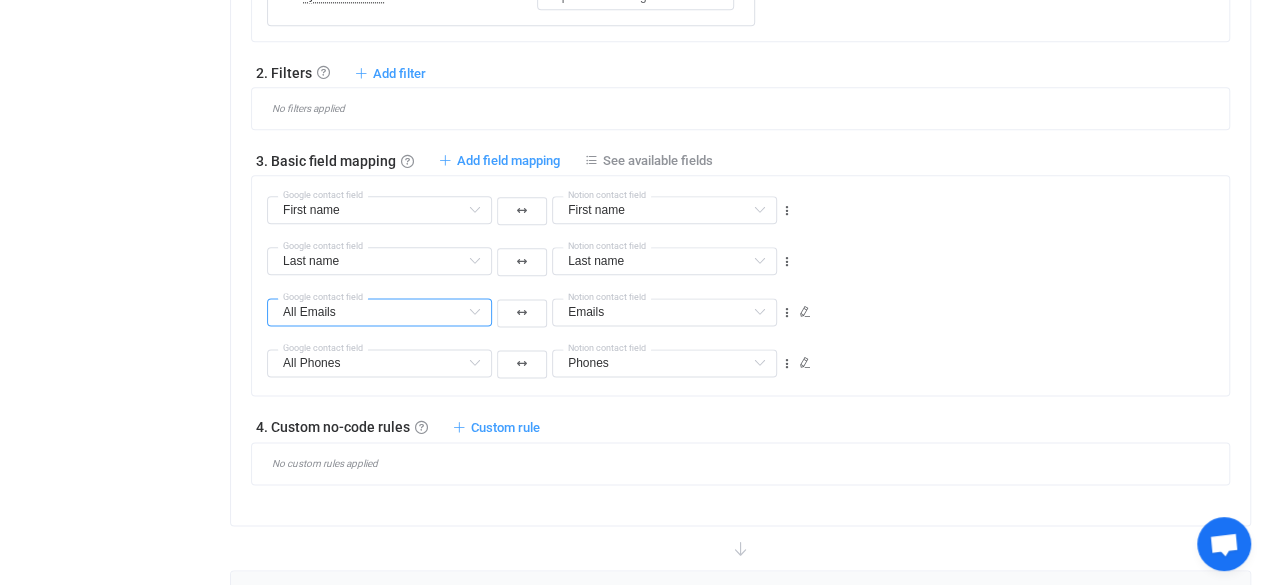 scroll, scrollTop: 1139, scrollLeft: 0, axis: vertical 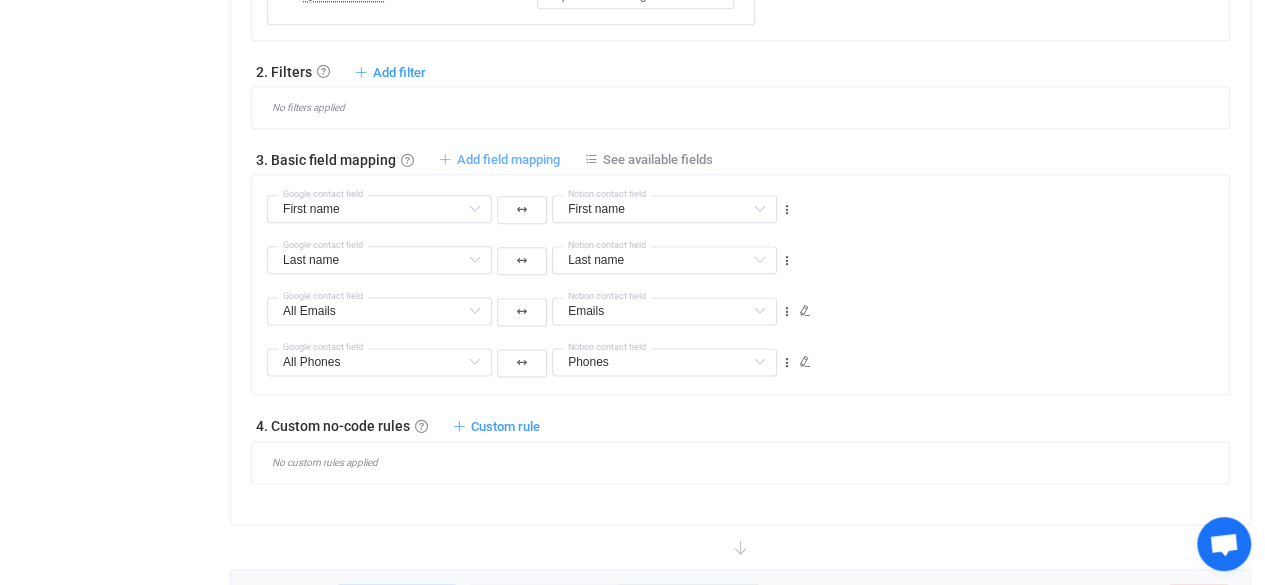 click on "Add field mapping" at bounding box center (508, 159) 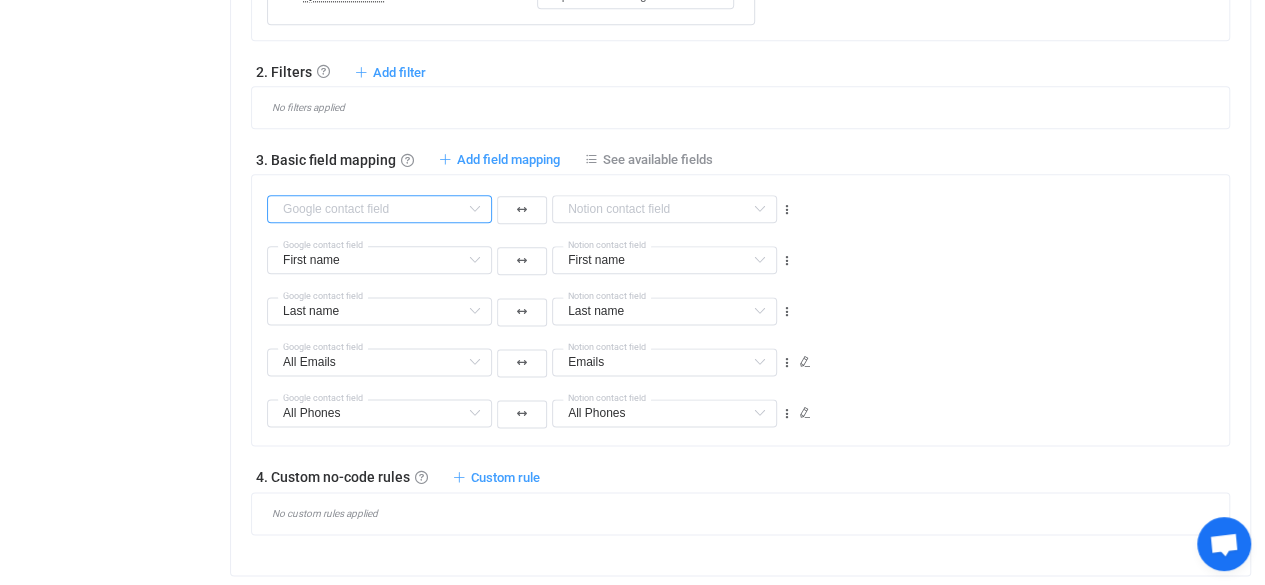 click at bounding box center (379, 209) 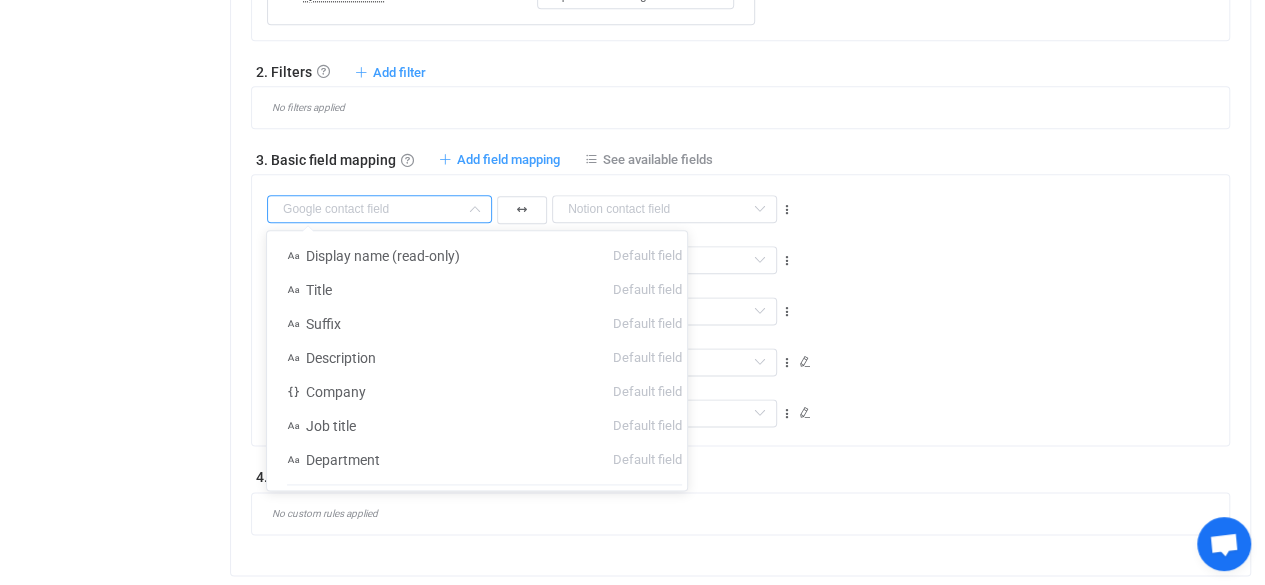 scroll, scrollTop: 36, scrollLeft: 0, axis: vertical 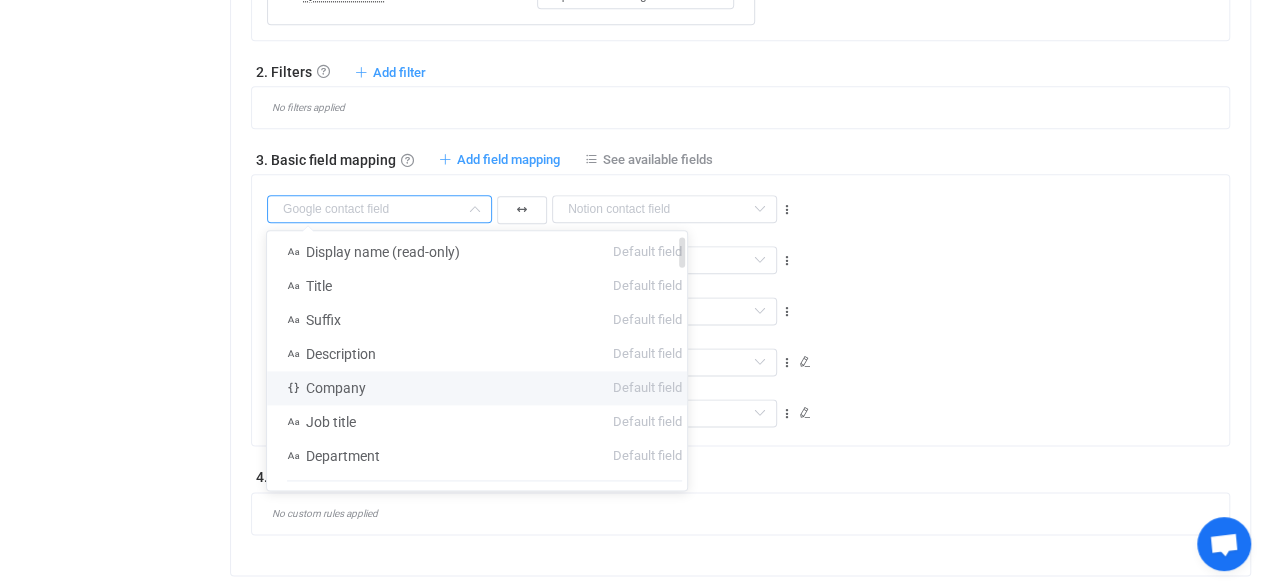 click on "Company Default field" at bounding box center [484, 388] 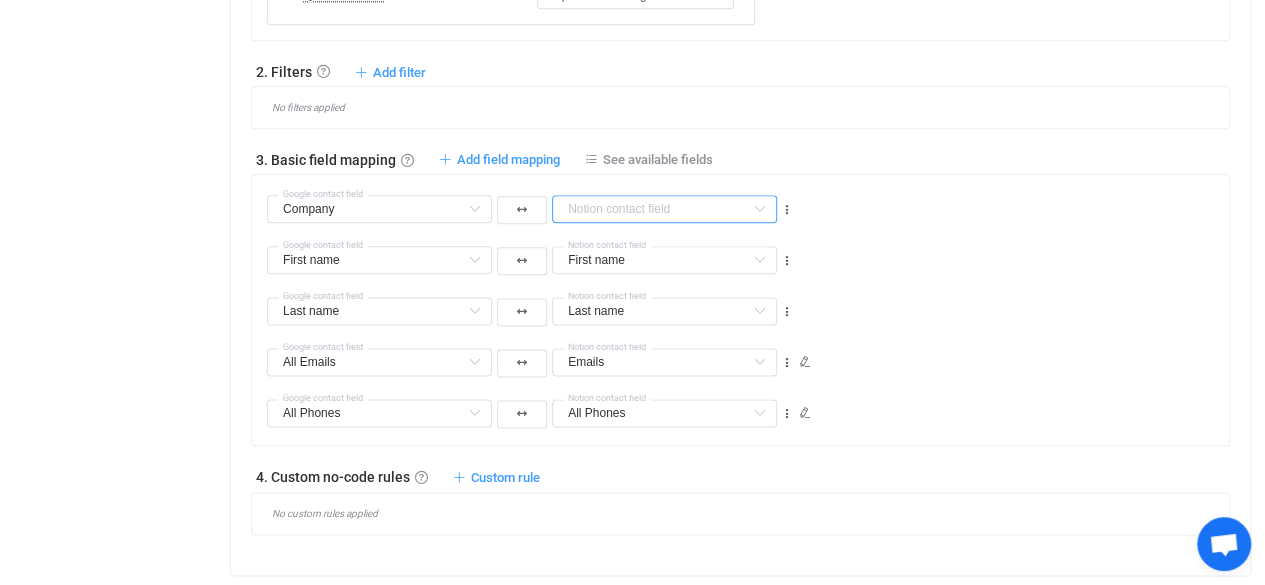 click at bounding box center (664, 209) 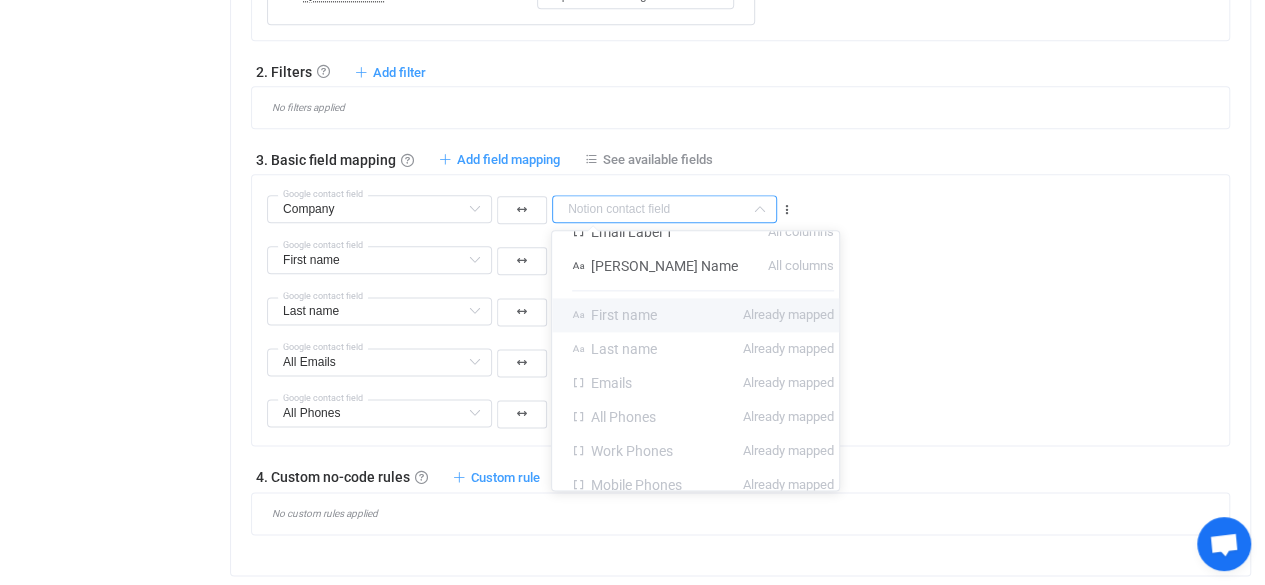 scroll, scrollTop: 414, scrollLeft: 0, axis: vertical 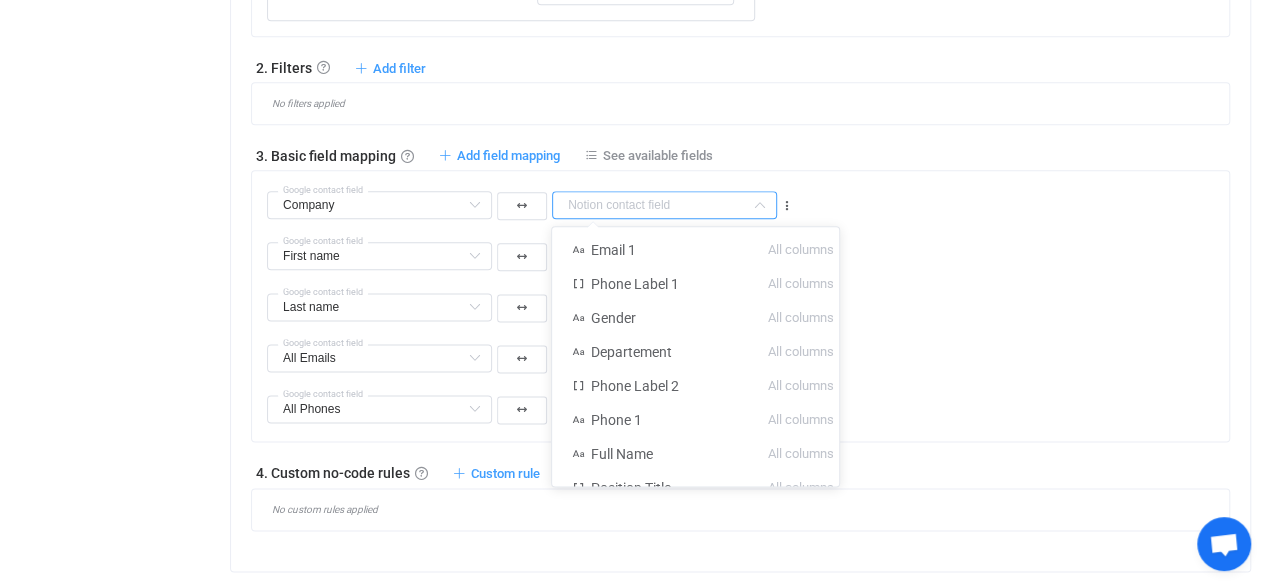 click on "All Emails Middle name Default field Display name (read-only) Default field Title Default field Suffix Default field Description Default field Company Default field Job title Default field Department Default field All Websites Default field Home page Websites Default field (filtered) Work Websites Default field (filtered) Blog Websites Default field (filtered) Profile Websites Default field (filtered) Other Websites Default field (filtered) All Emails Default field Home Emails Default field (filtered) Work Emails Default field (filtered) Other Emails Default field (filtered) All Addresses Default field All Addresses → Country Default field All Addresses → State/Region Default field All Addresses → City Default field All Addresses → Postal code Default field All Addresses → Street address Default field All Addresses → Street address 2 Default field All Addresses → Type Default field Home Addresses Default field (filtered) Work Addresses Default field (filtered) Other Addresses Labels First name" at bounding box center [748, 349] 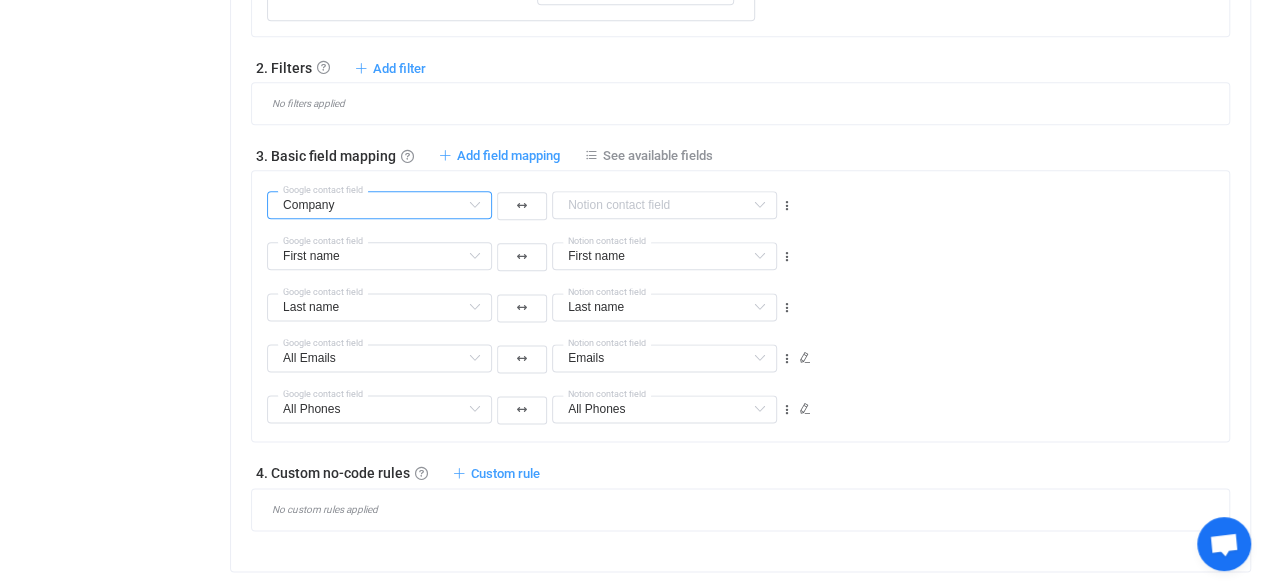 click on "Company" at bounding box center [379, 205] 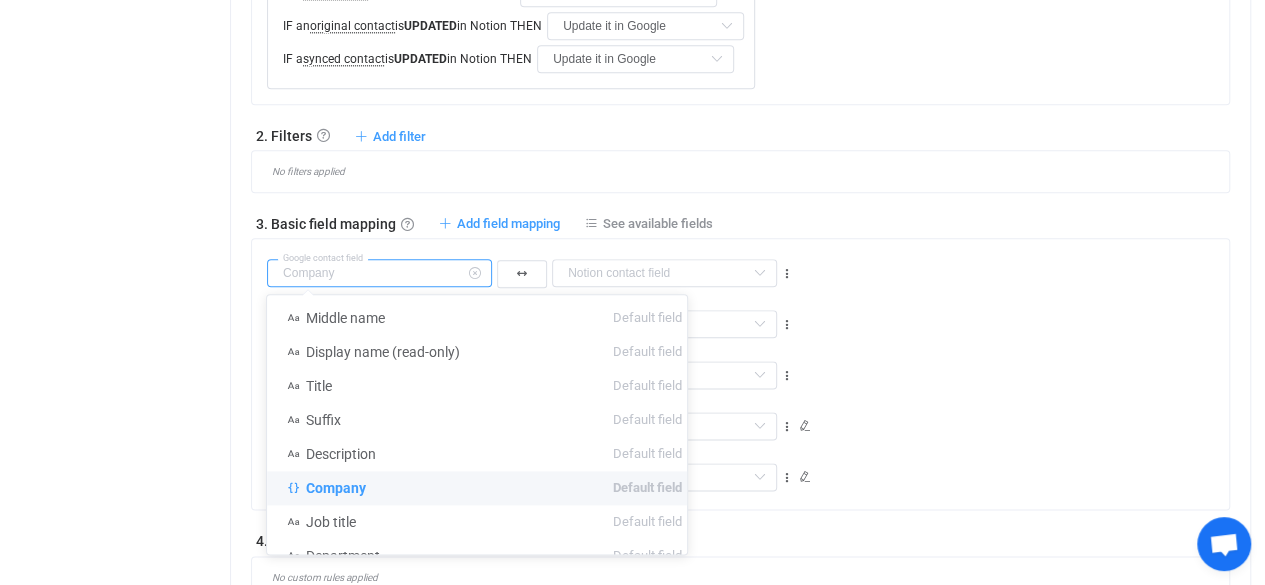 scroll, scrollTop: 1080, scrollLeft: 0, axis: vertical 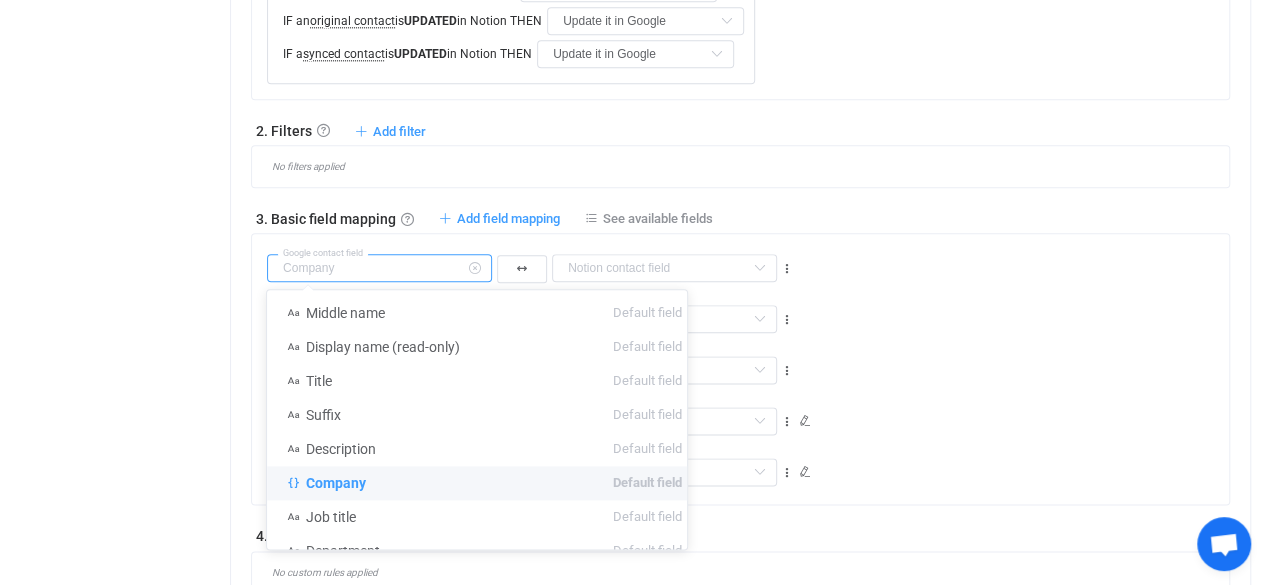 click at bounding box center (474, 268) 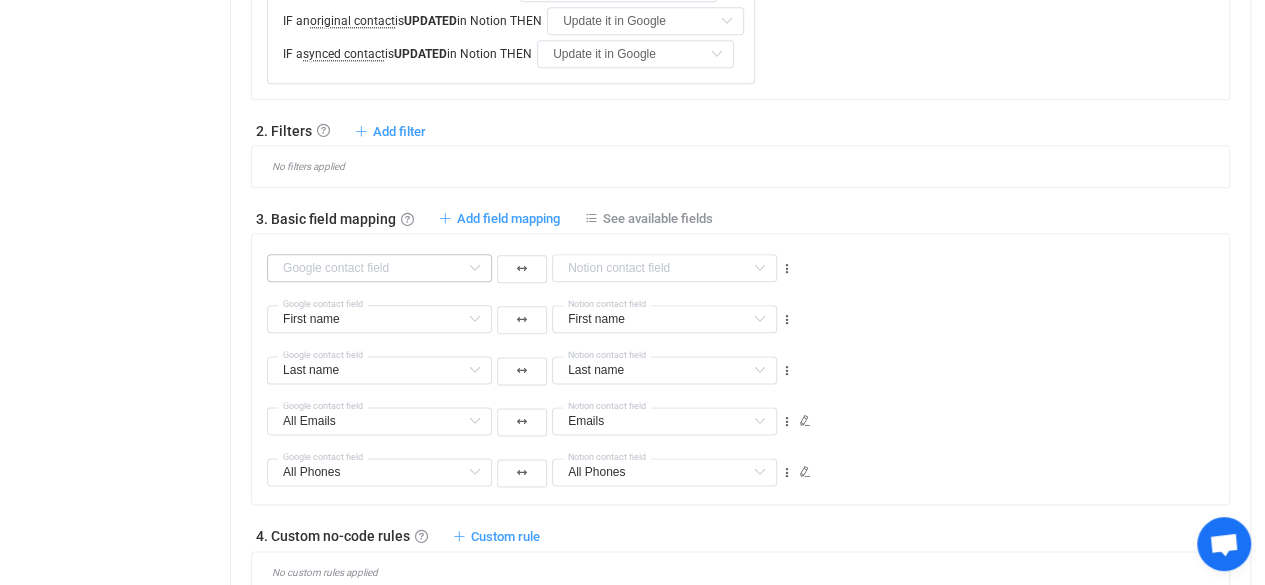 click at bounding box center (474, 268) 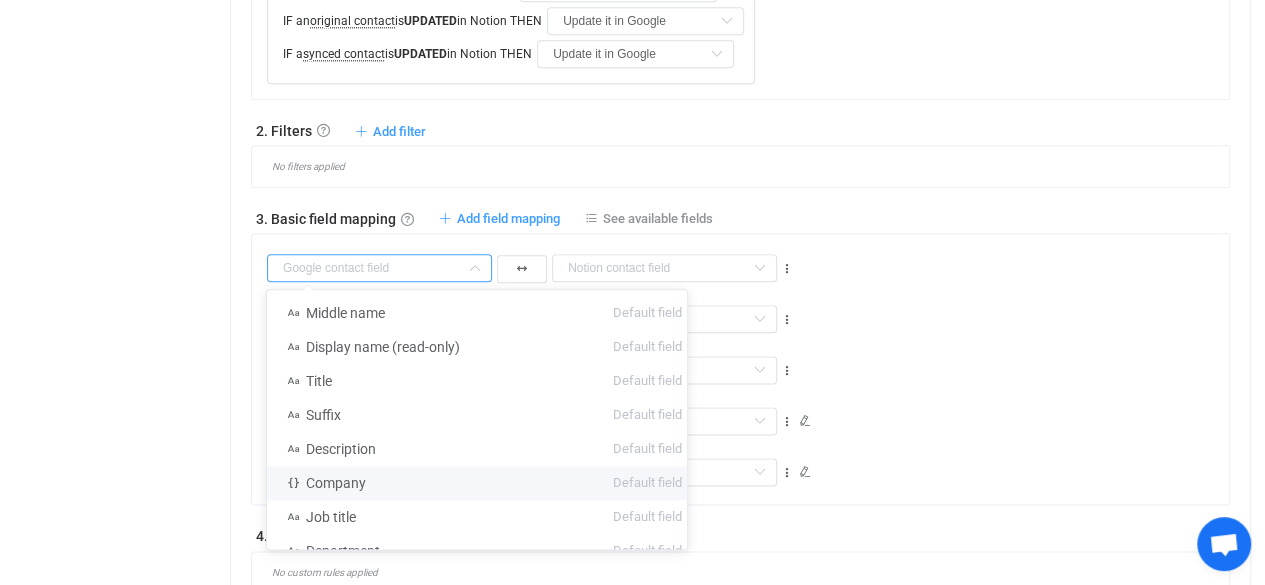 click on "Overview Synchronizations Settings Billing Help" at bounding box center (110, 38) 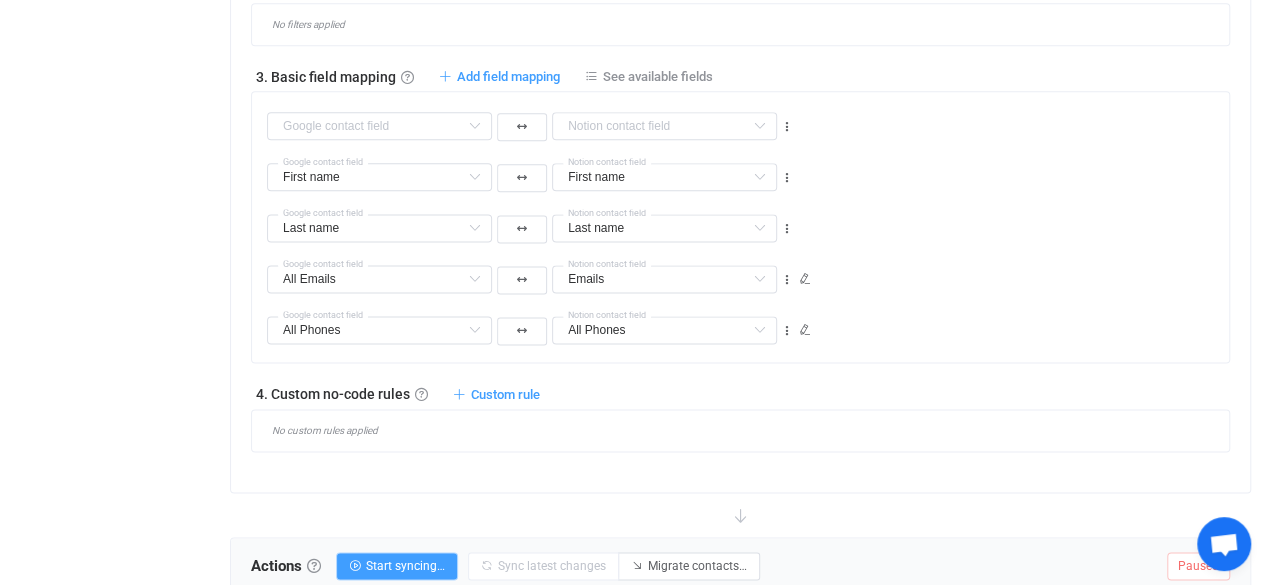 scroll, scrollTop: 1228, scrollLeft: 0, axis: vertical 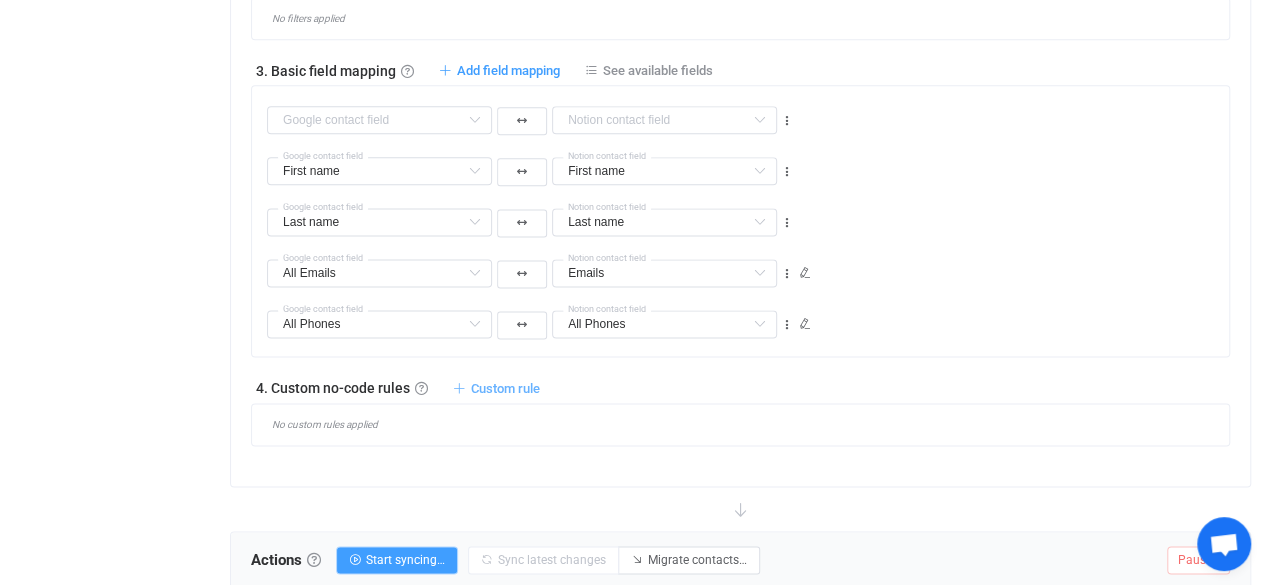 click on "Custom rule" at bounding box center (505, 388) 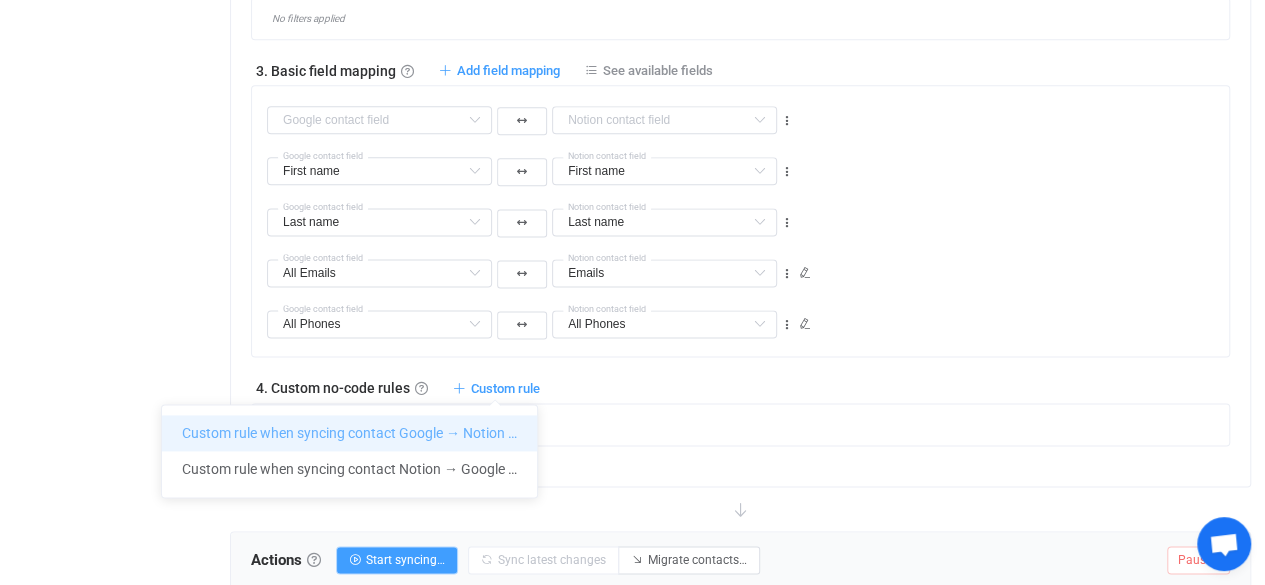 click on "Custom rule when syncing contact Google → Notion …" at bounding box center [349, 433] 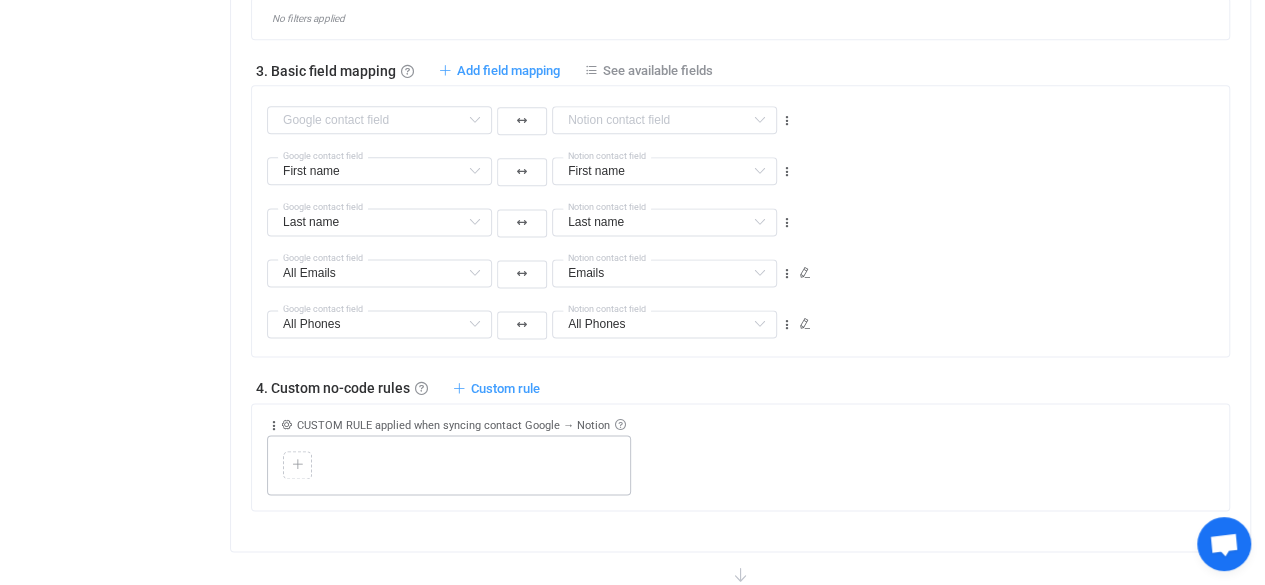 click at bounding box center (298, 465) 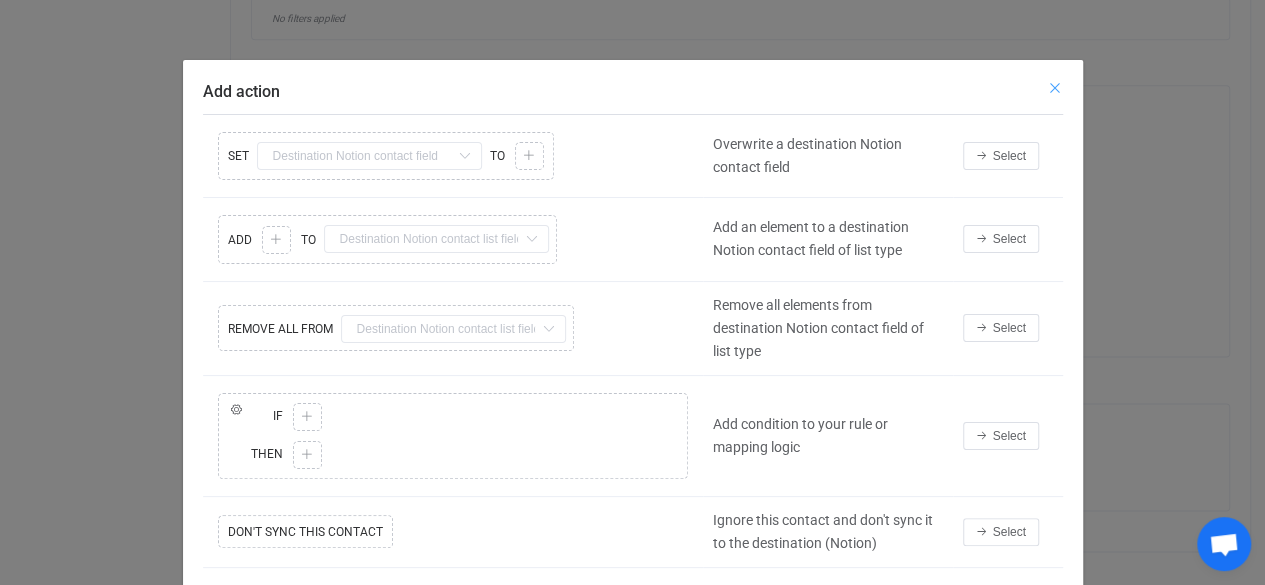 click at bounding box center [1055, 88] 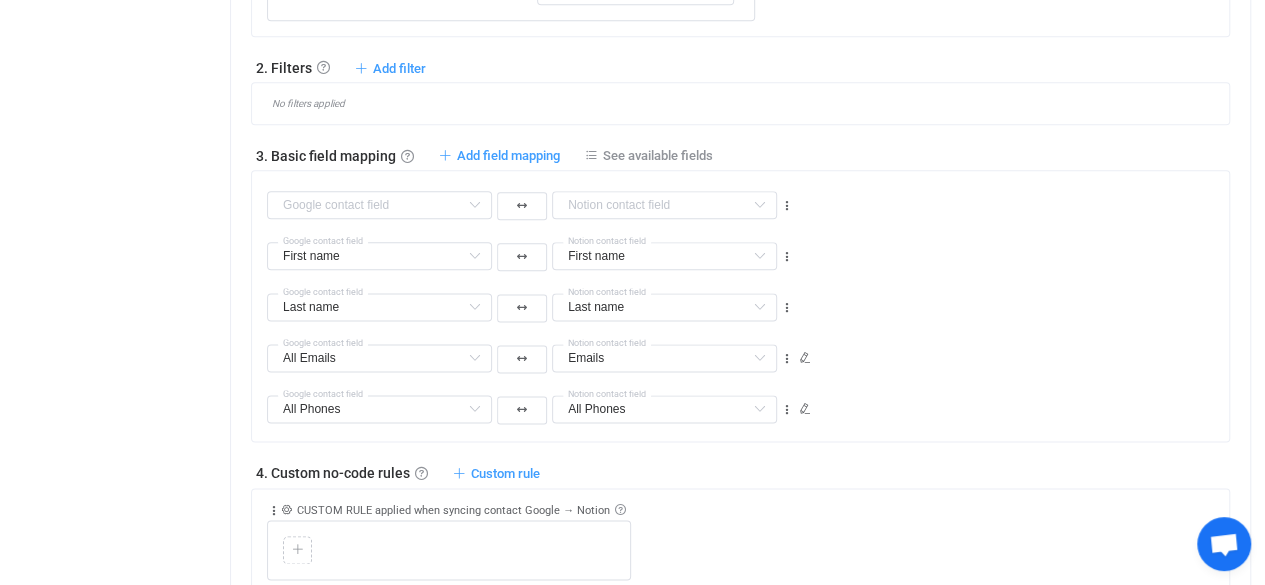 scroll, scrollTop: 1124, scrollLeft: 0, axis: vertical 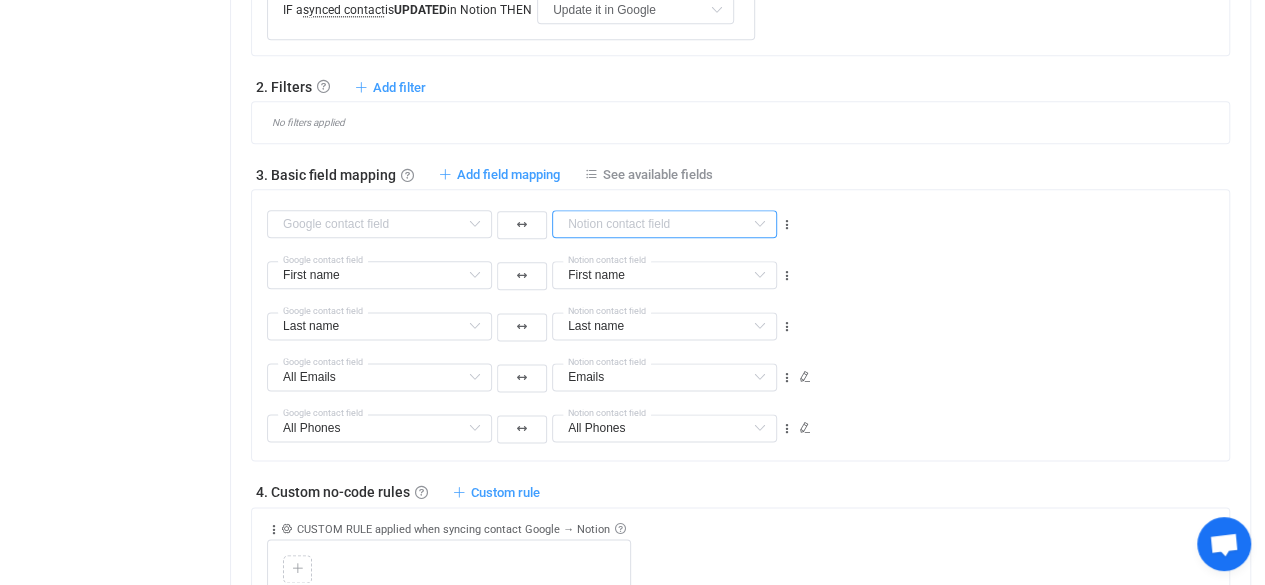 click at bounding box center (664, 224) 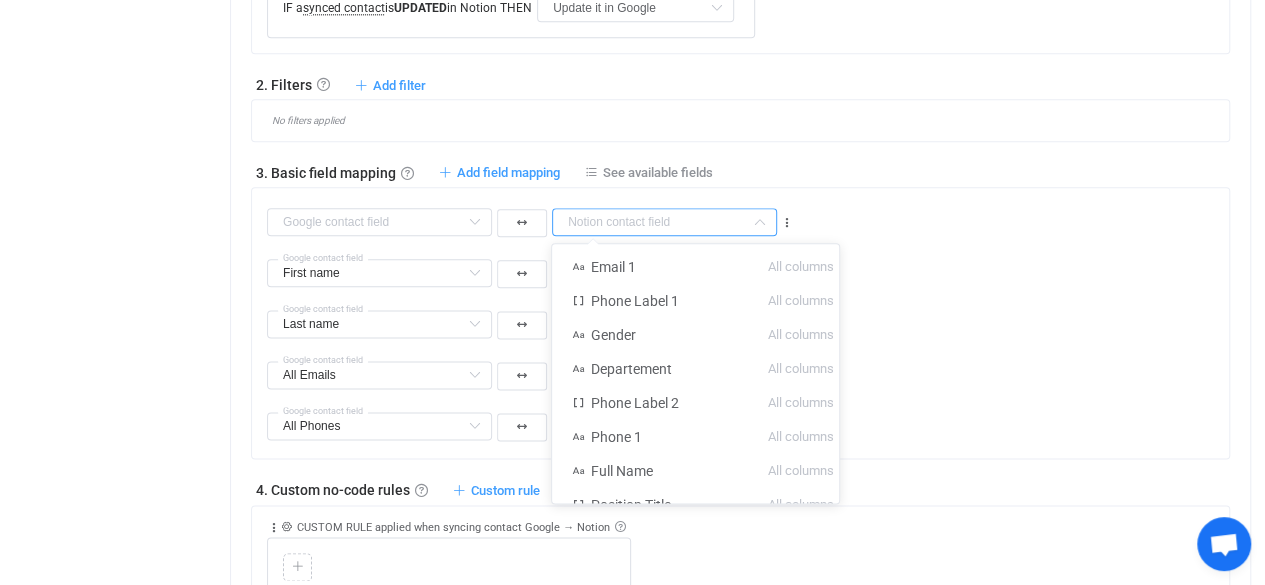 scroll, scrollTop: 1132, scrollLeft: 0, axis: vertical 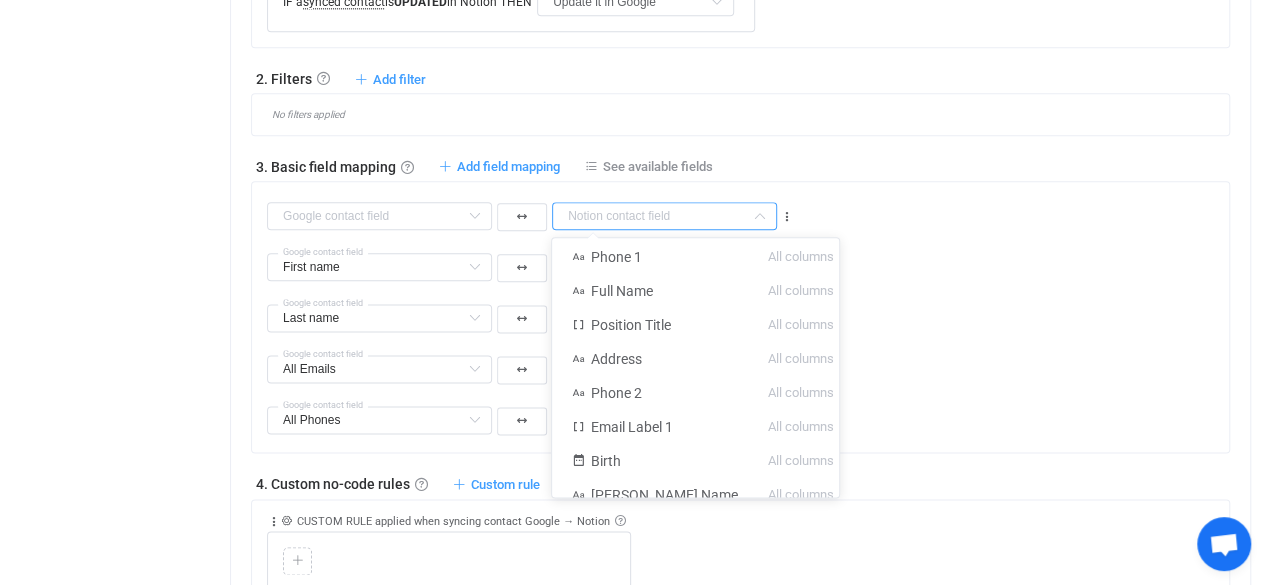 click on "Email 1 All columns Phone Label 1 All columns Gender All columns Departement All columns Phone Label 2 All columns Phone 1 All columns Full Name All columns Position Title All columns Address All columns Phone 2 All columns Email Label 1 All columns Birth All columns Nick Name All columns First name Already mapped Last name Already mapped Emails Already mapped All Phones Already mapped Work Phones Already mapped Mobile Phones Already mapped Middle name Default field Display name (read-only) Default field Title Default field Suffix Default field Description Default field Company Default field Job title Default field Department Default field All Websites Default field Home page Websites Default field (filtered) Work Websites Default field (filtered) Blog Websites Default field (filtered) Profile Websites Default field (filtered) Other Websites Default field (filtered) Birthdate Default field All Addresses Default field All Addresses → Country Default field All Addresses → State/Region Default field Labels" at bounding box center (748, 207) 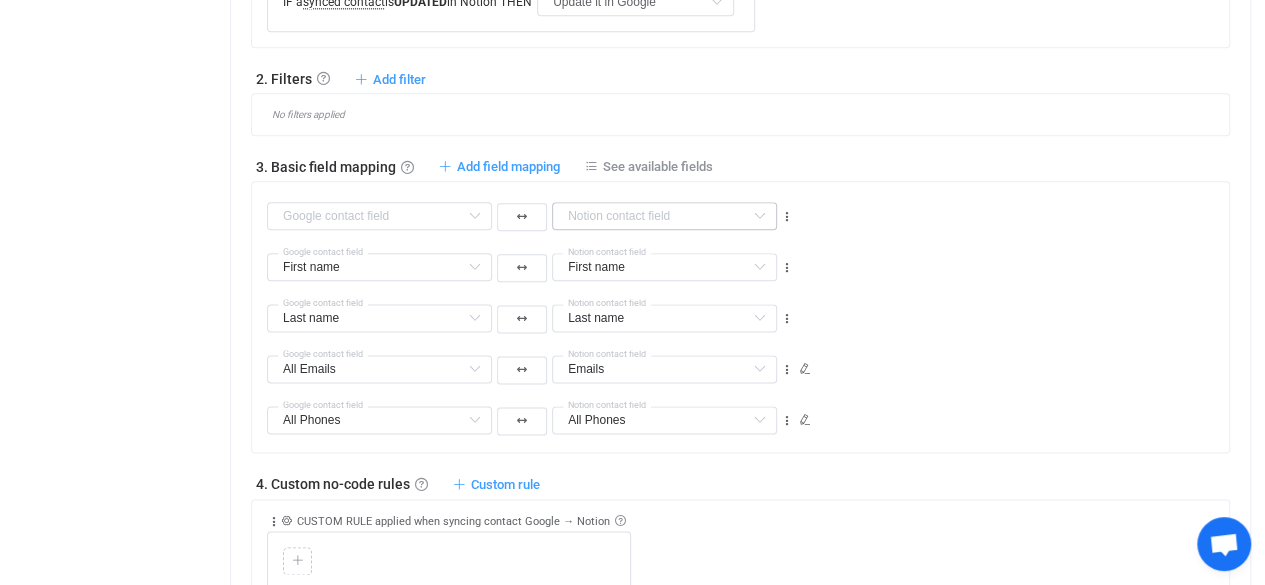 click at bounding box center (759, 216) 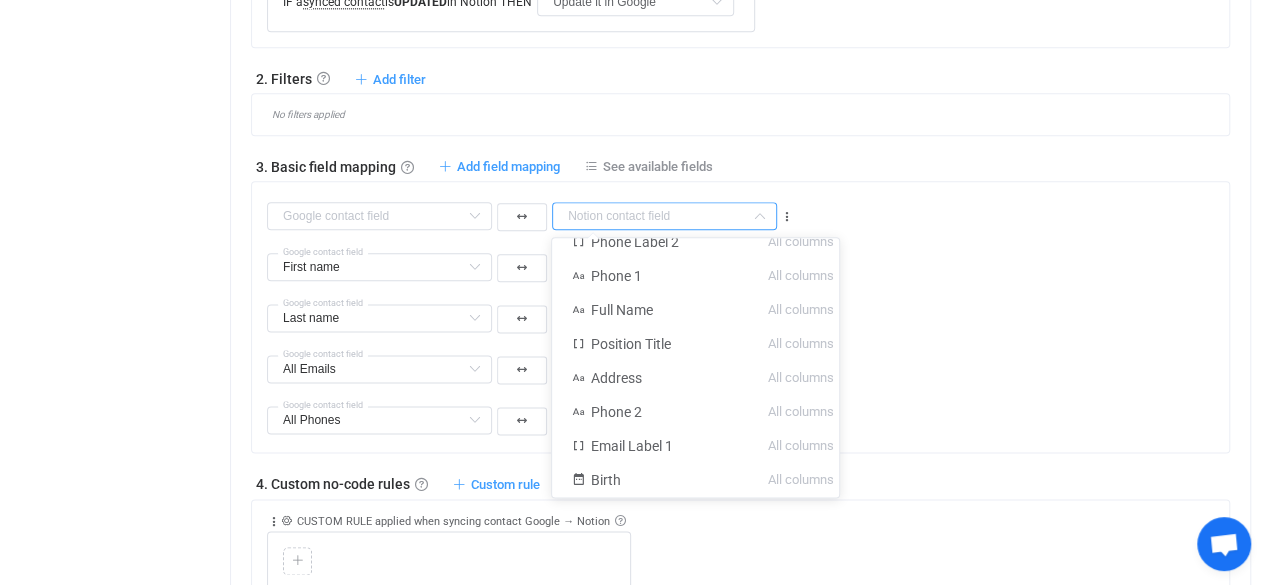 scroll, scrollTop: 226, scrollLeft: 0, axis: vertical 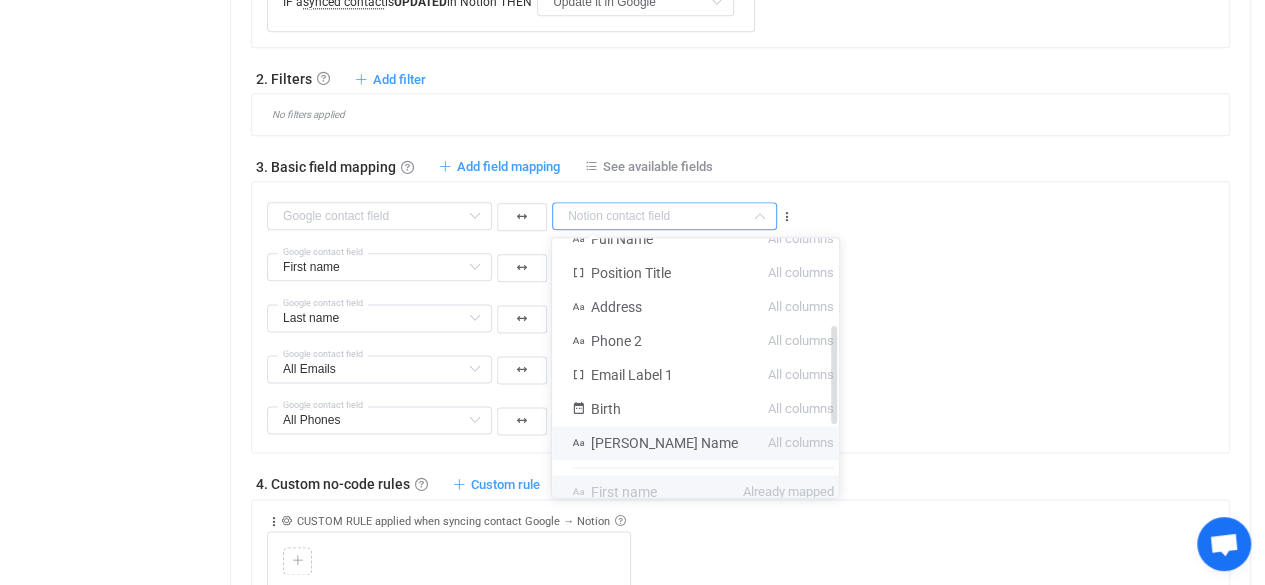 click on "Nick Name" at bounding box center (664, 443) 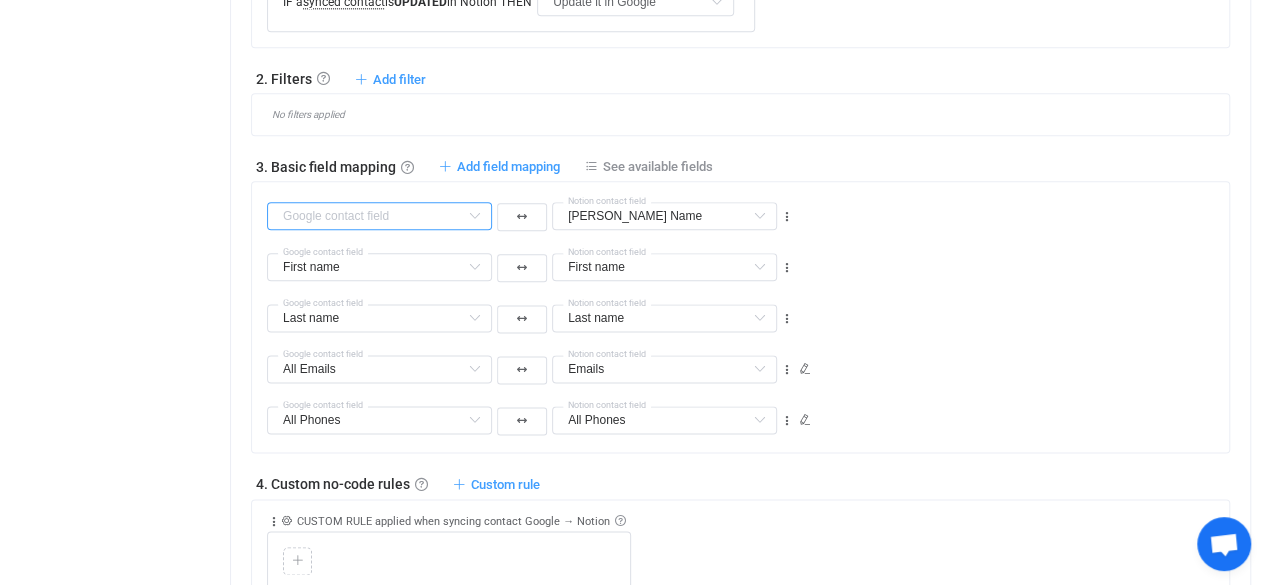 click at bounding box center (379, 216) 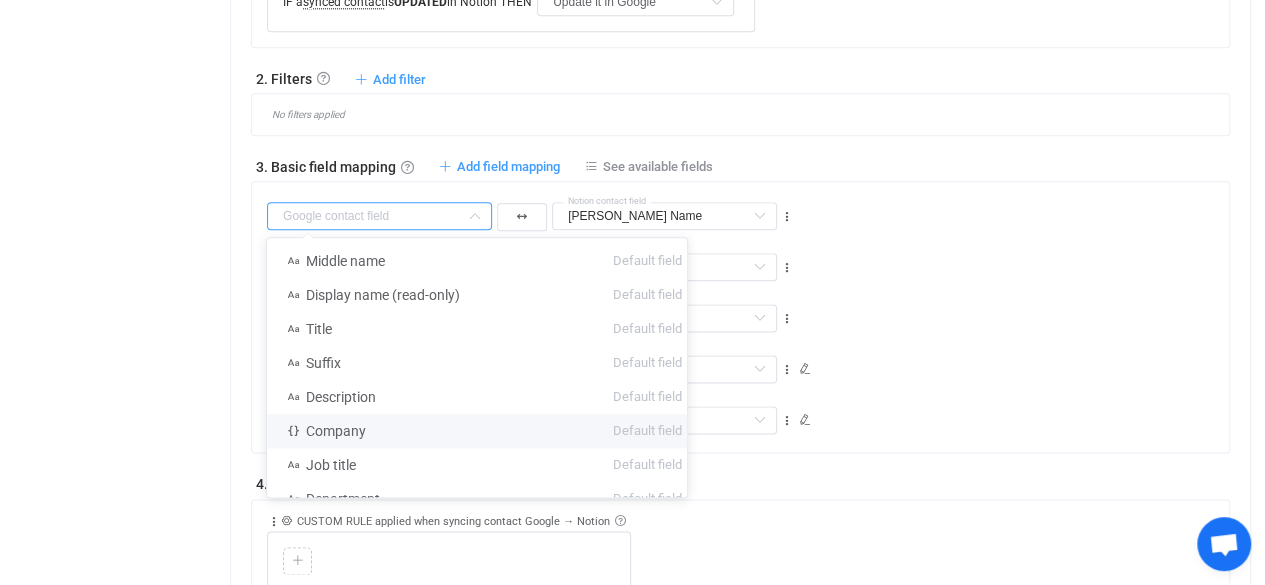 click on "Overview Synchronizations Settings Billing Help" at bounding box center (110, 19) 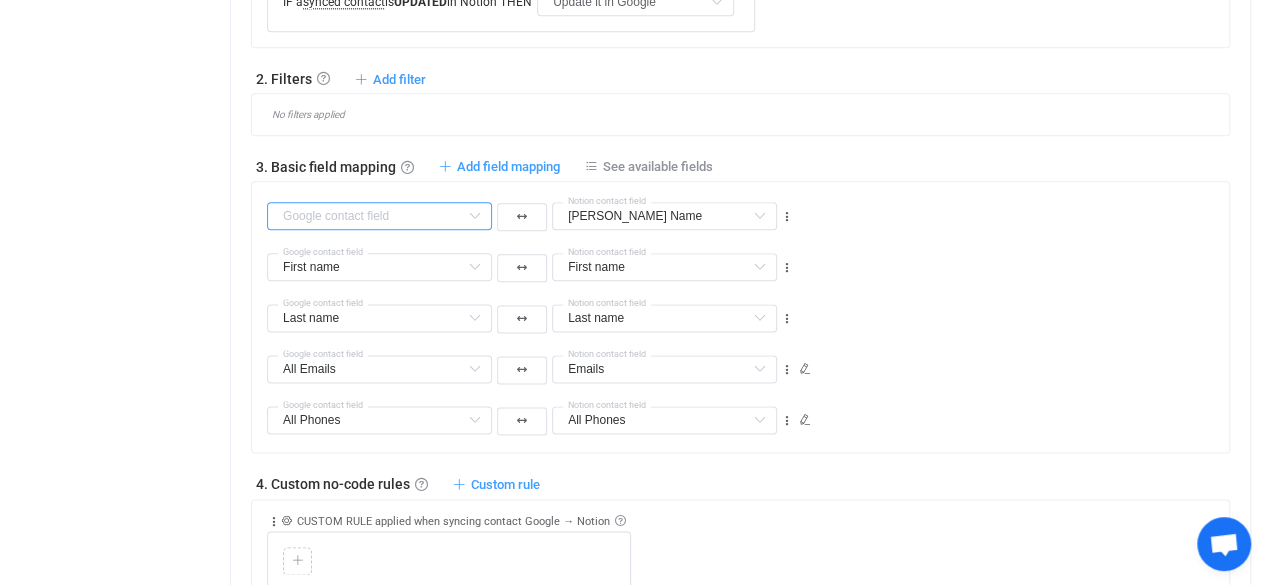 click at bounding box center [379, 216] 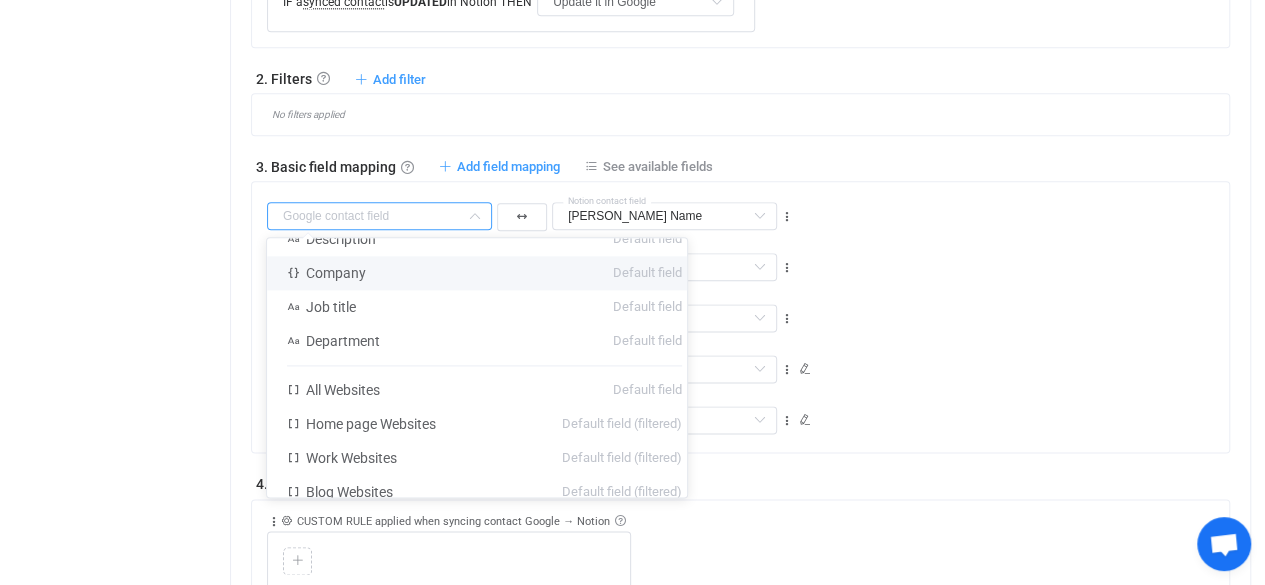 scroll, scrollTop: 0, scrollLeft: 0, axis: both 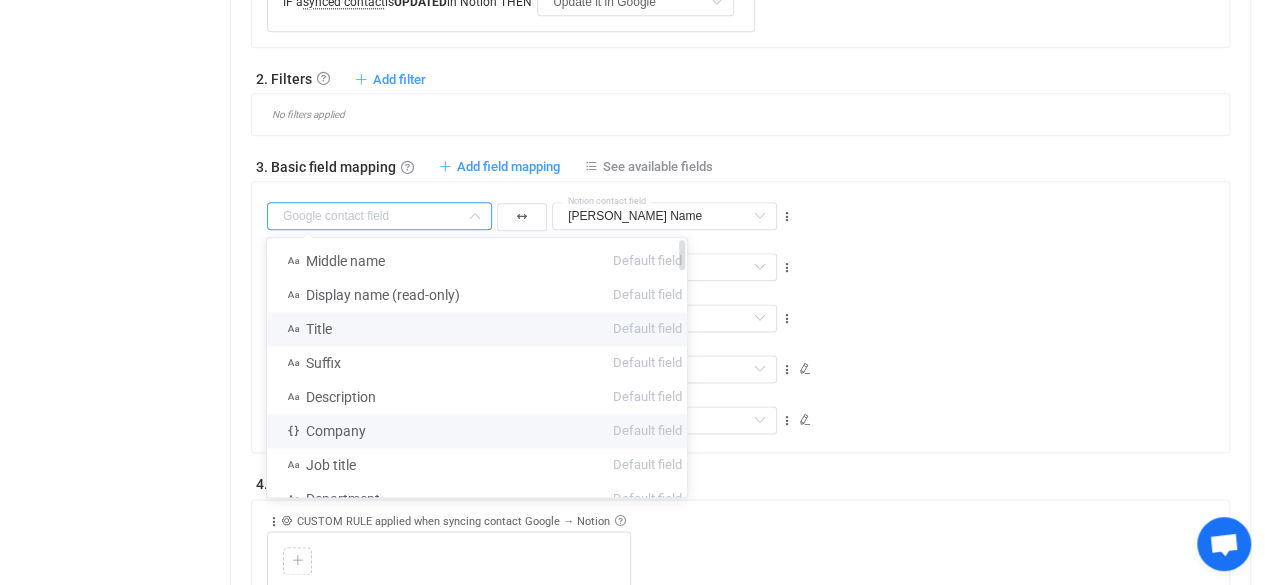 click on "Title Default field" at bounding box center [484, 329] 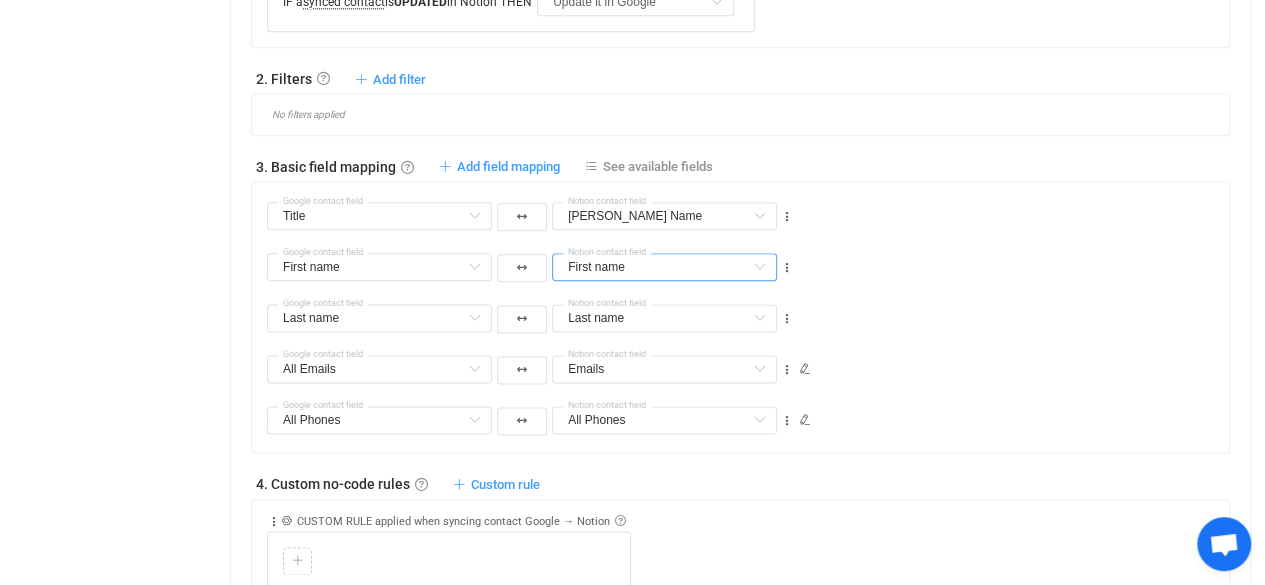click on "First name" at bounding box center (664, 267) 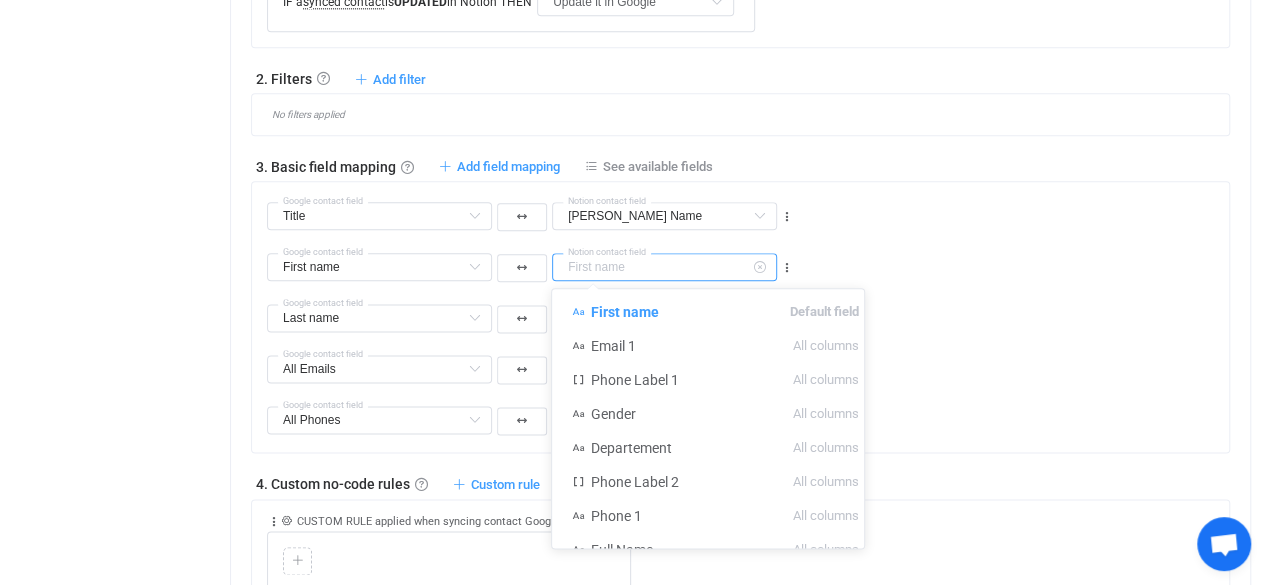 click on "All Emails Middle name Default field Display name (read-only) Default field Title Default field Suffix Default field Description Default field Company Default field Job title Default field Department Default field All Websites Default field Home page Websites Default field (filtered) Work Websites Default field (filtered) Blog Websites Default field (filtered) Profile Websites Default field (filtered) Other Websites Default field (filtered) All Emails Default field Home Emails Default field (filtered) Work Emails Default field (filtered) Other Emails Default field (filtered) All Addresses Default field All Addresses → Country Default field All Addresses → State/Region Default field All Addresses → City Default field All Addresses → Postal code Default field All Addresses → Street address Default field All Addresses → Street address 2 Default field All Addresses → Type Default field Home Addresses Default field (filtered) Work Addresses Default field (filtered) Other Addresses Labels First name" at bounding box center [748, 360] 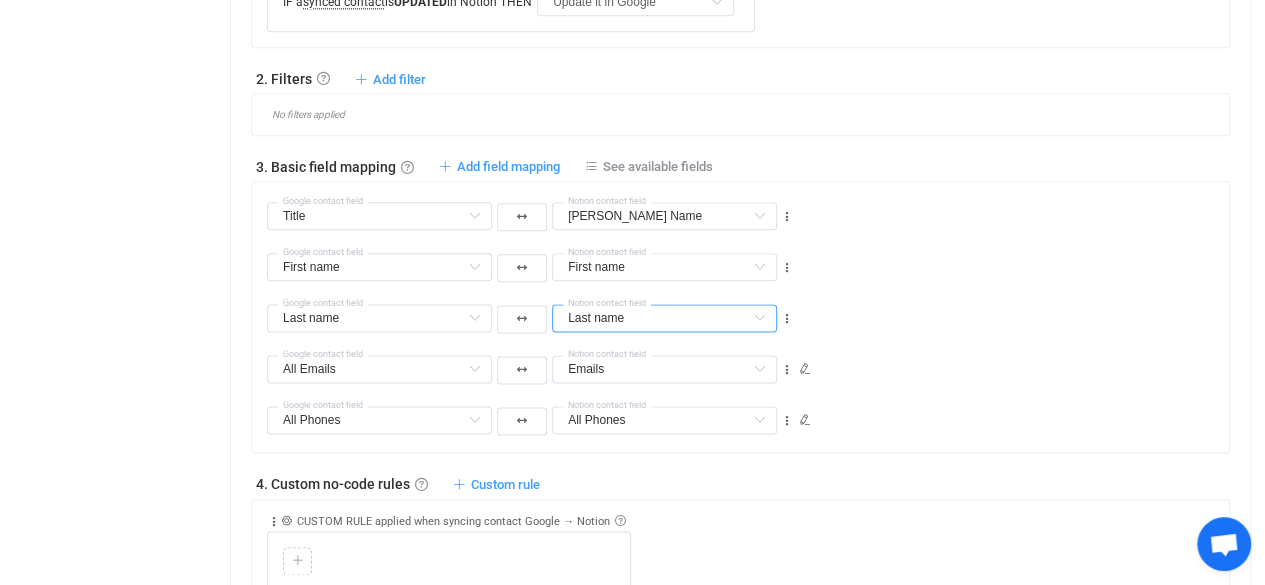 click on "Last name" at bounding box center (664, 318) 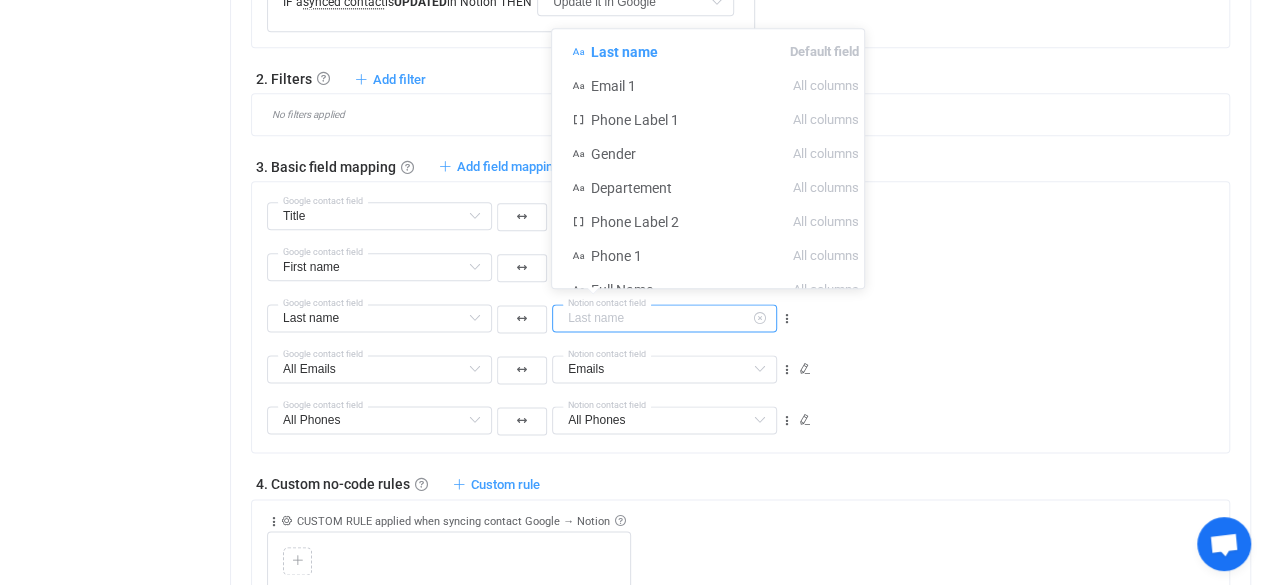 click on "Last name Google contact field Last name Last name Default field Email 1 All columns Phone Label 1 All columns Gender All columns Departement All columns Phone Label 2 All columns Phone 1 All columns Full Name All columns Position Title All columns Address All columns Phone 2 All columns Email Label 1 All columns Nick Name All columns First name Already mapped Emails Already mapped All Phones Already mapped Work Phones Already mapped Mobile Phones Already mapped Birth Incompatible Notion contact field Last name Last name Default field Middle name Default field Display name (read-only) Default field Title Default field Suffix Default field Description Default field Company Default field Job title Default field Department Default field All Websites Default field Home page Websites Default field (filtered) Work Websites Default field (filtered) Blog Websites Default field (filtered) Profile Websites Default field (filtered) Other Websites Default field (filtered) All Addresses → Country Default field Labels" at bounding box center (748, 309) 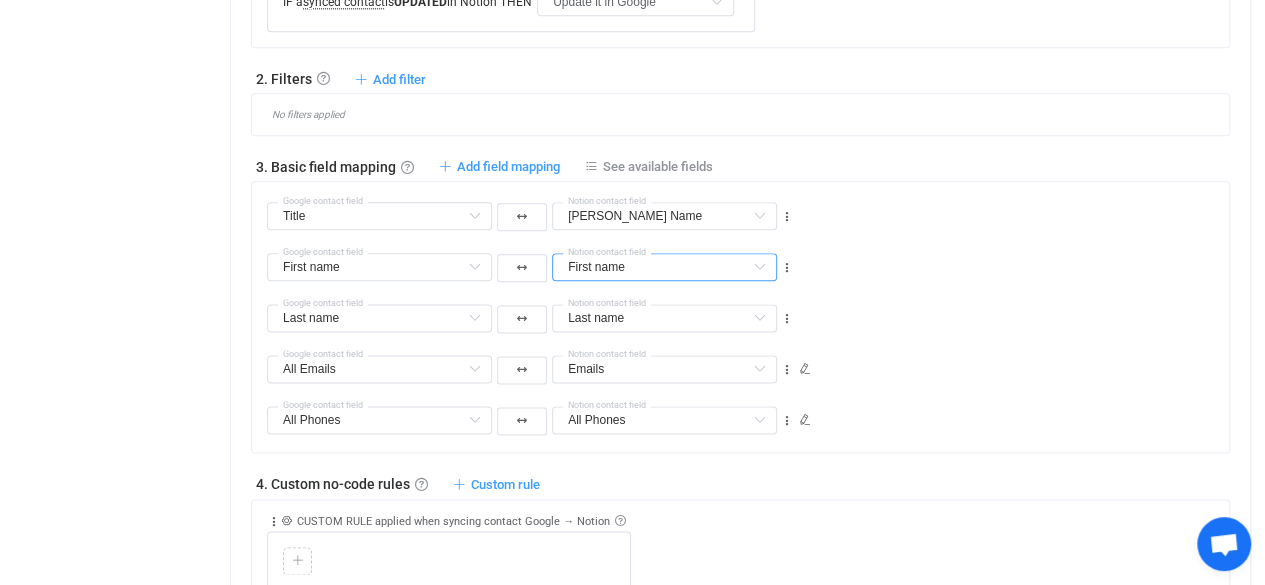 click on "First name" at bounding box center (664, 267) 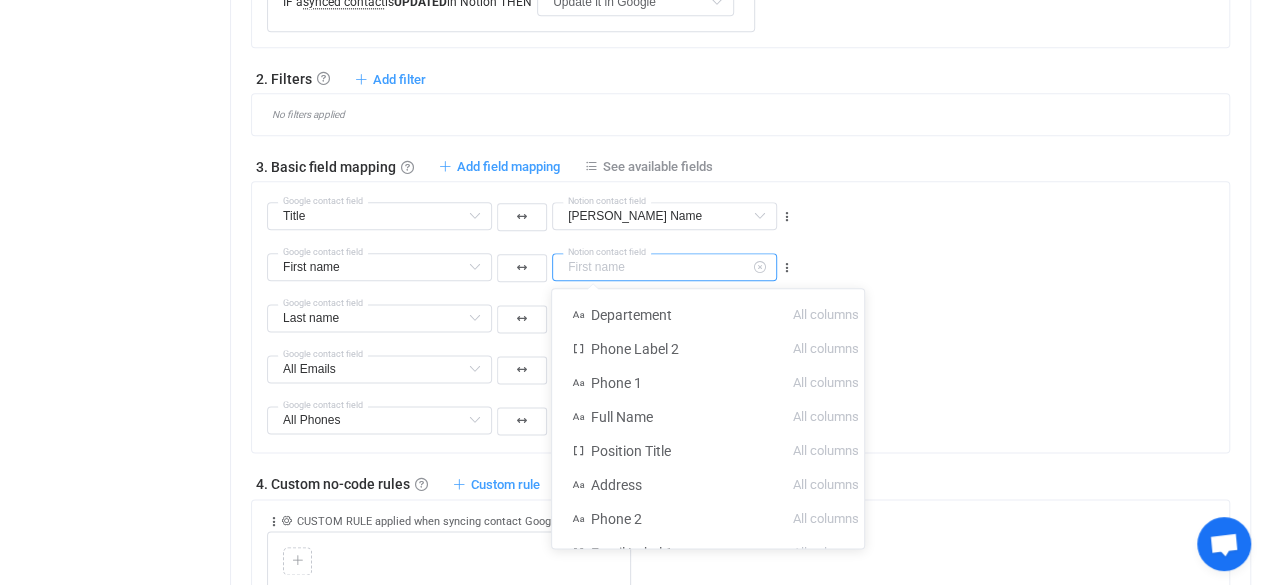 scroll, scrollTop: 136, scrollLeft: 0, axis: vertical 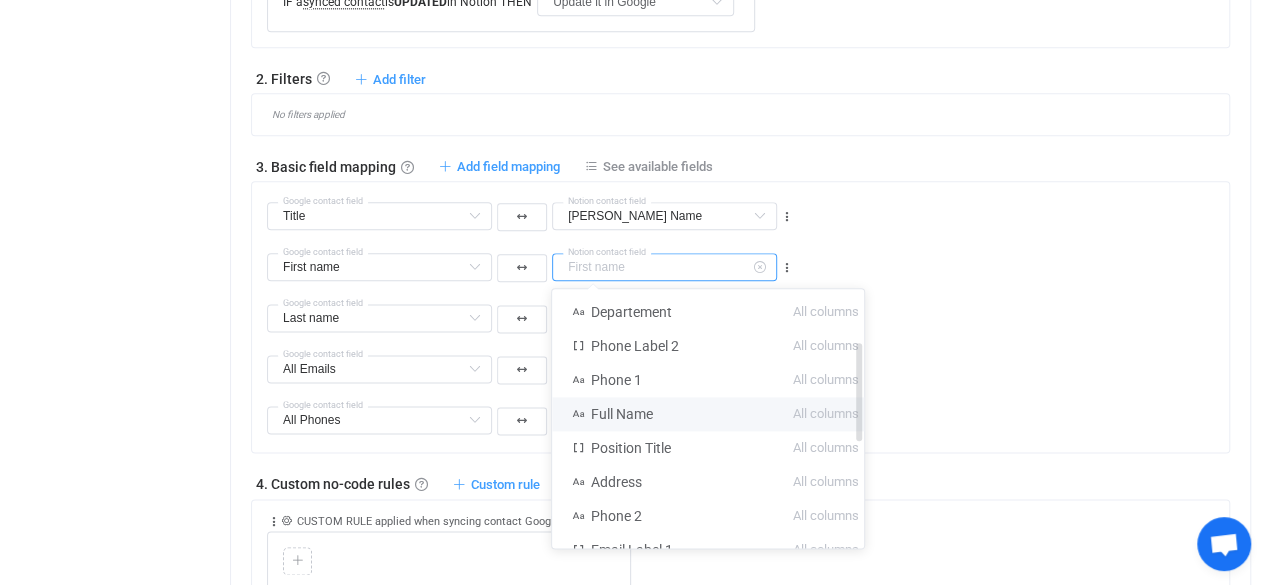 click on "Full Name All columns" at bounding box center (715, 414) 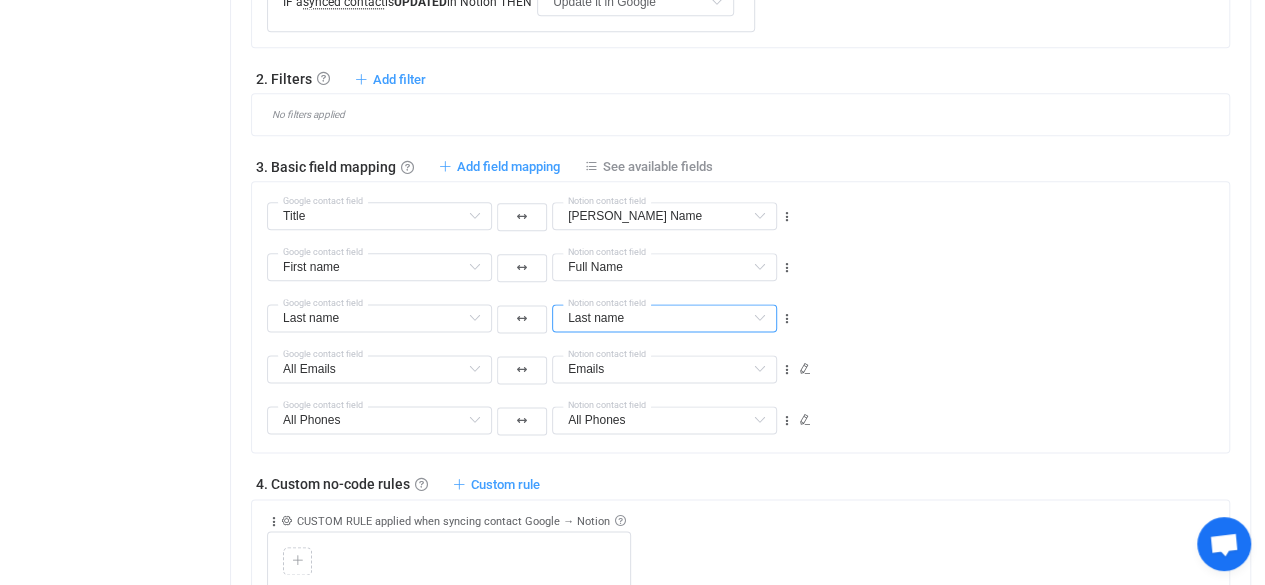 click on "Last name" at bounding box center [664, 318] 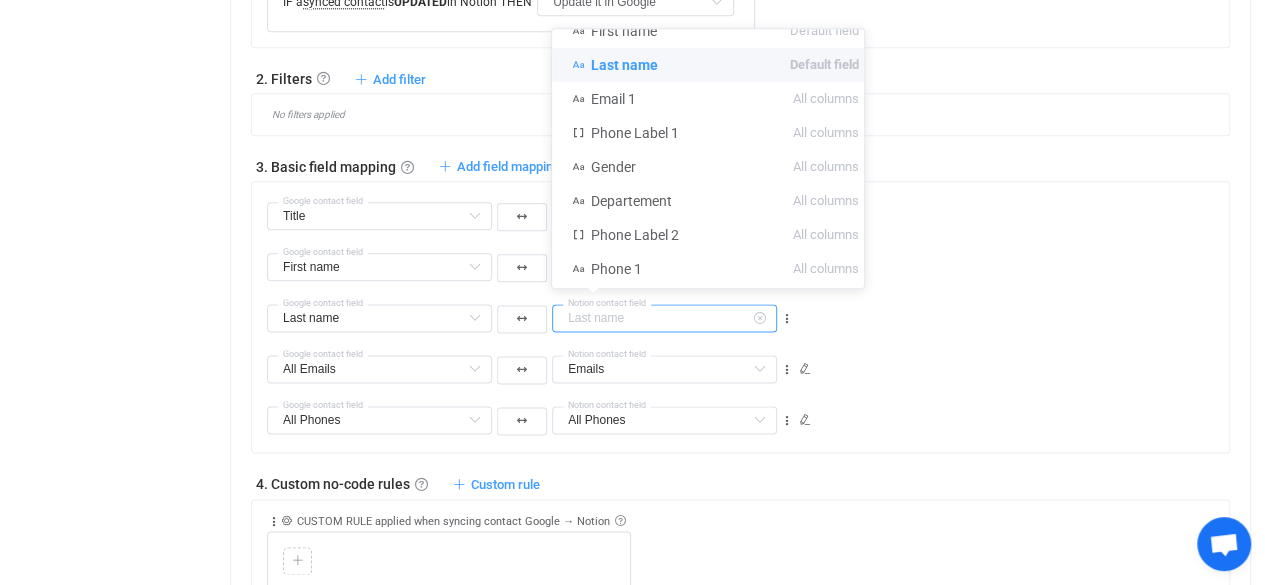 scroll, scrollTop: 0, scrollLeft: 0, axis: both 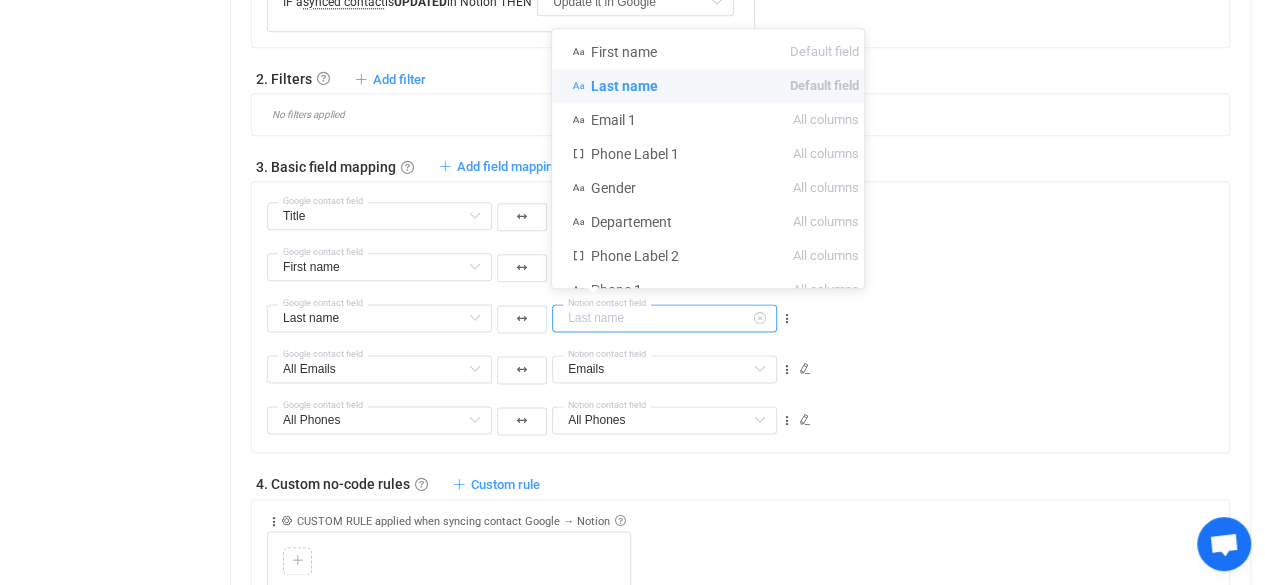 click on "First name First name Default field Middle name Default field Display name (read-only) Default field Title Default field Suffix Default field Description Default field Company Default field Job title Default field Department Default field All Websites Default field Home page Websites Default field (filtered) Work Websites Default field (filtered) Blog Websites Default field (filtered) Profile Websites Default field (filtered) Other Websites Default field (filtered) All Addresses → Country Default field All Addresses → State/Region Default field All Addresses → City Default field All Addresses → Postal code Default field All Addresses → Street address Default field All Addresses → Street address 2 Default field All Addresses → Type Default field Home Addresses → Country Default field (filtered) Home Addresses → State/Region Default field (filtered) Home Addresses → City Default field (filtered) Home Addresses → Postal code Default field (filtered) Home Addresses → Street address Labels" at bounding box center [748, 258] 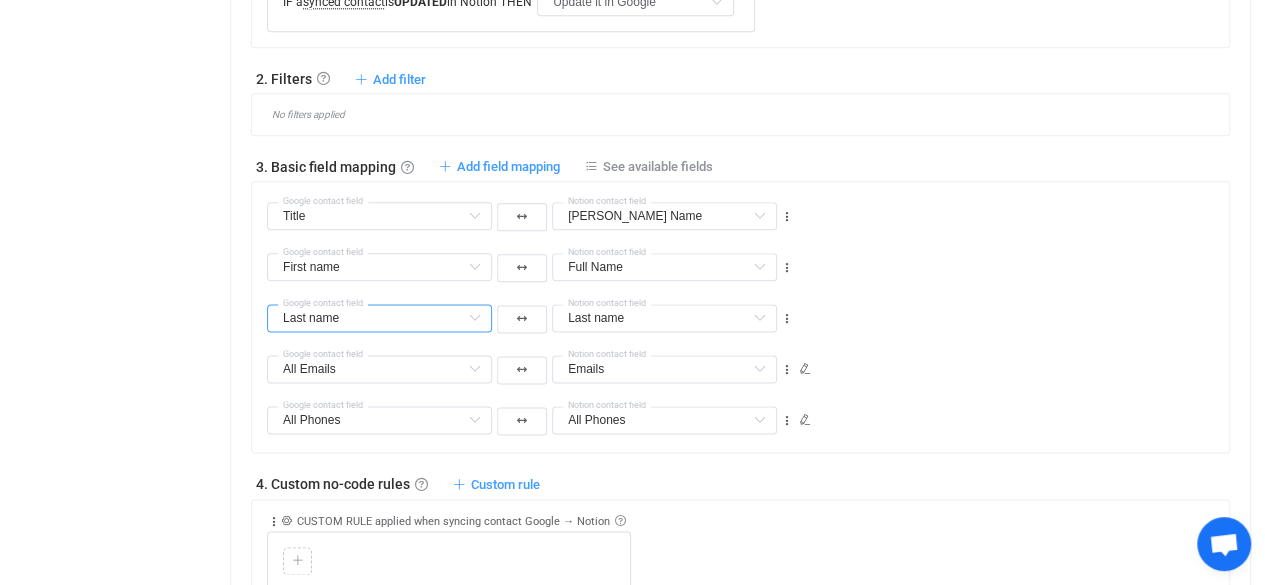 click on "Last name" at bounding box center [379, 318] 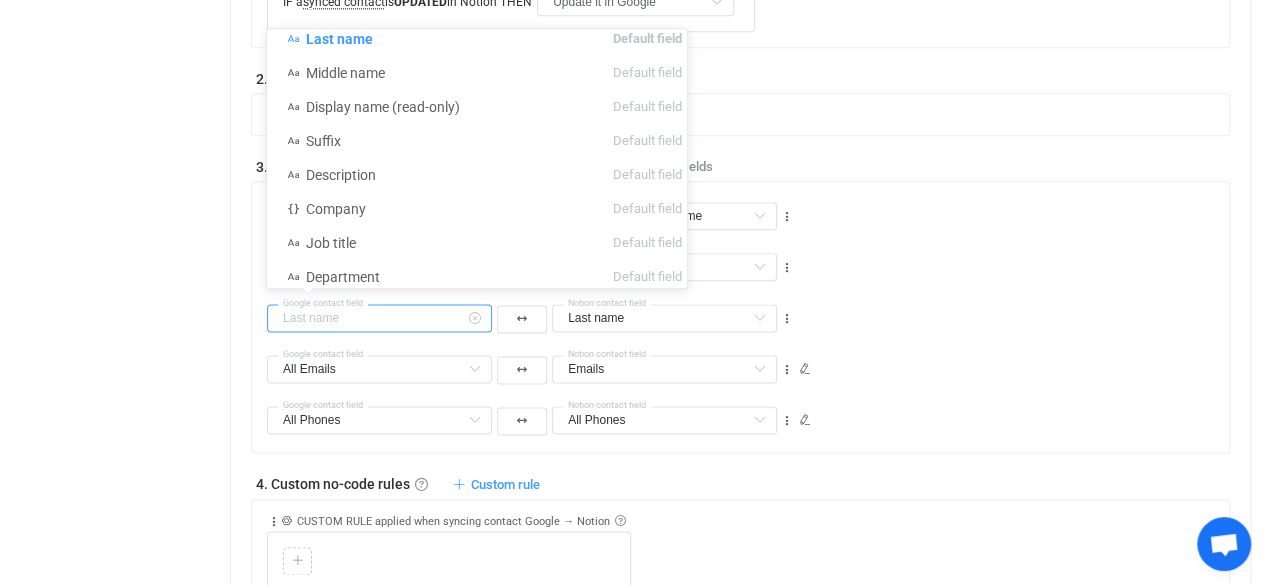 scroll, scrollTop: 12, scrollLeft: 0, axis: vertical 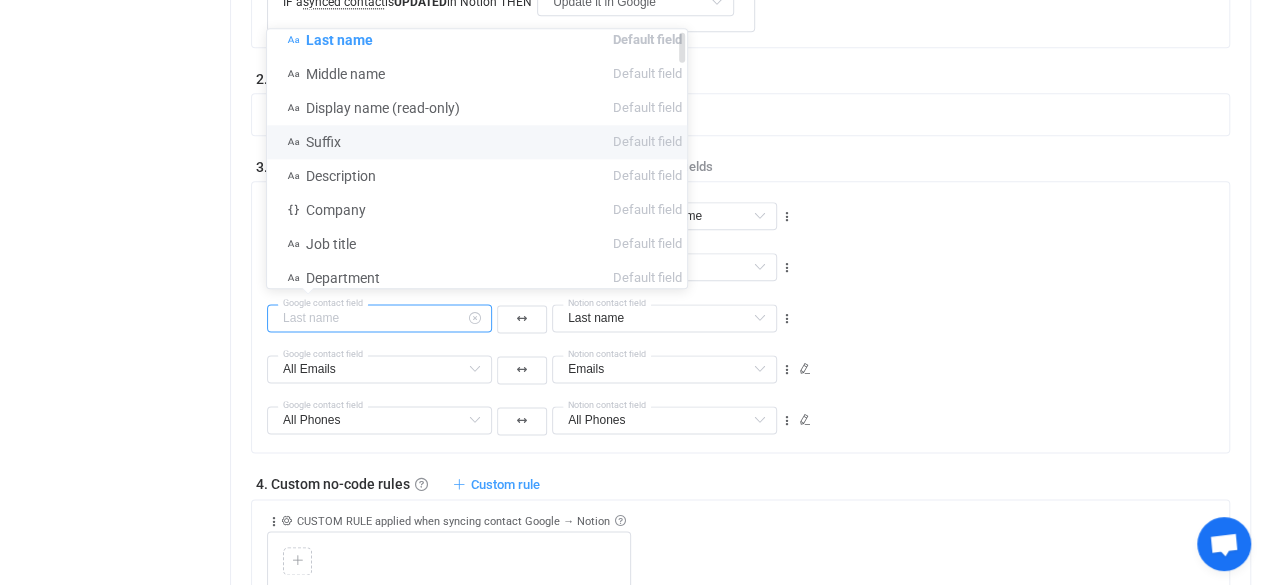 click on "Suffix Default field" at bounding box center (484, 142) 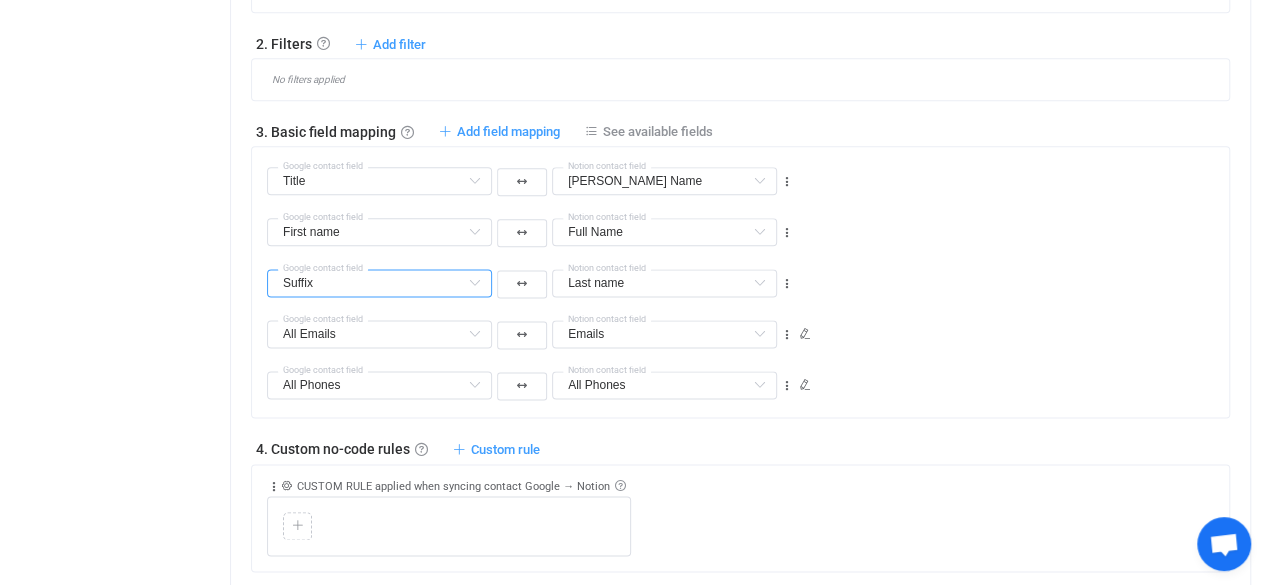 scroll, scrollTop: 1168, scrollLeft: 0, axis: vertical 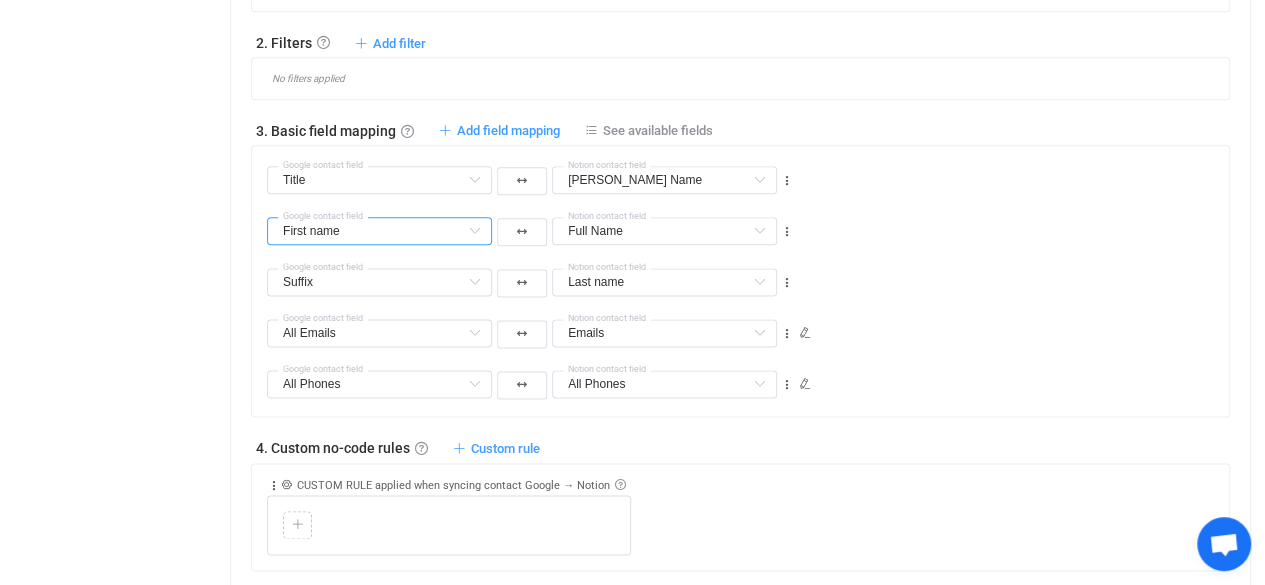 click on "First name" at bounding box center (379, 231) 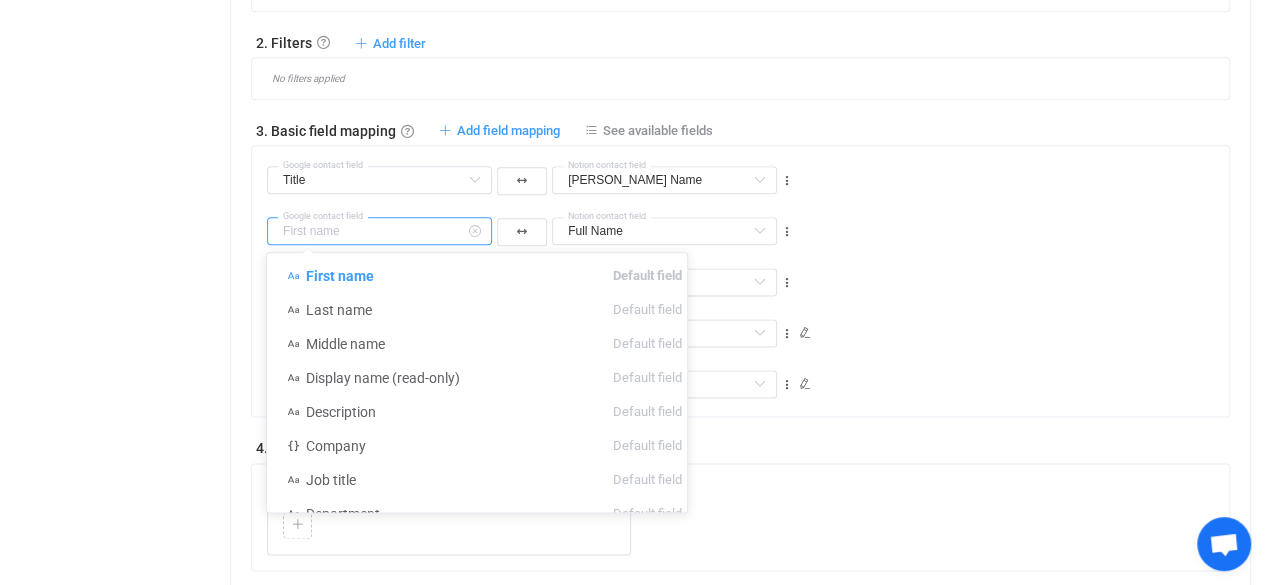click on "Suffix Google contact field Last name Last name Default field Email 1 All columns Phone Label 1 All columns Gender All columns Departement All columns Phone Label 2 All columns Phone 1 All columns Full Name All columns Position Title All columns Address All columns Phone 2 All columns Email Label 1 All columns Nick Name All columns First name Already mapped Emails Already mapped All Phones Already mapped Work Phones Already mapped Mobile Phones Already mapped Birth Incompatible Notion contact field Suffix Last name Default field Middle name Default field Display name (read-only) Default field Suffix Default field Description Default field Company Default field Job title Default field Department Default field All Websites Default field Home page Websites Default field (filtered) Work Websites Default field (filtered) Blog Websites Default field (filtered) Profile Websites Default field (filtered) Other Websites Default field (filtered) All Addresses → Country Default field All Addresses → State/Region" at bounding box center (748, 273) 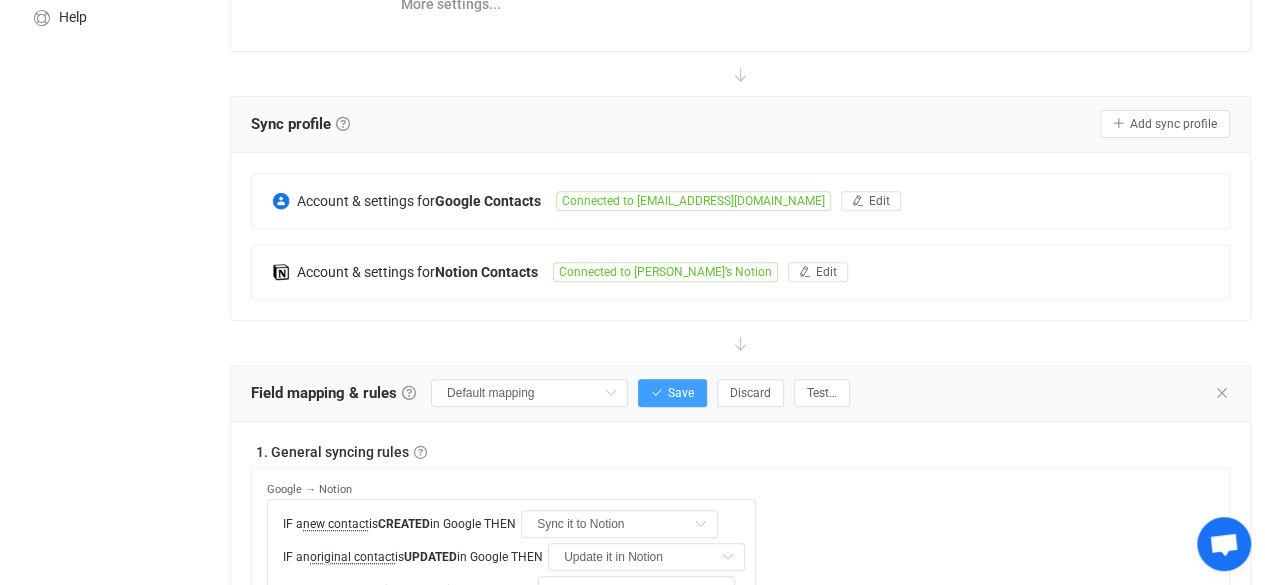 scroll, scrollTop: 327, scrollLeft: 0, axis: vertical 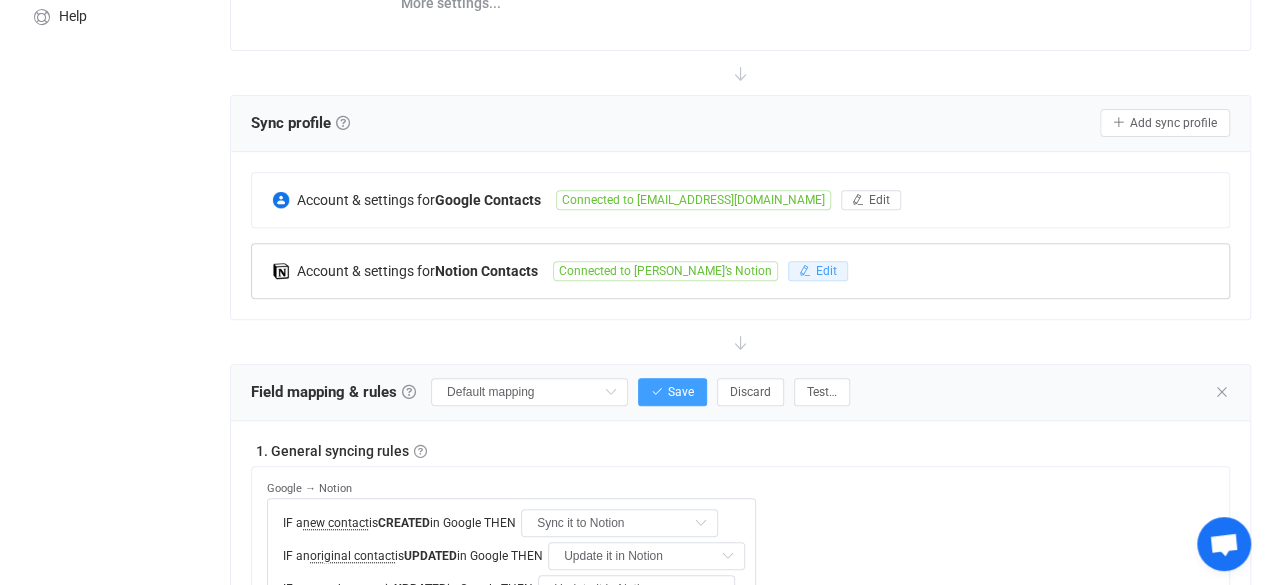 click on "Edit" at bounding box center (826, 271) 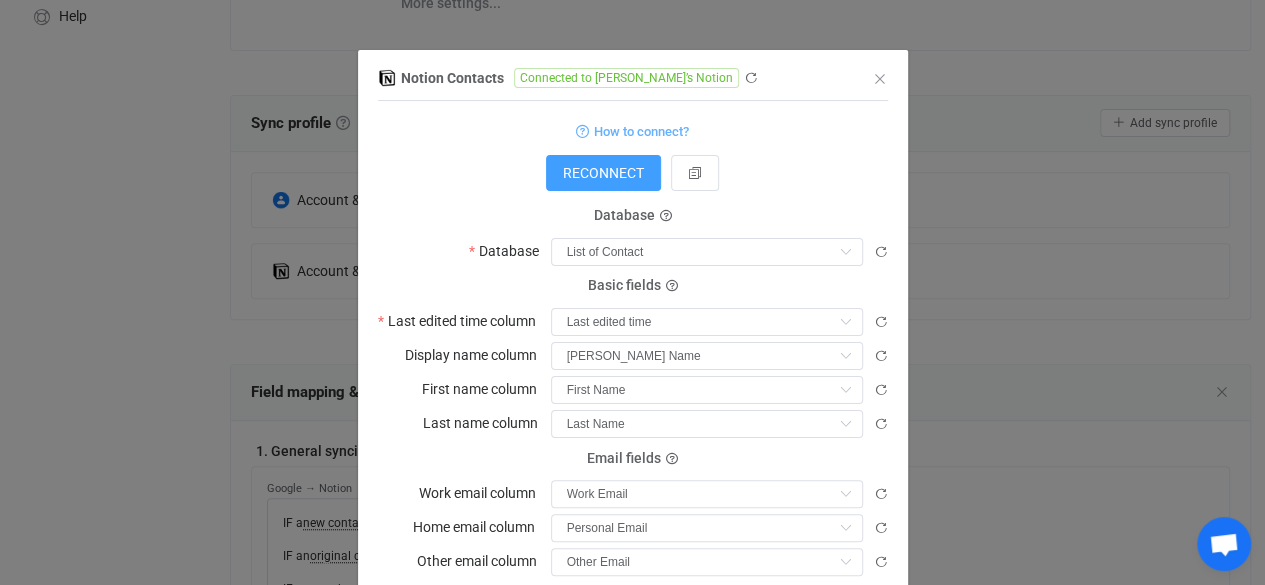 click on "Notion Contacts Connected  to Payasa’s Notion 1 { {
"accessToken": "***",
"workspaceId": "e0c09601-ac77-81ee-9460-0003ae8a72f9",
"workspaceName": "Payasa’s Notion",
"dataBaseId": "22009601-ac77-80e0-8b2a-fea78088628a",
"lastUpdatedColumnId": "yCQo",
"nameColumnId": "title",
"firstNameColumnId": "m%3BJJ",
"lastNameColumnId": "Hr_X",
"emailColumnId": "%7Cvq_", Standard output:
Output saved to the file
How to connect?
RECONNECT Database Database List of Contact List of Contact Basic fields Last edited time column Last edited time Last edited time Display name column Nick Name Last Name Full Name Address First Name Nick Name First name column First Name Last Name Full Name Address First Name Nick Name Last name column Last Name Last Name Full Name Address First Name Nick Name Email fields Work email column Work Email Personal Email Other Email Work Email Home email column Personal Email Personal Email Other Email Work Email Other email column Other Email Personal Email" at bounding box center (632, 292) 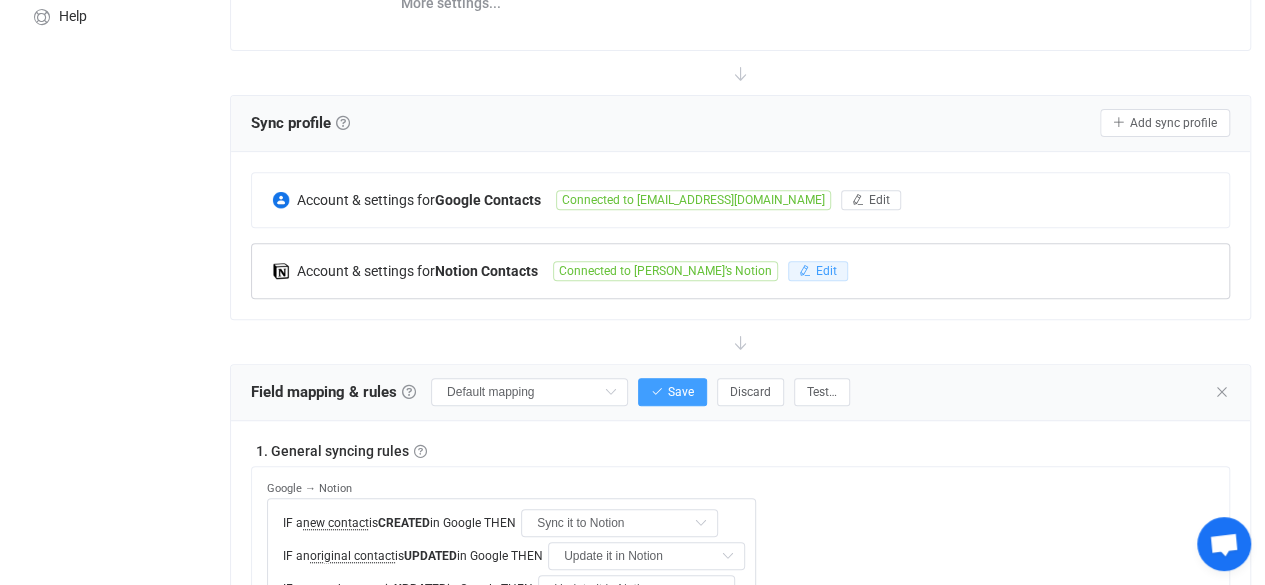 click on "Edit" at bounding box center [826, 271] 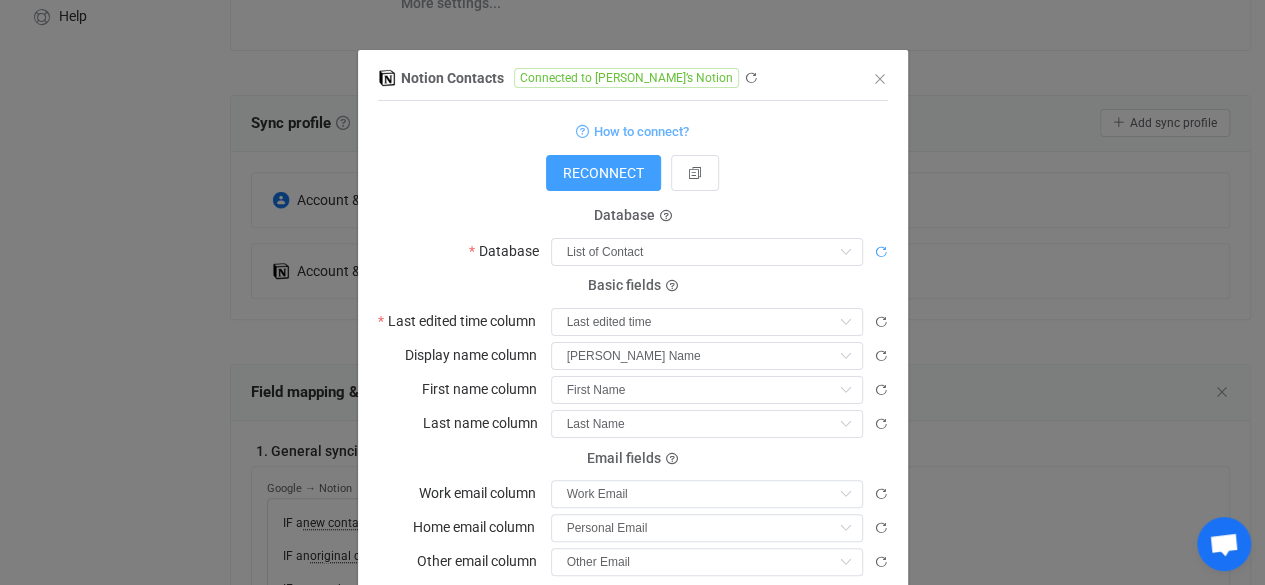click at bounding box center (881, 252) 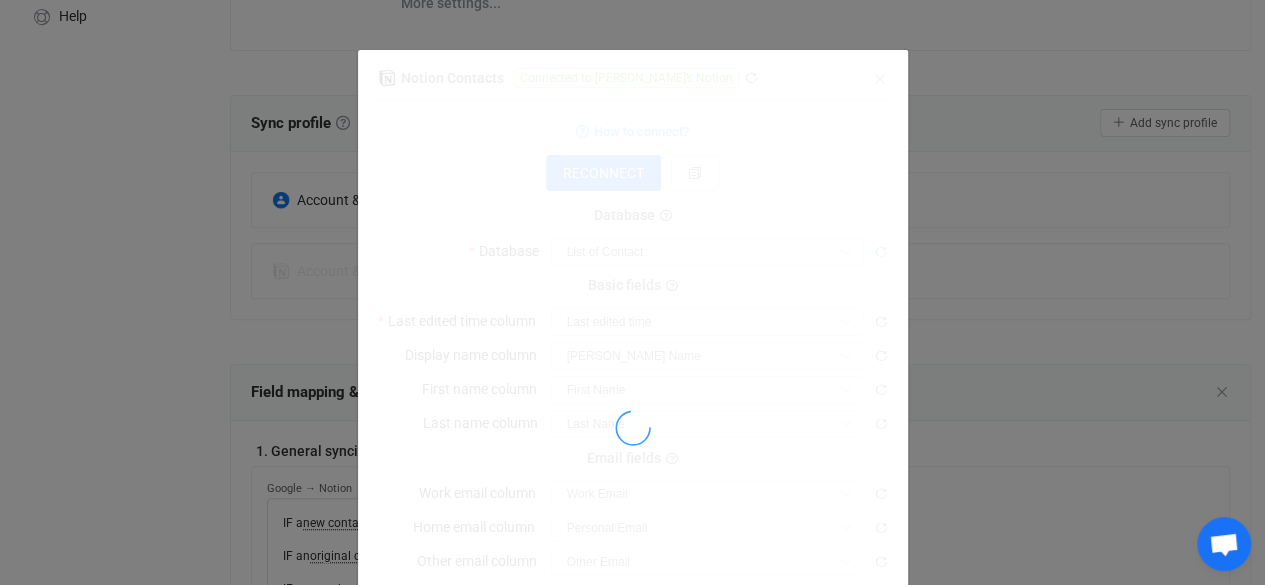 type on "Suffix" 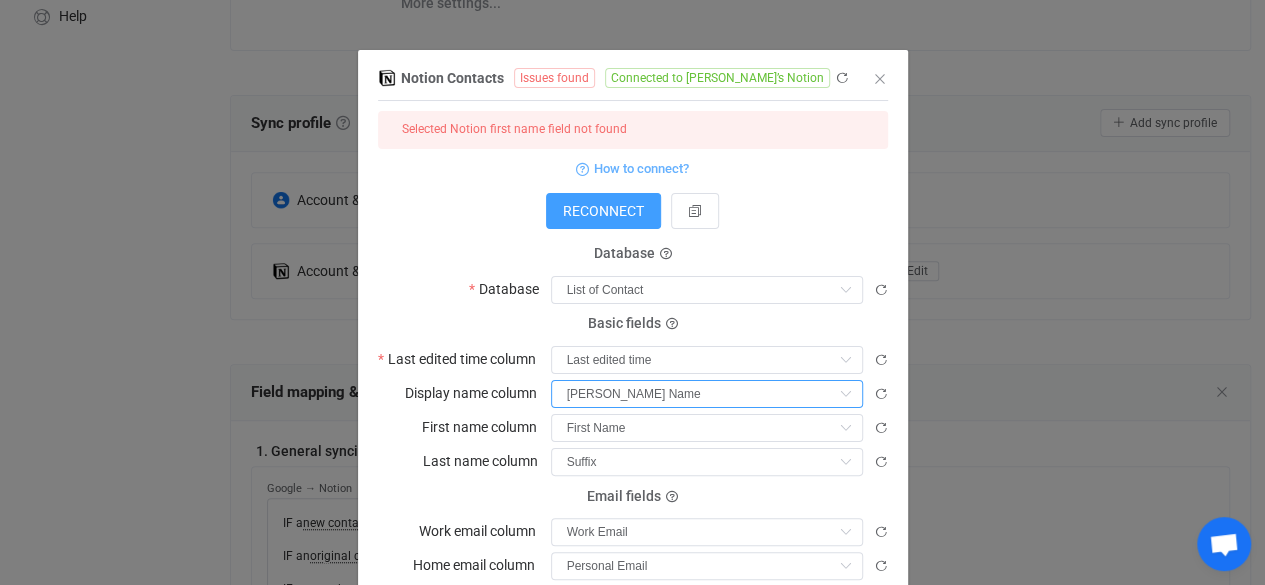 click on "Nick Name" at bounding box center (707, 394) 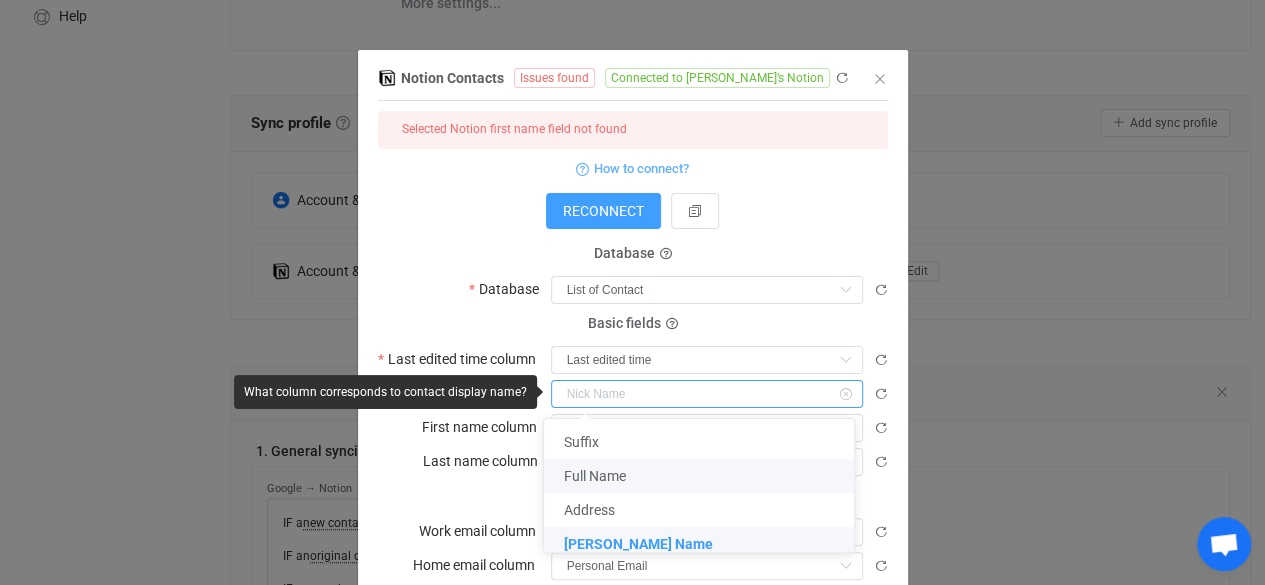 click on "Full Name" at bounding box center [706, 476] 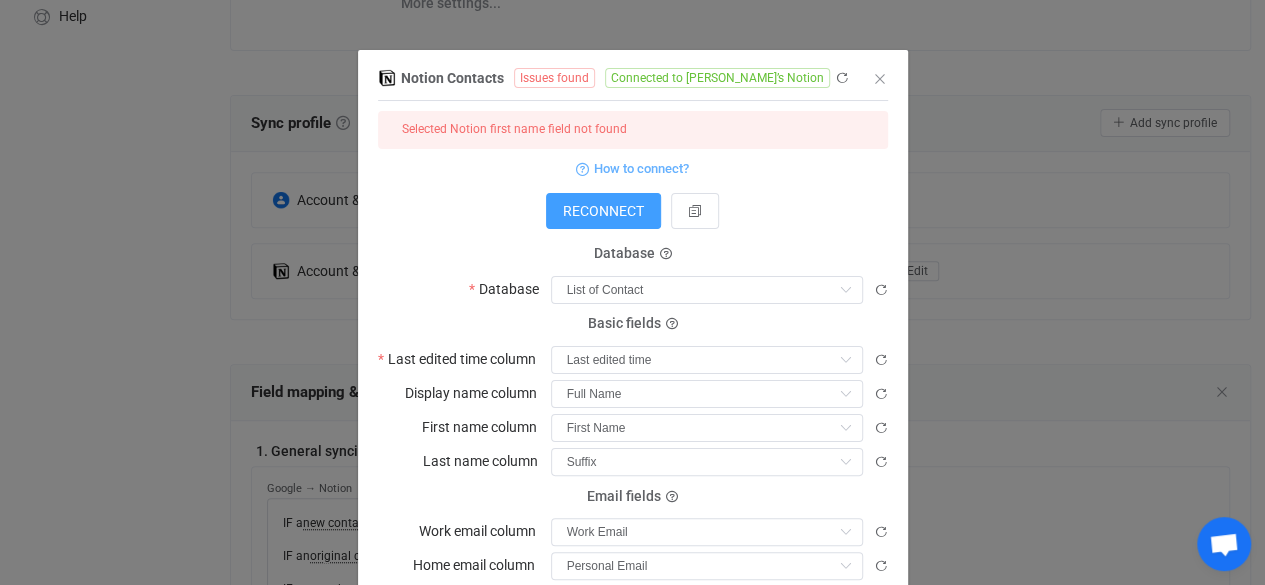 click on "Notion Contacts Issues found Connected  to Payasa’s Notion 1 { {
"accessToken": "***",
"workspaceId": "e0c09601-ac77-81ee-9460-0003ae8a72f9",
"workspaceName": "Payasa’s Notion",
"dataBaseId": "22009601-ac77-80e0-8b2a-fea78088628a",
"lastUpdatedColumnId": "yCQo",
"nameColumnId": "VH%5D%3D",
"firstNameColumnId": "m%3BJJ",
"lastNameColumnId": "Hr_X",
"emailColumnId": "%7Cvq_", Standard output:
Output saved to the file Selected Notion first name field not found
How to connect?
RECONNECT Database Database List of Contact List of Contact Basic fields Last edited time column Last edited time Last edited time Display name column Full Name First name column First Name Suffix Full Name Address Nick Name Last name column Suffix Suffix Full Name Address Nick Name Email fields Work email column Work Email Personal Email Other Email Work Email Home email column Personal Email Personal Email Other Email Work Email Other email column Other Email Personal Email Other Email Discard" at bounding box center [632, 292] 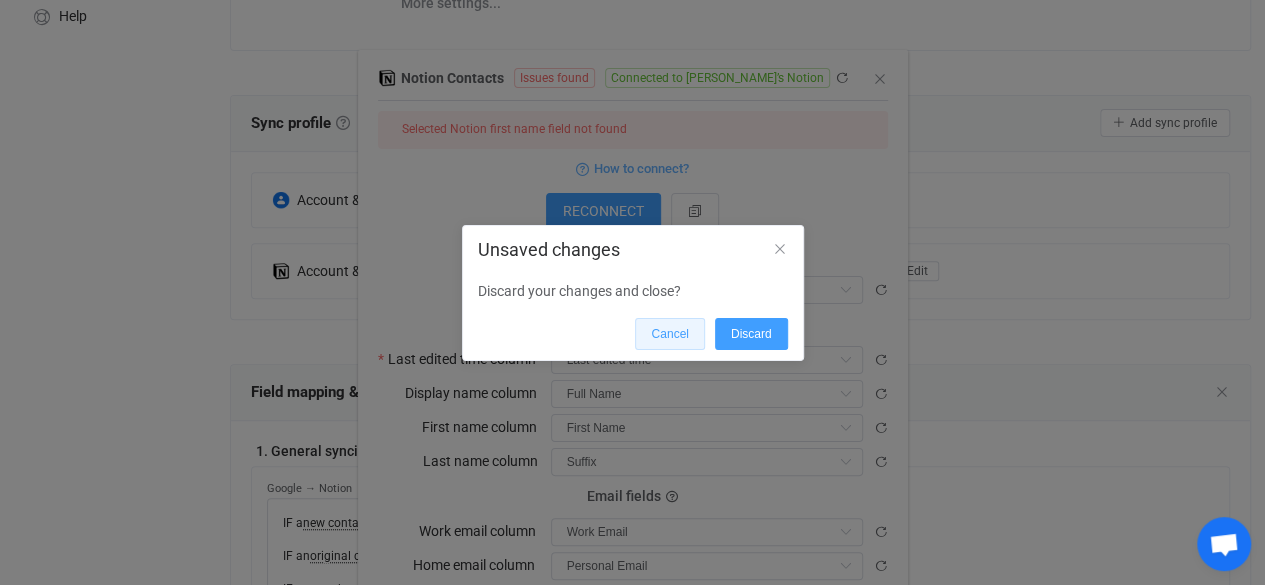 click on "Cancel" at bounding box center [669, 334] 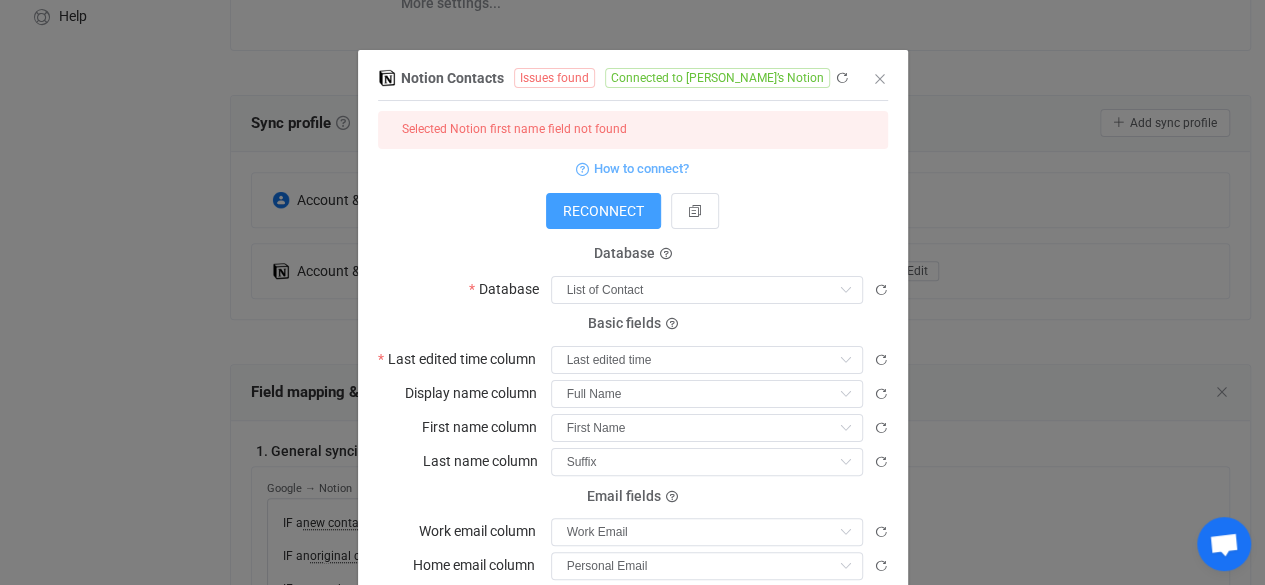 scroll, scrollTop: 288, scrollLeft: 0, axis: vertical 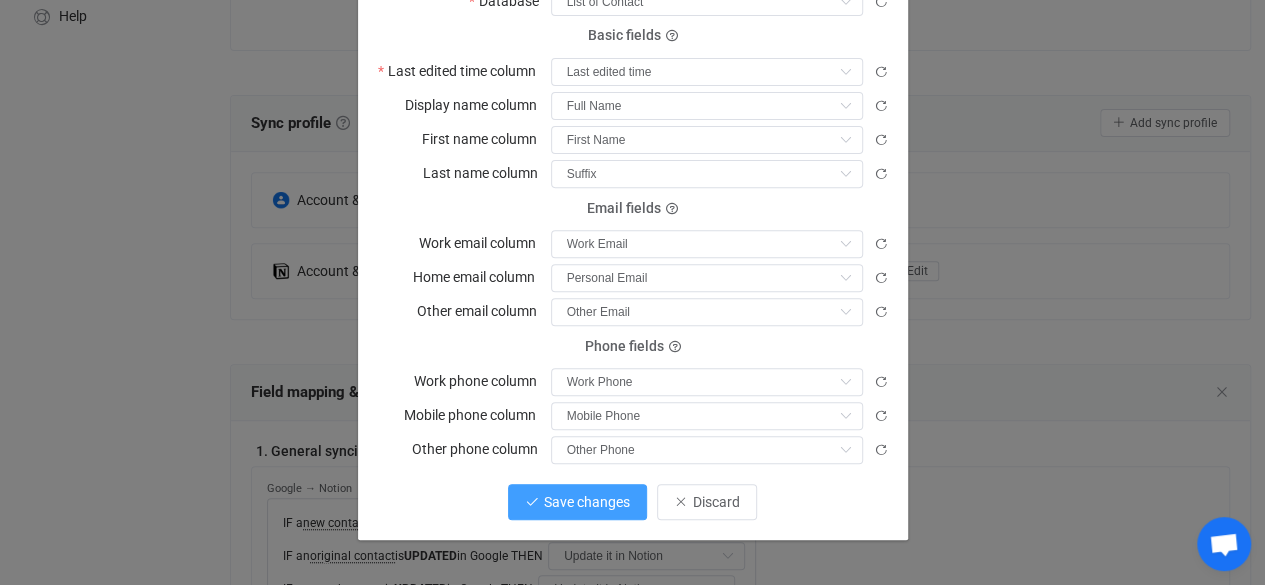 click on "Save changes" at bounding box center (577, 502) 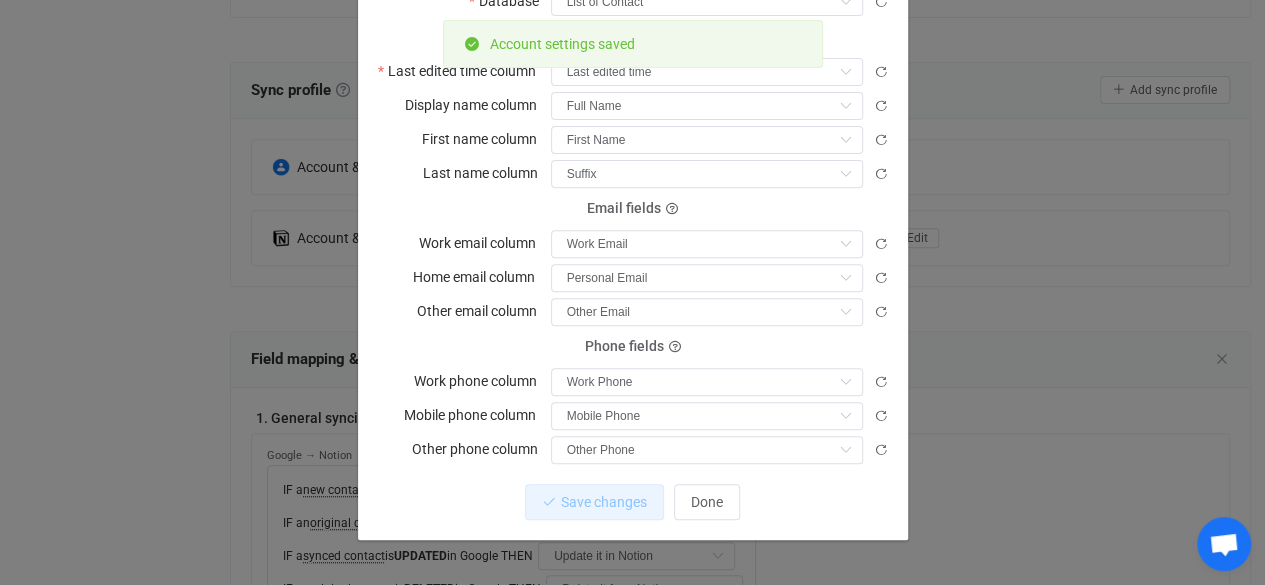 scroll, scrollTop: 397, scrollLeft: 0, axis: vertical 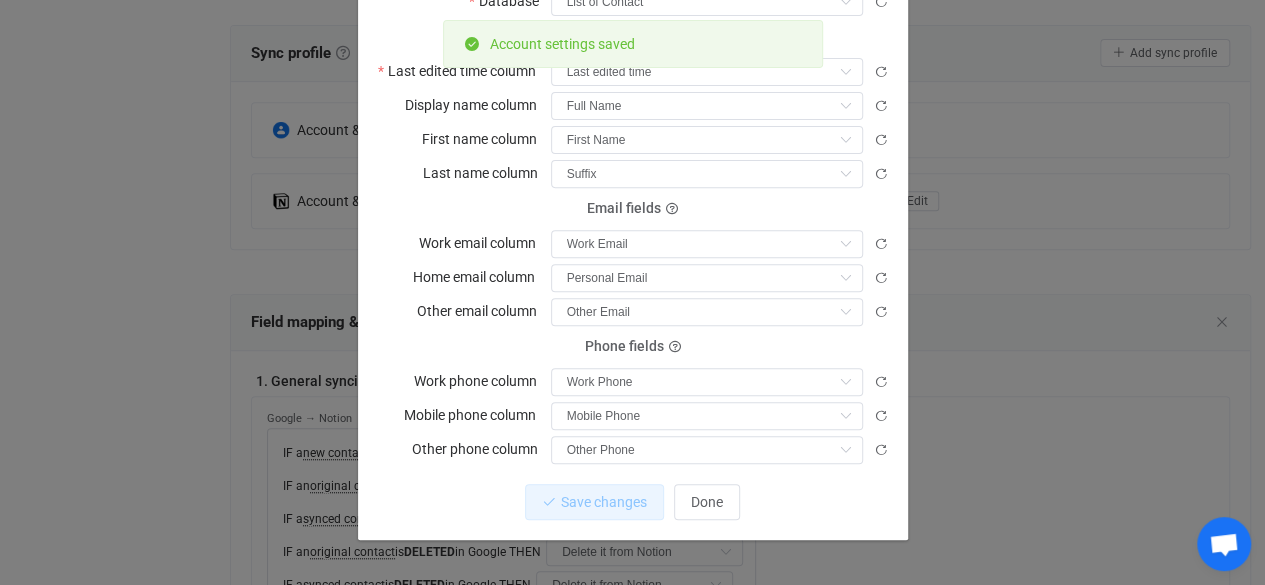 click on "1 { {
"accessToken": "***",
"workspaceId": "e0c09601-ac77-81ee-9460-0003ae8a72f9",
"workspaceName": "Payasa’s Notion",
"dataBaseId": "22009601-ac77-80e0-8b2a-fea78088628a",
"lastUpdatedColumnId": "yCQo",
"nameColumnId": "VH%5D%3D",
"firstNameColumnId": "m%3BJJ",
"lastNameColumnId": "Hr_X",
"emailColumnId": "%7Cvq_", Standard output:
Output saved to the file Selected Notion first name field not found
How to connect?
RECONNECT Database Database List of Contact List of Contact Basic fields Last edited time column Last edited time Last edited time Display name column Full Name First name column First Name Suffix Full Name Address Nick Name Last name column Suffix Suffix Full Name Address Nick Name Email fields Work email column Work Email Personal Email Other Email Work Email Home email column Personal Email Personal Email Other Email Work Email Other email column Other Email Personal Email Other Email Work Email Phone fields Work phone column Work Phone Mobile Phone Done" at bounding box center [633, 176] 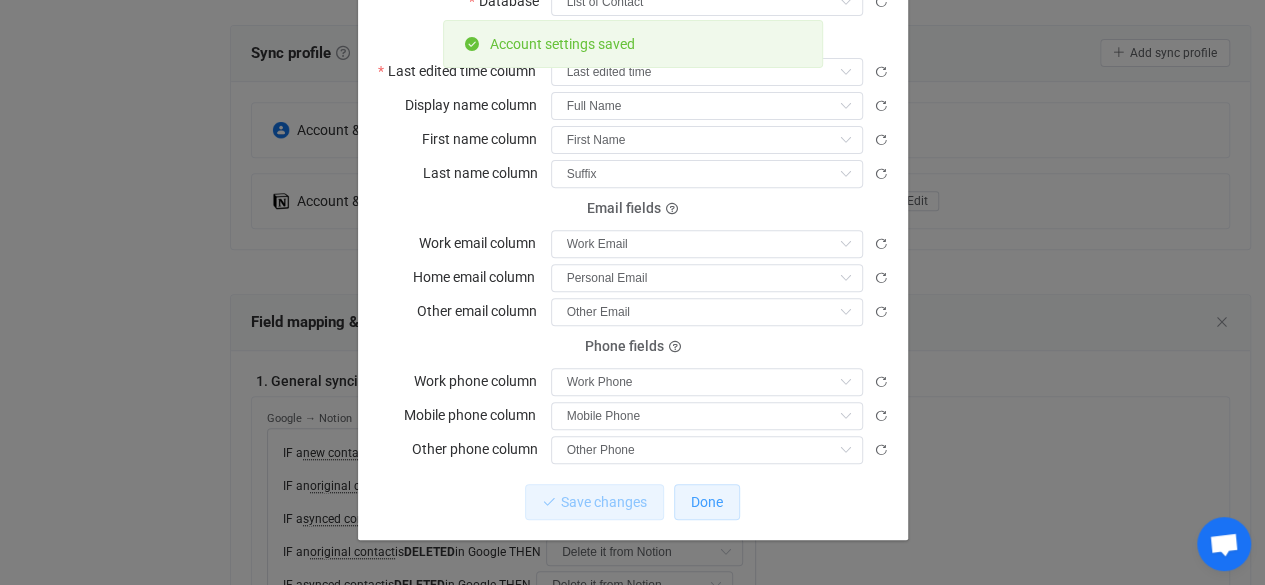 click on "Done" at bounding box center (707, 502) 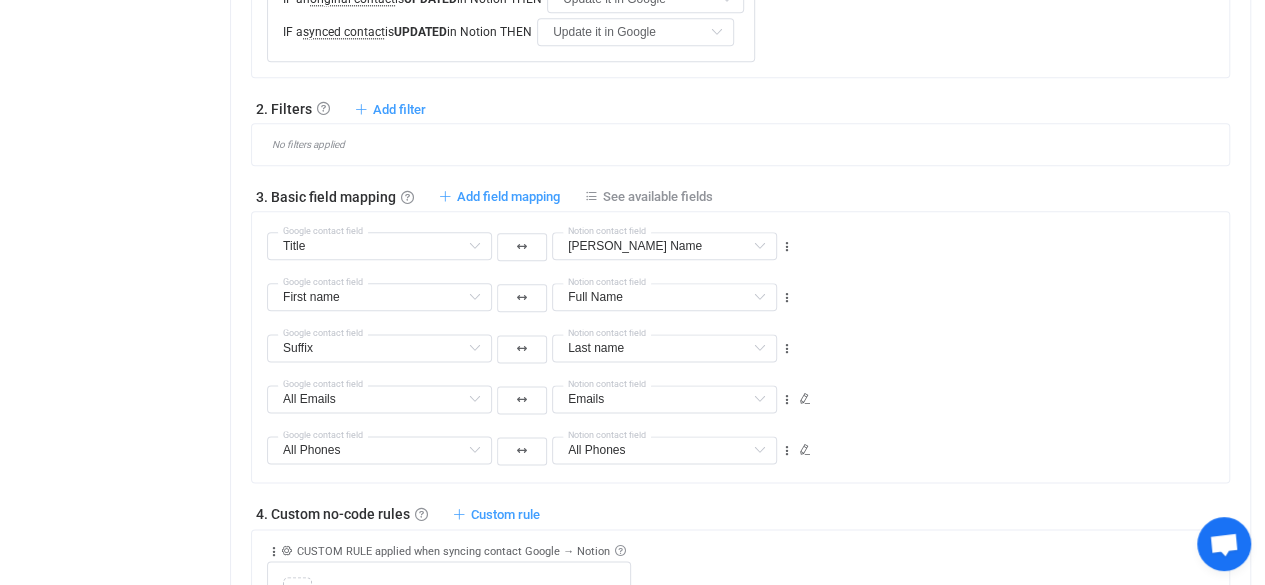 scroll, scrollTop: 1098, scrollLeft: 0, axis: vertical 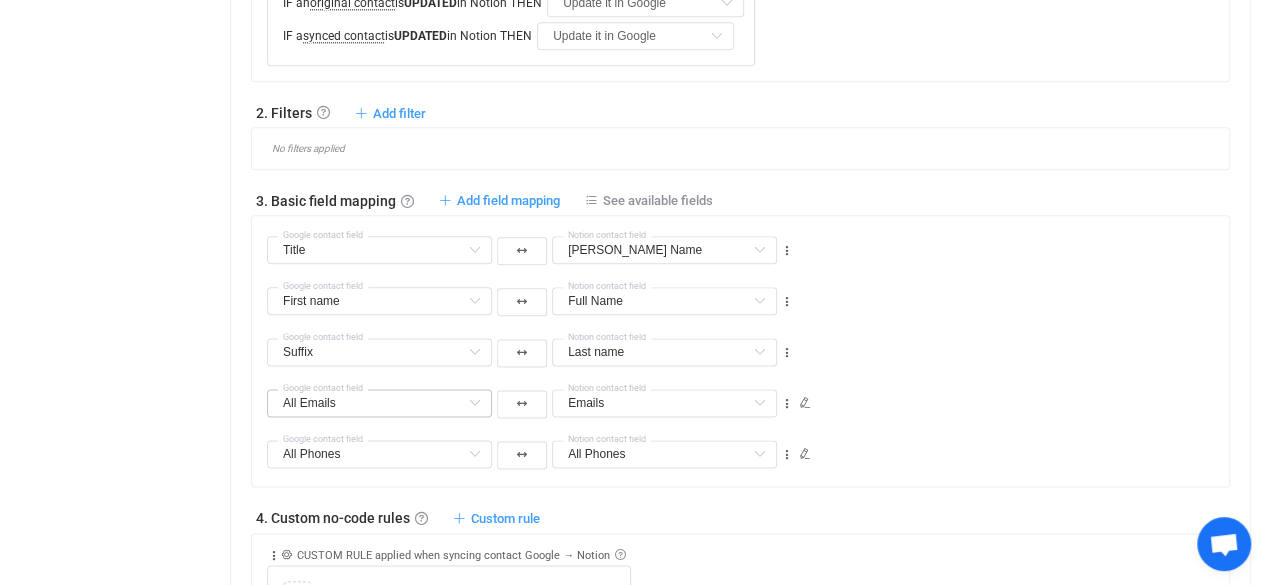 type 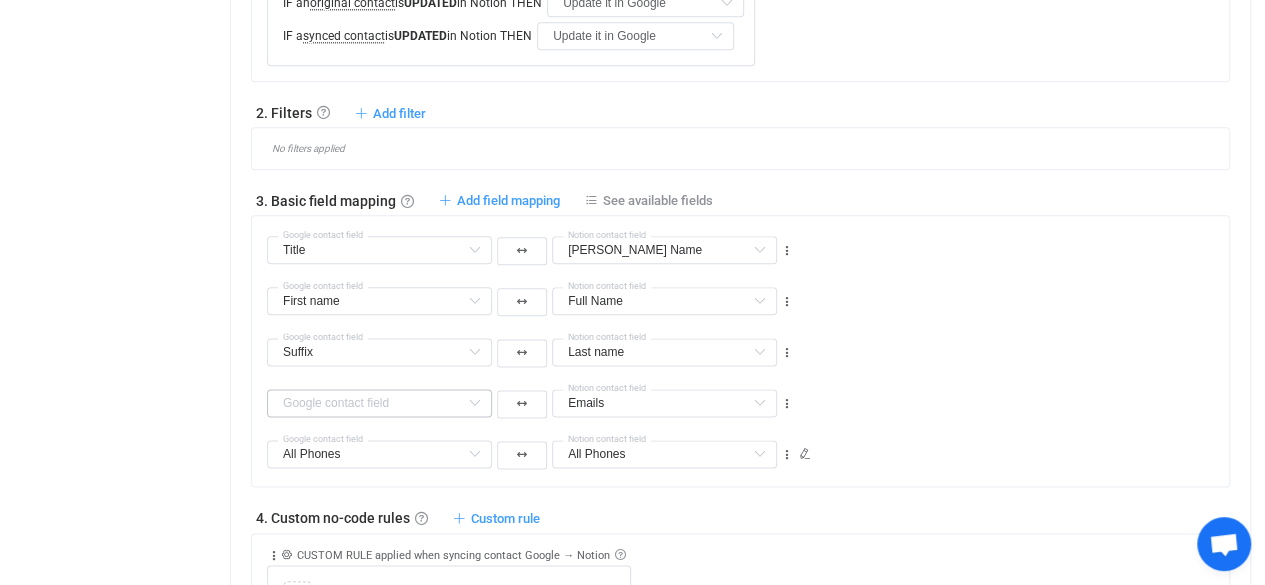 click at bounding box center (474, 403) 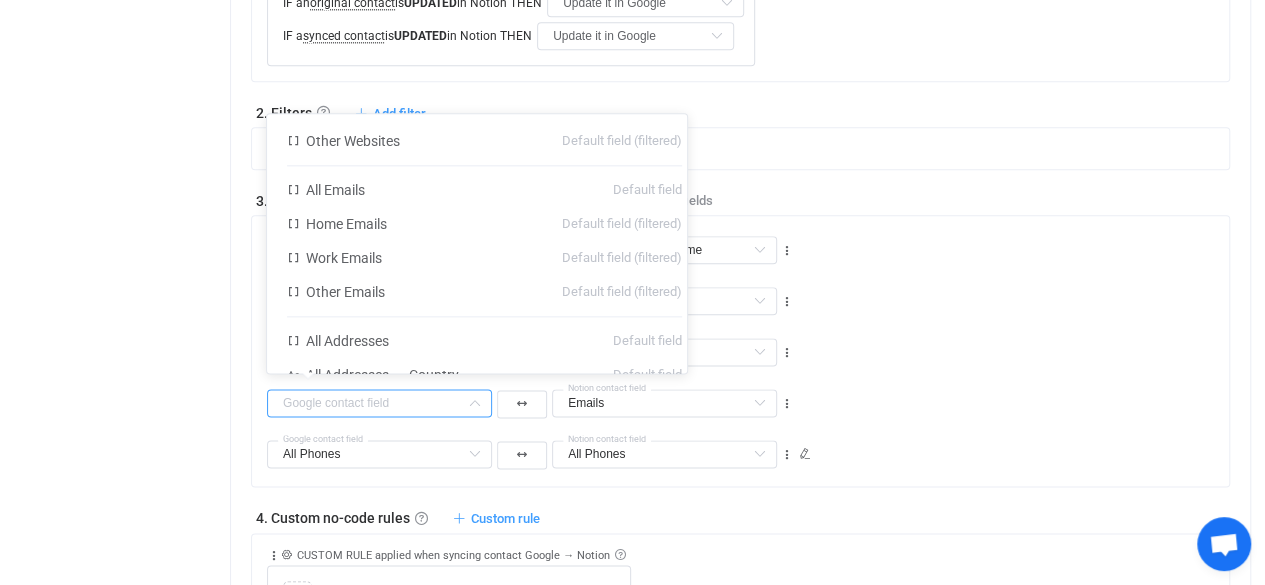 scroll, scrollTop: 424, scrollLeft: 0, axis: vertical 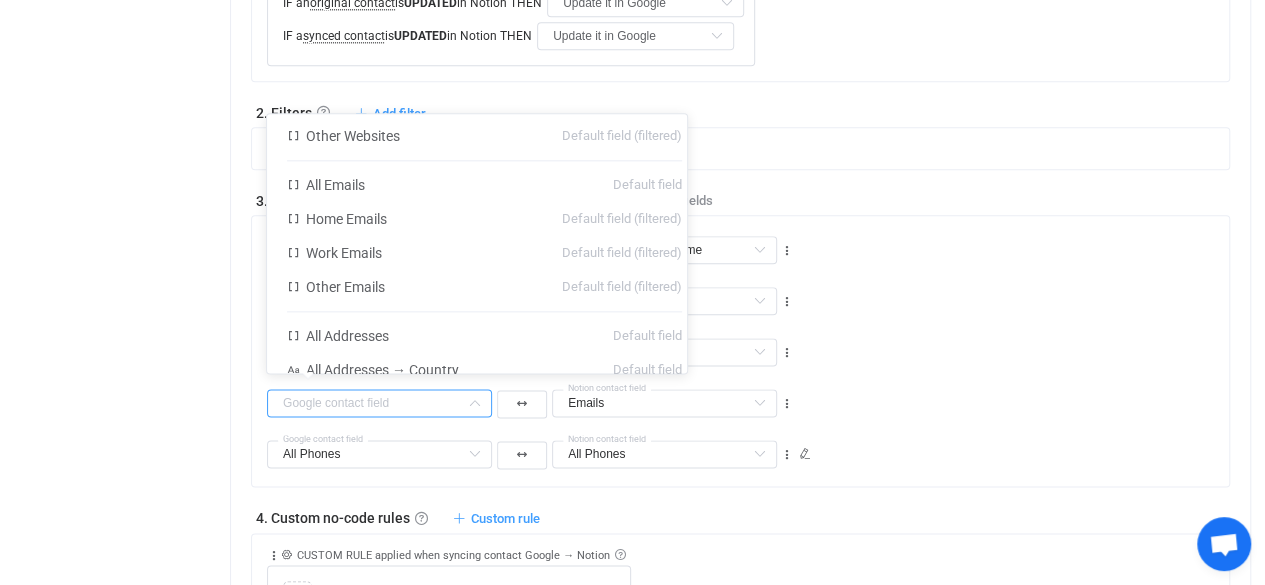 click on "Overview Synchronizations Settings Billing Help" at bounding box center [110, 53] 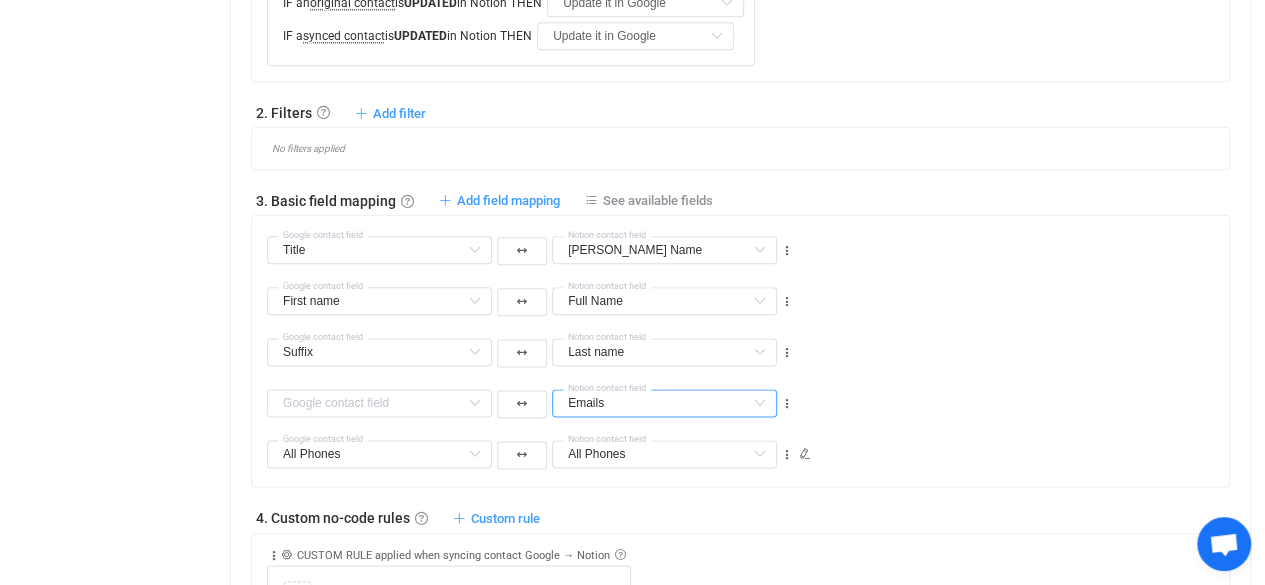 click on "Emails" at bounding box center (664, 403) 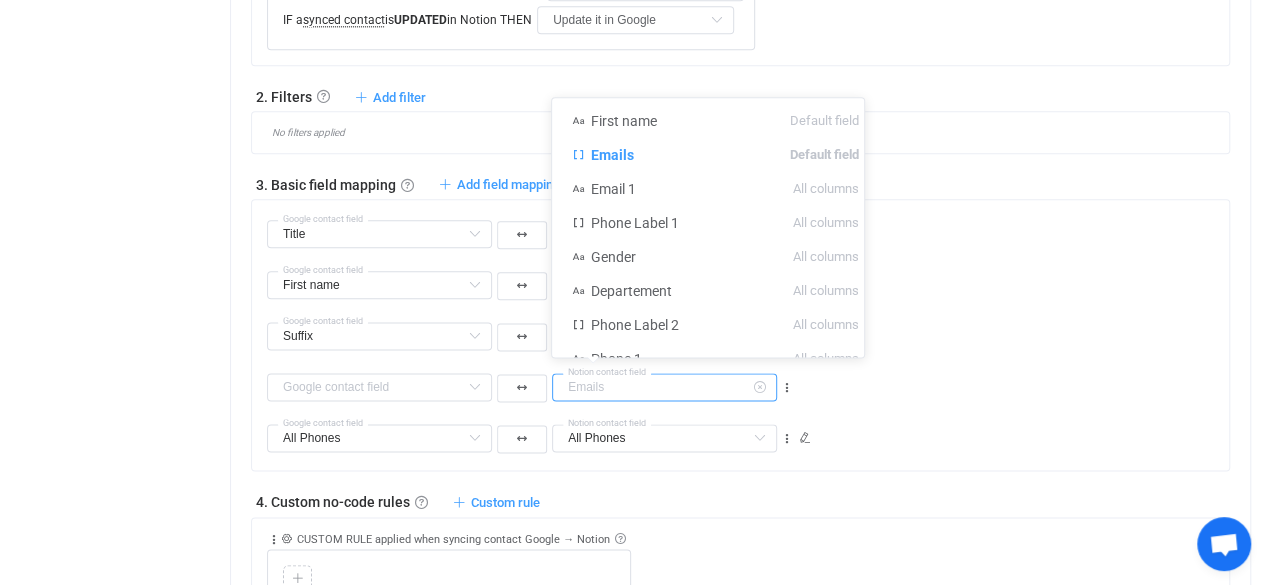 scroll, scrollTop: 1114, scrollLeft: 0, axis: vertical 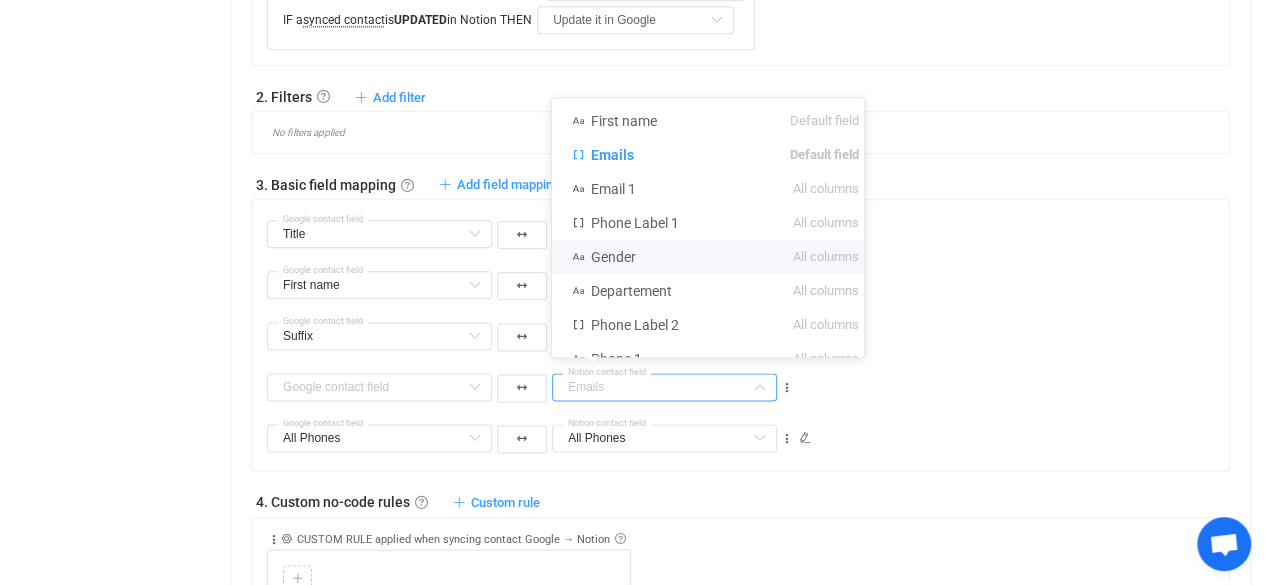 click on "Title Google contact field Nick Name Email 1 All columns Phone Label 1 All columns Gender All columns Departement All columns Phone Label 2 All columns Phone 1 All columns Full Name All columns Position Title All columns Address All columns Phone 2 All columns Email Label 1 All columns Birth All columns Nick Name All columns First name Already mapped Last name Already mapped Emails Already mapped All Phones Already mapped Work Phones Already mapped Mobile Phones Already mapped Notion contact field Title Middle name Default field Display name (read-only) Default field Title Default field Suffix Default field Description Default field Company Default field Job title Default field Department Default field All Websites Default field Home page Websites Default field (filtered) Work Websites Default field (filtered) Blog Websites Default field (filtered) Profile Websites Default field (filtered) Other Websites Default field (filtered) All Addresses → Country Default field All Addresses → State/Region Labels" at bounding box center (748, 225) 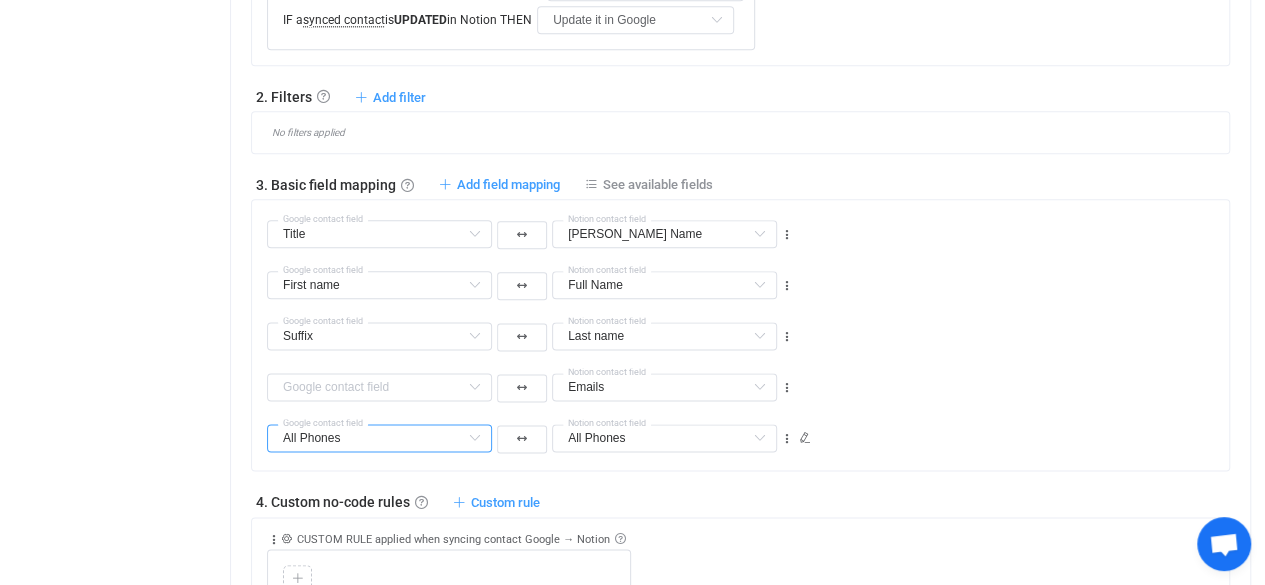 click on "All Phones" at bounding box center (379, 438) 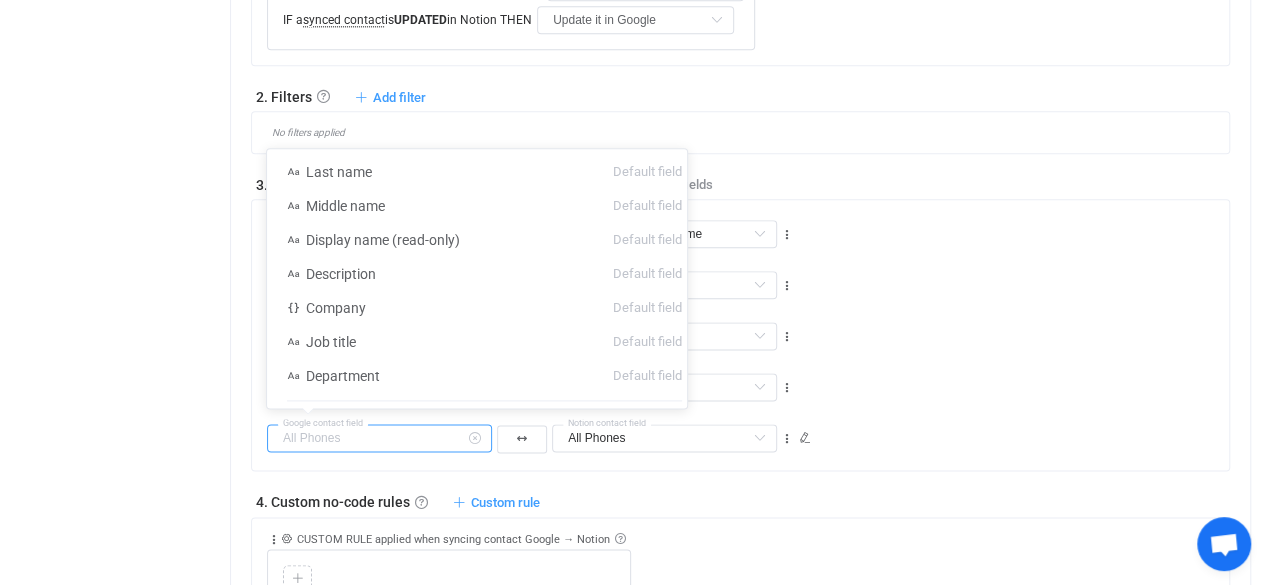 scroll, scrollTop: 404, scrollLeft: 0, axis: vertical 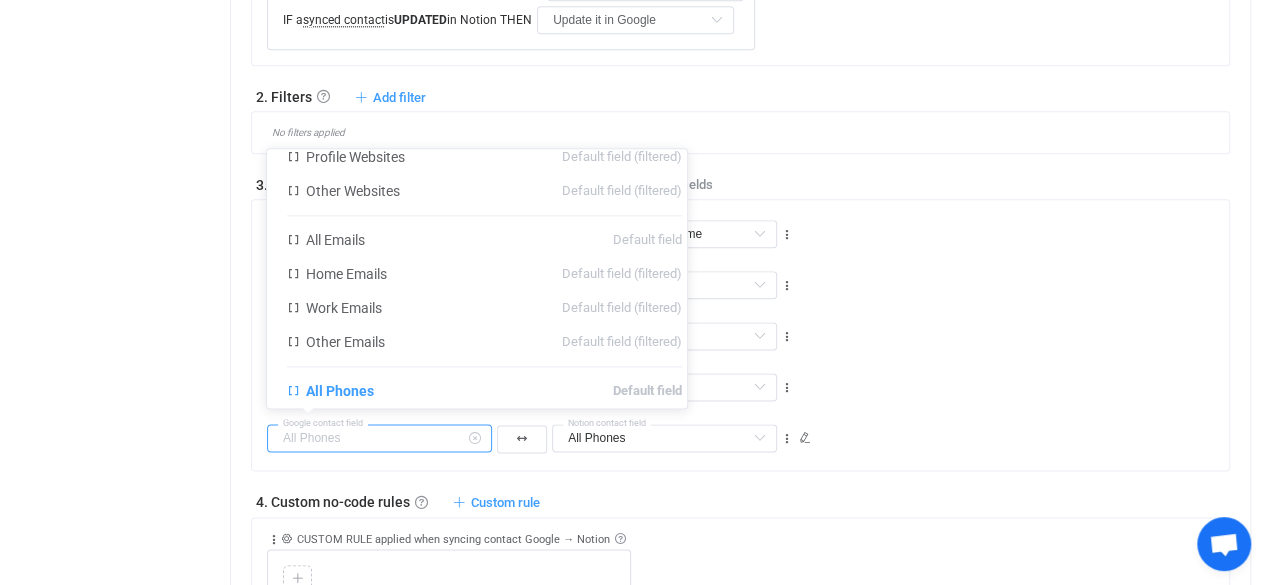click on "Overview Synchronizations Settings Billing Help" at bounding box center (110, 37) 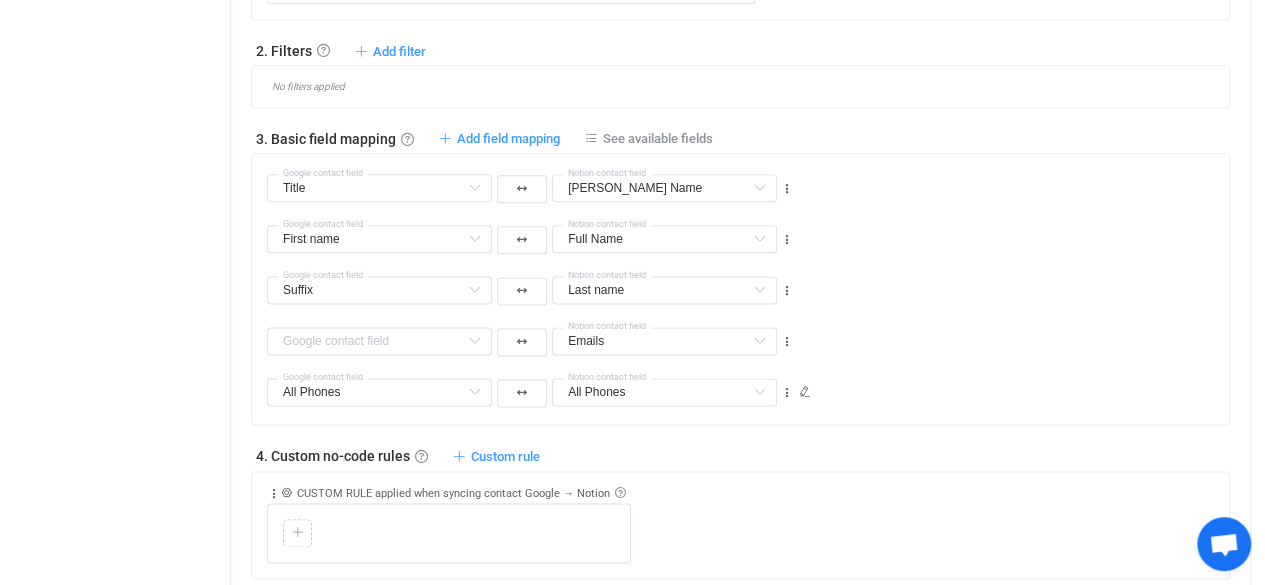 scroll, scrollTop: 1161, scrollLeft: 0, axis: vertical 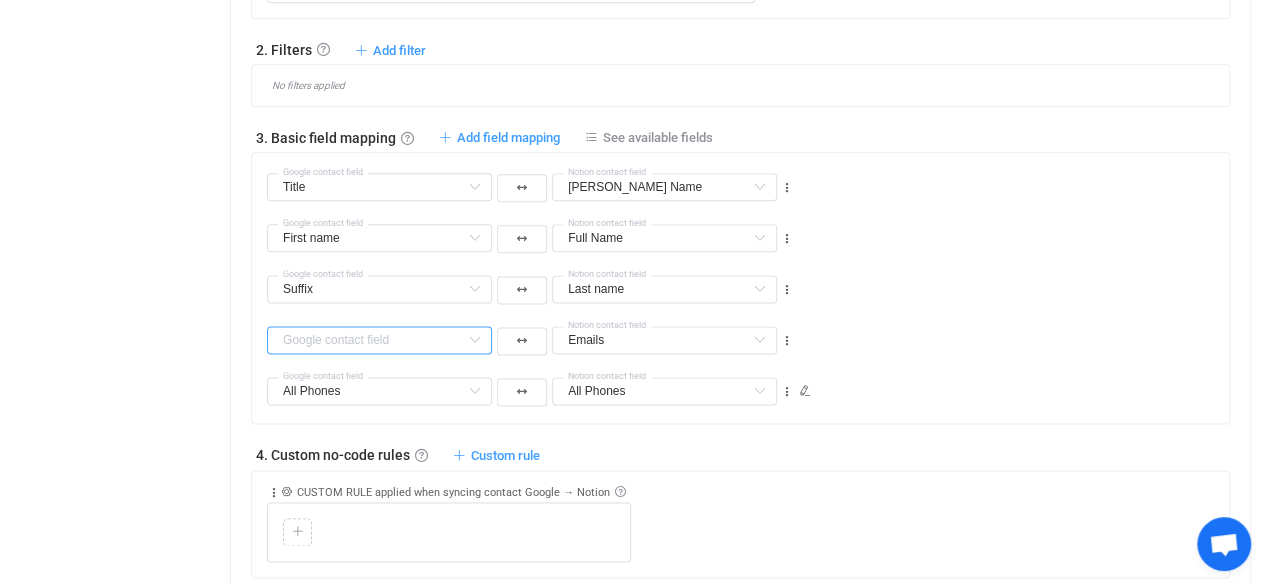 click at bounding box center (379, 340) 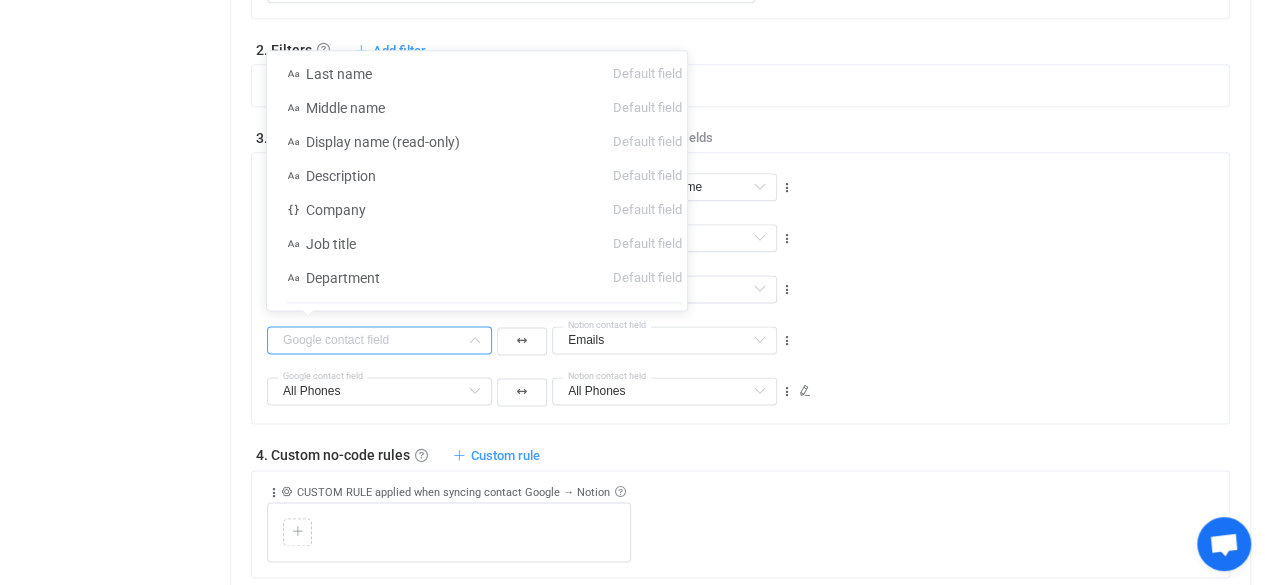click at bounding box center [379, 340] 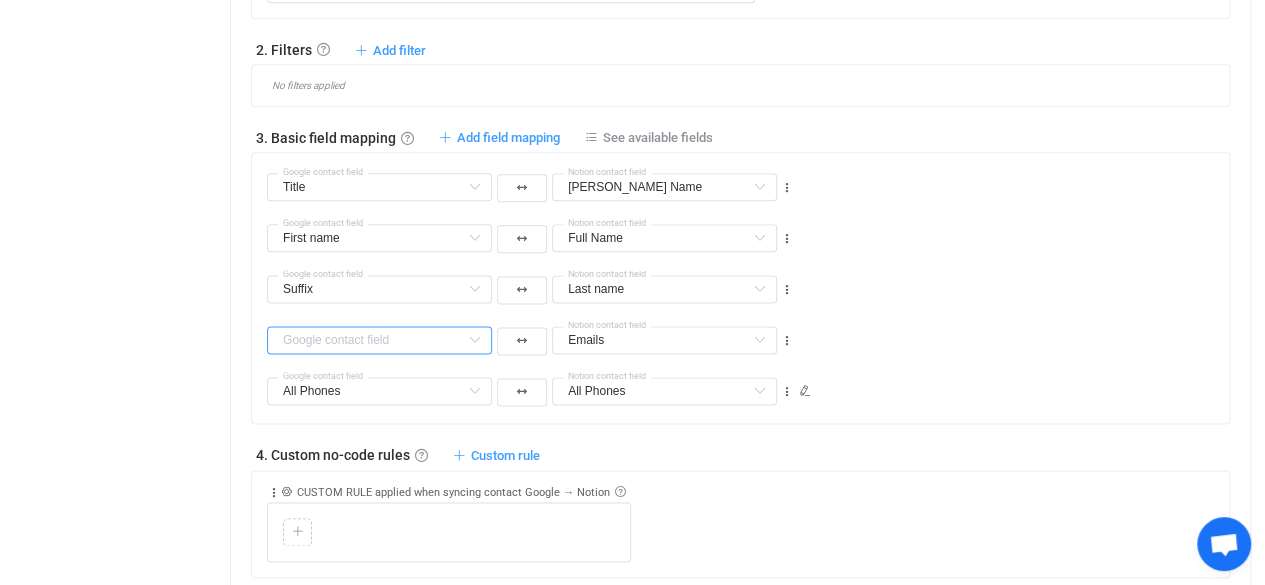 click at bounding box center [379, 340] 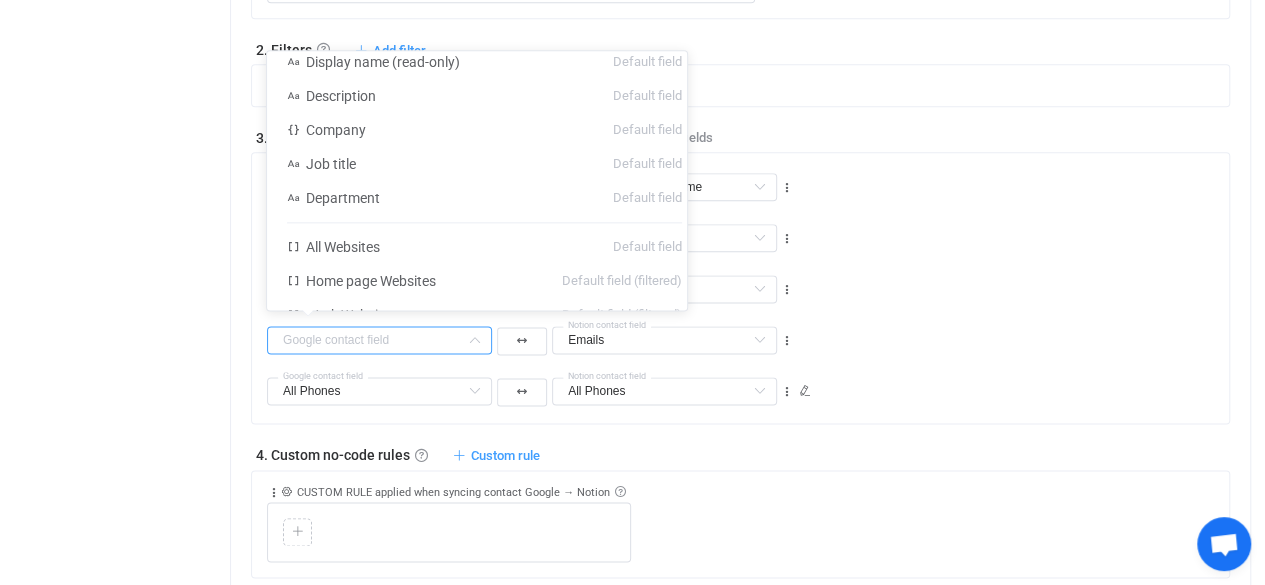 scroll, scrollTop: 94, scrollLeft: 0, axis: vertical 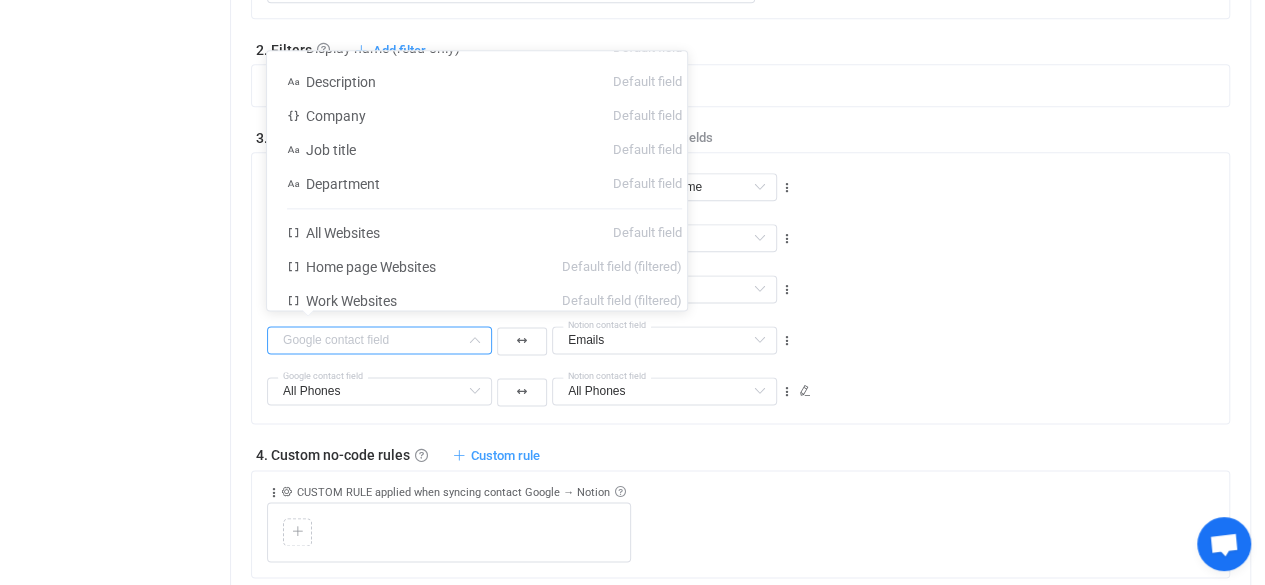 click on "Title Google contact field Nick Name Email 1 All columns Phone Label 1 All columns Gender All columns Departement All columns Phone Label 2 All columns Phone 1 All columns Full Name All columns Position Title All columns Address All columns Phone 2 All columns Email Label 1 All columns Birth All columns Nick Name All columns First name Already mapped Last name Already mapped Emails Already mapped All Phones Already mapped Work Phones Already mapped Mobile Phones Already mapped Notion contact field Title Middle name Default field Display name (read-only) Default field Title Default field Suffix Default field Description Default field Company Default field Job title Default field Department Default field All Websites Default field Home page Websites Default field (filtered) Work Websites Default field (filtered) Blog Websites Default field (filtered) Profile Websites Default field (filtered) Other Websites Default field (filtered) All Addresses → Country Default field All Addresses → State/Region Labels" at bounding box center (740, 288) 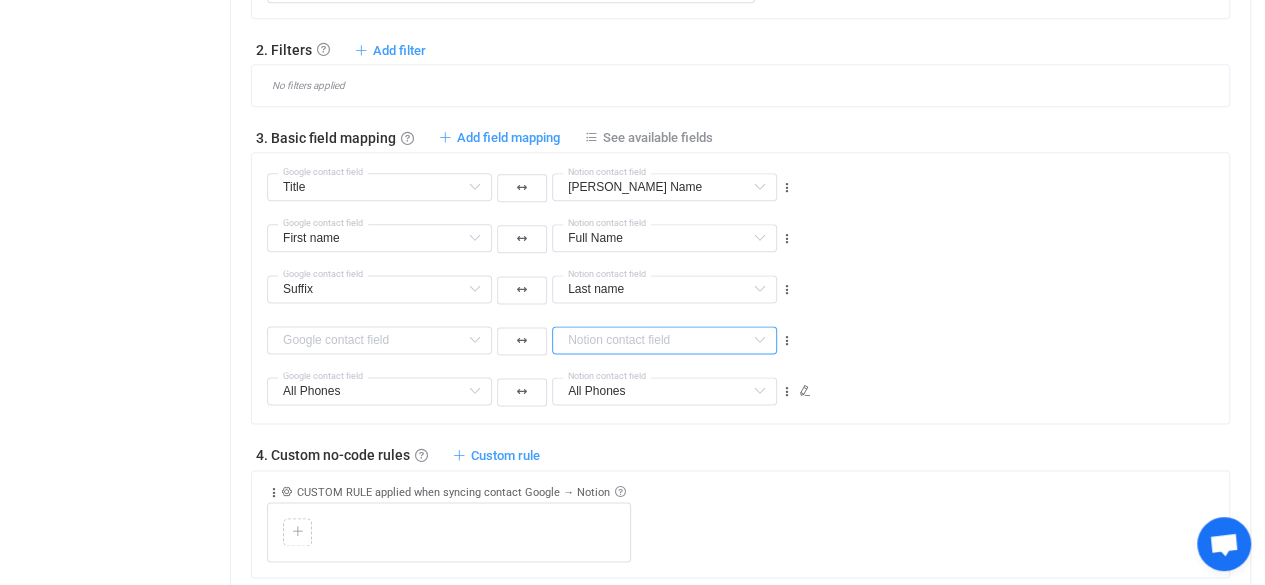 click at bounding box center (664, 340) 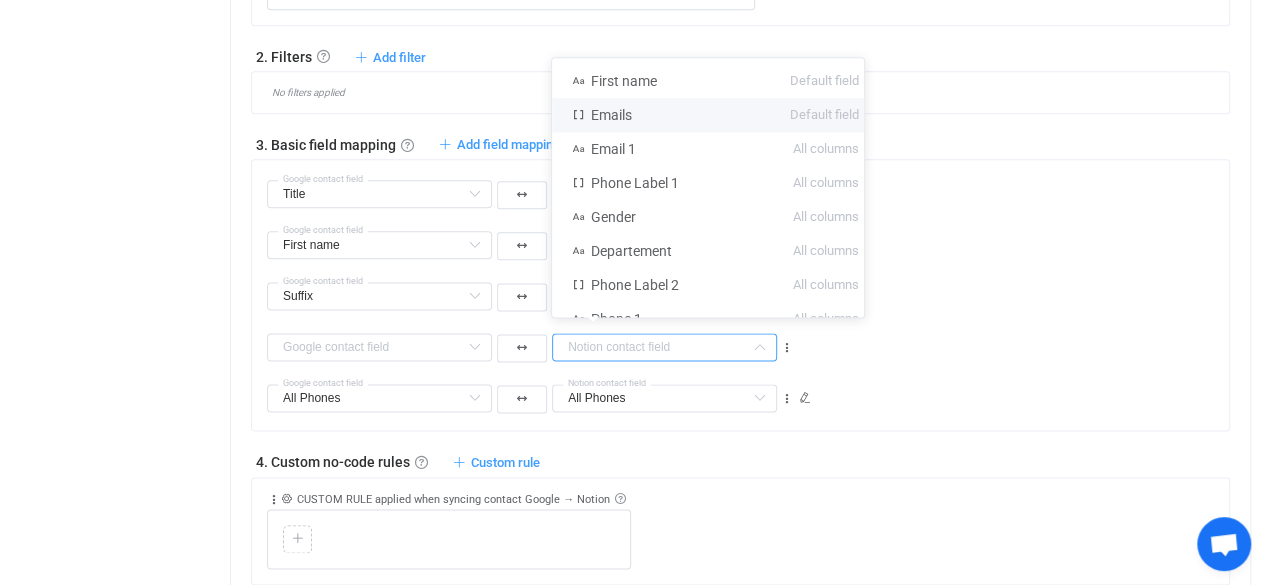 scroll, scrollTop: 1158, scrollLeft: 0, axis: vertical 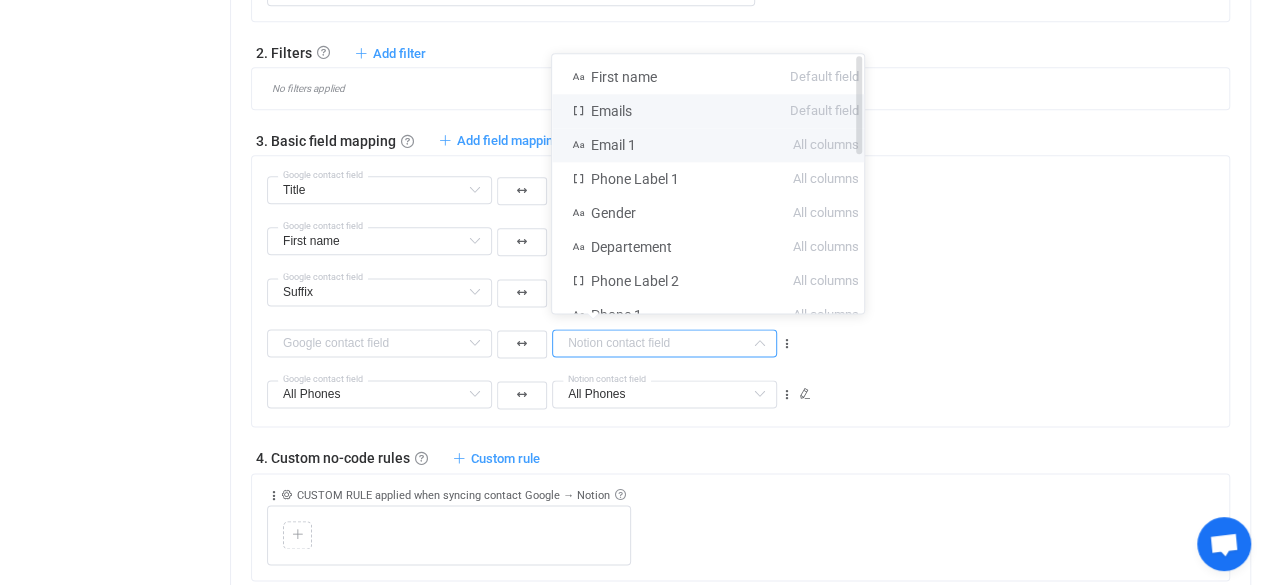 click on "All columns" at bounding box center [826, 145] 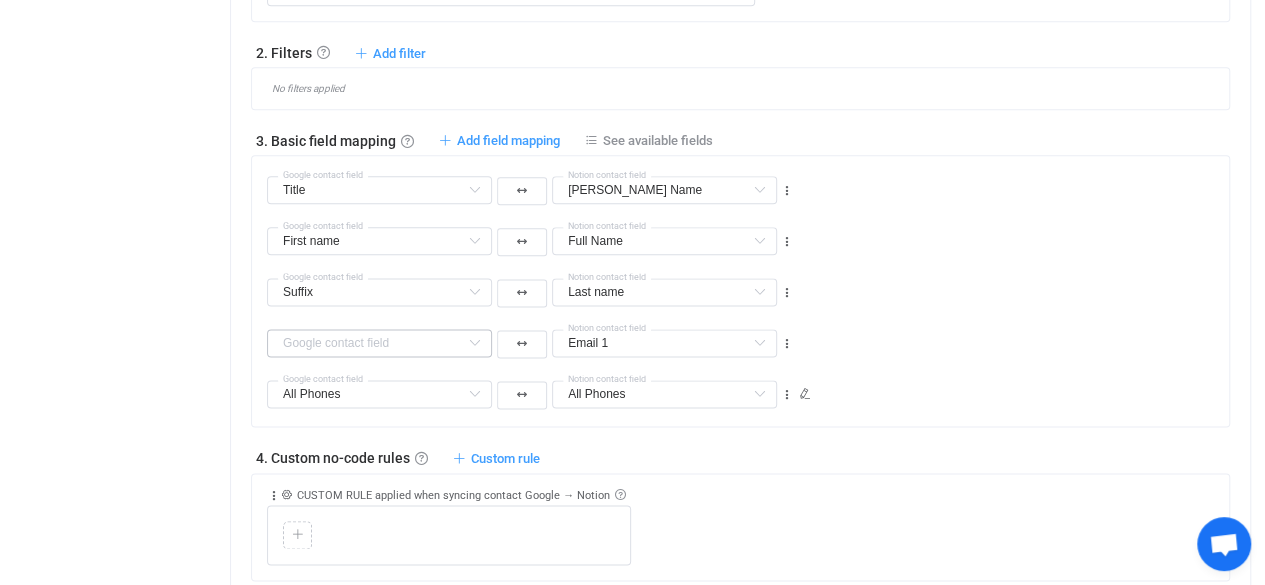 click at bounding box center [474, 343] 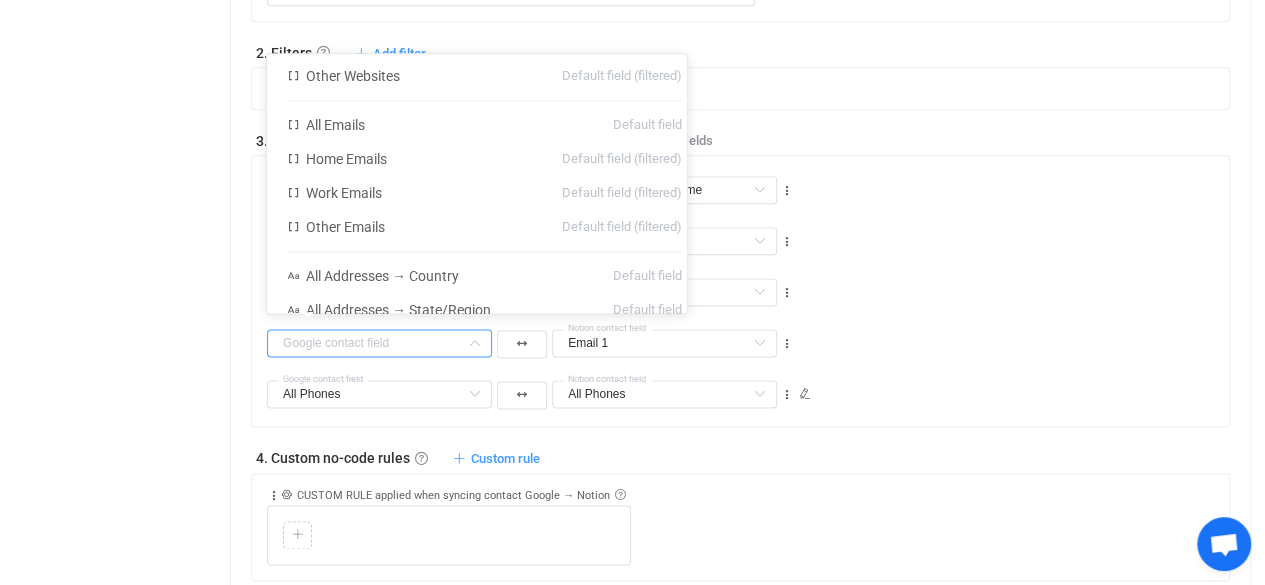 scroll, scrollTop: 427, scrollLeft: 0, axis: vertical 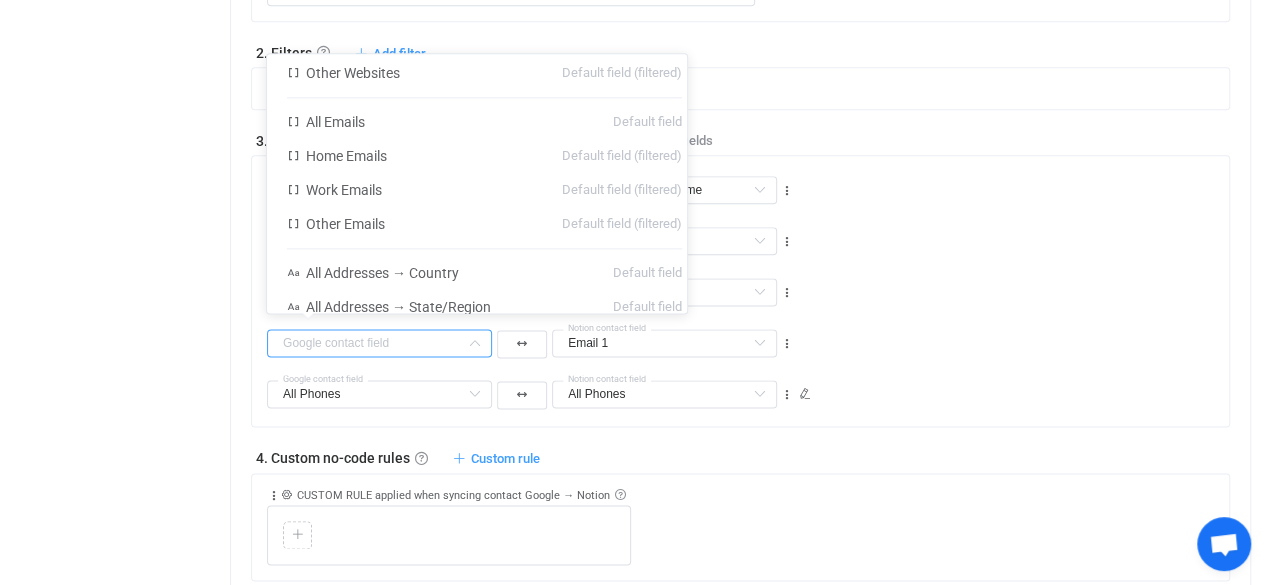 click on "Email 1 First name Default field Emails Default field Email 1 All columns Phone Label 1 All columns Gender All columns Departement All columns Phone Label 2 All columns Phone 1 All columns Position Title All columns Address All columns Phone 2 All columns Email Label 1 All columns Birth All columns Last name Already mapped All Phones Already mapped Work Phones Already mapped Mobile Phones Already mapped Full Name Already mapped Nick Name Already mapped Notion contact field Last name Default field Middle name Default field Display name (read-only) Default field Description Default field Company Default field Job title Default field Department Default field All Websites Default field Home page Websites Default field (filtered) Work Websites Default field (filtered) Blog Websites Default field (filtered) Profile Websites Default field (filtered) Other Websites Default field (filtered) All Emails Default field Home Emails Default field (filtered) Work Emails Default field (filtered) Other Emails All Addresses" at bounding box center [748, 334] 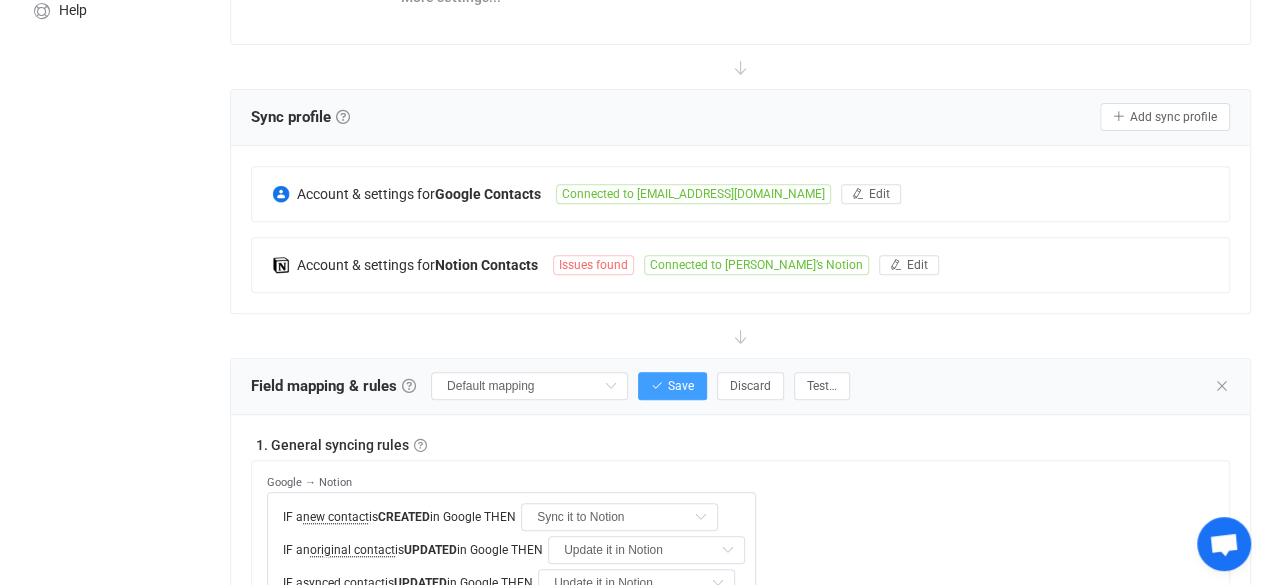 scroll, scrollTop: 322, scrollLeft: 0, axis: vertical 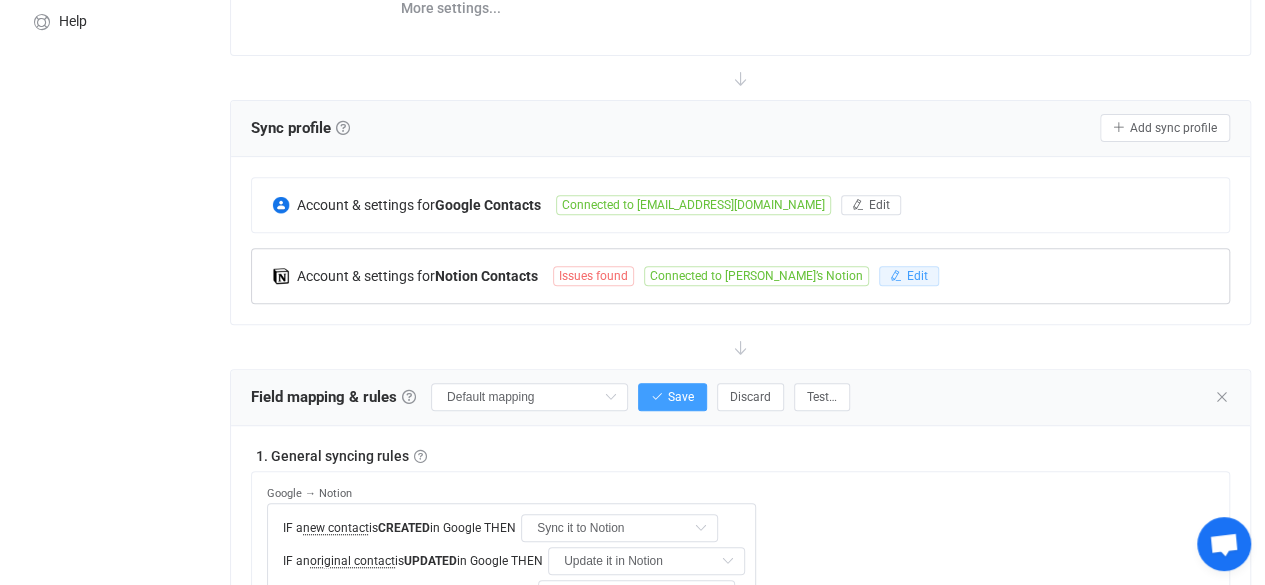 click on "Edit" at bounding box center [917, 276] 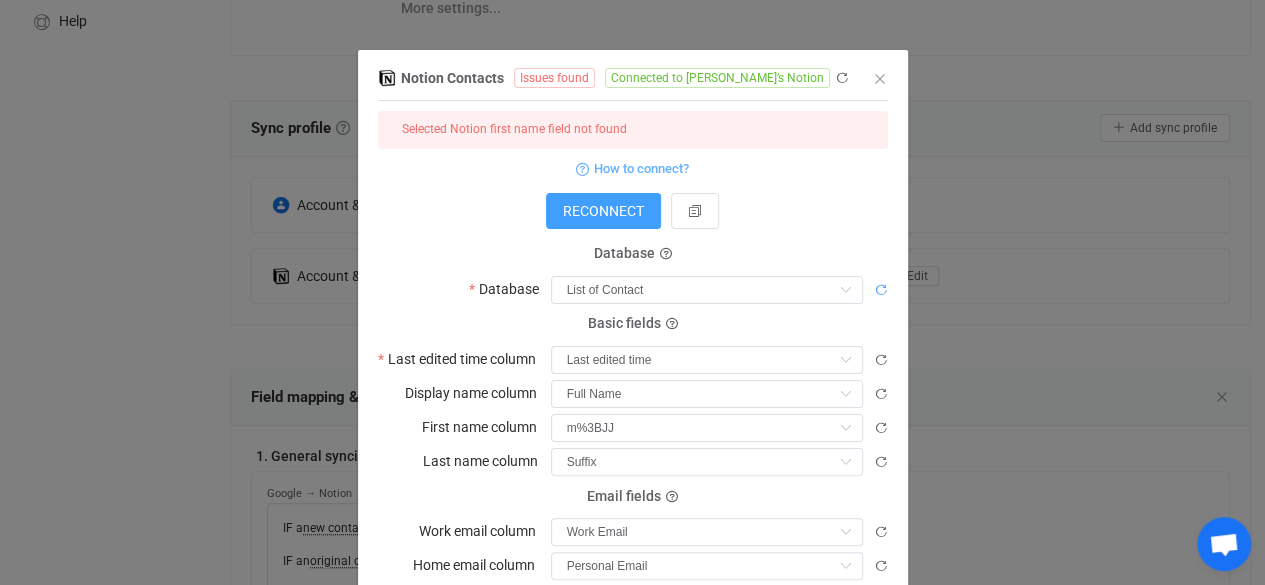 click at bounding box center (881, 290) 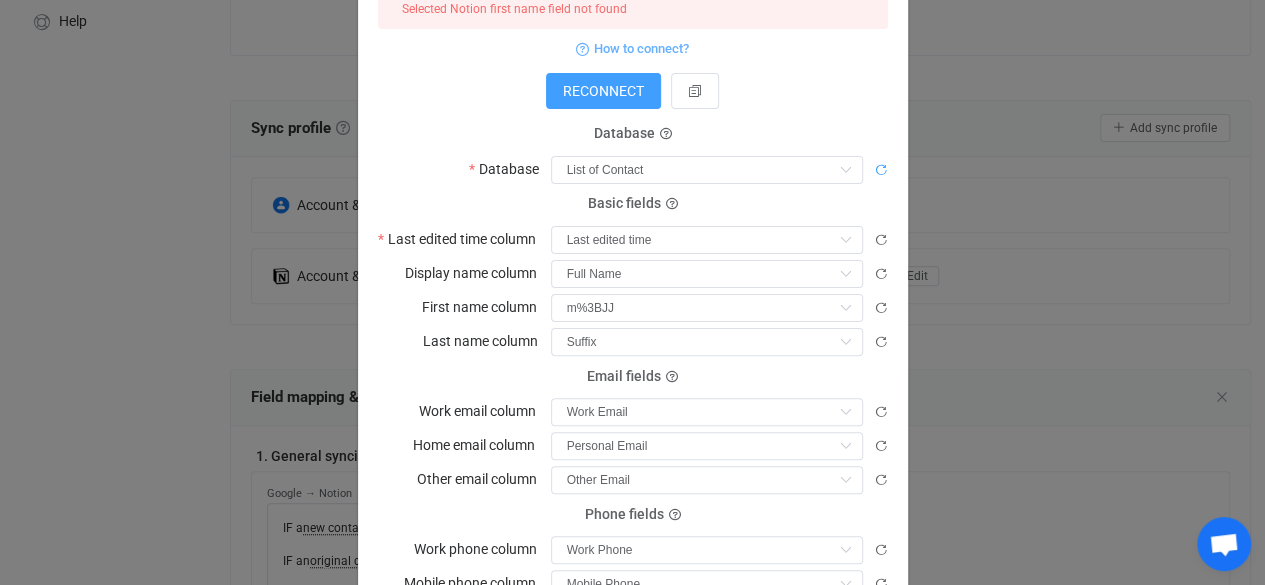 scroll, scrollTop: 154, scrollLeft: 0, axis: vertical 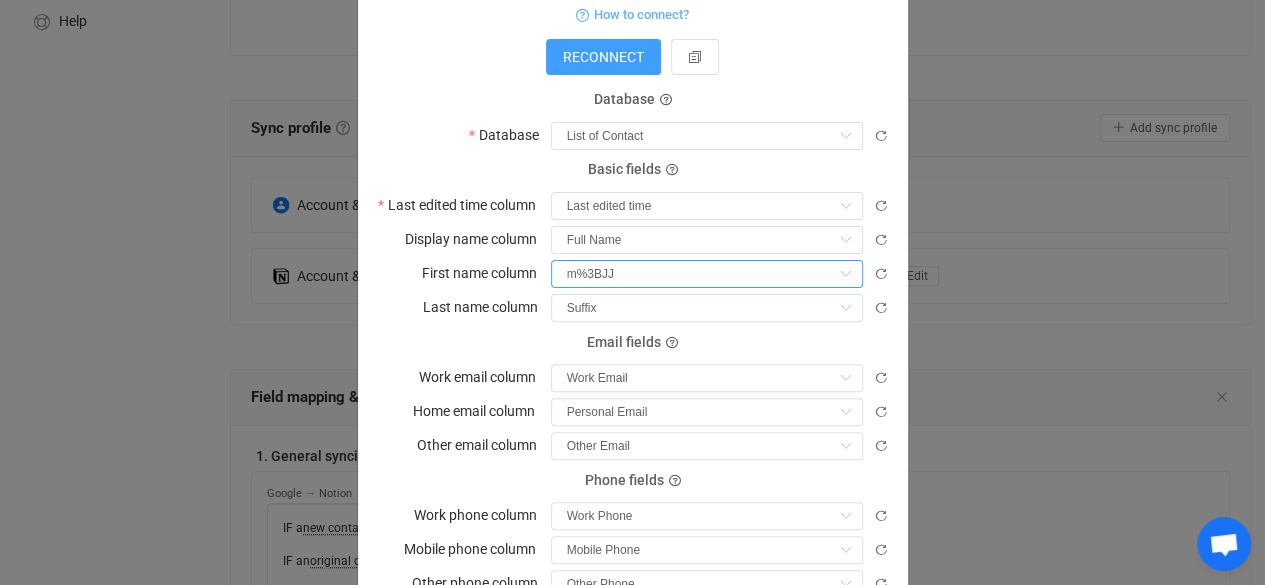 click on "m%3BJJ" at bounding box center (707, 274) 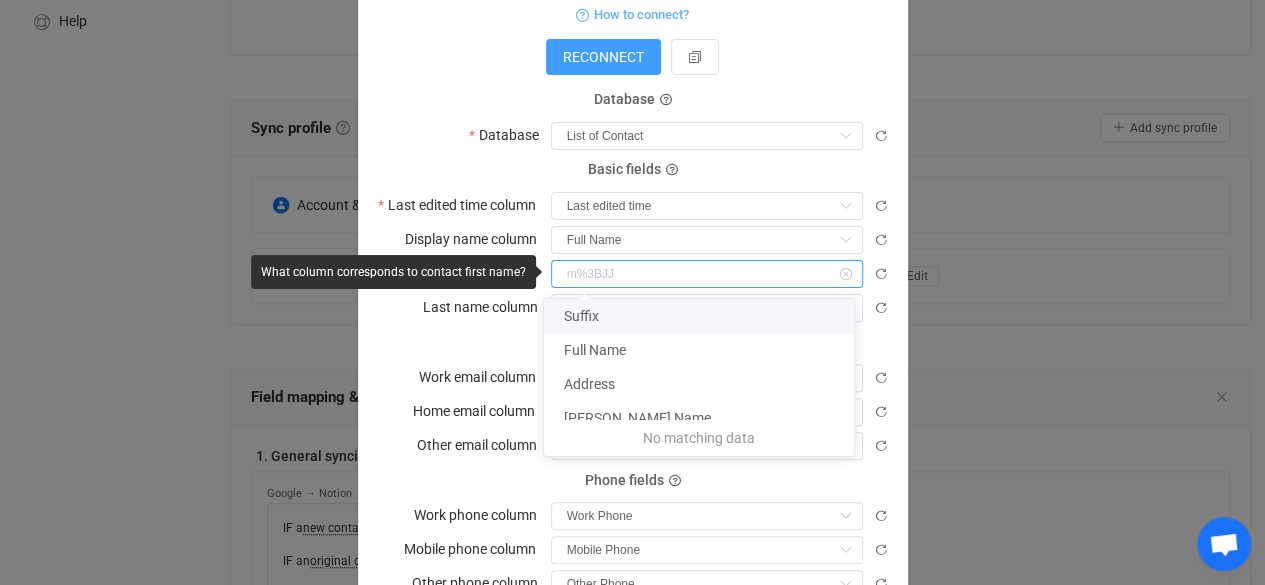 click on "Email fields Work email column Work Email Personal Email Other Email Work Email" at bounding box center (633, 367) 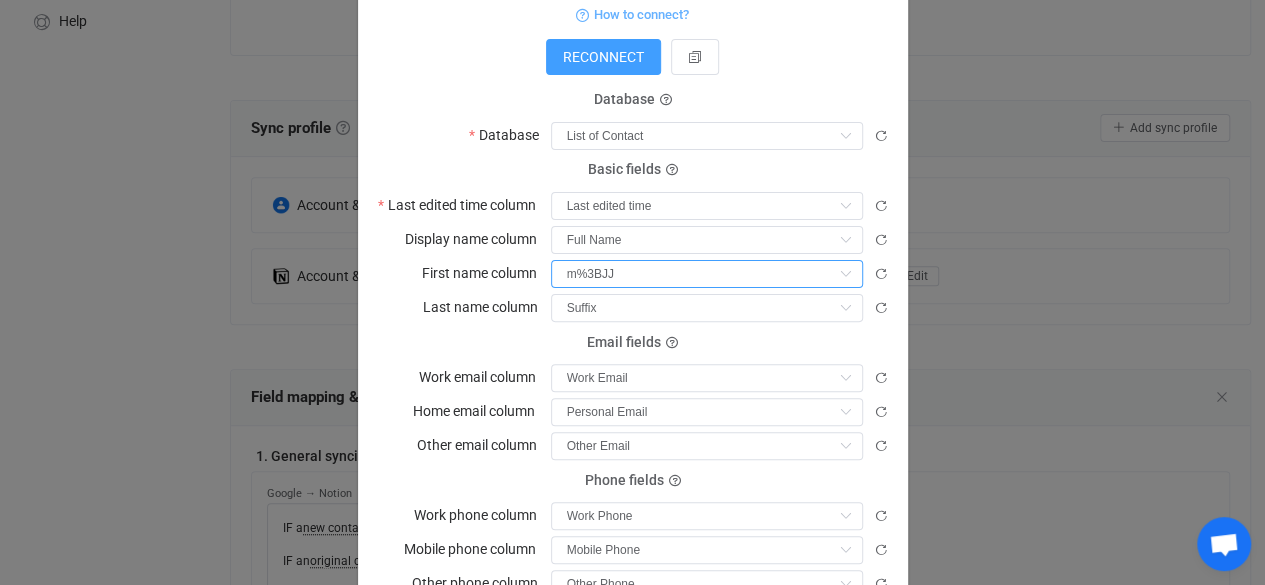 click on "m%3BJJ" at bounding box center [707, 274] 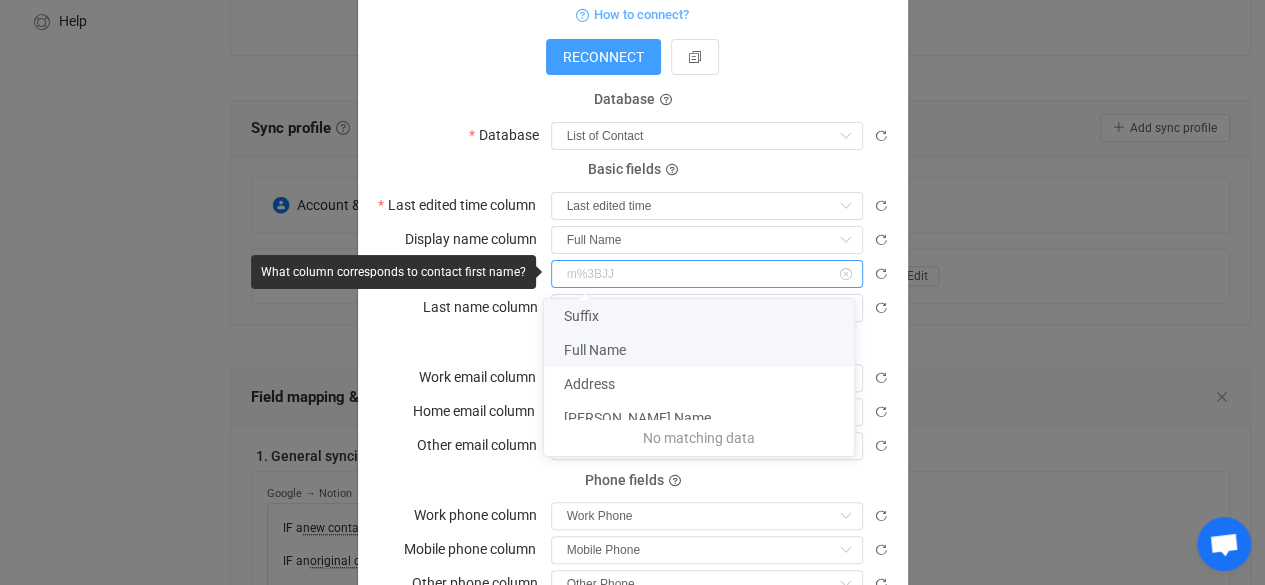 click on "Full Name" at bounding box center (706, 350) 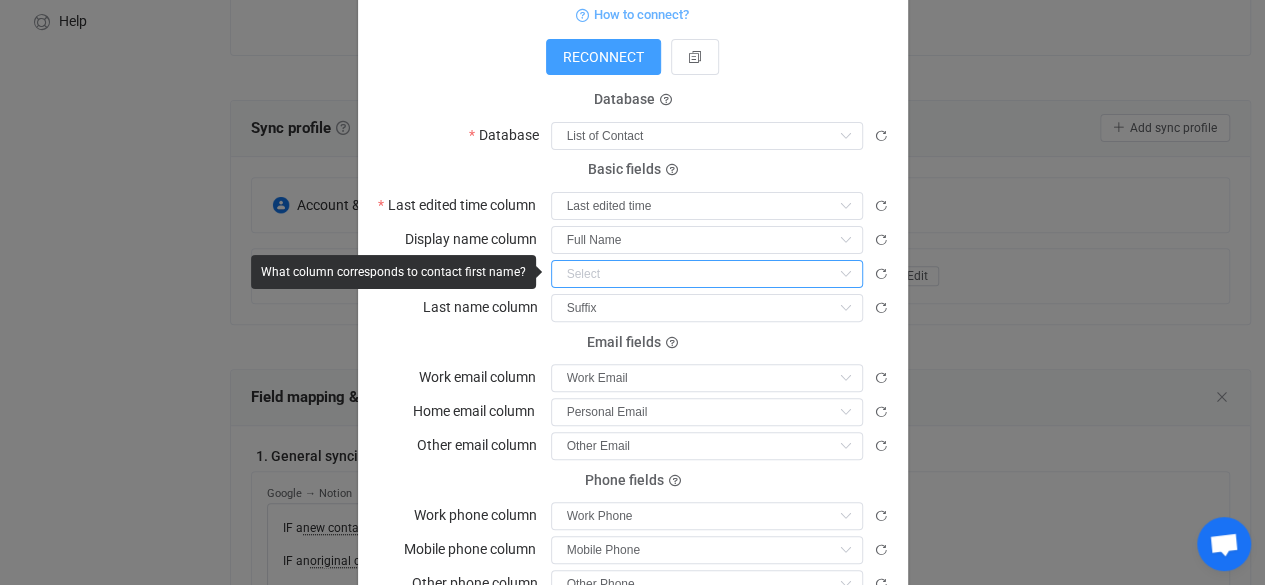 type on "Full Name" 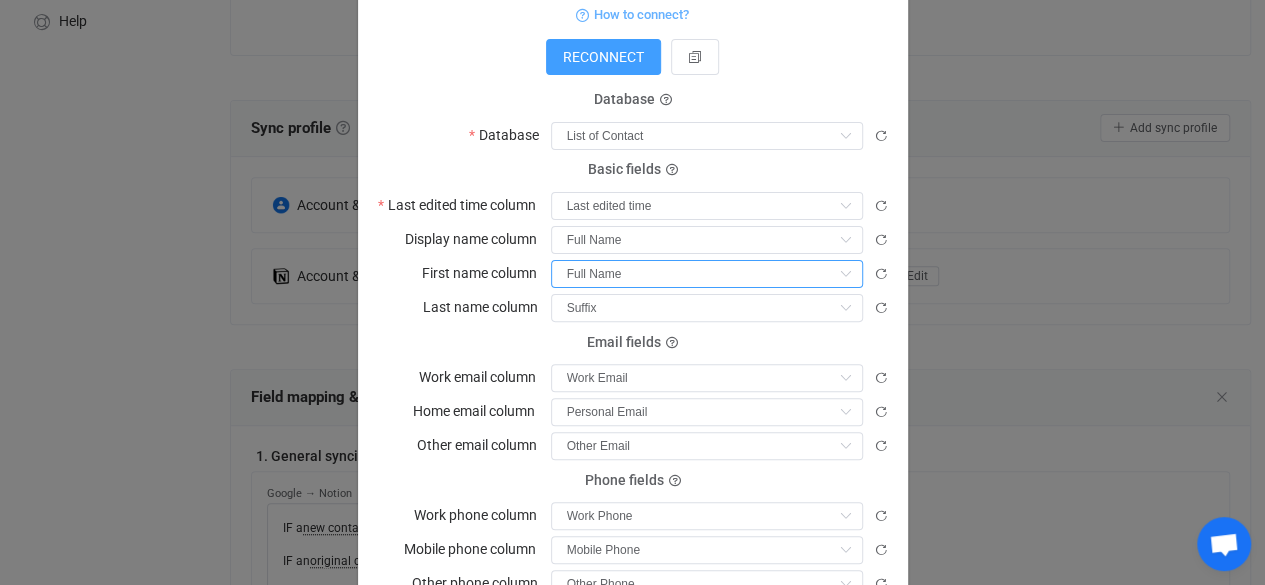 click on "Full Name" at bounding box center [707, 274] 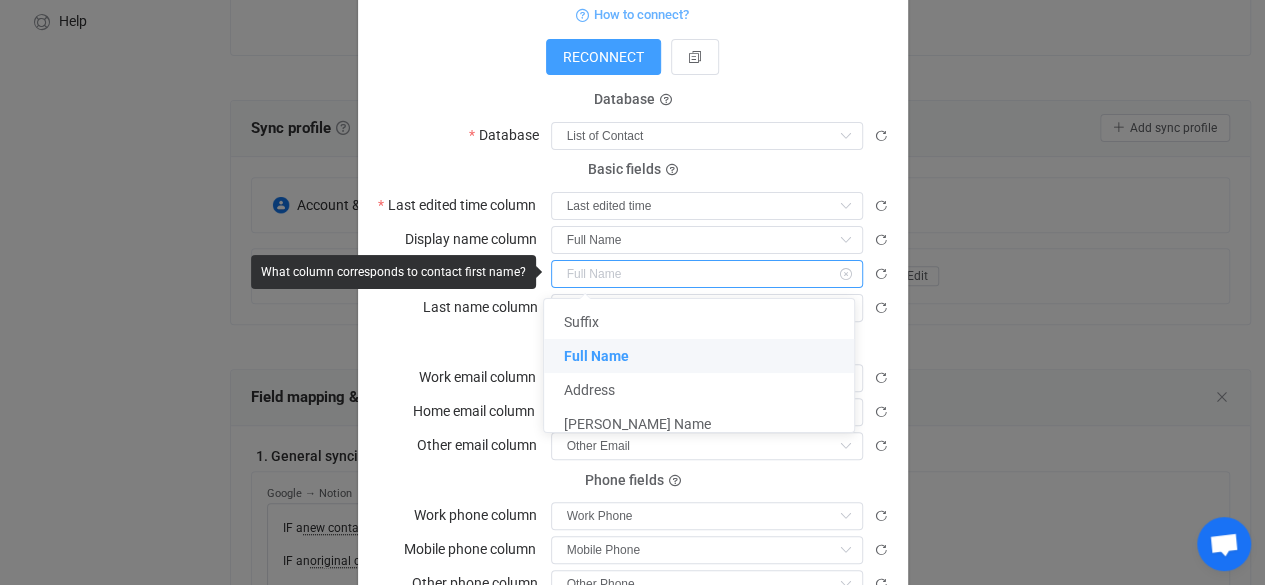 click at bounding box center [707, 274] 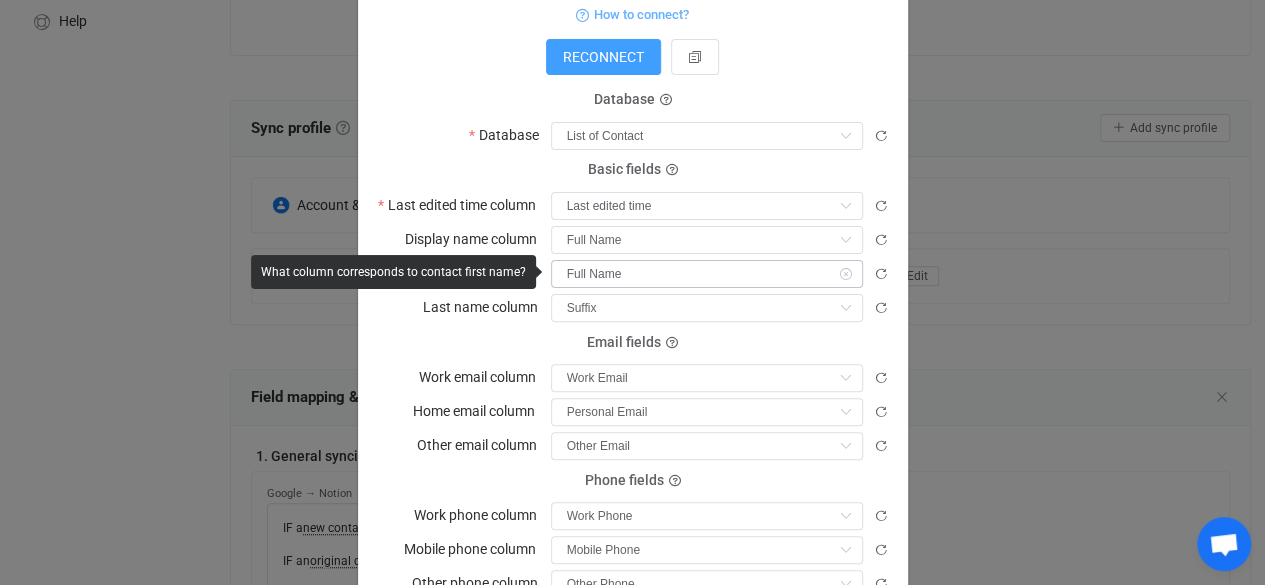 click at bounding box center [845, 274] 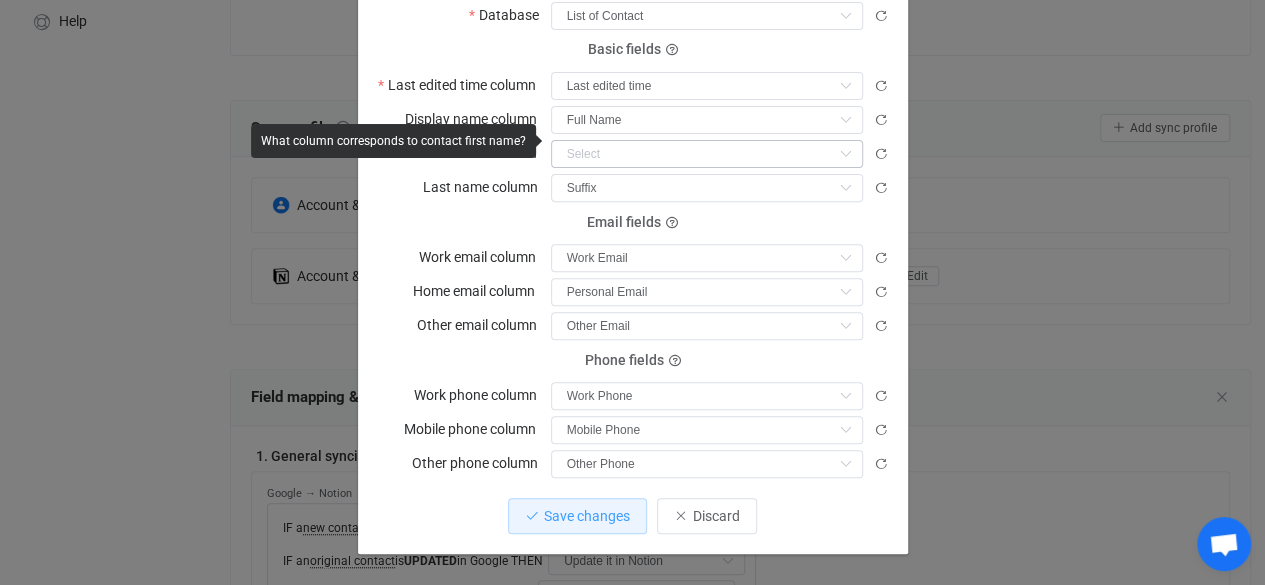 scroll, scrollTop: 288, scrollLeft: 0, axis: vertical 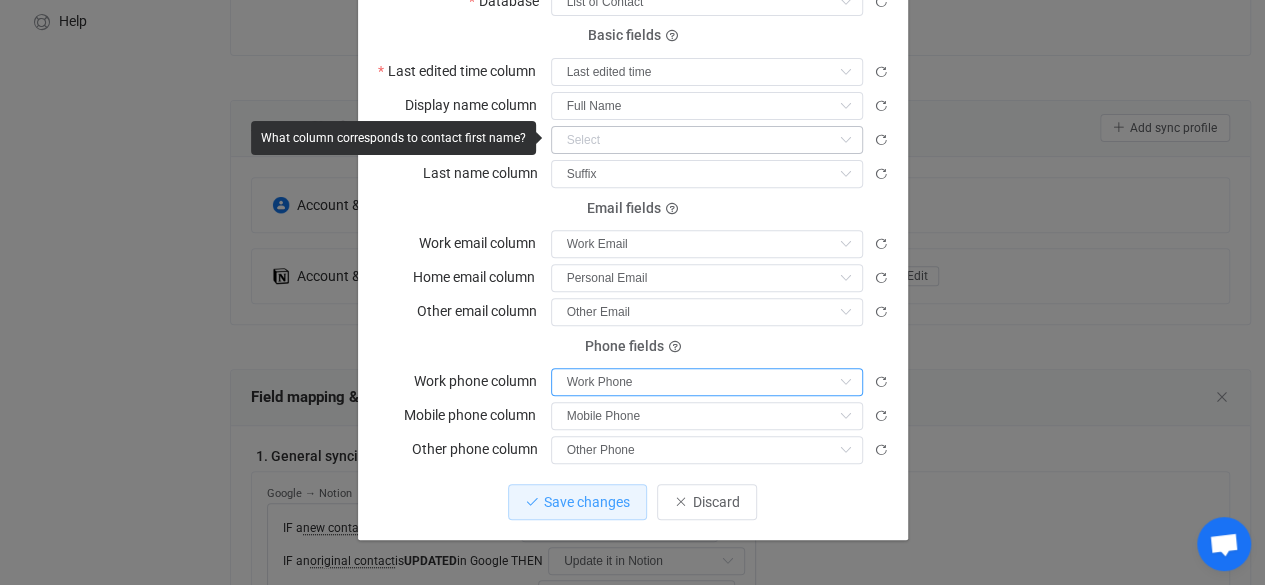 click on "Work Phone" at bounding box center [707, 382] 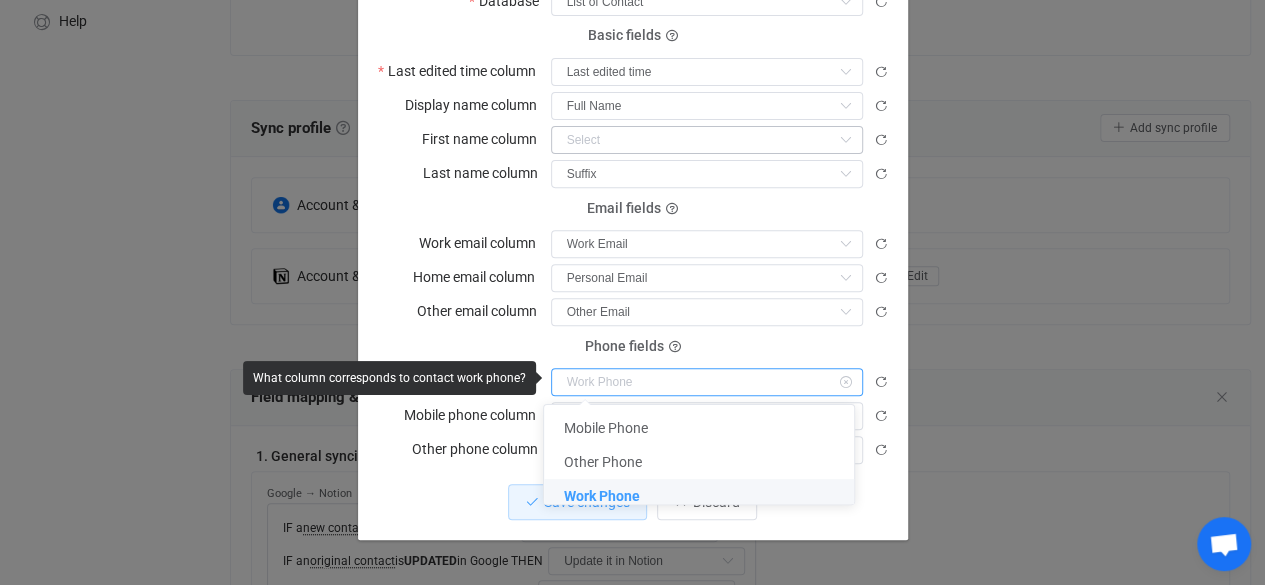 click on "Work Phone" at bounding box center (706, 496) 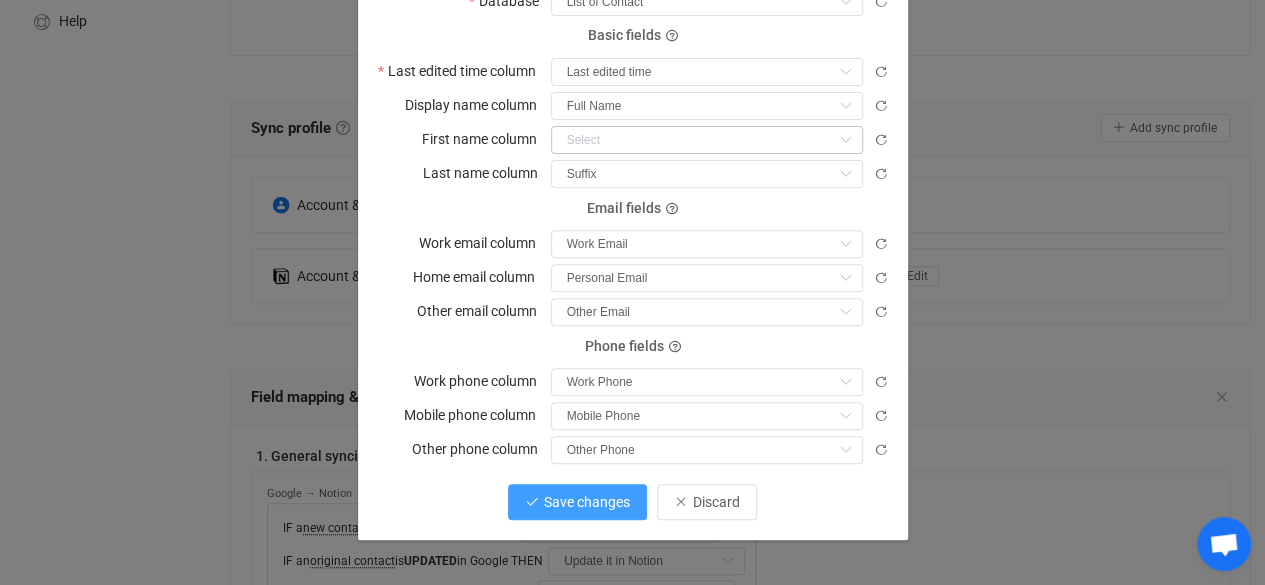 click on "Save changes" at bounding box center (577, 502) 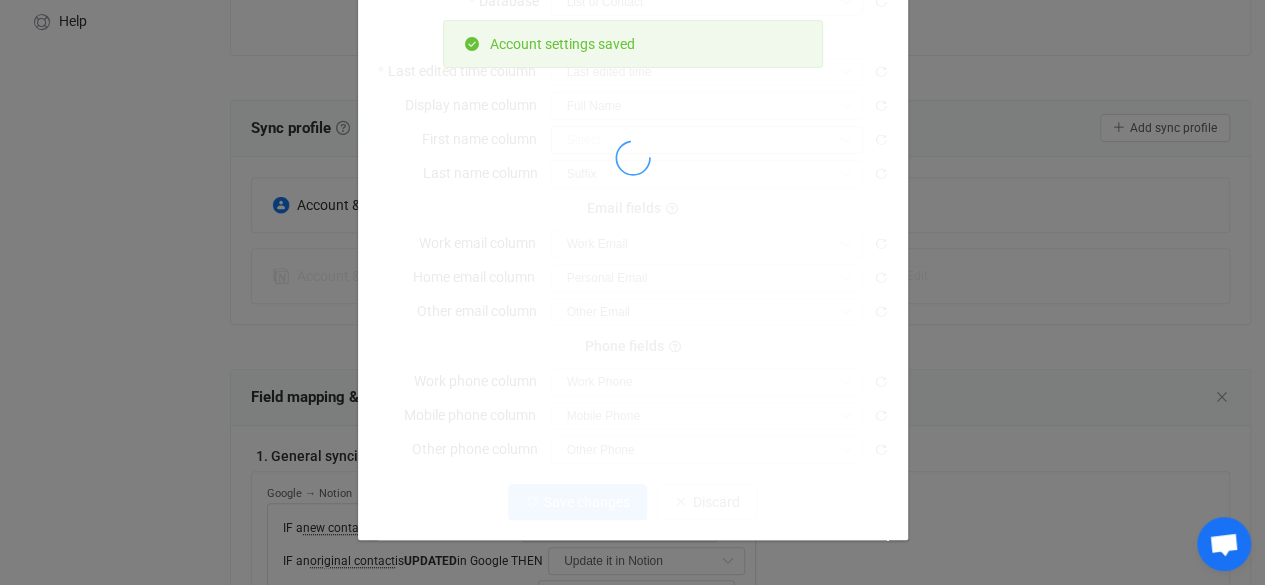scroll, scrollTop: 250, scrollLeft: 0, axis: vertical 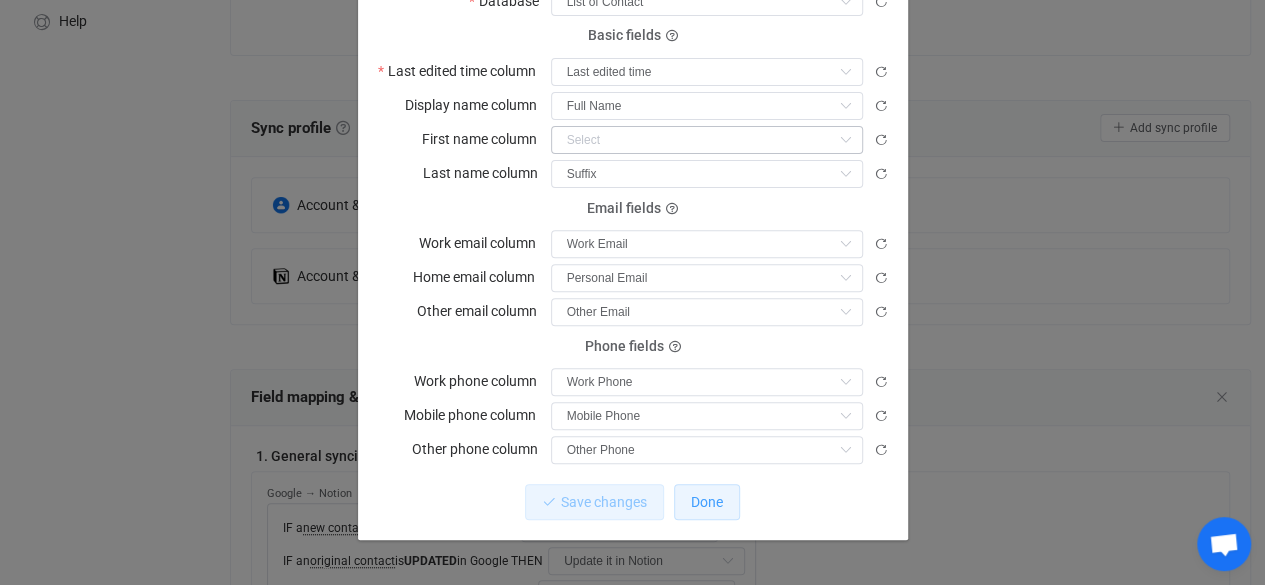 click on "Done" at bounding box center (707, 502) 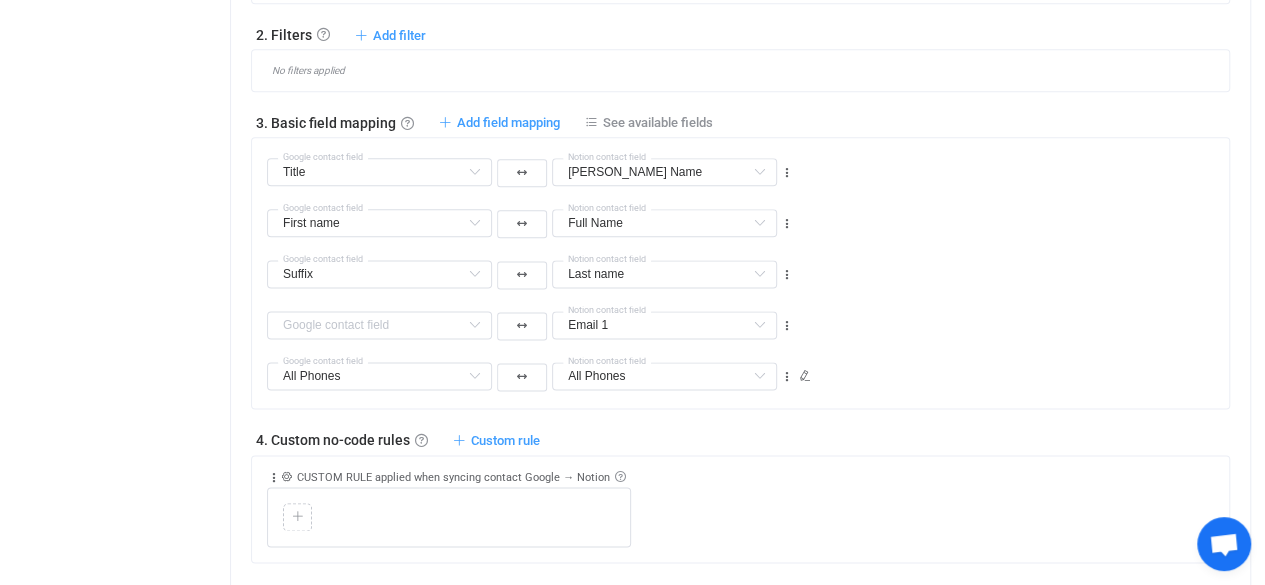 scroll, scrollTop: 1168, scrollLeft: 0, axis: vertical 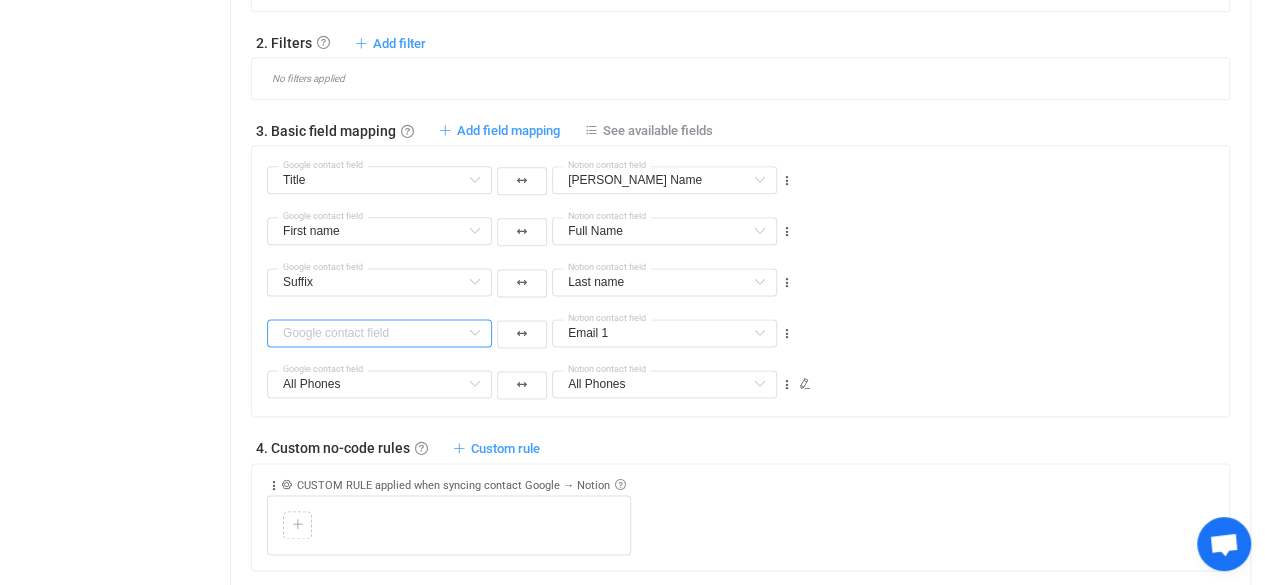 click at bounding box center (379, 333) 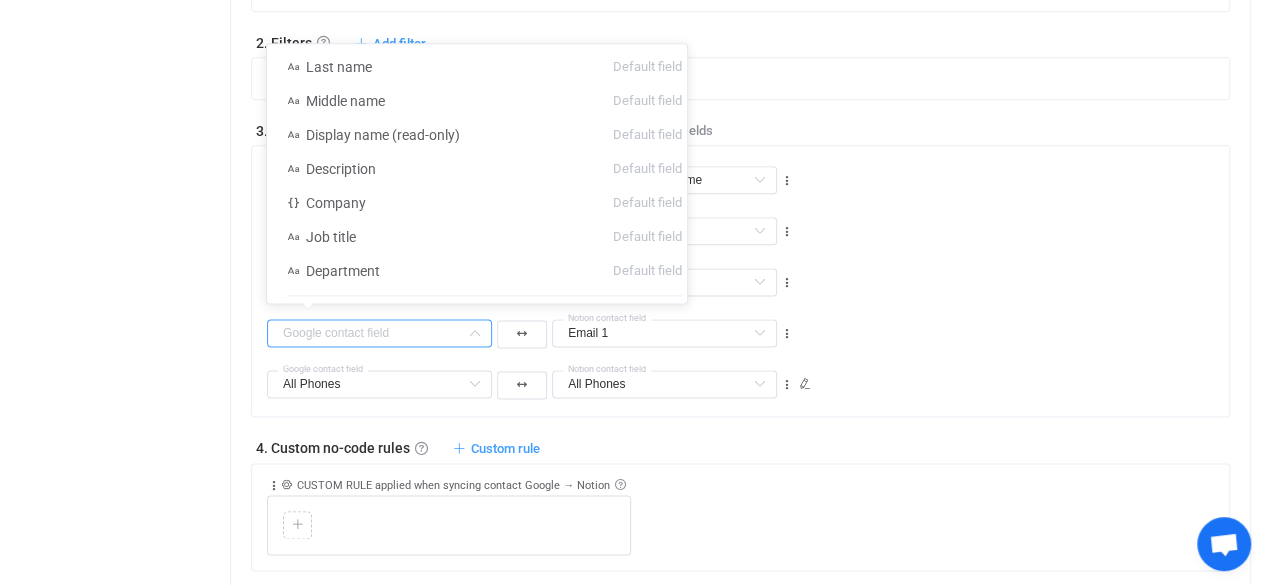 click on "Email 1 First name Default field Emails Default field Email 1 All columns Phone Label 1 All columns Gender All columns Departement All columns Phone Label 2 All columns Phone 1 All columns Position Title All columns Address All columns Phone 2 All columns Email Label 1 All columns Birth All columns Last name Already mapped All Phones Already mapped Work Phones Already mapped Mobile Phones Already mapped Full Name Already mapped Nick Name Already mapped Notion contact field Last name Default field Middle name Default field Display name (read-only) Default field Description Default field Company Default field Job title Default field Department Default field All Websites Default field Home page Websites Default field (filtered) Work Websites Default field (filtered) Blog Websites Default field (filtered) Profile Websites Default field (filtered) Other Websites Default field (filtered) All Emails Default field Home Emails Default field (filtered) Work Emails Default field (filtered) Other Emails All Addresses" at bounding box center [748, 324] 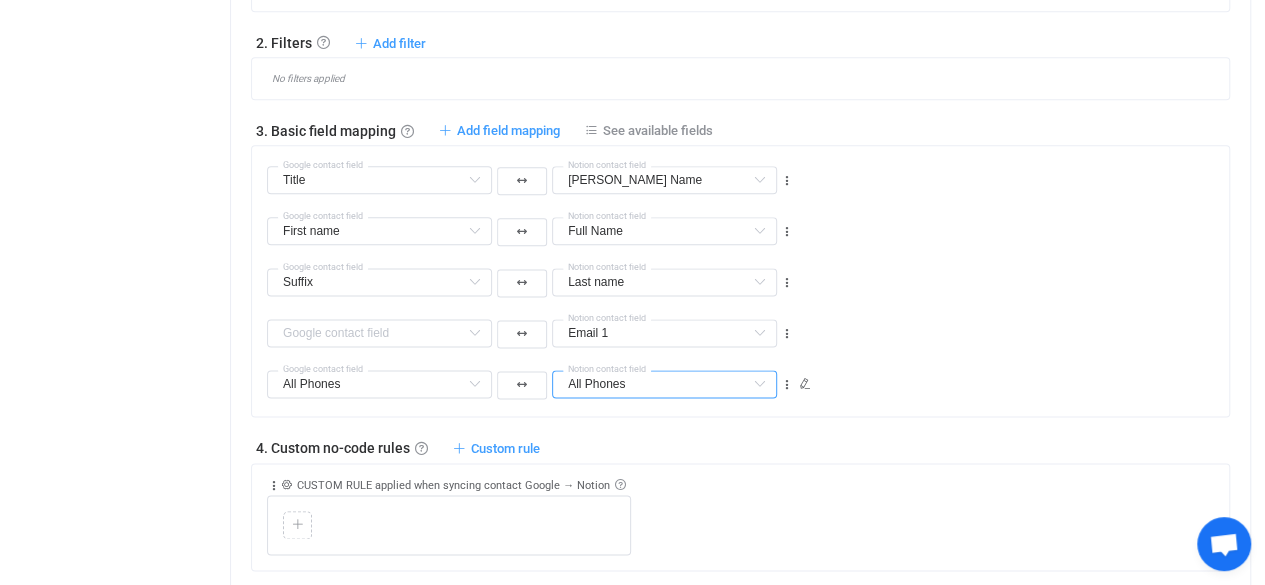 click on "All Phones" at bounding box center (664, 384) 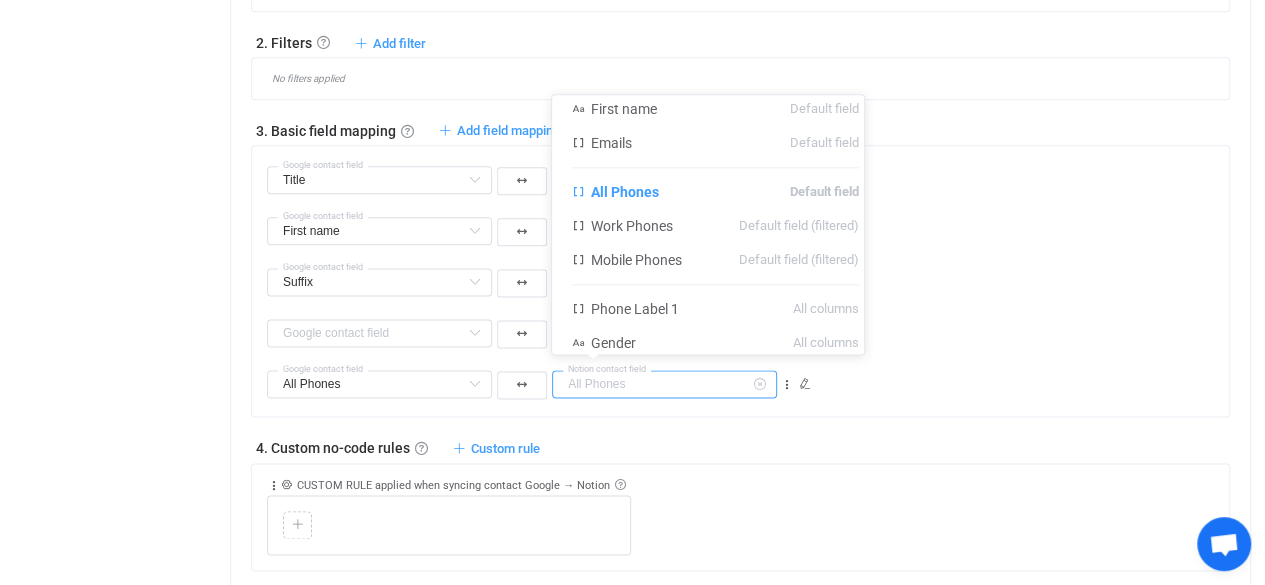 scroll, scrollTop: 0, scrollLeft: 0, axis: both 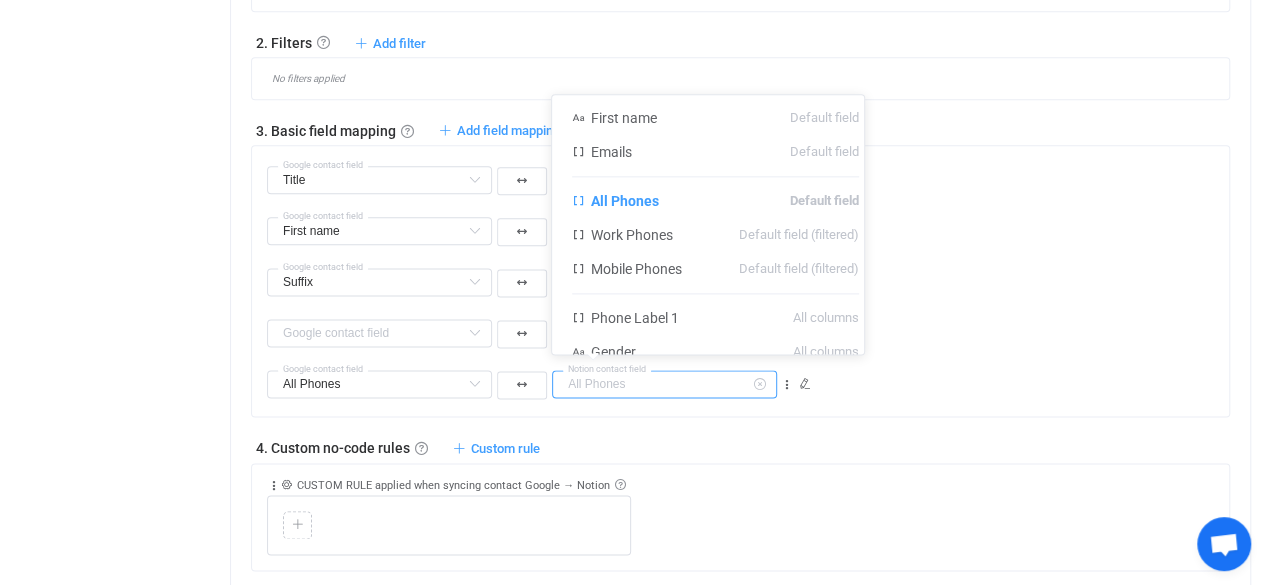 click on "Suffix Google contact field Last name Last name Default field Email 1 All columns Phone Label 1 All columns Gender All columns Departement All columns Phone Label 2 All columns Phone 1 All columns Full Name All columns Position Title All columns Address All columns Phone 2 All columns Email Label 1 All columns Nick Name All columns First name Already mapped Emails Already mapped All Phones Already mapped Work Phones Already mapped Mobile Phones Already mapped Birth Incompatible Notion contact field Suffix Last name Default field Middle name Default field Display name (read-only) Default field Suffix Default field Description Default field Company Default field Job title Default field Department Default field All Websites Default field Home page Websites Default field (filtered) Work Websites Default field (filtered) Blog Websites Default field (filtered) Profile Websites Default field (filtered) Other Websites Default field (filtered) All Addresses → Country Default field All Addresses → State/Region" at bounding box center (748, 273) 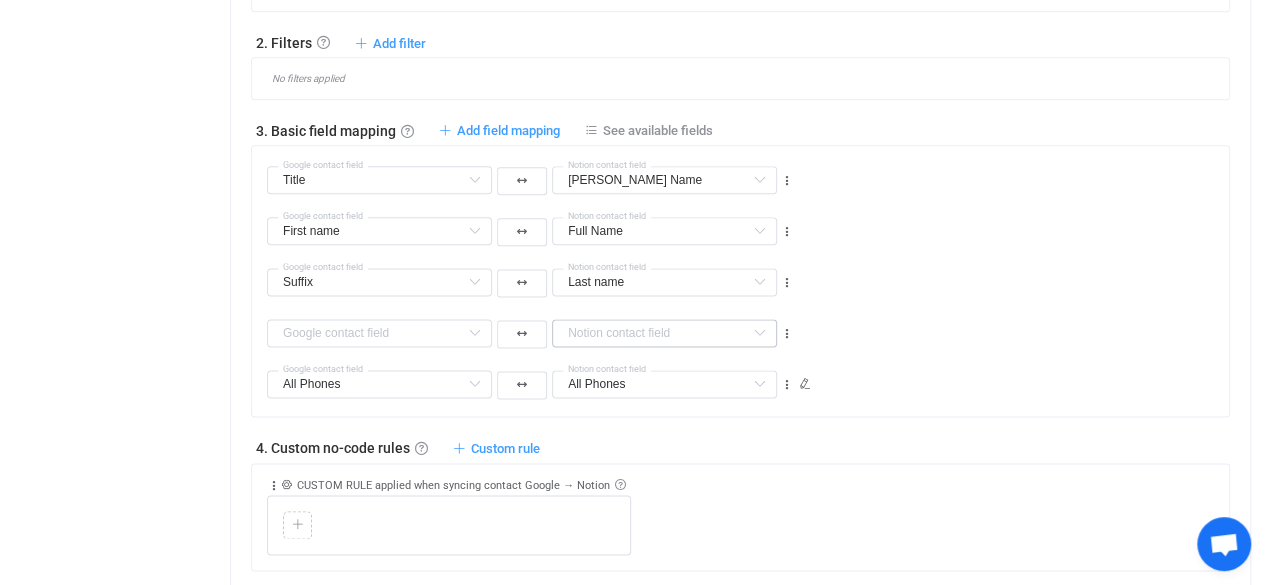 click at bounding box center [759, 333] 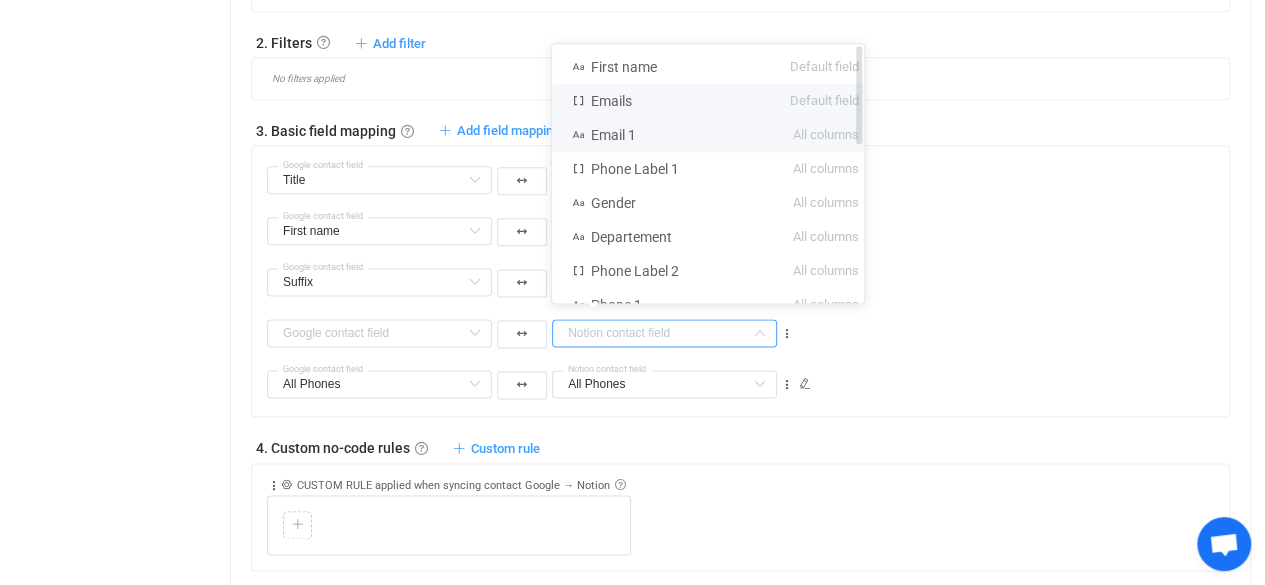 click on "Default field" at bounding box center (824, 101) 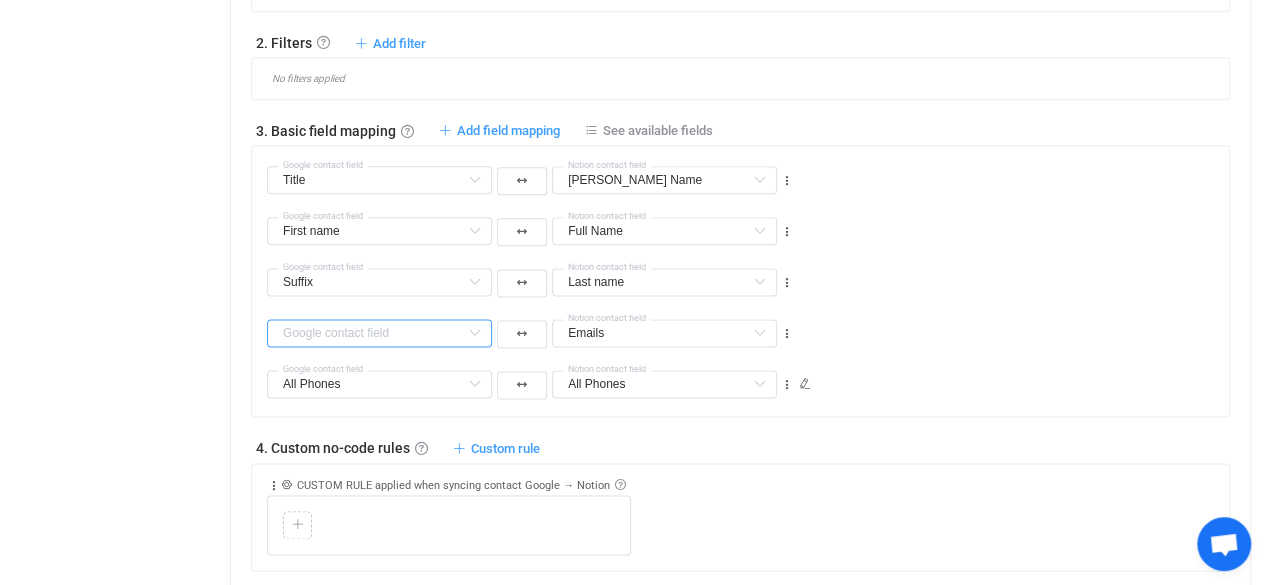 click at bounding box center [379, 333] 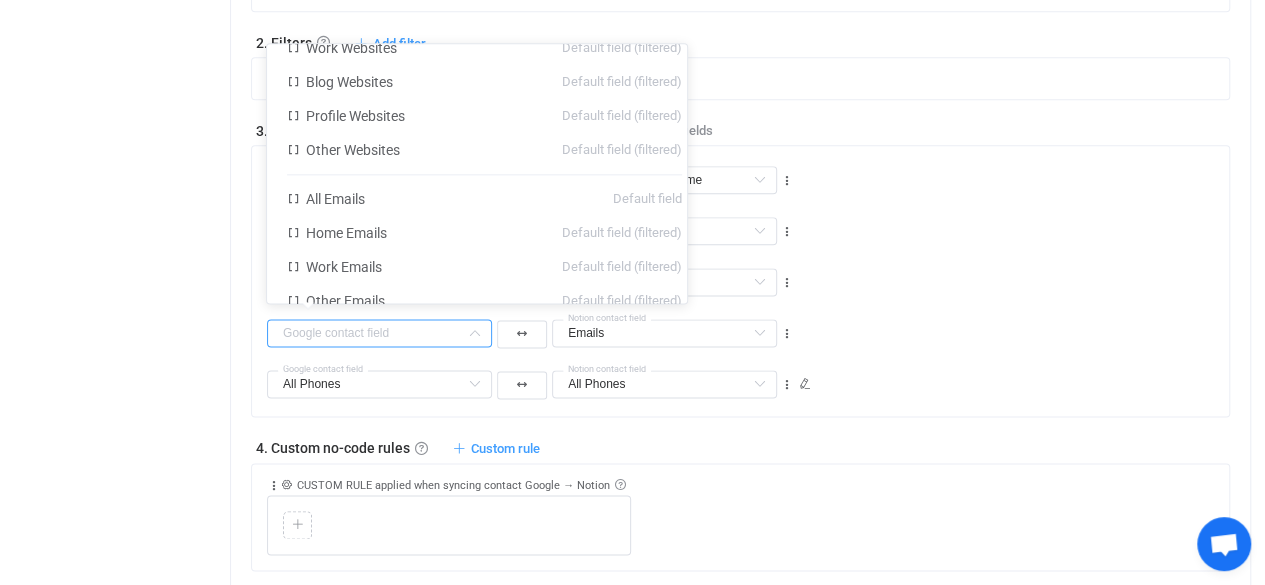 scroll, scrollTop: 344, scrollLeft: 0, axis: vertical 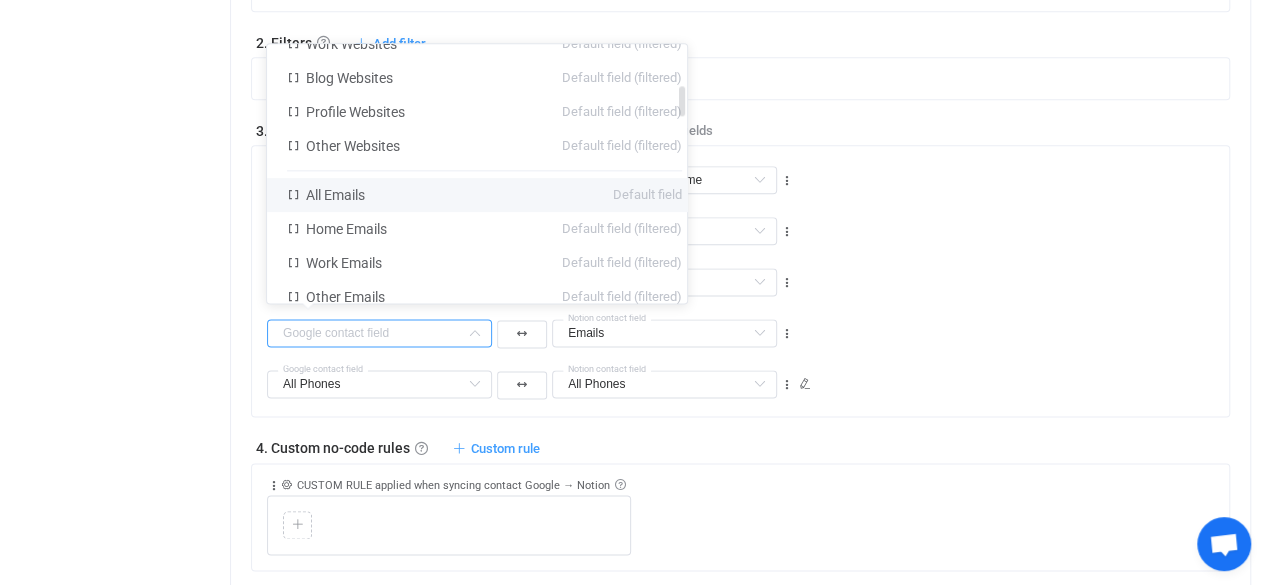 click on "All Emails Default field" at bounding box center [484, 195] 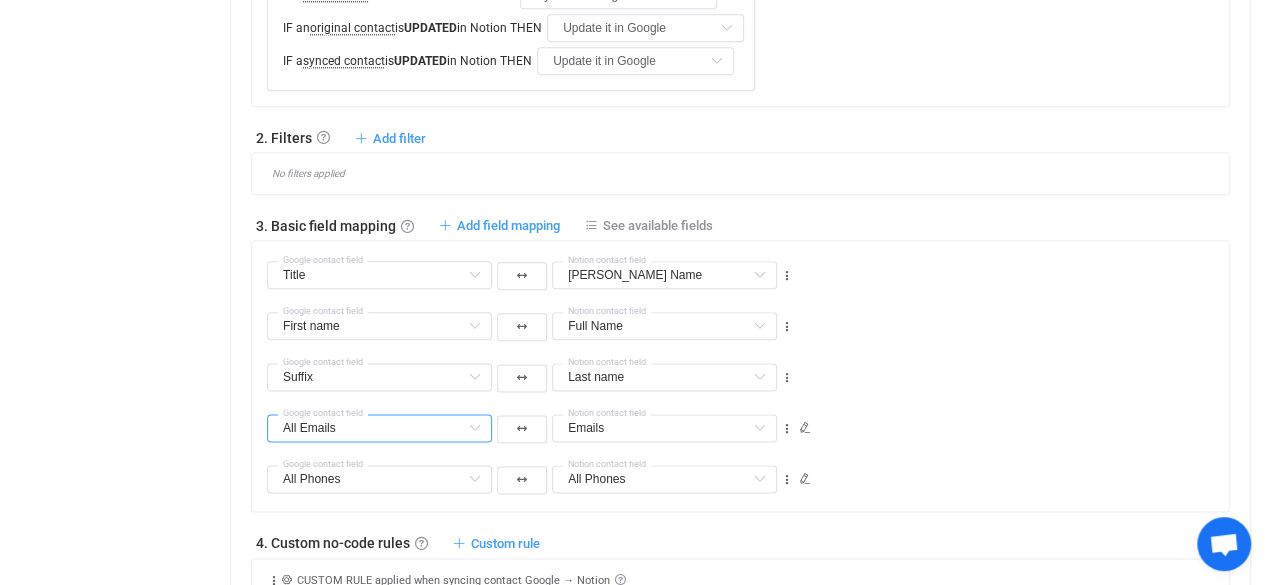 scroll, scrollTop: 1071, scrollLeft: 0, axis: vertical 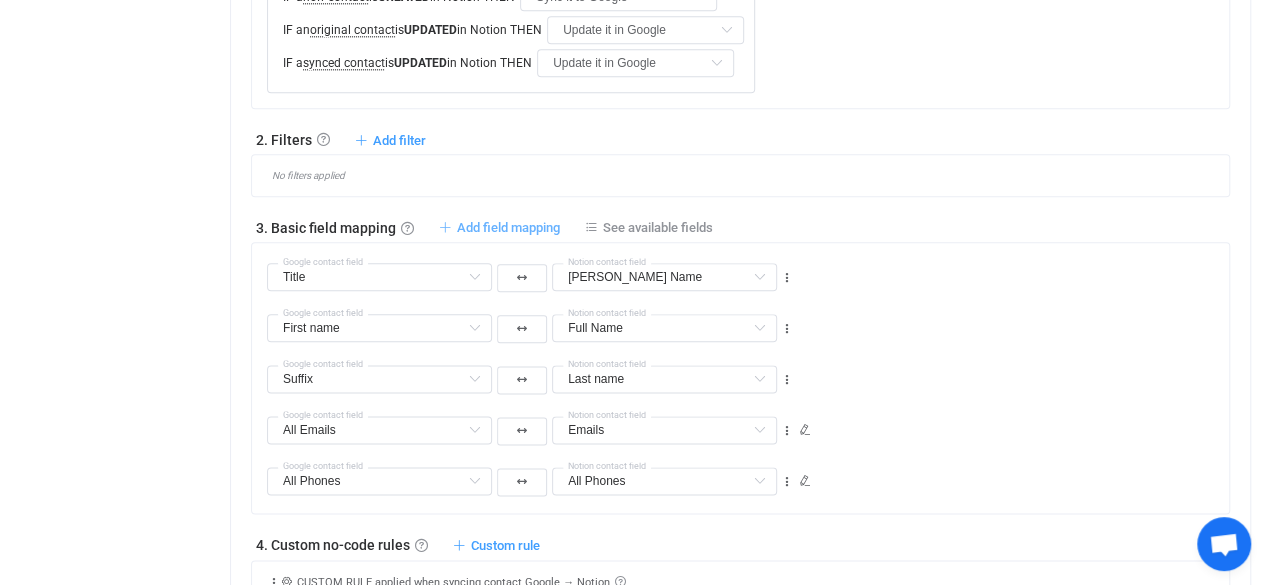 click on "Add field mapping" at bounding box center [508, 227] 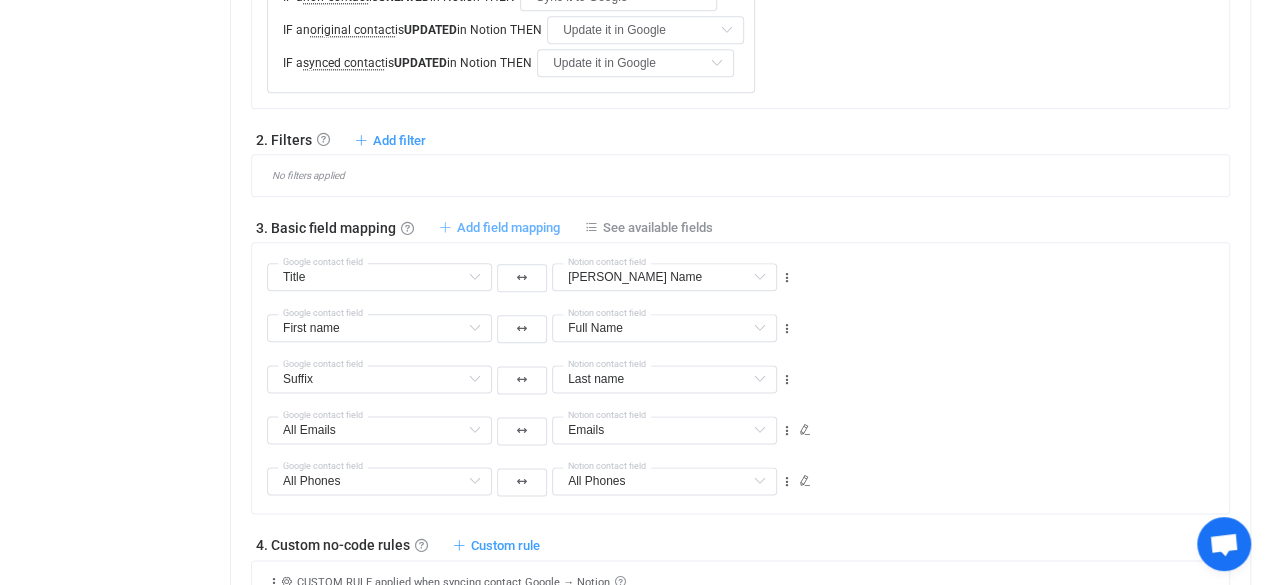 type 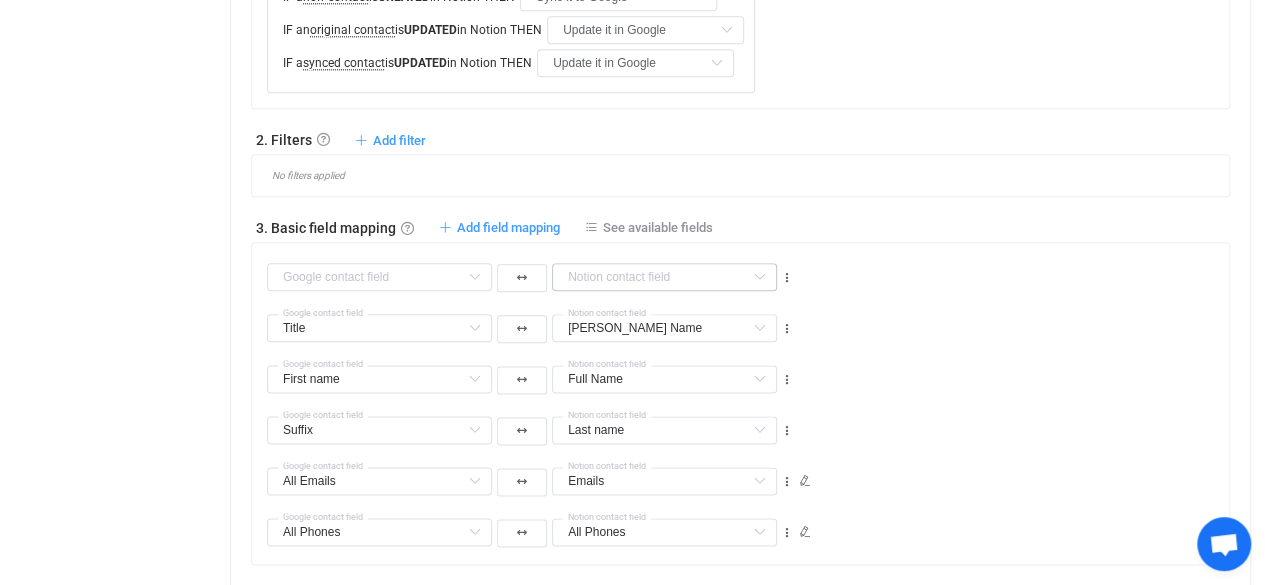 click at bounding box center (759, 277) 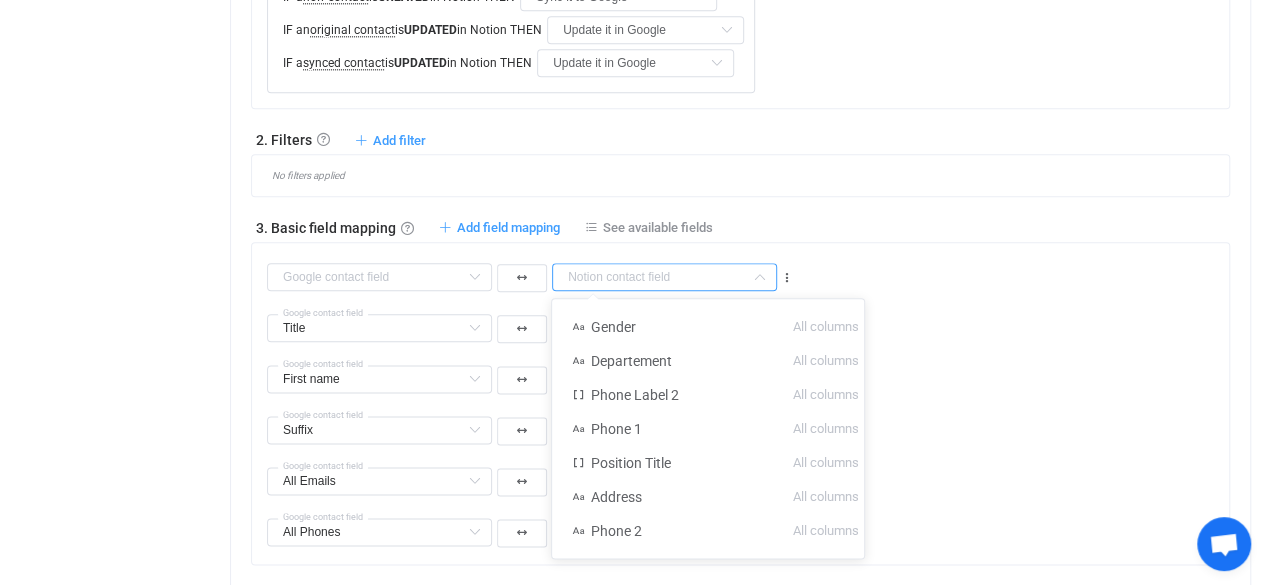 scroll, scrollTop: 94, scrollLeft: 0, axis: vertical 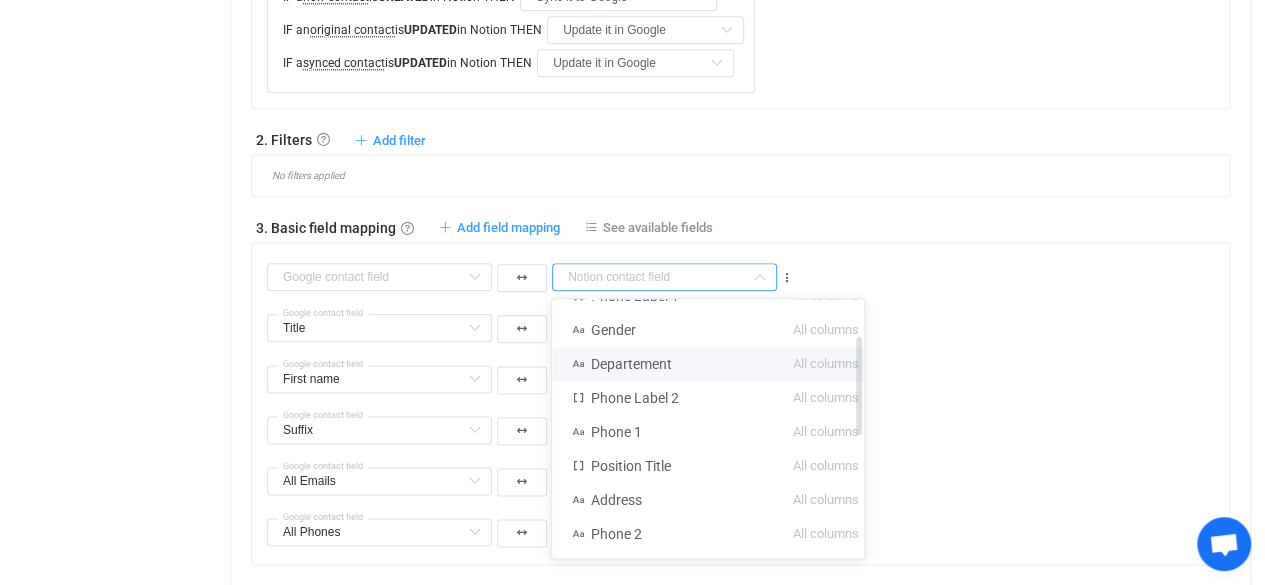 click on "All columns" at bounding box center (826, 364) 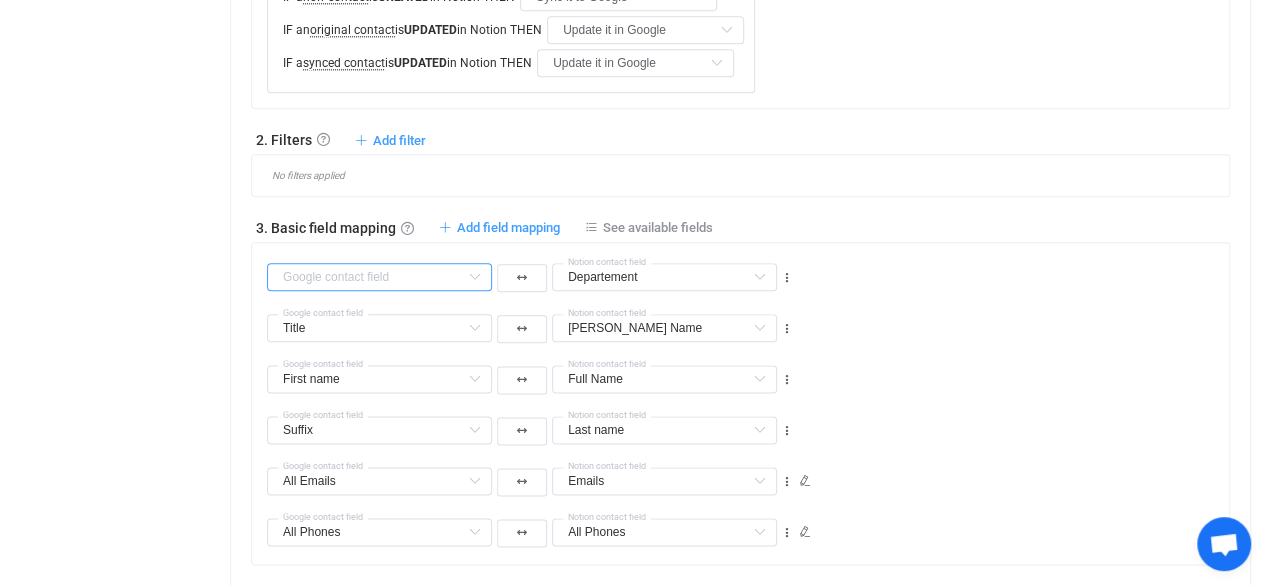 click at bounding box center (379, 277) 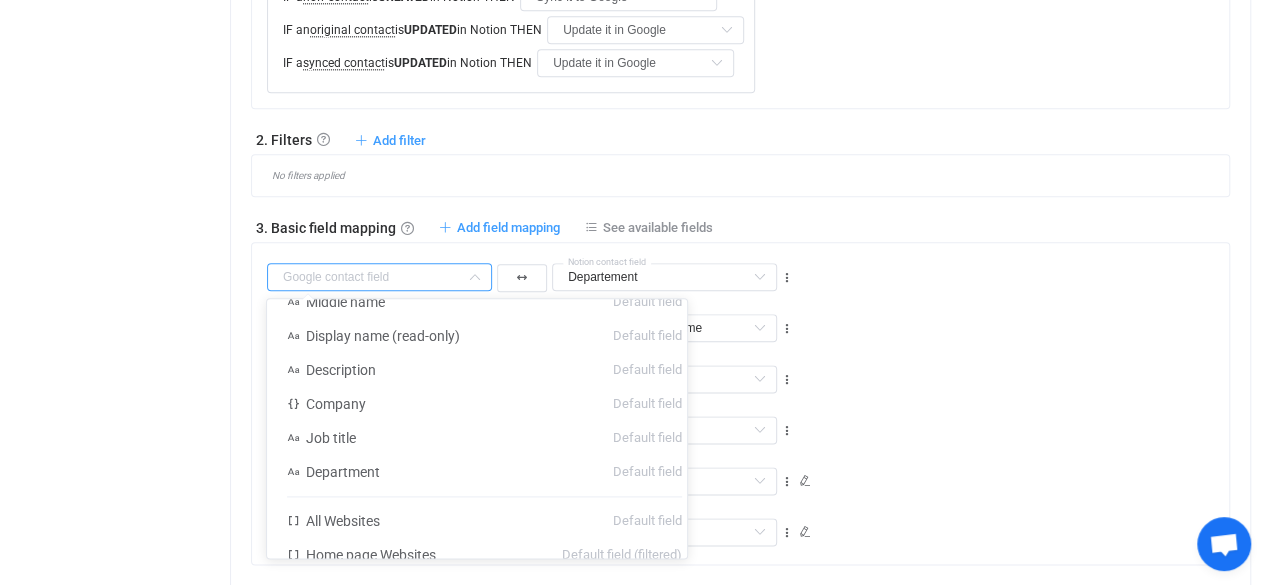 scroll, scrollTop: 85, scrollLeft: 0, axis: vertical 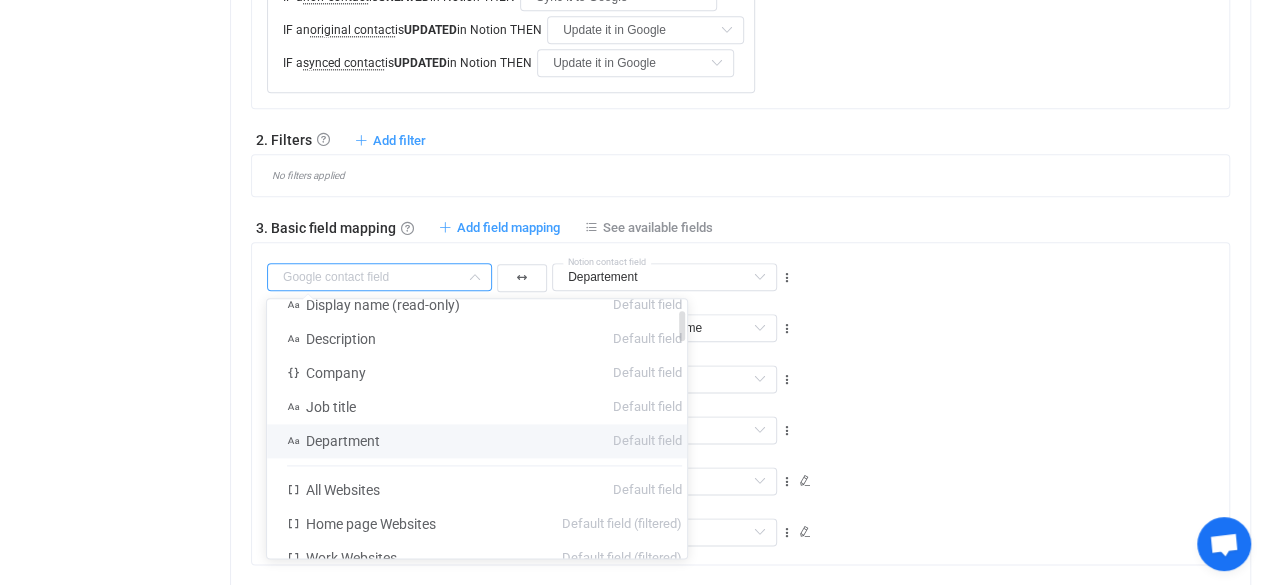 click on "Department Default field" at bounding box center (484, 441) 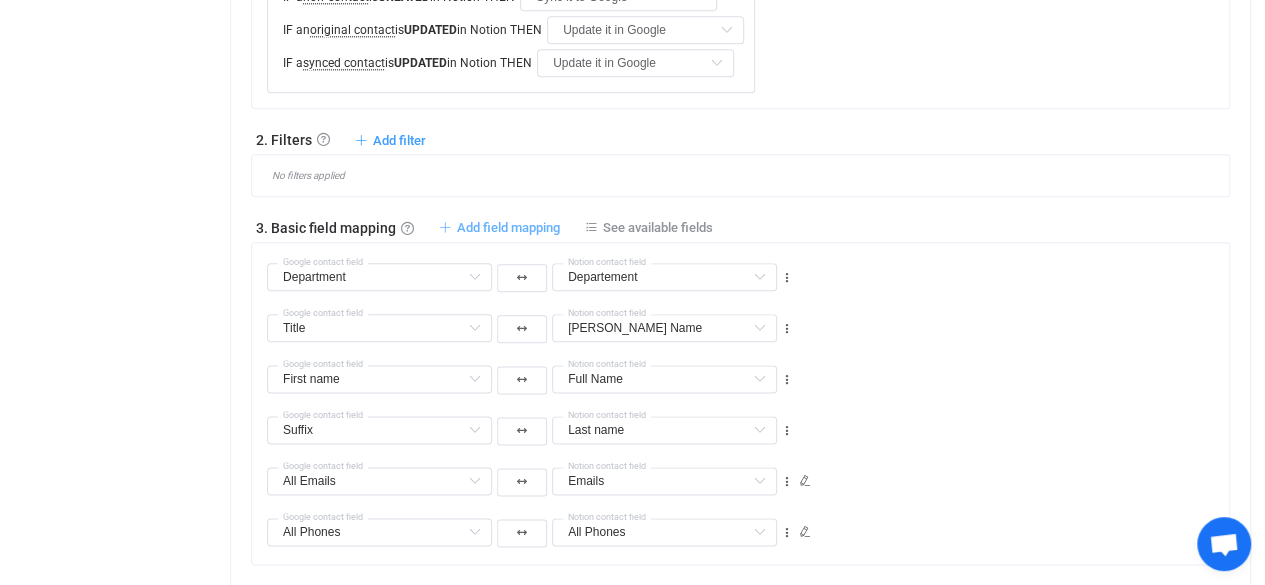 click on "Add field mapping" at bounding box center (508, 227) 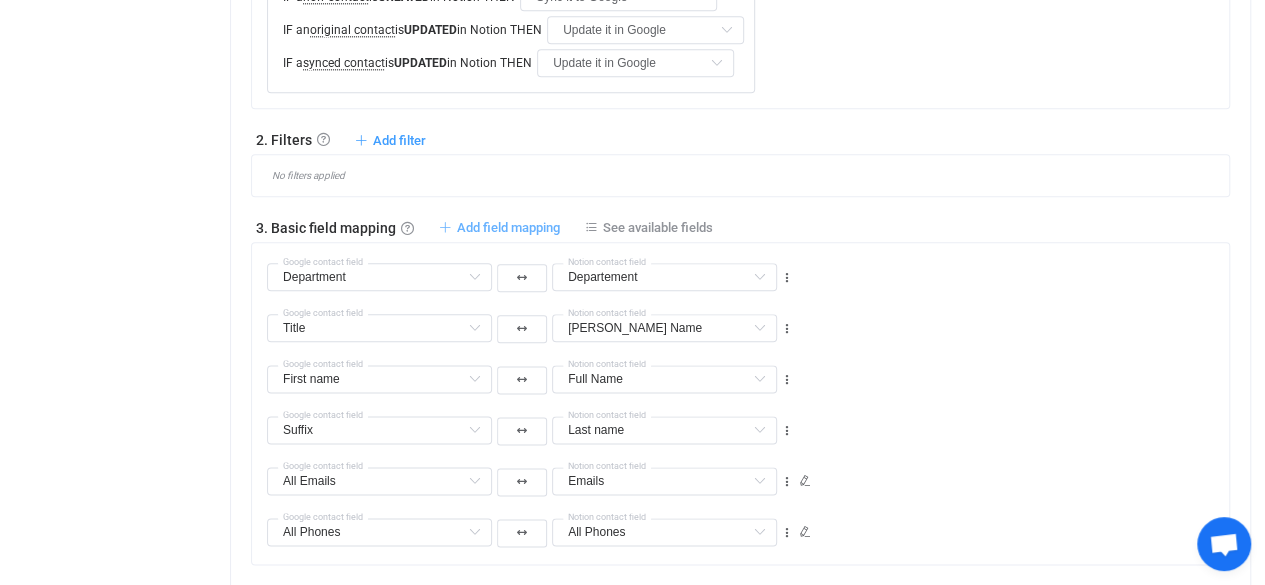 type 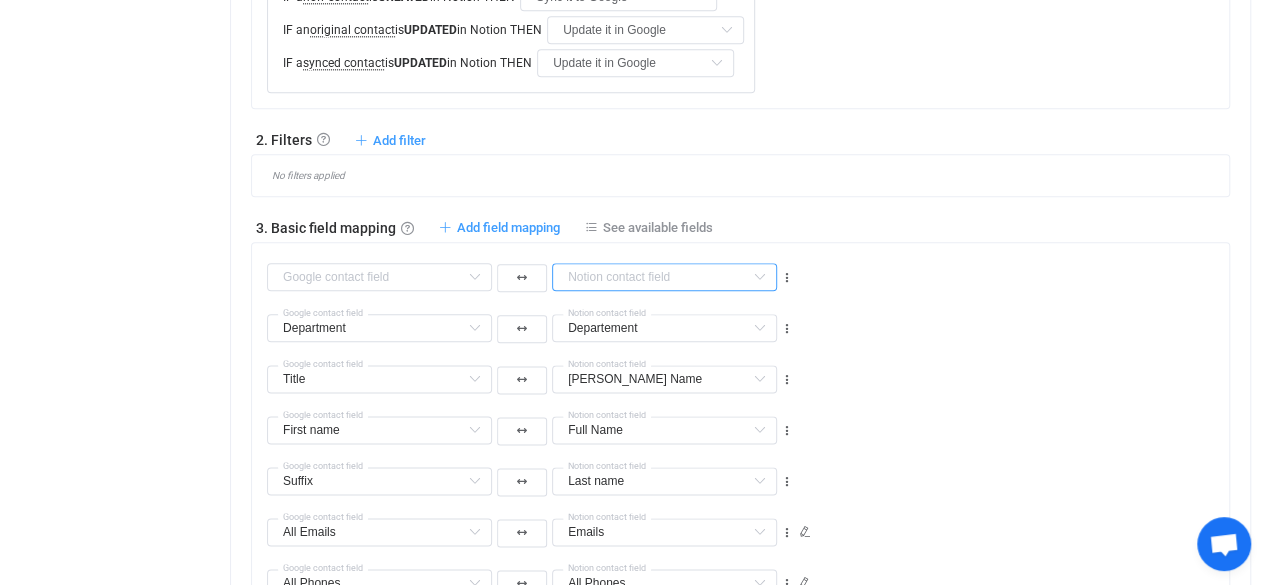 click at bounding box center [664, 277] 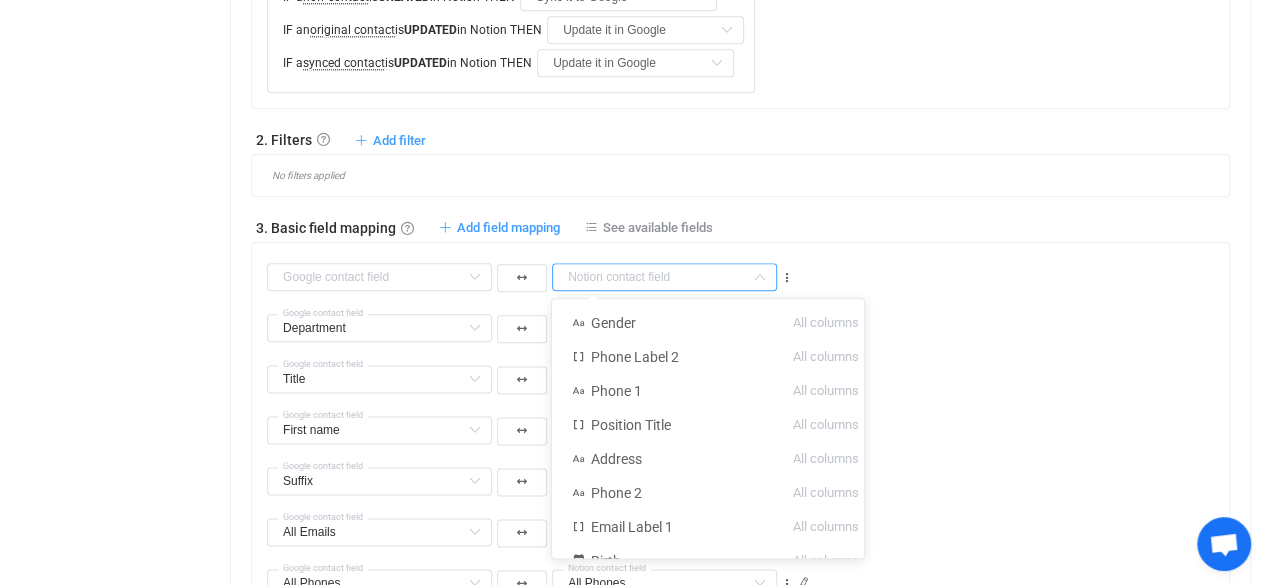 scroll, scrollTop: 152, scrollLeft: 0, axis: vertical 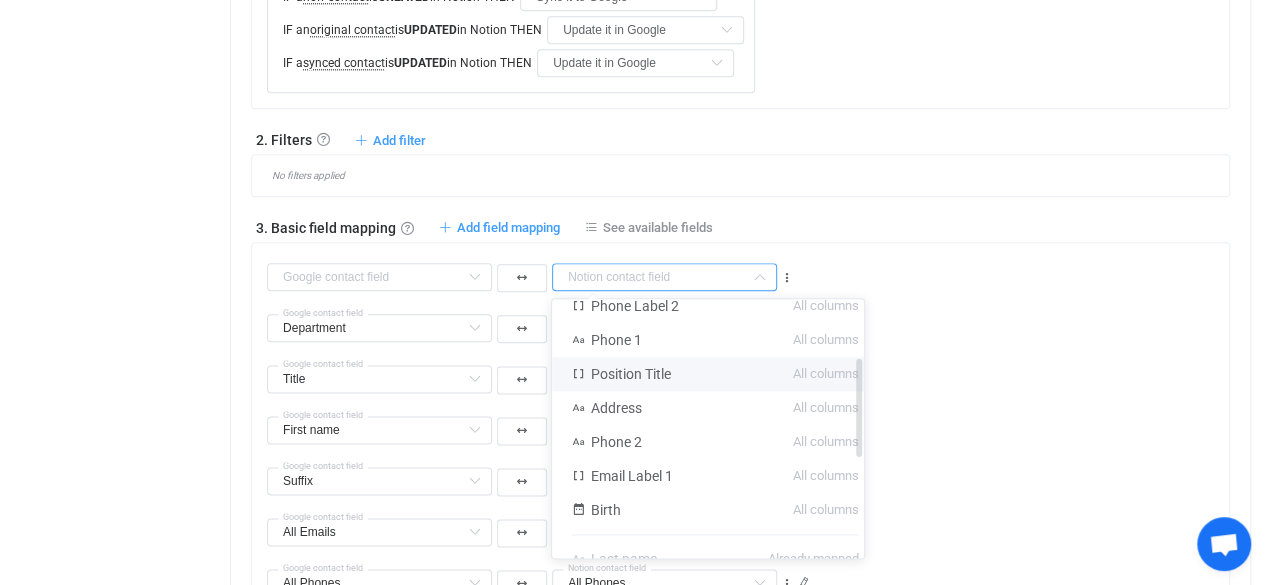 click on "All columns" at bounding box center [826, 374] 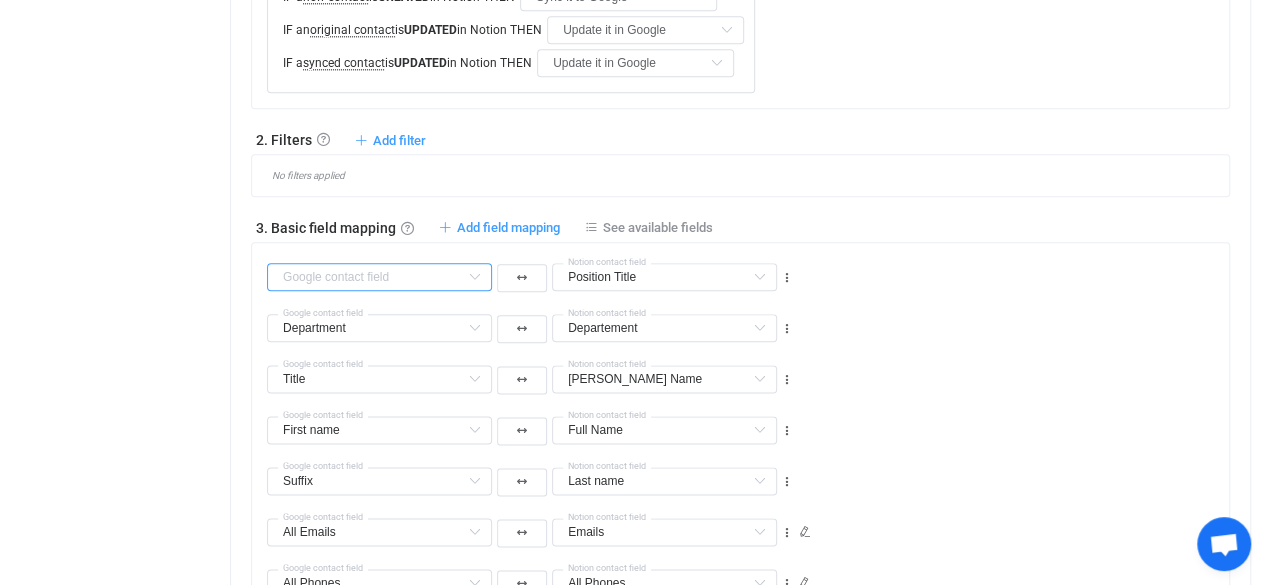 click at bounding box center (379, 277) 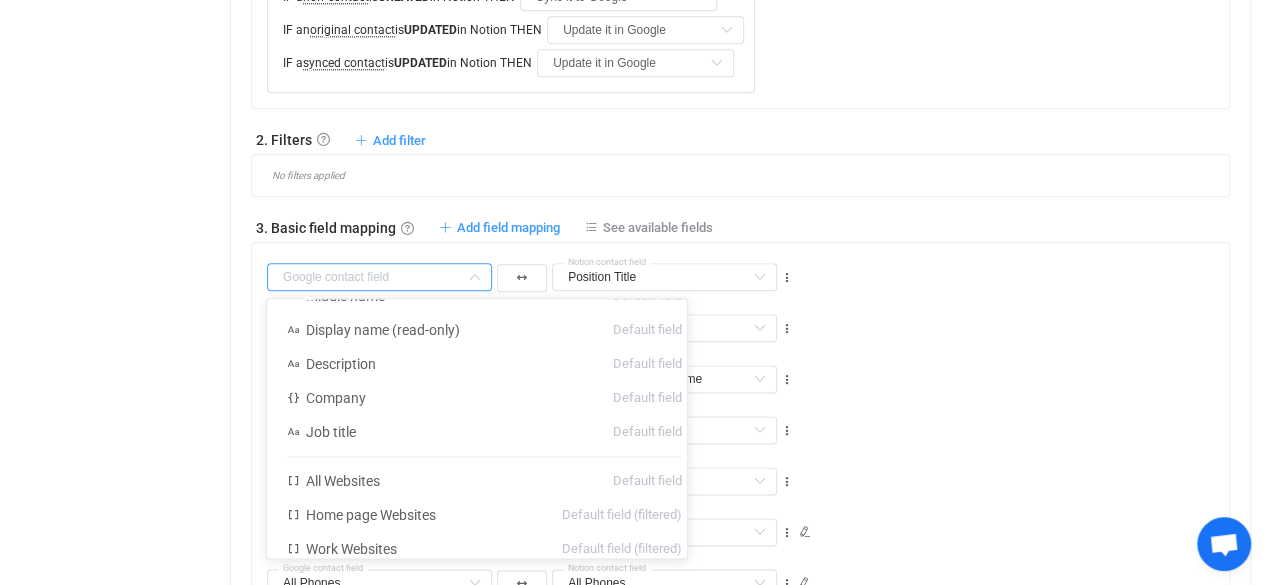 scroll, scrollTop: 76, scrollLeft: 0, axis: vertical 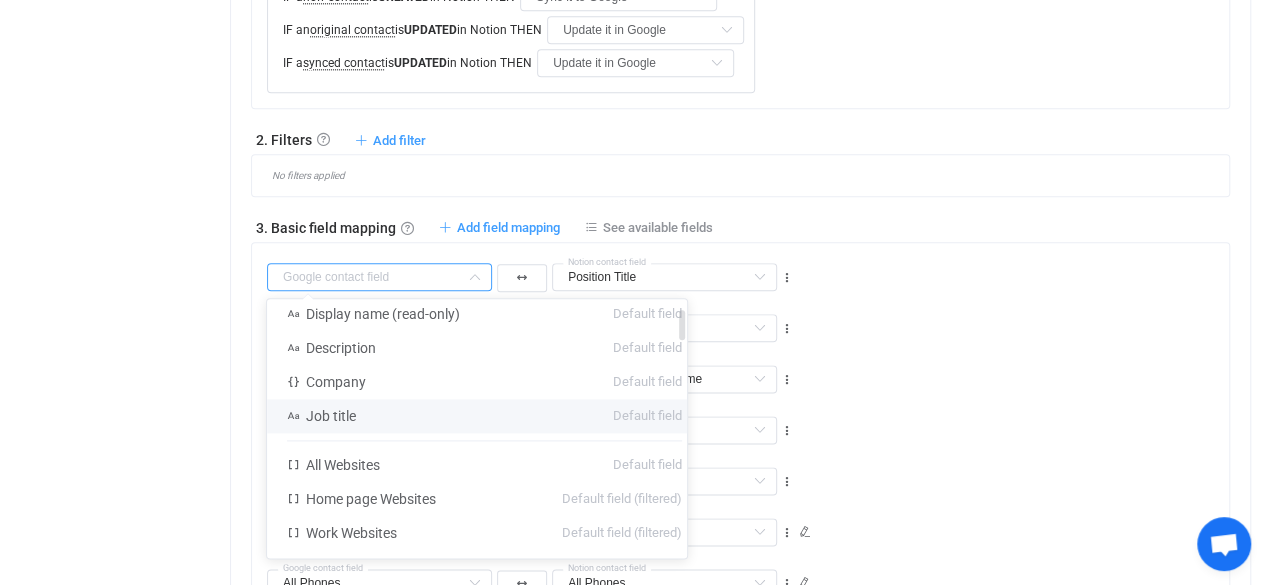 click on "Job title Default field" at bounding box center (484, 416) 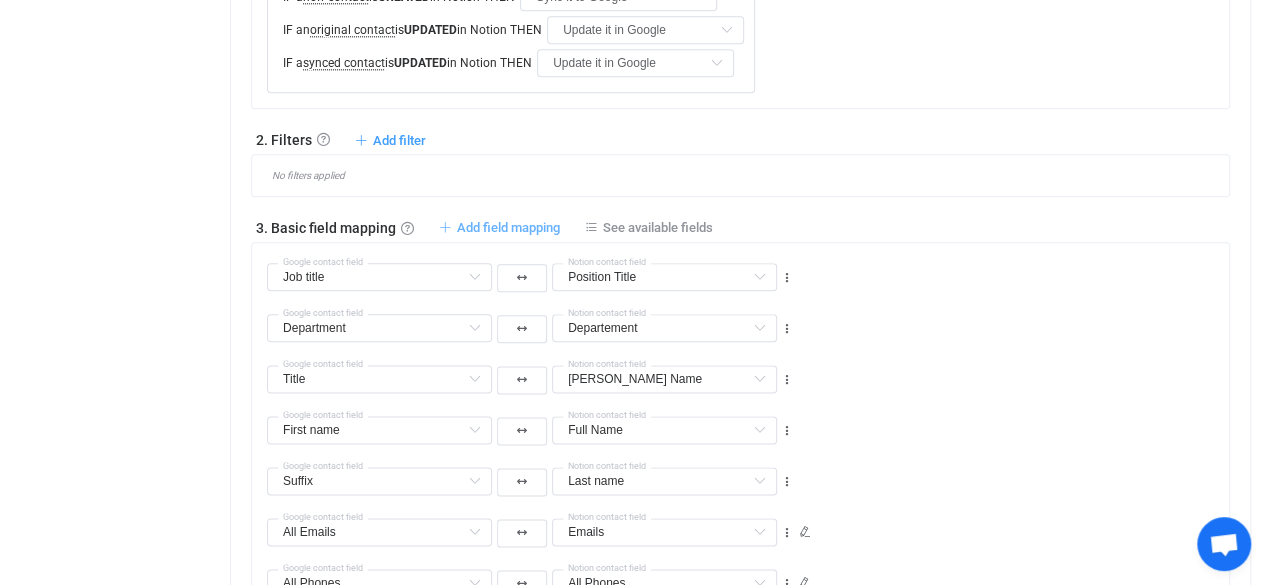 click on "Add field mapping" at bounding box center [508, 227] 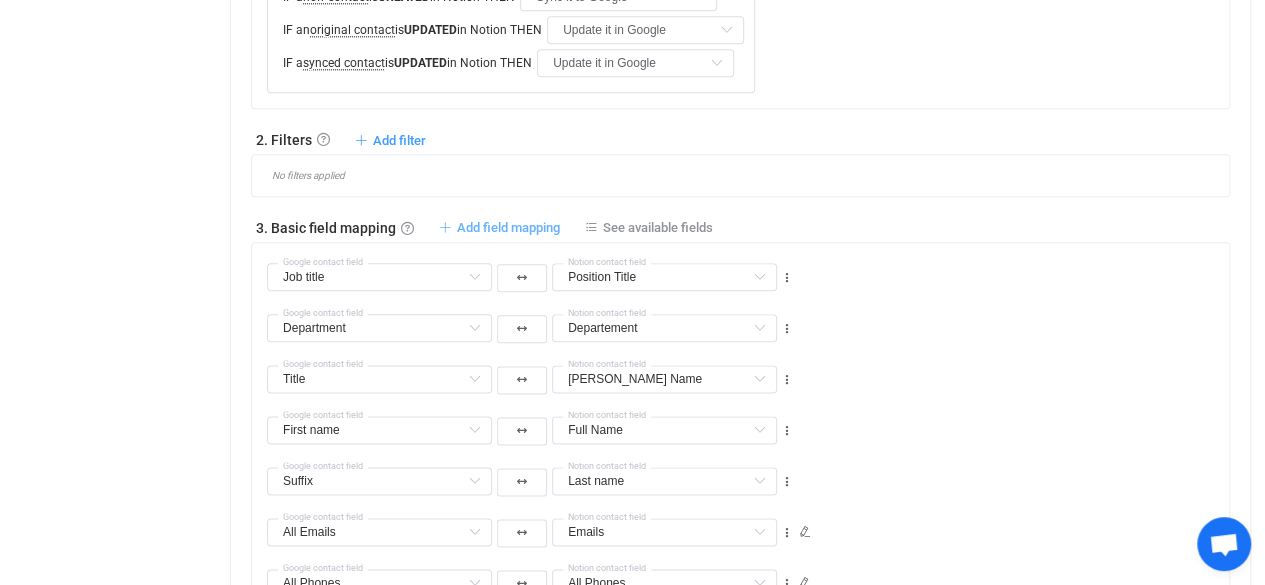 type 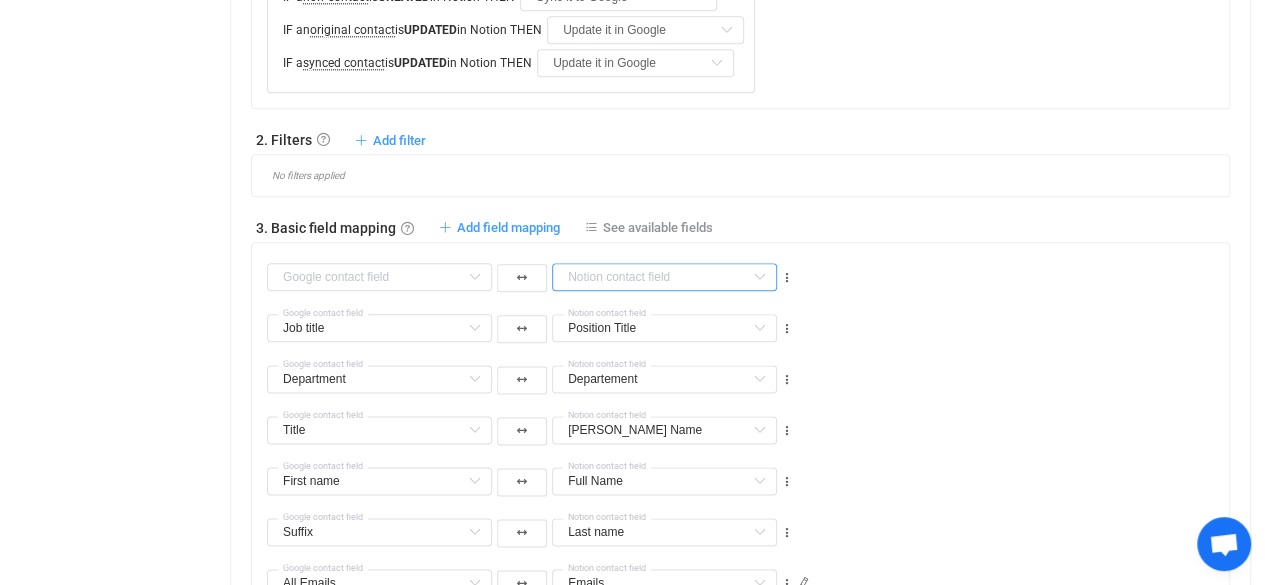 click at bounding box center (664, 277) 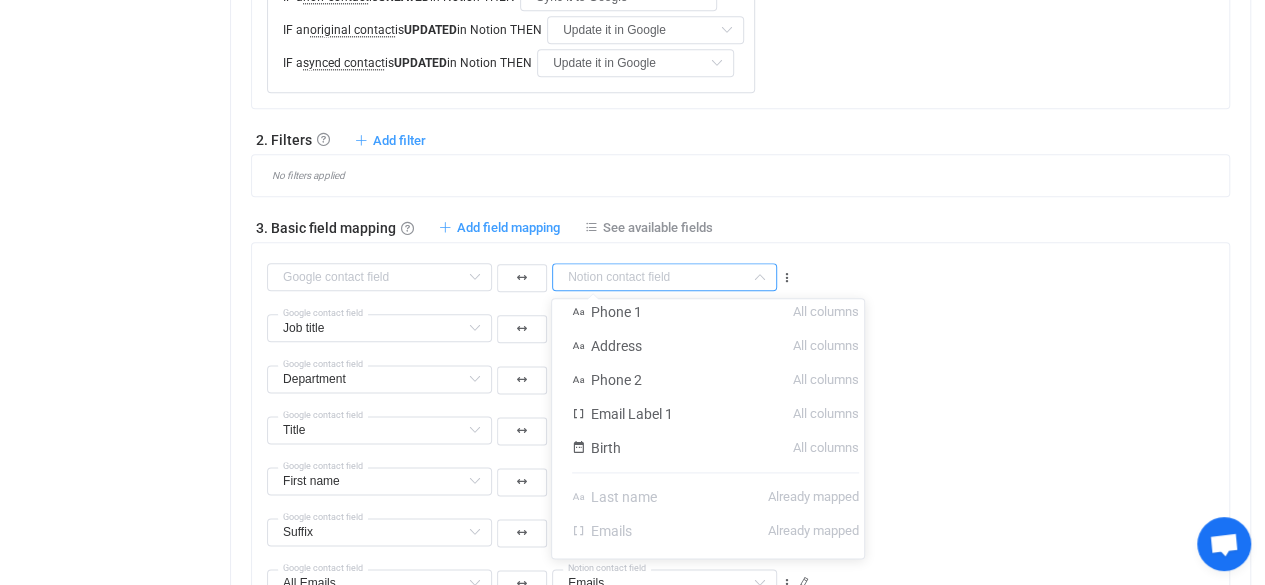 scroll, scrollTop: 196, scrollLeft: 0, axis: vertical 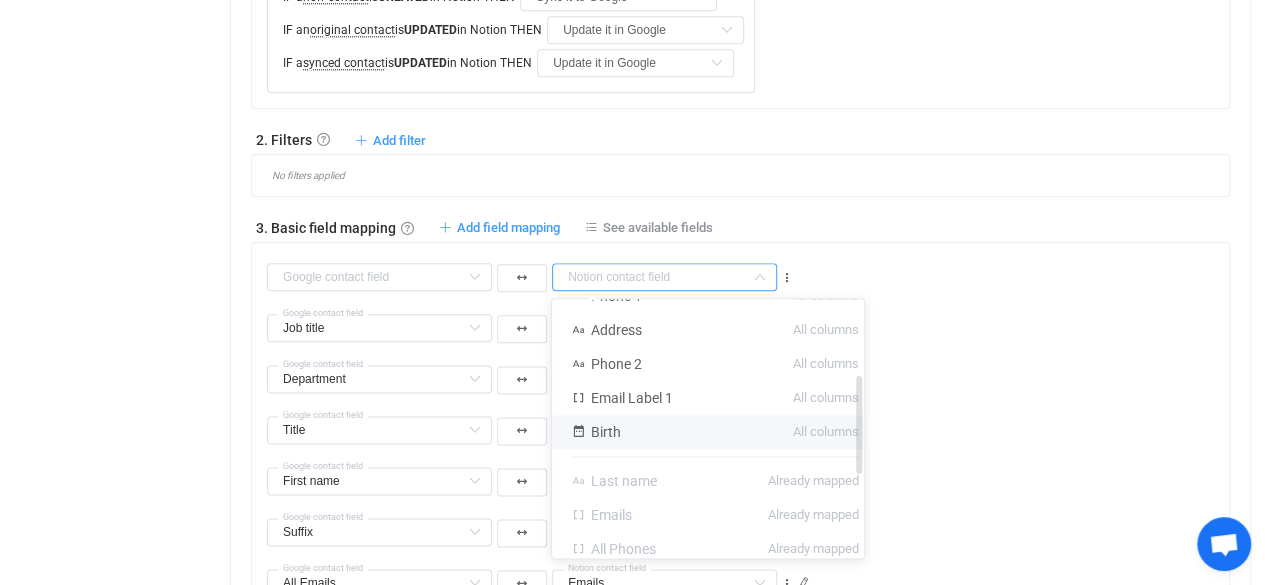 click on "All columns" at bounding box center (826, 432) 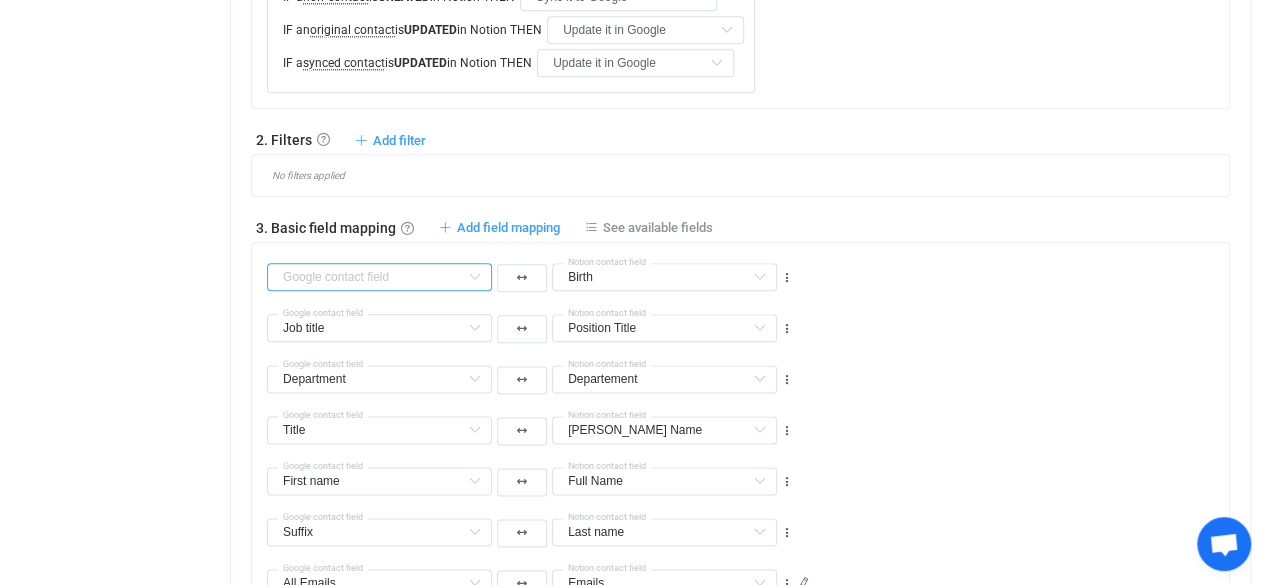 click at bounding box center [379, 277] 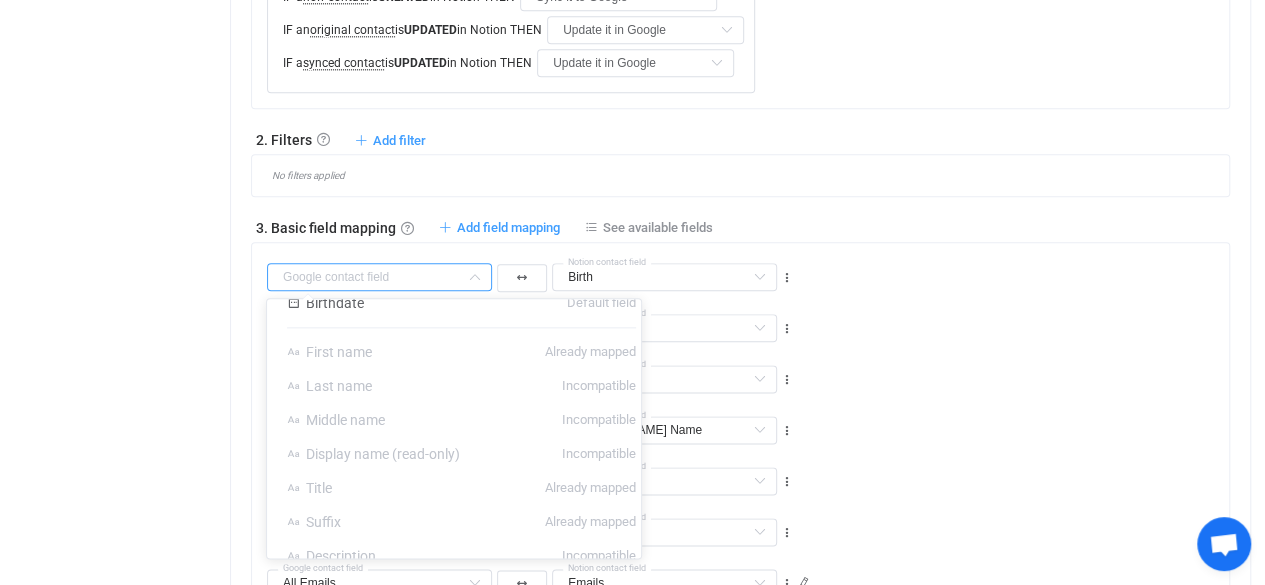 scroll, scrollTop: 0, scrollLeft: 0, axis: both 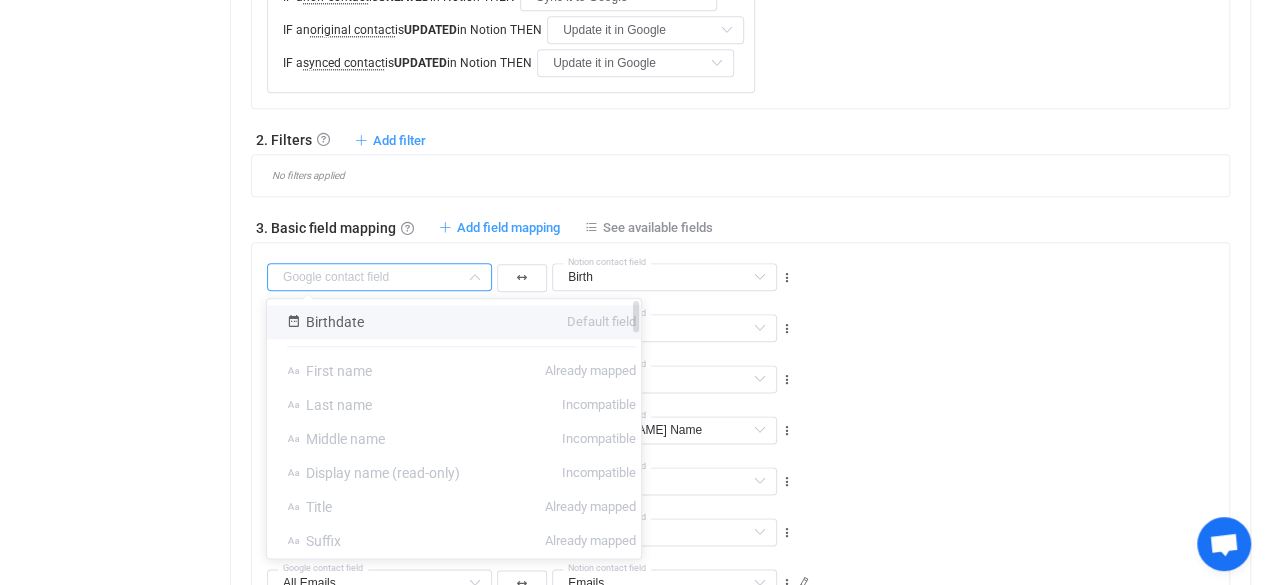 click on "Default field" at bounding box center [601, 322] 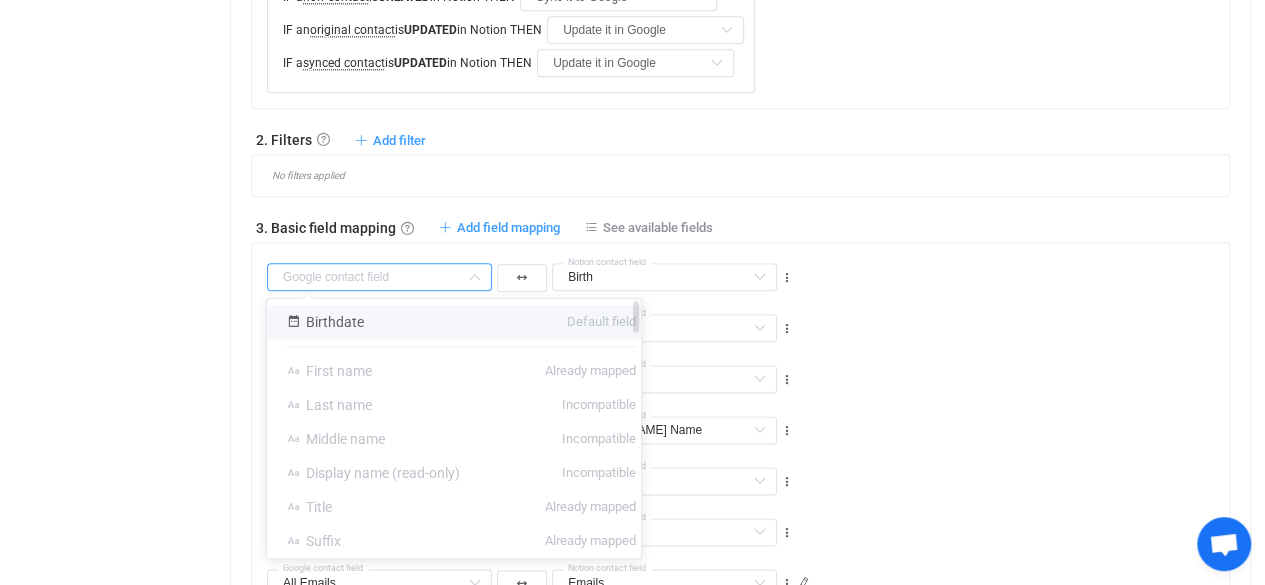 type on "Birthdate" 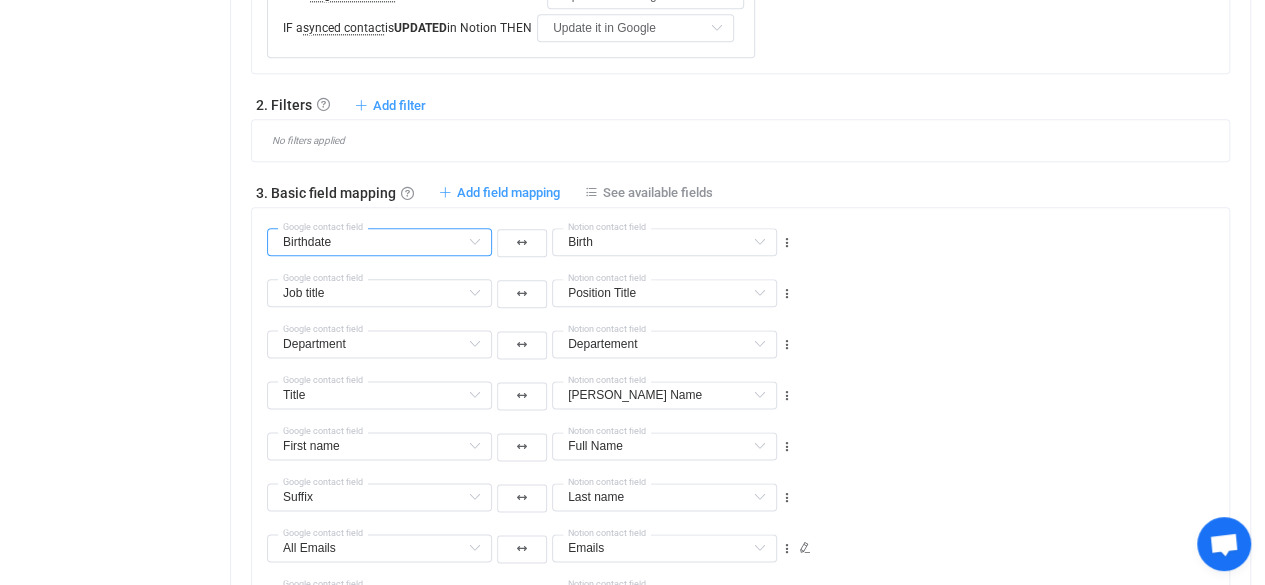 scroll, scrollTop: 1097, scrollLeft: 0, axis: vertical 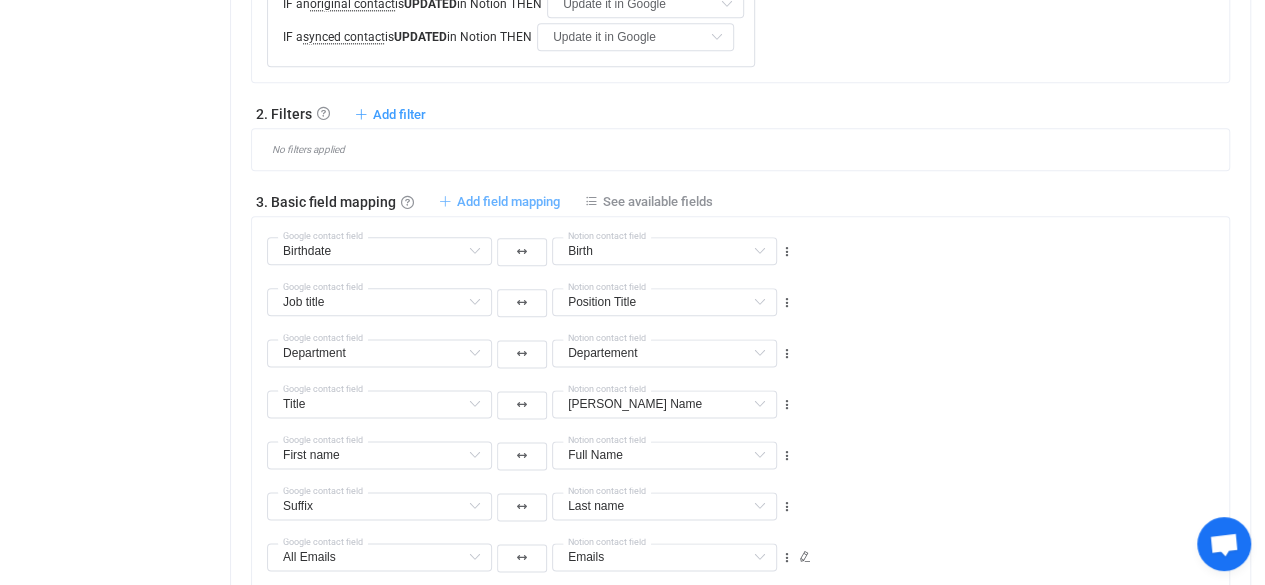 click on "Add field mapping" at bounding box center (508, 201) 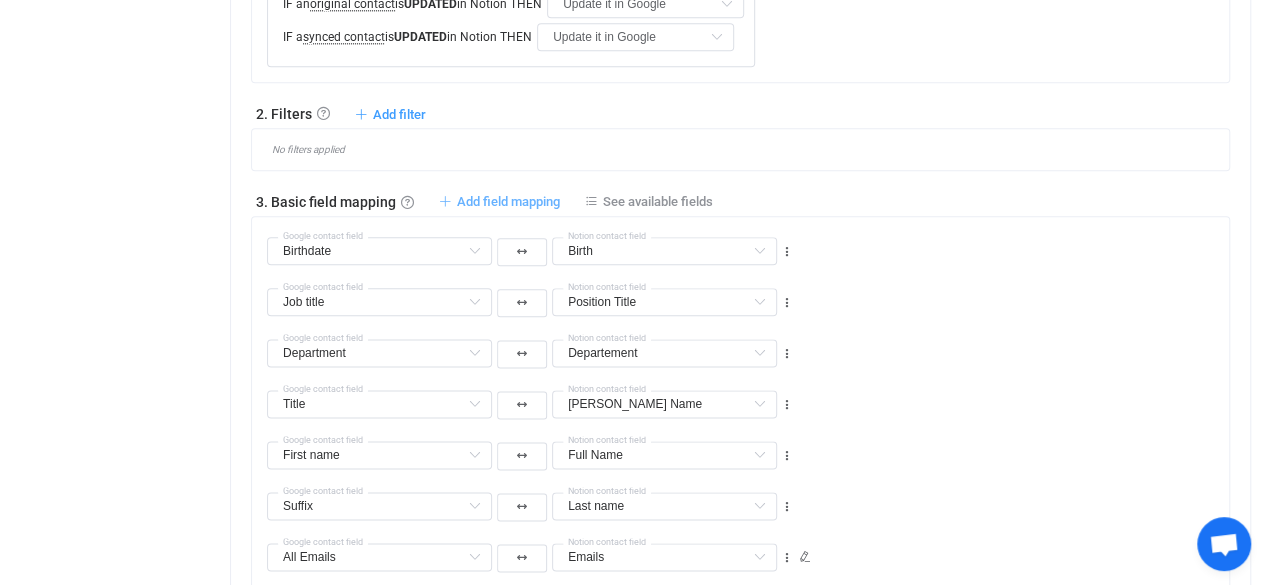 type 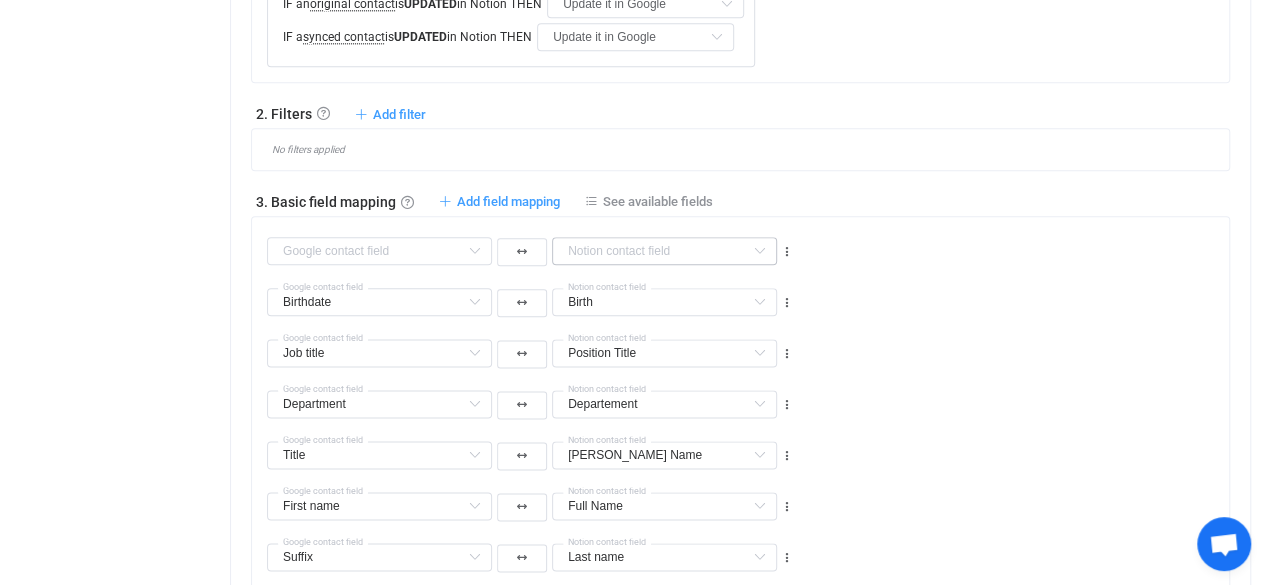 click at bounding box center [759, 251] 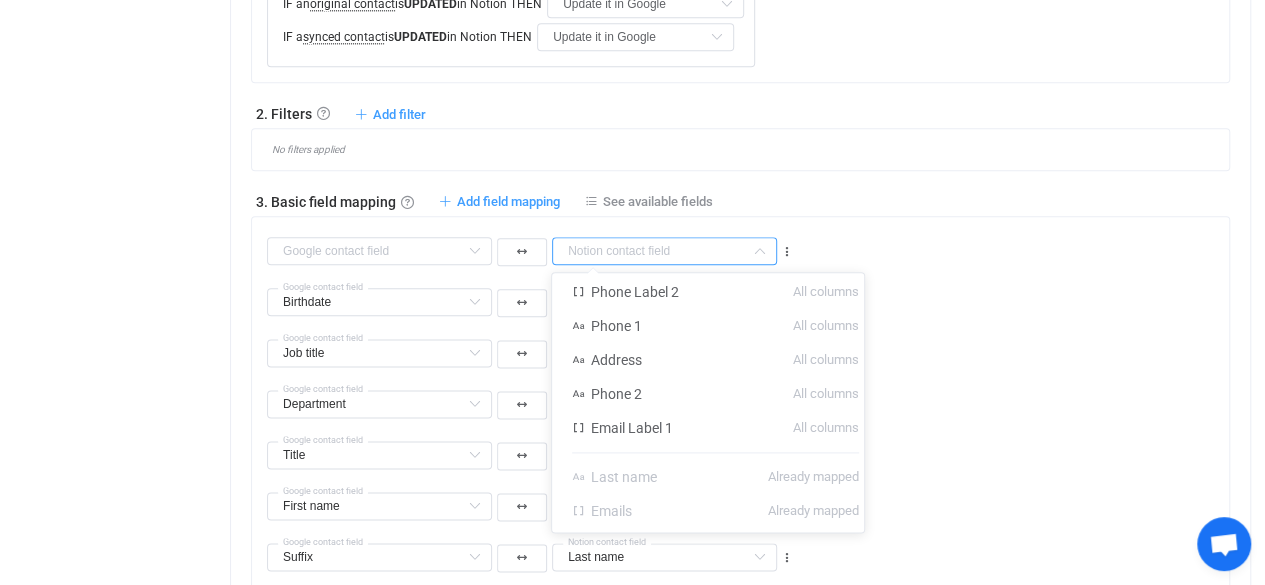 scroll, scrollTop: 142, scrollLeft: 0, axis: vertical 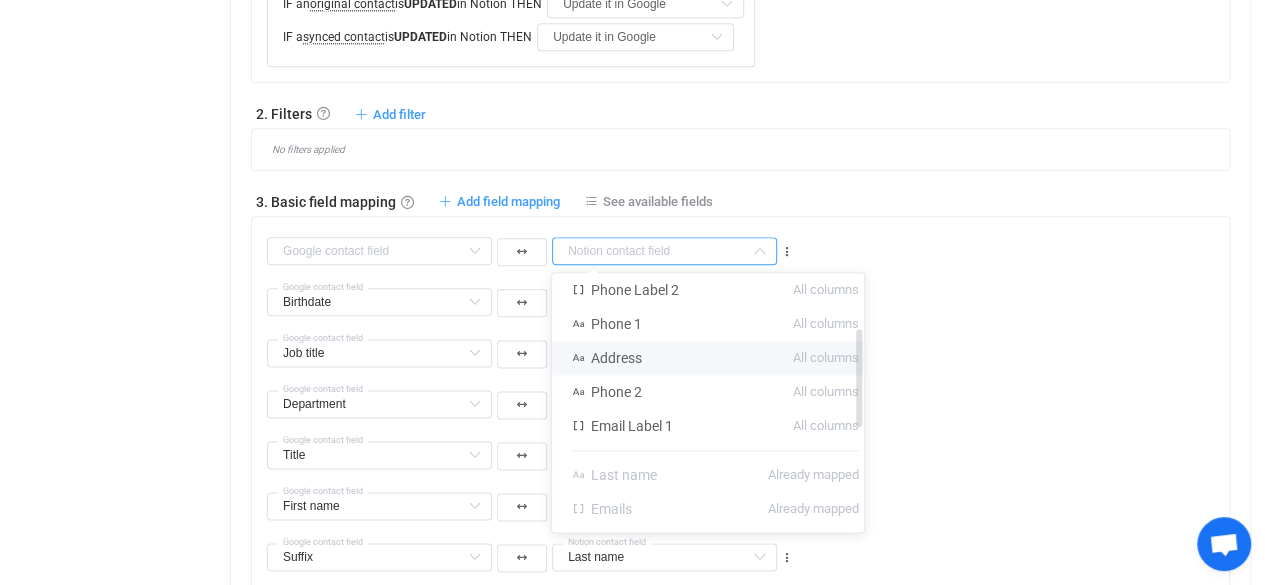click on "All columns" at bounding box center (826, 358) 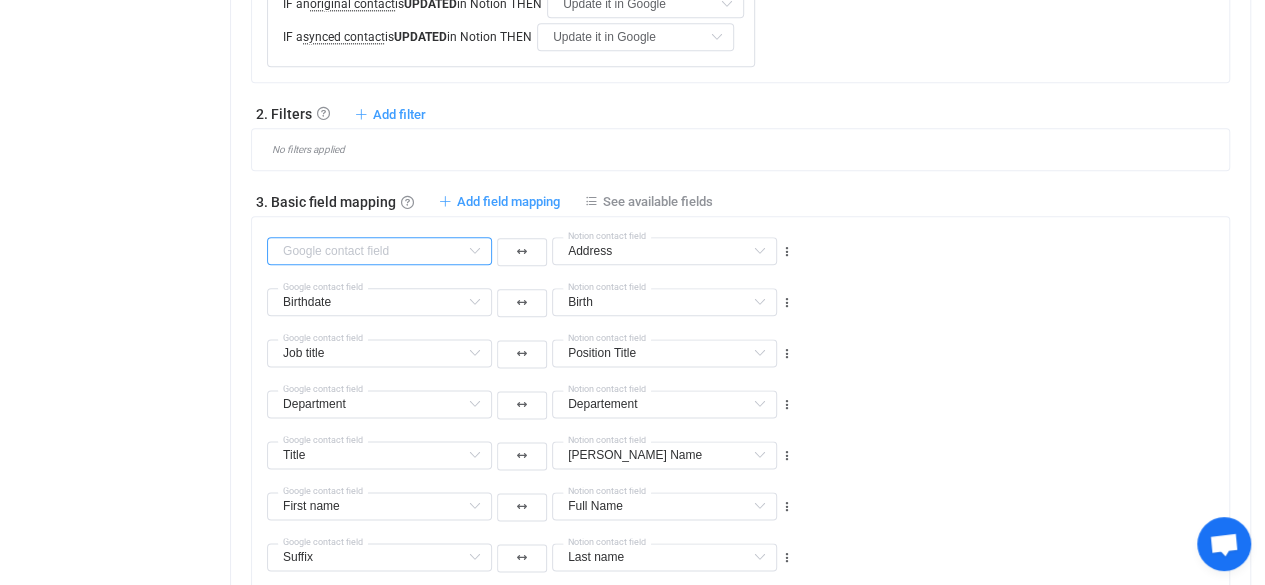 click at bounding box center (379, 251) 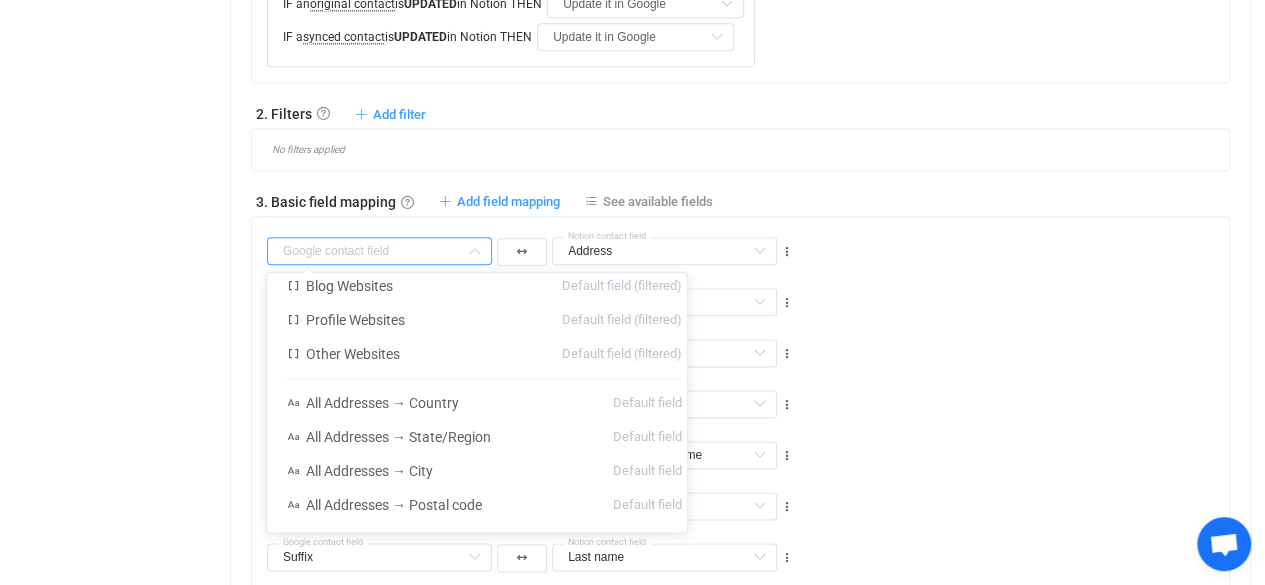scroll, scrollTop: 309, scrollLeft: 0, axis: vertical 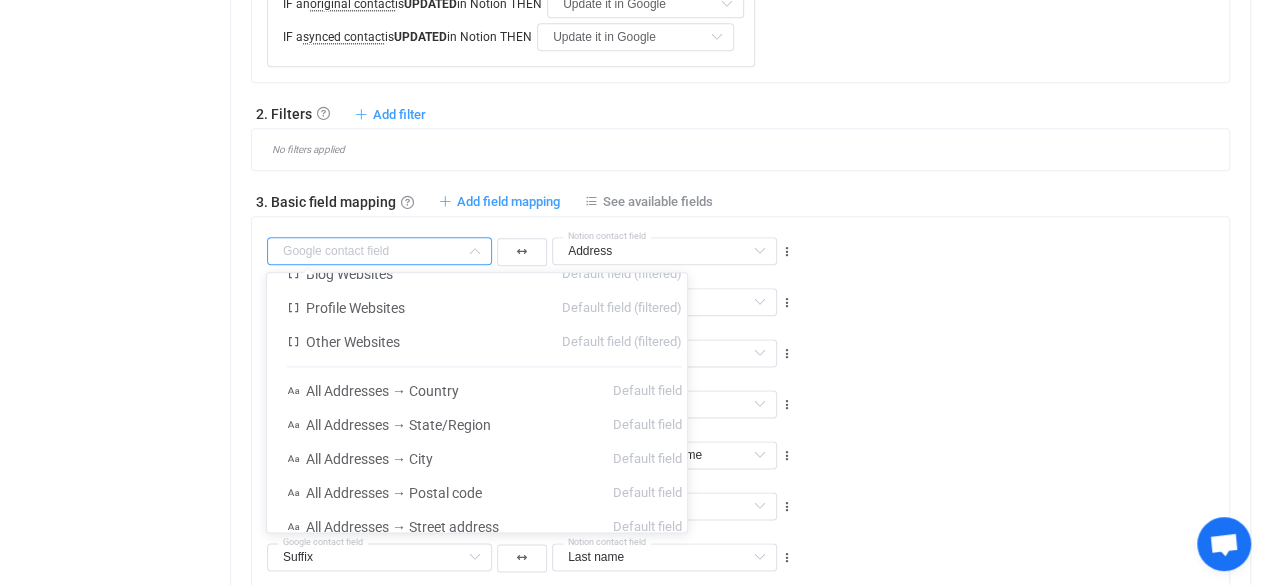 click on "Address First name Default field Email 1 All columns Phone Label 1 All columns Gender All columns Phone Label 2 All columns Phone 1 All columns Address All columns Phone 2 All columns Email Label 1 All columns Last name Already mapped Emails Already mapped All Phones Already mapped Work Phones Already mapped Mobile Phones Already mapped Departement Already mapped Full Name Already mapped Position Title Already mapped Birth Already mapped Nick Name Already mapped Notion contact field Last name Default field Middle name Default field Display name (read-only) Default field Description Default field Company Default field All Websites Default field Home page Websites Default field (filtered) Work Websites Default field (filtered) Blog Websites Default field (filtered) Profile Websites Default field (filtered) Other Websites Default field (filtered) All Addresses Default field All Addresses → Country Default field All Addresses → State/Region Default field All Addresses → City Default field Default field" at bounding box center [748, 242] 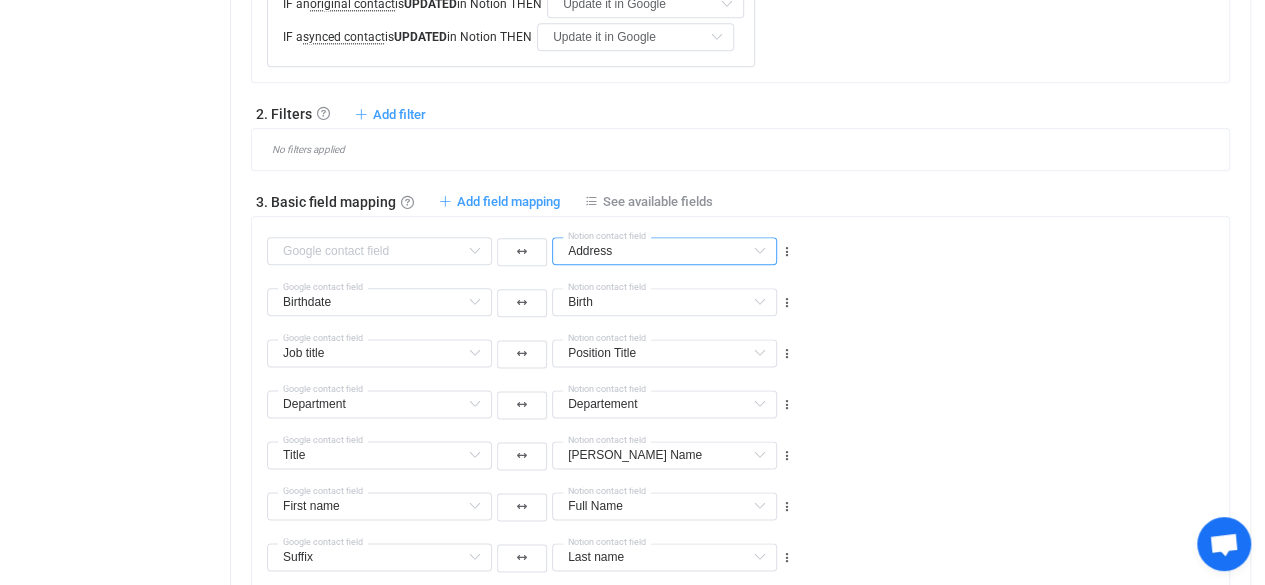 click on "Address" at bounding box center [664, 251] 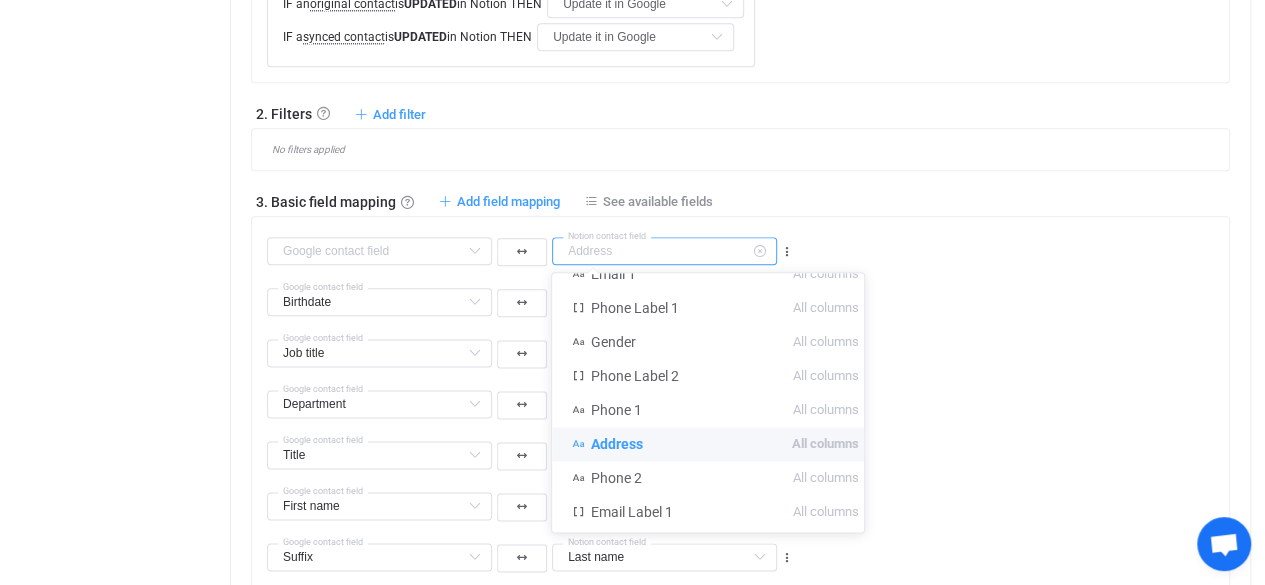 scroll, scrollTop: 55, scrollLeft: 0, axis: vertical 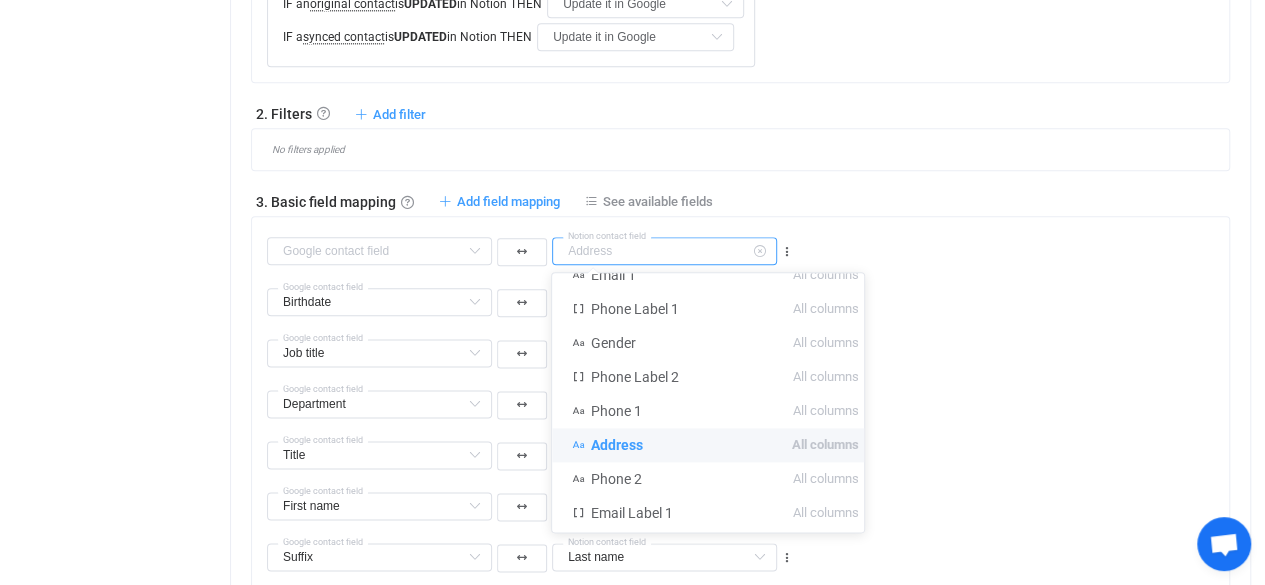 click on "Birthdate Google contact field Birth Birth All columns First name Incompatible Last name Already mapped Emails Already mapped All Phones Already mapped Work Phones Already mapped Mobile Phones Already mapped Email 1 Incompatible Phone Label 1 Incompatible Gender Incompatible Departement Already mapped Phone Label 2 Incompatible Phone 1 Incompatible Full Name Already mapped Position Title Already mapped Address Incompatible Phone 2 Incompatible Email Label 1 Incompatible Nick Name Already mapped Notion contact field Birthdate Birthdate Default field First name Already mapped Last name Incompatible Middle name Incompatible Display name (read-only) Incompatible Title Already mapped Suffix Already mapped Description Incompatible Company Incompatible Job title Already mapped Department Already mapped All Websites Incompatible Home page Websites Incompatible Work Websites Incompatible Blog Websites Incompatible Profile Websites Incompatible Other Websites Incompatible All Emails Already mapped Home Emails Labels" at bounding box center [748, 293] 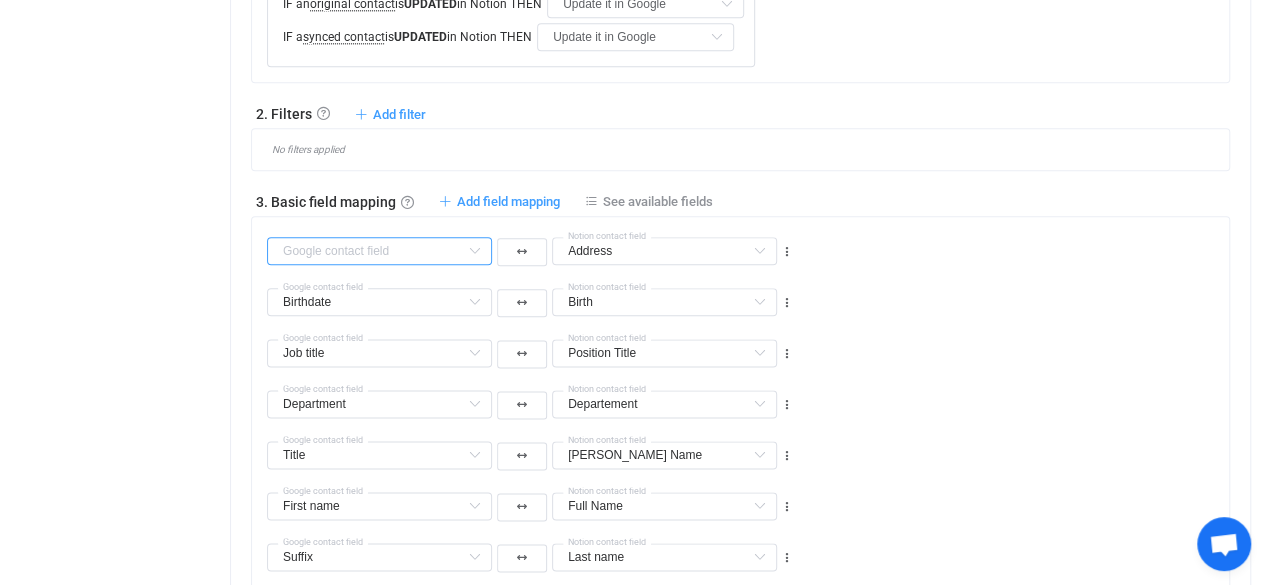 click at bounding box center [379, 251] 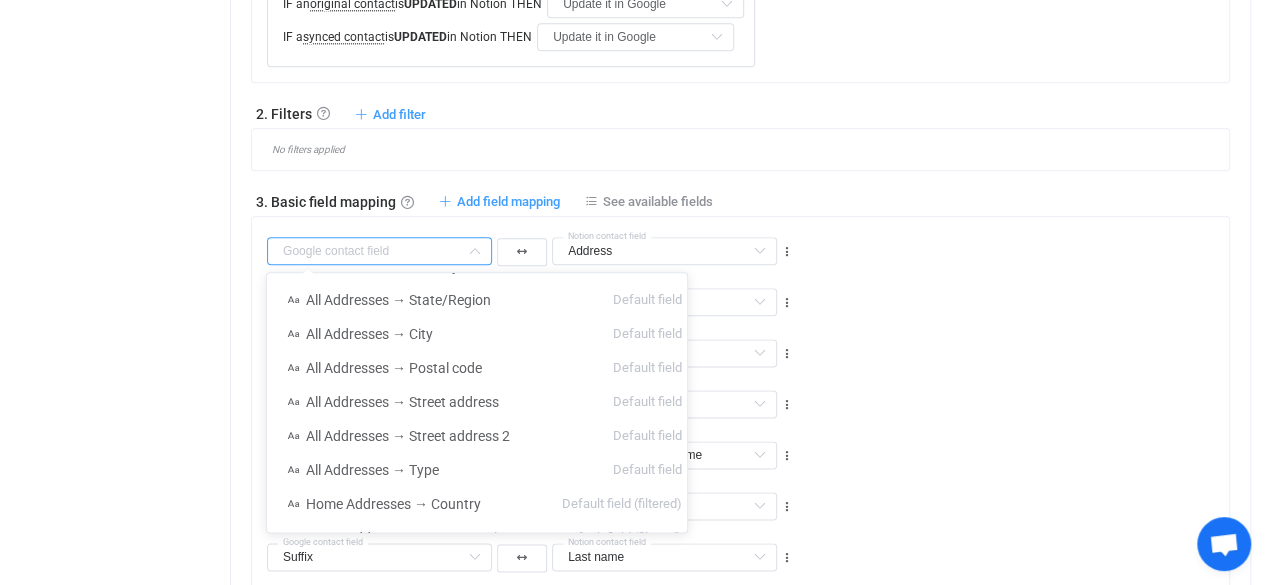 scroll, scrollTop: 436, scrollLeft: 0, axis: vertical 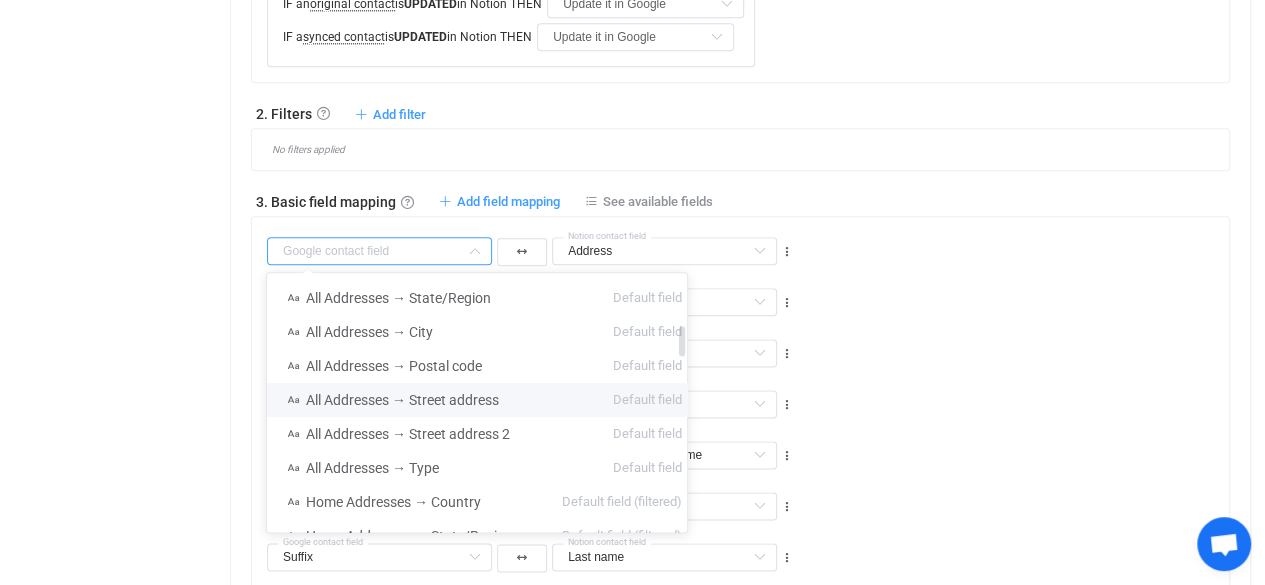 click on "All Addresses → Street address Default field" at bounding box center [484, 400] 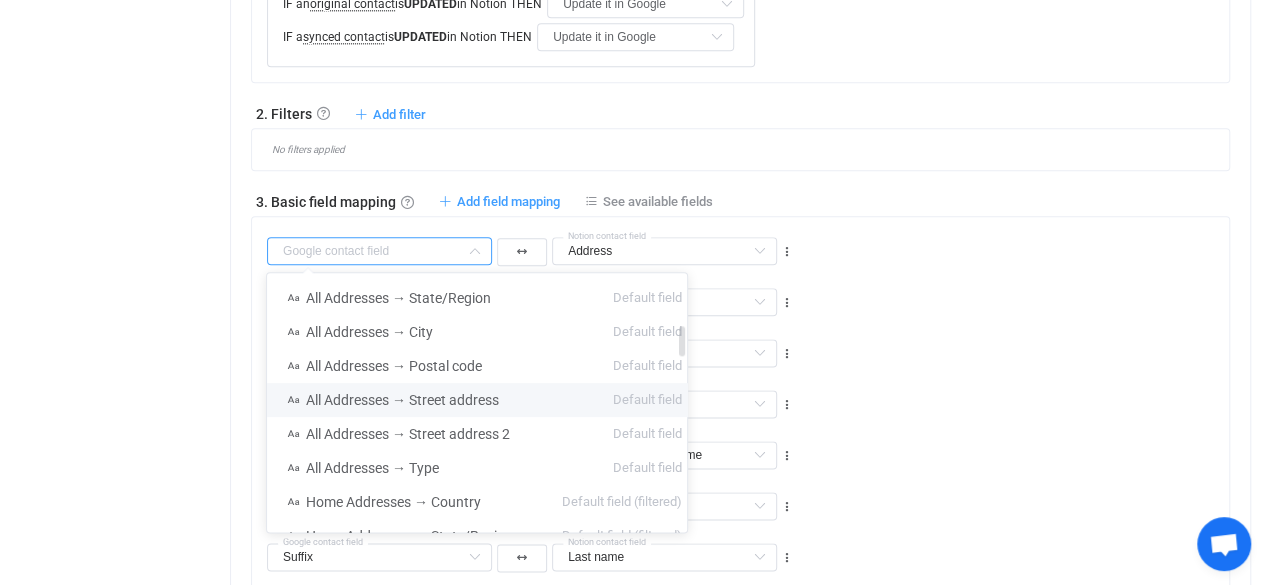 type on "All Addresses → Street address" 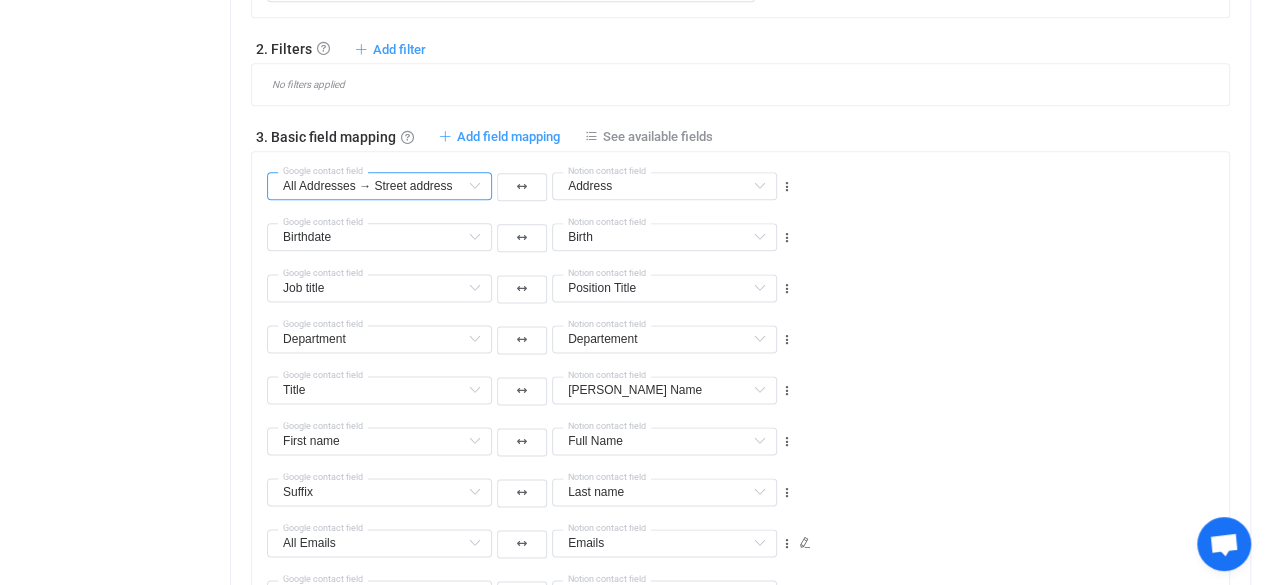 scroll, scrollTop: 1144, scrollLeft: 0, axis: vertical 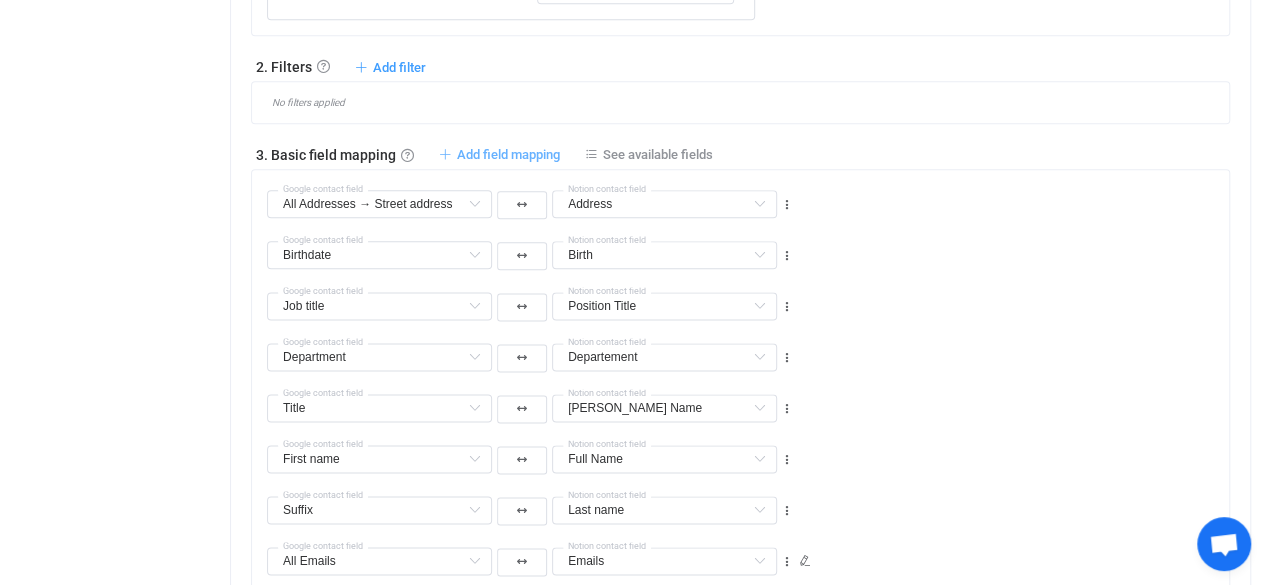 click on "Add field mapping" at bounding box center (508, 154) 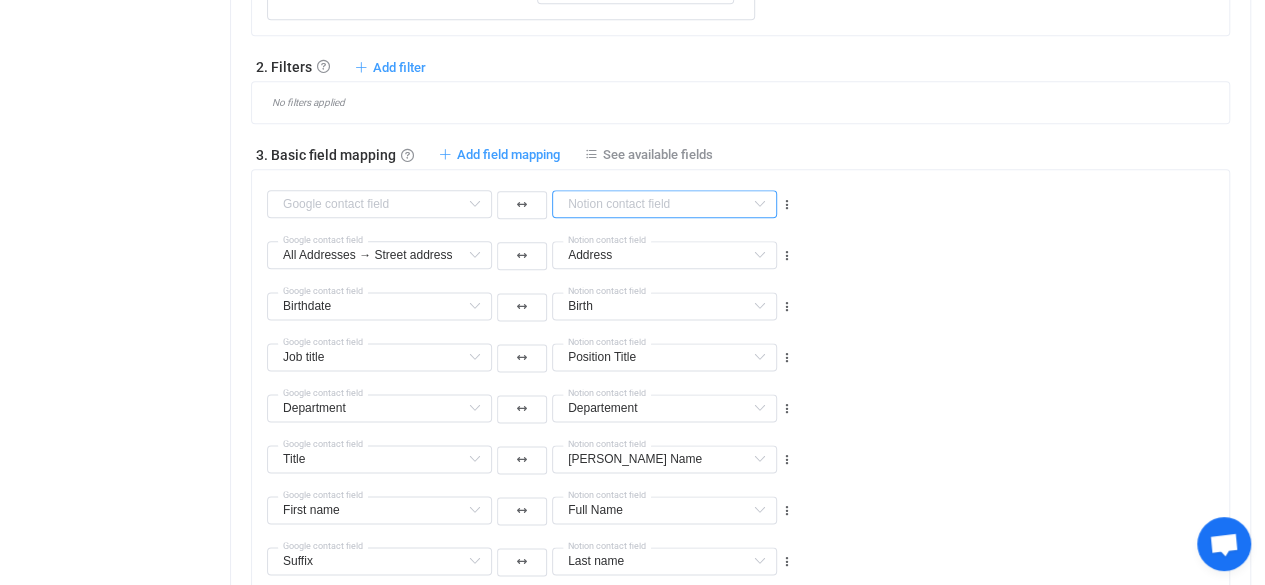 click at bounding box center [664, 204] 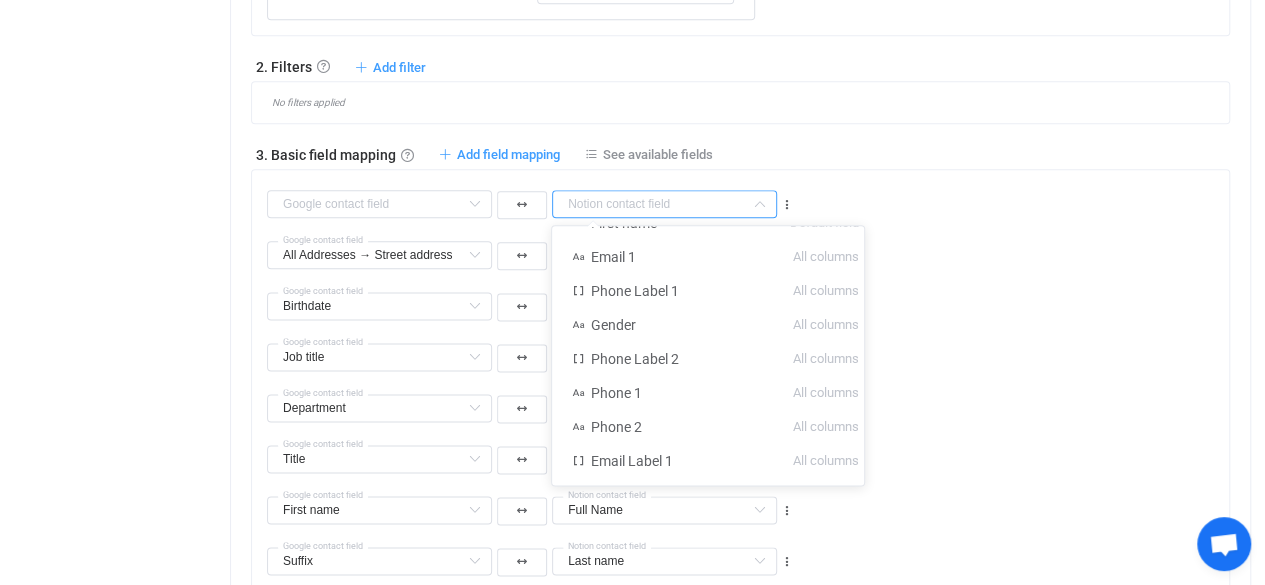 scroll, scrollTop: 0, scrollLeft: 0, axis: both 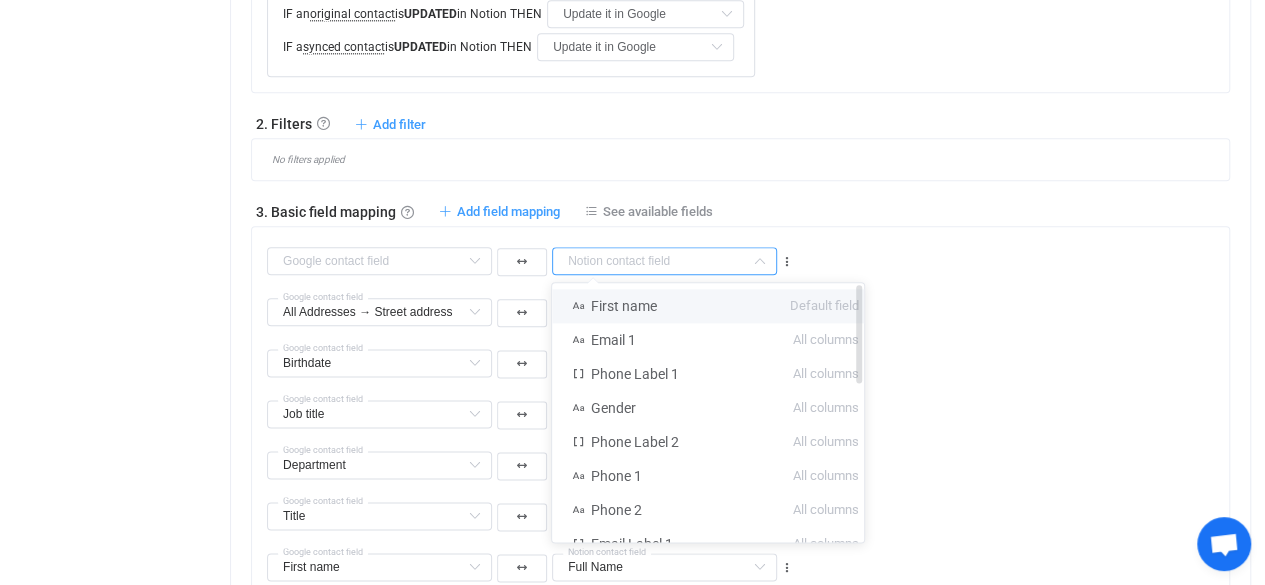 click on "First name Default field" at bounding box center [715, 306] 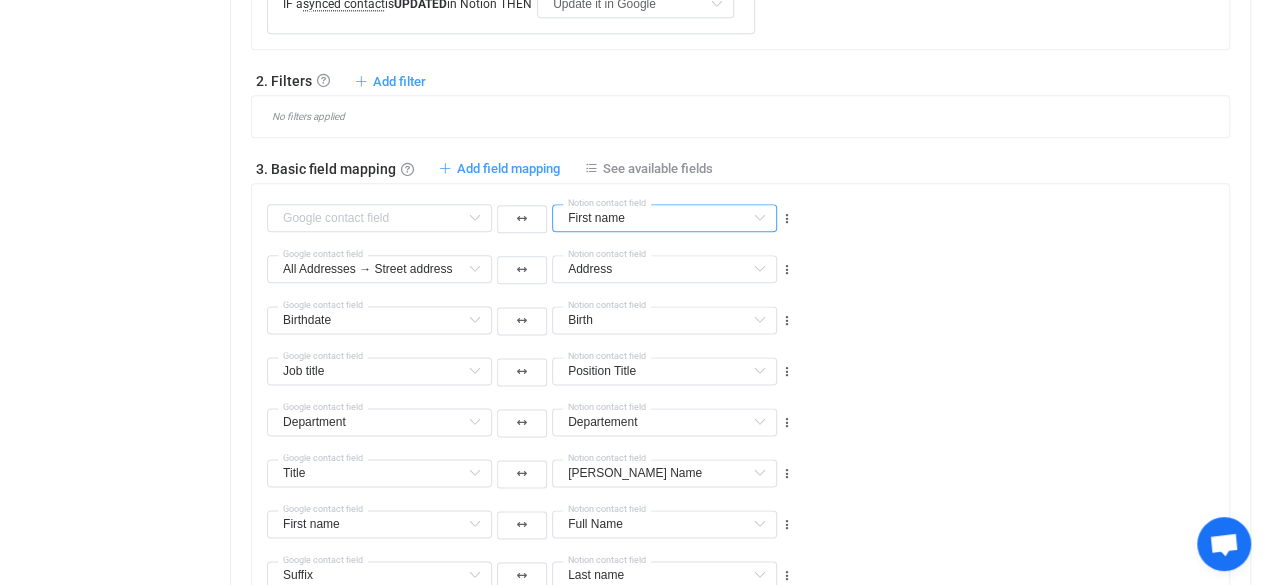 scroll, scrollTop: 1132, scrollLeft: 0, axis: vertical 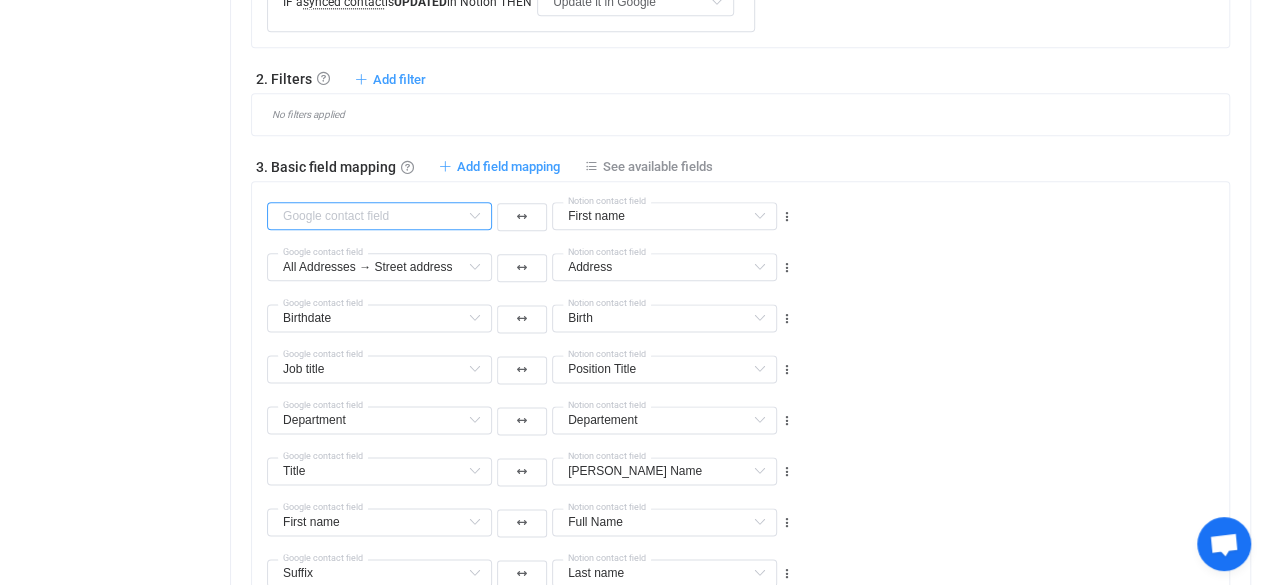 click at bounding box center (379, 216) 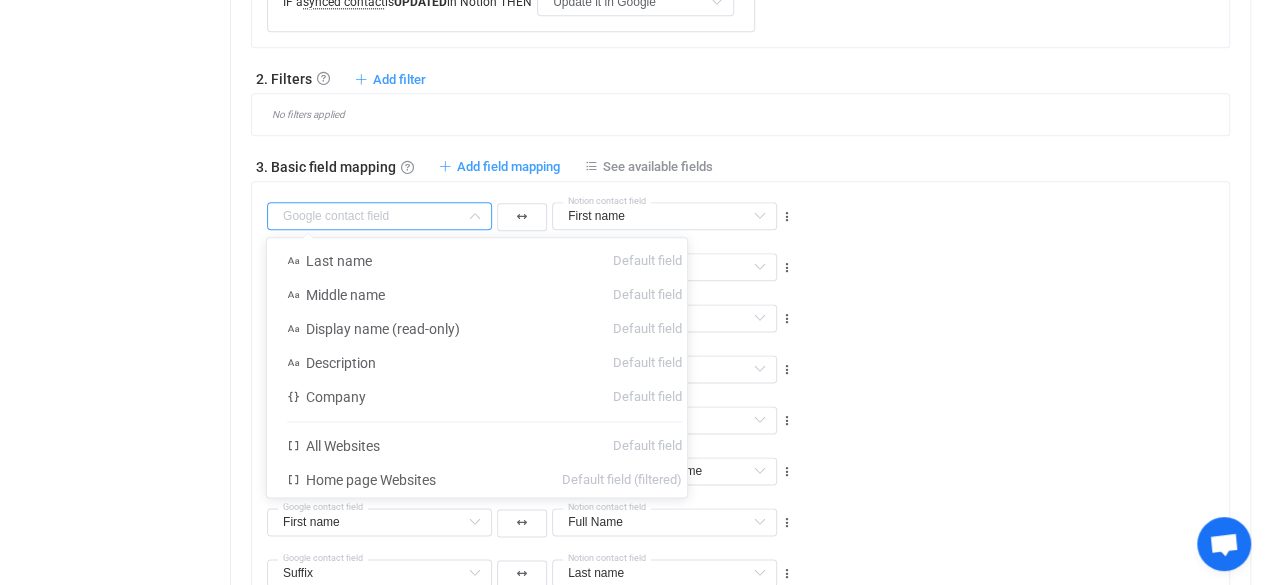 click on "Department Google contact field Departement First name Default field Email 1 All columns Phone Label 1 All columns Gender All columns Departement All columns Phone Label 2 All columns Phone 1 All columns Phone 2 All columns Email Label 1 All columns Last name Already mapped Emails Already mapped All Phones Already mapped Work Phones Already mapped Mobile Phones Already mapped Full Name Already mapped Position Title Already mapped Address Already mapped Birth Already mapped Nick Name Already mapped Notion contact field Department Last name Default field Middle name Default field Display name (read-only) Default field Description Default field Company Default field Department Default field All Websites Default field Home page Websites Default field (filtered) Work Websites Default field (filtered) Blog Websites Default field (filtered) Profile Websites Default field (filtered) Other Websites Default field (filtered) All Addresses → Country Default field All Addresses → State/Region Default field Labels" at bounding box center (748, 411) 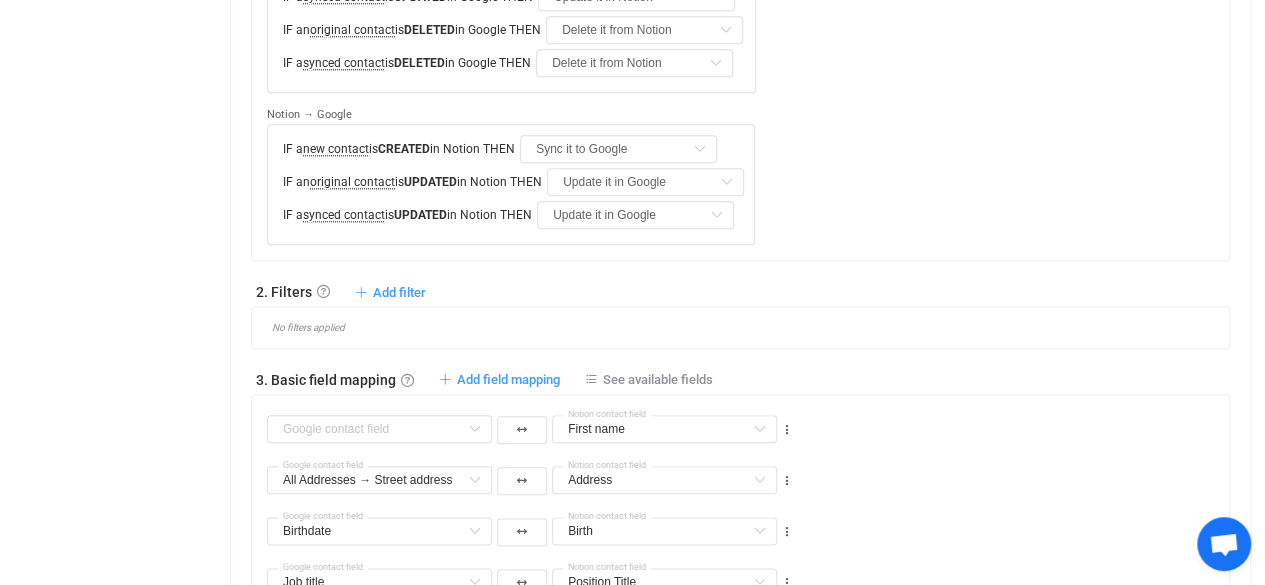 scroll, scrollTop: 924, scrollLeft: 0, axis: vertical 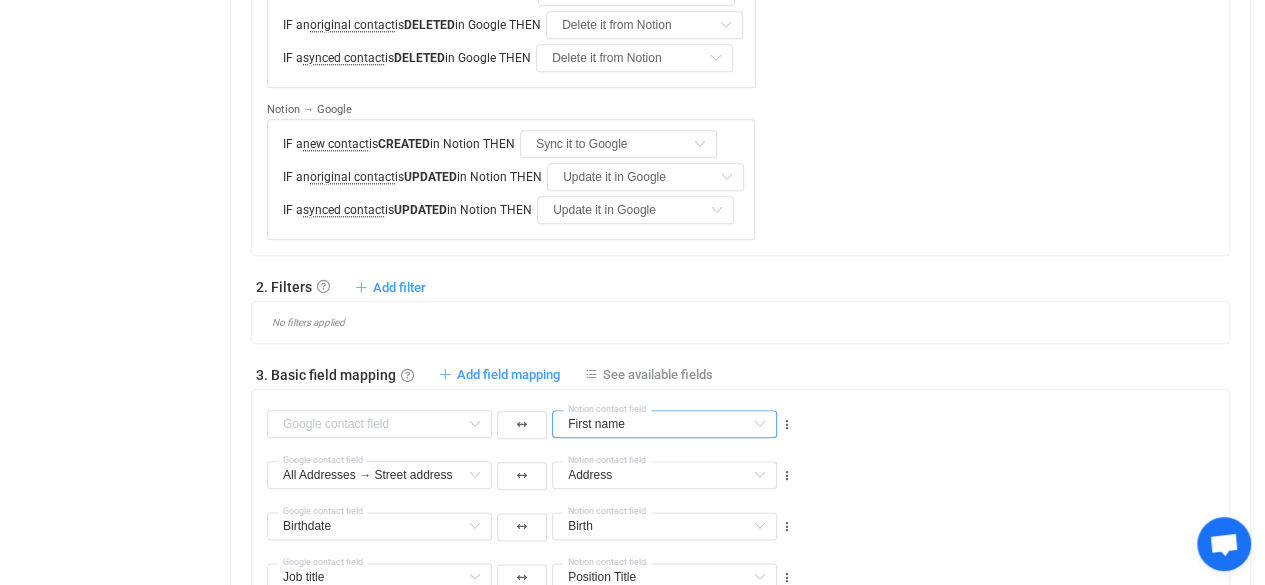 click on "First name" at bounding box center (664, 424) 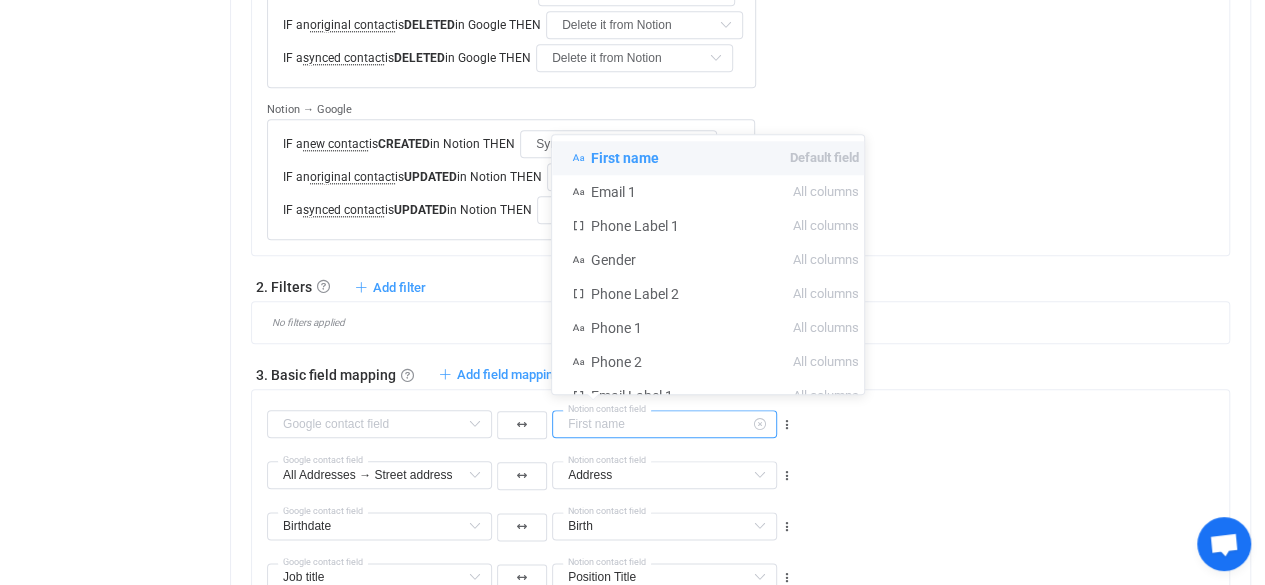 click at bounding box center (759, 424) 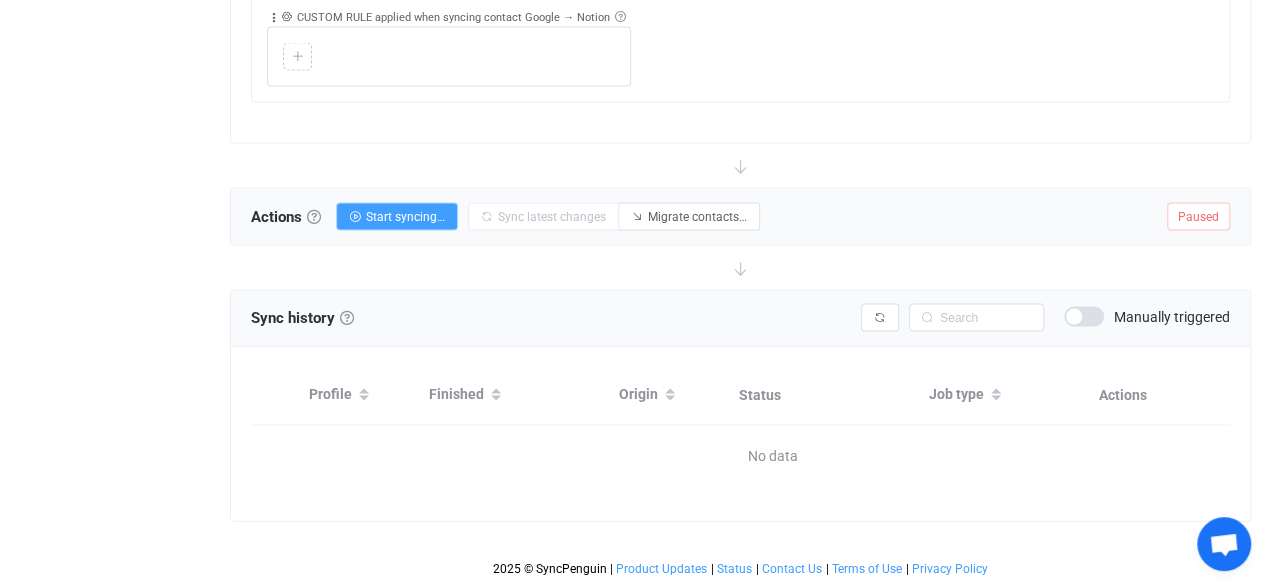 scroll, scrollTop: 1900, scrollLeft: 0, axis: vertical 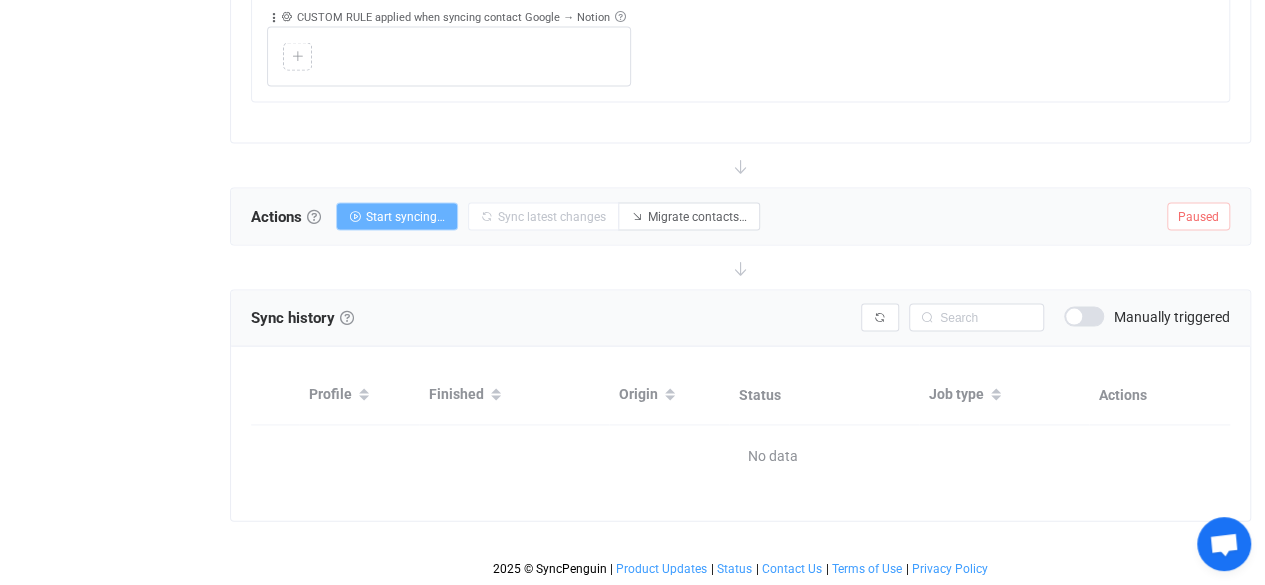click on "Start syncing…" at bounding box center [405, 216] 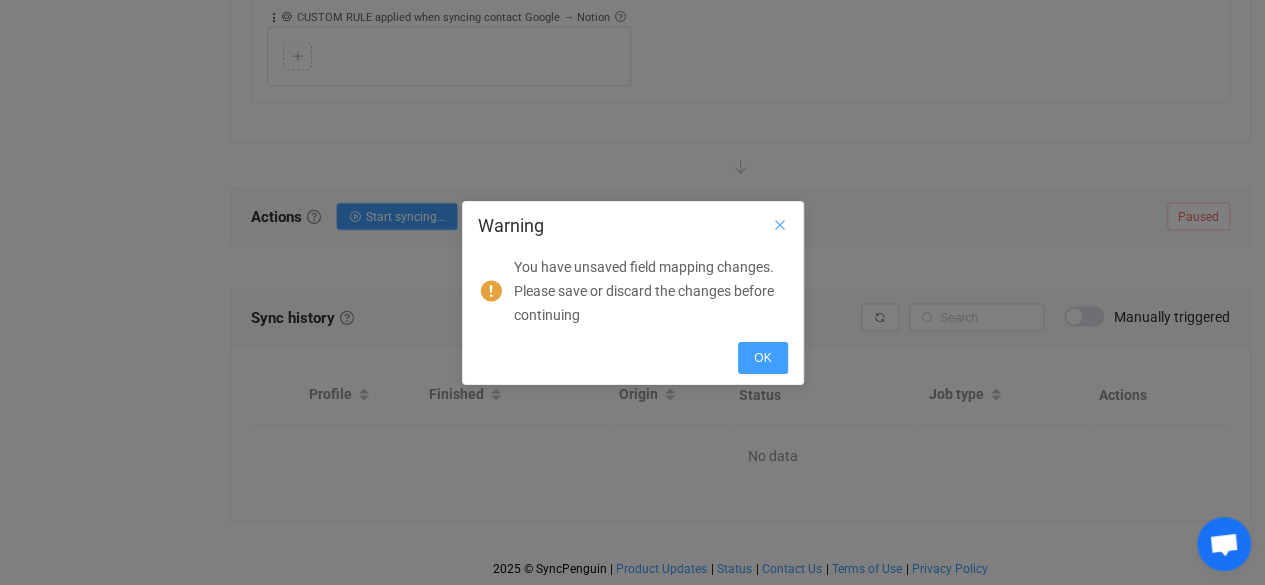 click at bounding box center (780, 225) 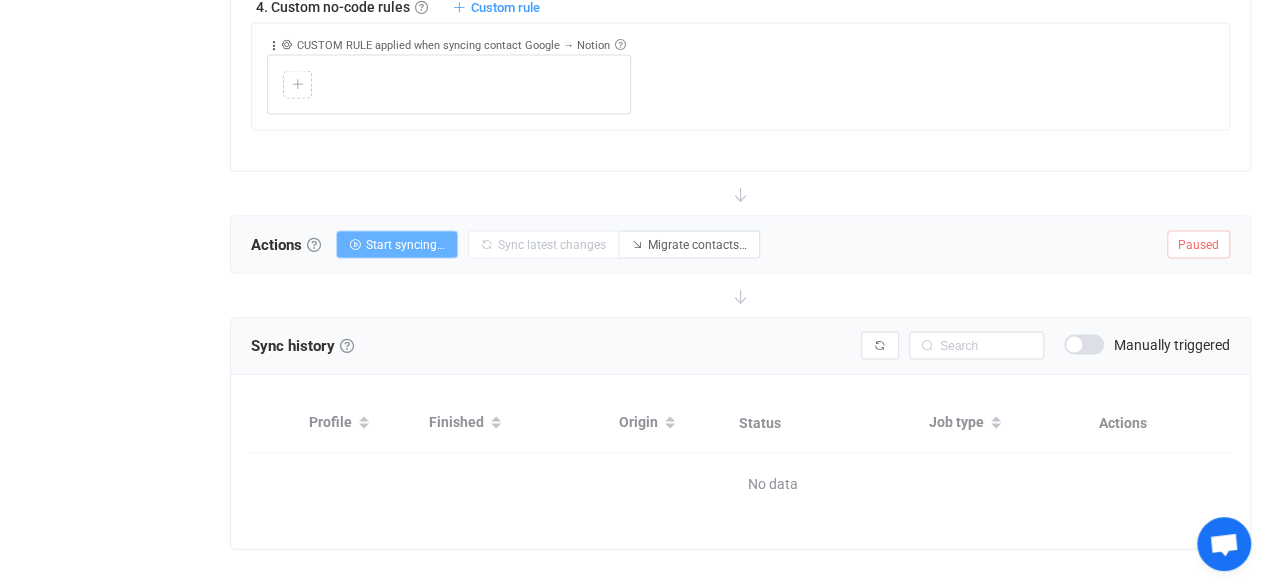 scroll, scrollTop: 1900, scrollLeft: 0, axis: vertical 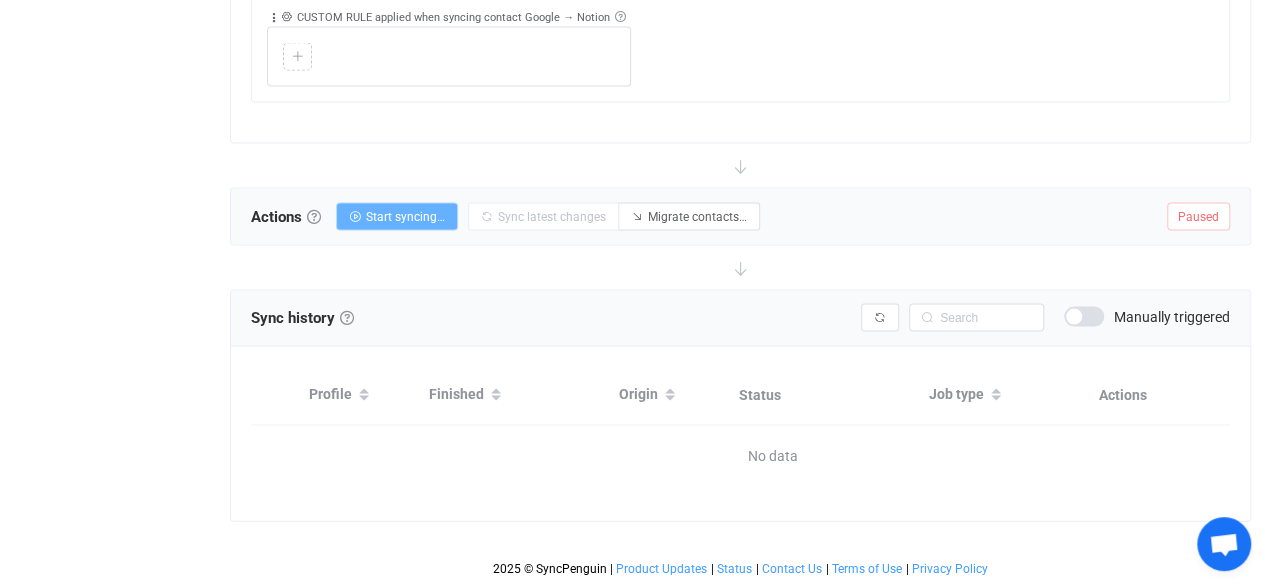 click on "Start syncing…" at bounding box center [405, 216] 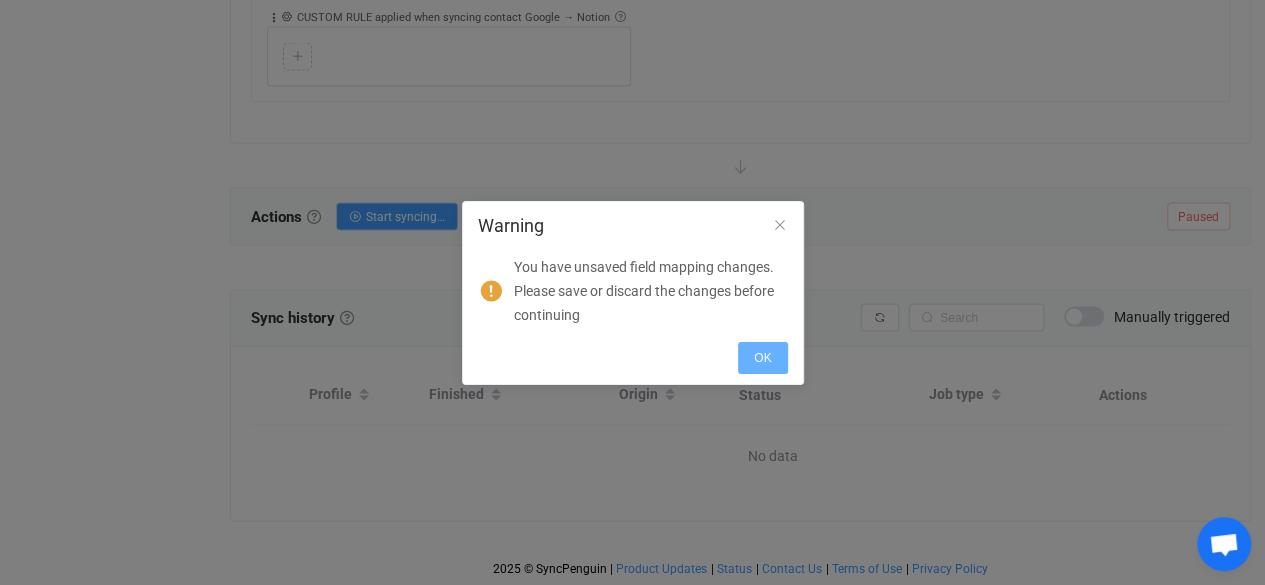 click on "OK" at bounding box center (762, 358) 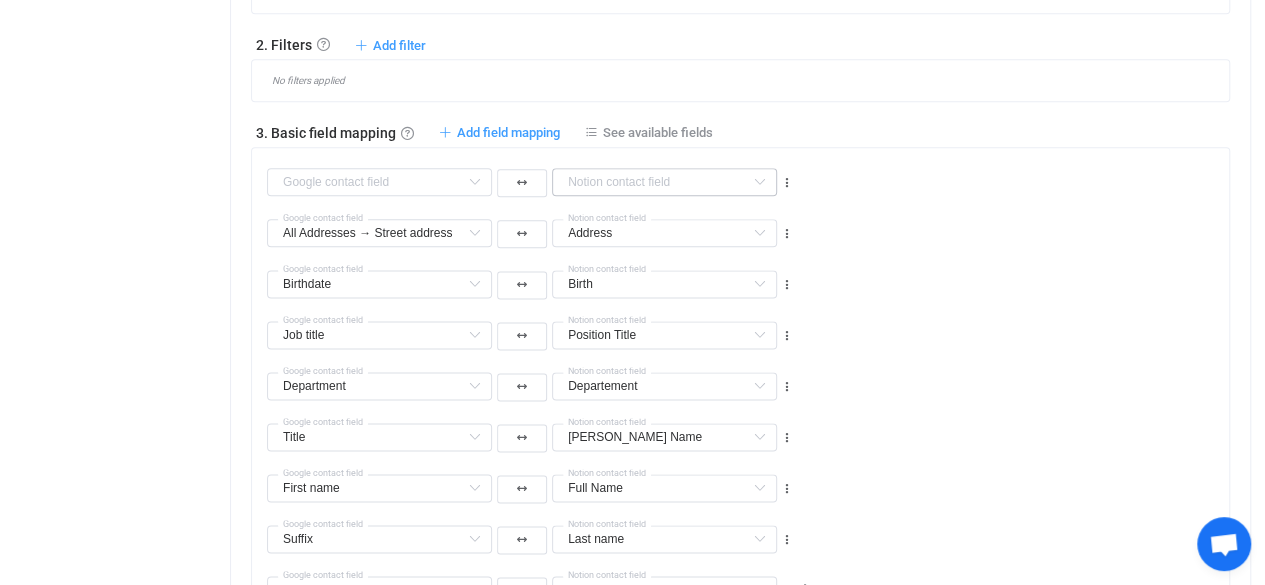 scroll, scrollTop: 1169, scrollLeft: 0, axis: vertical 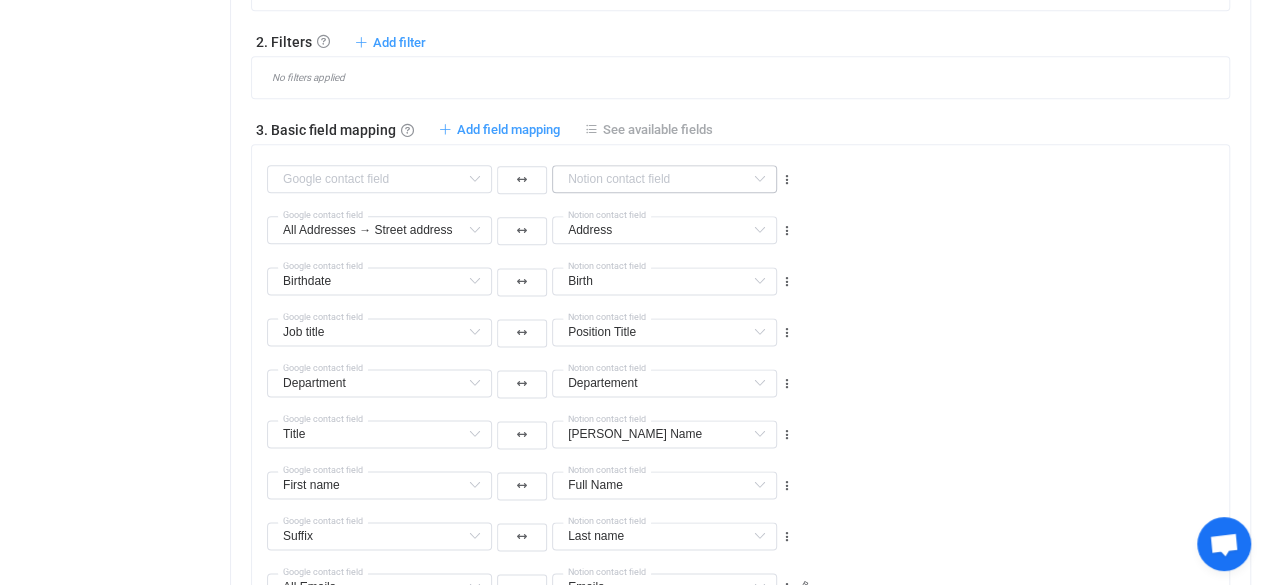 click on "See available fields" at bounding box center (658, 129) 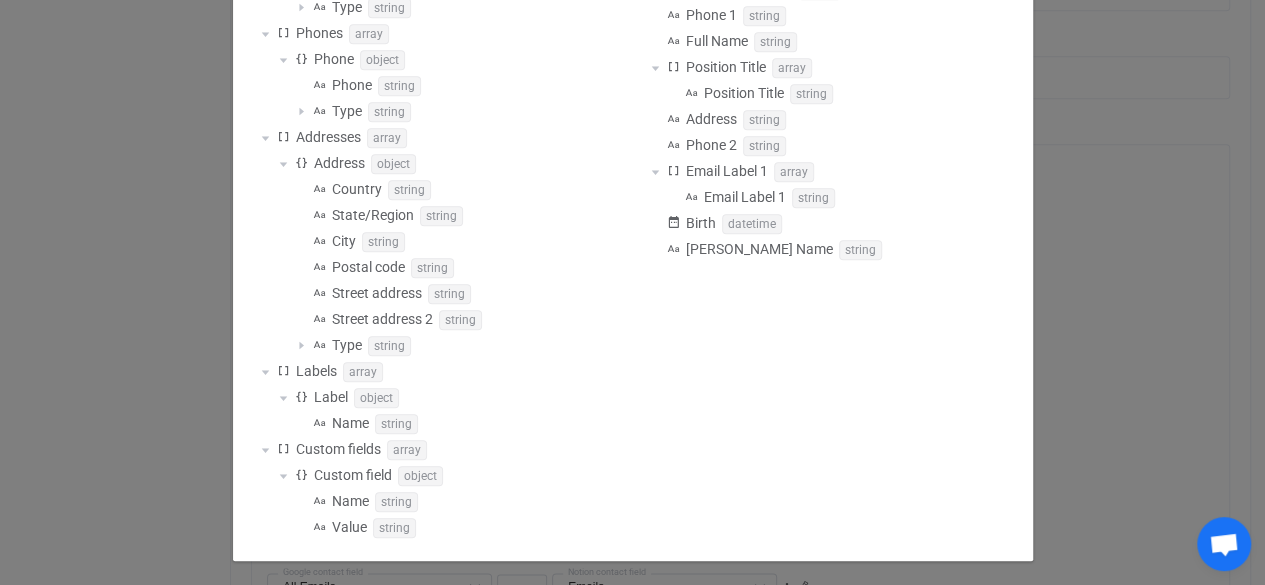 scroll, scrollTop: 762, scrollLeft: 0, axis: vertical 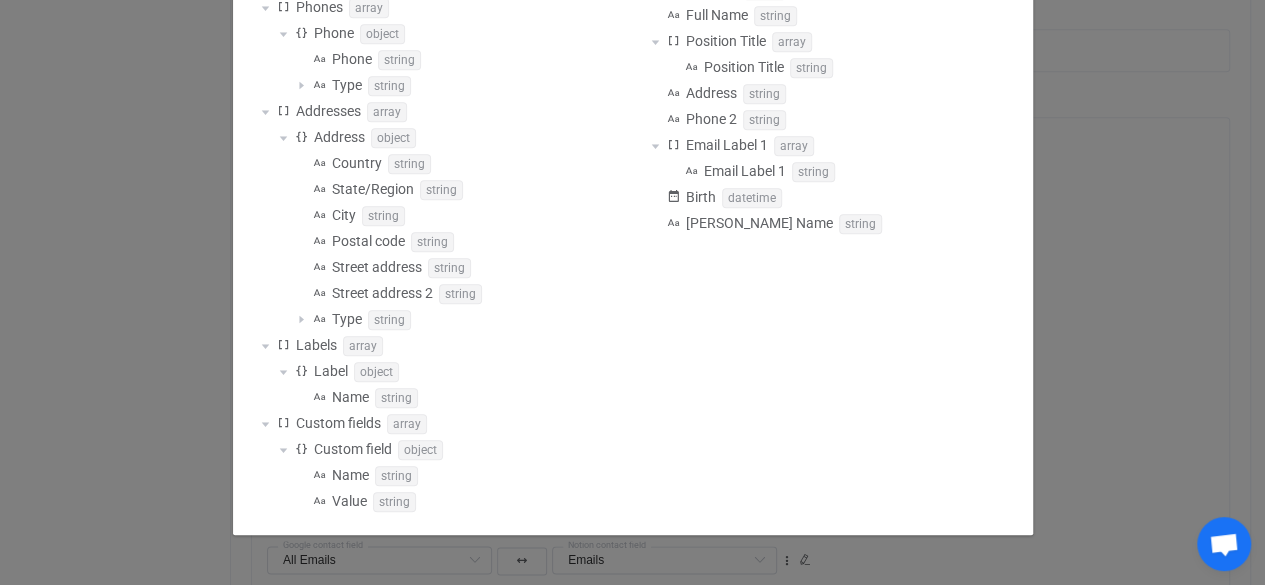 click on "Available fields Google First name string Last name string Middle name string Display name string read-only Title string Suffix string Description string Company object Name string Job title string Department string Websites array Website object Website string Type string Birthdate datetime Emails array Email object Email string Type string Phones array Phone object Phone string Type string Addresses array Address object Country string State/Region string City string Postal code string Street address string Street address 2 string Type string Labels array Label object Name string Custom fields array Custom field object Name string Value string Notion First name string Last name string Emails array Email object Email string Type string Phones array Phone object Phone string Type string All columns Email 1 string Phone Label 1 array Phone Label 1 string Gender string Departement string Phone Label 2 array Phone Label 2 string Phone 1 string Full Name string Position Title array Position Title string Address" at bounding box center (632, 292) 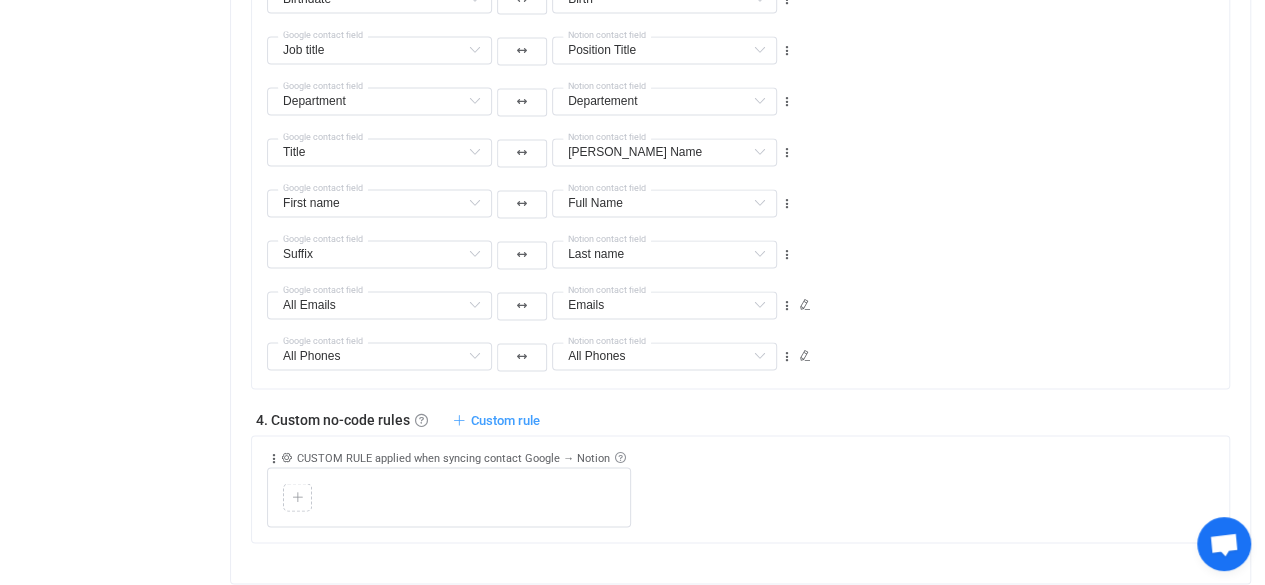 scroll, scrollTop: 1458, scrollLeft: 0, axis: vertical 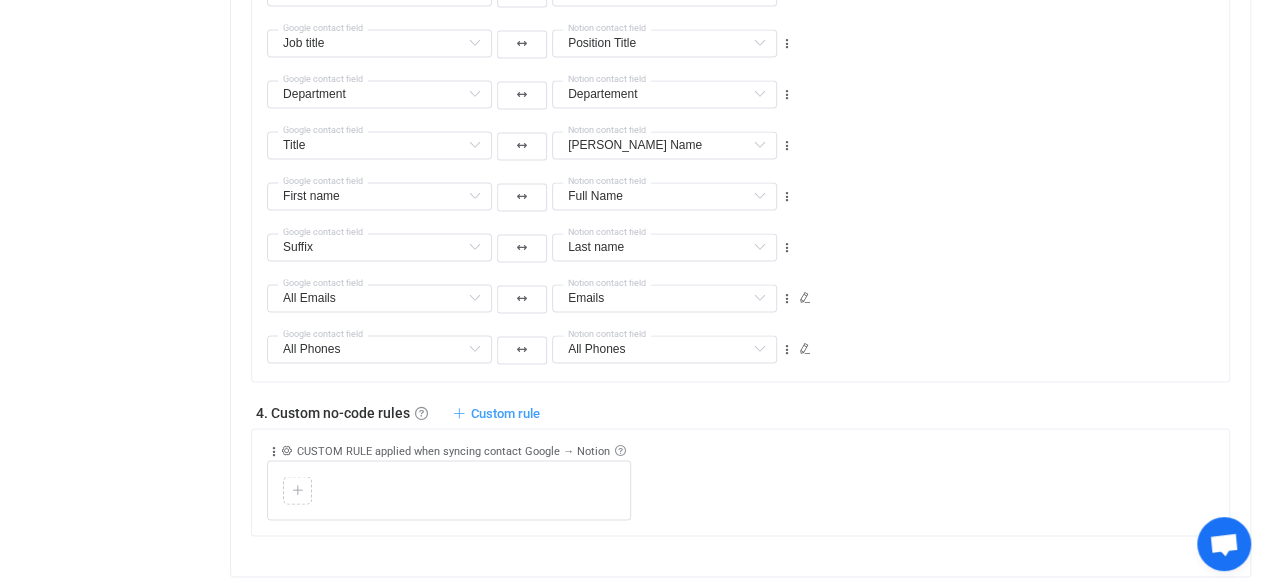 click on "All Phones Last name Default field Middle name Default field Display name (read-only) Default field Description Default field Company Default field All Websites Default field Home page Websites Default field (filtered) Work Websites Default field (filtered) Blog Websites Default field (filtered) Profile Websites Default field (filtered) Other Websites Default field (filtered) All Phones Default field Home Phones Default field (filtered) Work Phones Default field (filtered) Mobile Phones Default field (filtered) Home fax Phones Default field (filtered) Work fax Phones Default field (filtered) Other fax Phones Default field (filtered) Work mobile Phones Default field (filtered) Other home Phones Default field (filtered) Other Phones Default field (filtered) All Addresses → Country Default field All Addresses → State/Region Default field All Addresses → City Default field All Addresses → Postal code Default field All Addresses → Street address 2 Default field All Addresses → Type Default field Labels" at bounding box center (748, 340) 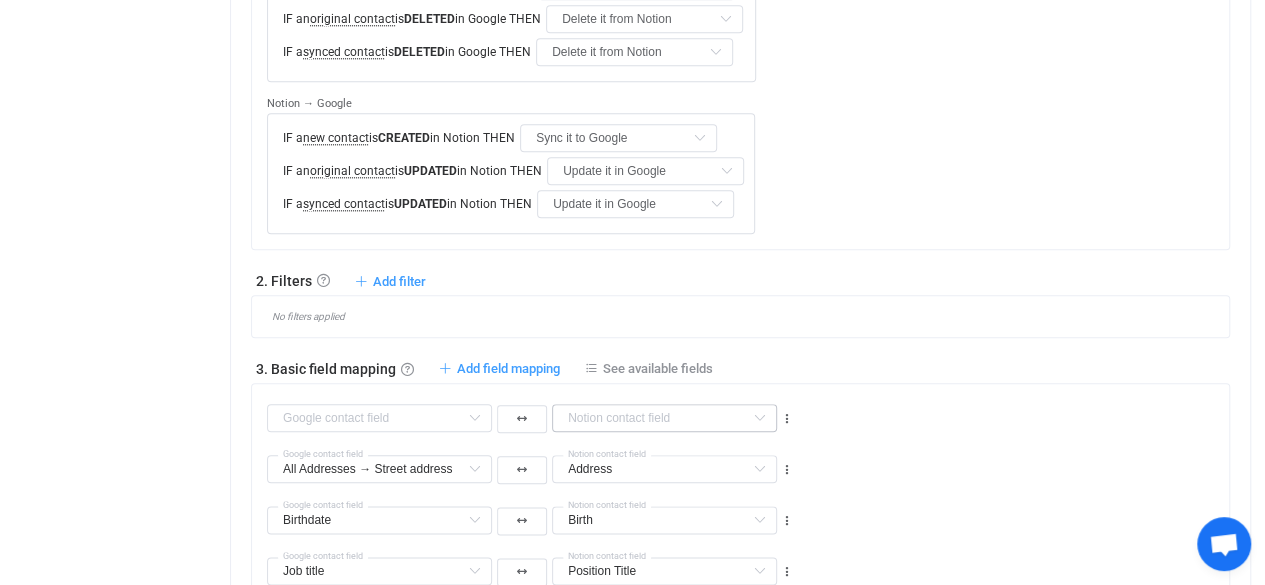 scroll, scrollTop: 930, scrollLeft: 0, axis: vertical 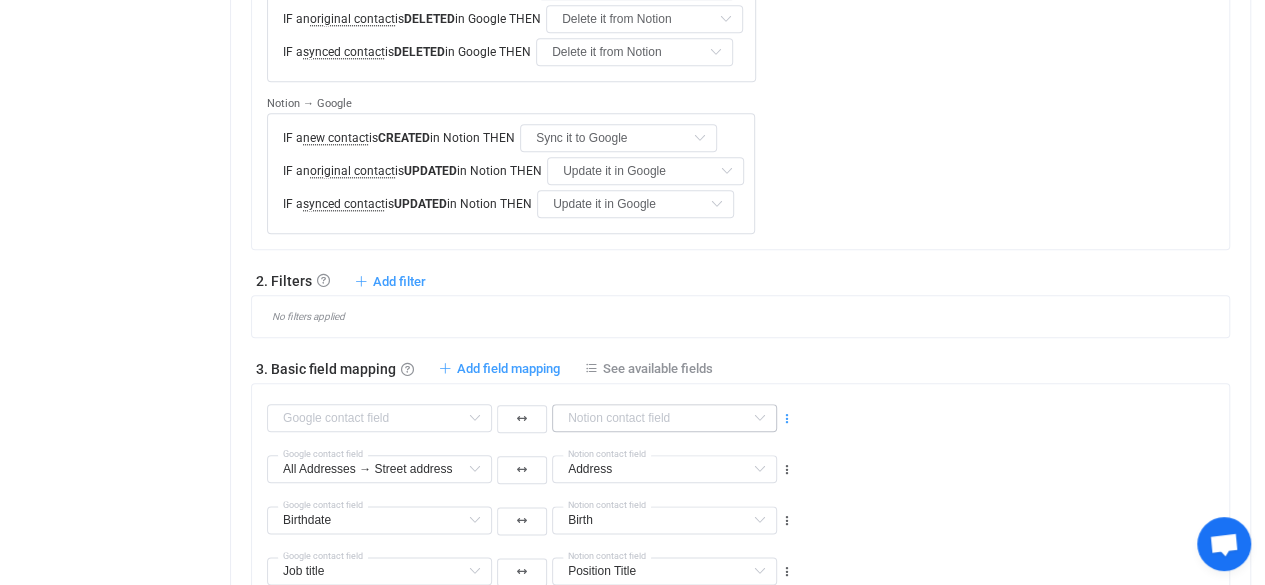click at bounding box center (787, 419) 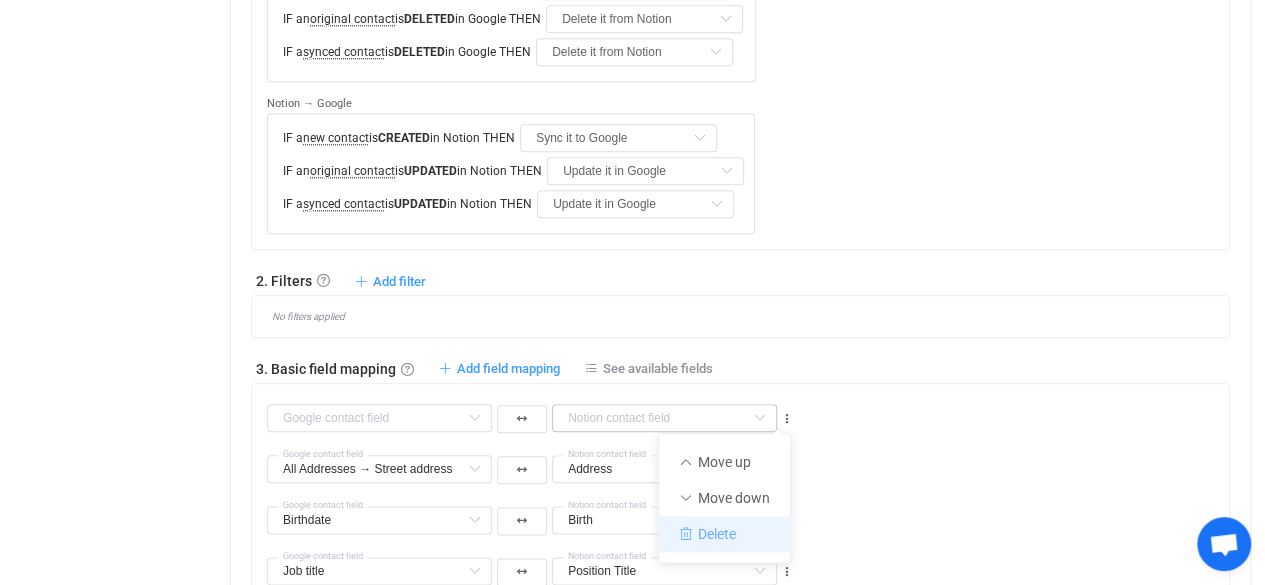 click on "Delete" at bounding box center (724, 534) 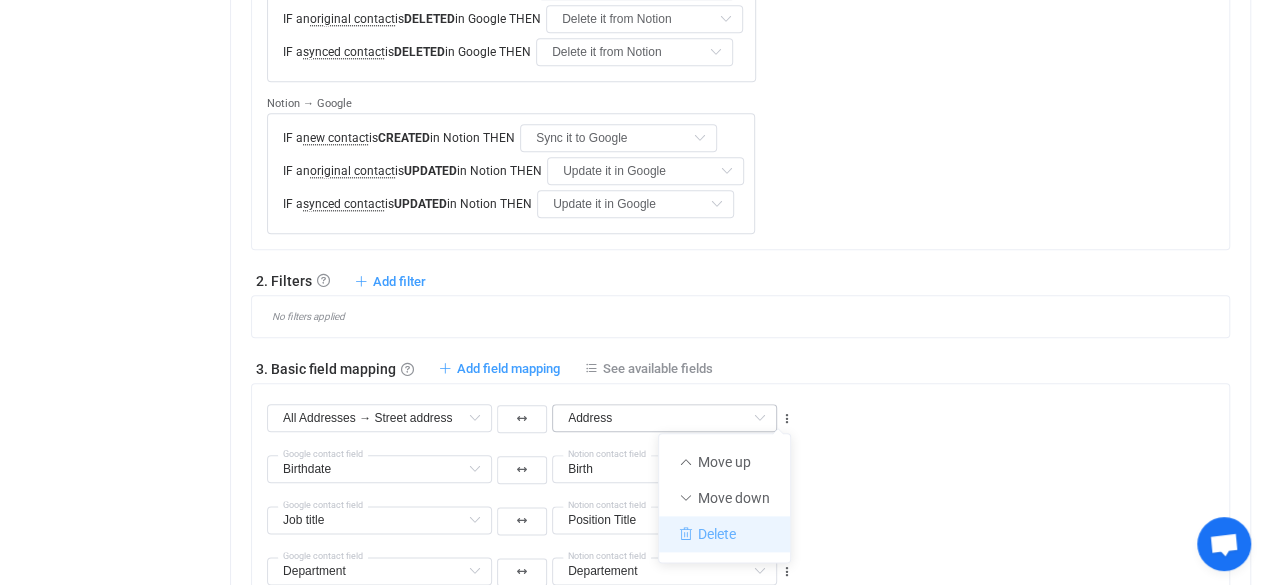type on "All Phones" 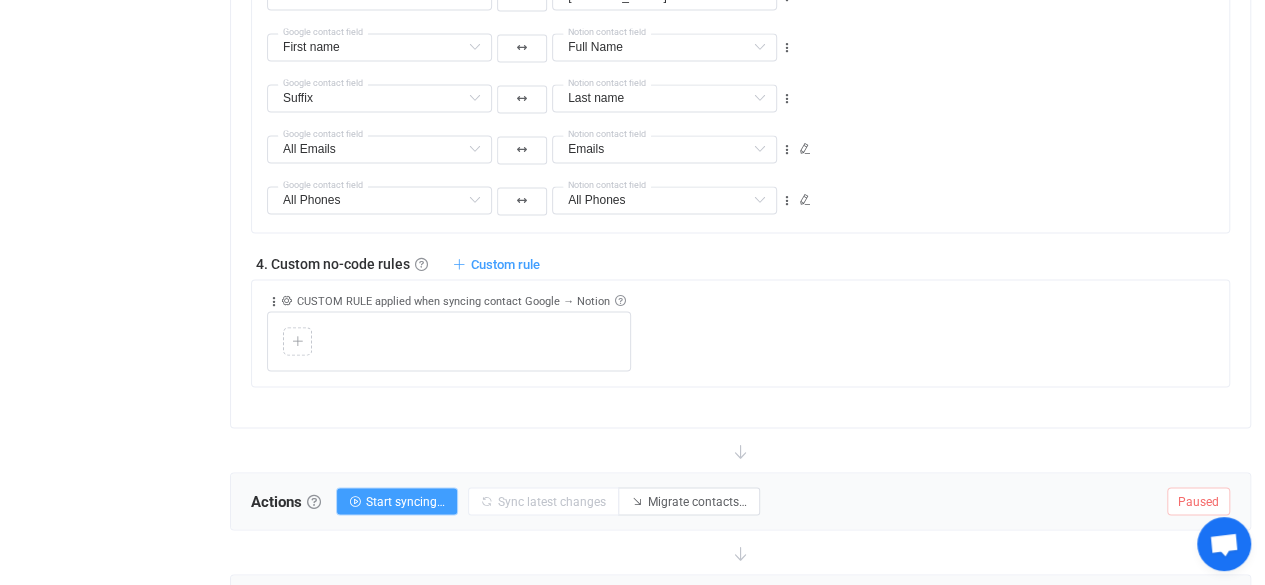 scroll, scrollTop: 1530, scrollLeft: 0, axis: vertical 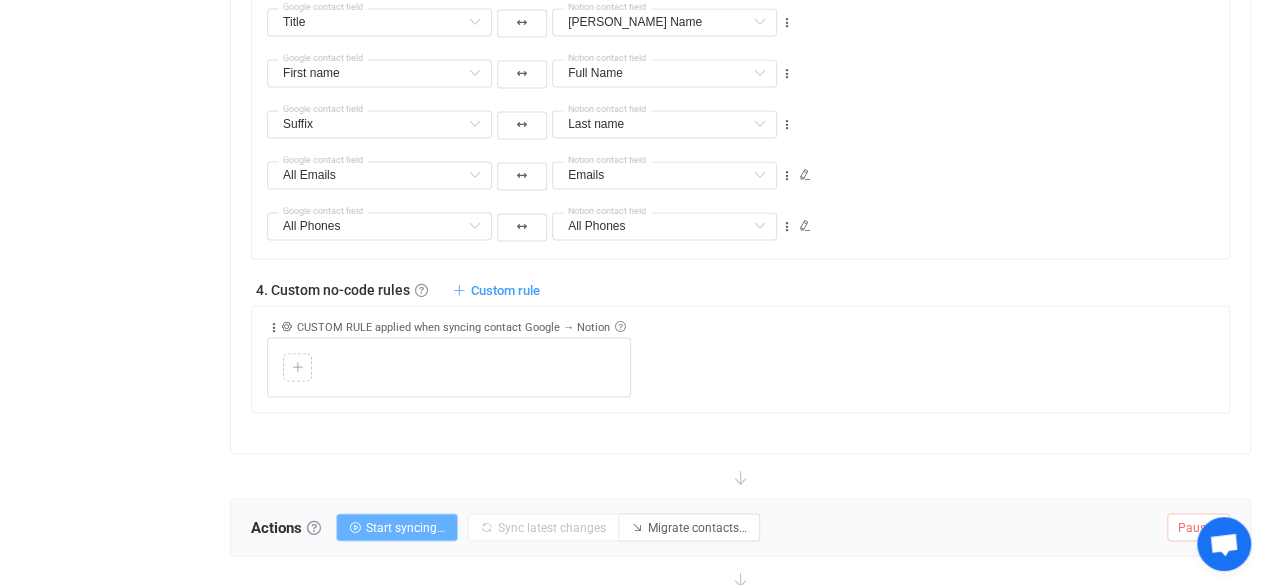 click on "Start syncing…" at bounding box center (405, 527) 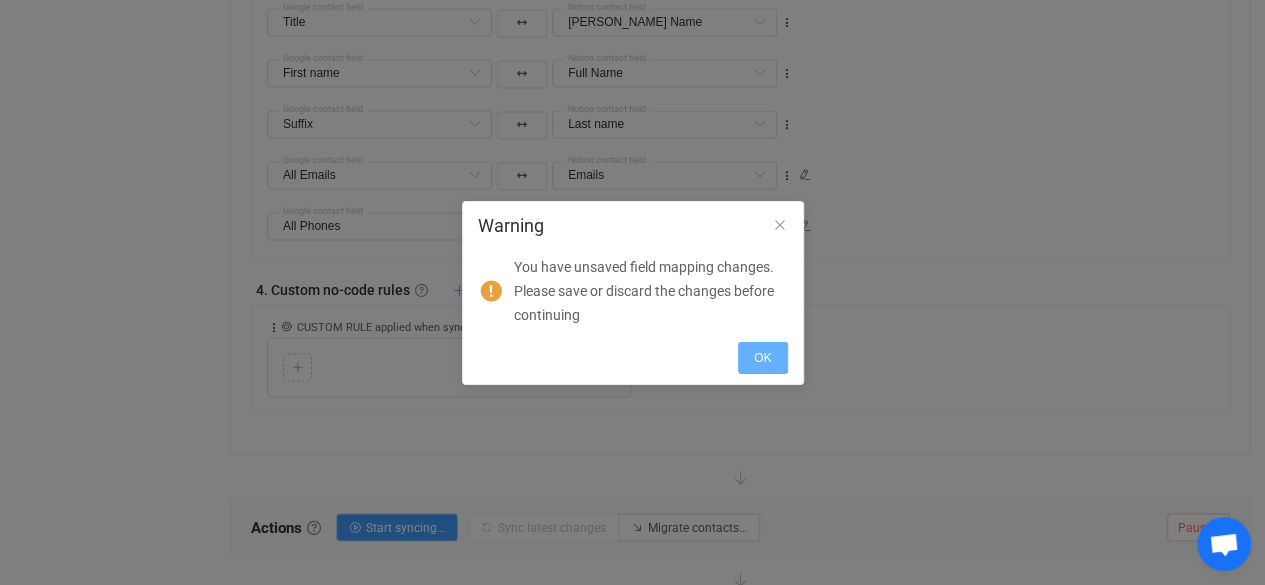 click on "OK" at bounding box center [762, 358] 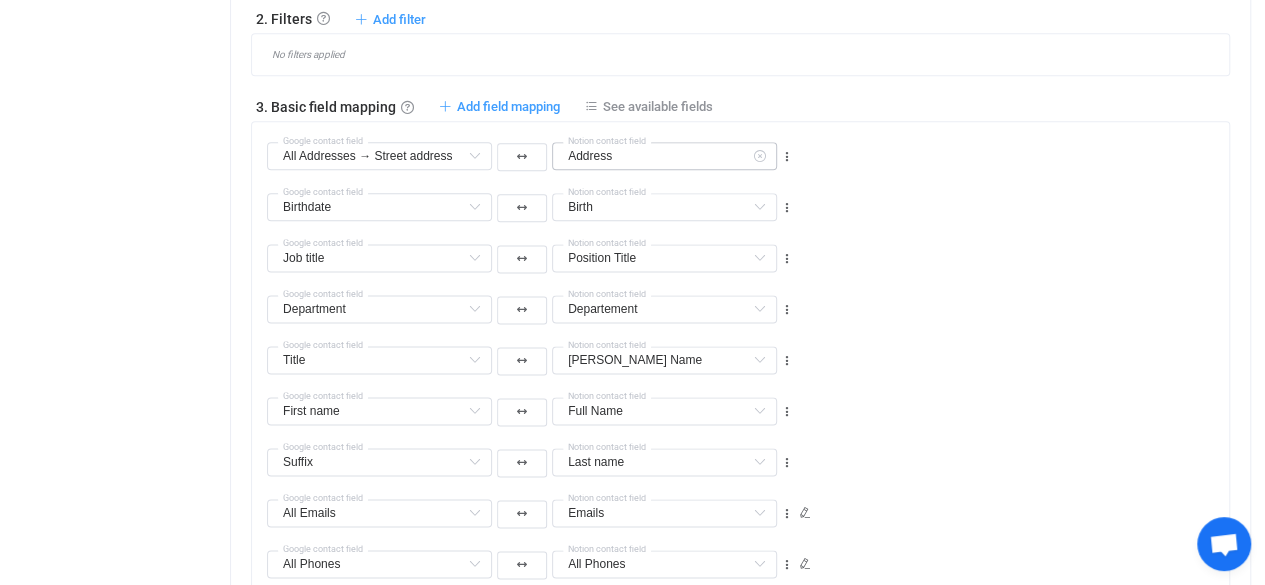 scroll, scrollTop: 1184, scrollLeft: 0, axis: vertical 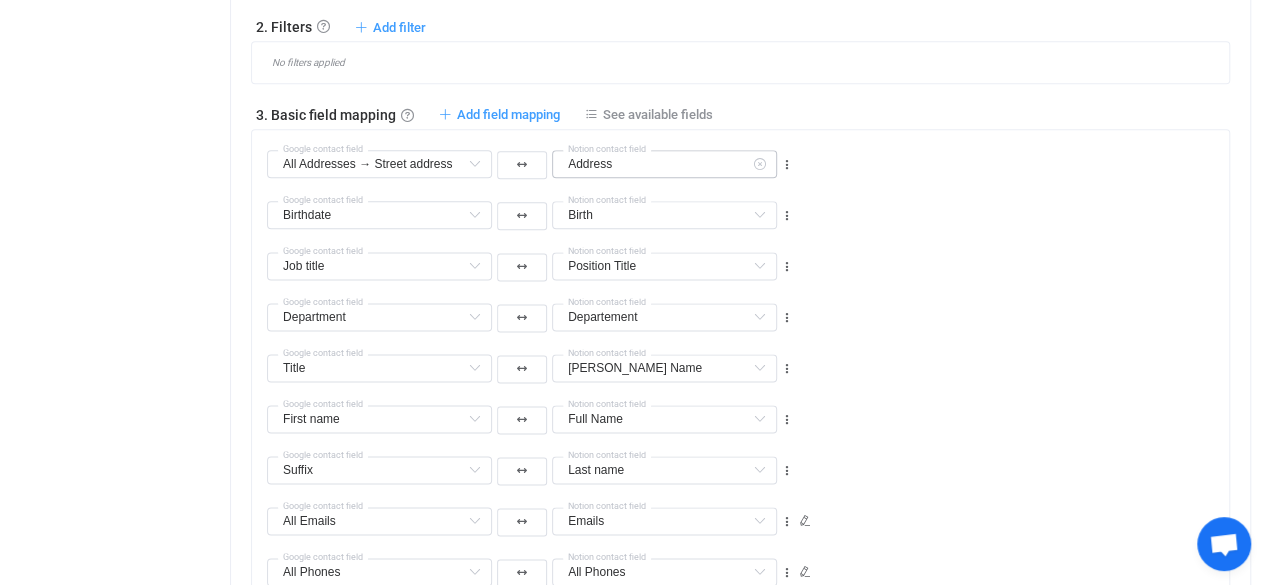 click on "Title Google contact field Nick Name First name Default field Email 1 All columns Phone Label 1 All columns Gender All columns Phone Label 2 All columns Phone 1 All columns Phone 2 All columns Email Label 1 All columns Nick Name All columns Last name Already mapped Emails Already mapped All Phones Already mapped Work Phones Already mapped Mobile Phones Already mapped Departement Already mapped Full Name Already mapped Position Title Already mapped Address Already mapped Birth Already mapped Notion contact field Title Last name Default field Middle name Default field Display name (read-only) Default field Title Default field Description Default field Company Default field All Websites Default field Home page Websites Default field (filtered) Work Websites Default field (filtered) Blog Websites Default field (filtered) Profile Websites Default field (filtered) Other Websites Default field (filtered) All Addresses → Country Default field All Addresses → State/Region Default field All Addresses → City" at bounding box center [748, 359] 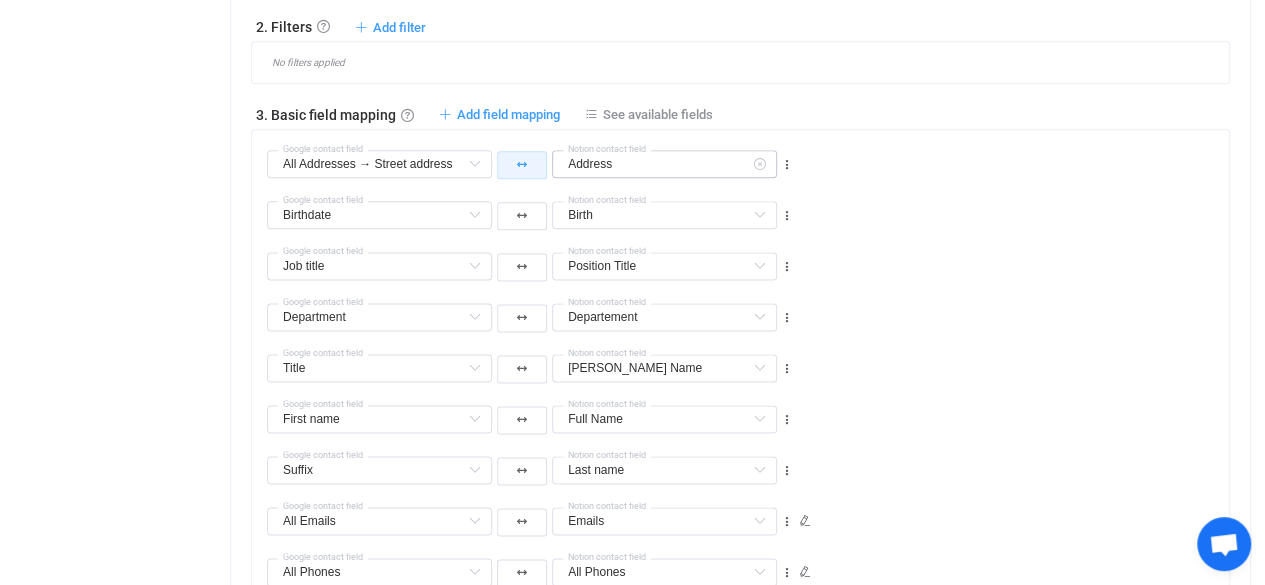 click at bounding box center [522, 165] 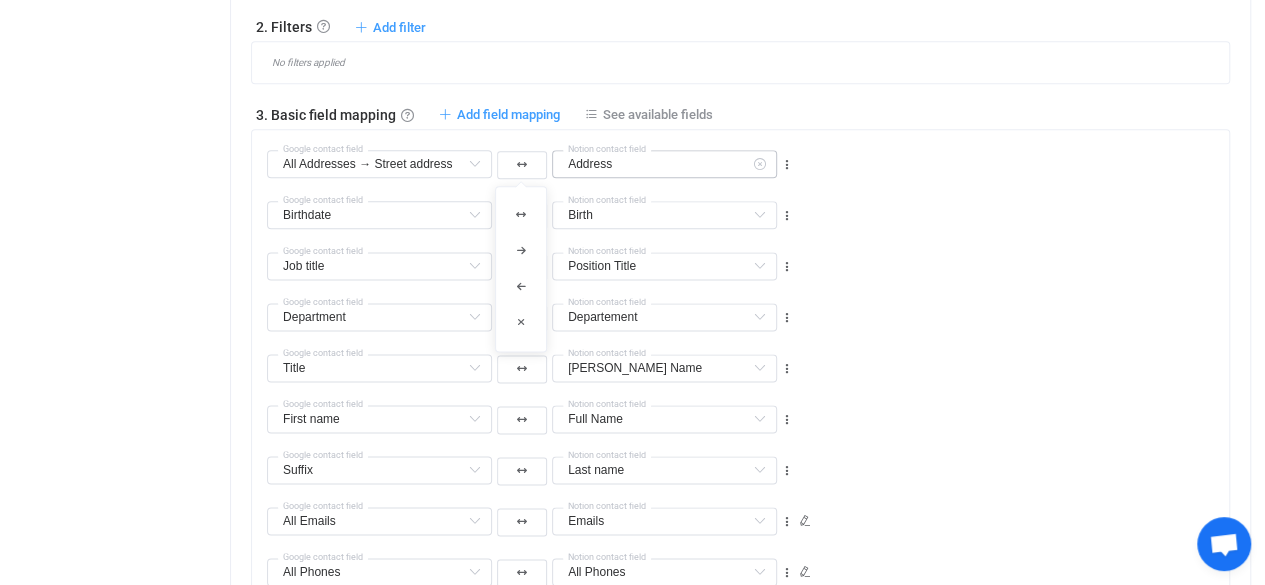 click on "First name First name Default field Last name Default field Middle name Default field Display name (read-only) Default field Description Default field Company Default field All Websites Default field Home page Websites Default field (filtered) Work Websites Default field (filtered) Blog Websites Default field (filtered) Profile Websites Default field (filtered) Other Websites Default field (filtered) All Addresses → Country Default field All Addresses → State/Region Default field All Addresses → City Default field All Addresses → Postal code Default field All Addresses → Street address 2 Default field All Addresses → Type Default field Home Addresses → Country Default field (filtered) Home Addresses → State/Region Default field (filtered) Home Addresses → City Default field (filtered) Home Addresses → Postal code Default field (filtered) Home Addresses → Street address 2 Default field (filtered) Work Addresses → Country Default field (filtered) Work Addresses → State/Region Labels" at bounding box center (748, 410) 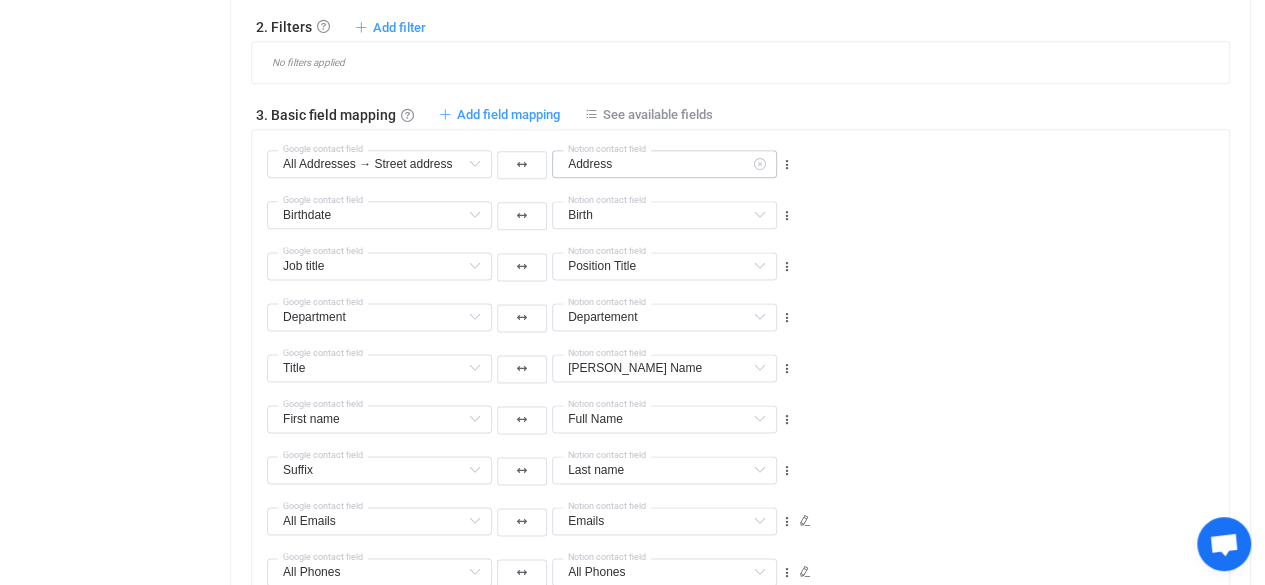 click on "Title Google contact field Nick Name First name Default field Email 1 All columns Phone Label 1 All columns Gender All columns Phone Label 2 All columns Phone 1 All columns Phone 2 All columns Email Label 1 All columns Nick Name All columns Last name Already mapped Emails Already mapped All Phones Already mapped Work Phones Already mapped Mobile Phones Already mapped Departement Already mapped Full Name Already mapped Position Title Already mapped Address Already mapped Birth Already mapped Notion contact field Title Last name Default field Middle name Default field Display name (read-only) Default field Title Default field Description Default field Company Default field All Websites Default field Home page Websites Default field (filtered) Work Websites Default field (filtered) Blog Websites Default field (filtered) Profile Websites Default field (filtered) Other Websites Default field (filtered) All Addresses → Country Default field All Addresses → State/Region Default field All Addresses → City" at bounding box center (748, 359) 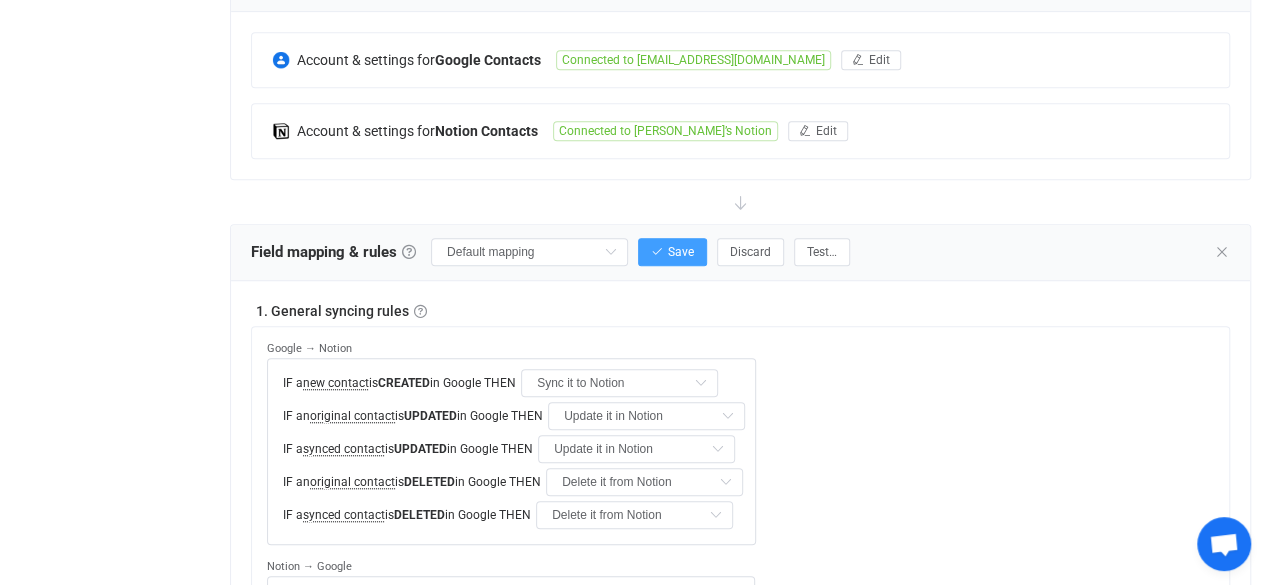 scroll, scrollTop: 419, scrollLeft: 0, axis: vertical 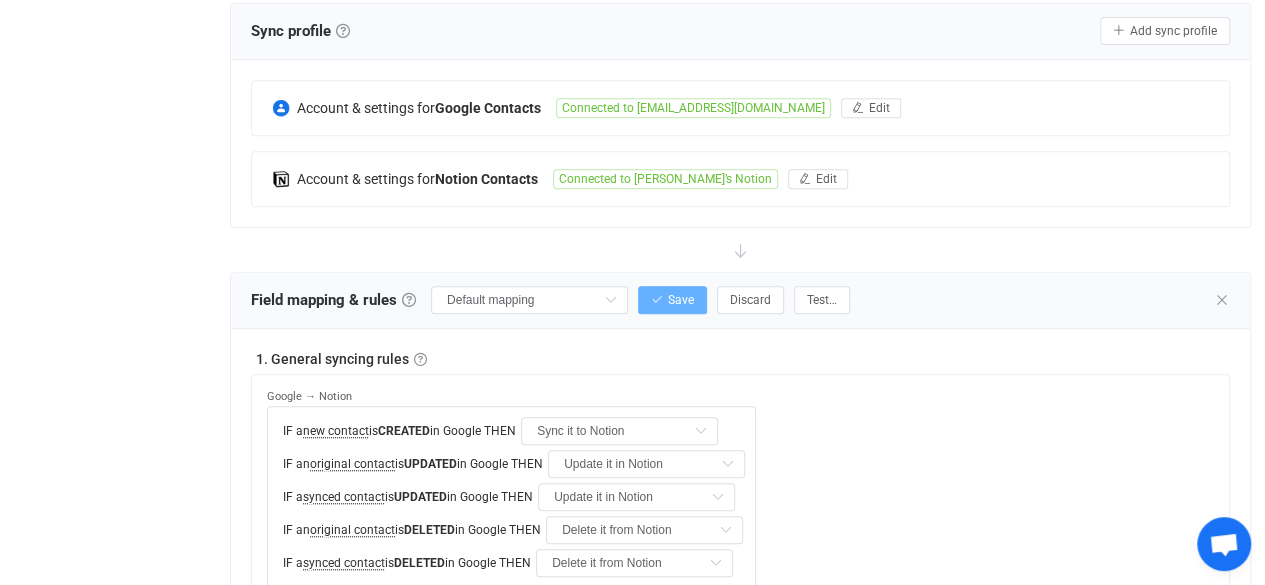 click on "Save" at bounding box center (672, 300) 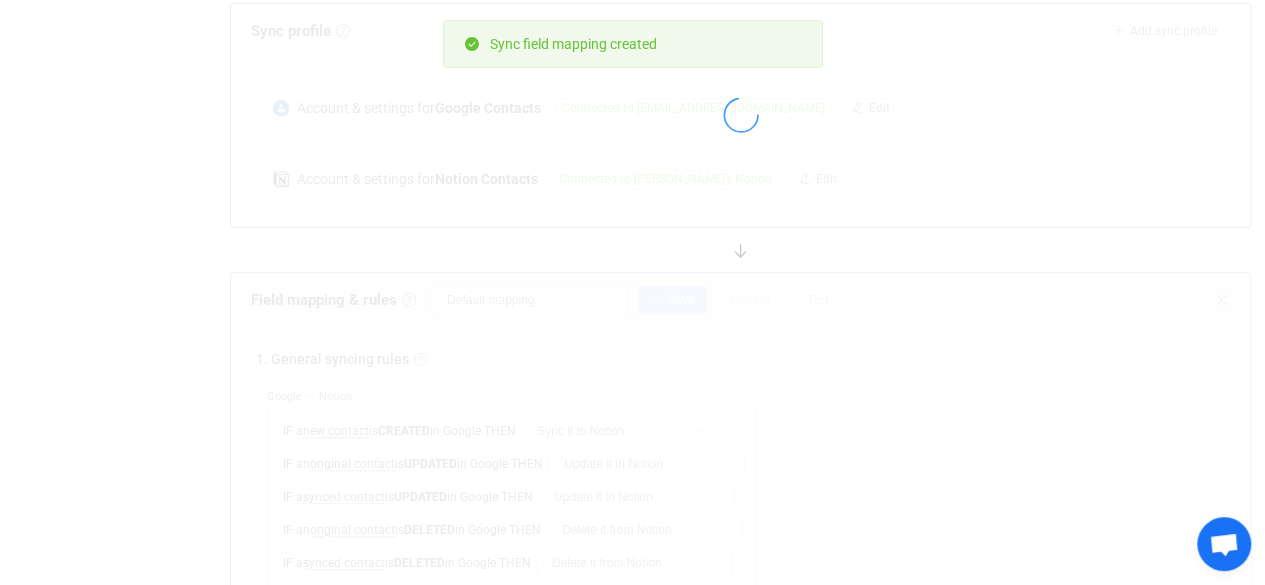 type on "My custom field mapping" 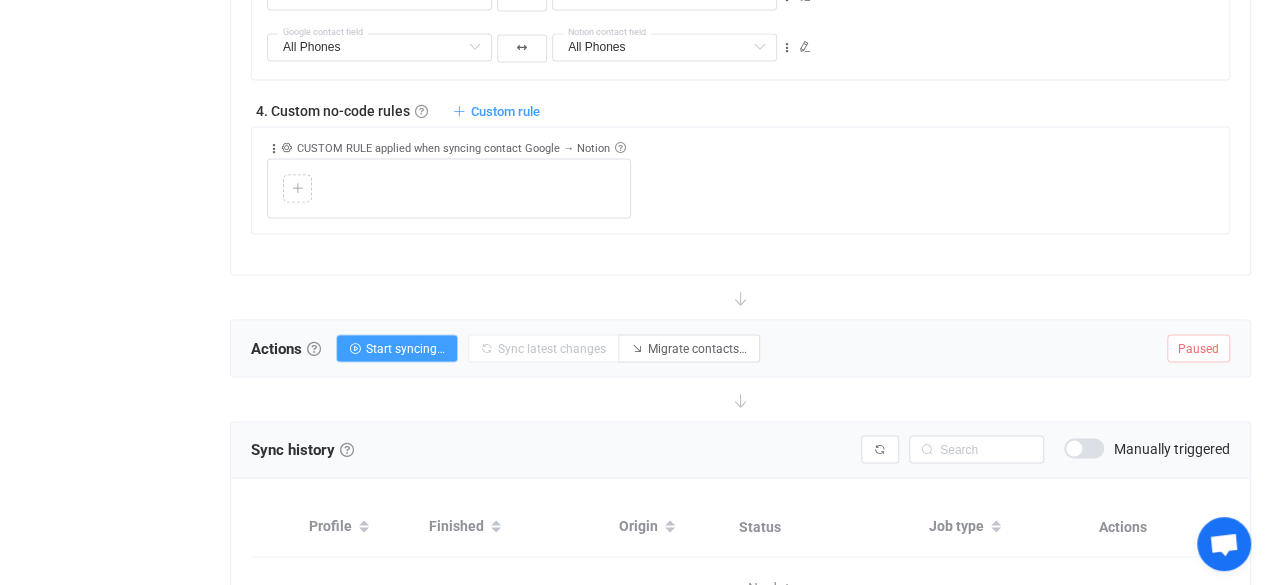 scroll, scrollTop: 1778, scrollLeft: 0, axis: vertical 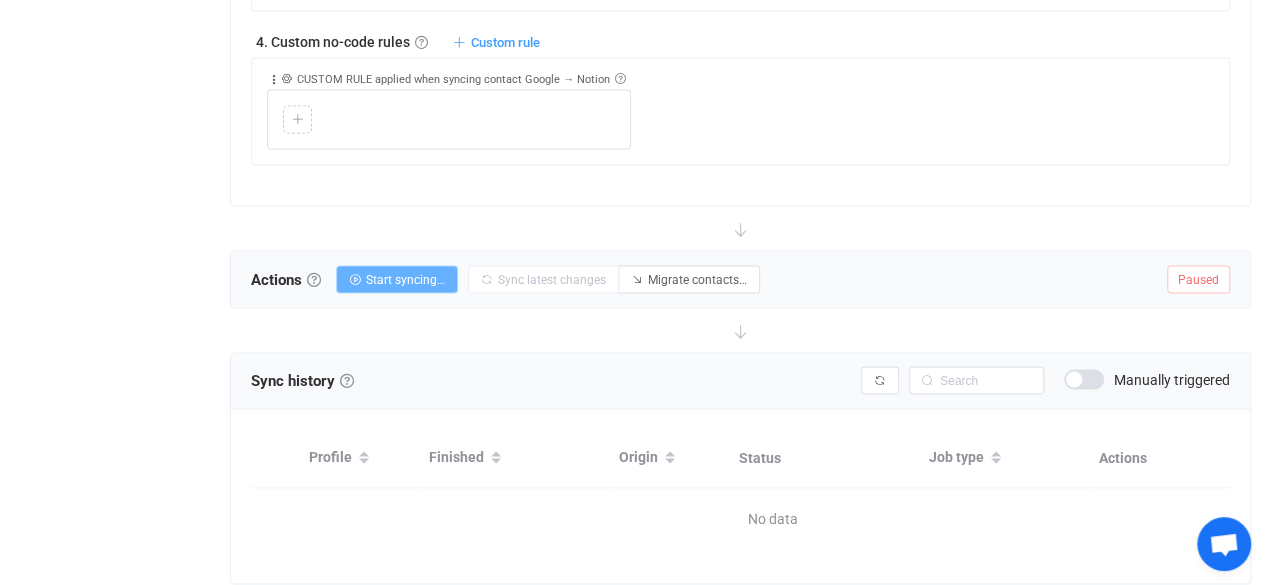 click on "Start syncing…" at bounding box center (405, 279) 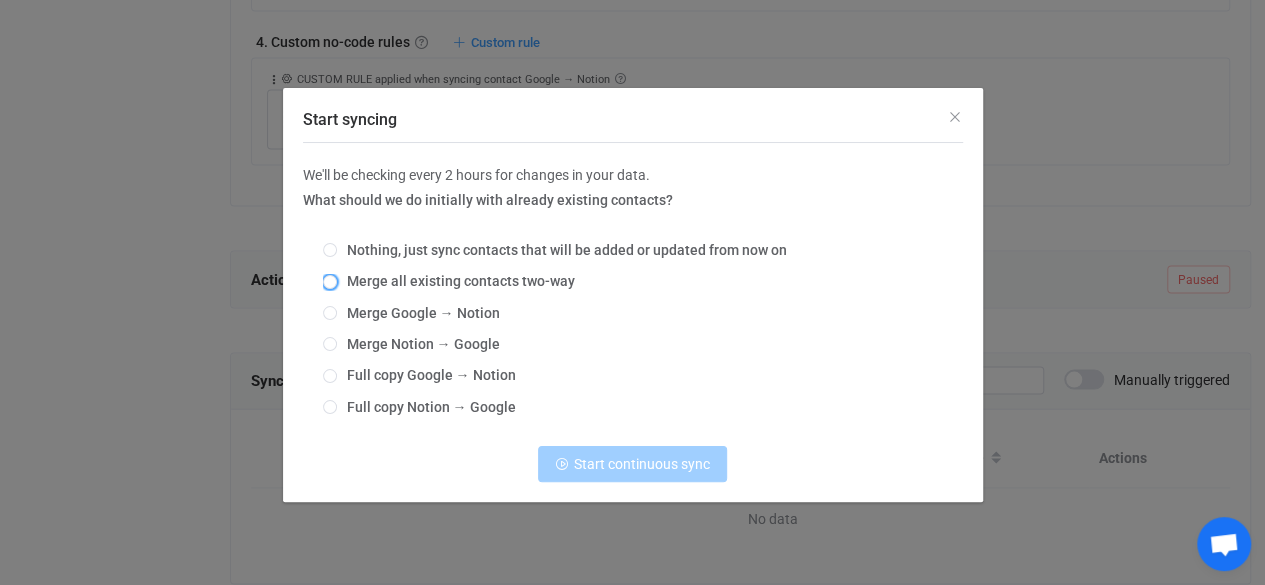 click on "Merge all existing contacts two-way" at bounding box center (456, 281) 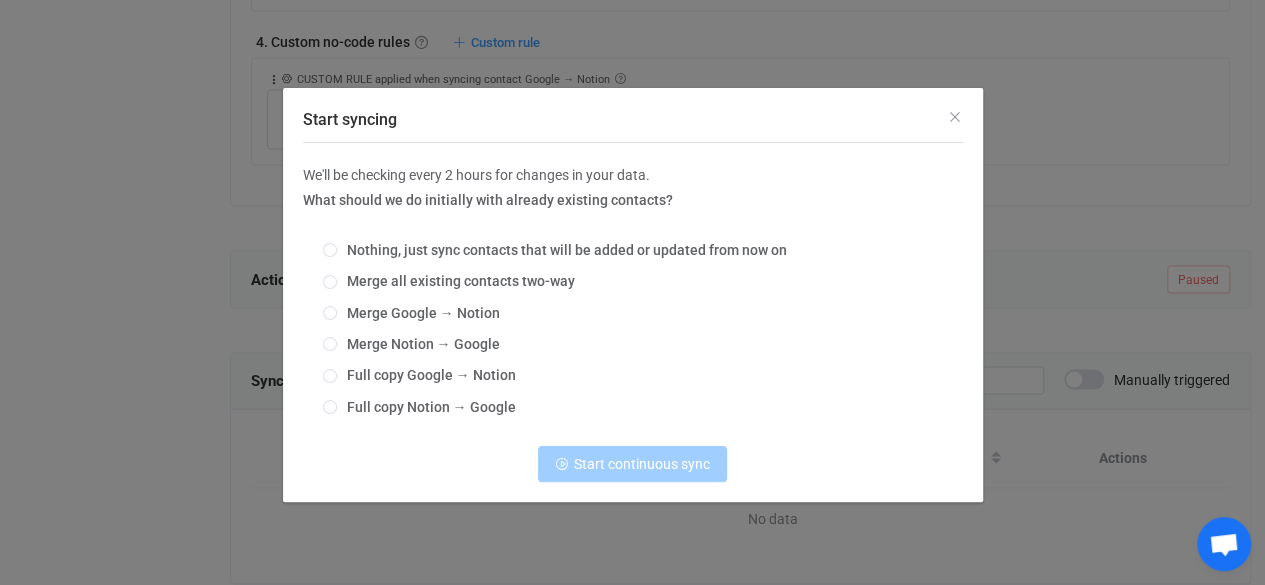 click on "Merge all existing contacts two-way" at bounding box center [330, 283] 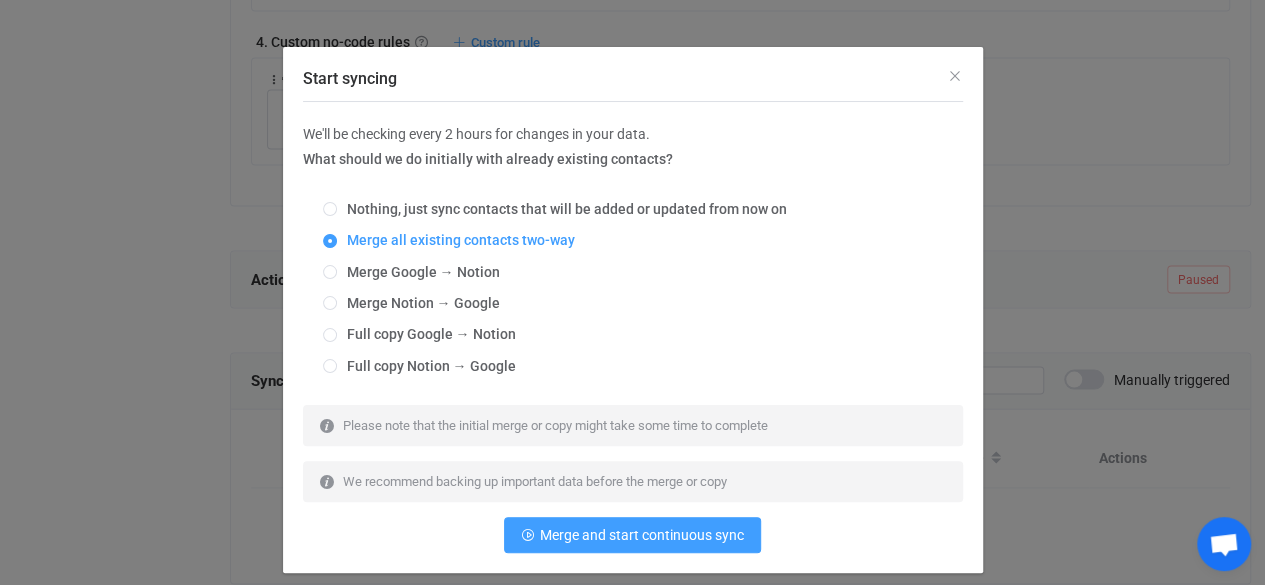 scroll, scrollTop: 48, scrollLeft: 0, axis: vertical 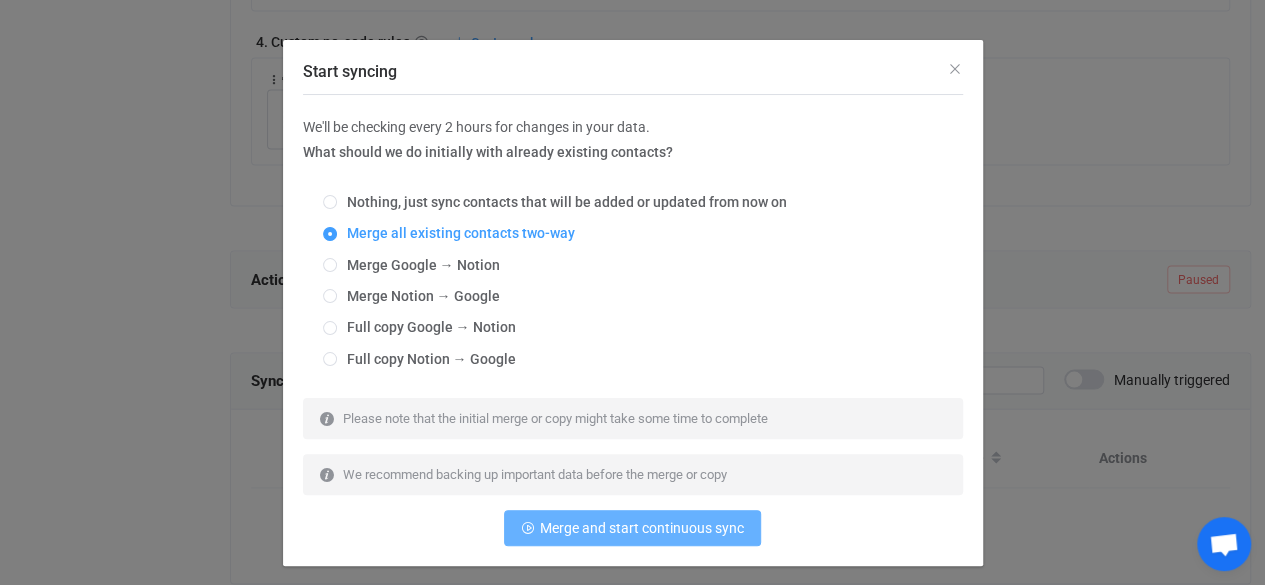 click on "Merge and start continuous sync" at bounding box center (642, 528) 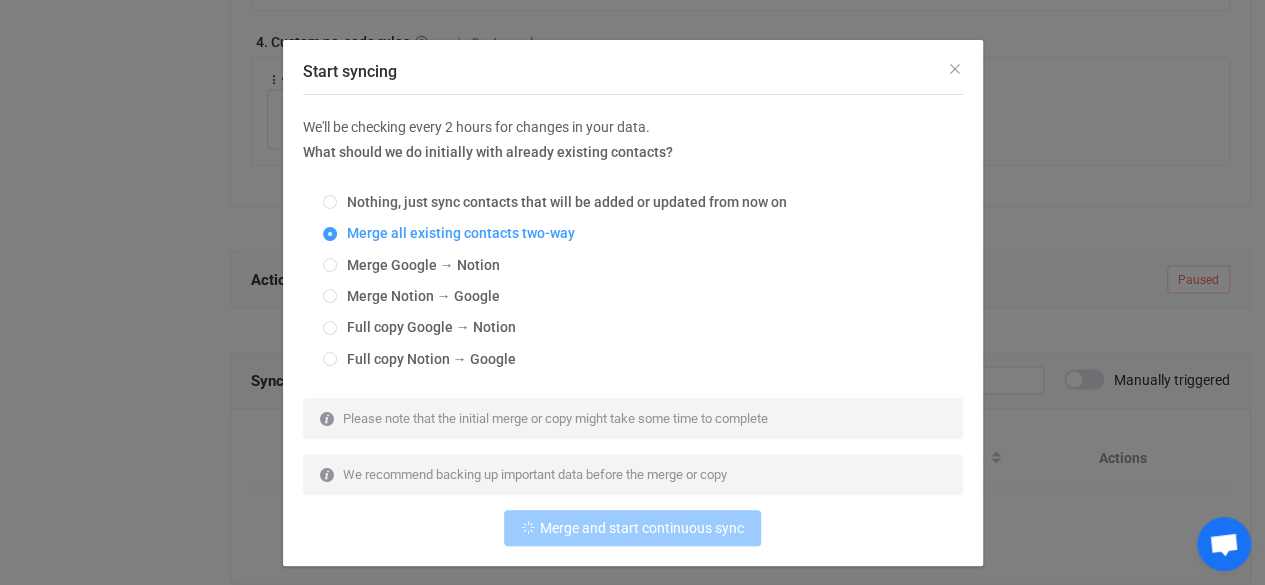 scroll, scrollTop: 78, scrollLeft: 0, axis: vertical 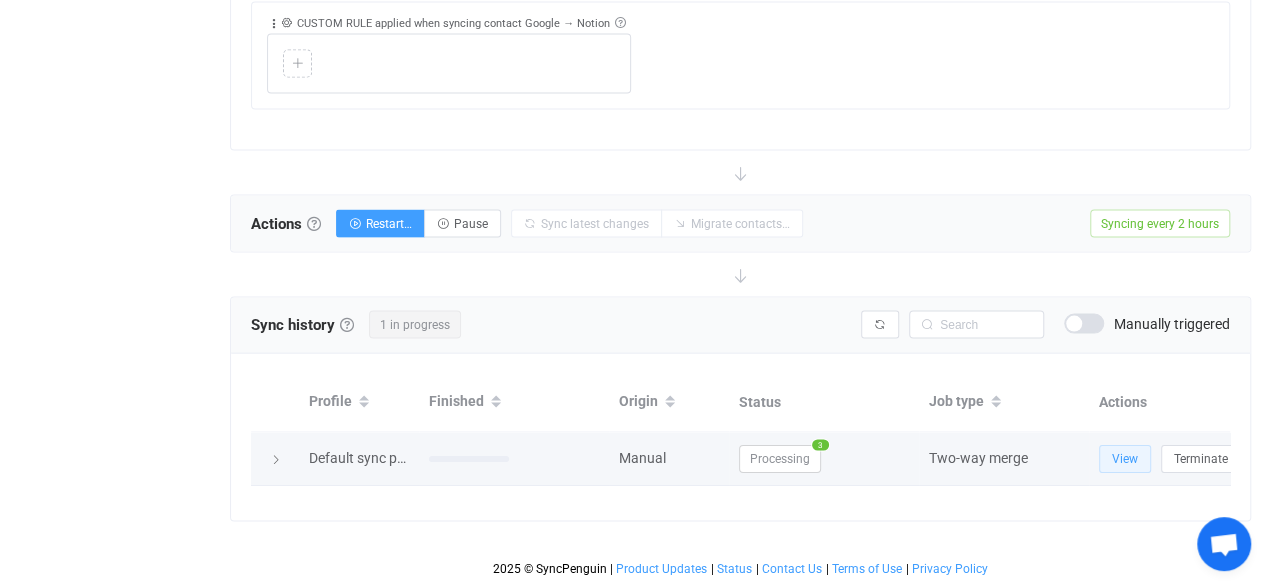 click on "View" at bounding box center (1125, 458) 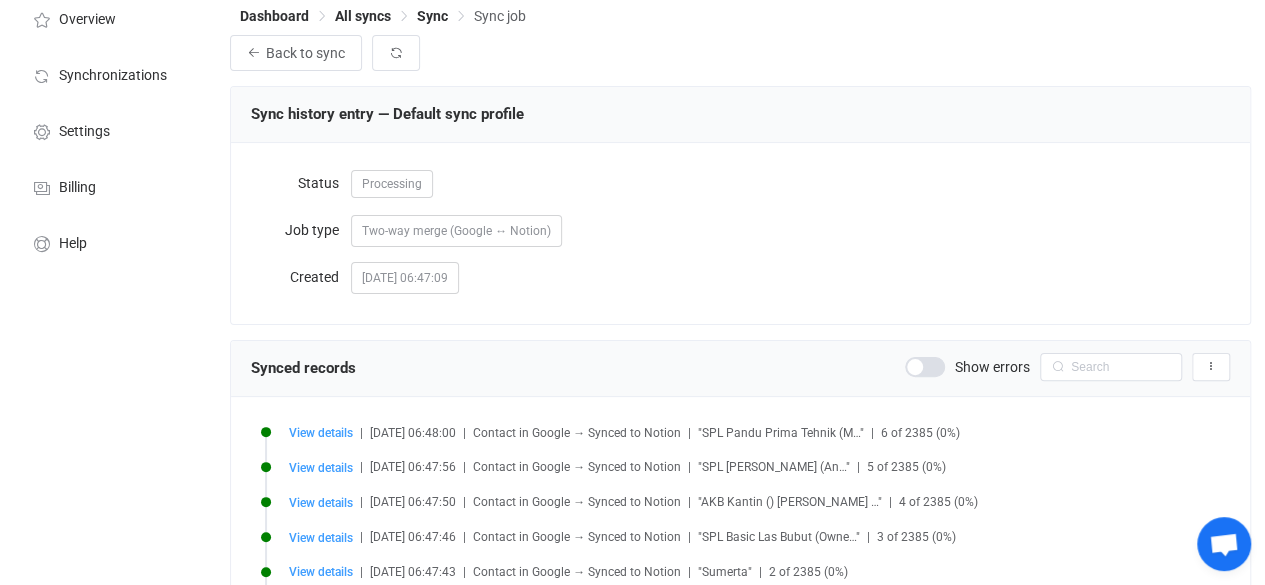 scroll, scrollTop: 0, scrollLeft: 0, axis: both 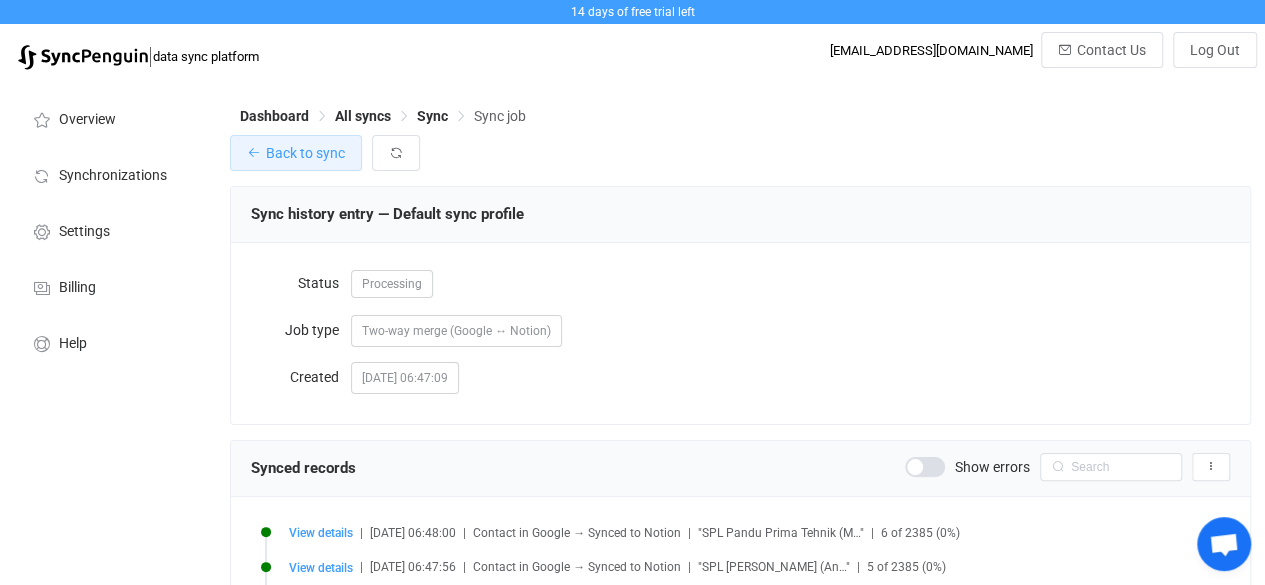 click on "Back to sync" at bounding box center (296, 153) 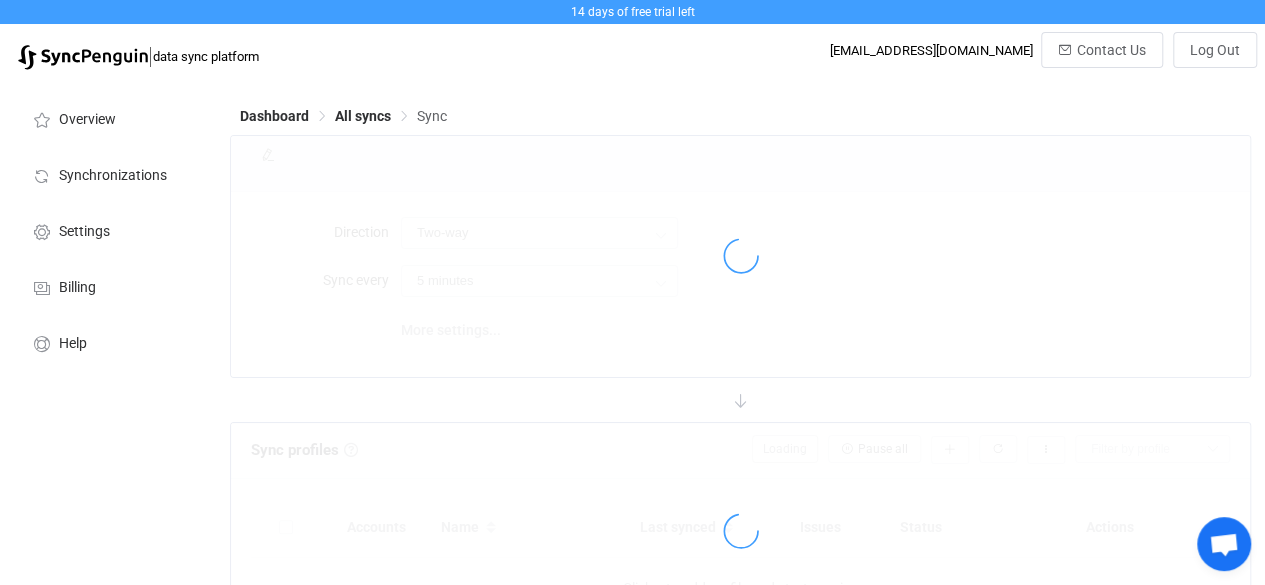 type on "2 hours" 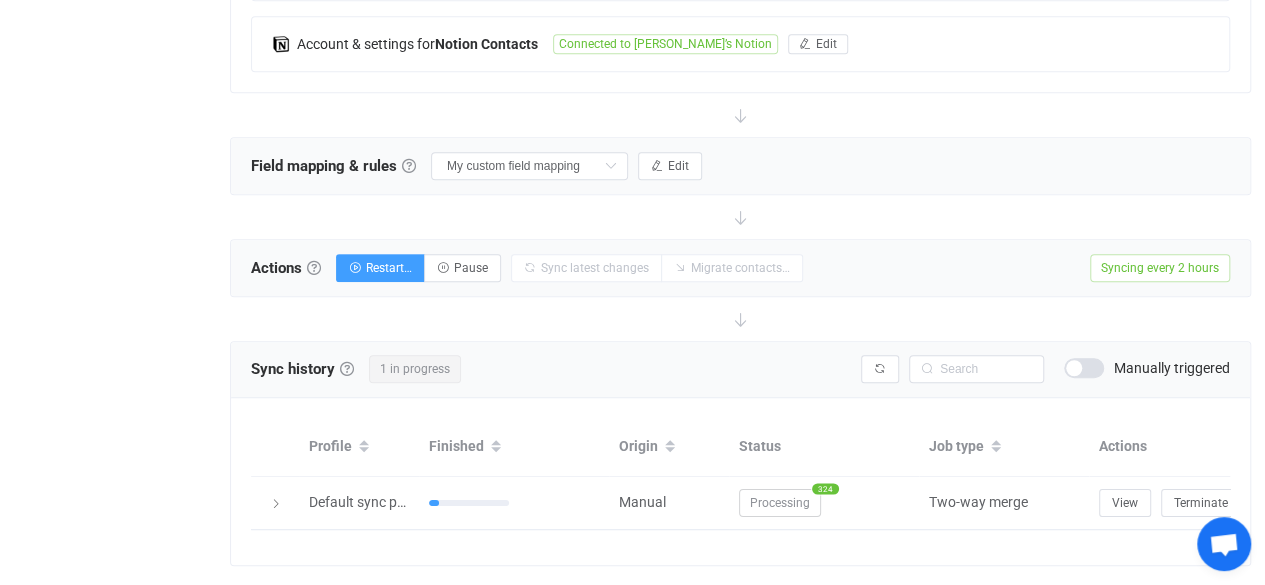 scroll, scrollTop: 608, scrollLeft: 0, axis: vertical 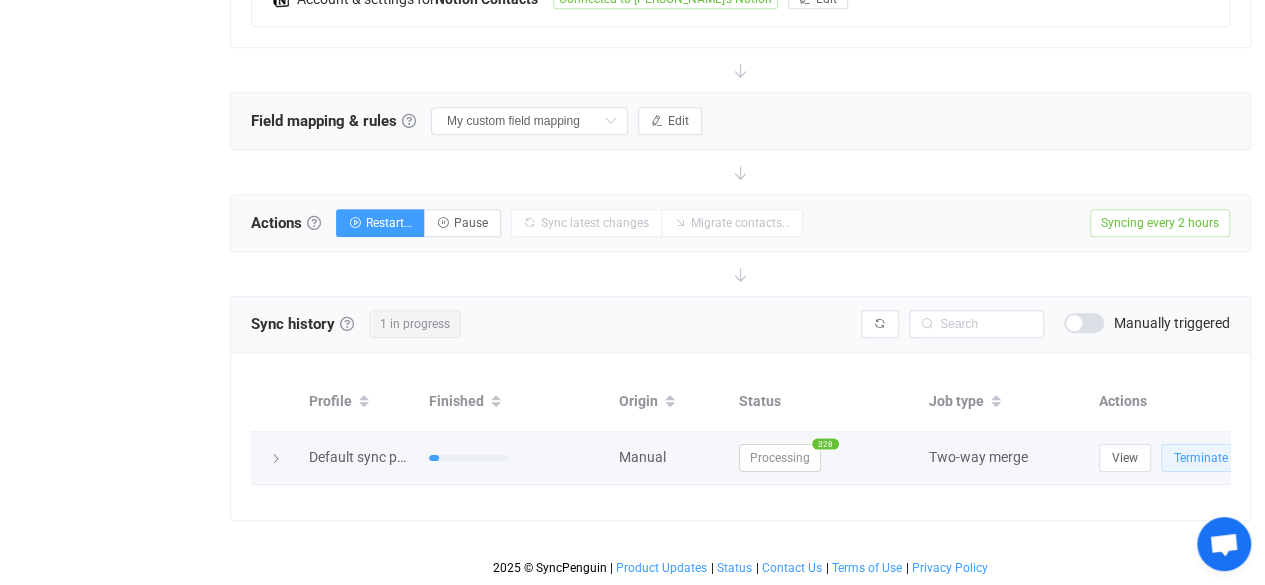 click on "Terminate" at bounding box center (1201, 458) 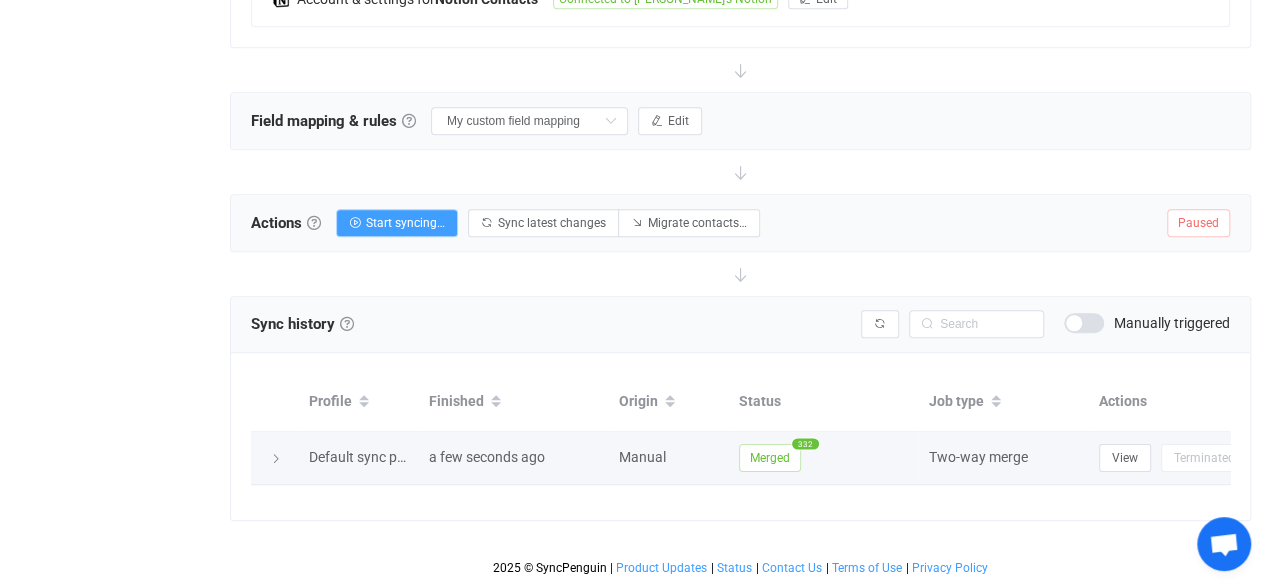 click on "Merged" at bounding box center (770, 458) 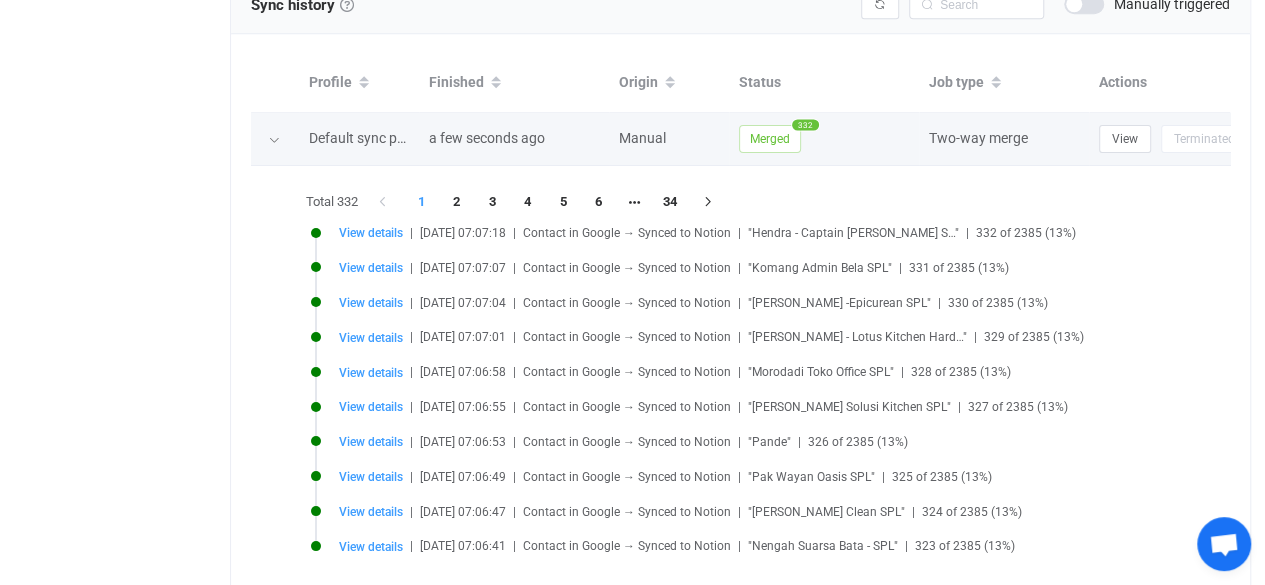 scroll, scrollTop: 920, scrollLeft: 0, axis: vertical 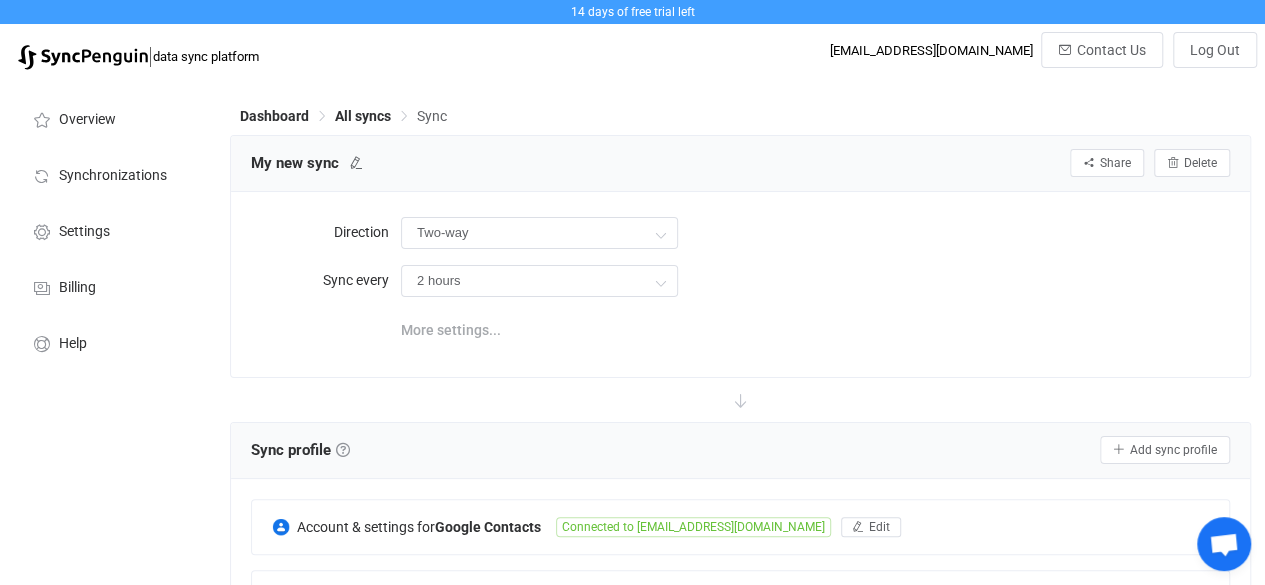 click on "More settings..." at bounding box center (451, 330) 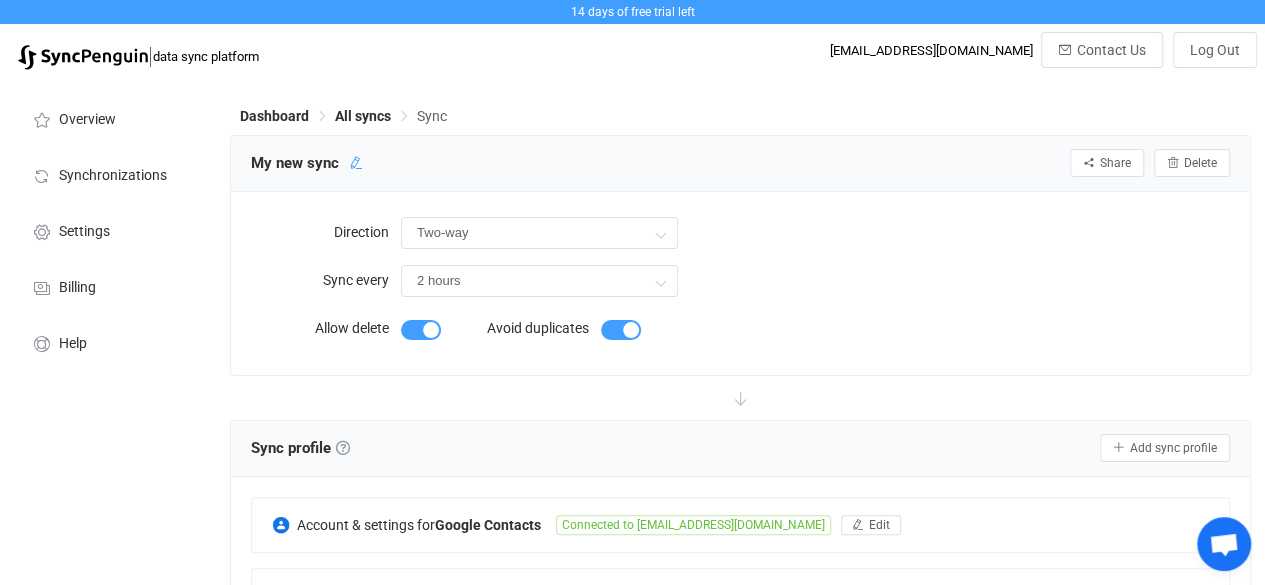 click at bounding box center [356, 163] 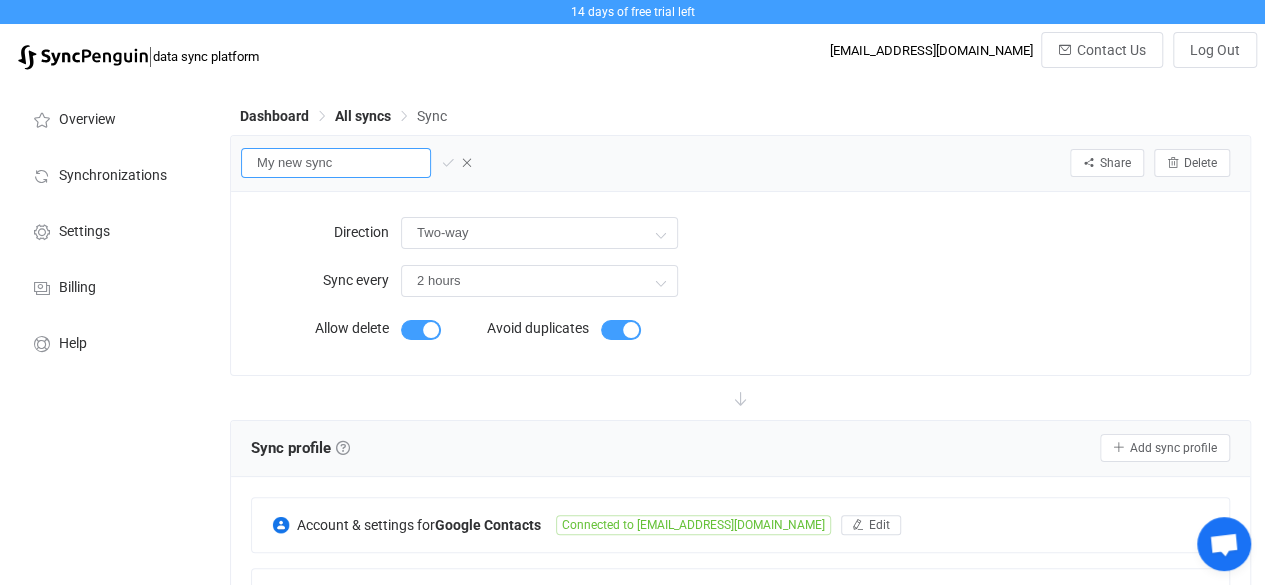 click on "My new sync" at bounding box center [336, 163] 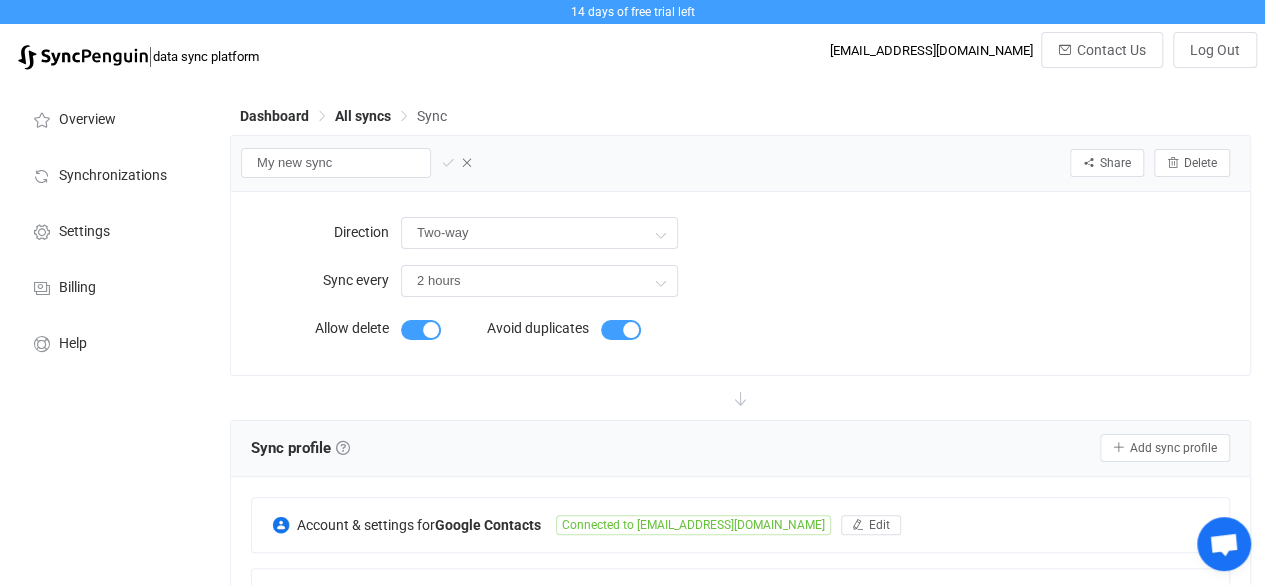 click on "Allow delete" at bounding box center [326, 328] 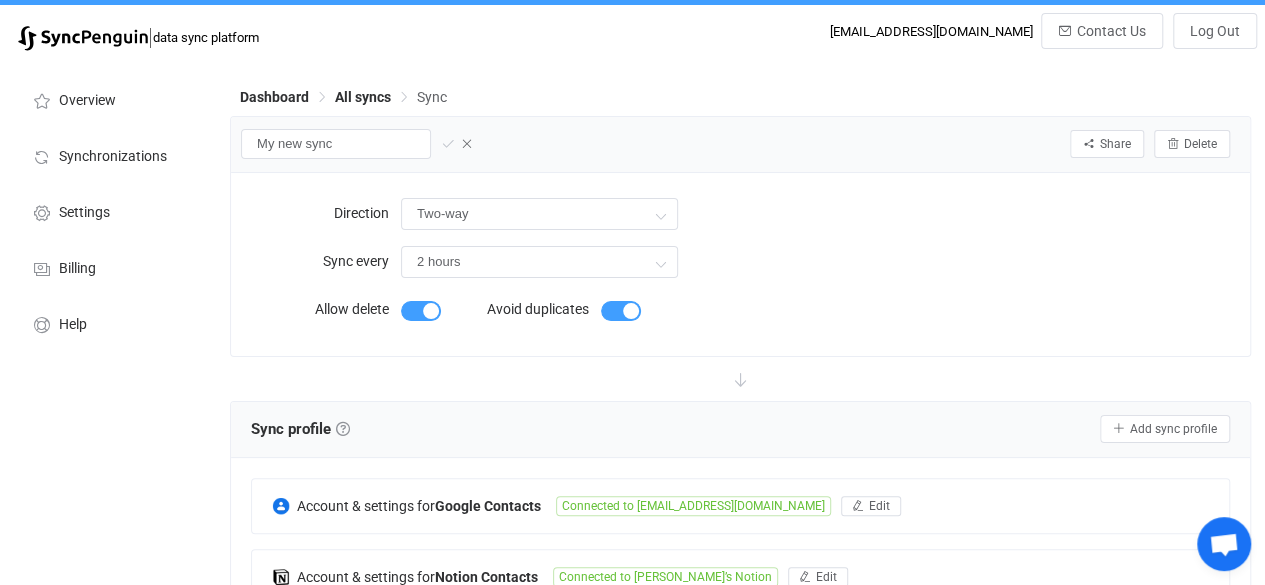 scroll, scrollTop: 0, scrollLeft: 0, axis: both 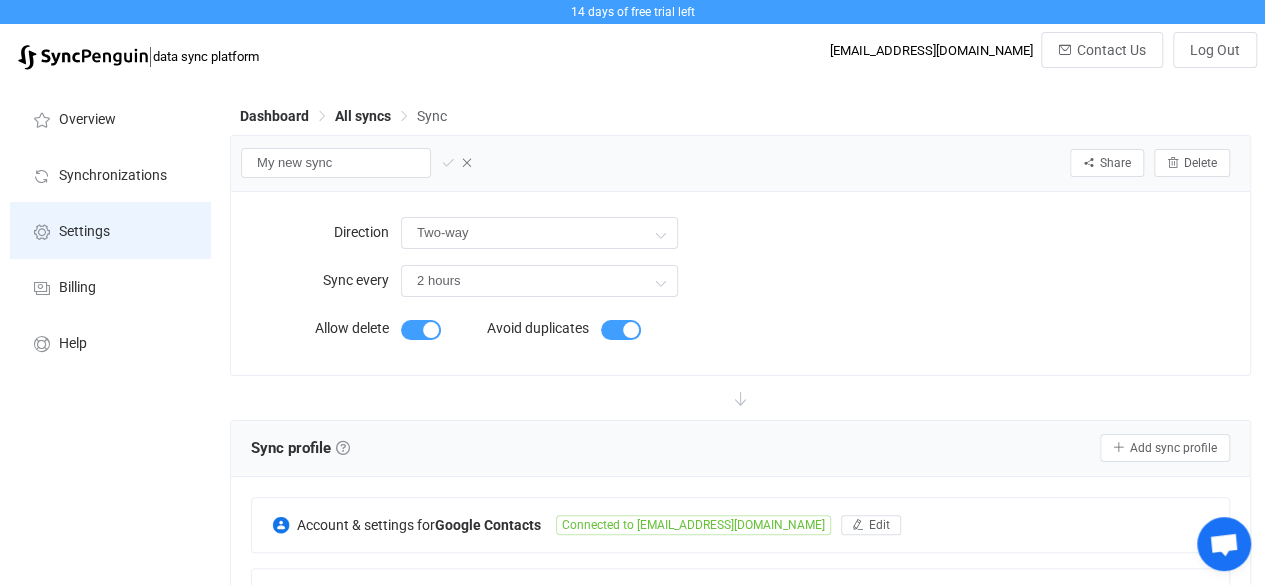 click at bounding box center [42, 232] 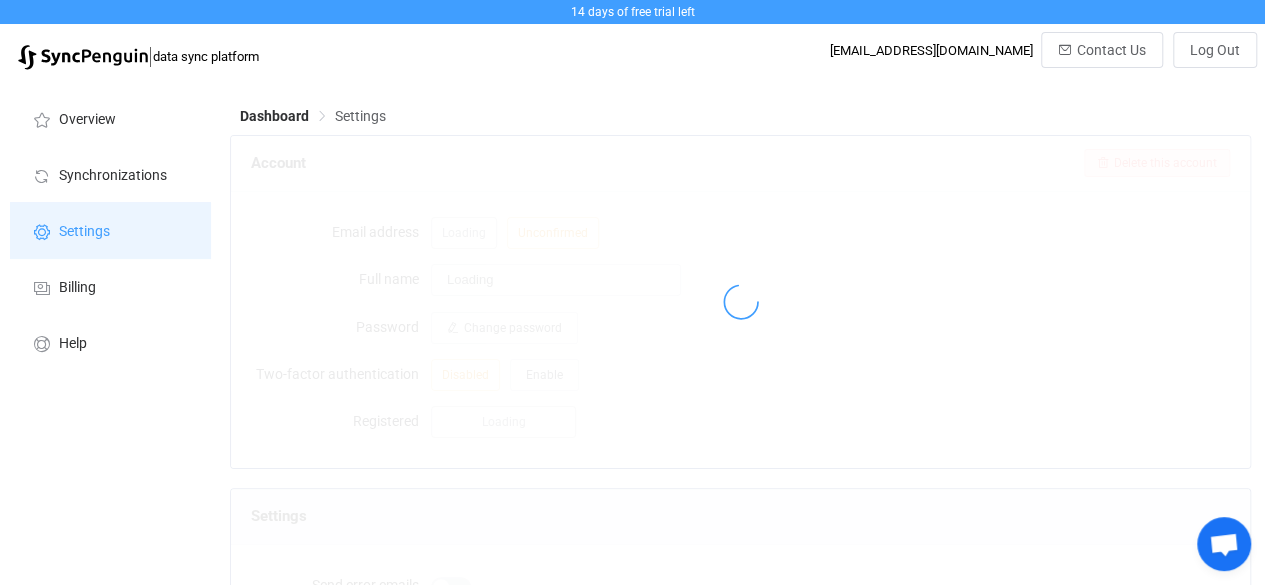 type on "Parwita Yasa" 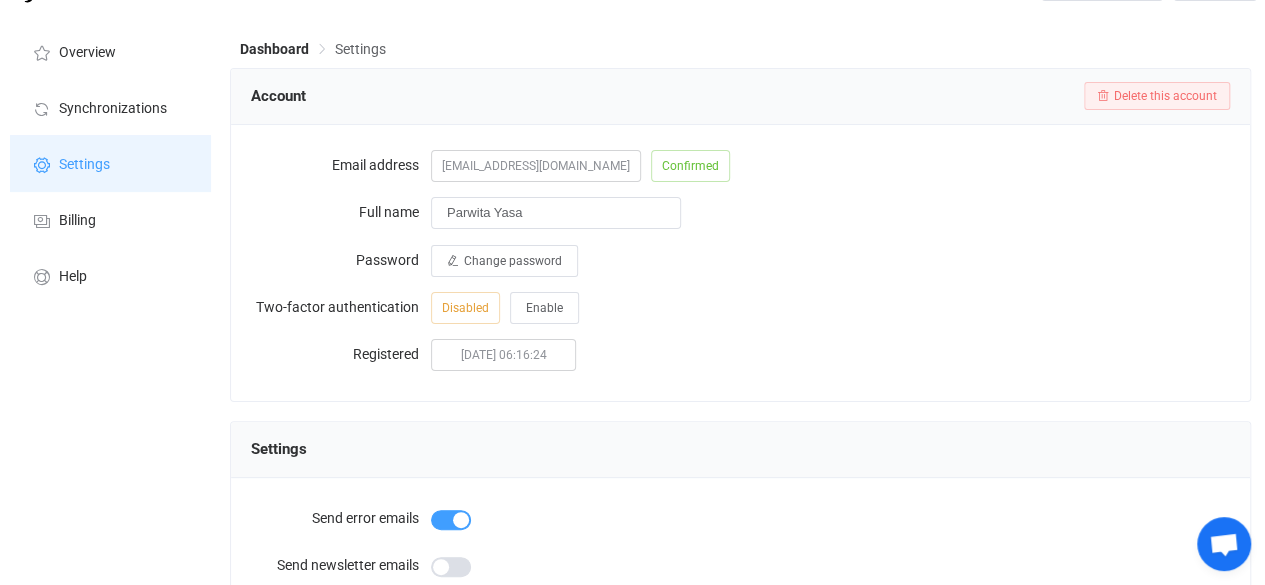 scroll, scrollTop: 52, scrollLeft: 0, axis: vertical 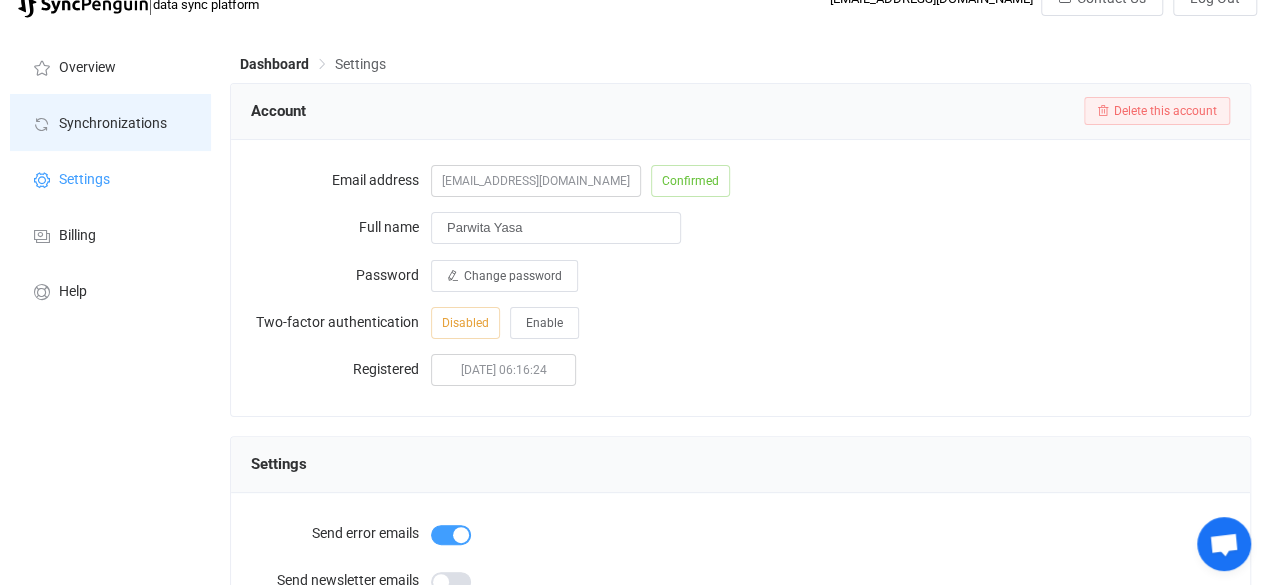 click on "Synchronizations" at bounding box center (113, 124) 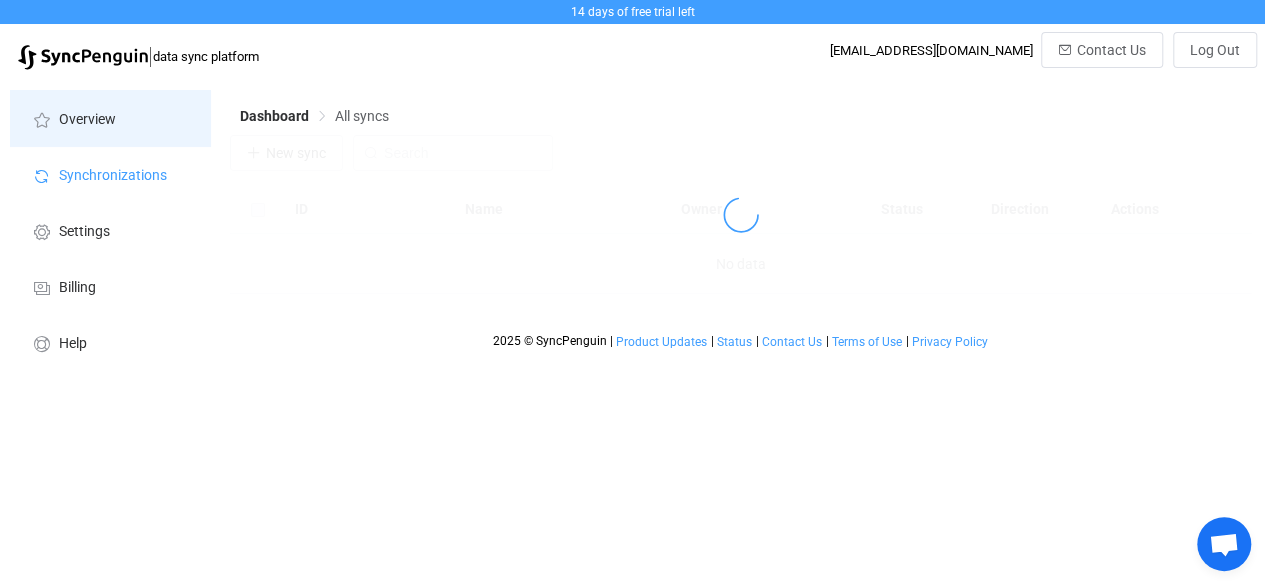 click on "Overview" at bounding box center (87, 120) 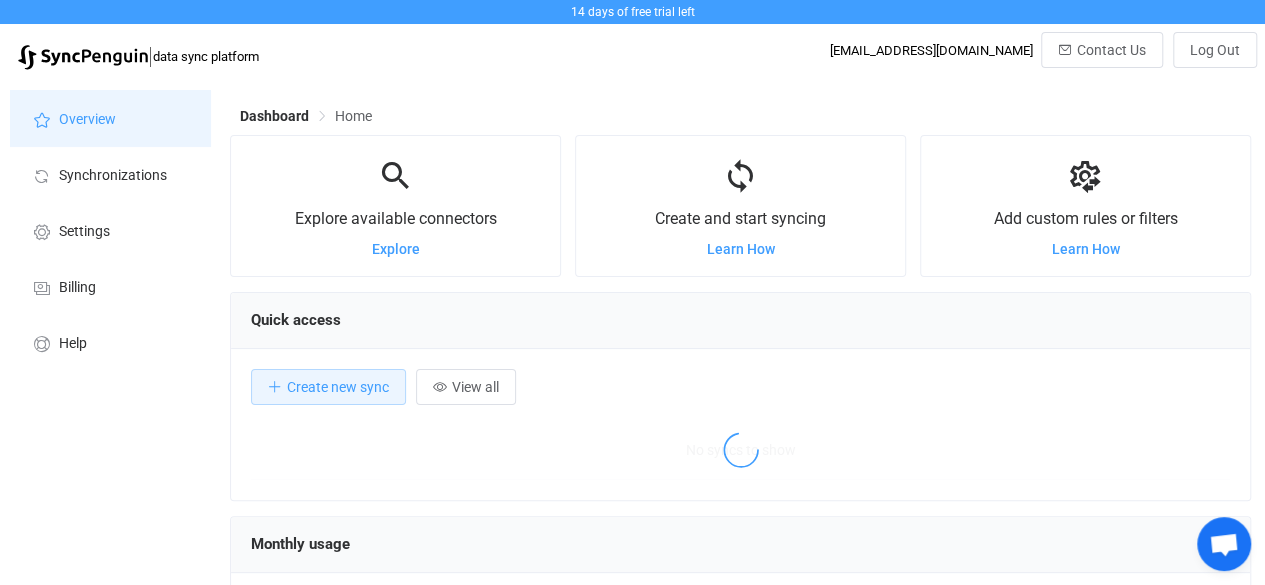 scroll, scrollTop: 999612, scrollLeft: 998979, axis: both 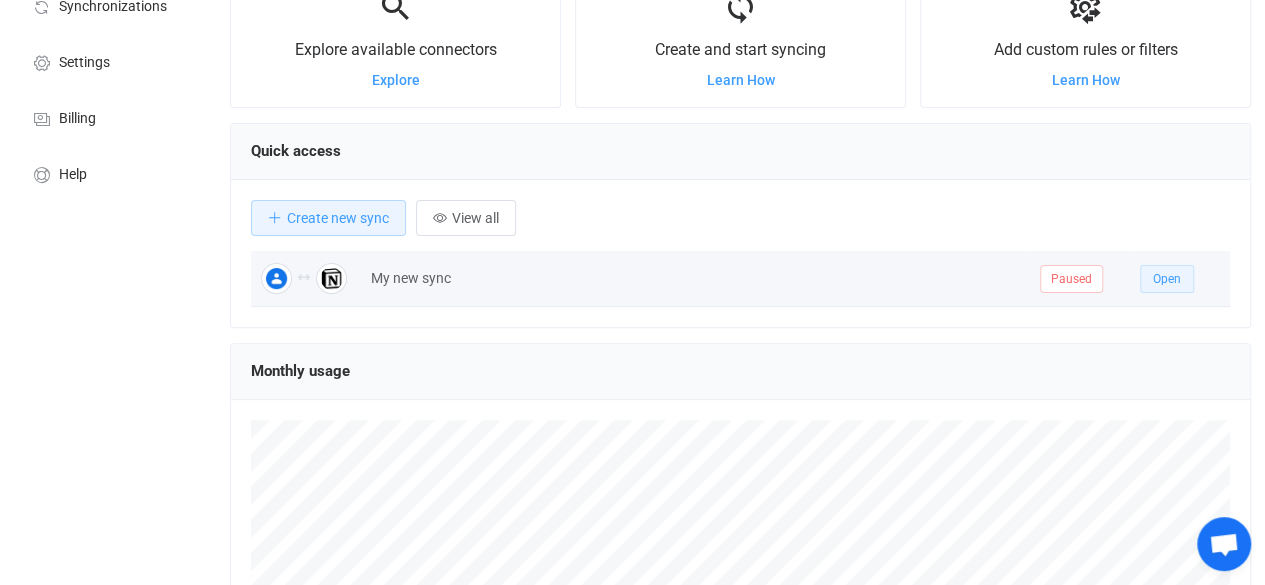 click on "Open" at bounding box center [1167, 279] 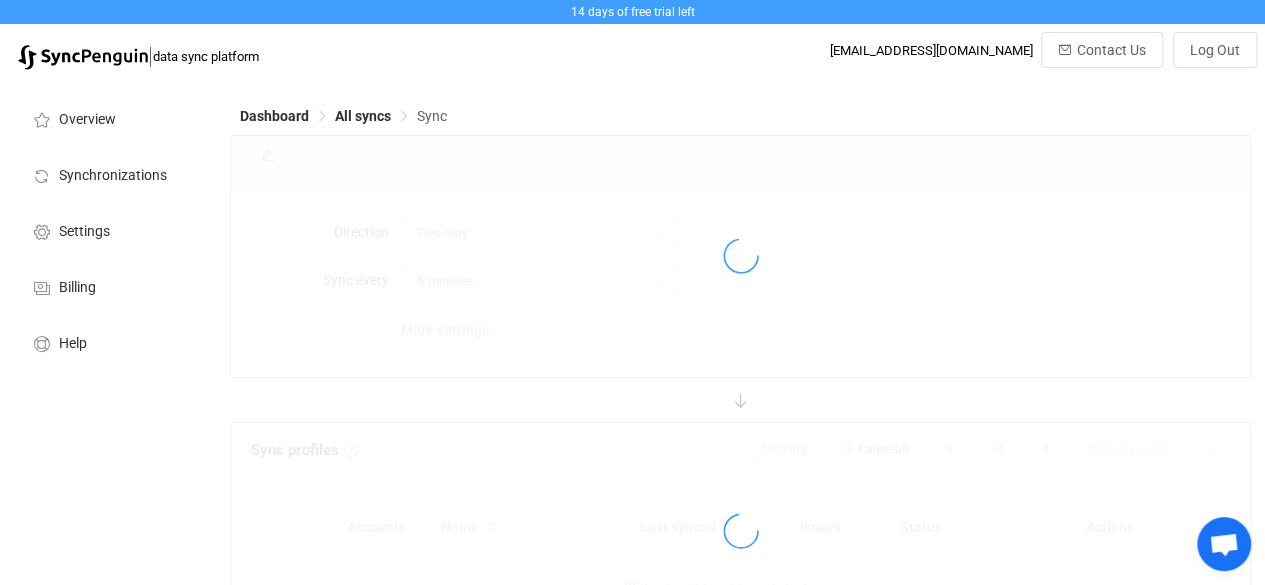 type on "2 hours" 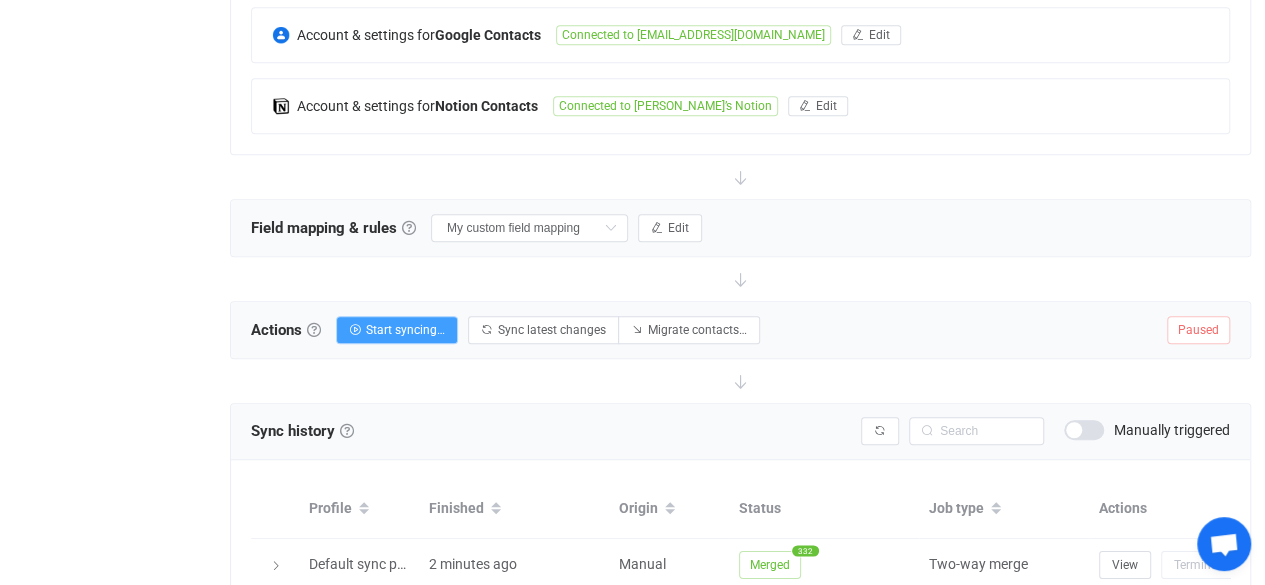 scroll, scrollTop: 494, scrollLeft: 0, axis: vertical 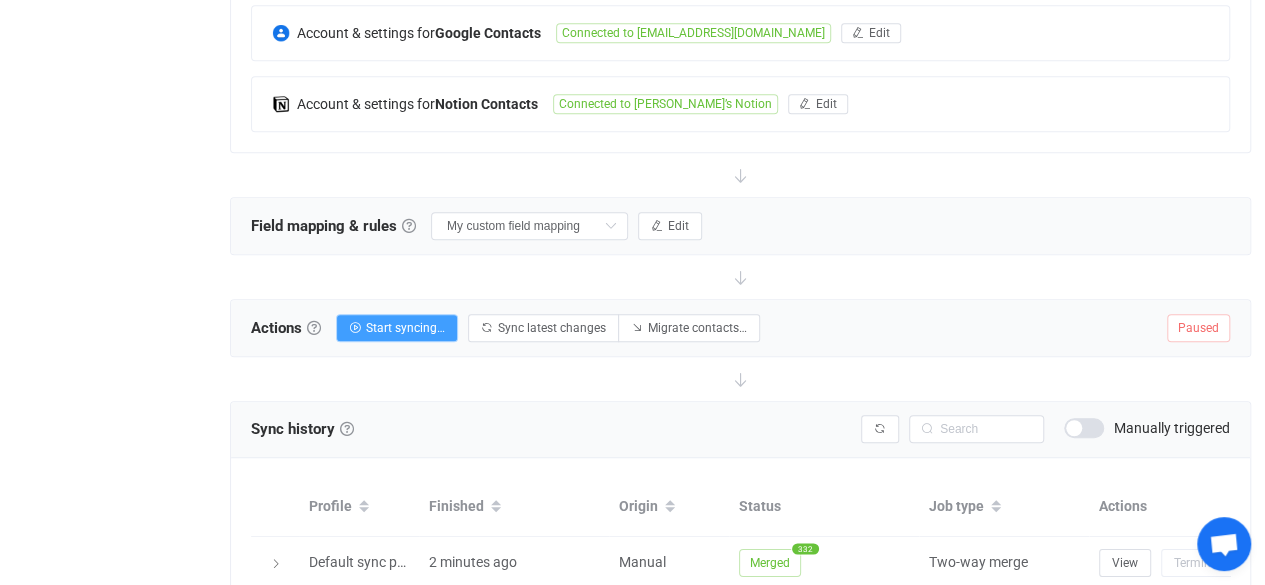 click on "Field mapping & rules
Field mapping & rules By default, all contacts of the connected contact lists are synced, with common fields automatically mapped.
If you want to exclude/filter what data is synced, or change the way fields are mapped, you can do it in this section using our visual customization interface.
Note that the field mapping, filters and rules are applied during both initial sync and further syncing of changes." at bounding box center (333, 226) 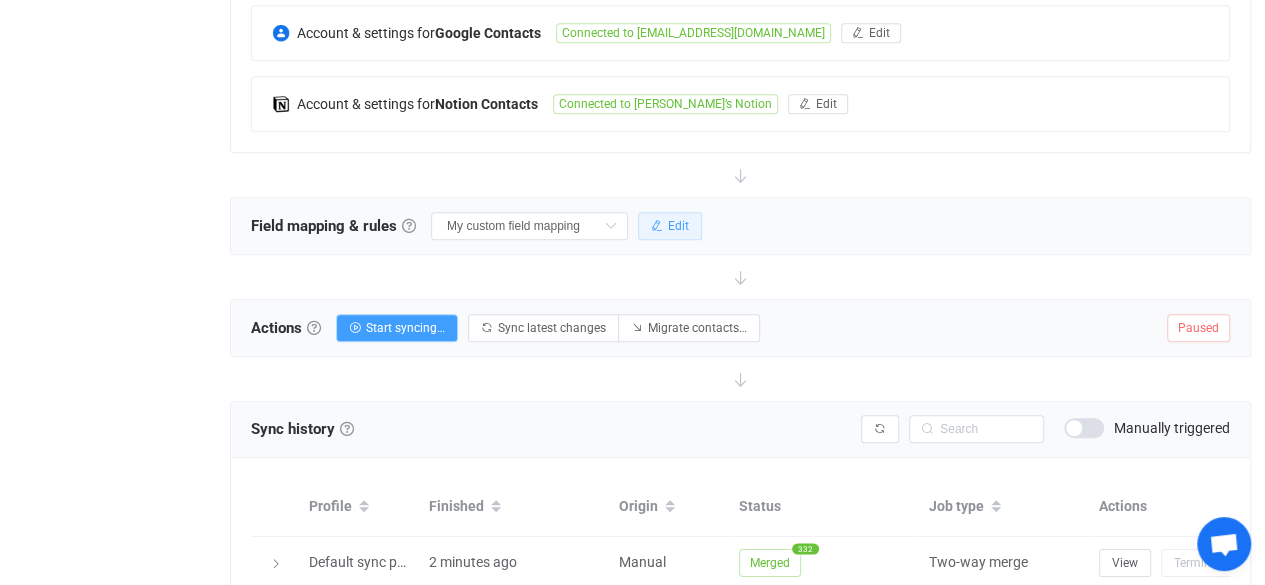 click at bounding box center [657, 226] 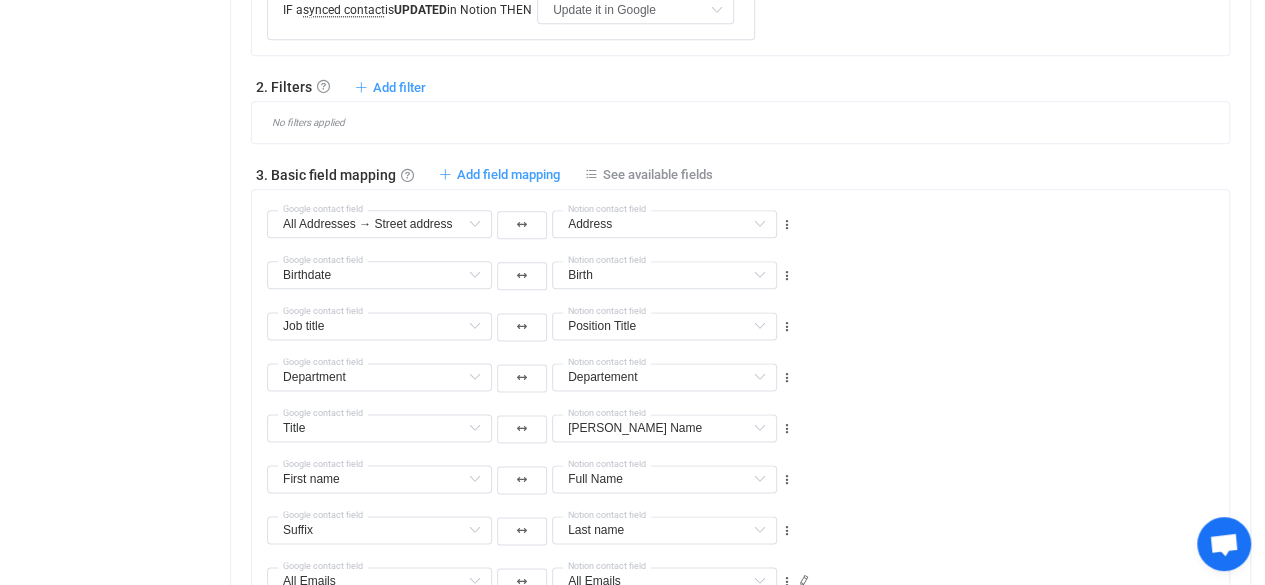 scroll, scrollTop: 1125, scrollLeft: 0, axis: vertical 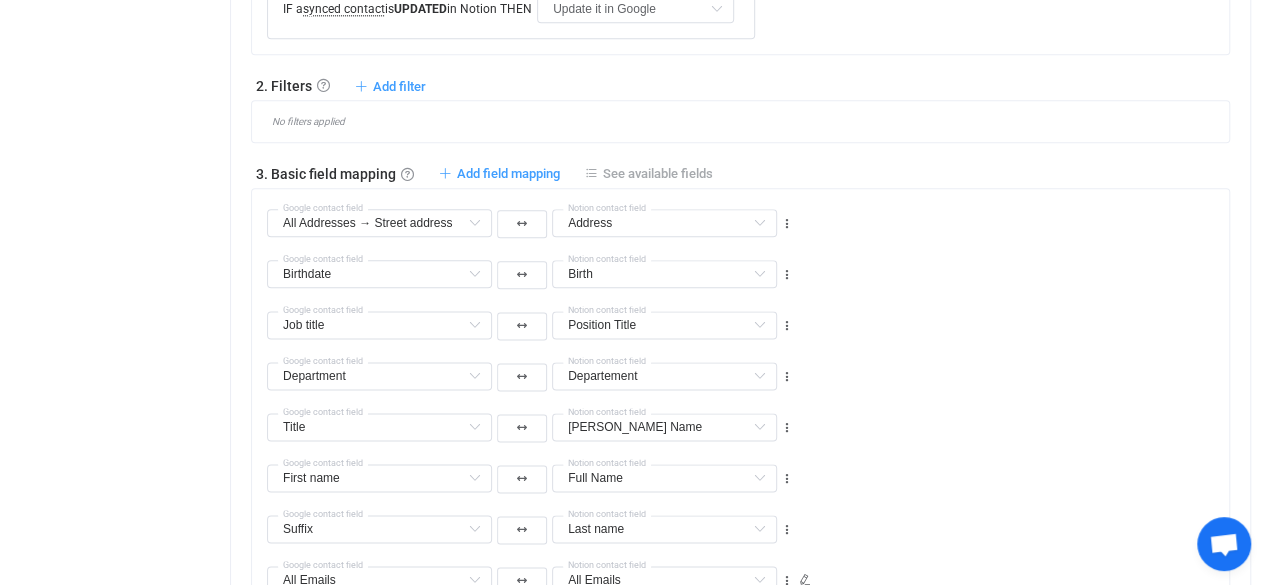 click on "See available fields" at bounding box center [658, 173] 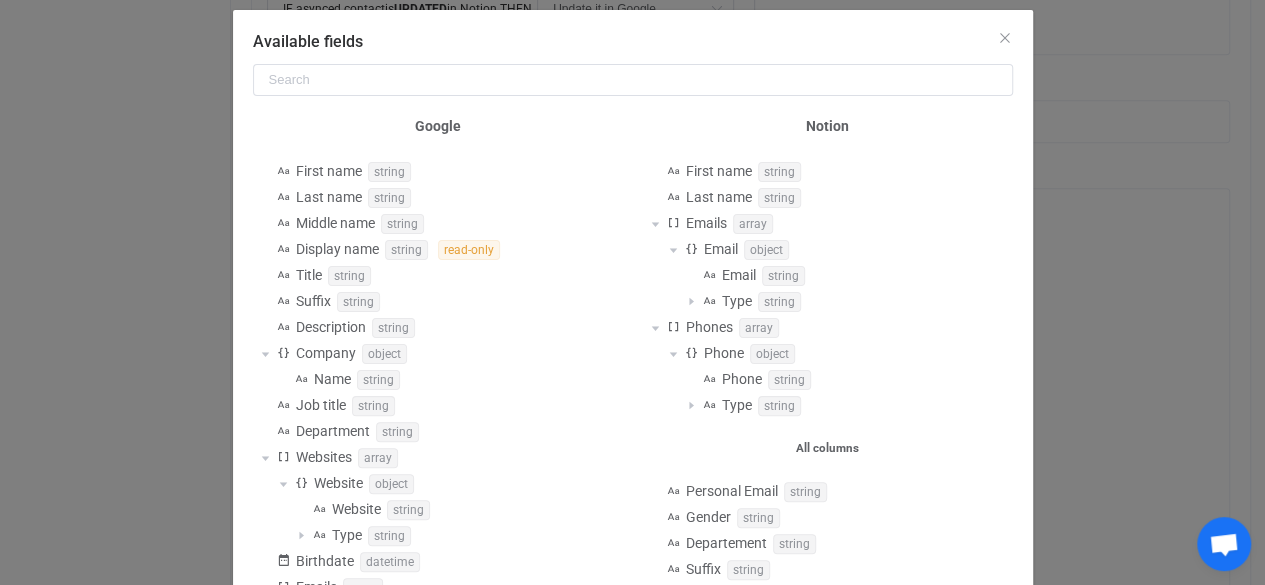 scroll, scrollTop: 15, scrollLeft: 0, axis: vertical 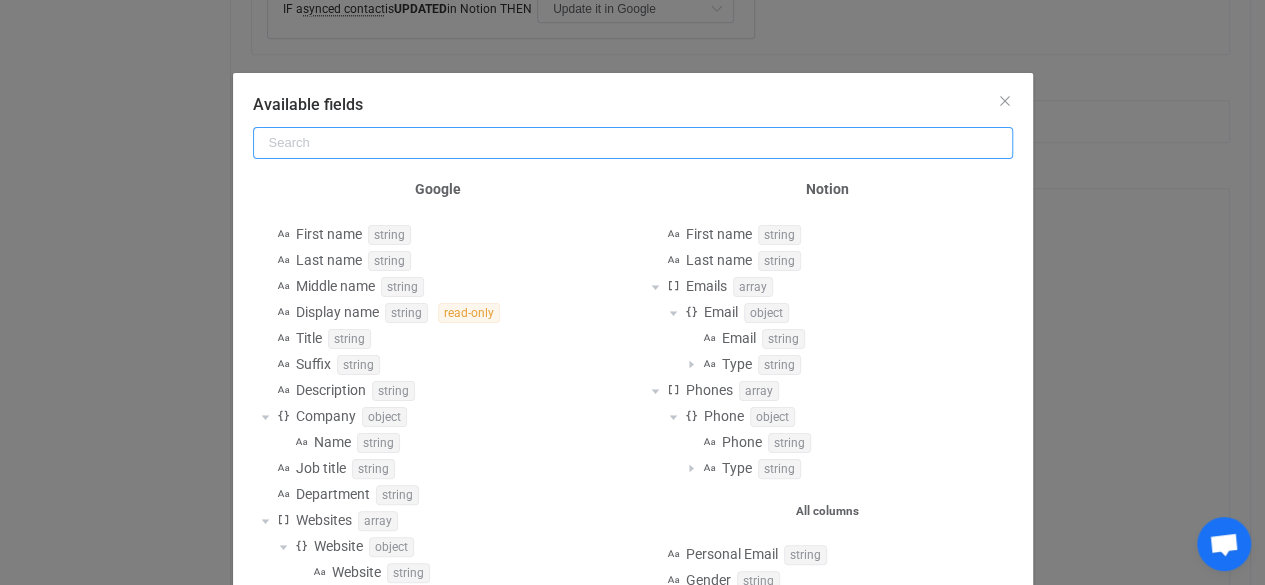 click at bounding box center (633, 143) 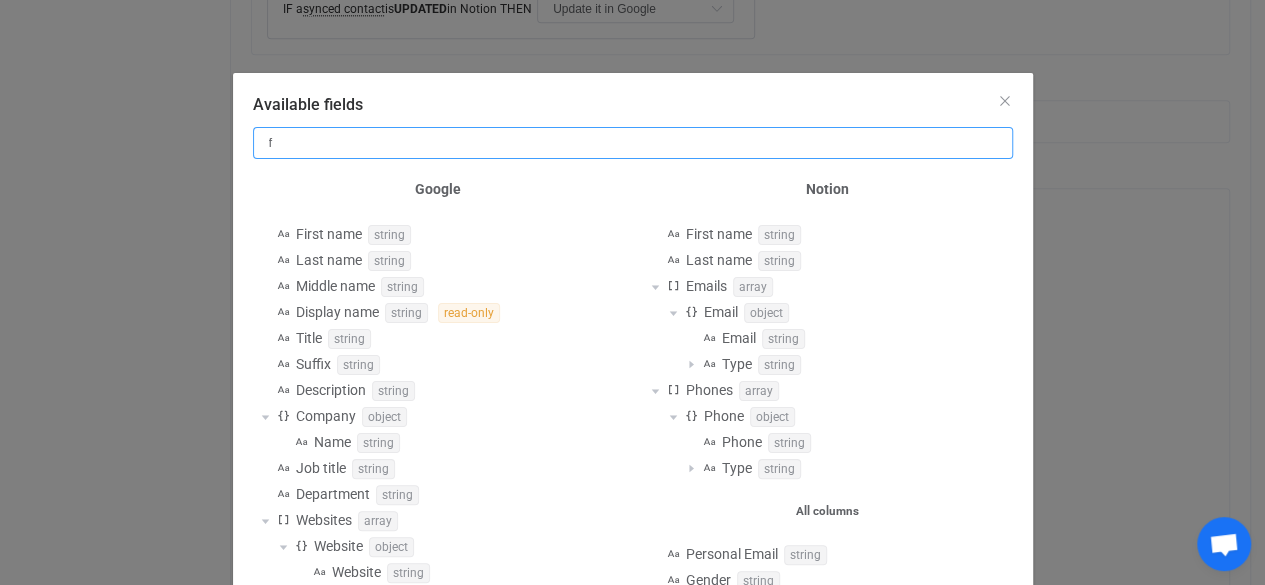scroll, scrollTop: 0, scrollLeft: 0, axis: both 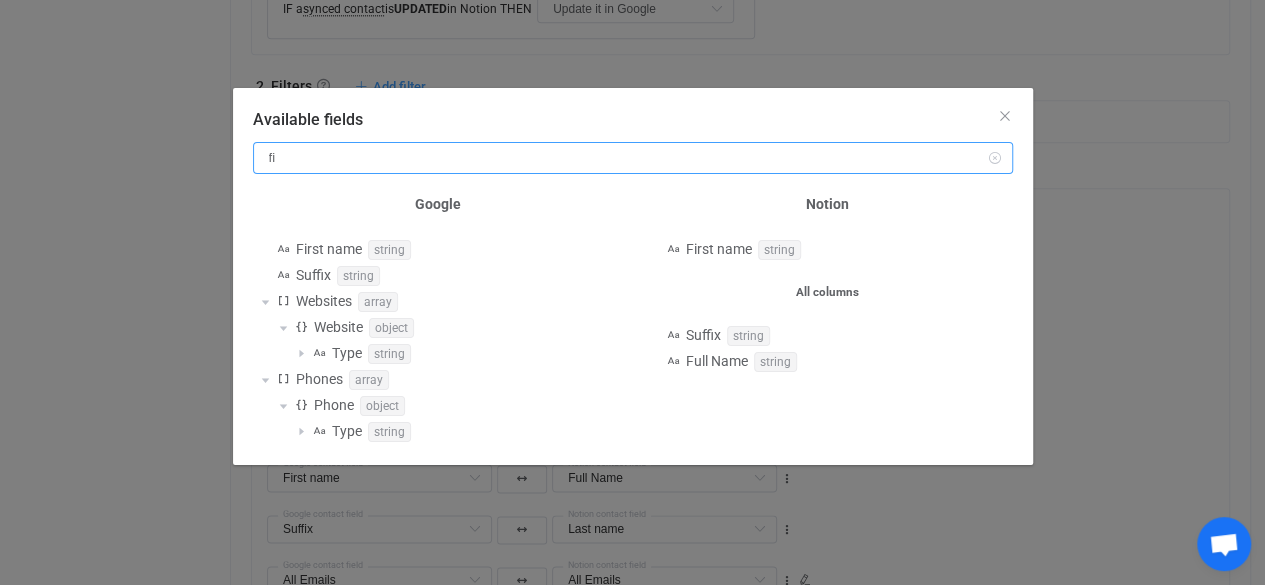 type on "f" 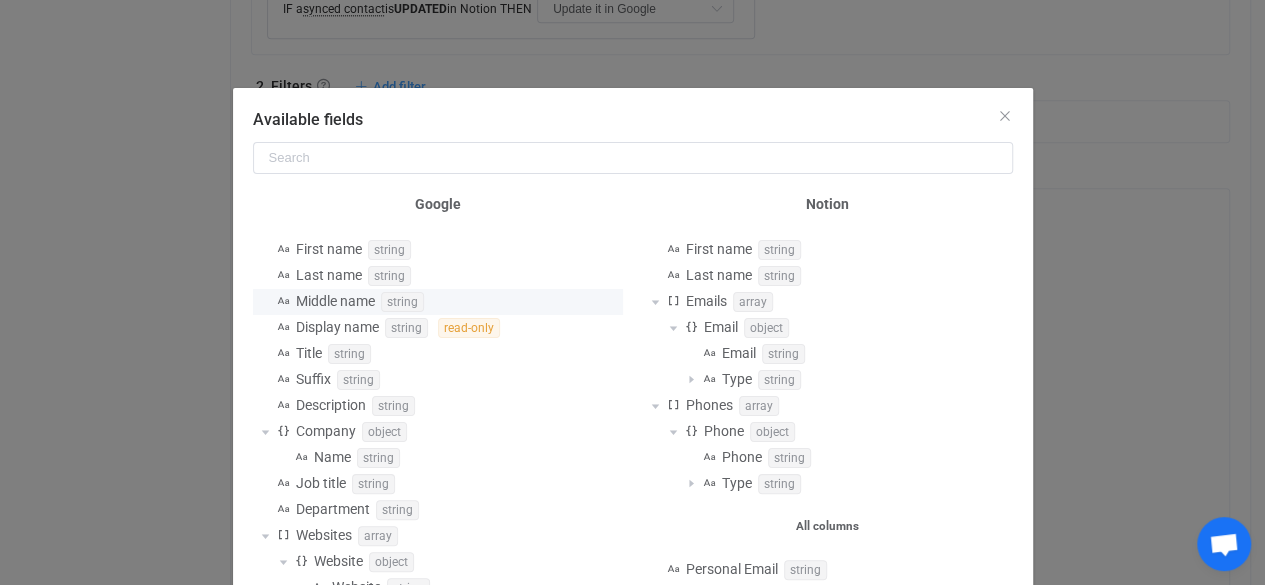 click on "Middle name" at bounding box center (335, 301) 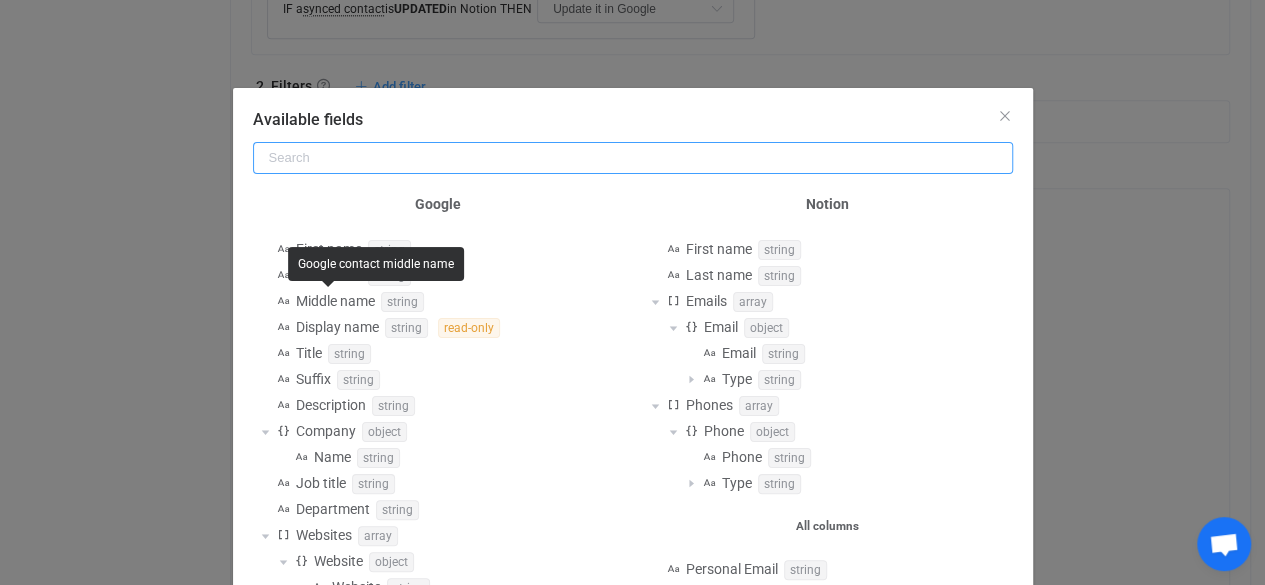 click at bounding box center (633, 158) 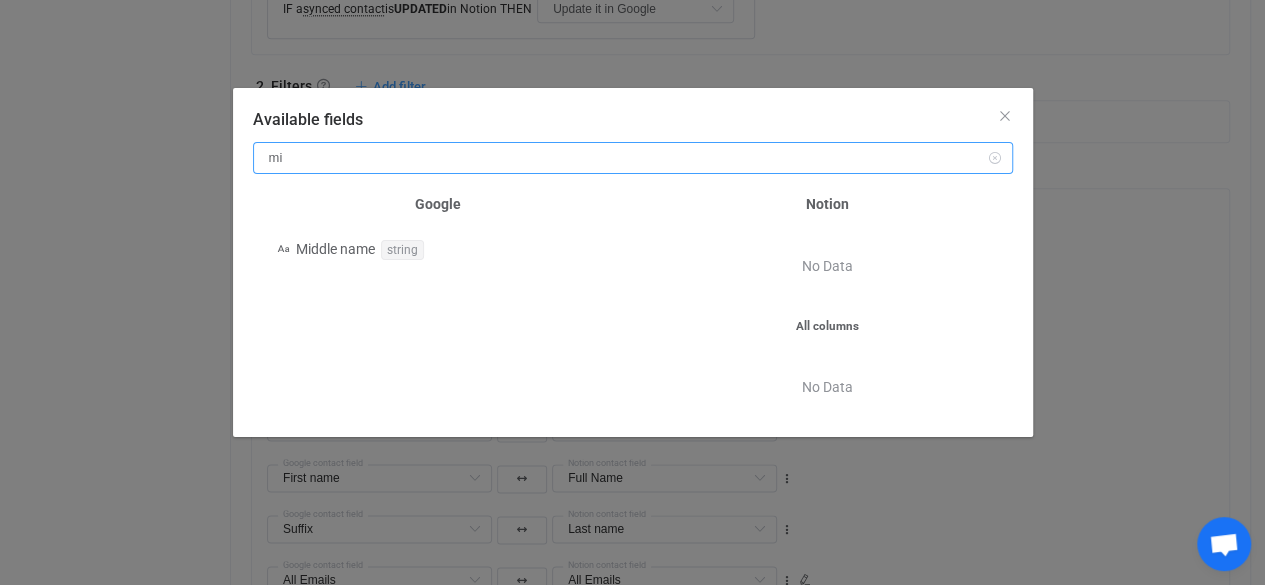 type on "m" 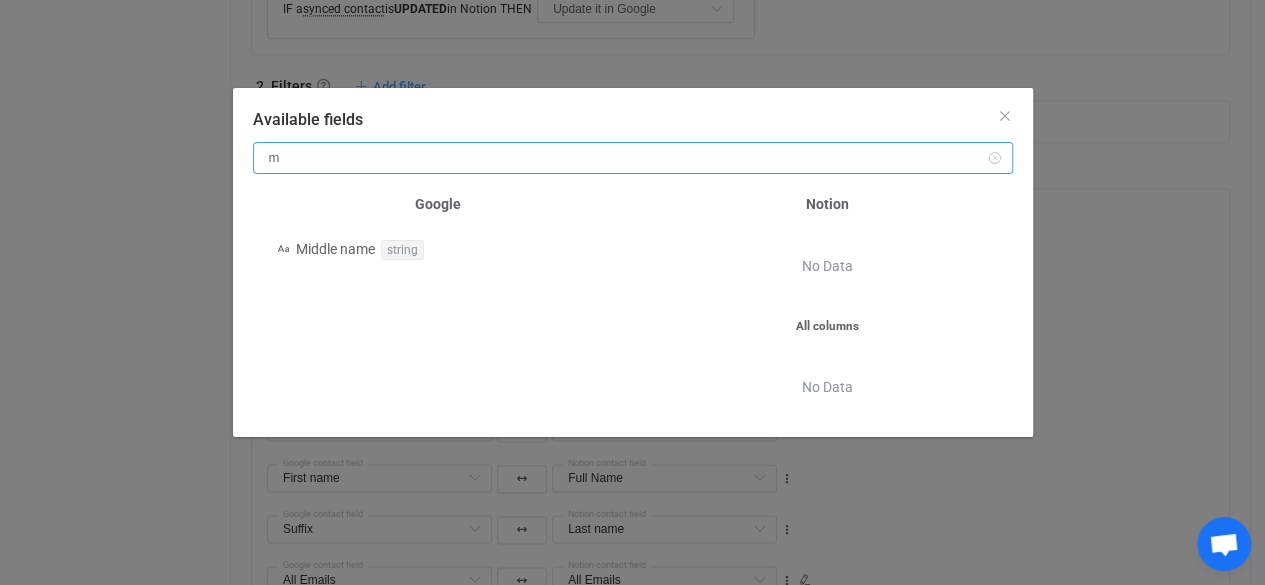 type 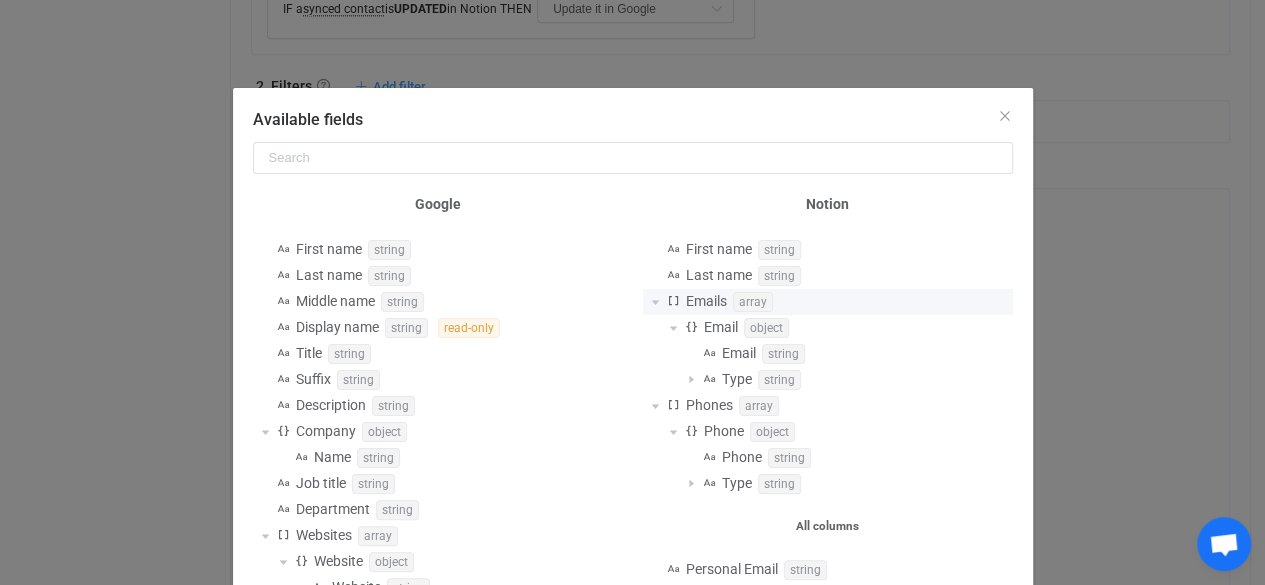 click at bounding box center [655, 302] 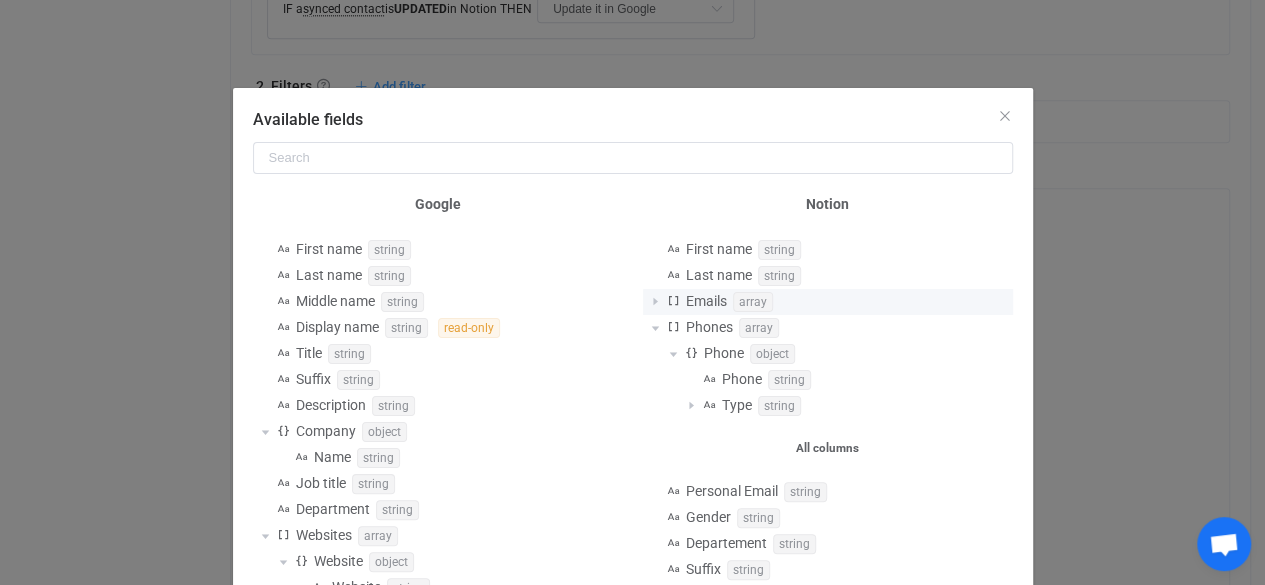 click at bounding box center (655, 302) 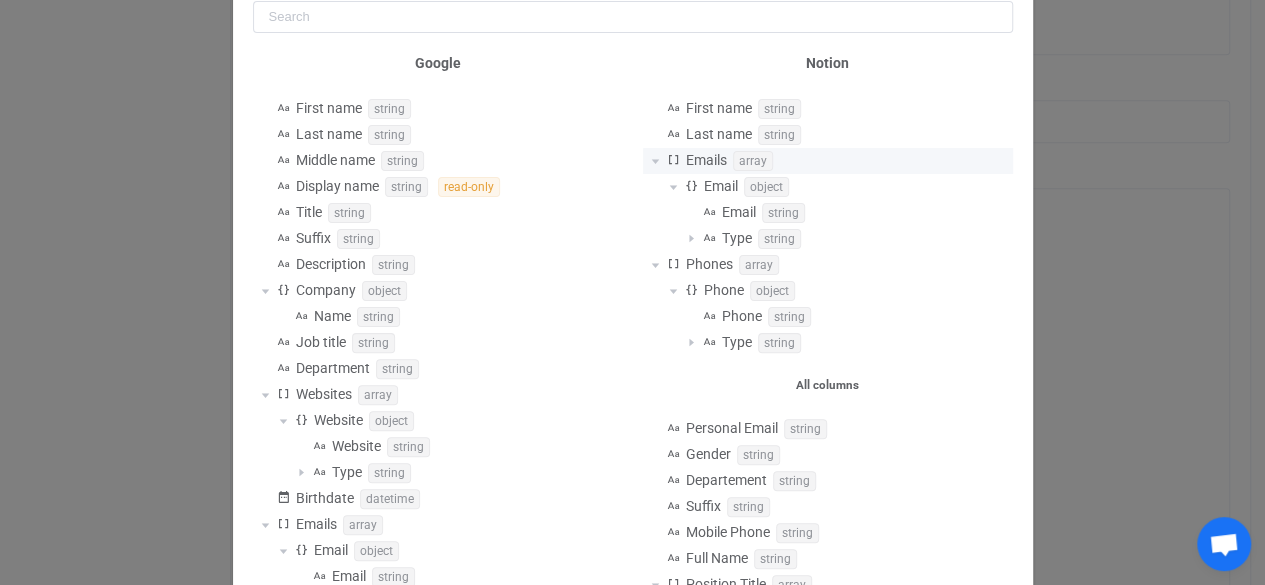 scroll, scrollTop: 0, scrollLeft: 0, axis: both 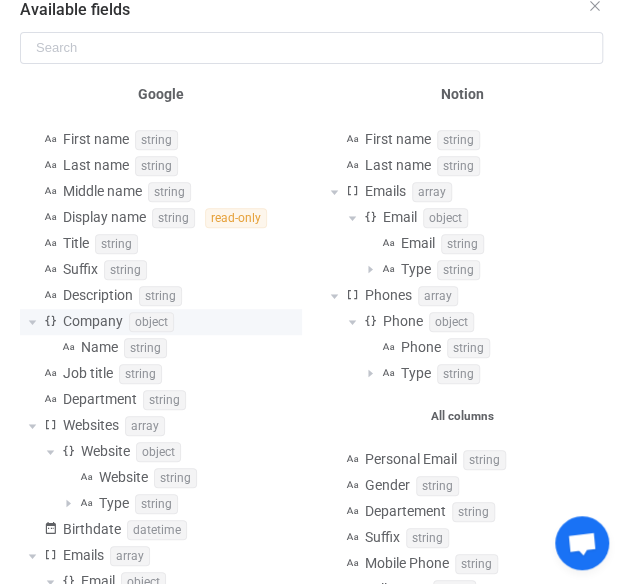 click at bounding box center (32, 322) 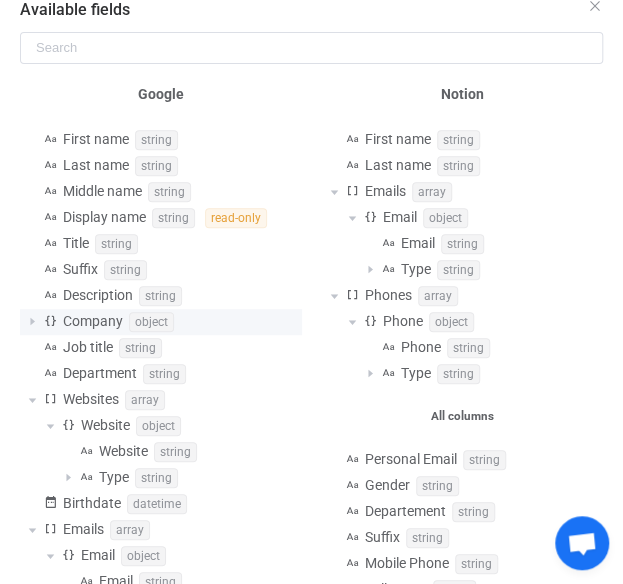 click at bounding box center (32, 322) 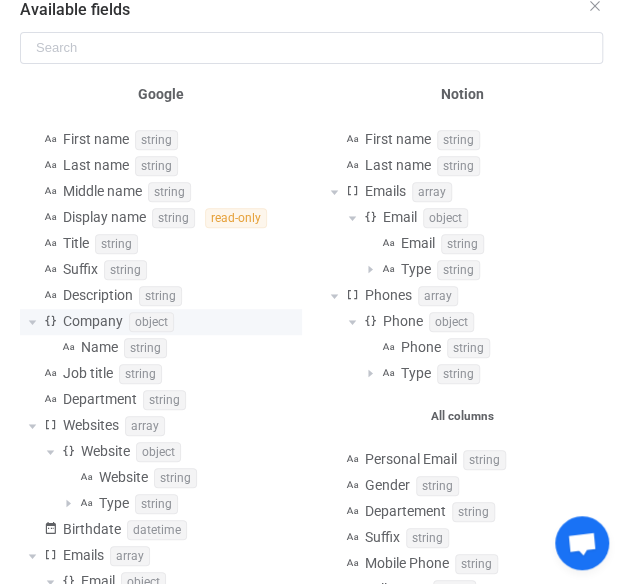 click at bounding box center (32, 322) 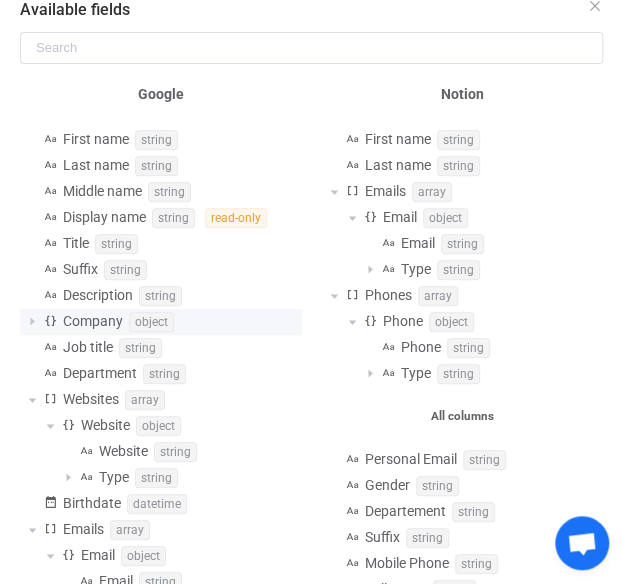 click at bounding box center [32, 322] 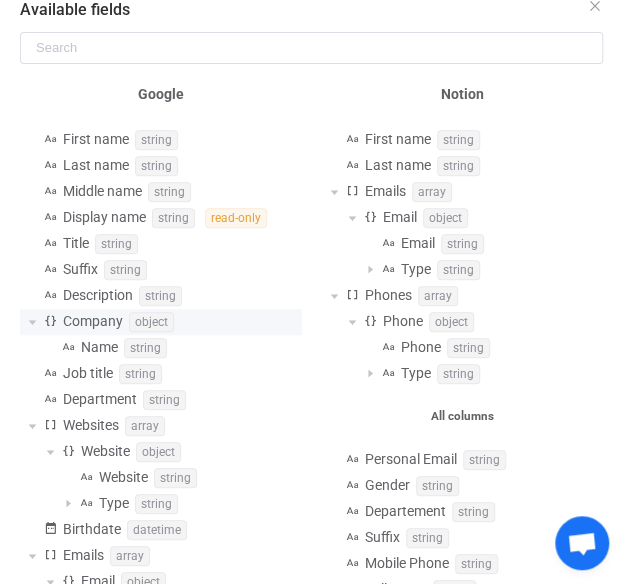 click at bounding box center (32, 322) 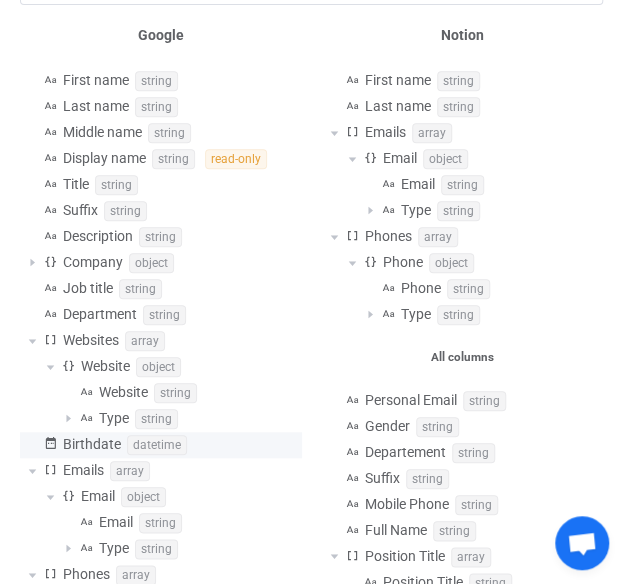 scroll, scrollTop: 170, scrollLeft: 0, axis: vertical 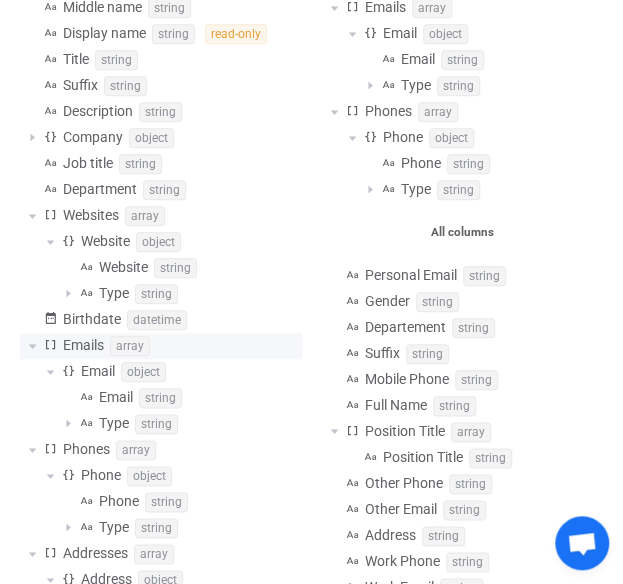 click at bounding box center (32, 346) 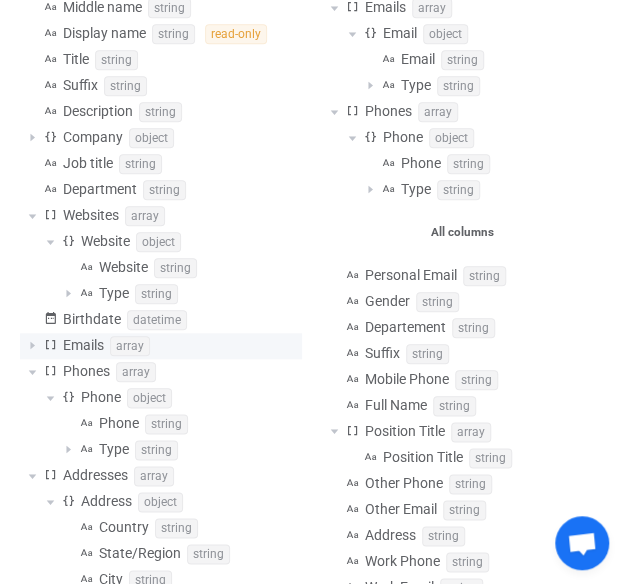 click at bounding box center (32, 346) 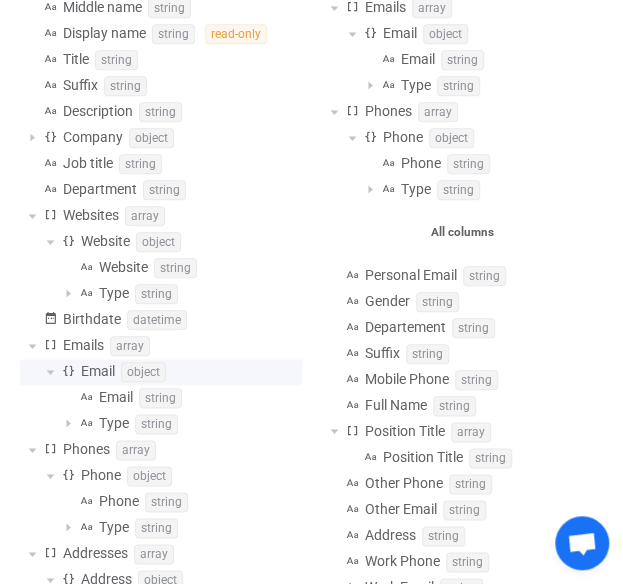 click at bounding box center [50, 372] 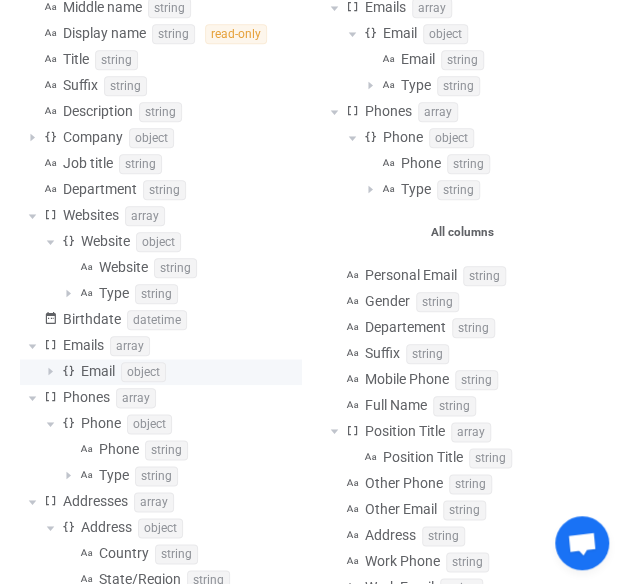 click at bounding box center [50, 372] 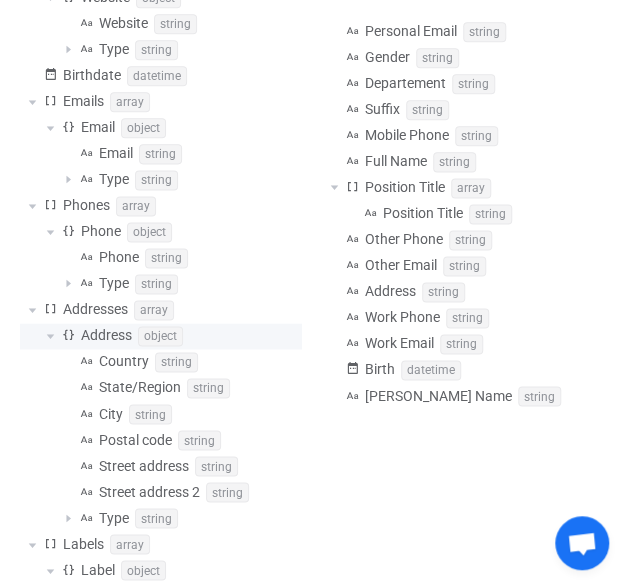 scroll, scrollTop: 540, scrollLeft: 0, axis: vertical 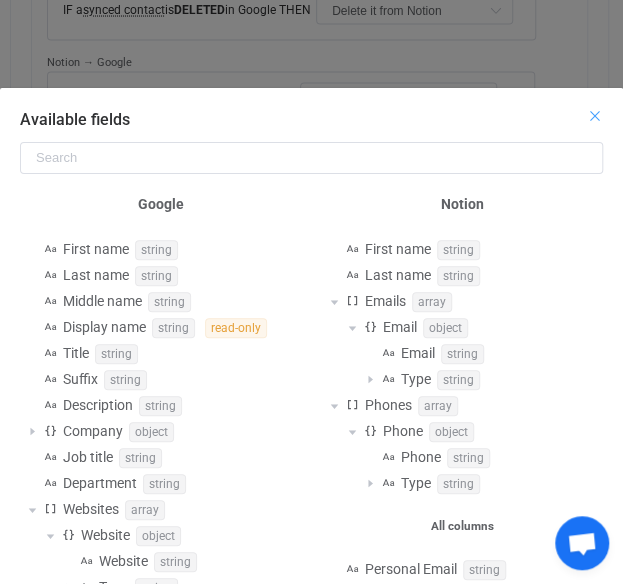click at bounding box center (595, 116) 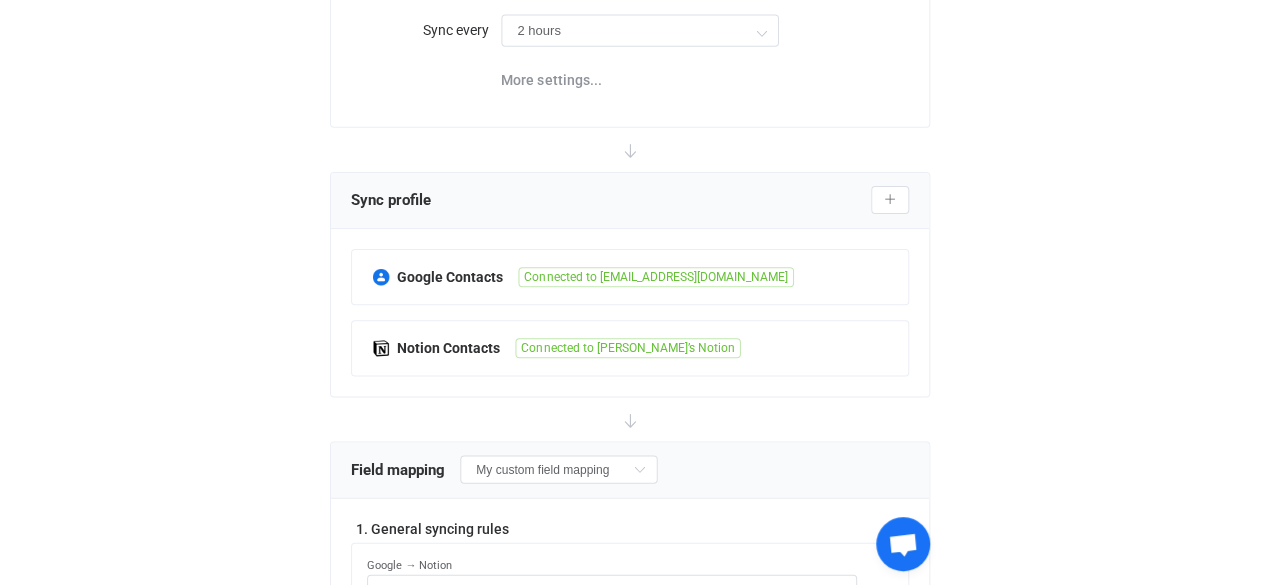 scroll, scrollTop: 0, scrollLeft: 0, axis: both 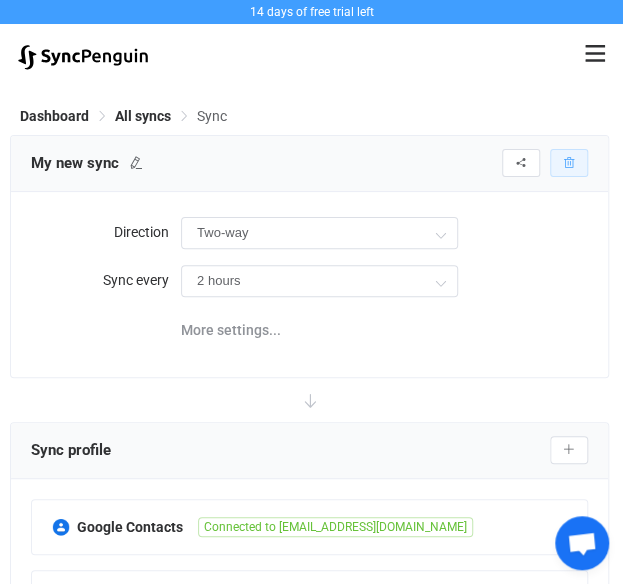 click on "Delete" at bounding box center [569, 163] 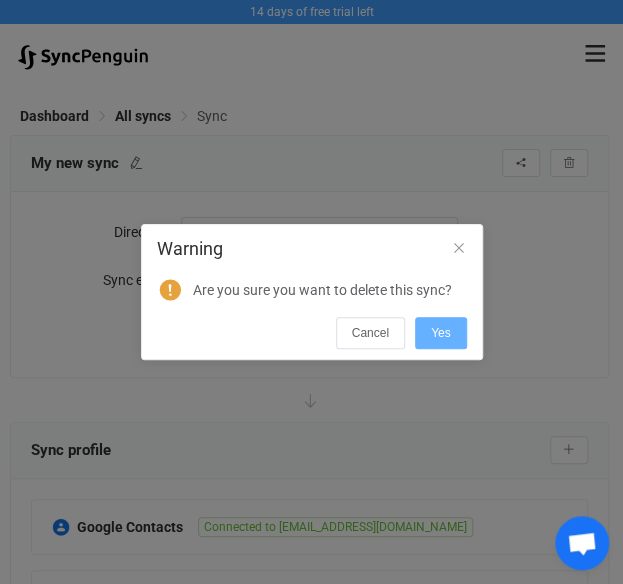 click on "Yes" at bounding box center [441, 333] 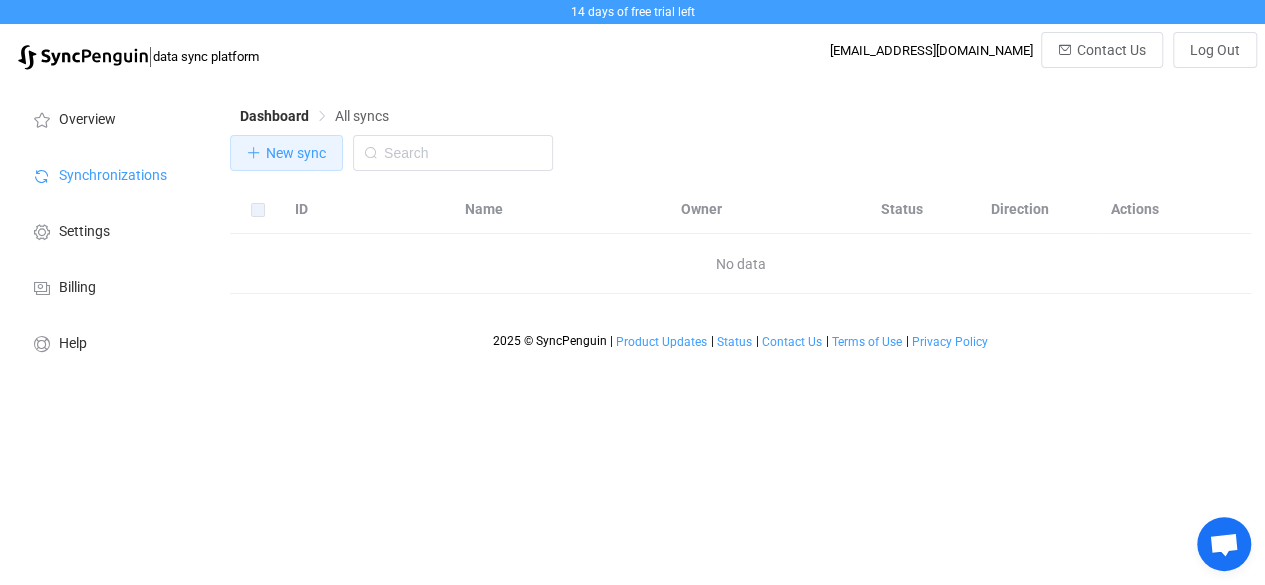 click on "New sync" at bounding box center [286, 153] 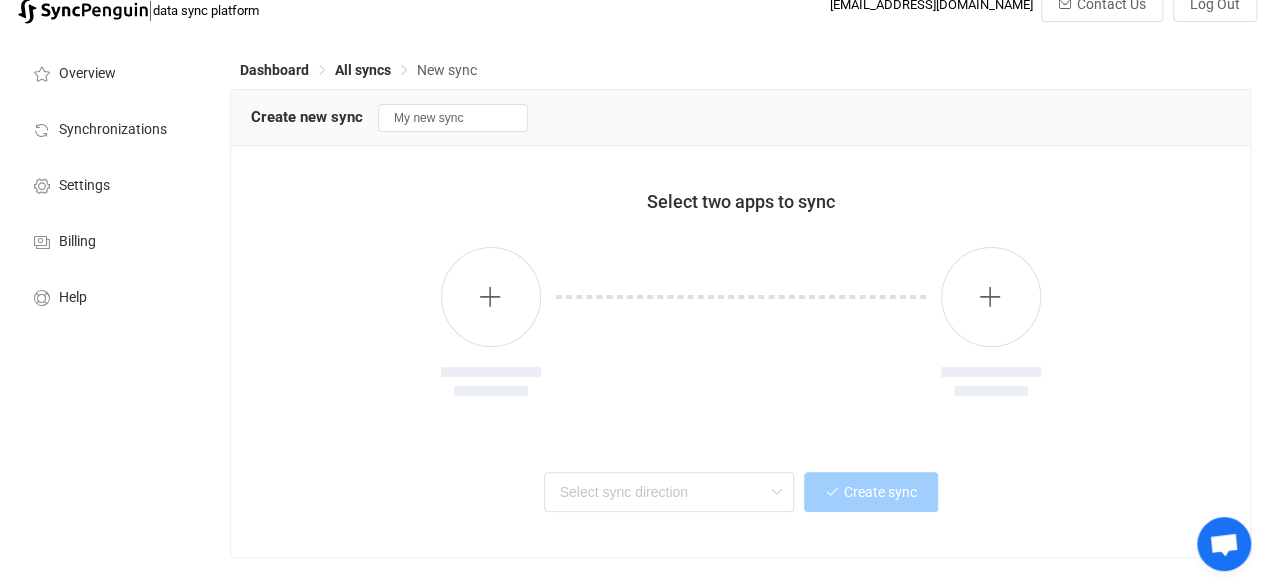 scroll, scrollTop: 86, scrollLeft: 0, axis: vertical 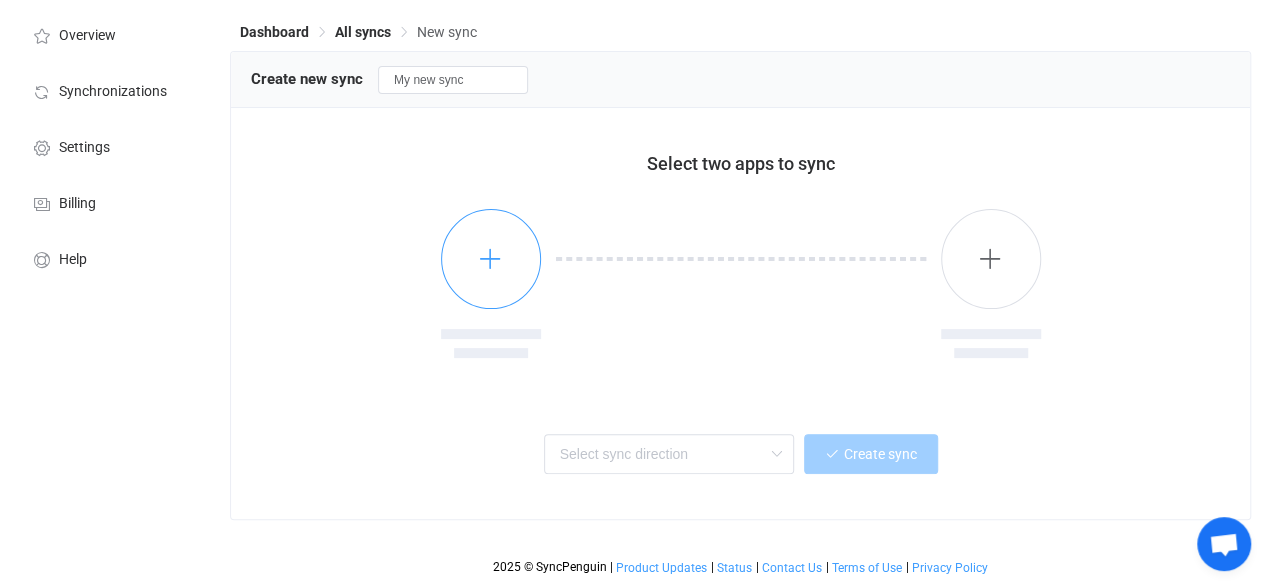click at bounding box center (490, 258) 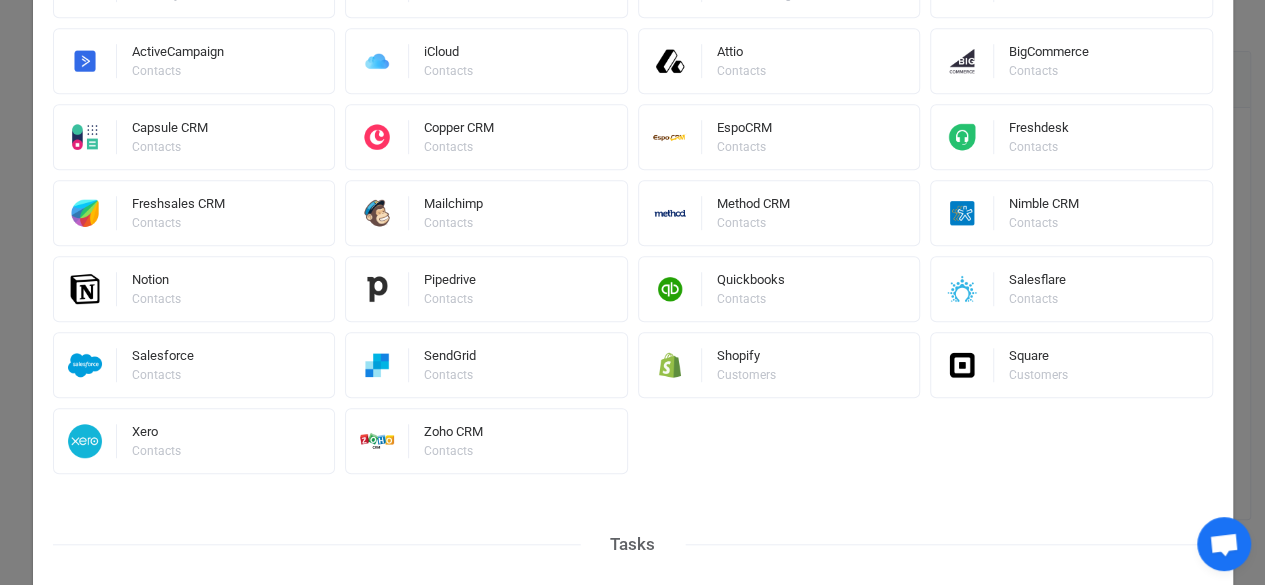 scroll, scrollTop: 635, scrollLeft: 0, axis: vertical 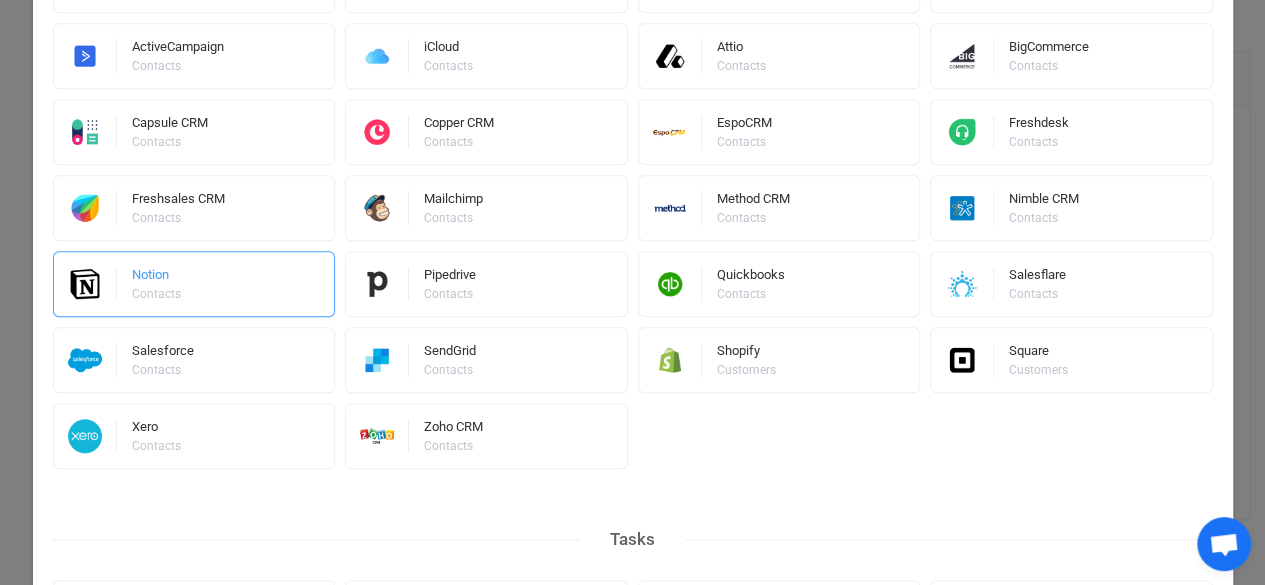 click on "Notion
Contacts" at bounding box center (194, 284) 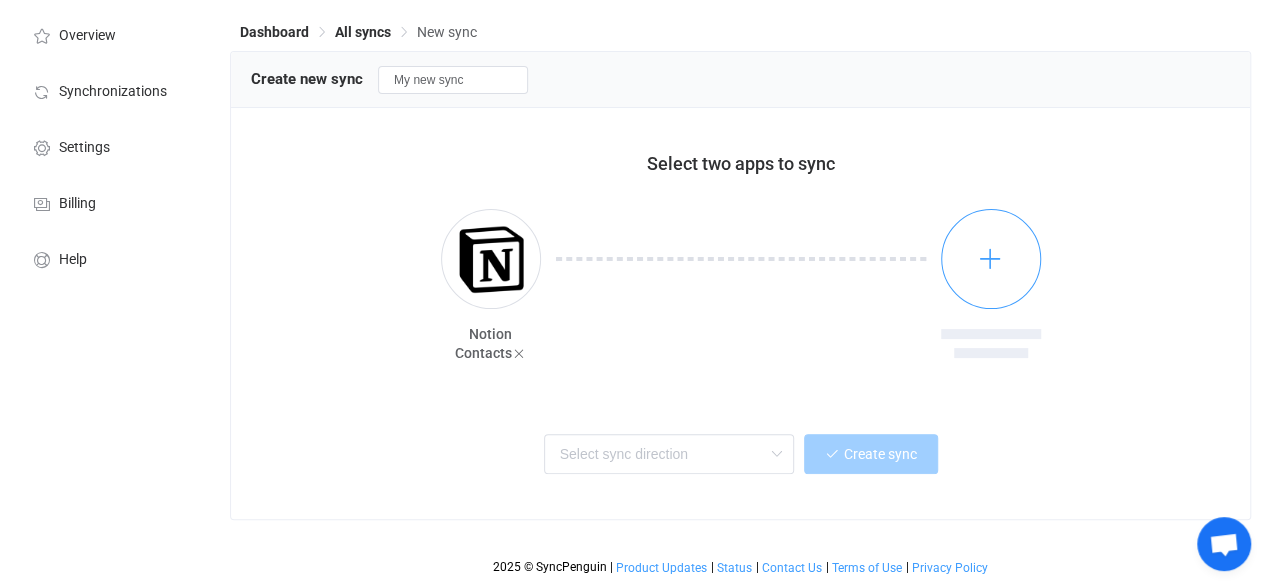click at bounding box center [990, 258] 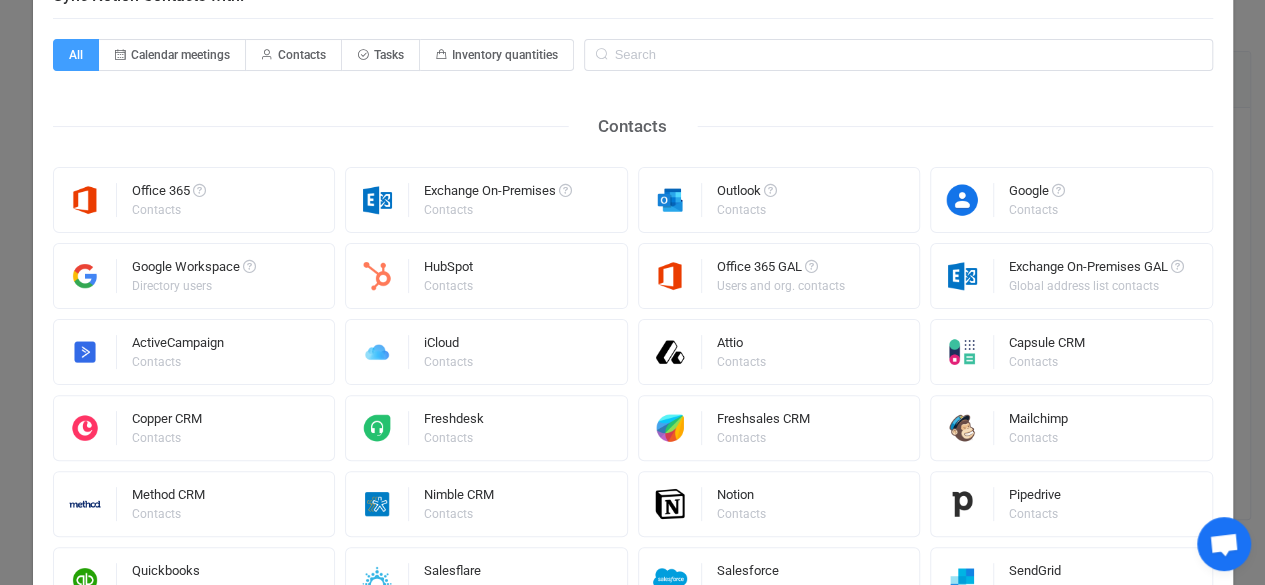 scroll, scrollTop: 122, scrollLeft: 0, axis: vertical 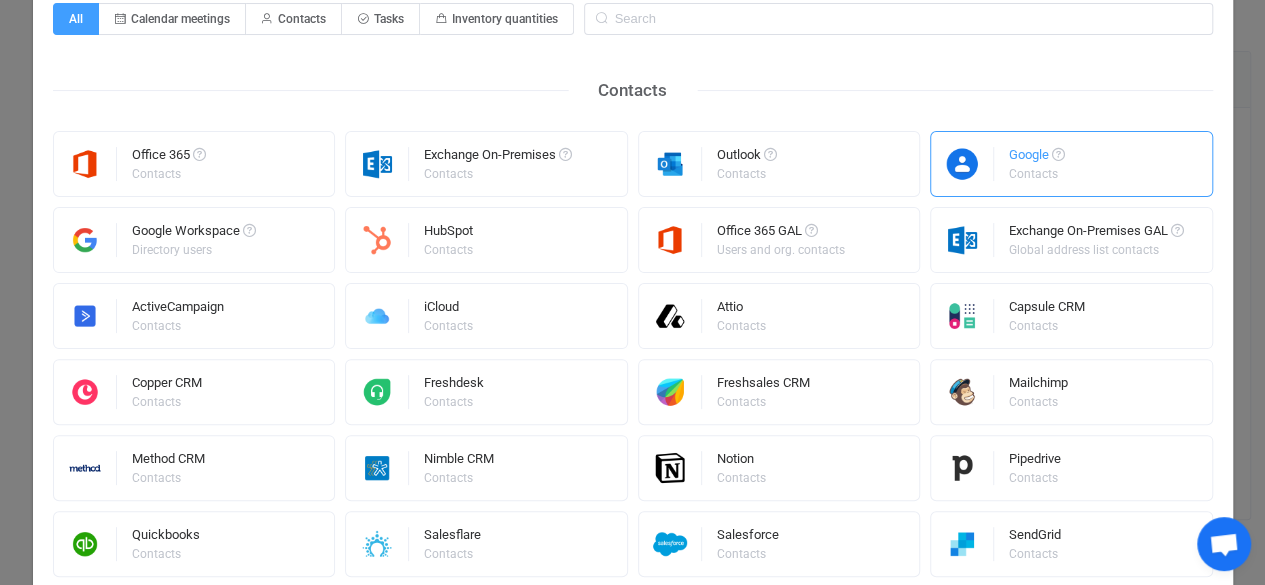click on "Contacts" at bounding box center (1035, 174) 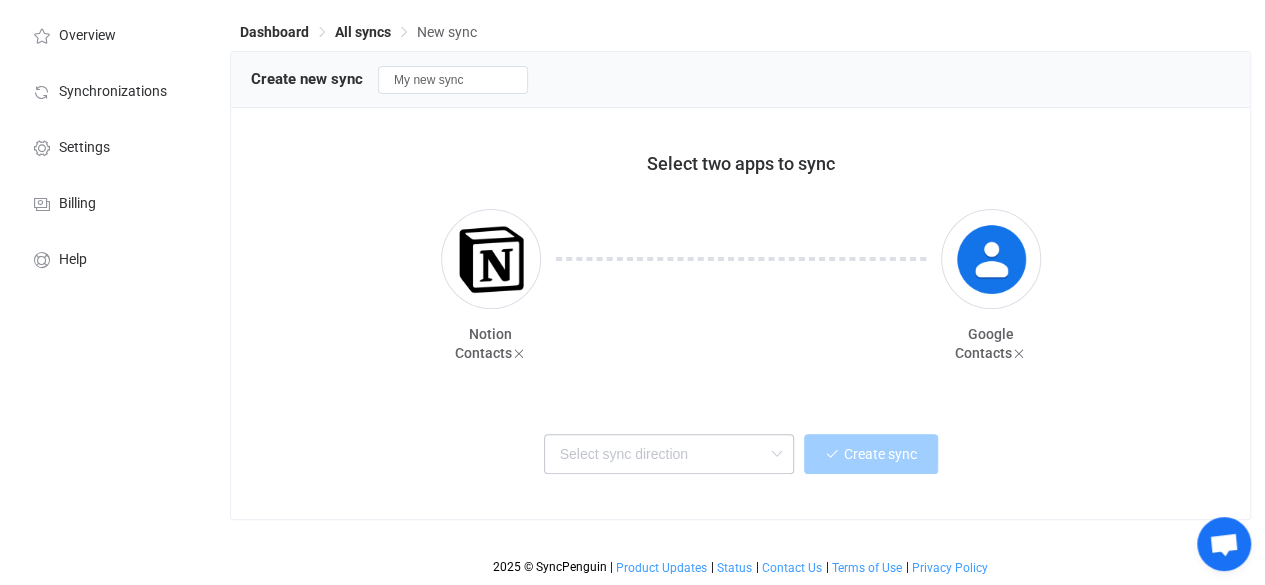 click at bounding box center (776, 454) 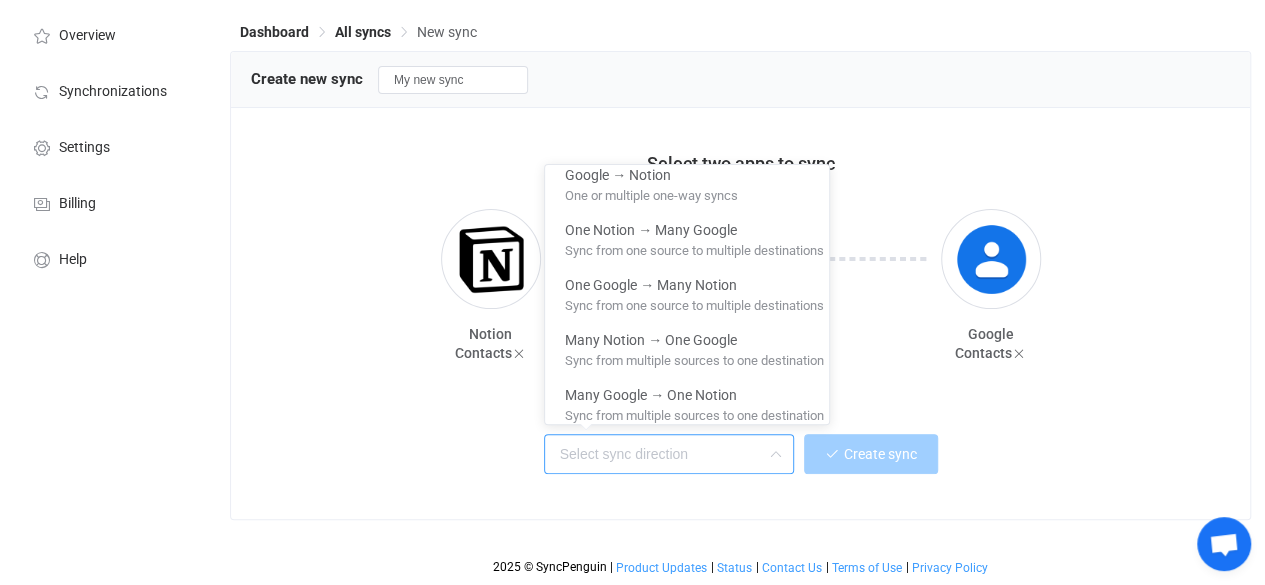 scroll, scrollTop: 138, scrollLeft: 0, axis: vertical 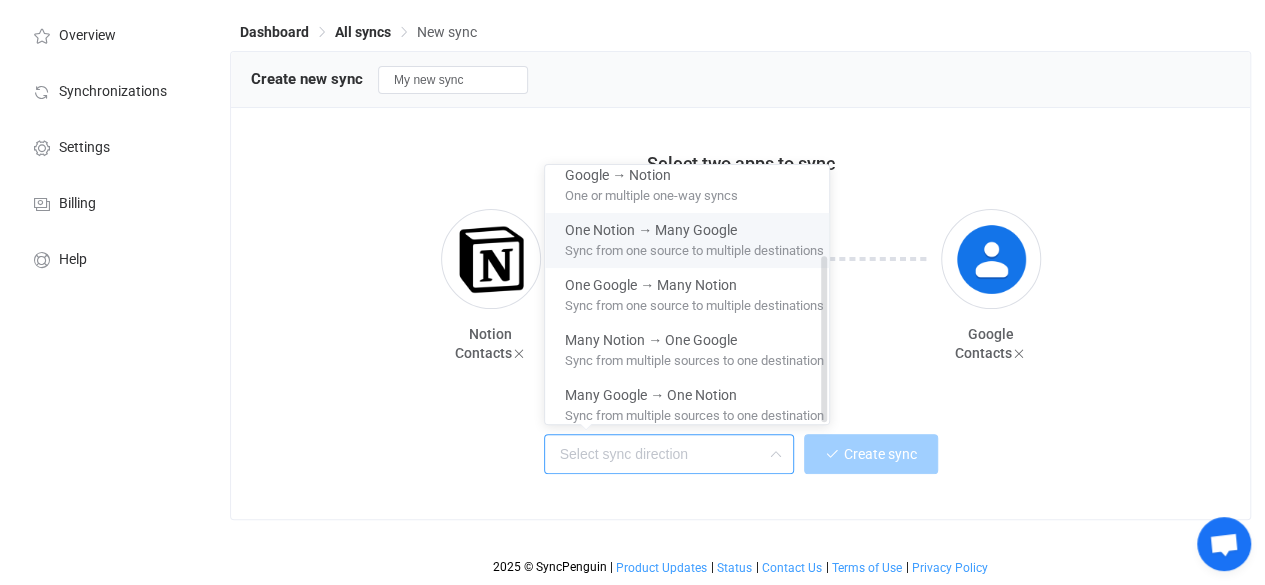 click on "Sync from one source to multiple destinations" at bounding box center (694, 247) 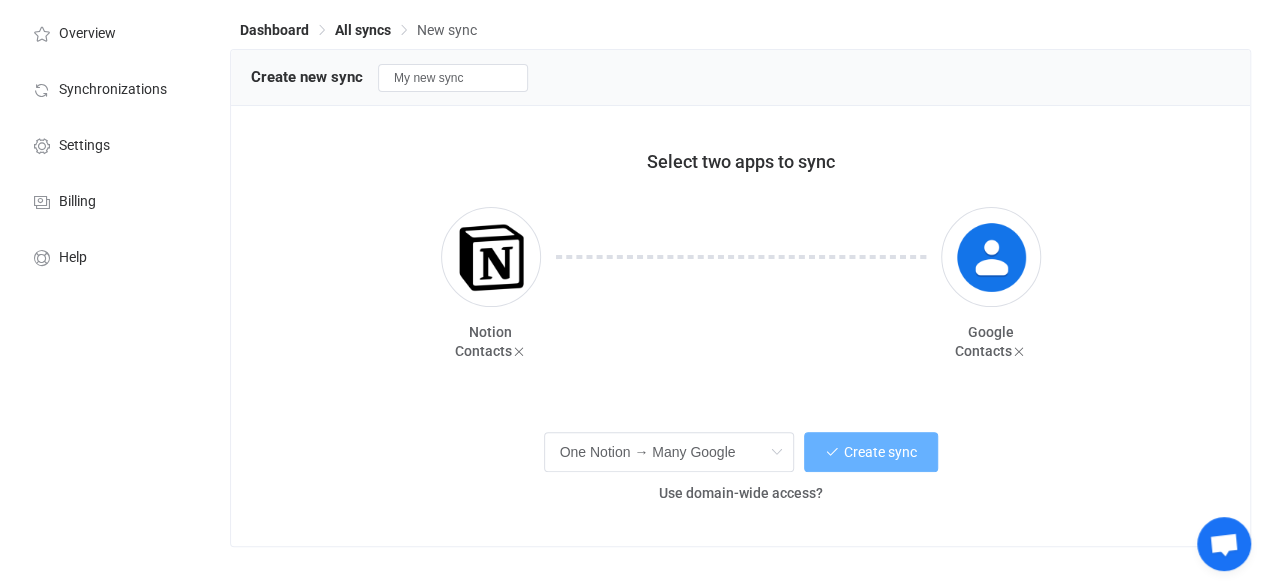 click on "Create sync" at bounding box center [880, 452] 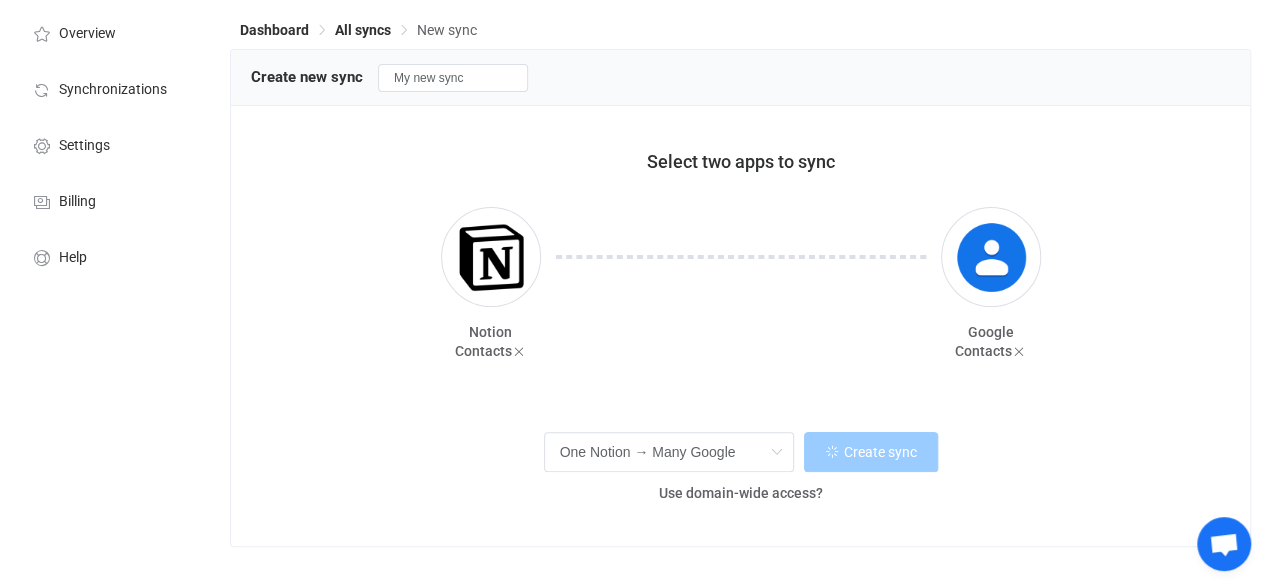 scroll, scrollTop: 0, scrollLeft: 0, axis: both 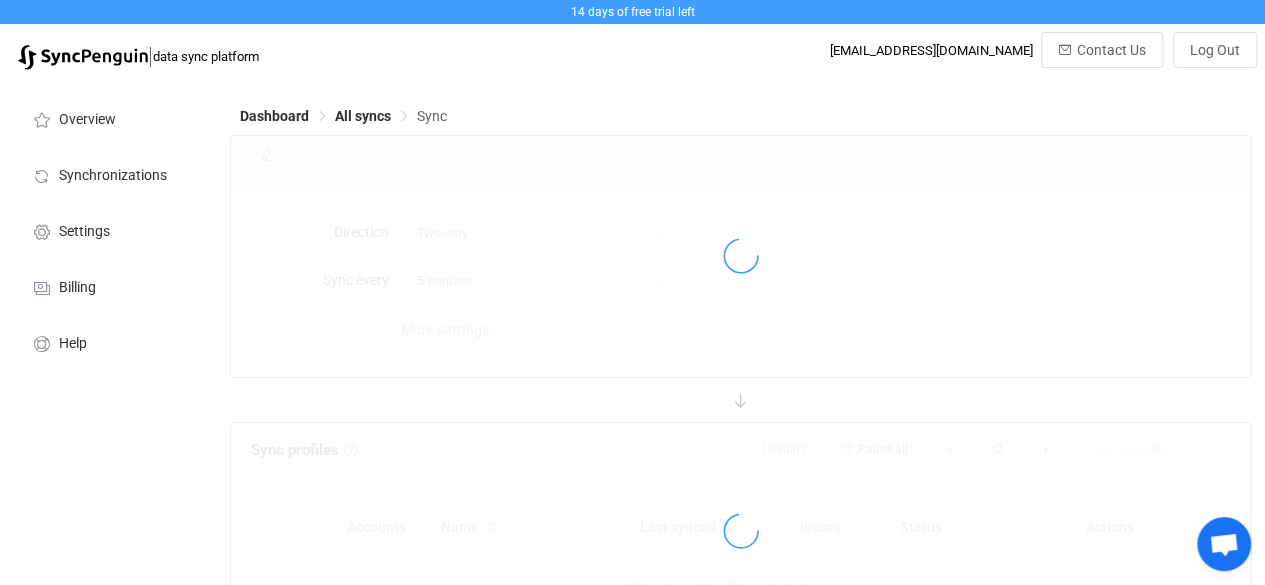 type on "Notion → Google (one to many)" 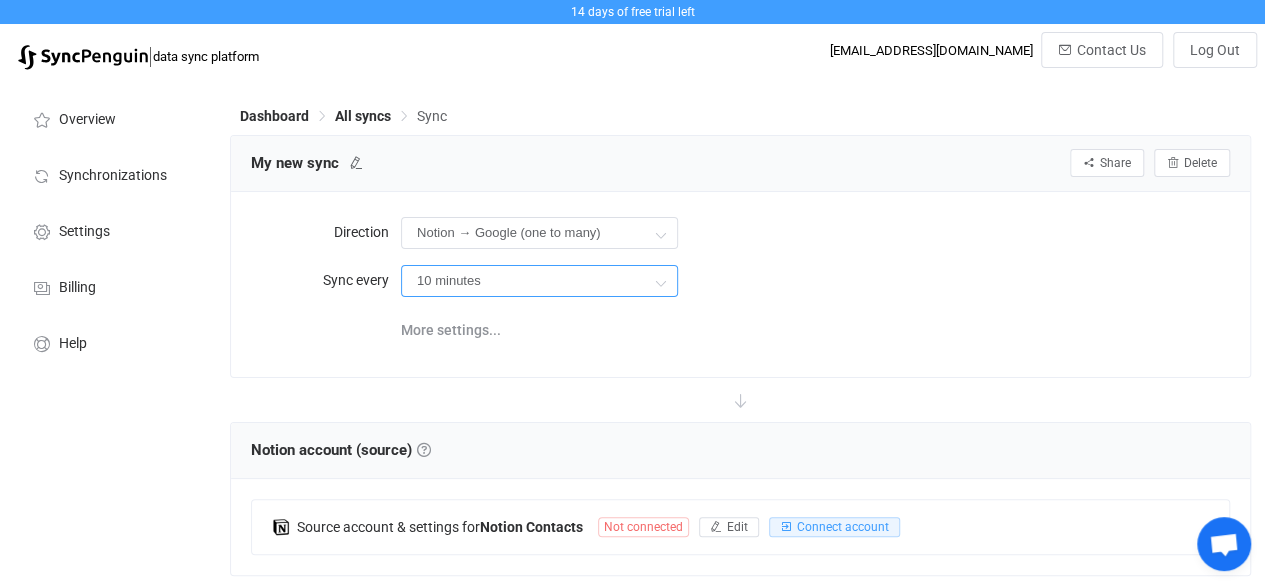 click on "10 minutes" at bounding box center [539, 281] 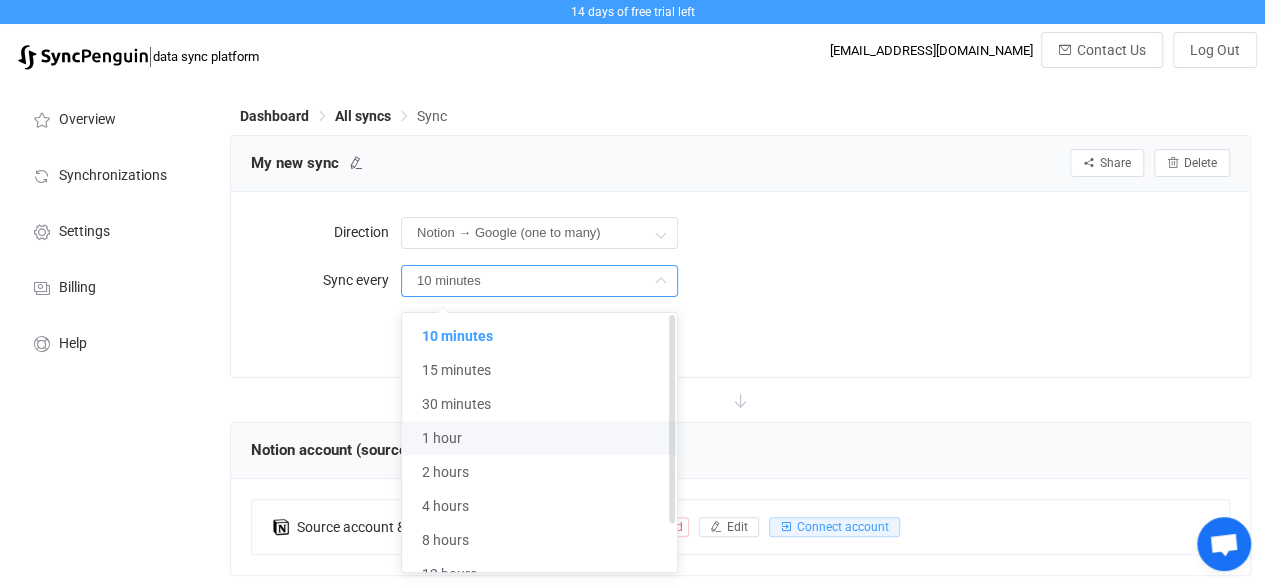 click on "1 hour" at bounding box center (547, 438) 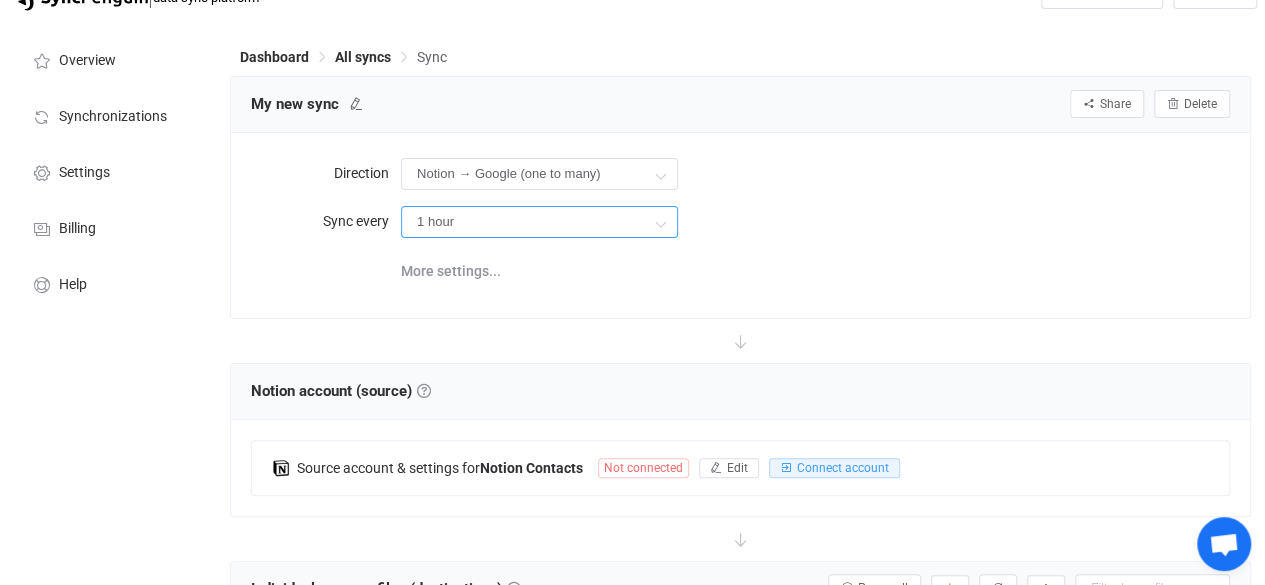 scroll, scrollTop: 46, scrollLeft: 0, axis: vertical 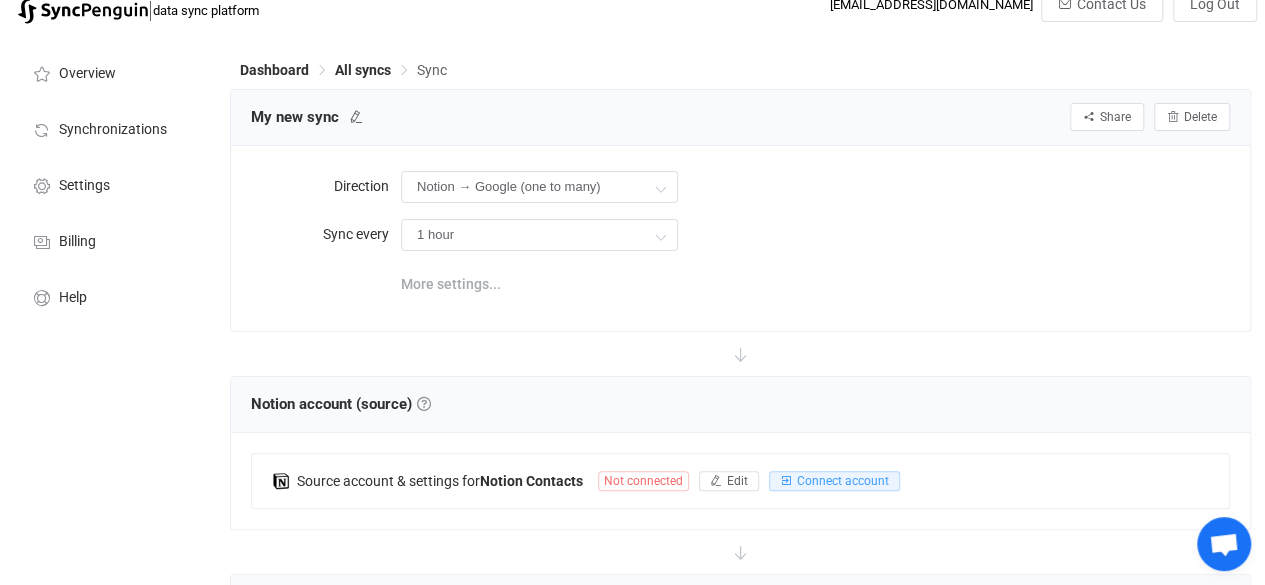click on "More settings..." at bounding box center (451, 284) 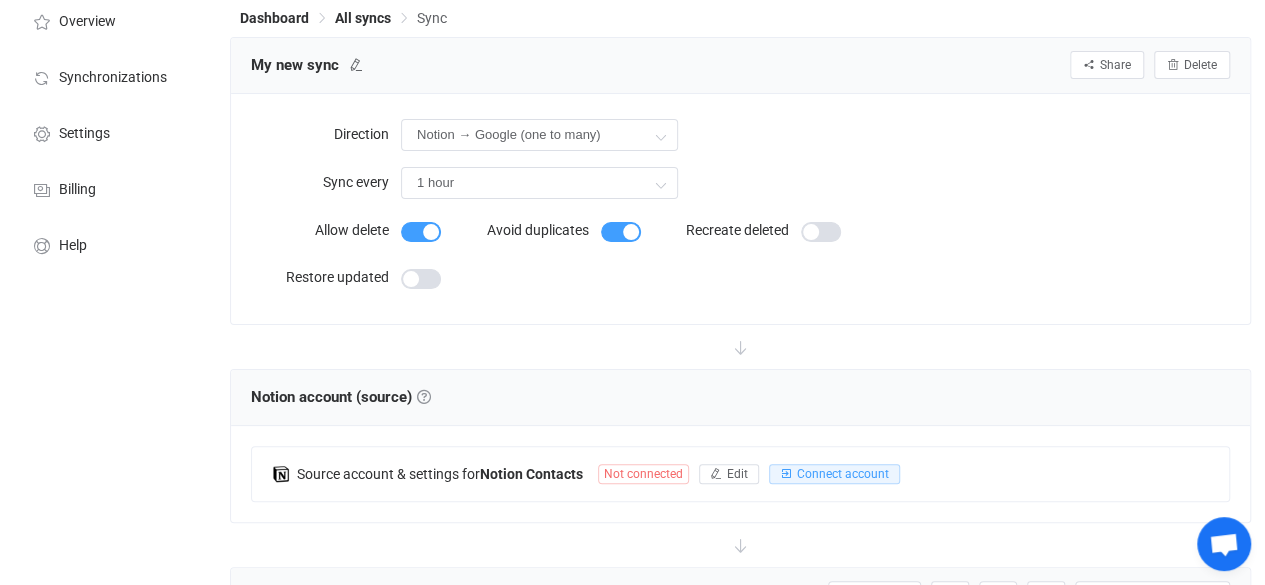 scroll, scrollTop: 0, scrollLeft: 0, axis: both 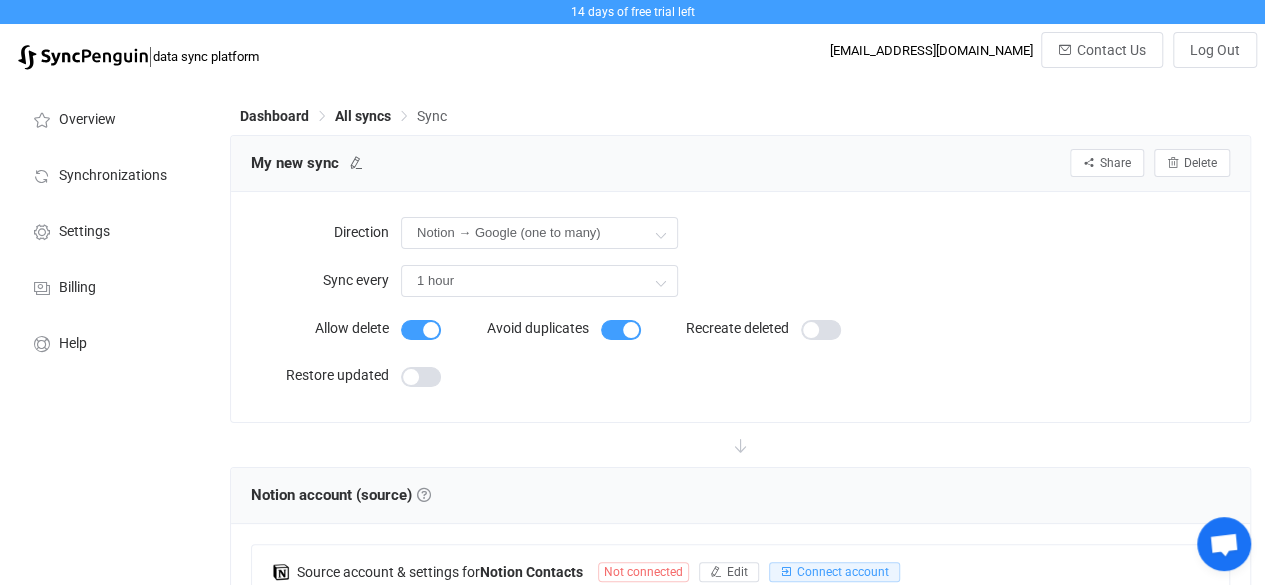 click at bounding box center (740, 445) 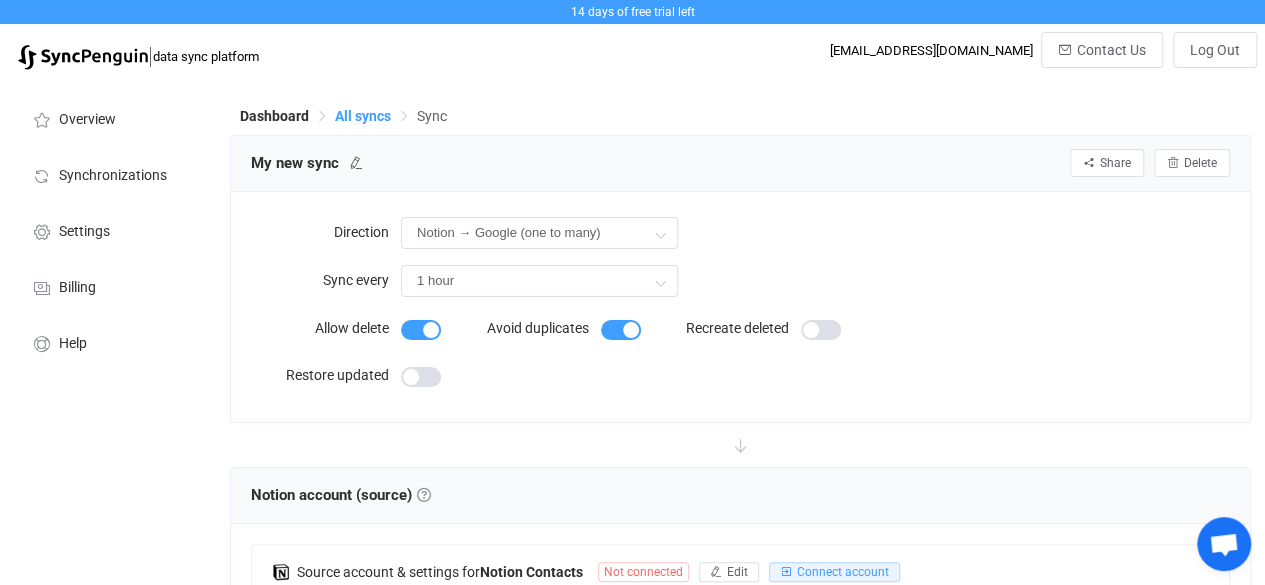click on "All syncs" at bounding box center (363, 116) 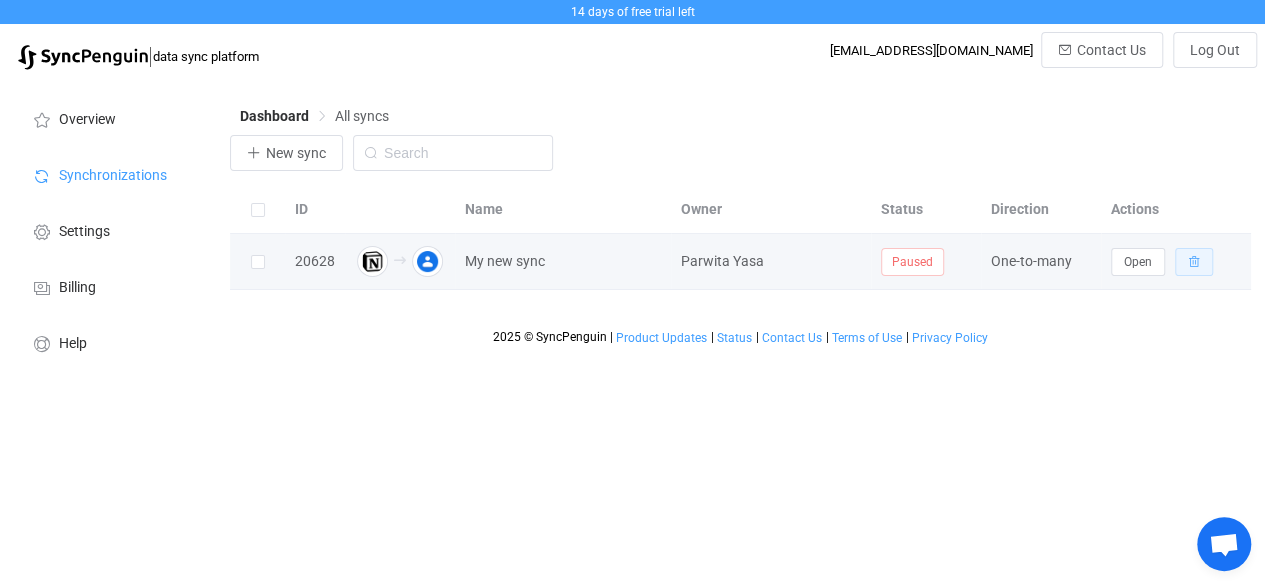 click at bounding box center [1194, 262] 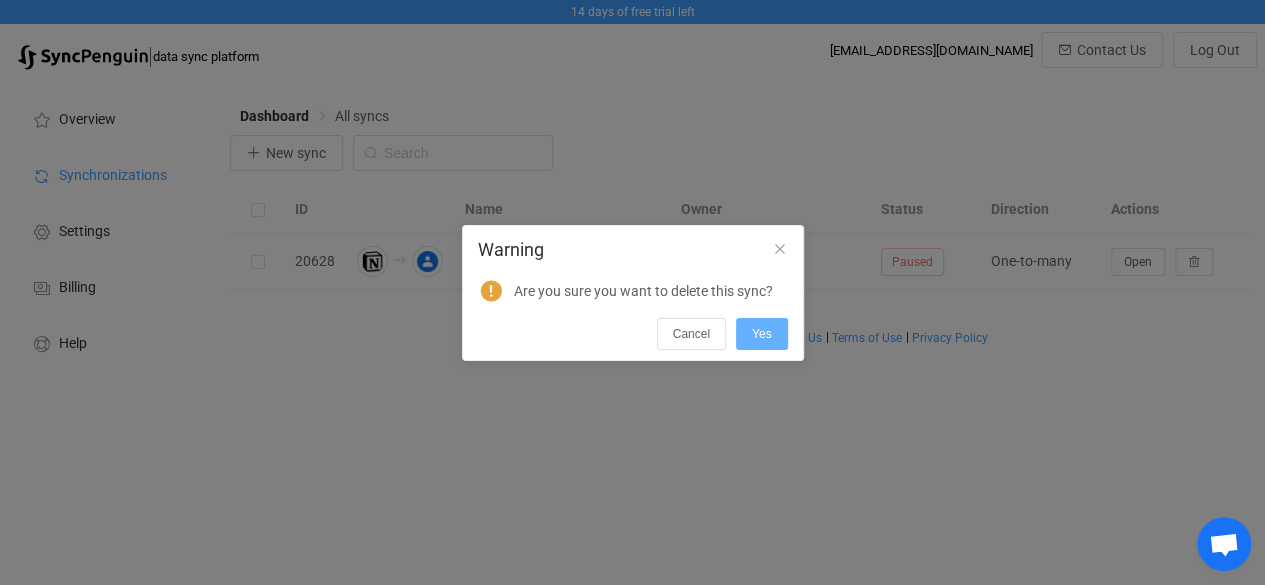 click on "Yes" at bounding box center (762, 334) 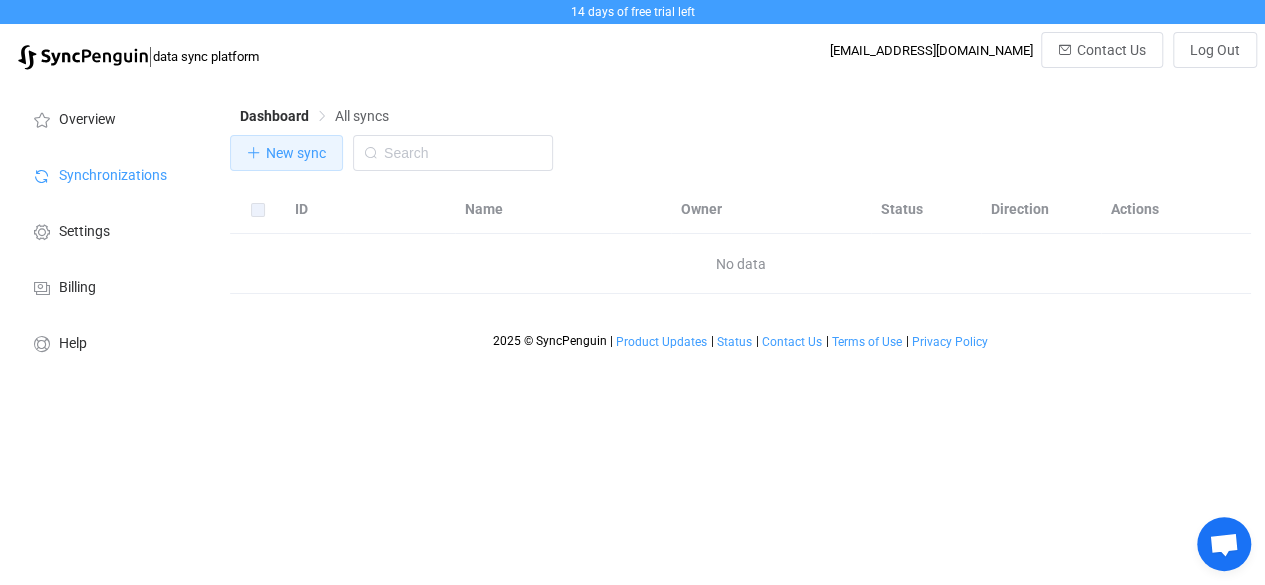 click on "New sync" at bounding box center [296, 153] 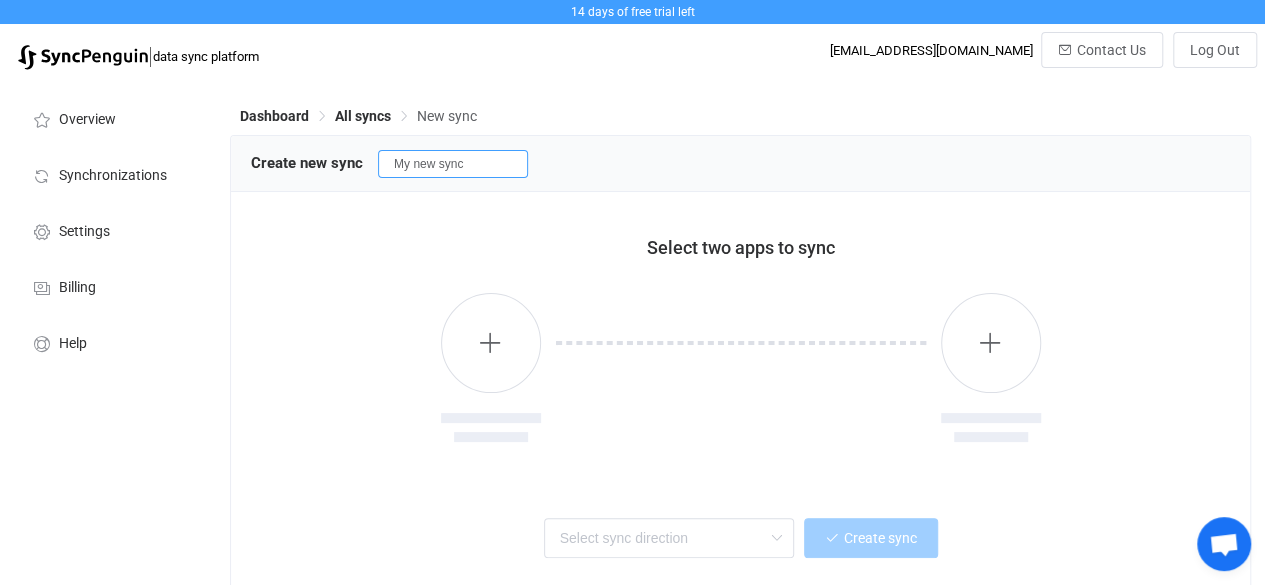 click on "My new sync" at bounding box center [453, 164] 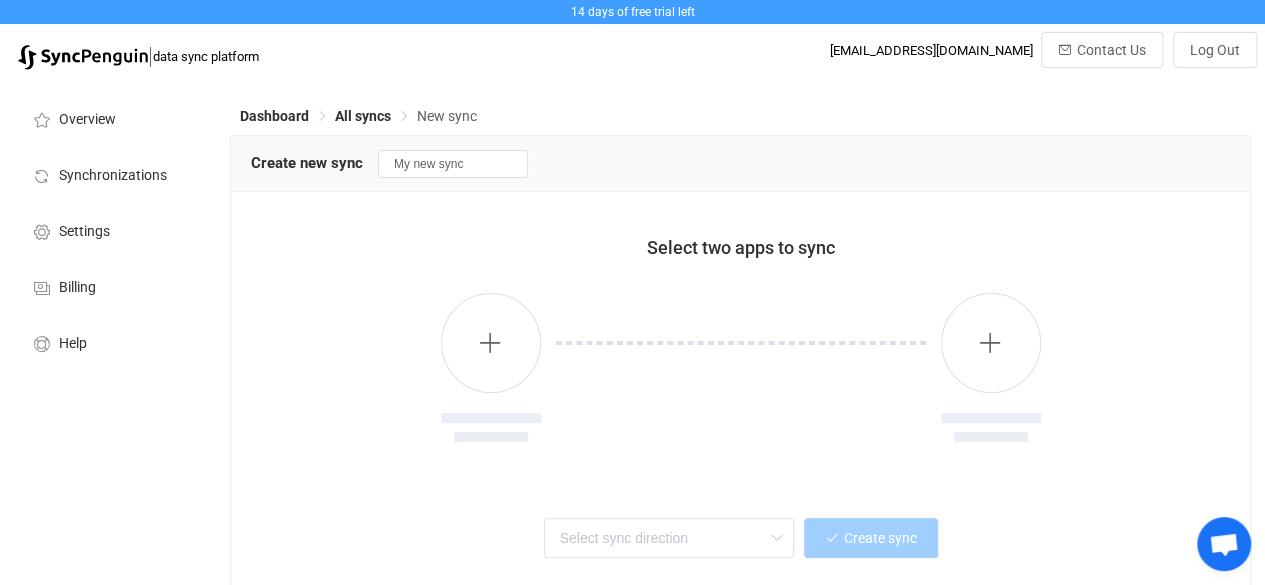 click on "Create new sync  My new sync" at bounding box center (740, 164) 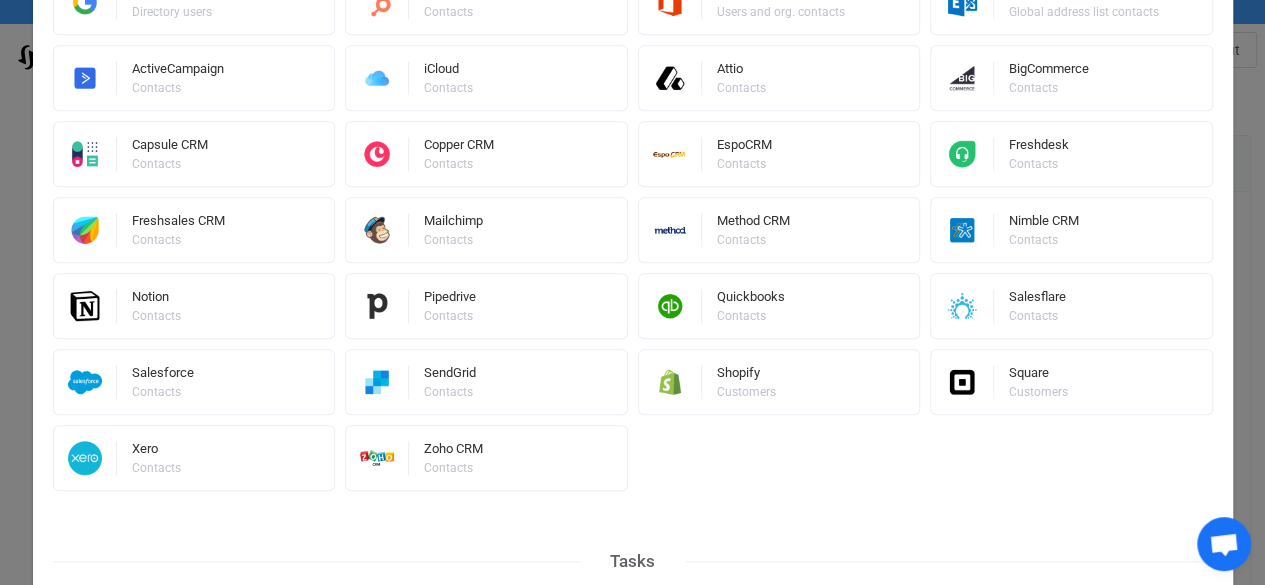 scroll, scrollTop: 656, scrollLeft: 0, axis: vertical 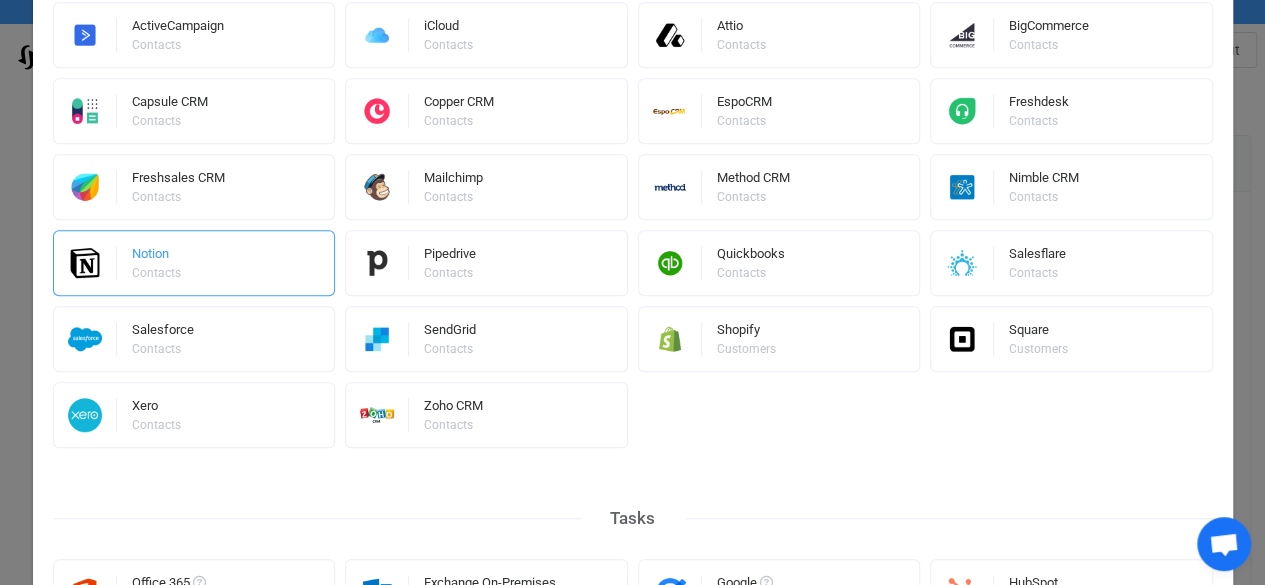 click on "Notion
Contacts" at bounding box center [158, 263] 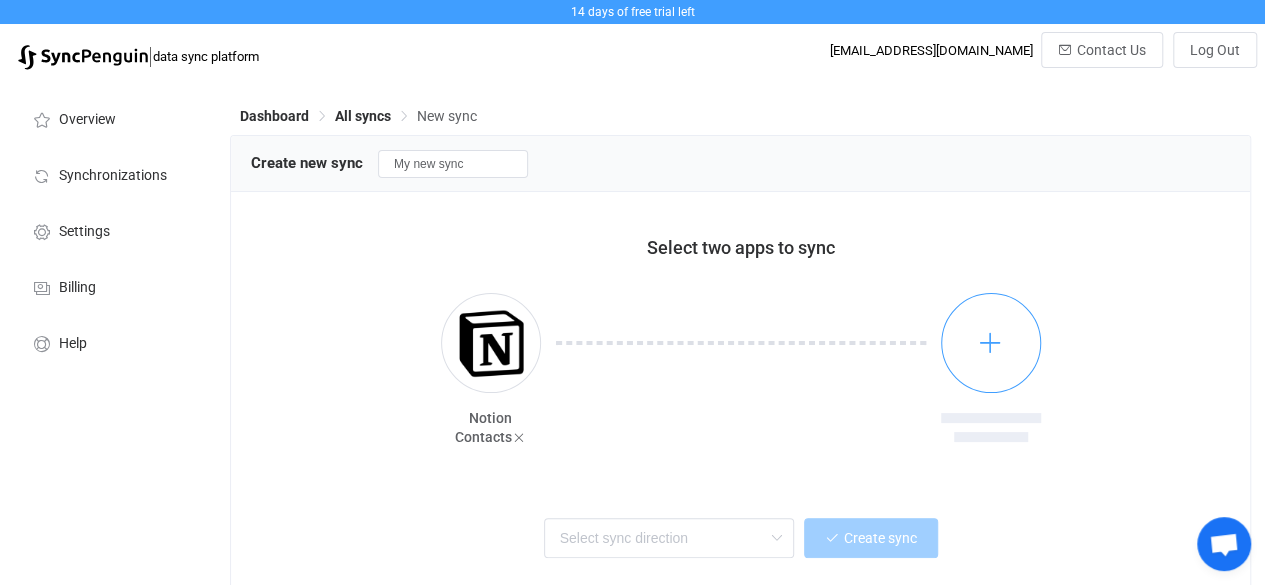 click at bounding box center [991, 343] 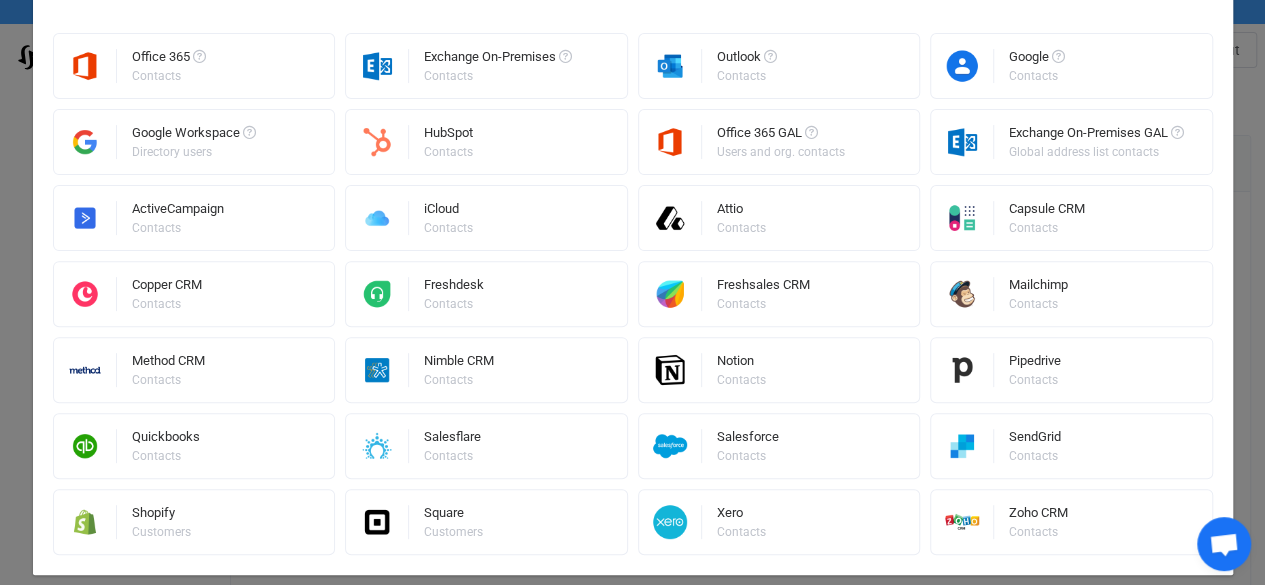 scroll, scrollTop: 260, scrollLeft: 0, axis: vertical 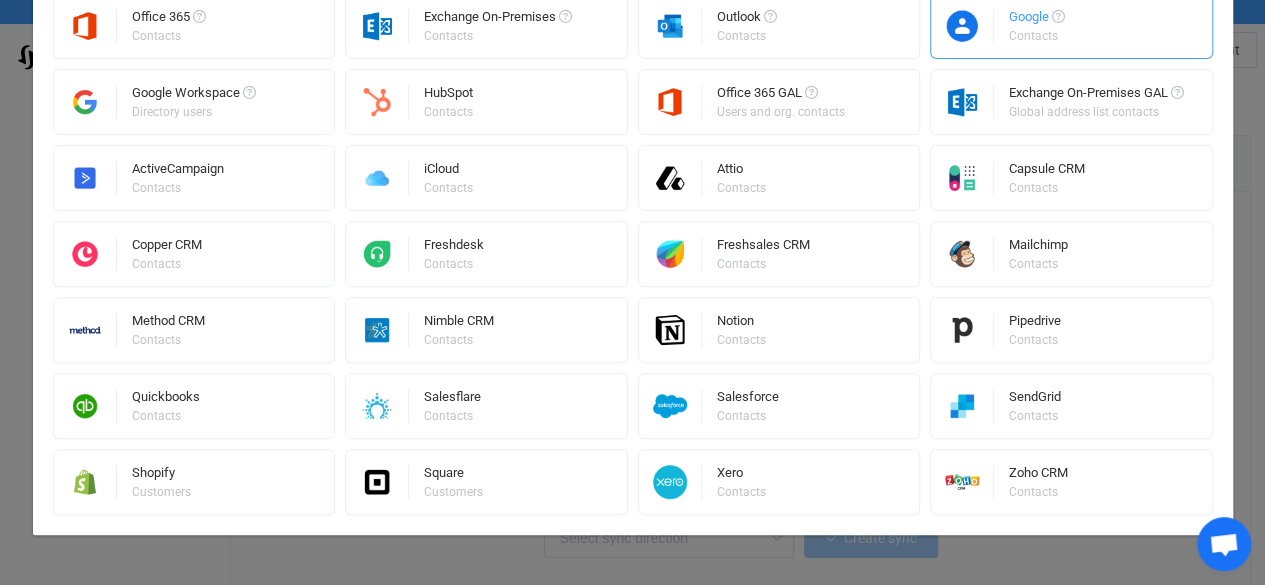 click on "Google
Contacts" at bounding box center (1071, 26) 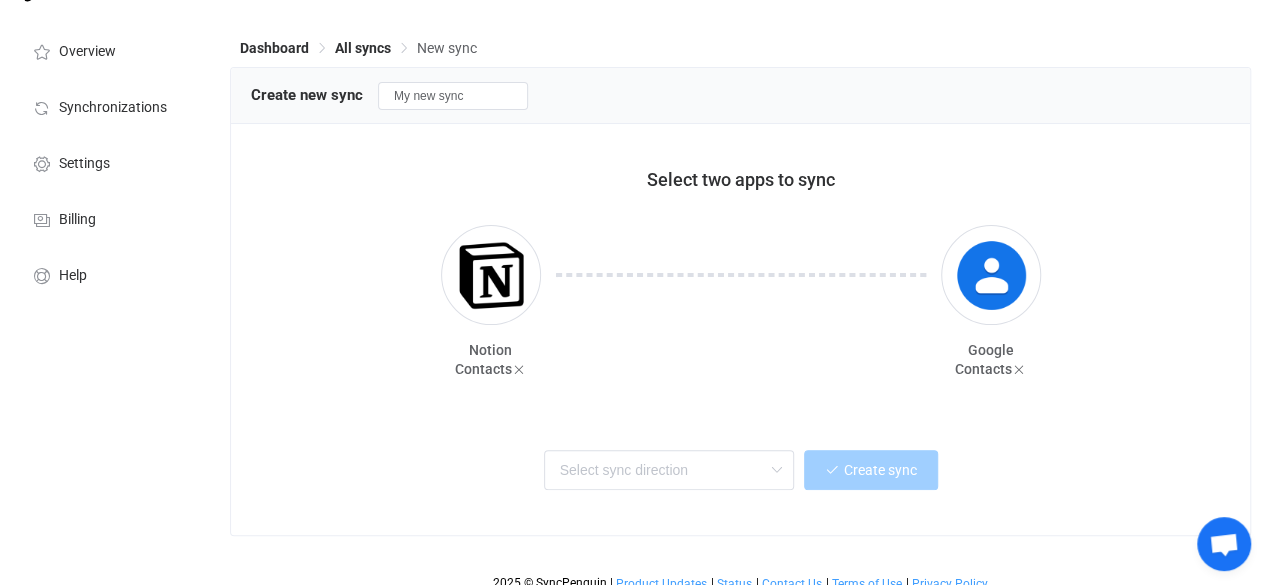 scroll, scrollTop: 70, scrollLeft: 0, axis: vertical 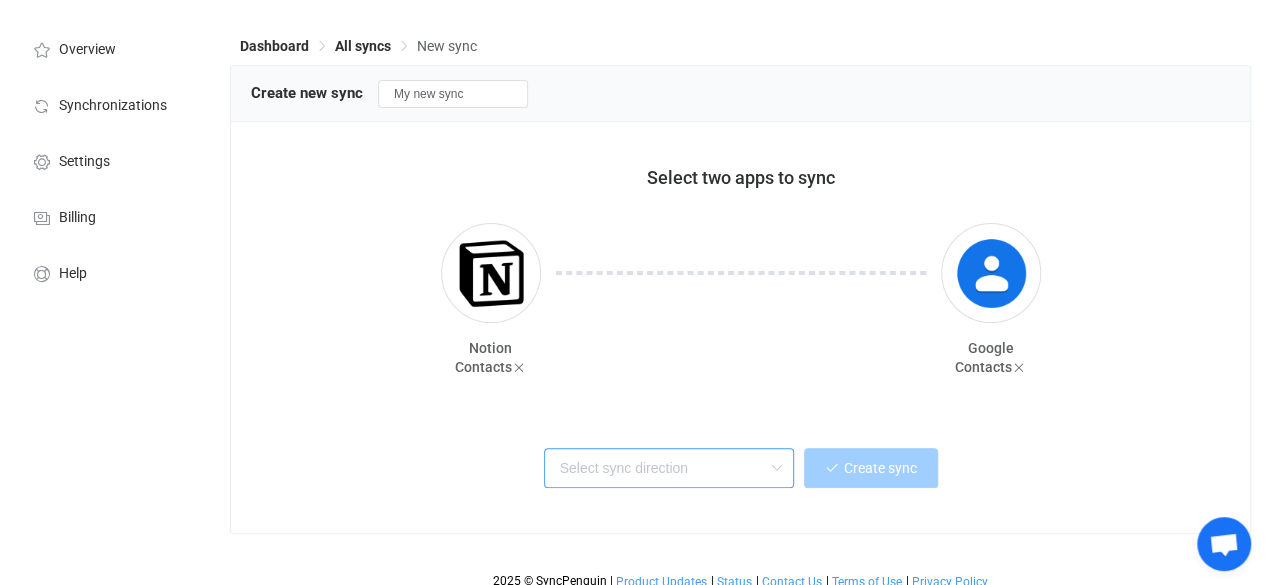 click at bounding box center [669, 468] 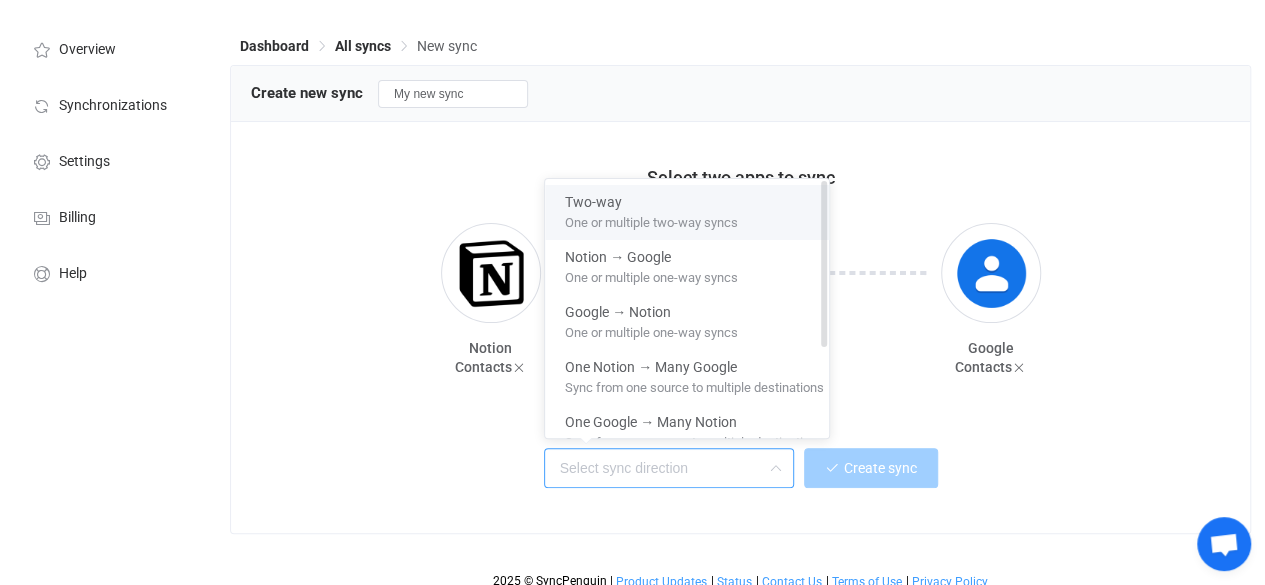click on "Two-way" at bounding box center (694, 198) 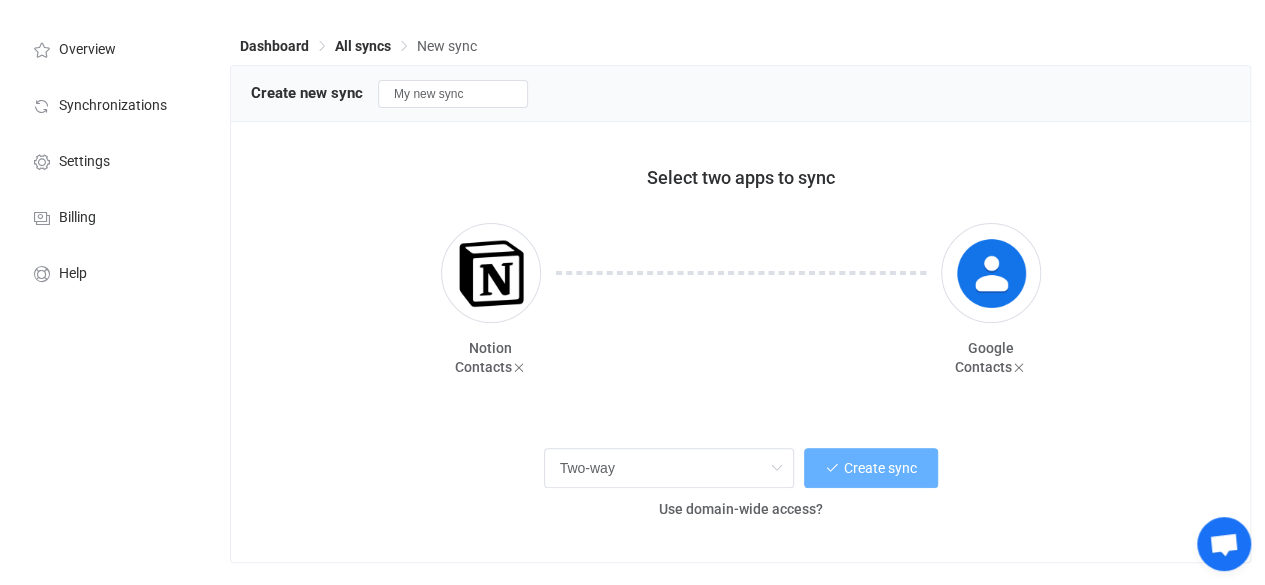 click on "Create sync" at bounding box center (880, 468) 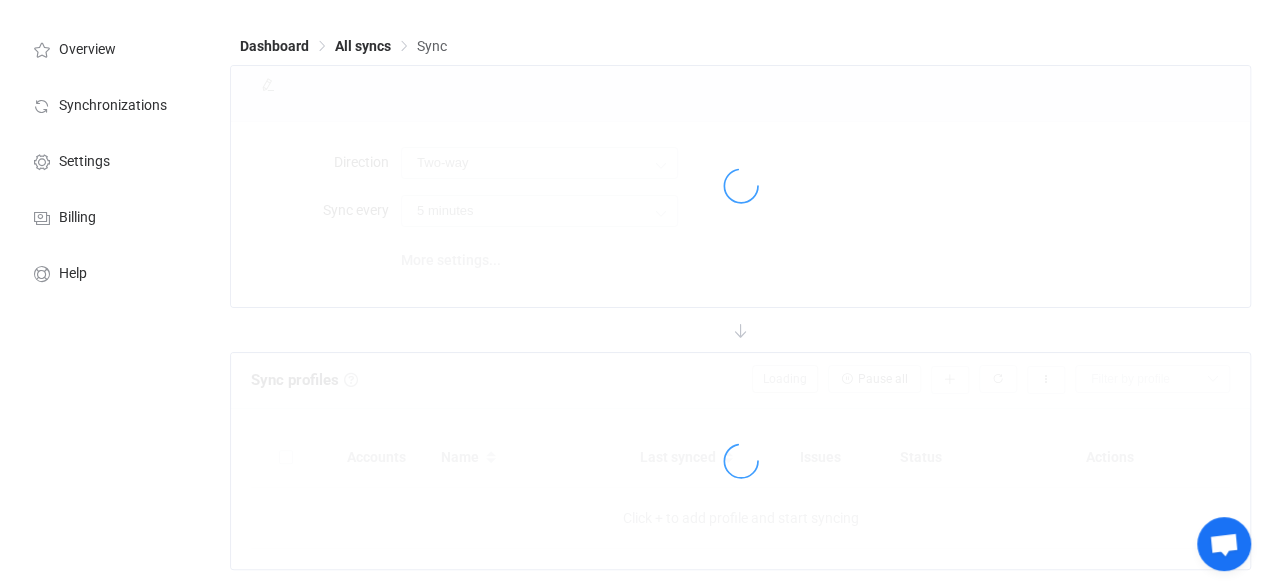 scroll, scrollTop: 0, scrollLeft: 0, axis: both 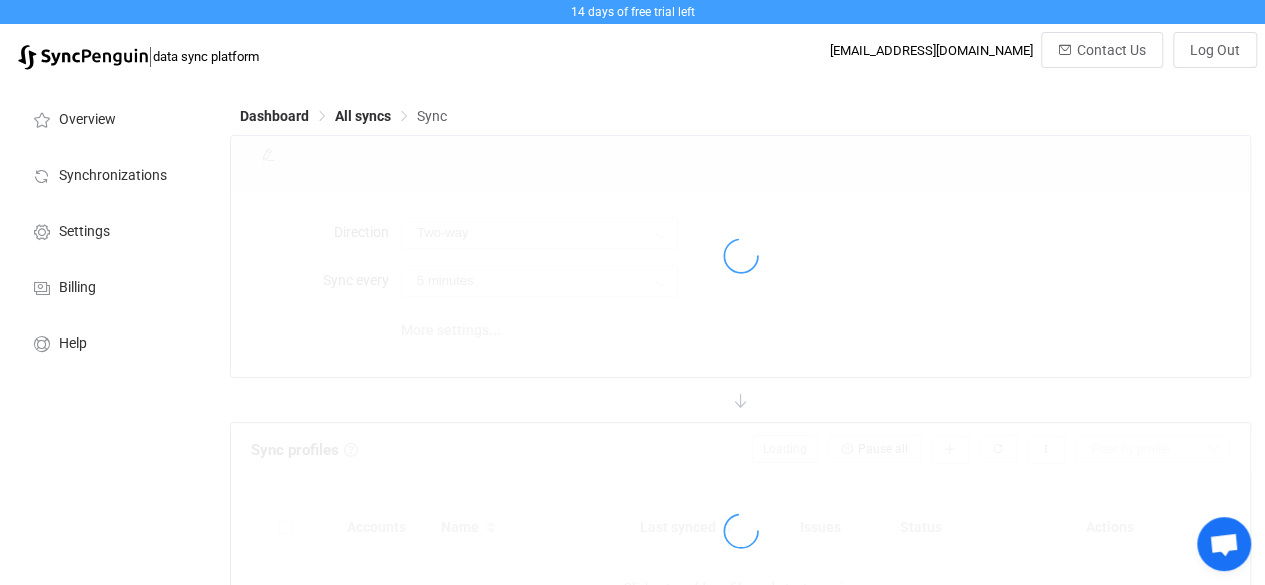 type on "10 minutes" 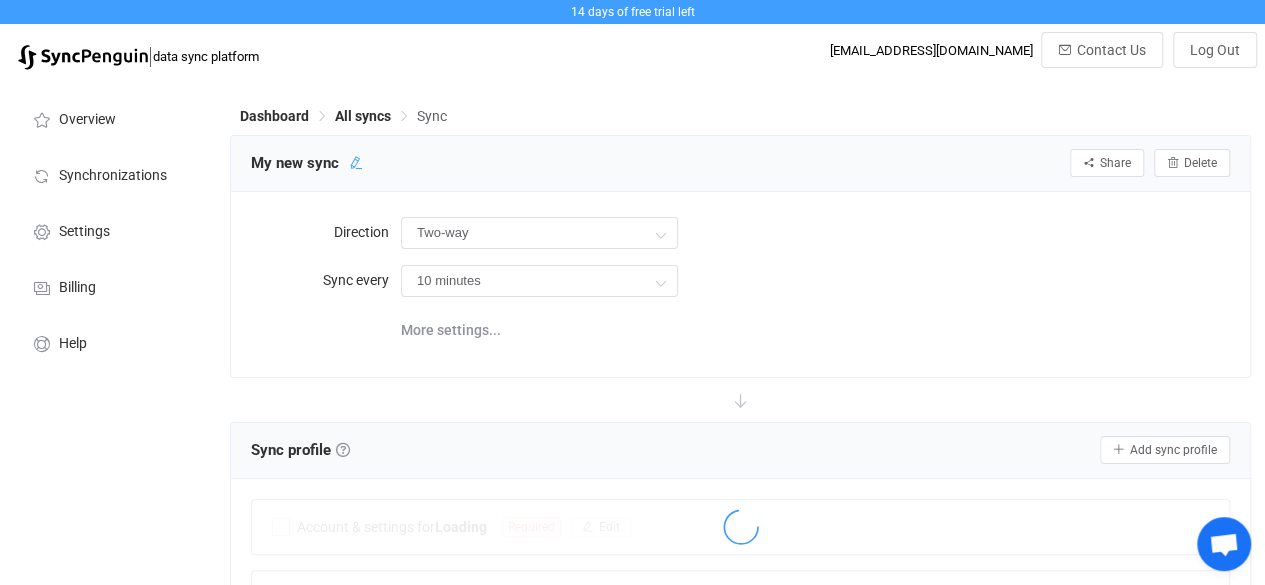 click at bounding box center (356, 163) 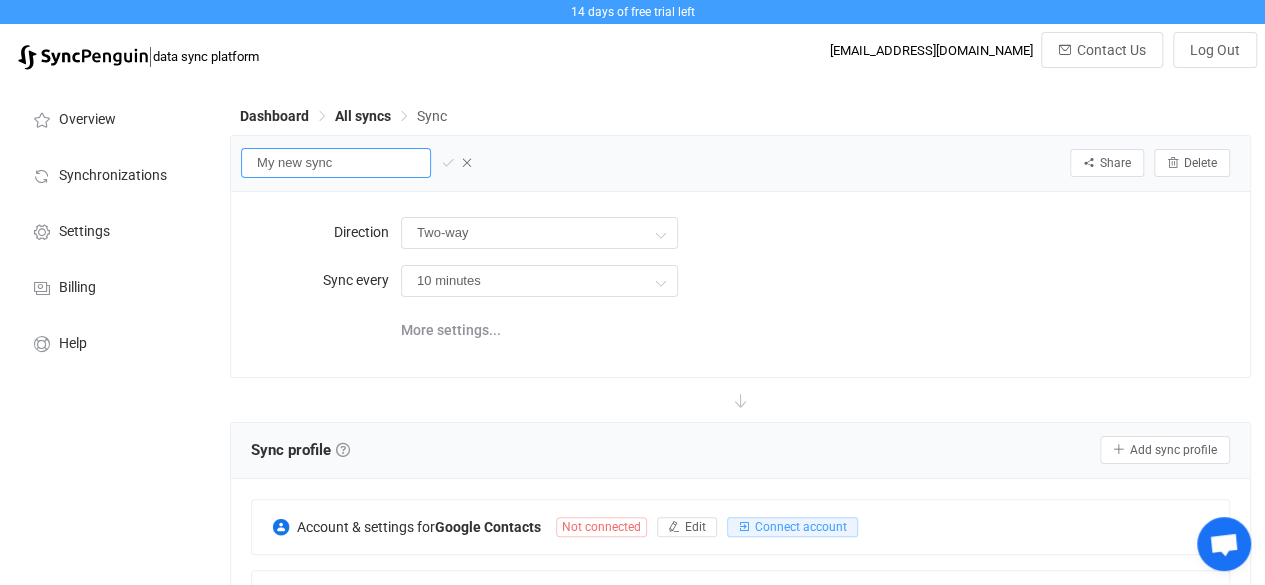 click on "My new sync" at bounding box center [336, 163] 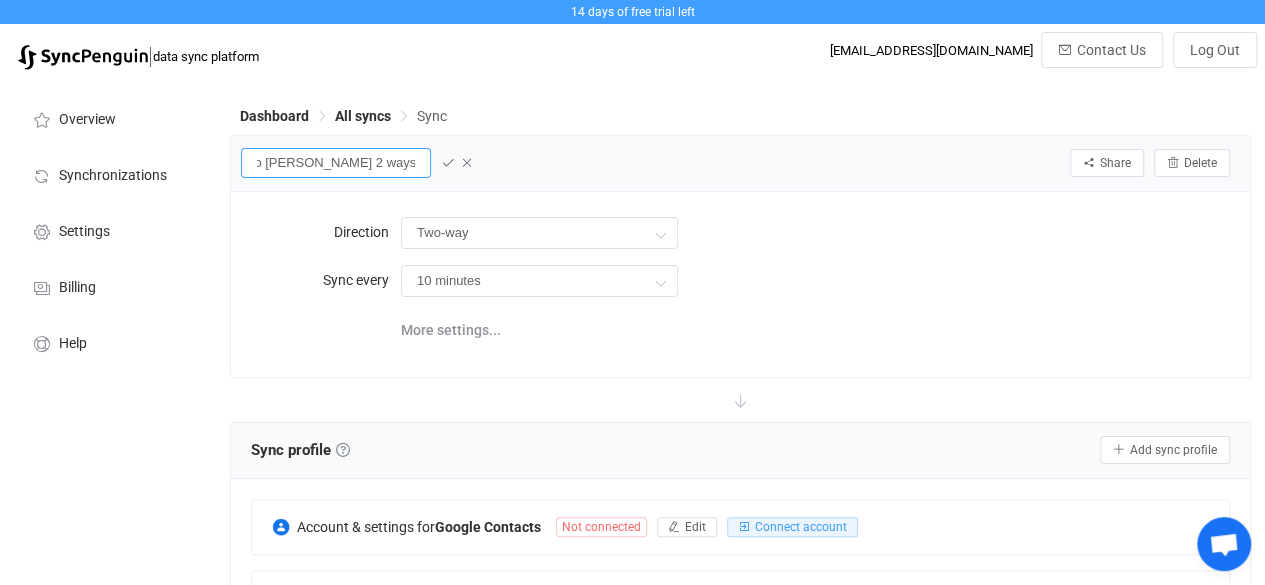 scroll, scrollTop: 0, scrollLeft: 86, axis: horizontal 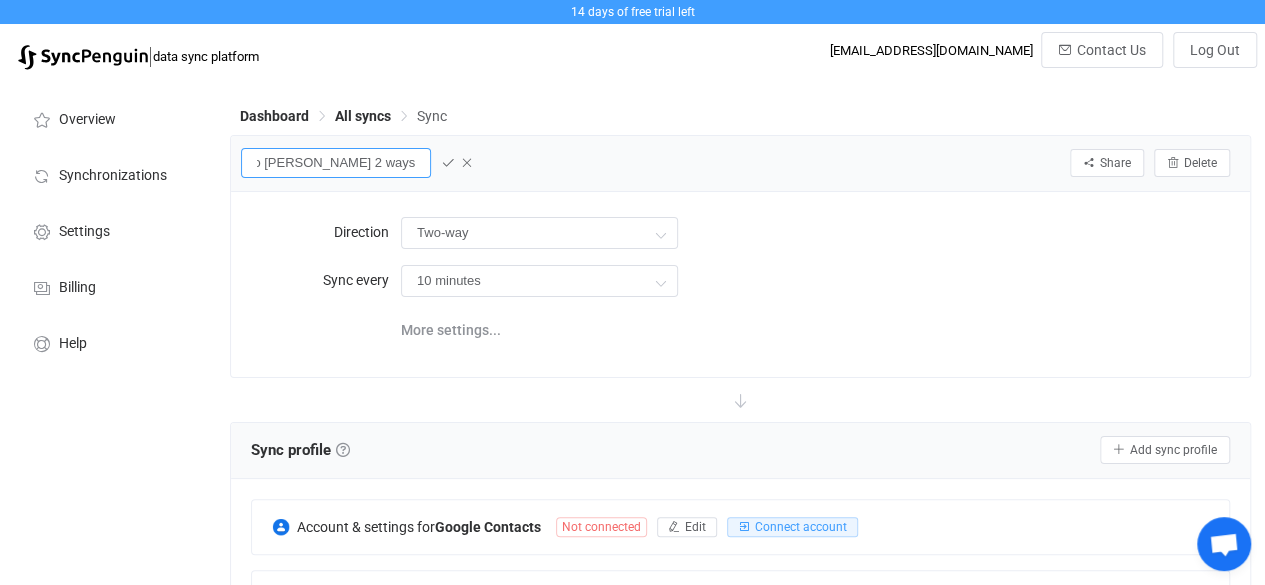 type on "Sync Notion to [PERSON_NAME] 2 ways" 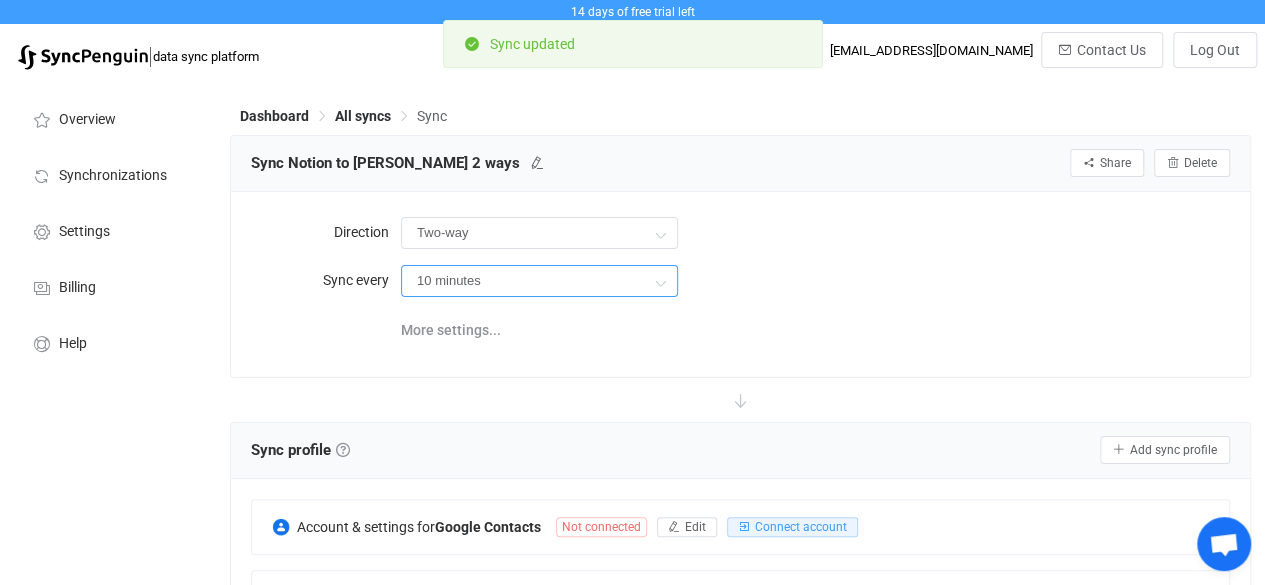 click on "10 minutes" at bounding box center (539, 281) 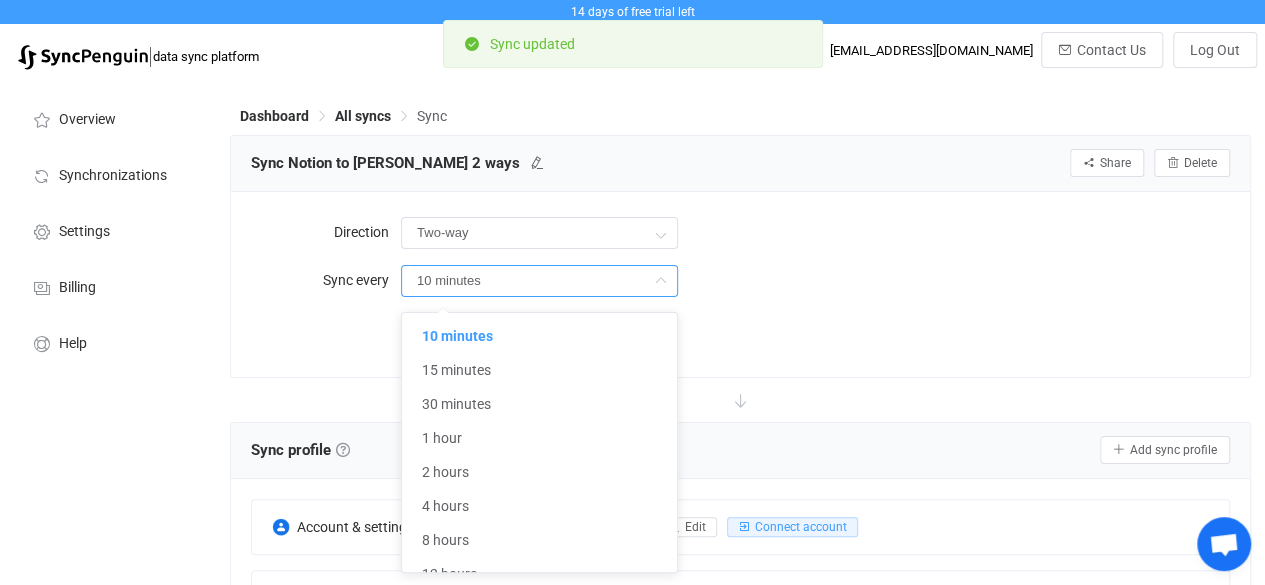 scroll, scrollTop: 59, scrollLeft: 0, axis: vertical 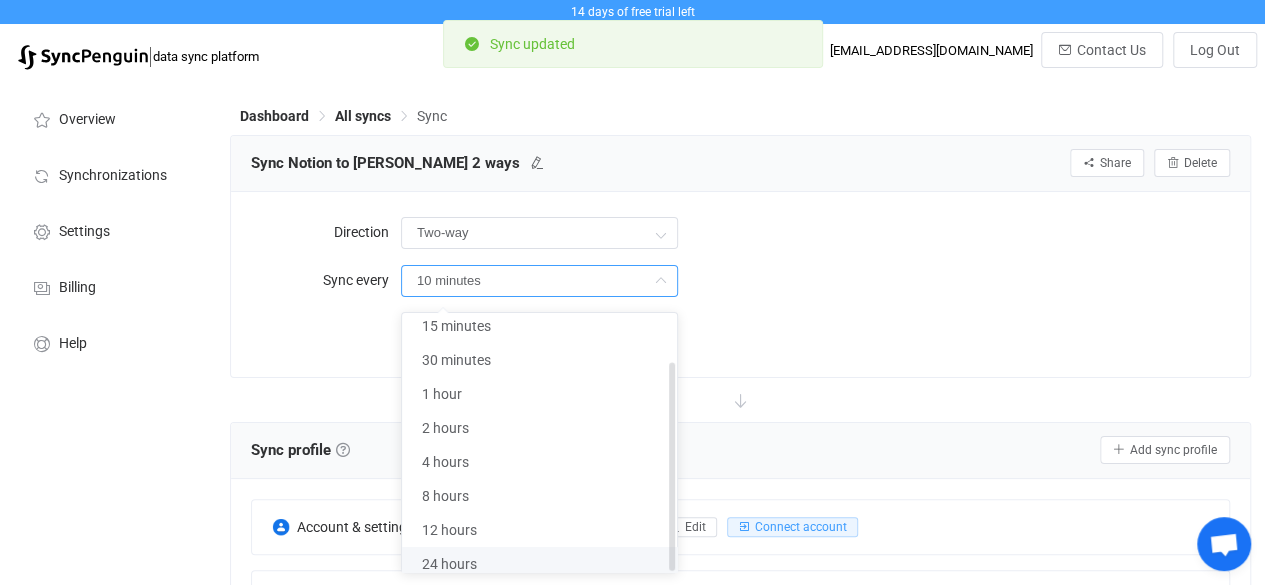click on "24 hours" at bounding box center [547, 564] 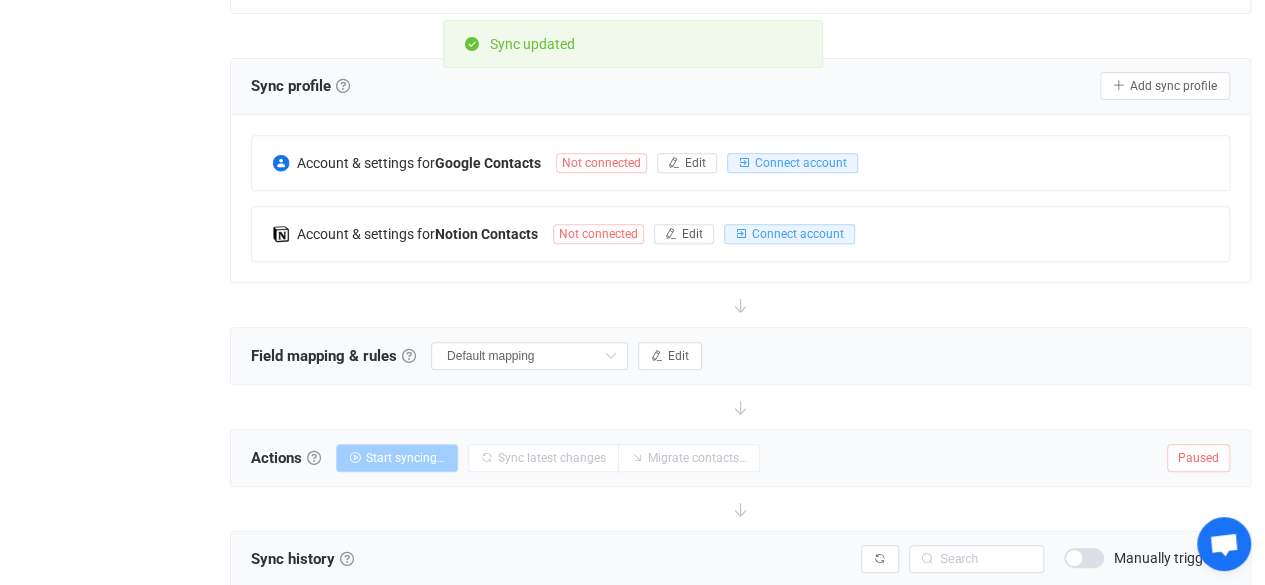 scroll, scrollTop: 365, scrollLeft: 0, axis: vertical 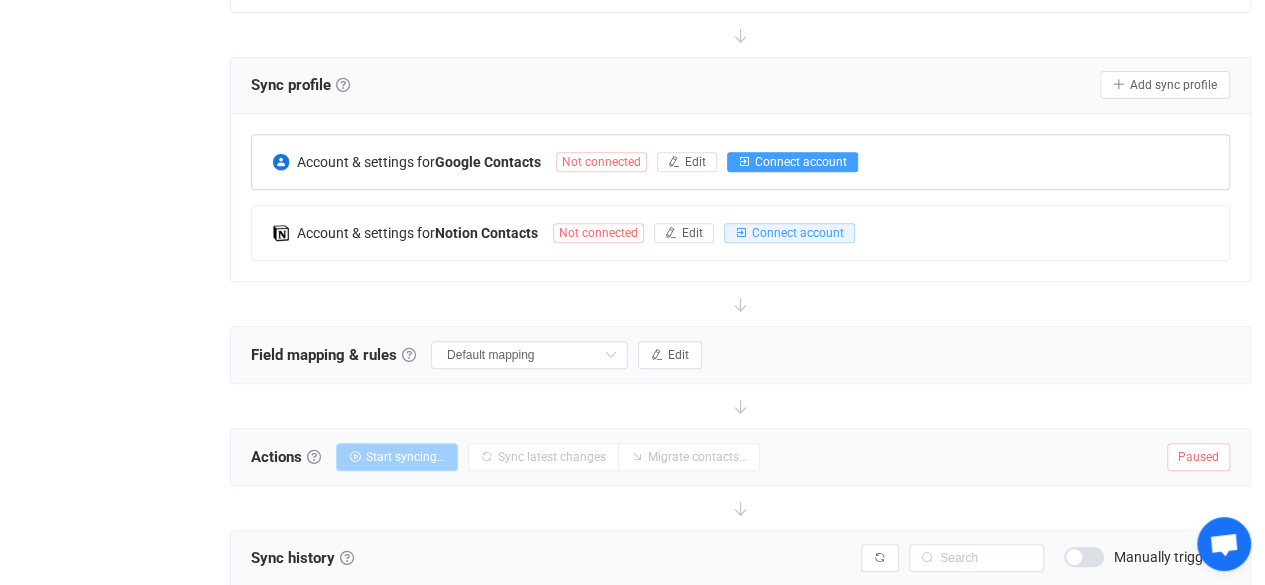 click on "Connect account" at bounding box center [801, 162] 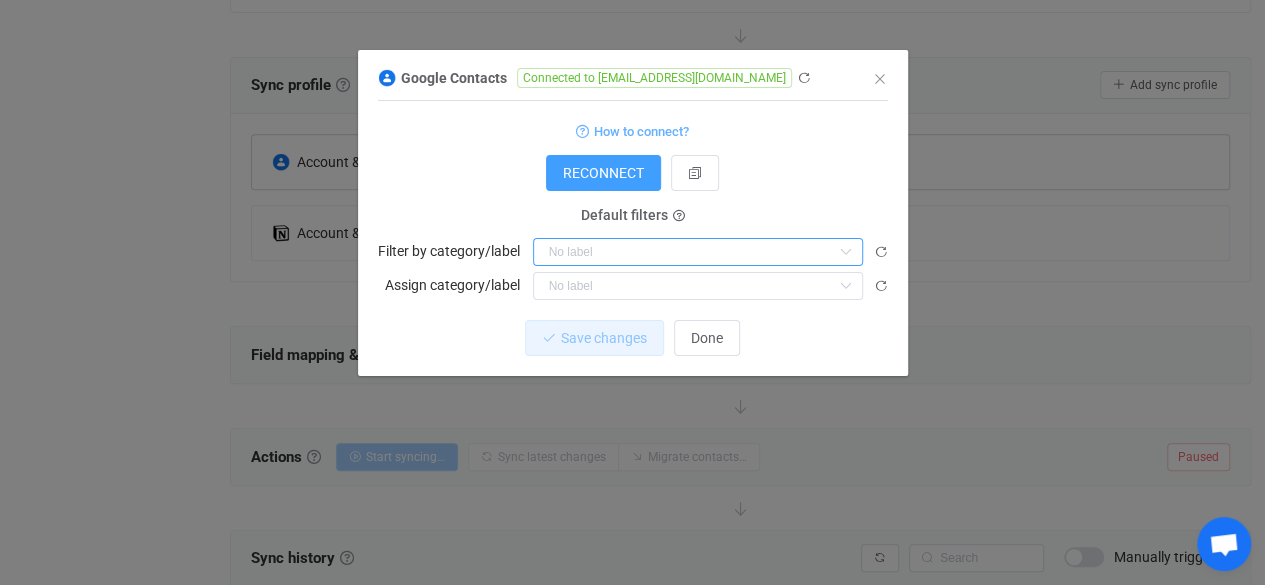 click at bounding box center [698, 252] 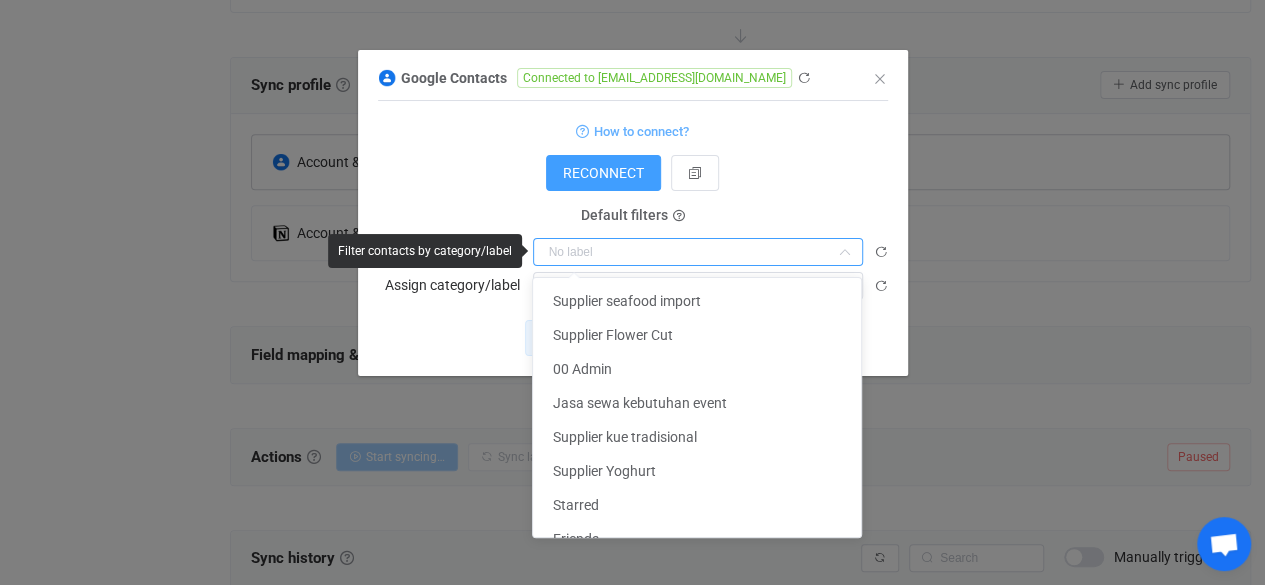 scroll, scrollTop: 603, scrollLeft: 0, axis: vertical 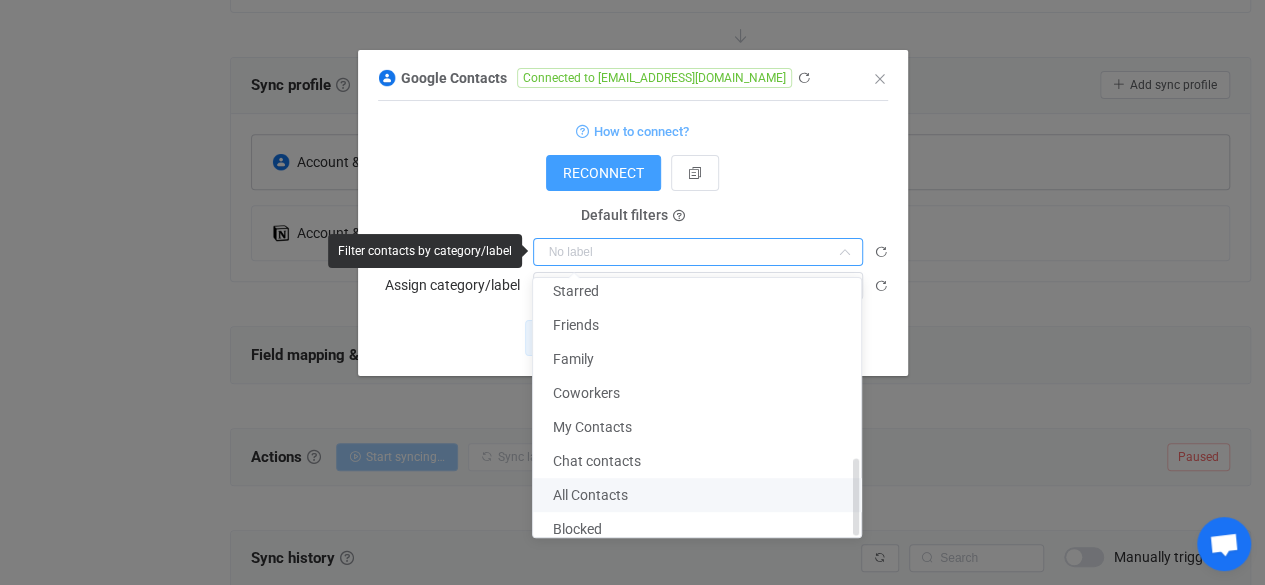 click on "All Contacts" at bounding box center [704, 495] 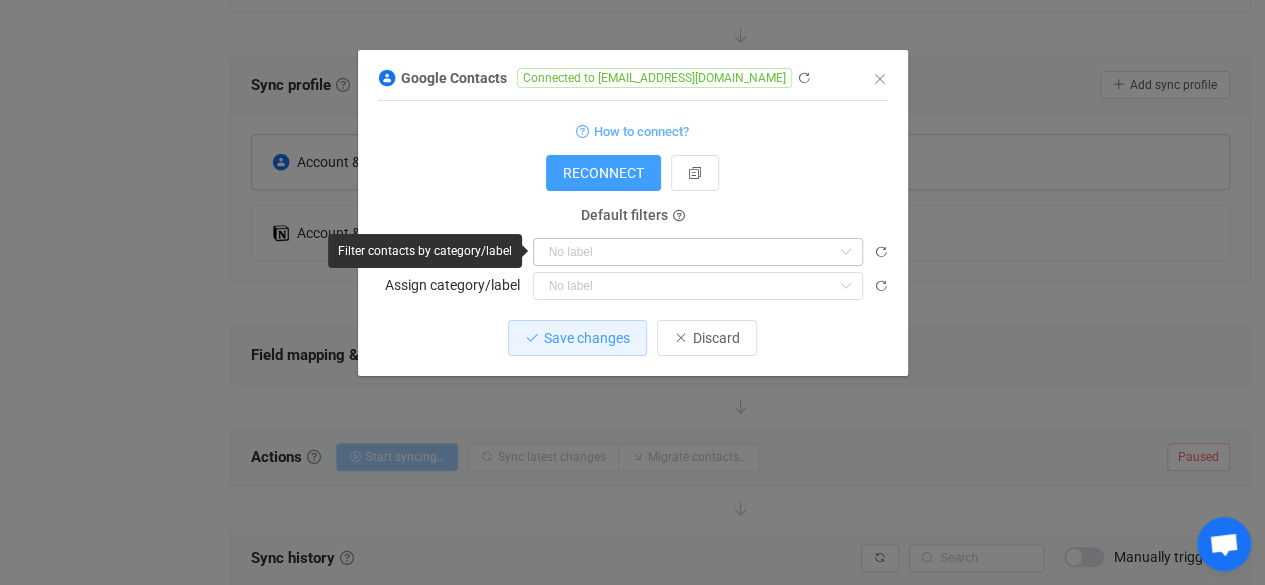 click at bounding box center [845, 252] 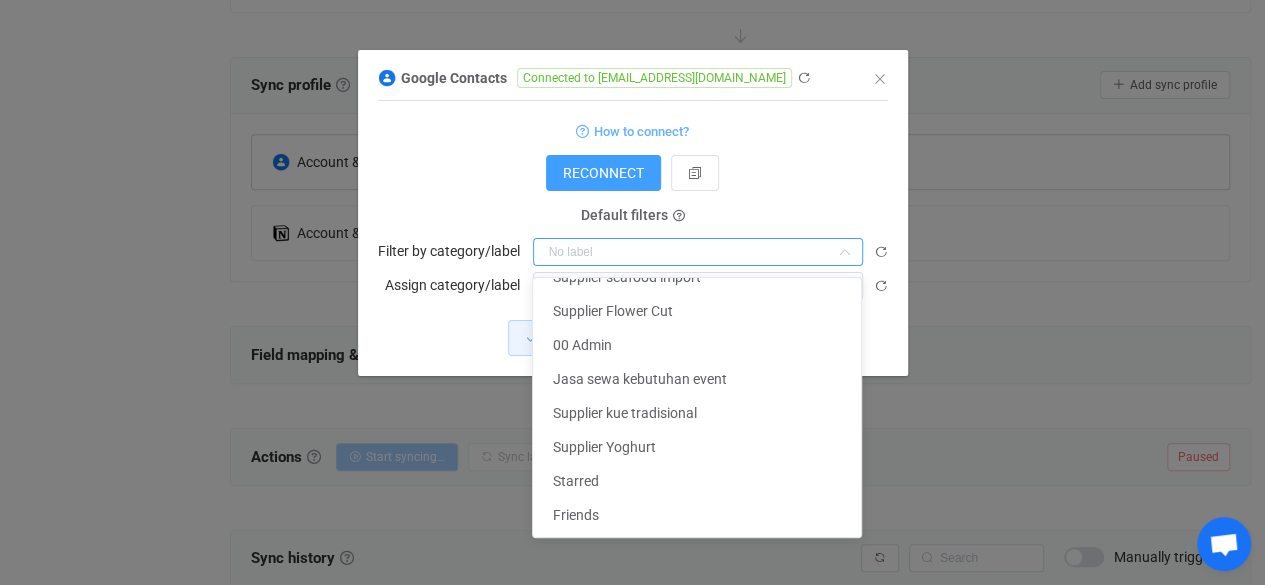 scroll, scrollTop: 603, scrollLeft: 0, axis: vertical 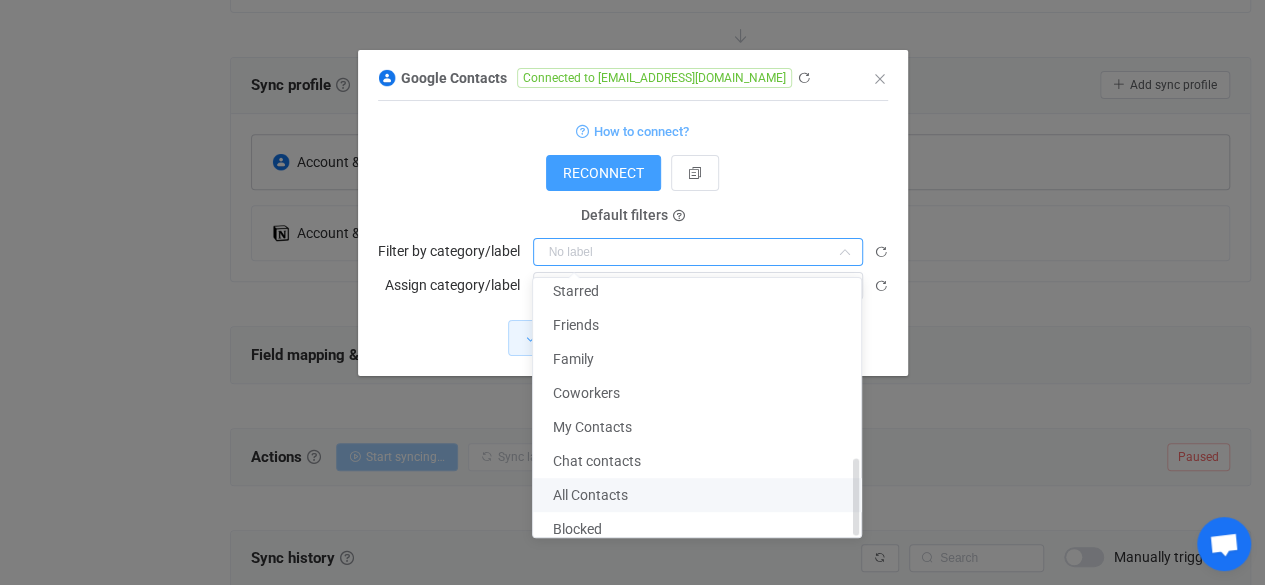 click on "All Contacts" at bounding box center (704, 495) 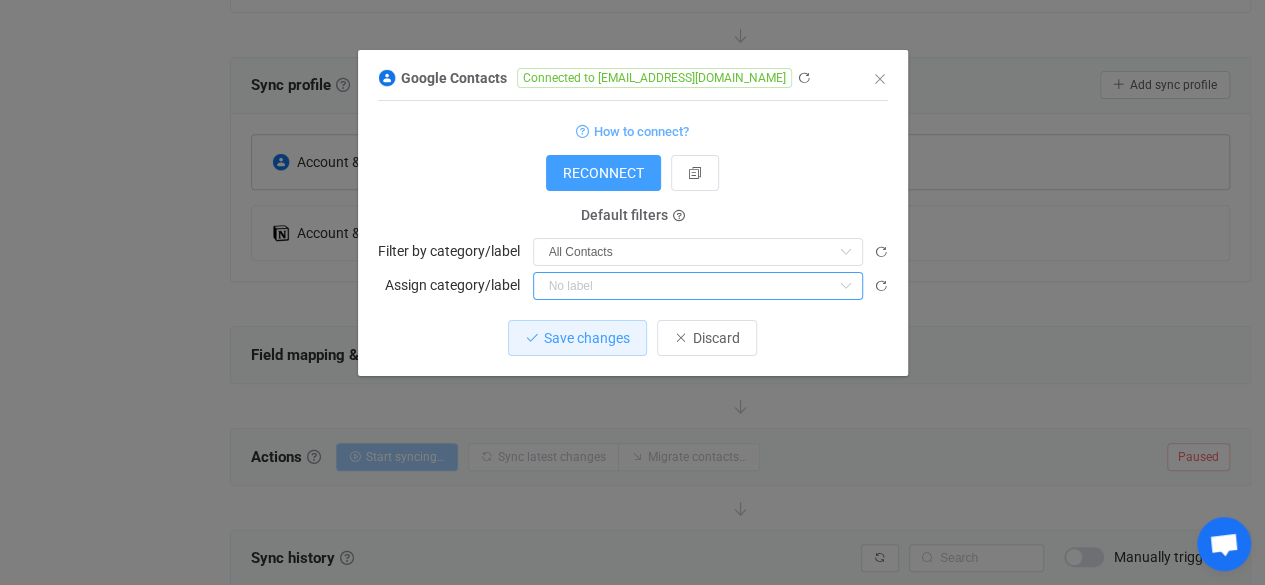 click at bounding box center (698, 286) 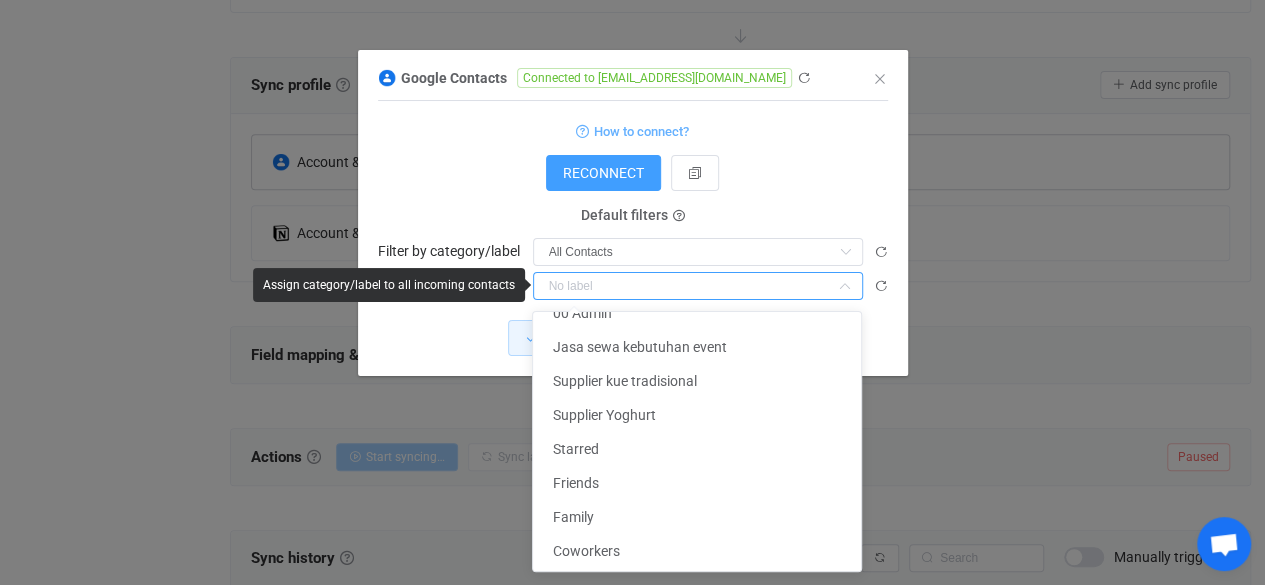 scroll, scrollTop: 501, scrollLeft: 0, axis: vertical 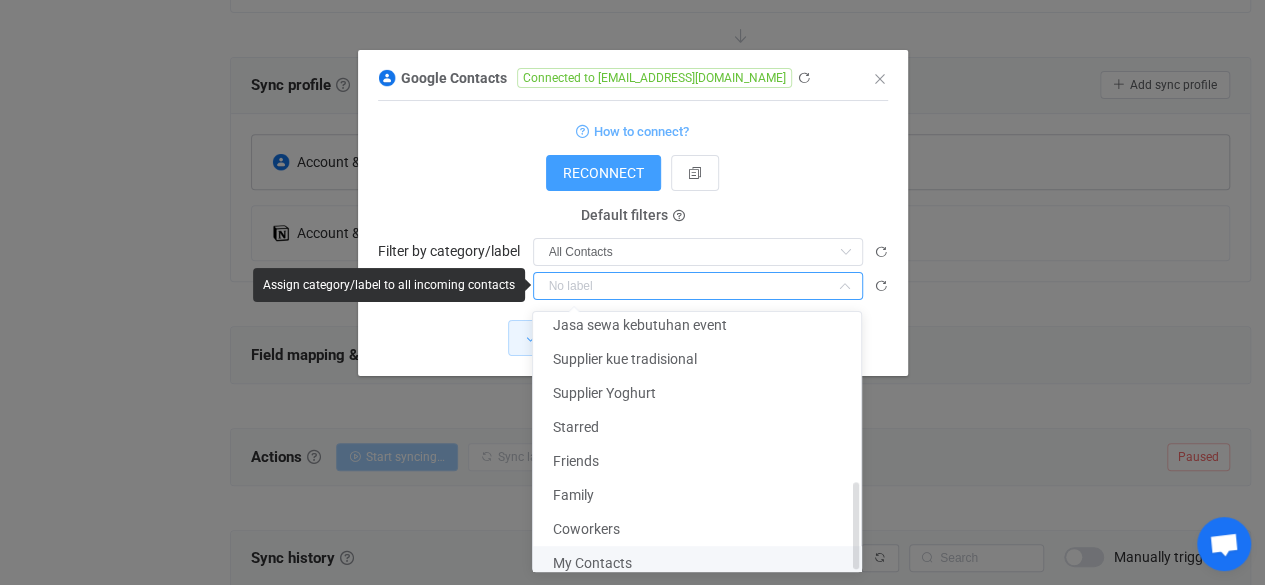 click on "My Contacts" at bounding box center [704, 563] 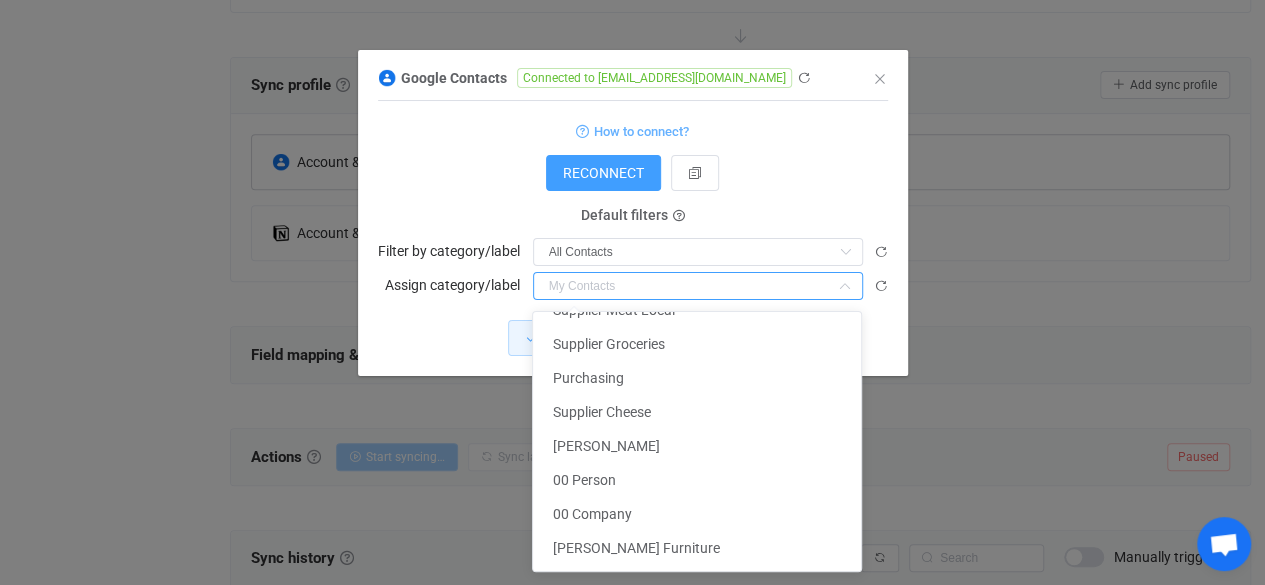 scroll, scrollTop: 0, scrollLeft: 0, axis: both 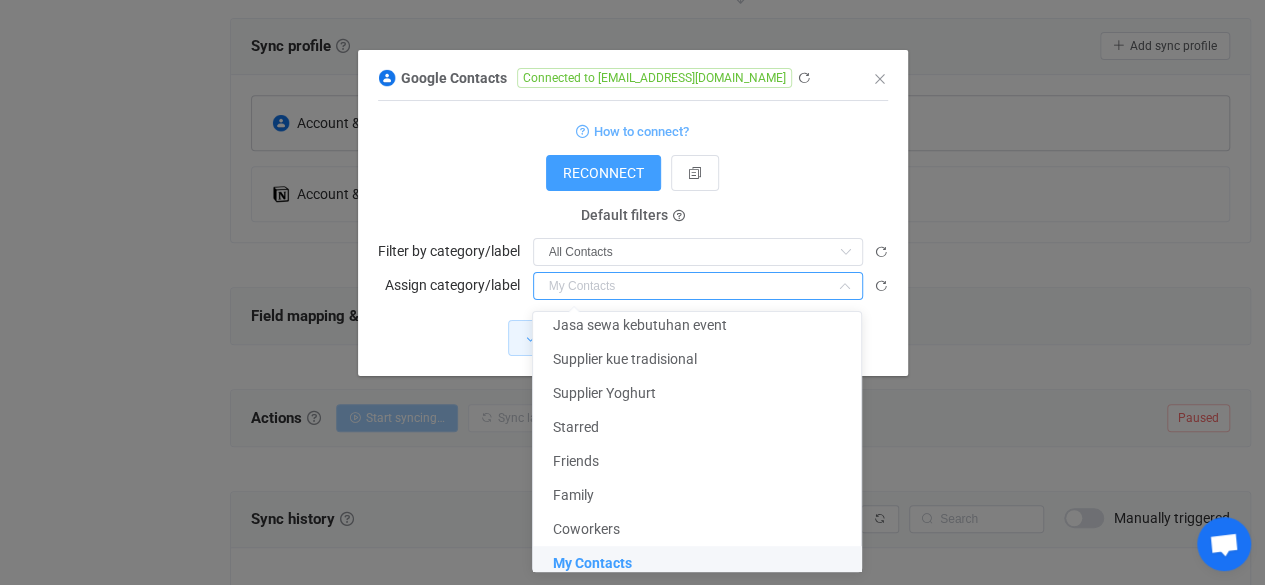 click on "Google Contacts Connected  to parwita.yasa@kempinski.com 1 { {
"refreshToken": "***",
"accessToken": "***",
"labelId": "contactGroups/all",
"assignLabelId": "contactGroups/myContacts"
} Standard output:
Output saved to the file
How to connect?
RECONNECT Service account Service account JSON Service account Admin email User group User group
Save changes to reload this field
Additional settings User email Default filters Filter by category/label All Contacts Assign category/label Save changes Discard" at bounding box center (633, 220) 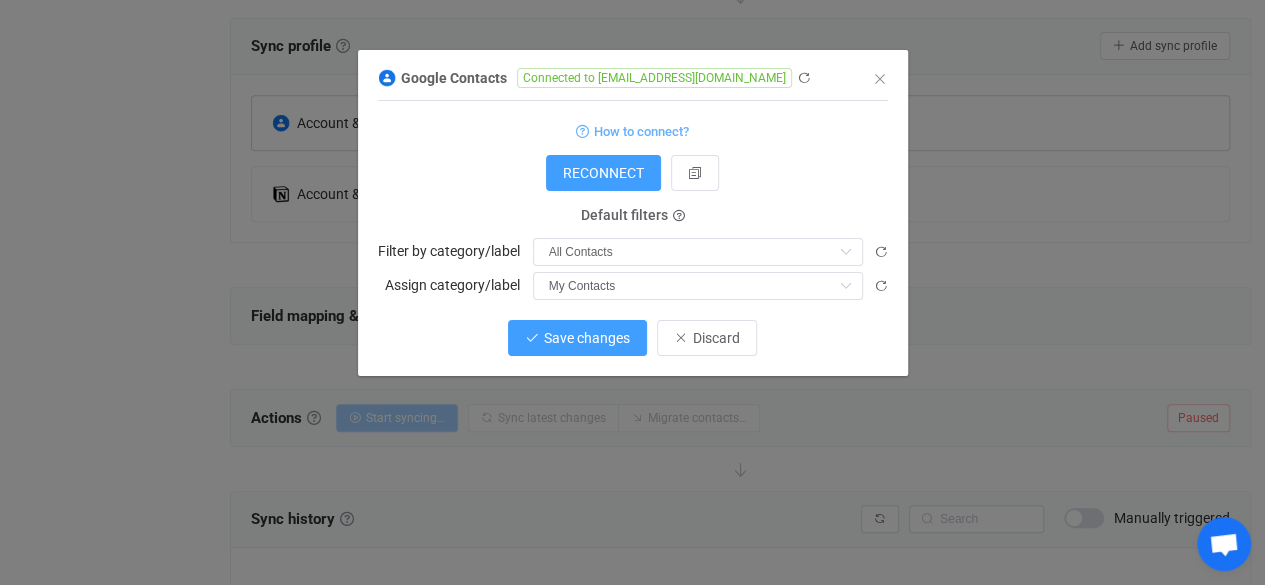 click on "Save changes" at bounding box center (587, 338) 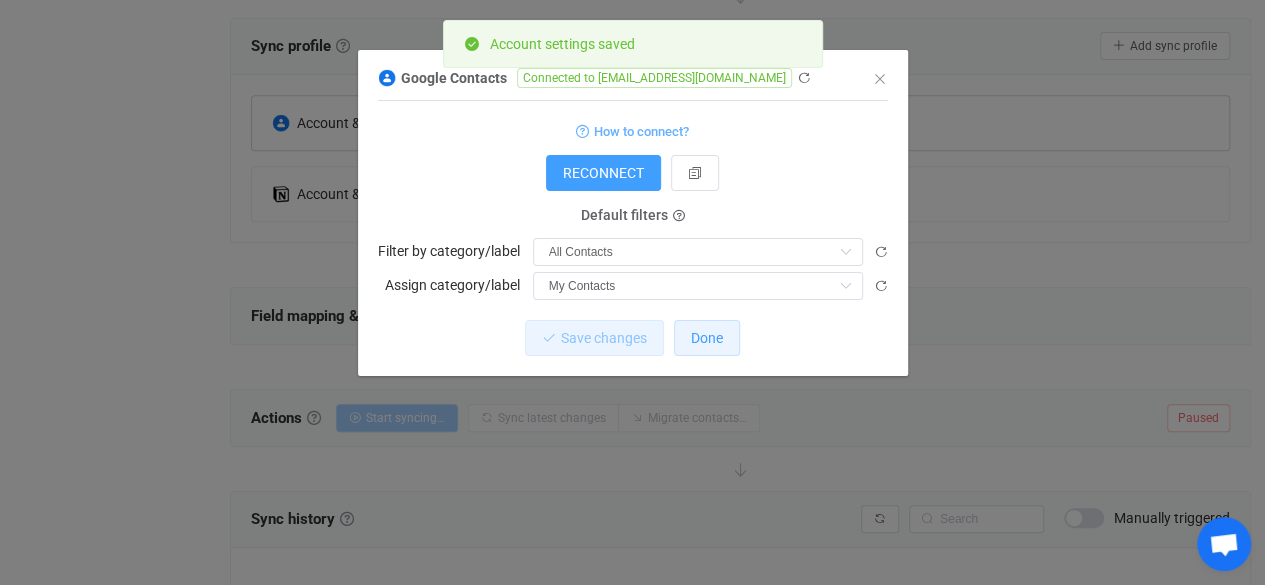 click on "Done" at bounding box center (707, 338) 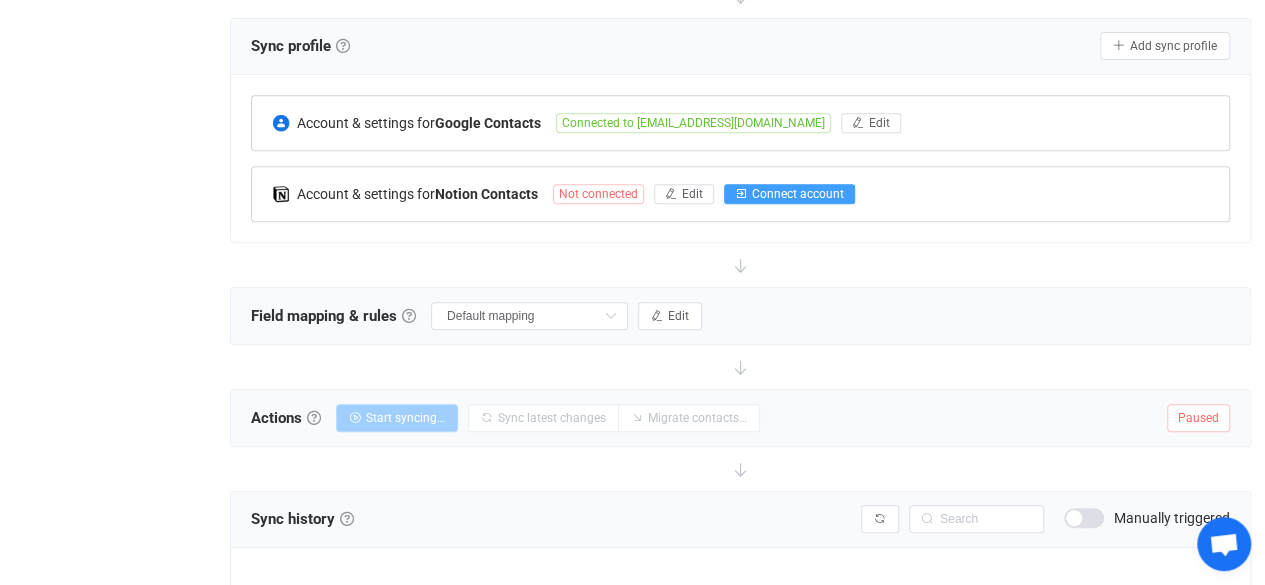click on "Connect account" at bounding box center [798, 194] 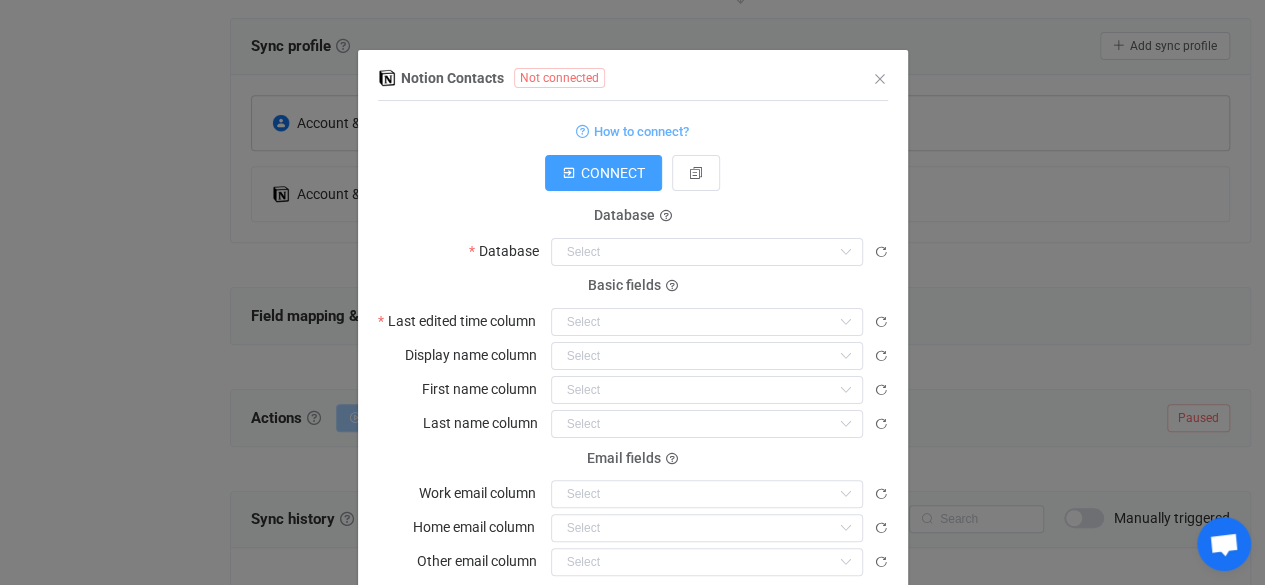 click on "Notion Contacts Not connected 1   Standard output:
{ '$sp_error_message': 'Please connect your Notion account' }
Output saved to the file
How to connect?
CONNECT Database Database
Nothing found or no access
Basic fields Last edited time column
Nothing found or no access
Display name column
Nothing found or no access
First name column
Nothing found or no access
Last name column
Nothing found or no access
Email fields Work email column
Nothing found or no access
Home email column
Nothing found or no access
Other email column
Nothing found or no access
Phone fields Work phone column
Nothing found or no access
Mobile phone column
Nothing found or no access
Other phone column
Nothing found or no access
Save changes Done" at bounding box center (632, 292) 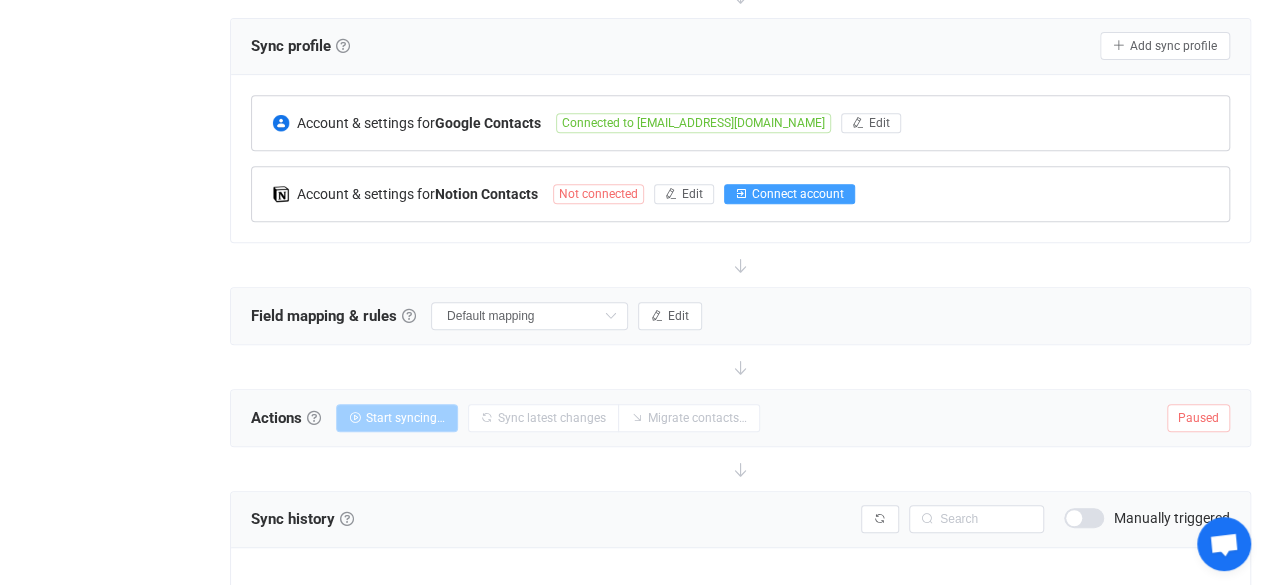 click on "Connect account" at bounding box center (798, 194) 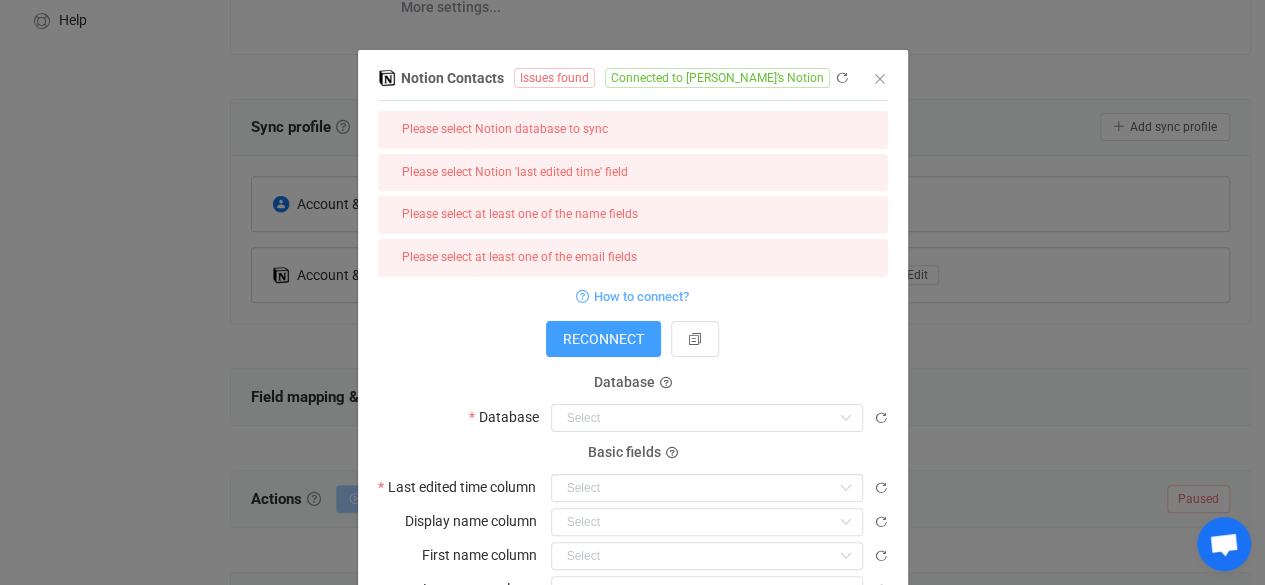 scroll, scrollTop: 307, scrollLeft: 0, axis: vertical 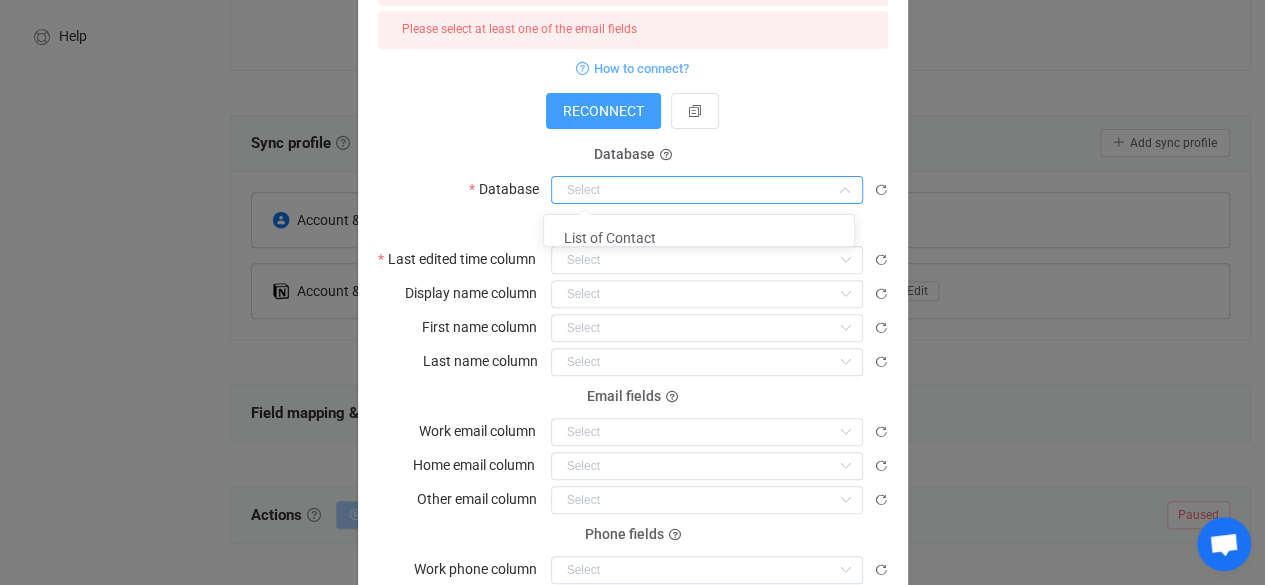 click at bounding box center (707, 190) 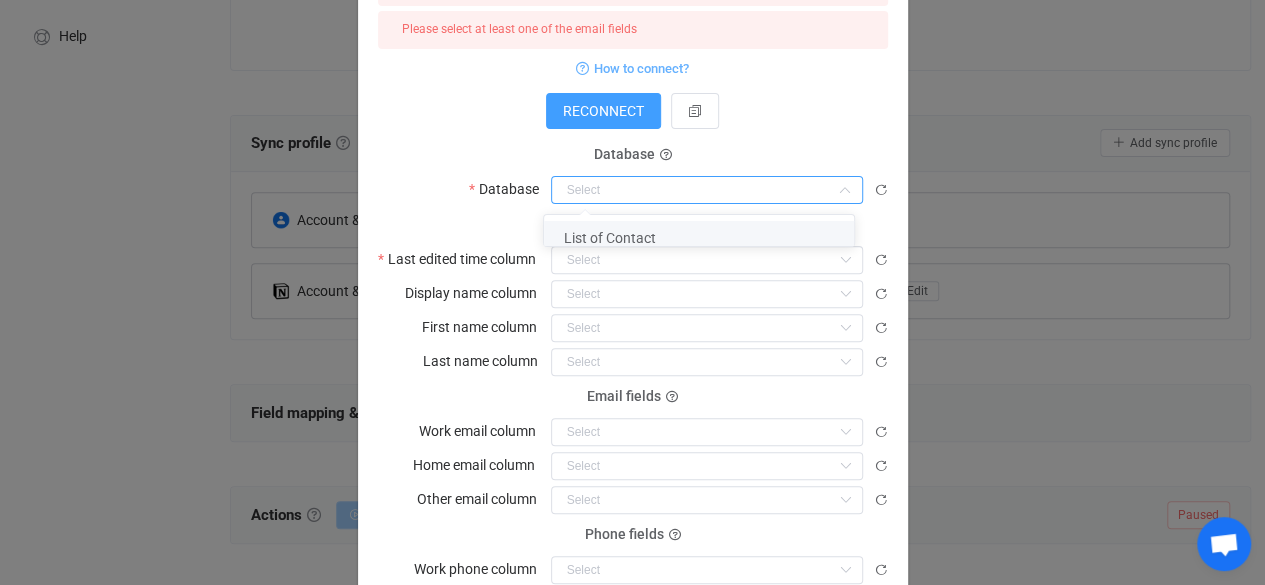 click on "List of Contact" at bounding box center [706, 238] 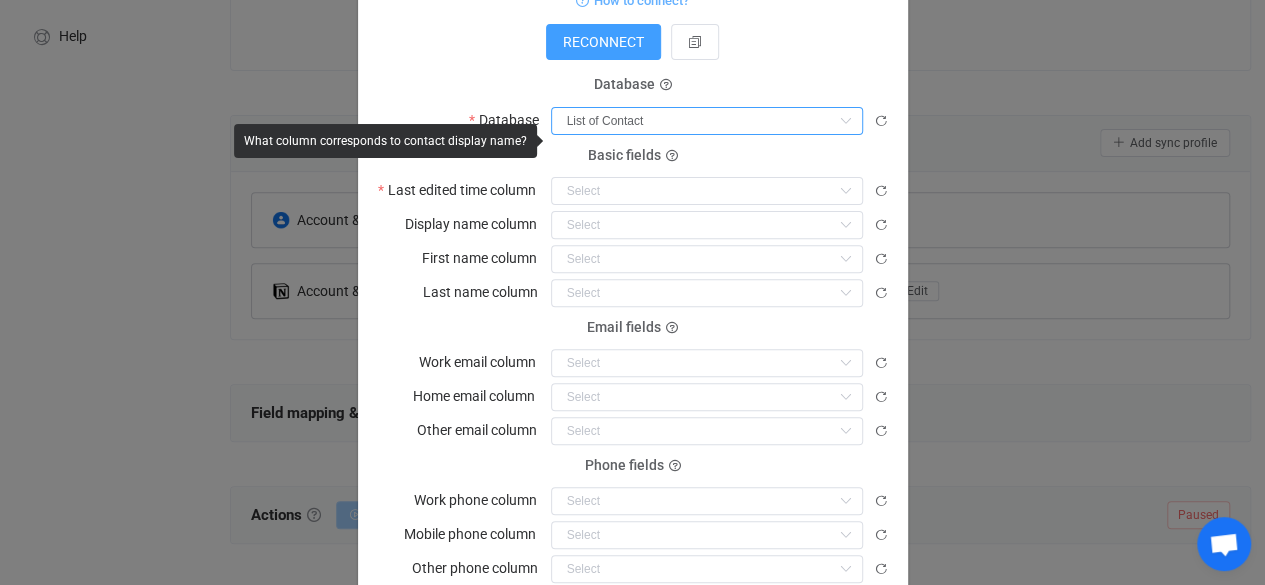 scroll, scrollTop: 372, scrollLeft: 0, axis: vertical 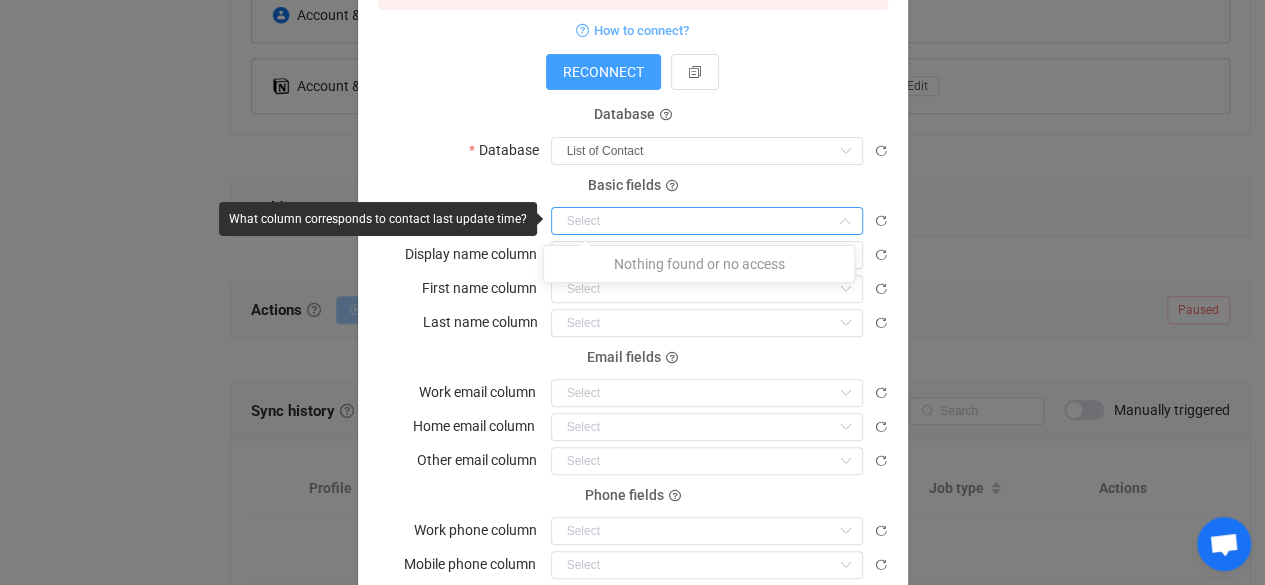 click at bounding box center (707, 221) 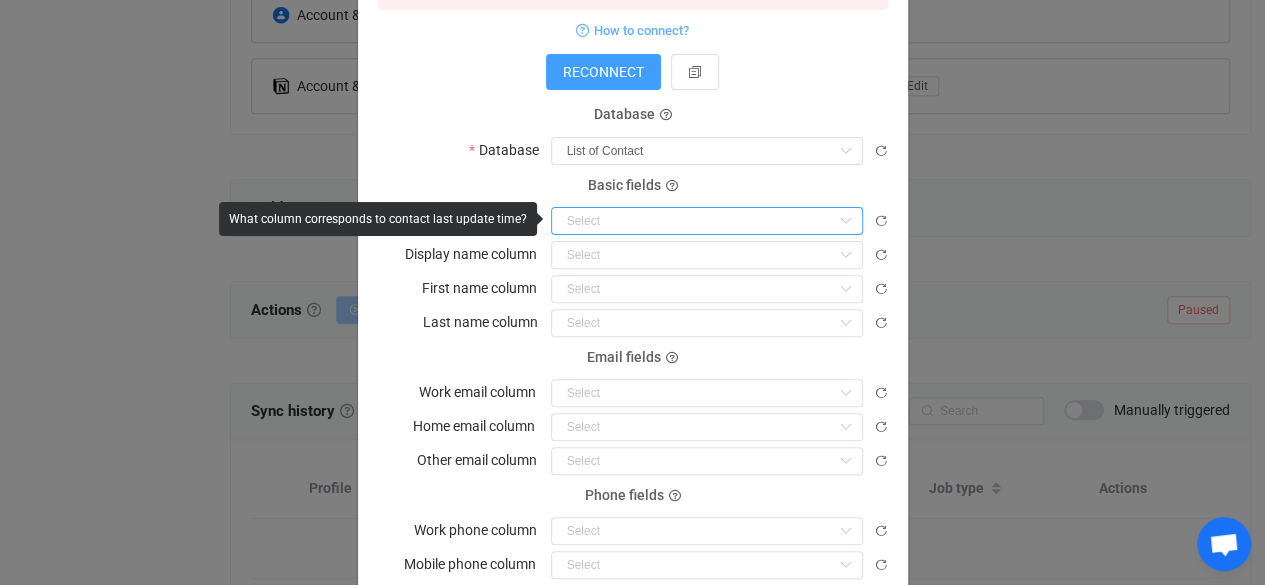 click at bounding box center [707, 221] 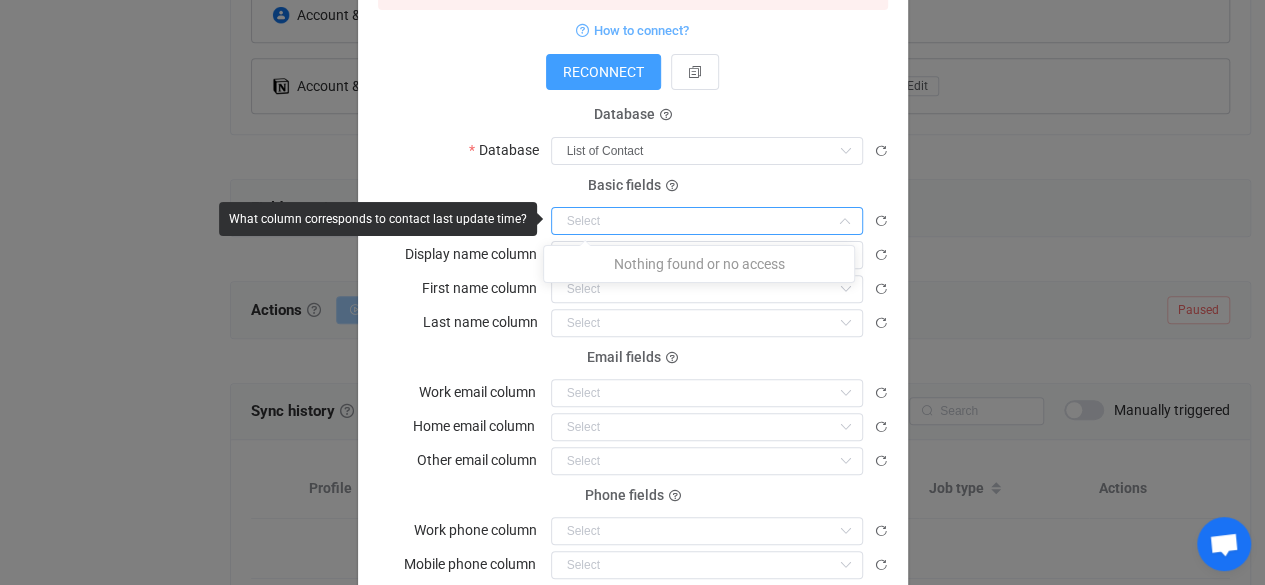 click at bounding box center [707, 221] 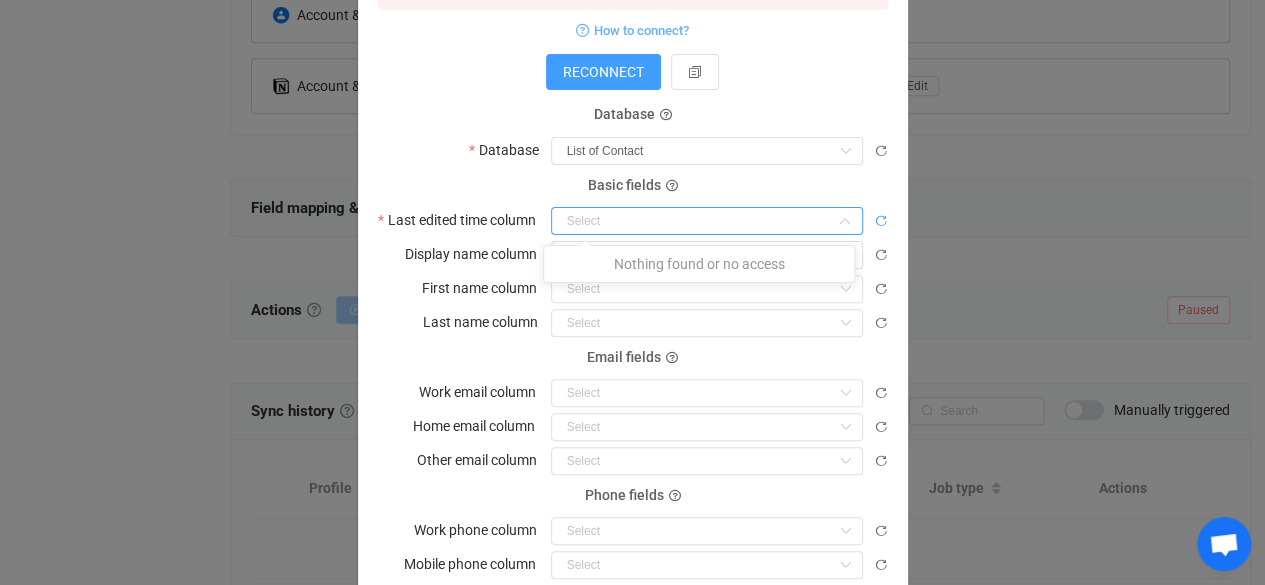 click at bounding box center [881, 221] 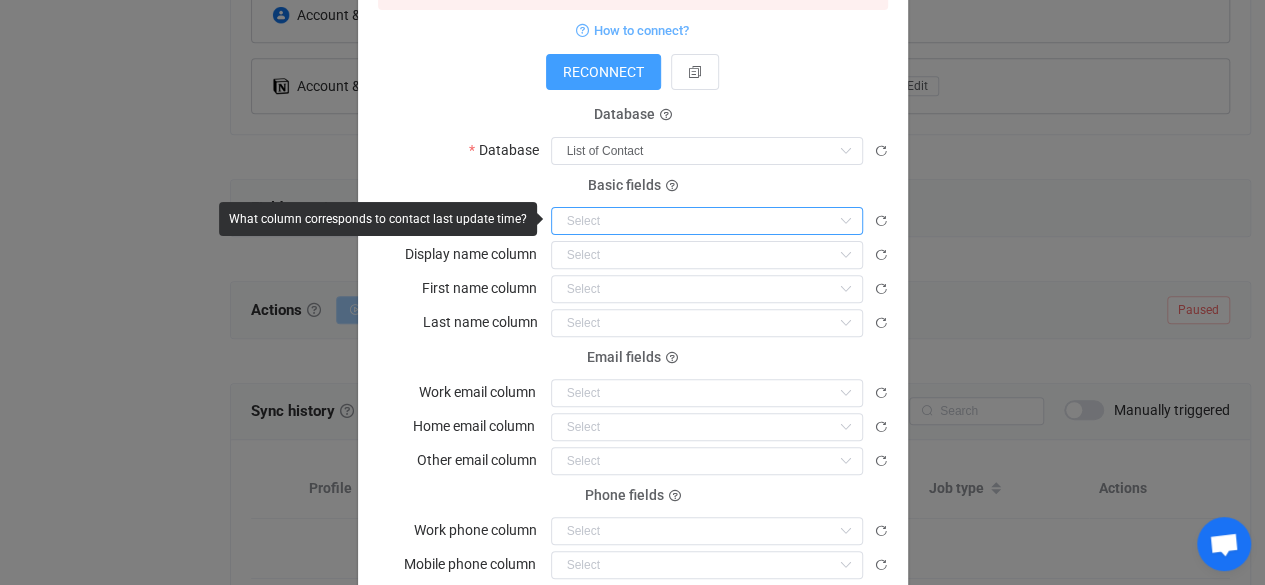 click at bounding box center (707, 221) 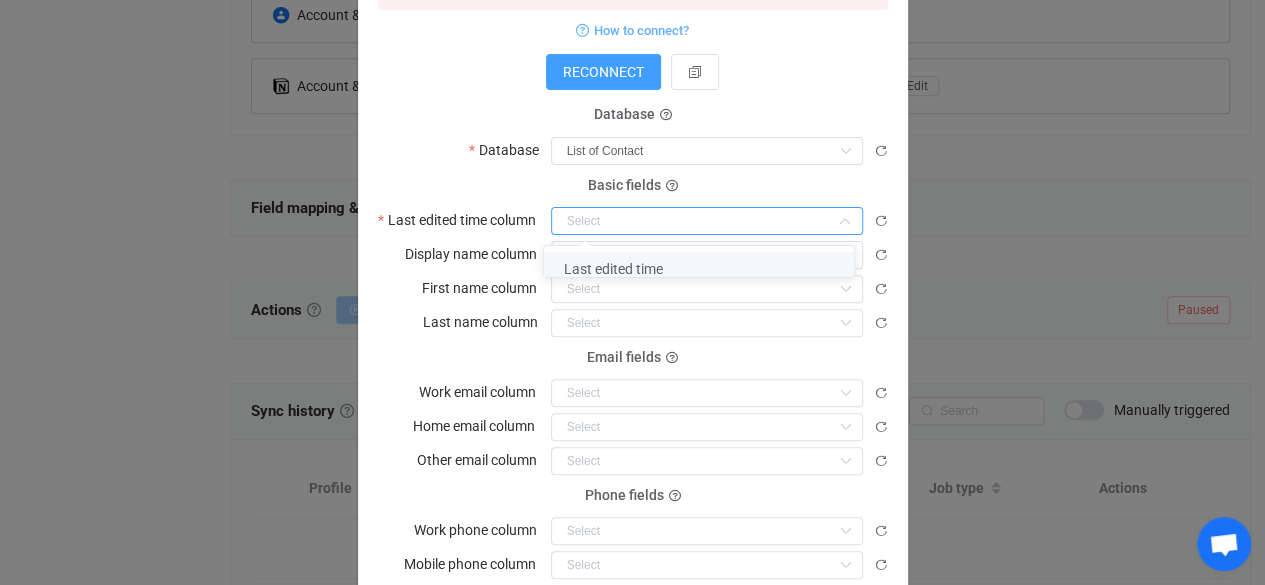 click on "Last edited time" at bounding box center (706, 269) 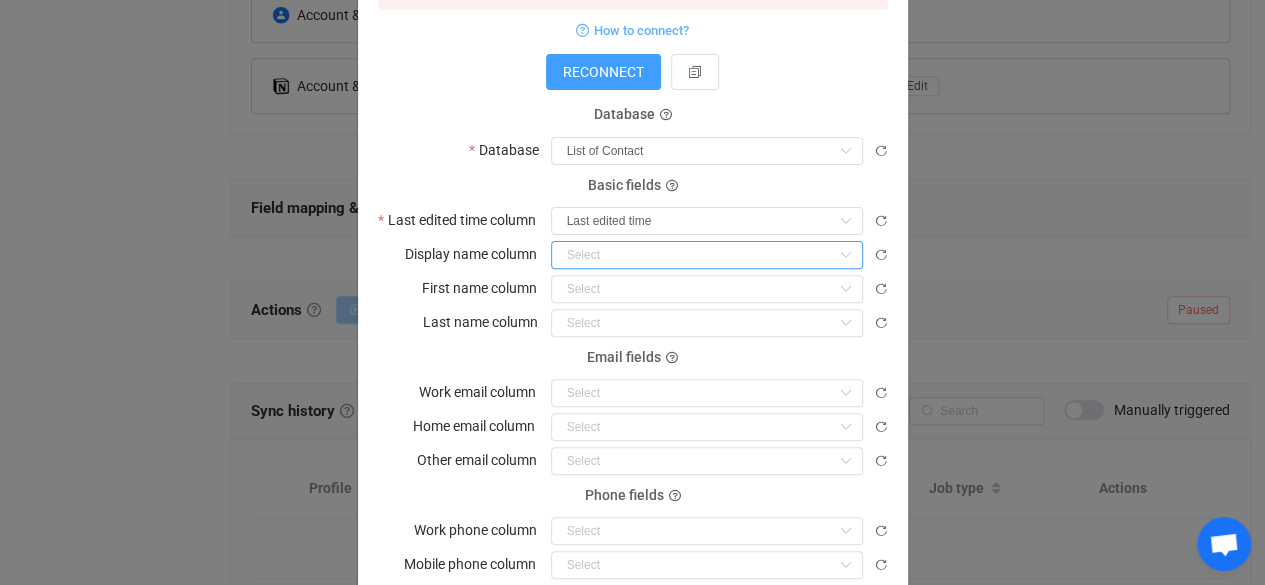 click at bounding box center [707, 255] 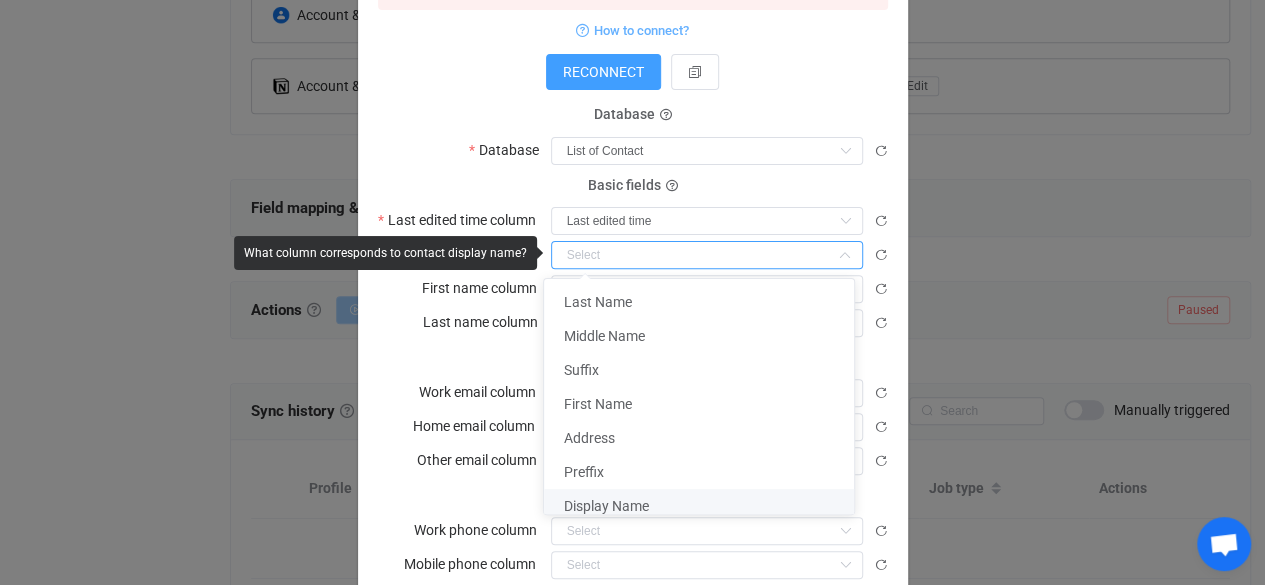 click on "Display Name" at bounding box center (706, 506) 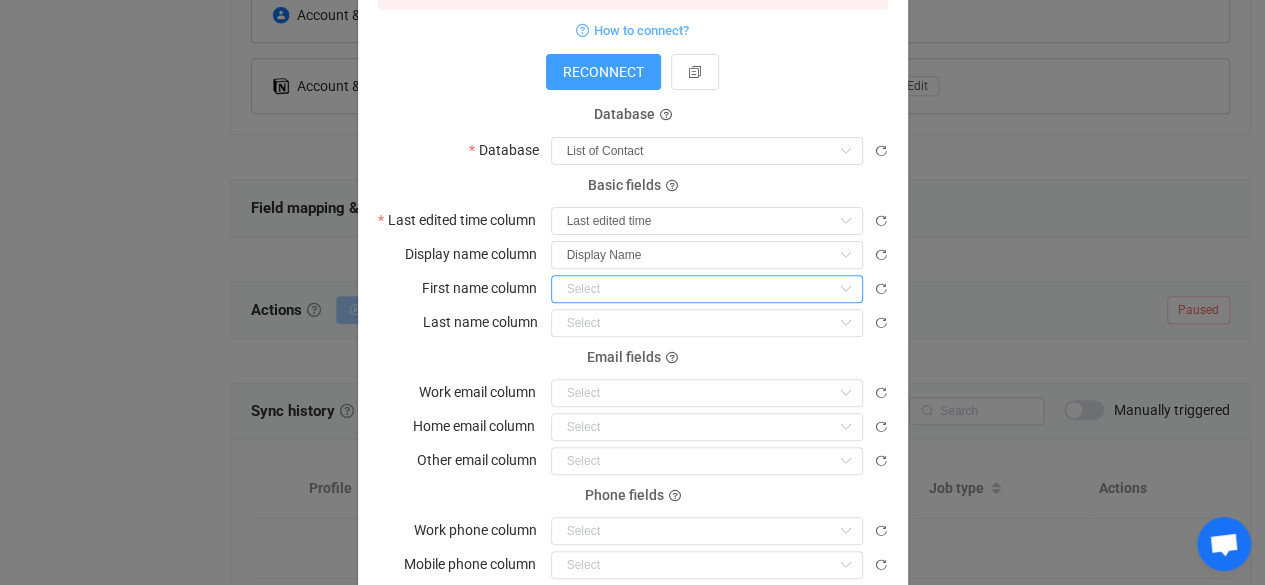 click at bounding box center (707, 289) 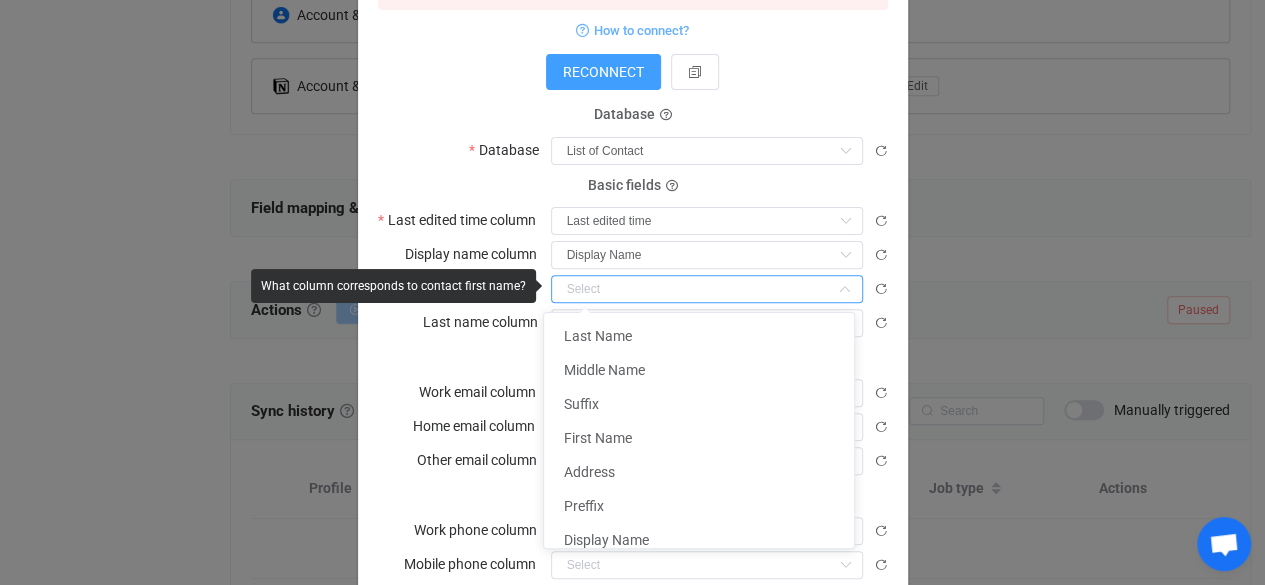 click on "Work email column" at bounding box center [483, 392] 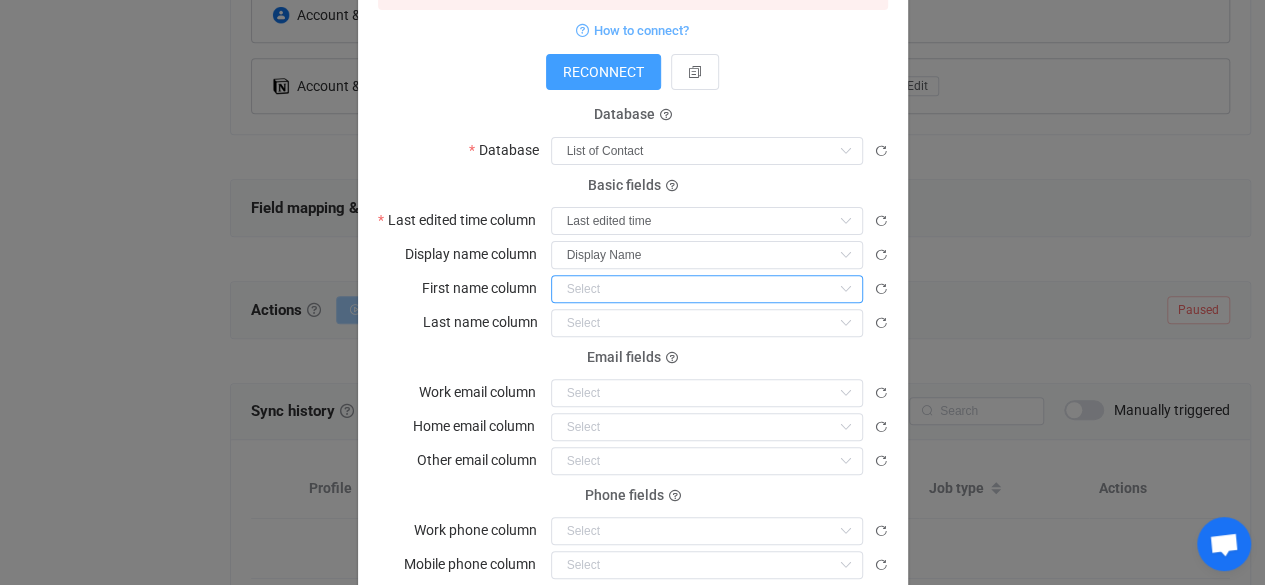 click at bounding box center (707, 289) 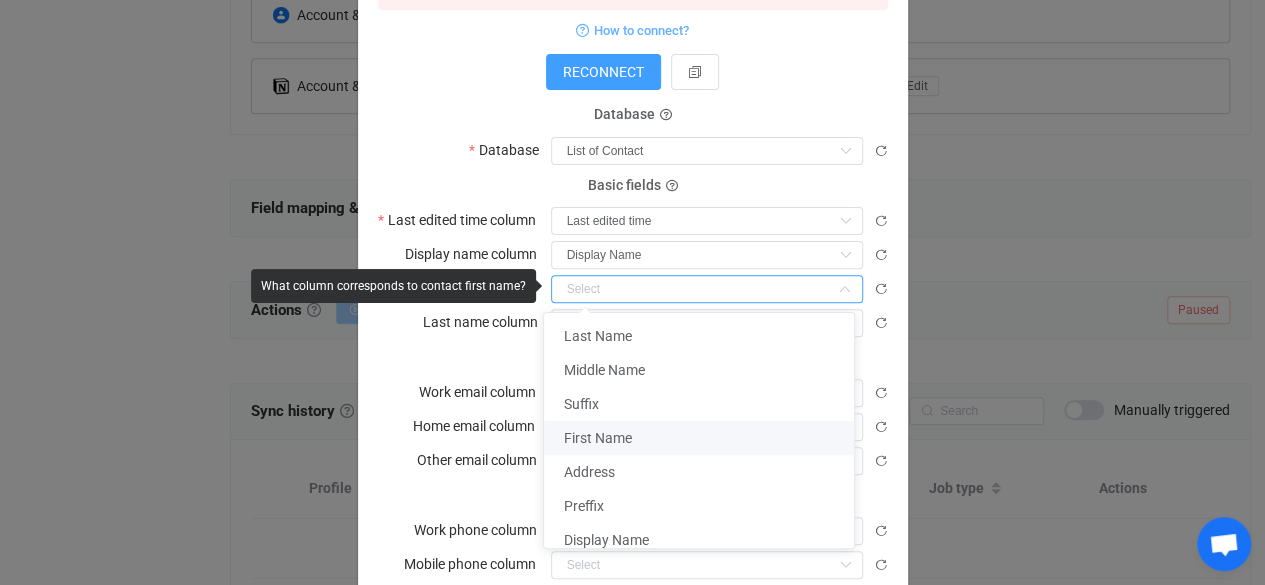 click on "First Name" at bounding box center [706, 438] 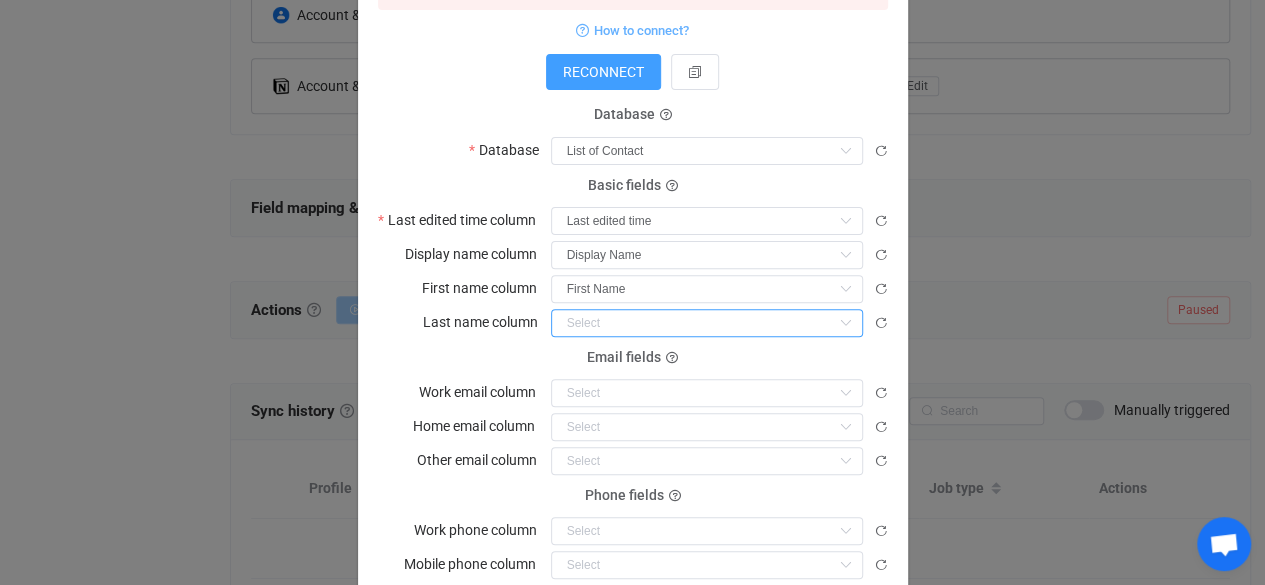 click at bounding box center [707, 323] 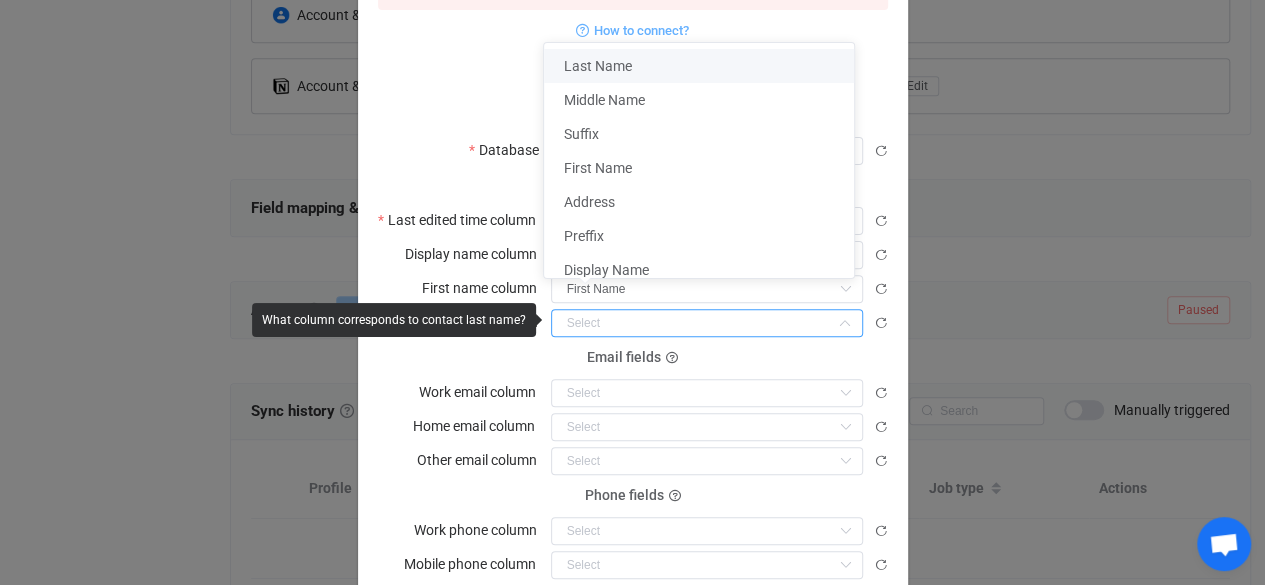 click on "Last Name" at bounding box center (706, 66) 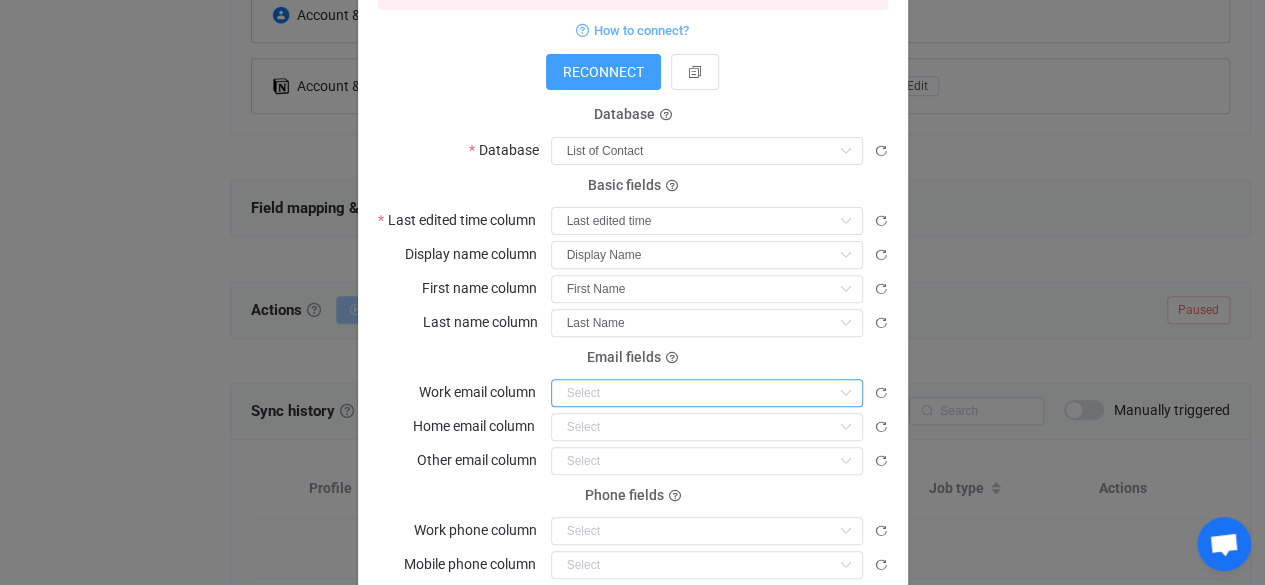 click at bounding box center [707, 393] 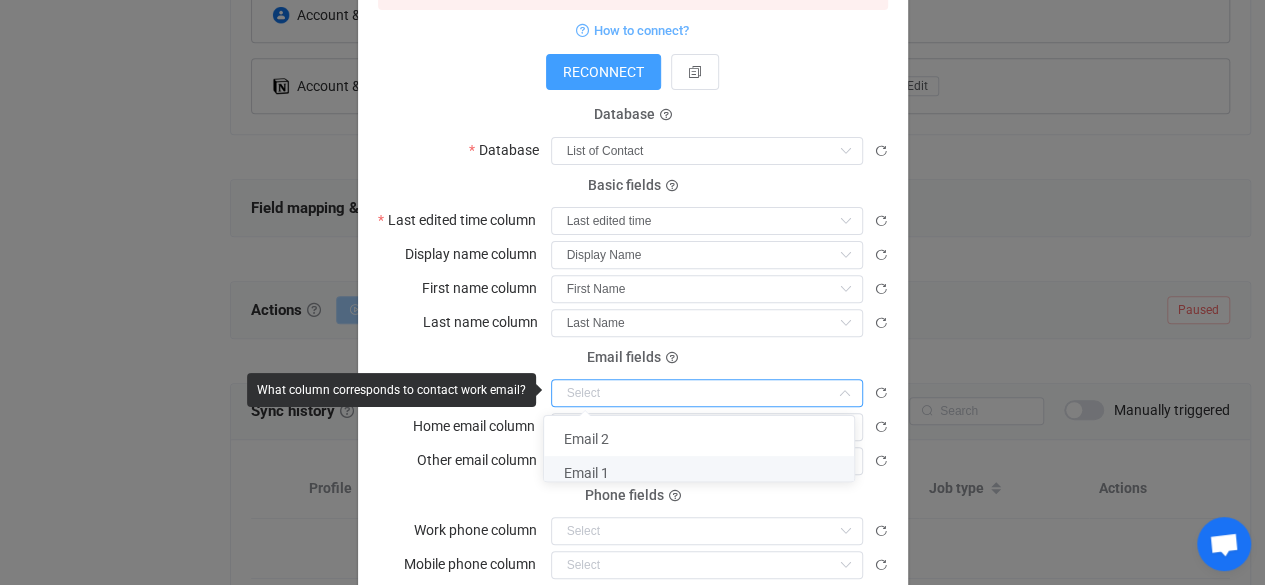 click on "Email 1" at bounding box center (706, 473) 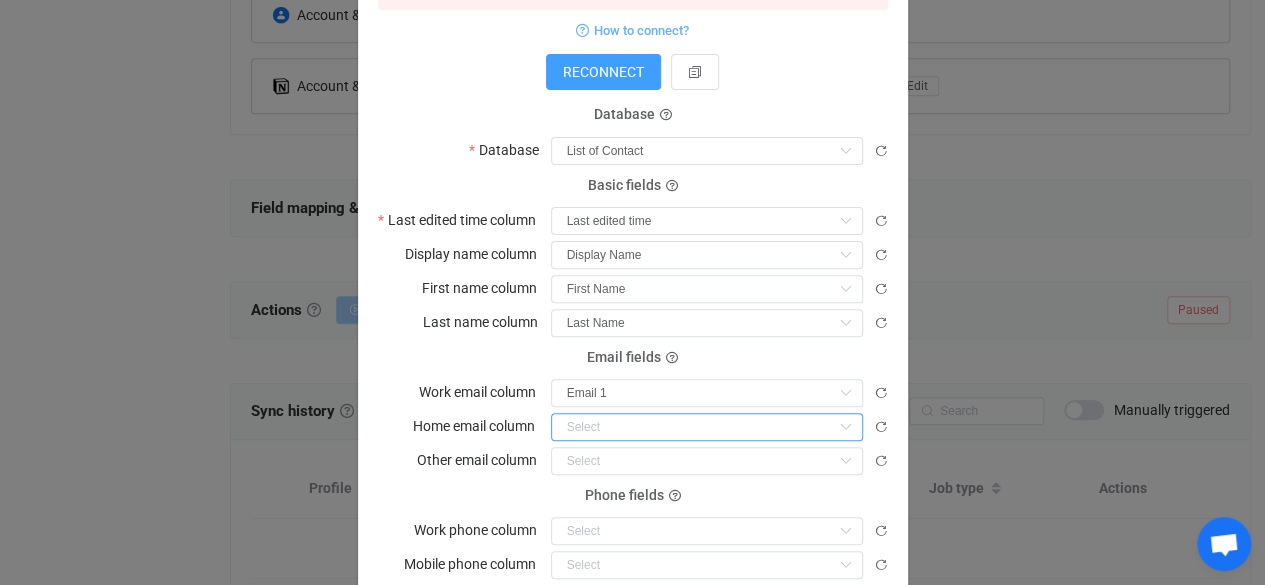 click at bounding box center [707, 427] 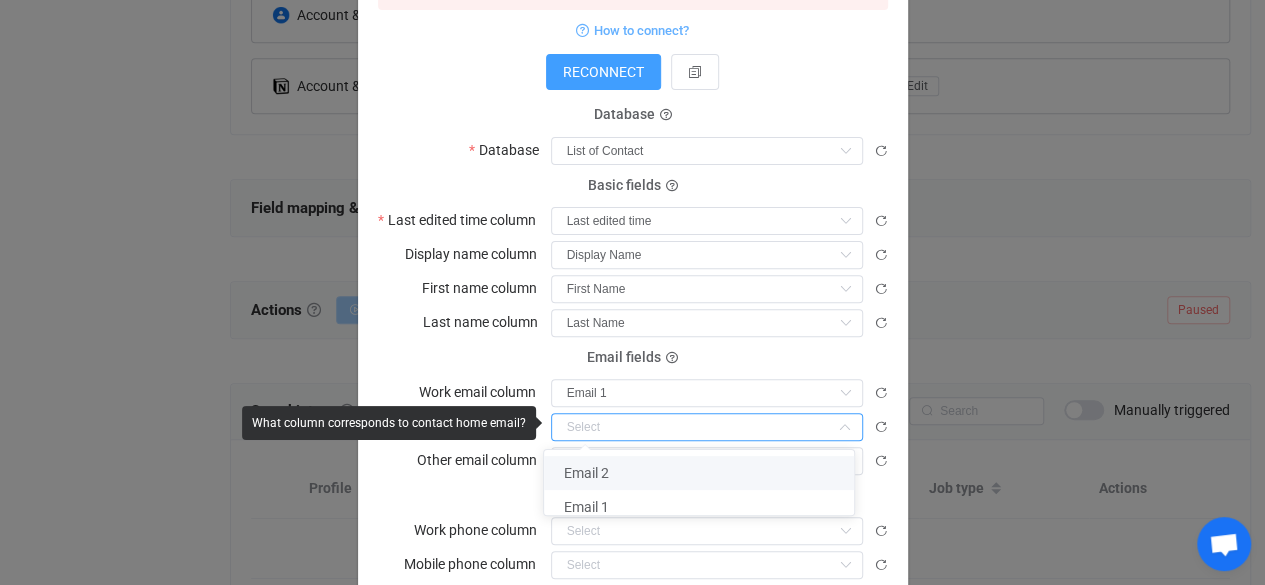 click on "Email 2" at bounding box center [706, 473] 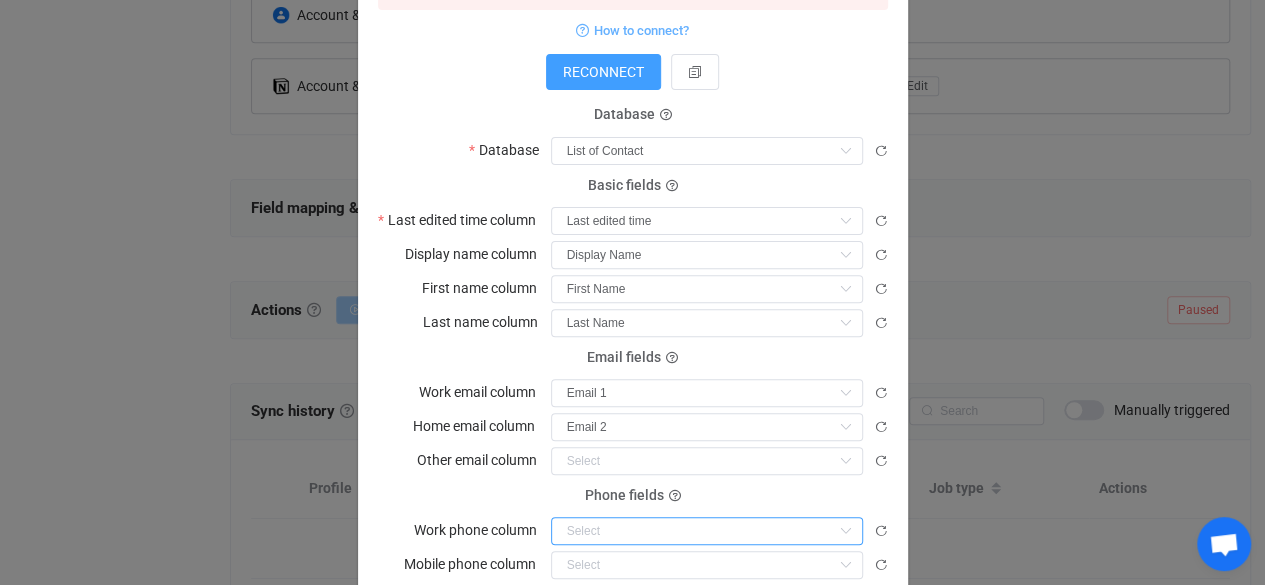click at bounding box center (707, 531) 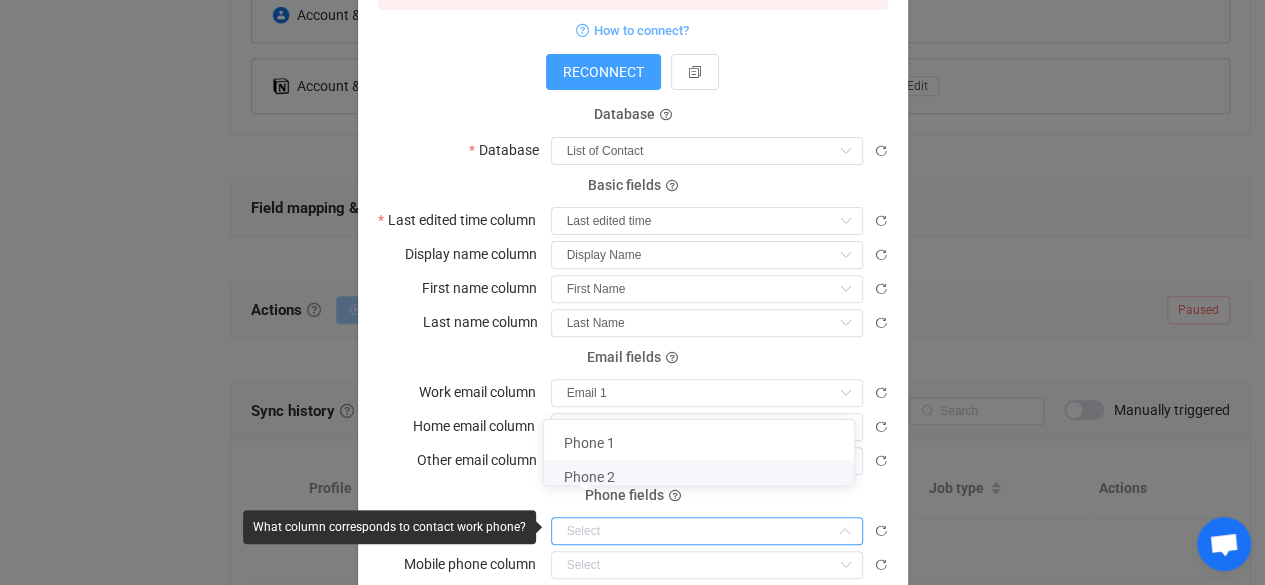 click on "Phone 2" at bounding box center [706, 477] 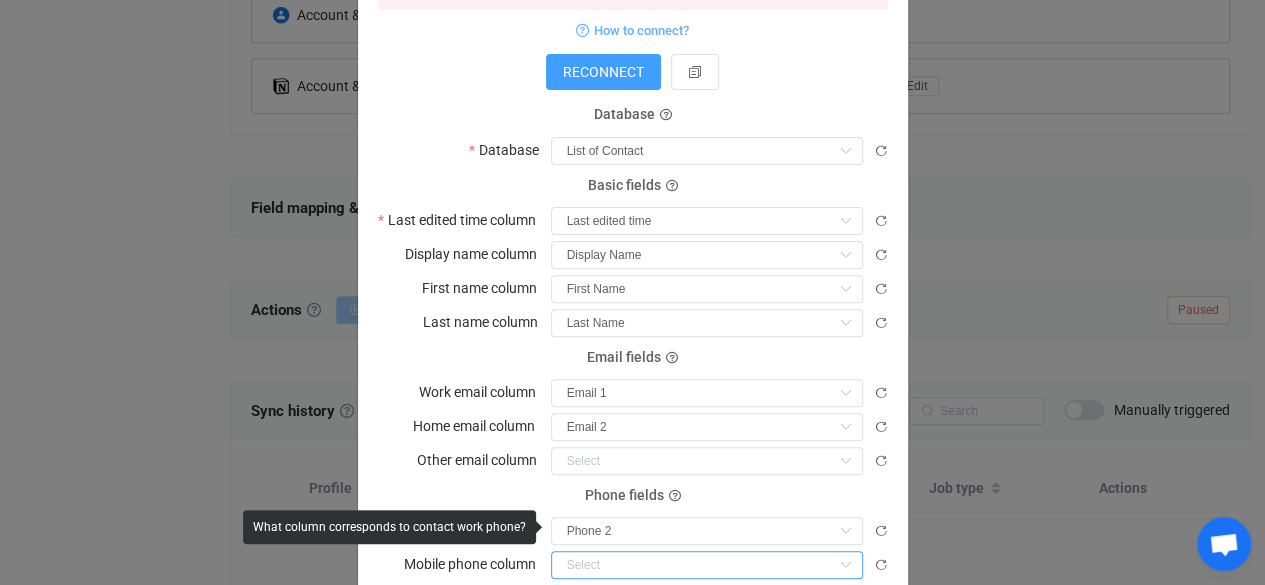 click at bounding box center [707, 565] 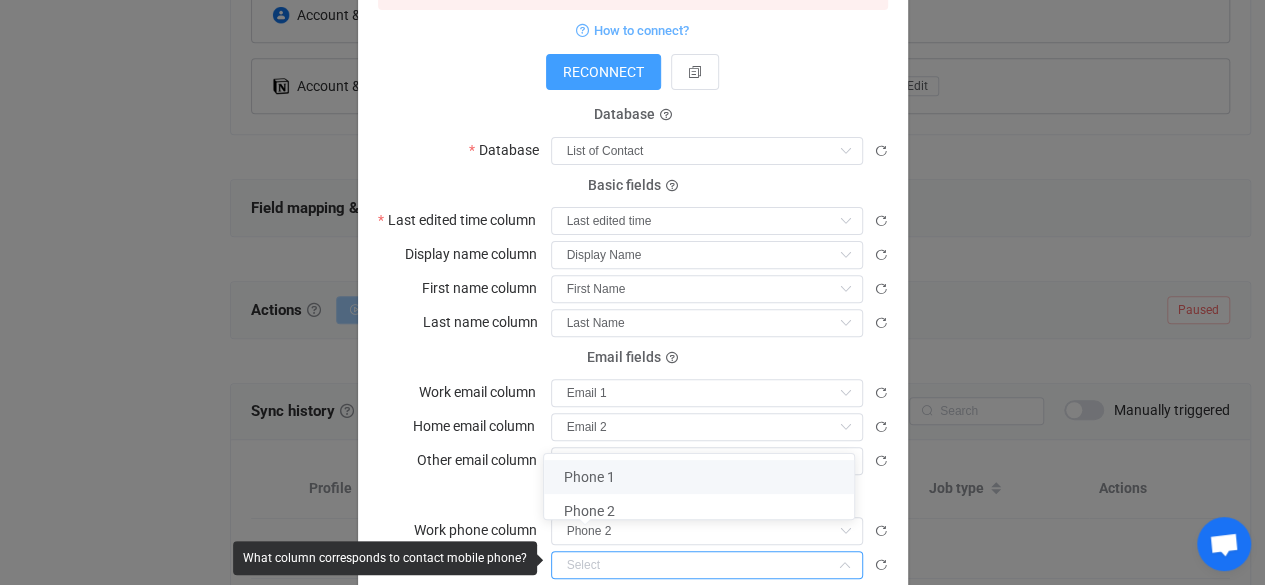 click on "Phone 1" at bounding box center [706, 477] 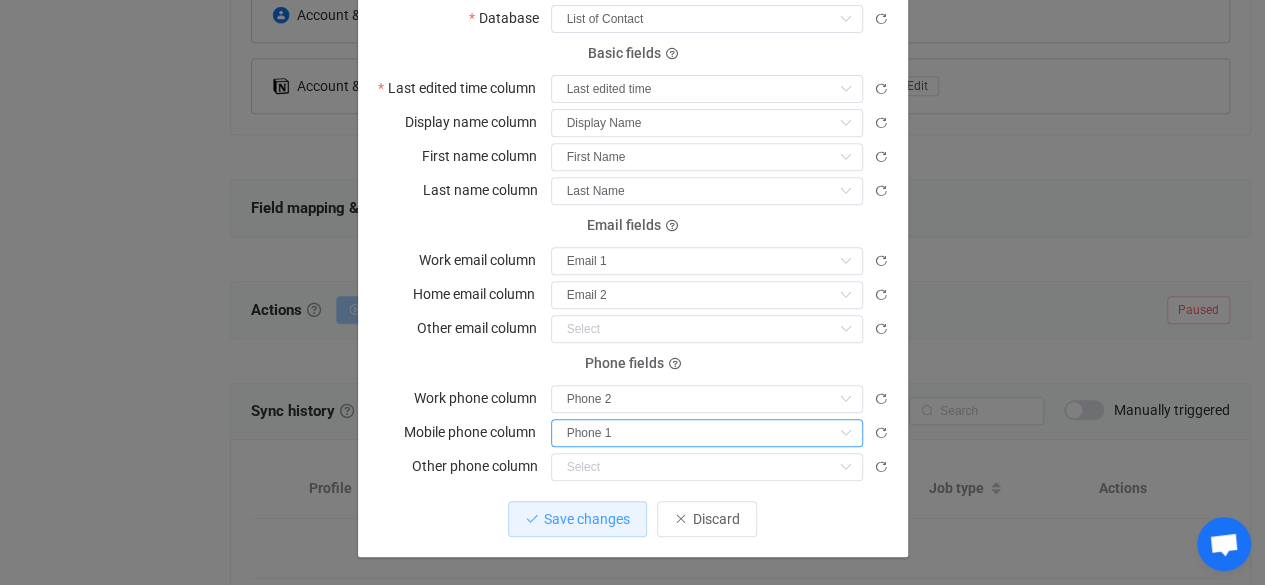 scroll, scrollTop: 372, scrollLeft: 0, axis: vertical 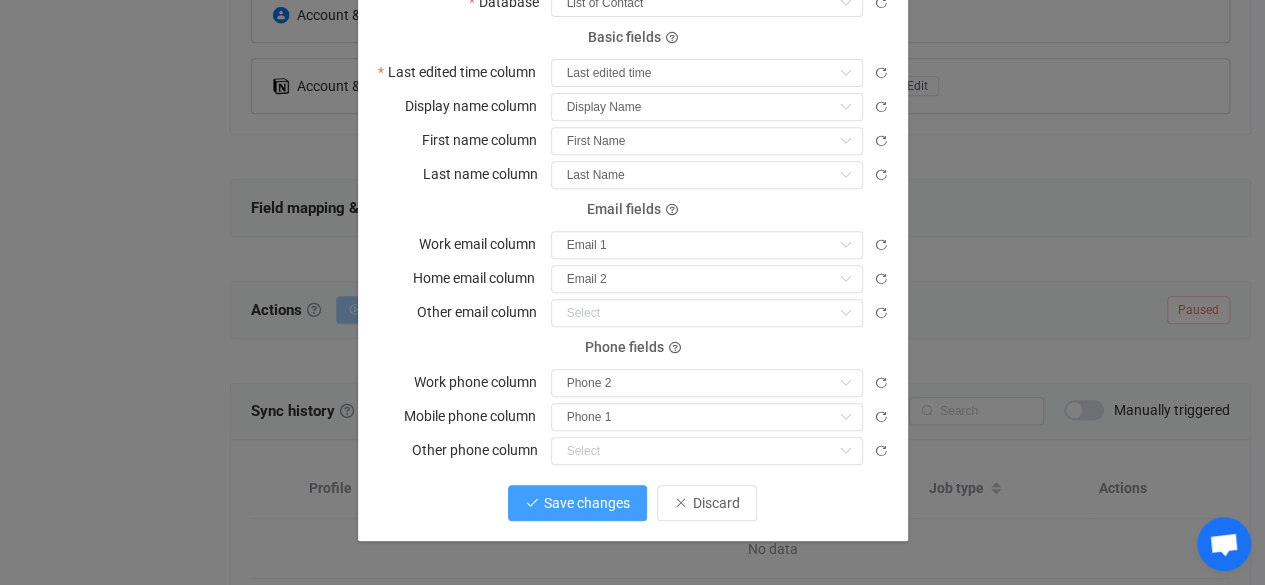 click on "Save changes" at bounding box center [577, 503] 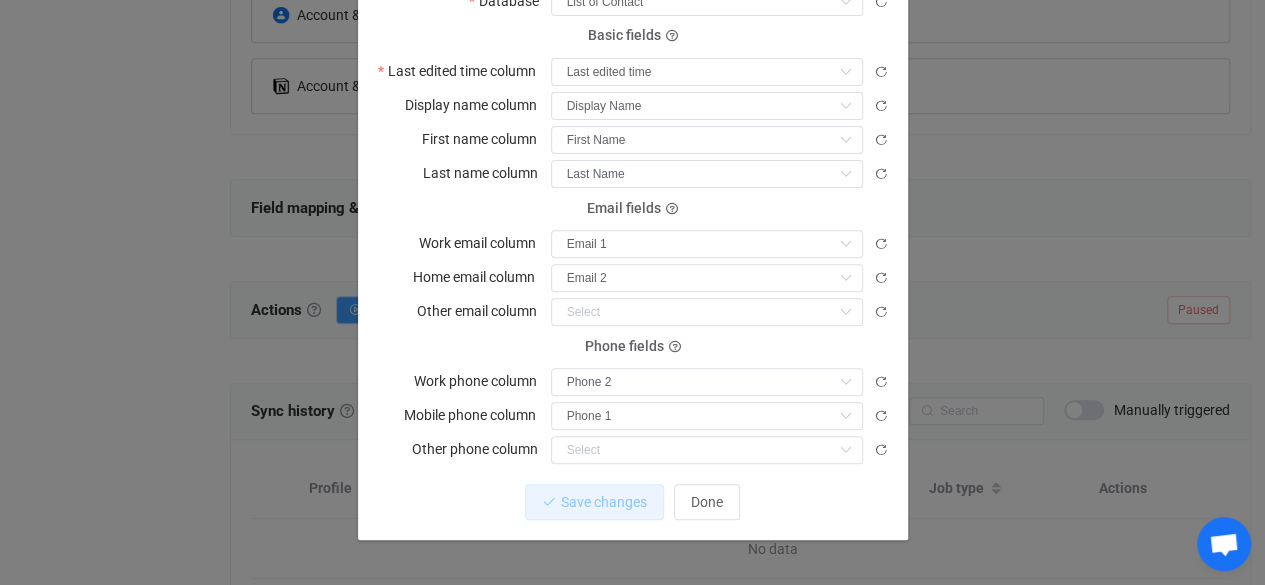 scroll, scrollTop: 0, scrollLeft: 0, axis: both 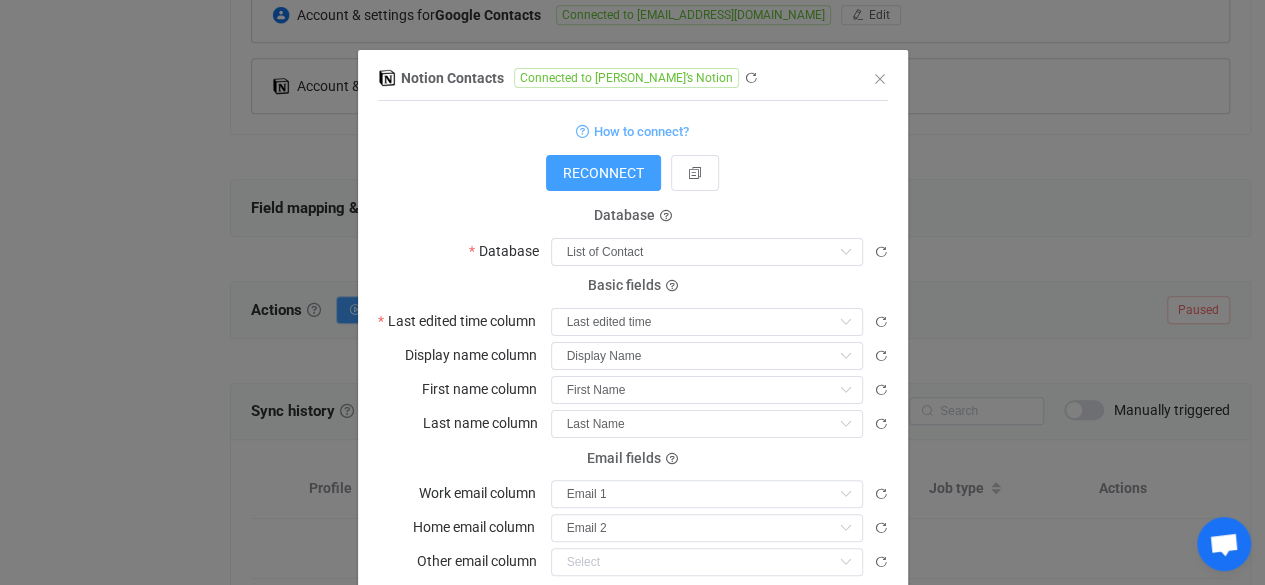 click on "Notion Contacts Connected  to Payasa’s Notion 1 { {
"accessToken": "***",
"workspaceId": "e0c09601-ac77-81ee-9460-0003ae8a72f9",
"workspaceName": "Payasa’s Notion",
"dataBaseId": "22009601-ac77-80e0-8b2a-fea78088628a",
"lastUpdatedColumnId": "%7BQPL",
"nameColumnId": "title",
"firstNameColumnId": "VH%5D%3D",
"lastNameColumnId": "%3F%7D%5BI",
"emailColumnId": "%3CTDA", Standard output:
Output saved to the file
How to connect?
RECONNECT Database Database List of Contact Basic fields Last edited time column Last edited time Display name column Display Name First name column First Name Last name column Last Name Email fields Work email column Email 1 Home email column Email 2 Other email column Email 2 Email 1 Phone fields Work phone column Phone 2 Mobile phone column Phone 1 Other phone column Phone 1 Phone 2 Save changes Done" at bounding box center (632, 292) 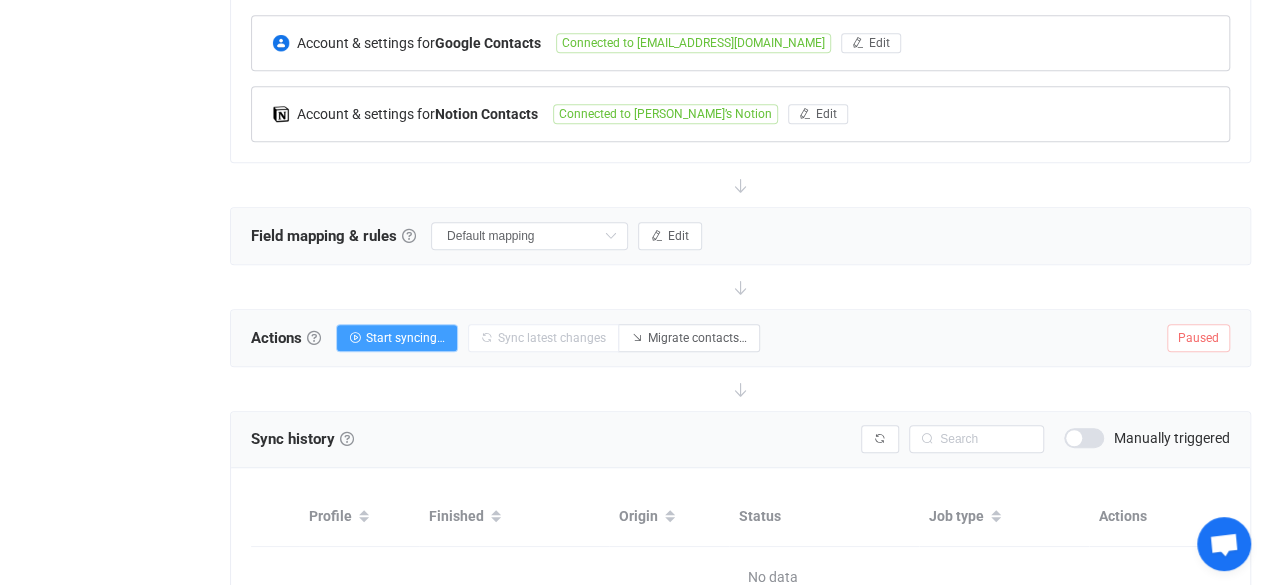 scroll, scrollTop: 482, scrollLeft: 0, axis: vertical 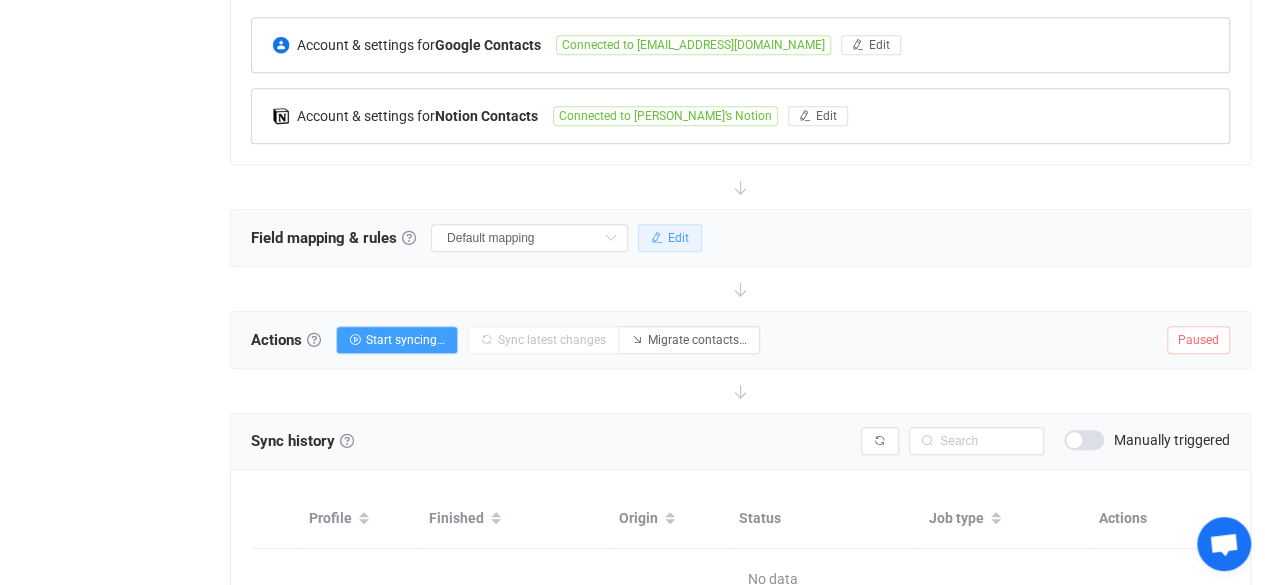 click on "Edit" at bounding box center (678, 238) 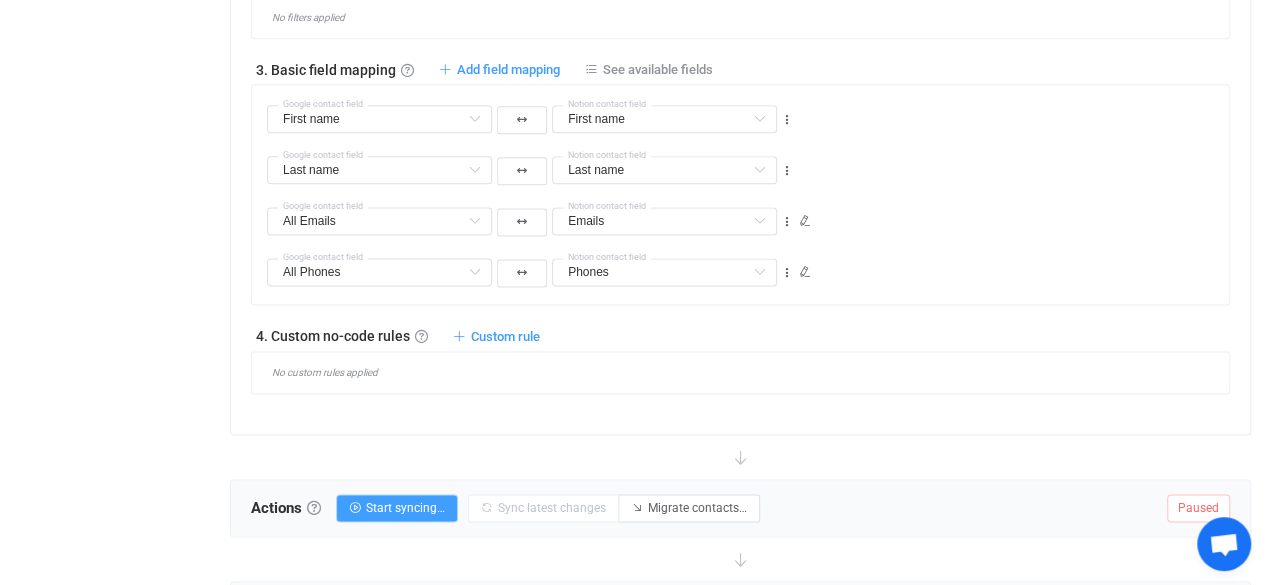 scroll, scrollTop: 1230, scrollLeft: 0, axis: vertical 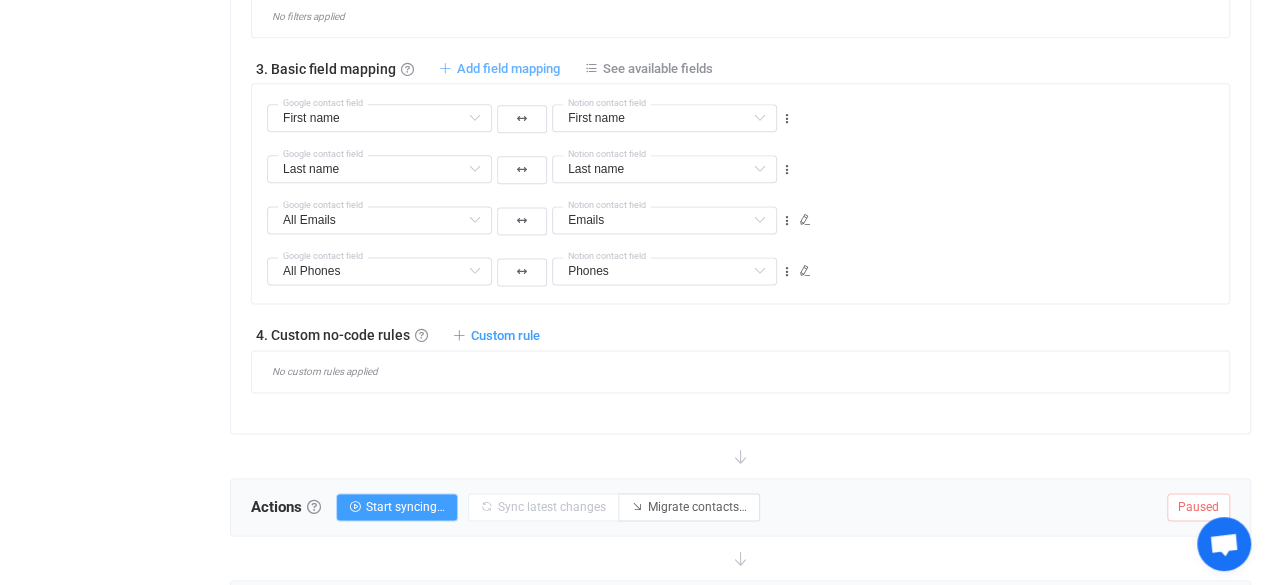 click on "Add field mapping" at bounding box center [508, 68] 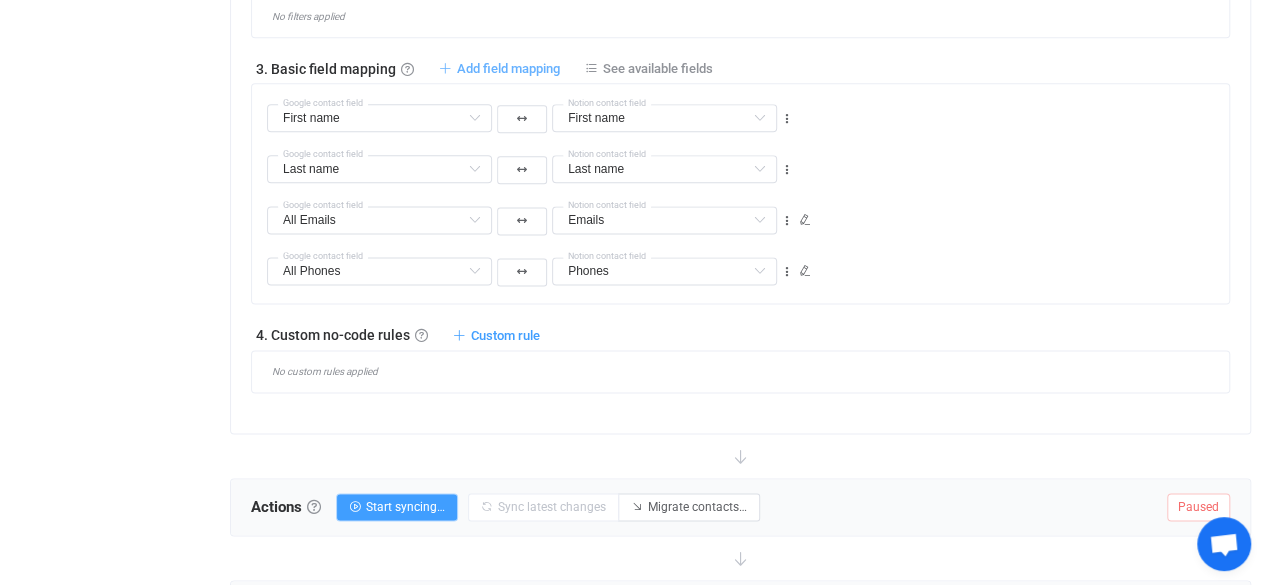 type 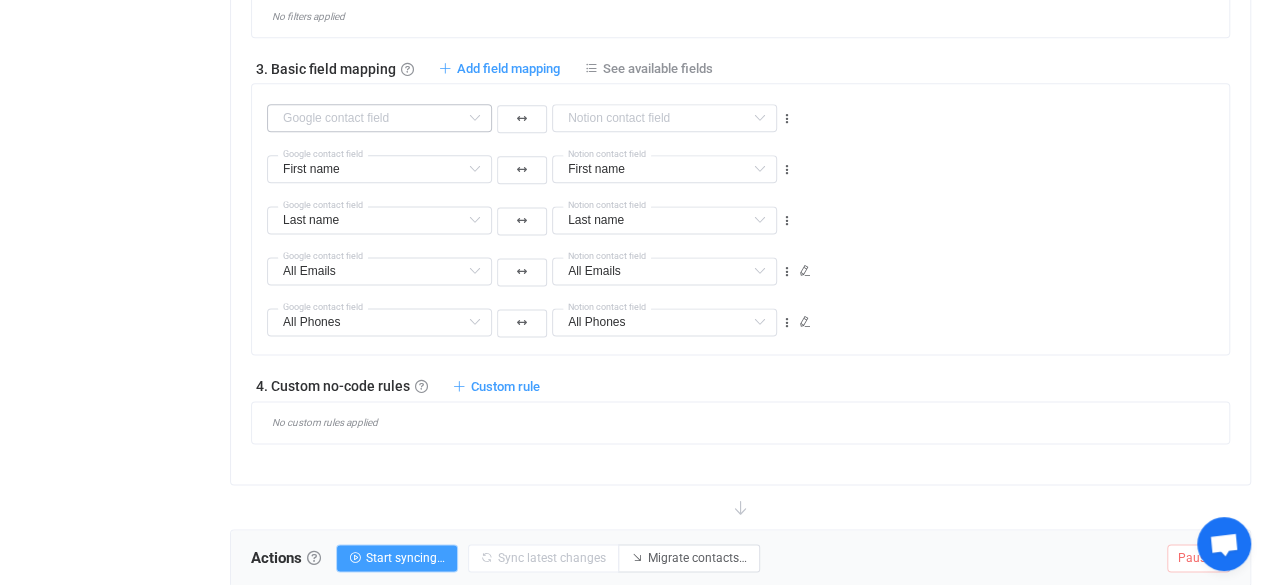 click at bounding box center [474, 118] 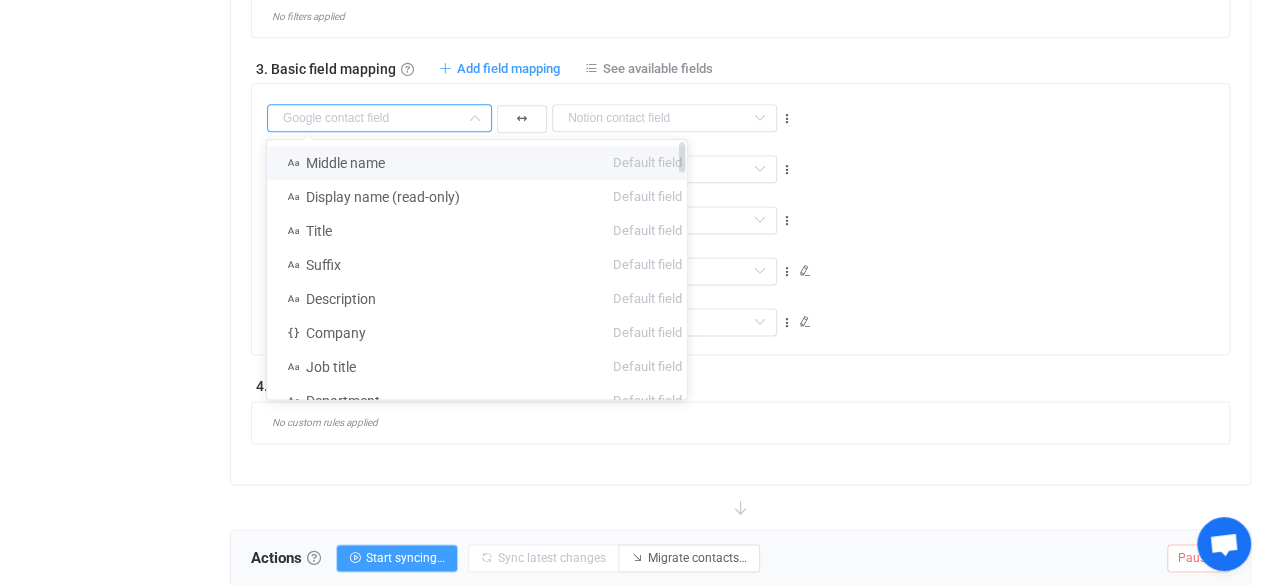 click on "Middle name Default field" at bounding box center (484, 163) 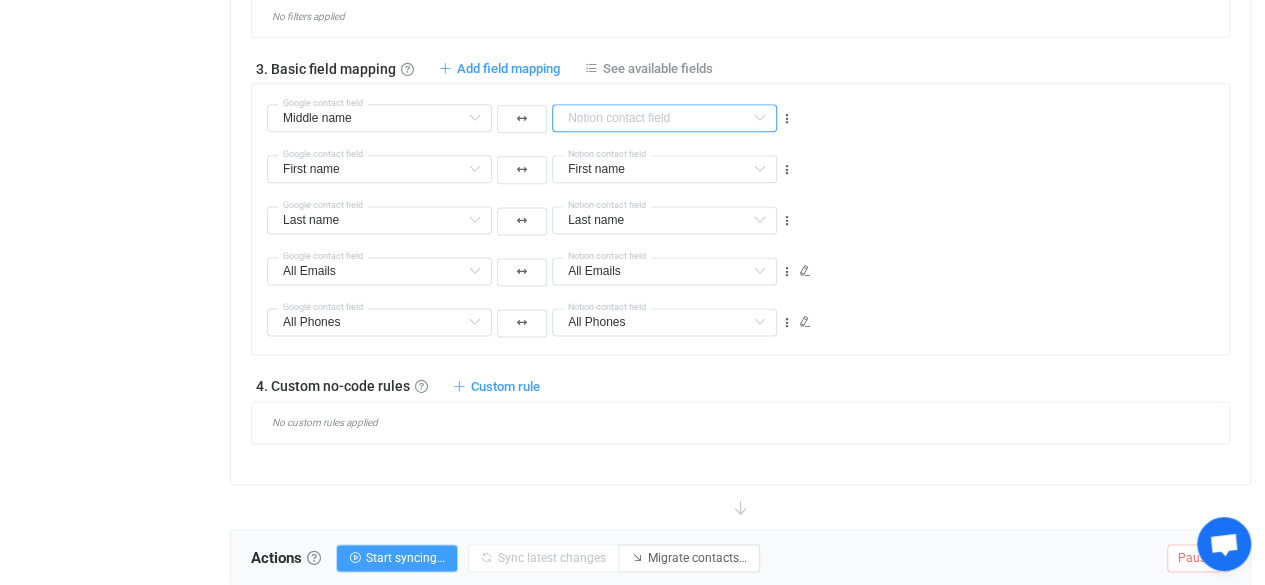 click at bounding box center (664, 118) 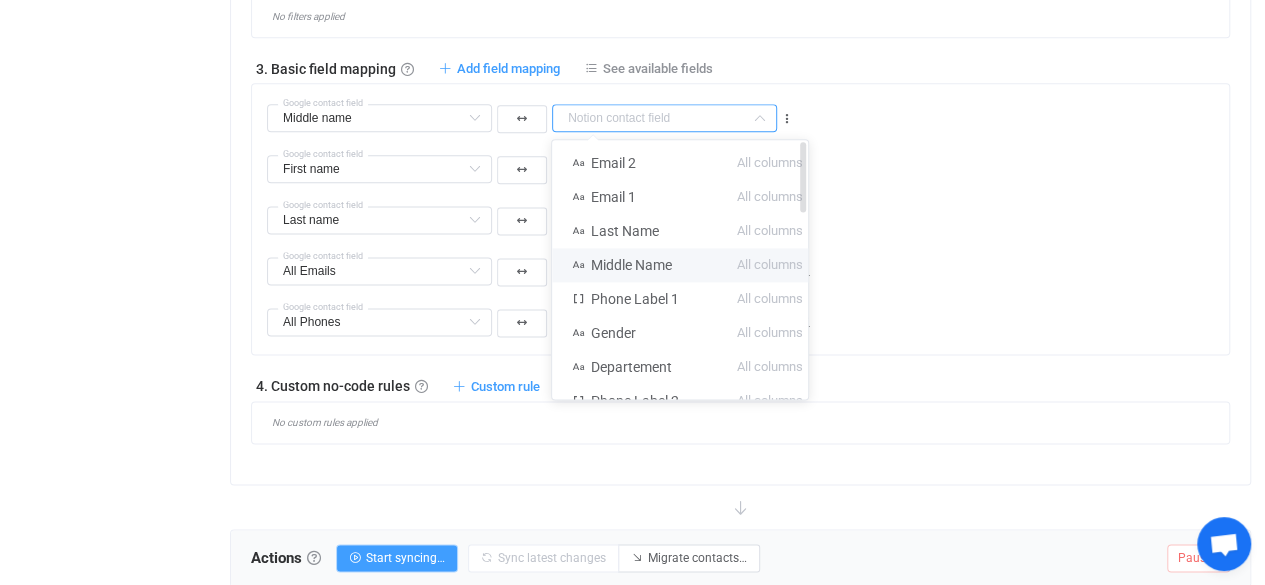 click on "Middle Name All columns" at bounding box center [687, 265] 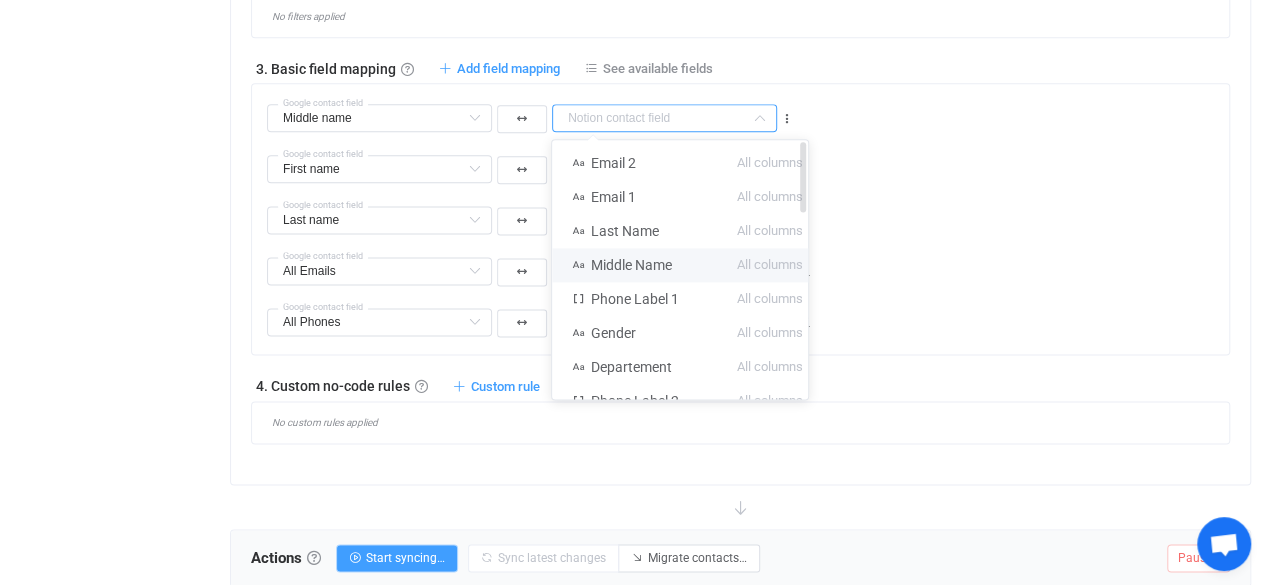 type on "Middle Name" 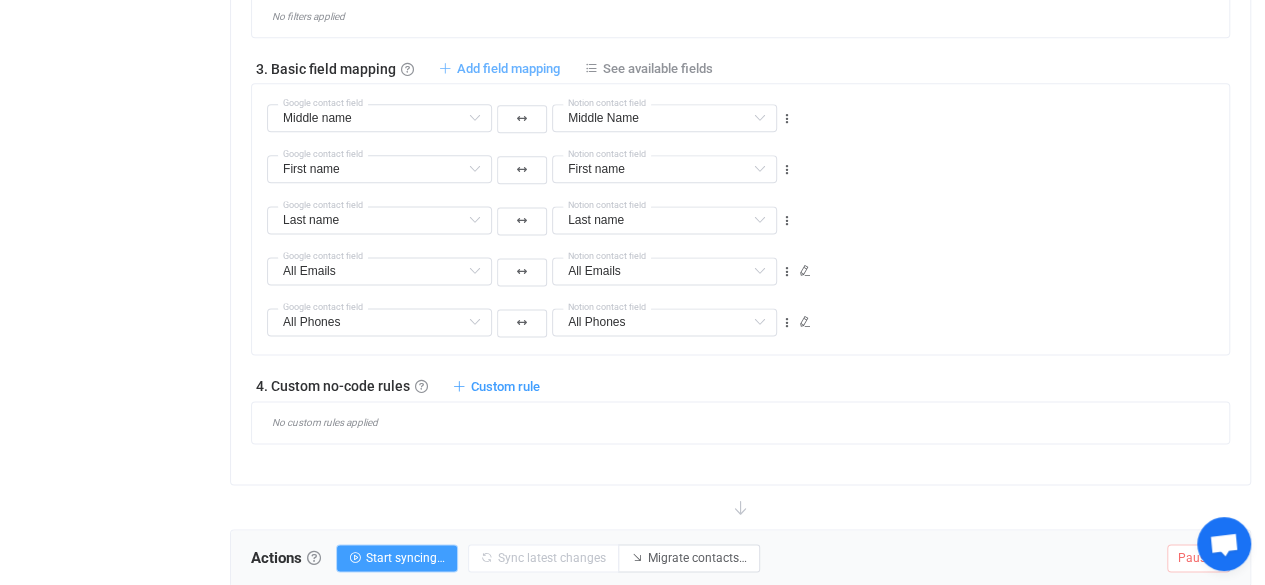 click on "Add field mapping" at bounding box center [508, 68] 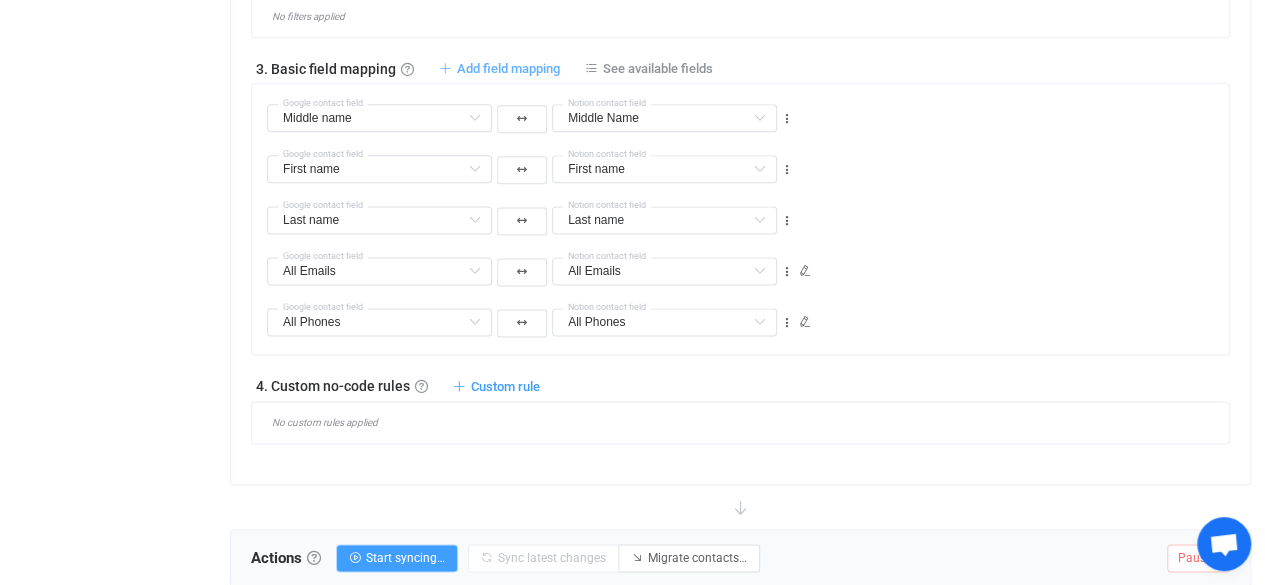 type 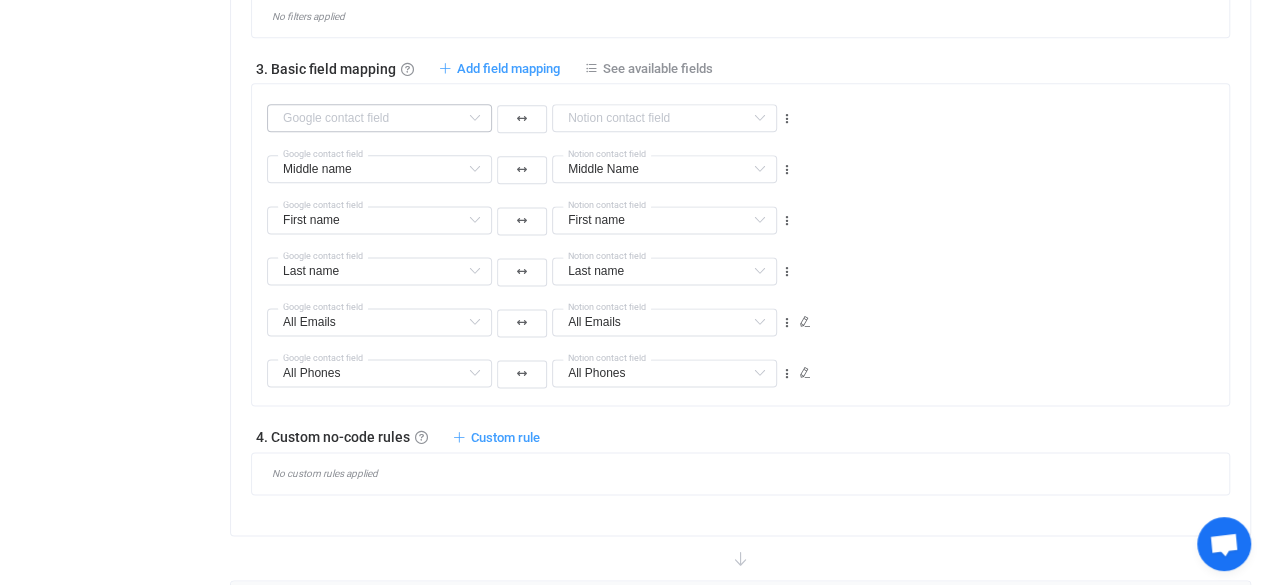 click at bounding box center [474, 118] 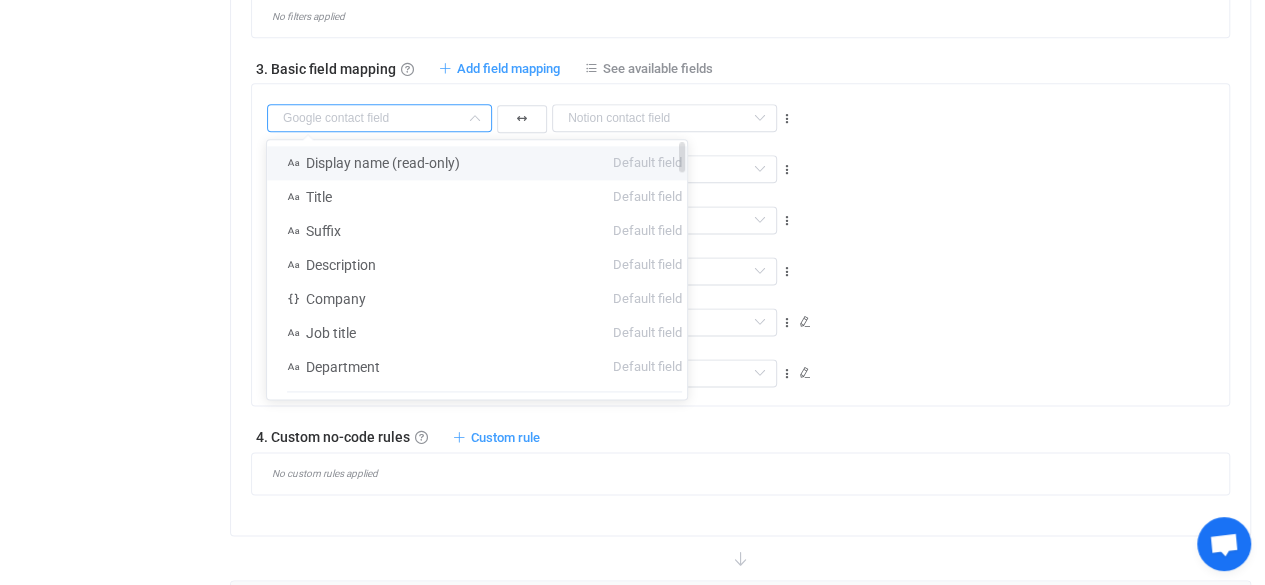 click on "Display name (read-only) Default field" at bounding box center [484, 163] 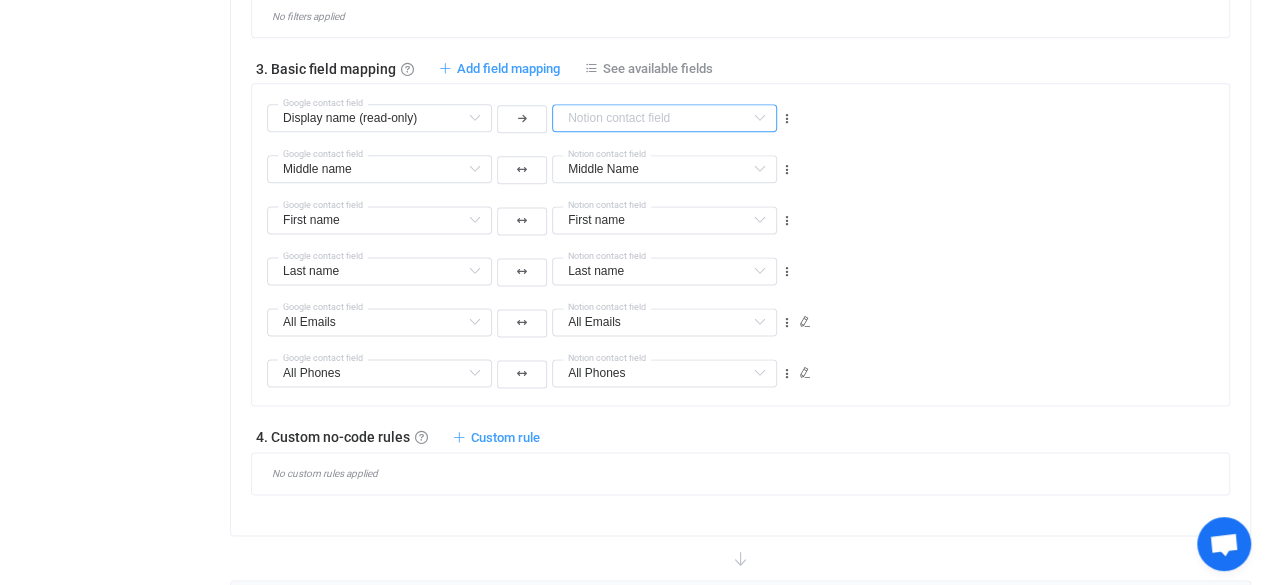 click at bounding box center (664, 118) 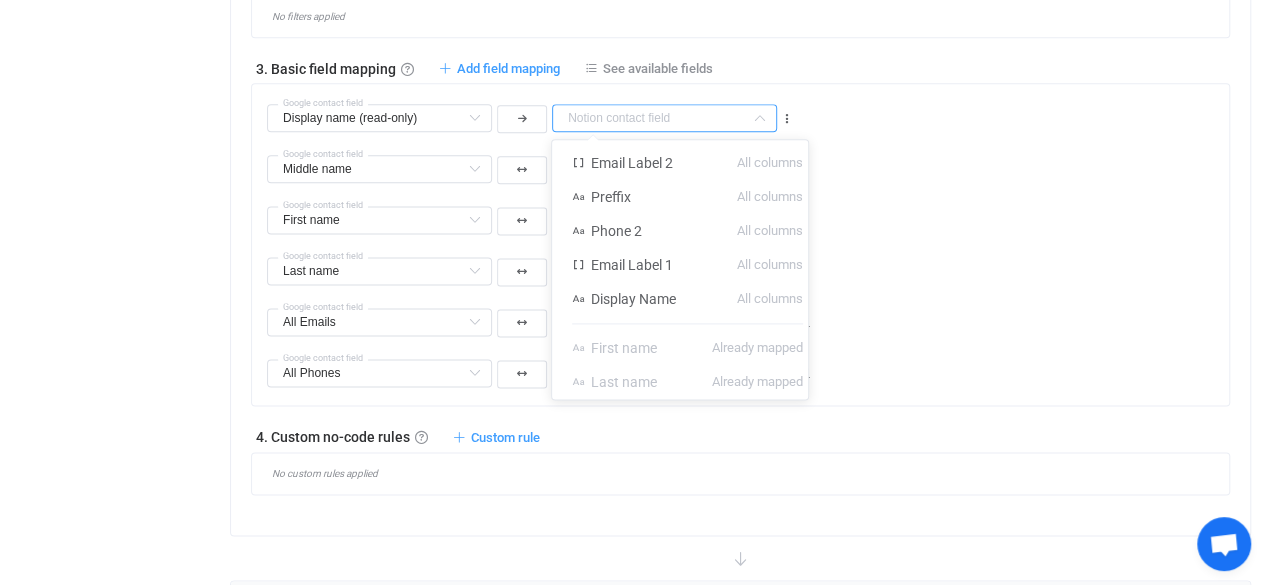 scroll, scrollTop: 410, scrollLeft: 0, axis: vertical 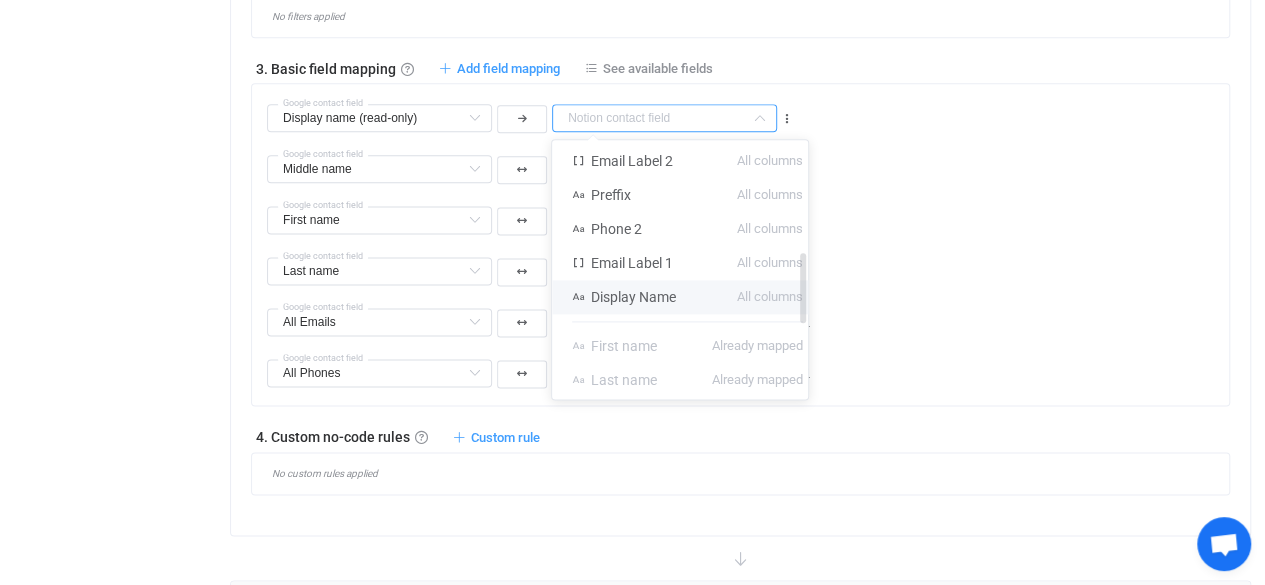 click on "All columns" at bounding box center [770, 297] 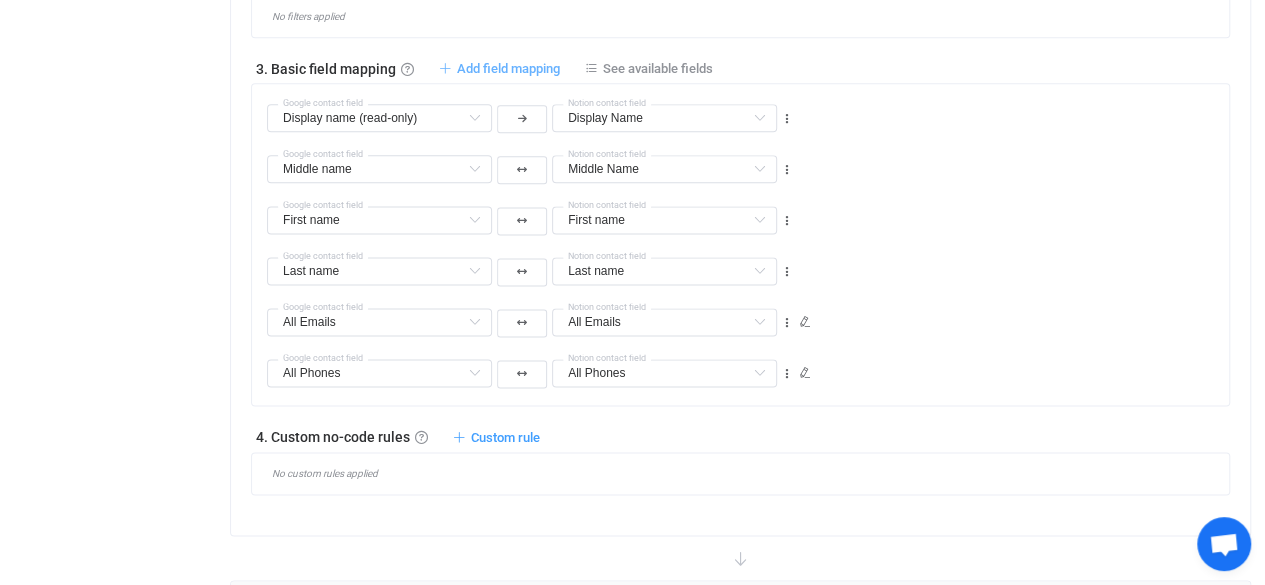 click on "Add field mapping" at bounding box center (508, 68) 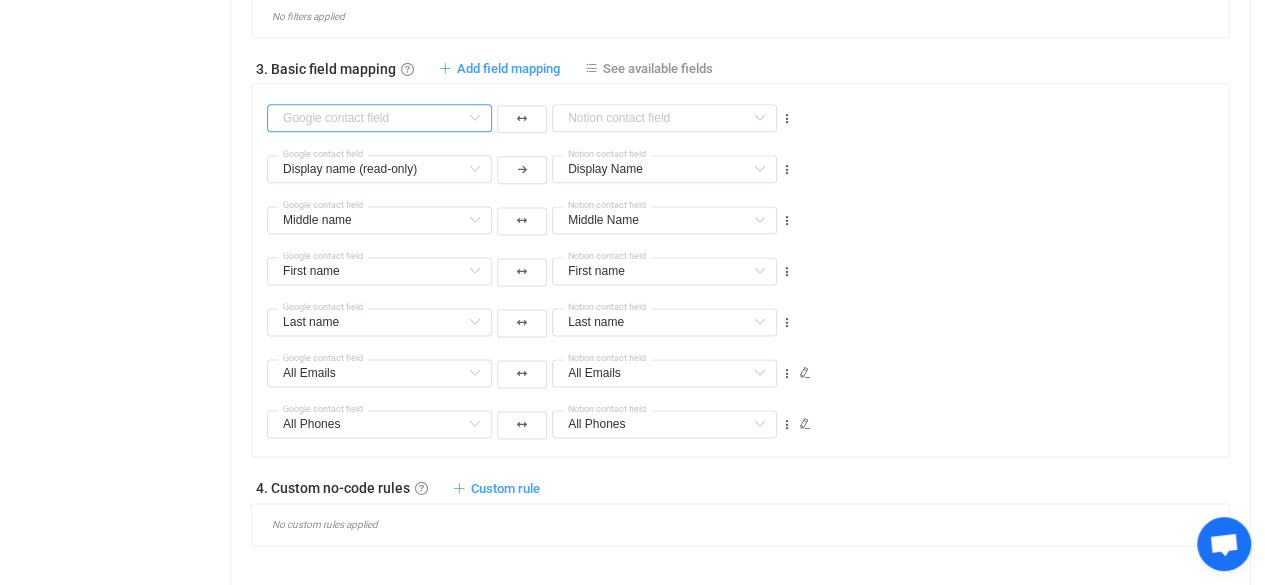 click at bounding box center (379, 118) 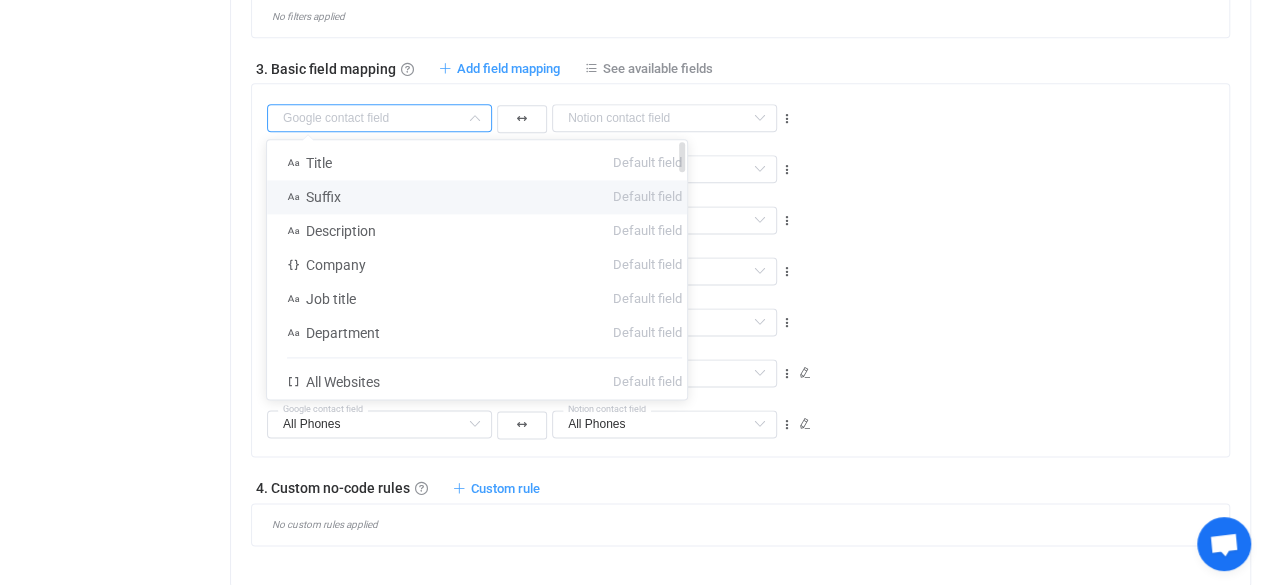 click on "Suffix Default field" at bounding box center [484, 197] 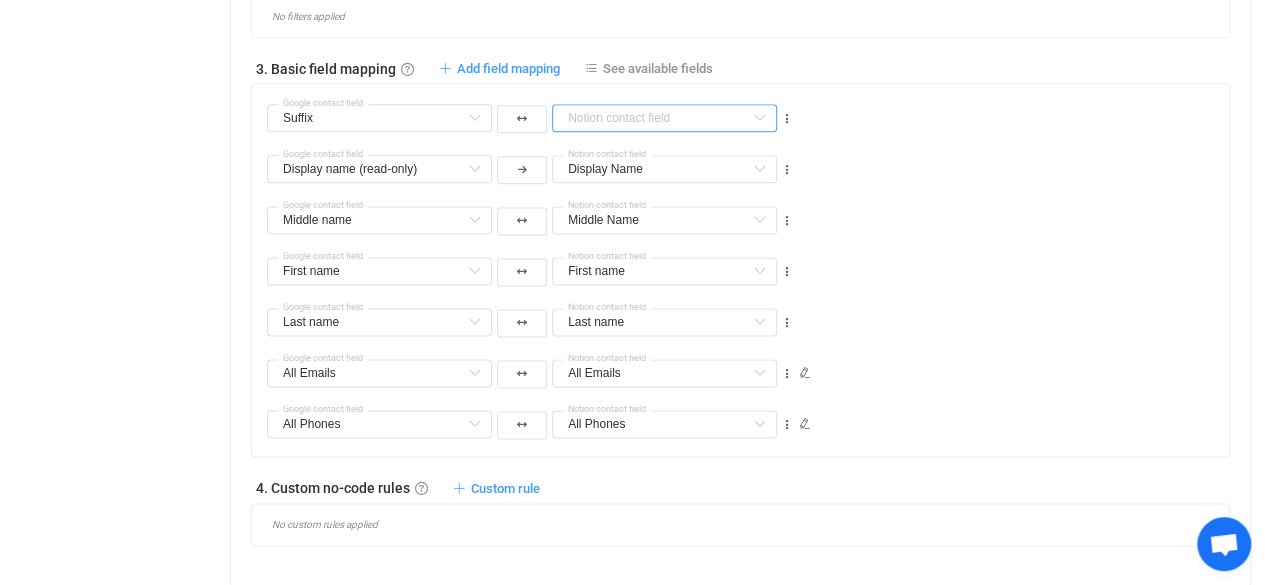 click at bounding box center (664, 118) 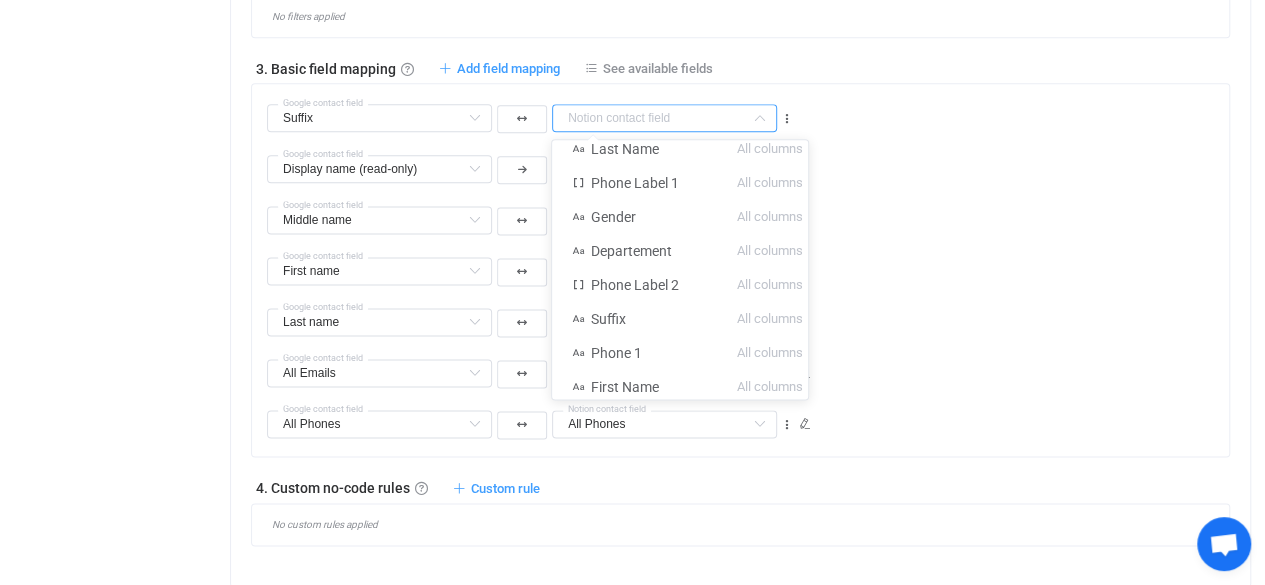 scroll, scrollTop: 114, scrollLeft: 0, axis: vertical 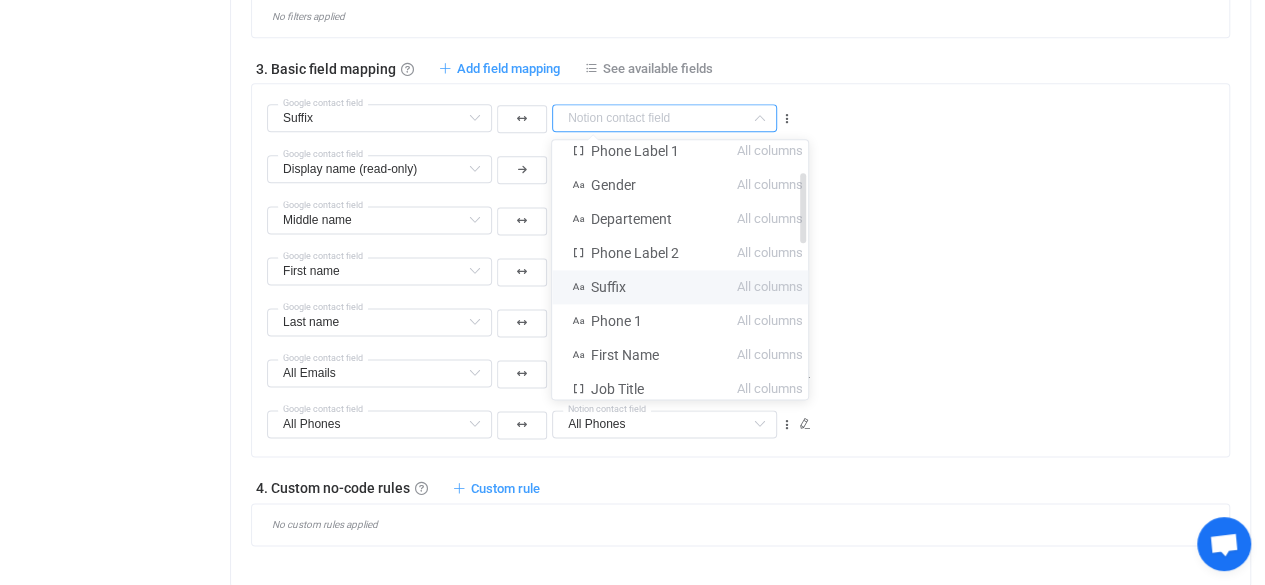 click on "Suffix All columns" at bounding box center [687, 287] 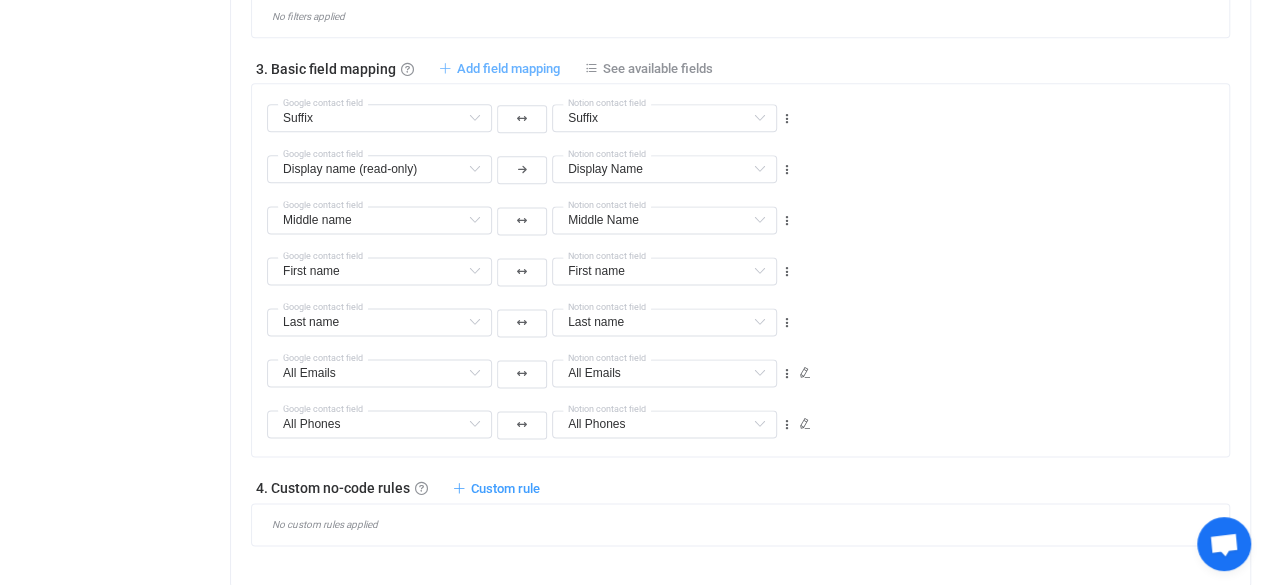 click on "Add field mapping" at bounding box center [508, 68] 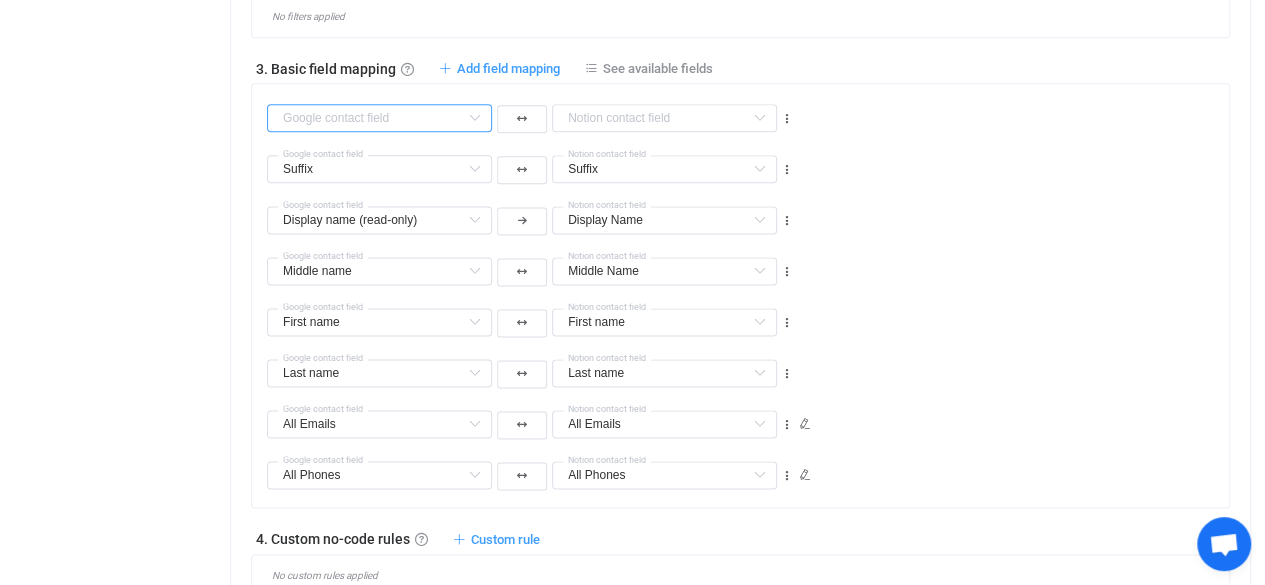 click at bounding box center (379, 118) 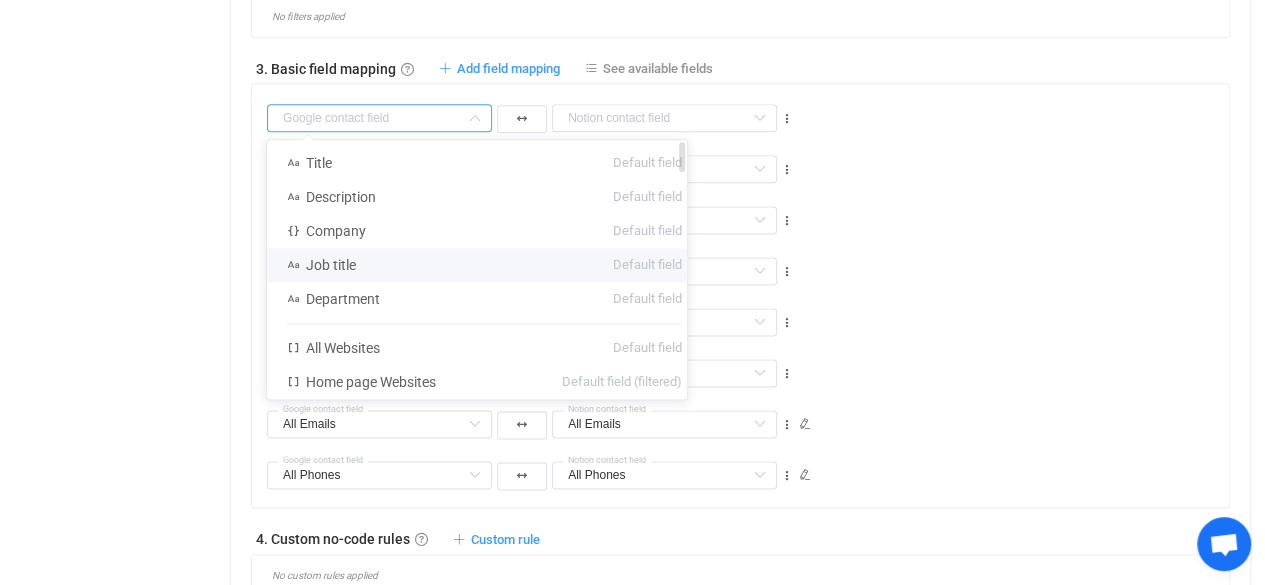 click on "Job title Default field" at bounding box center (484, 265) 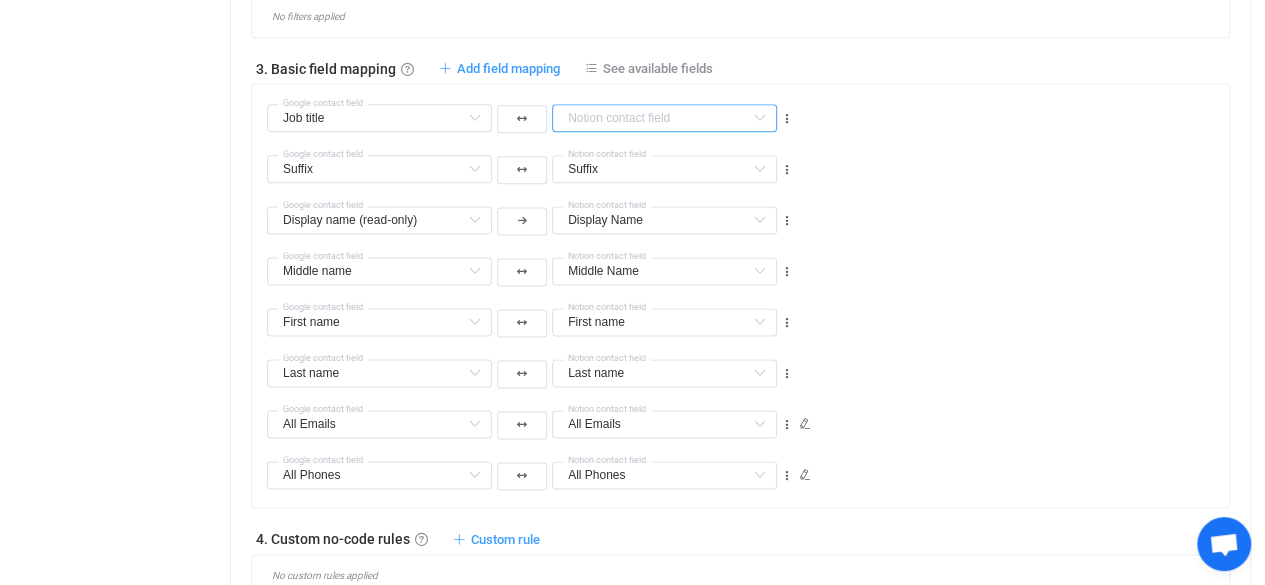click at bounding box center [664, 118] 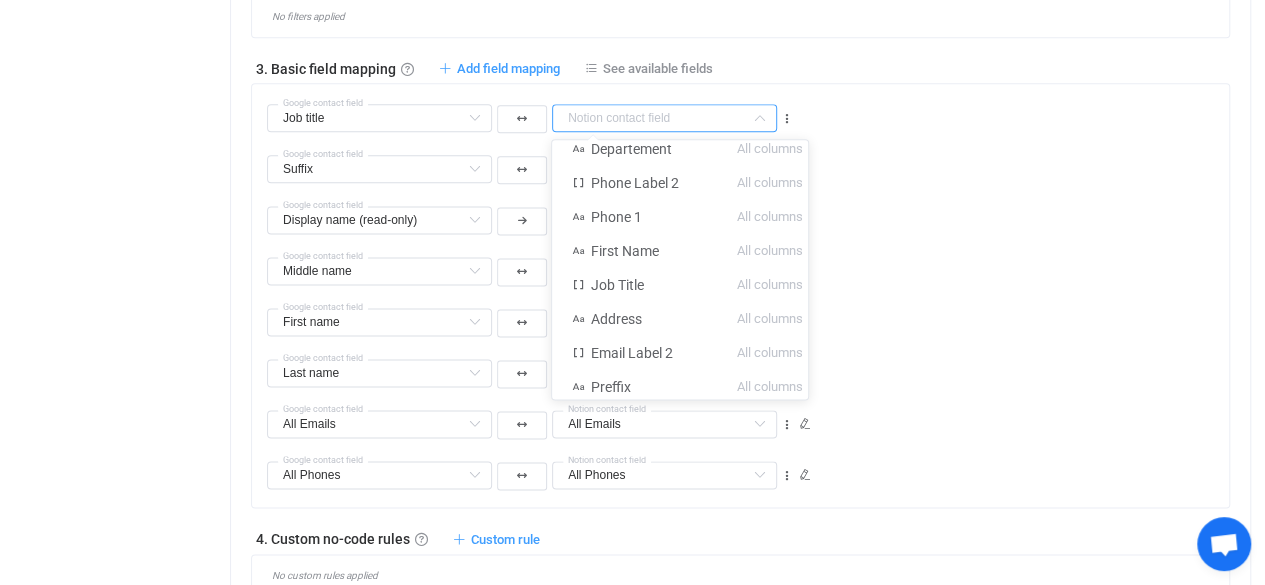 scroll, scrollTop: 188, scrollLeft: 0, axis: vertical 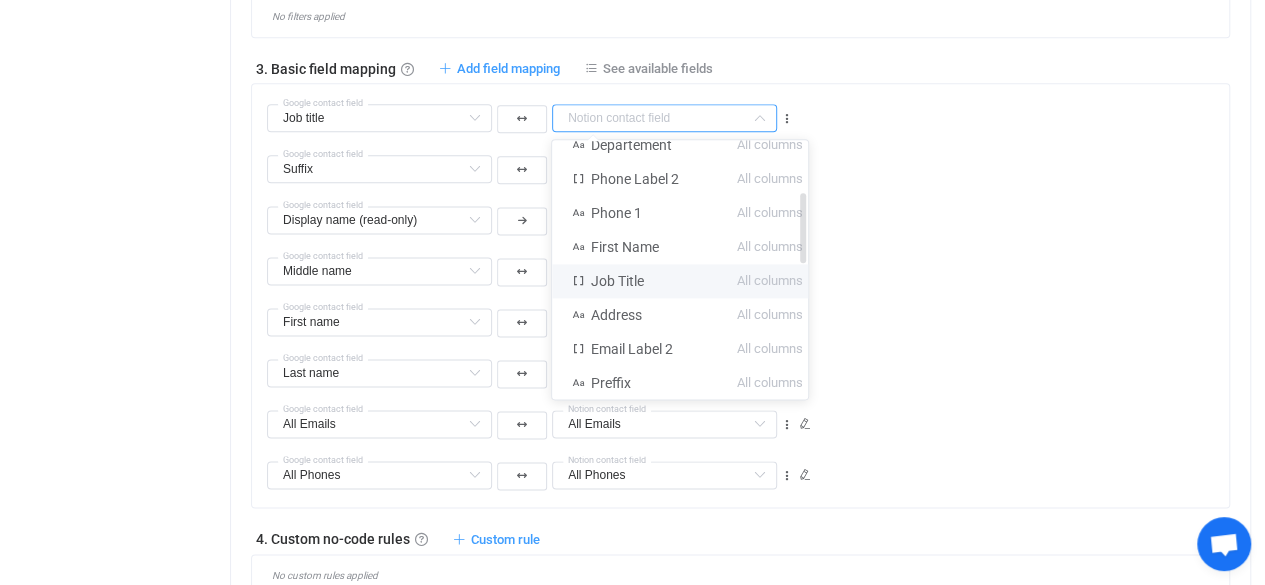 click on "All columns" at bounding box center (770, 281) 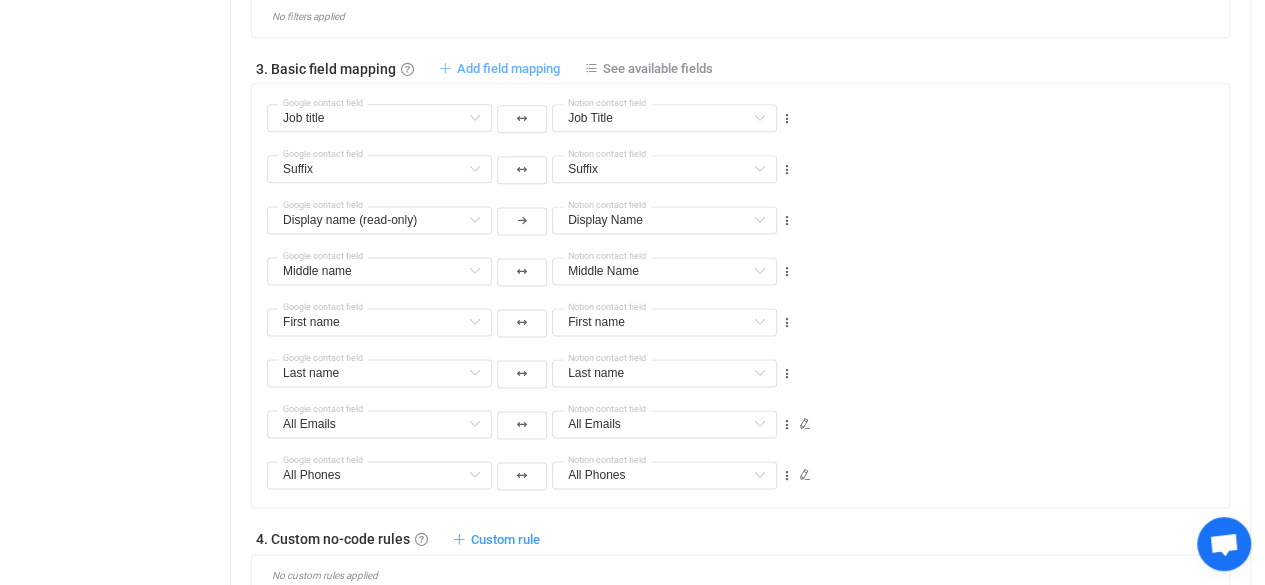 click on "Add field mapping" at bounding box center (508, 68) 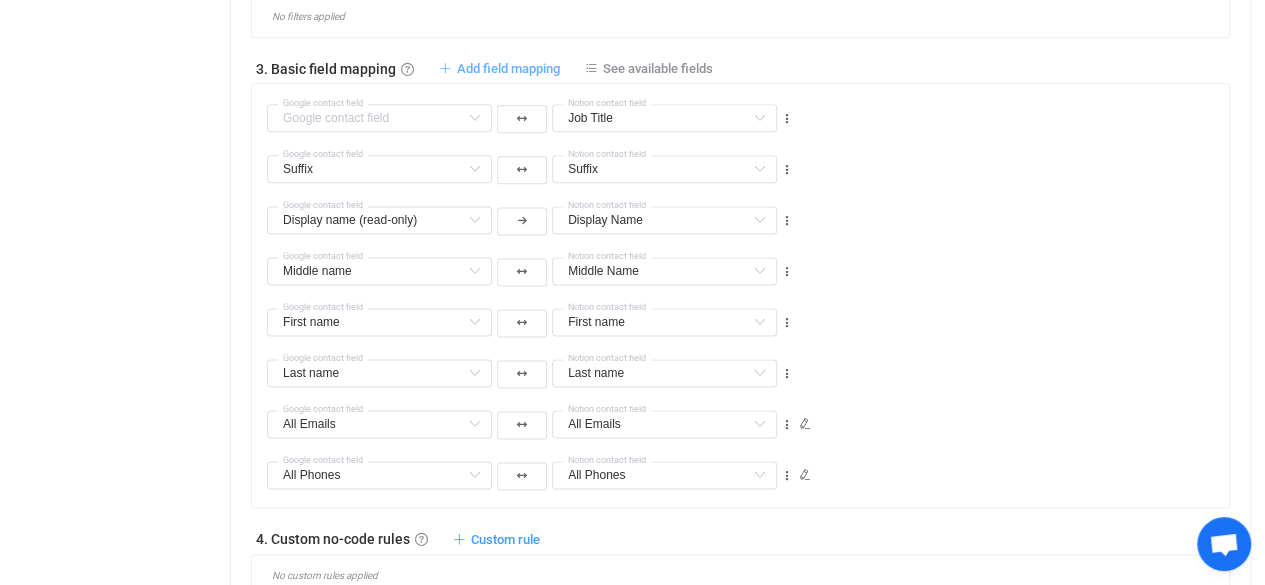 type 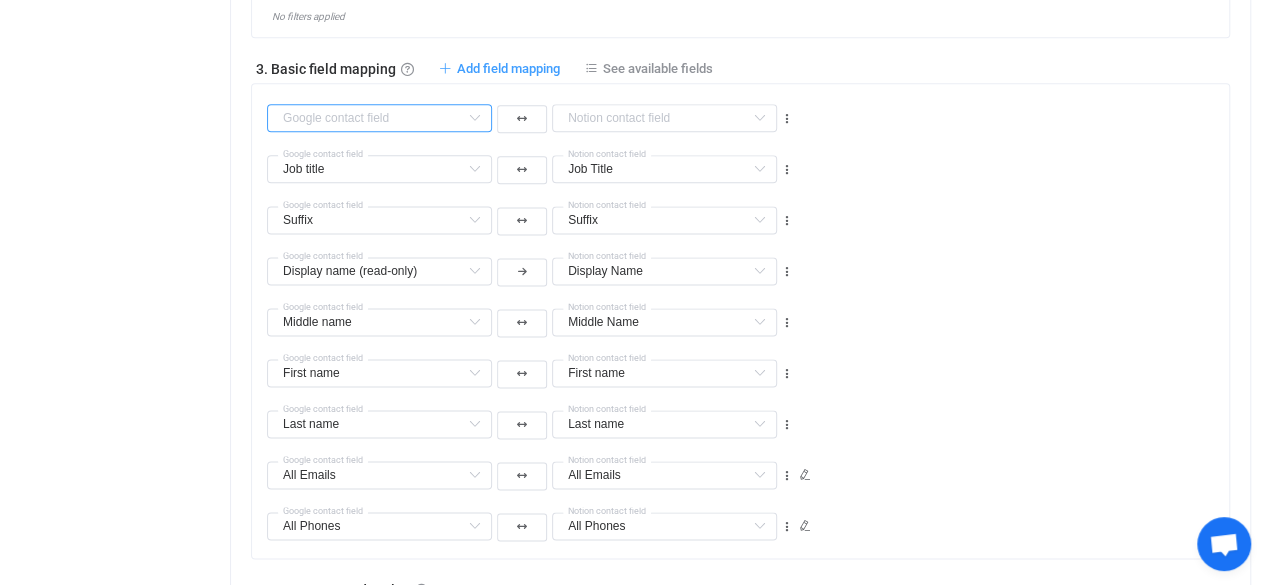 click at bounding box center (379, 118) 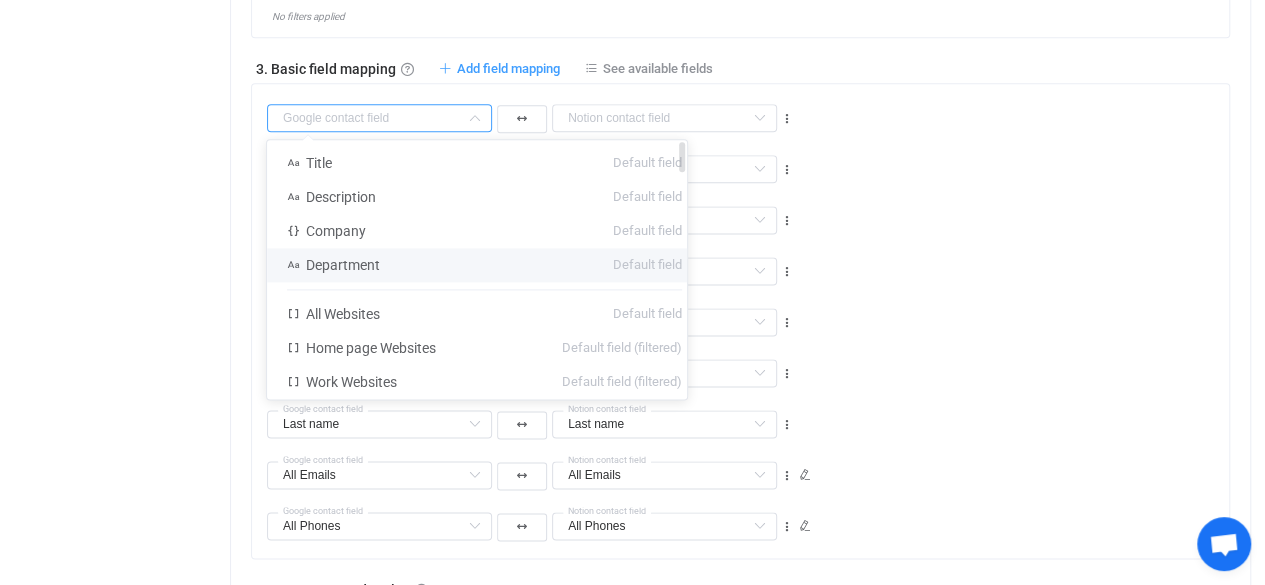 click on "Department Default field" at bounding box center [484, 265] 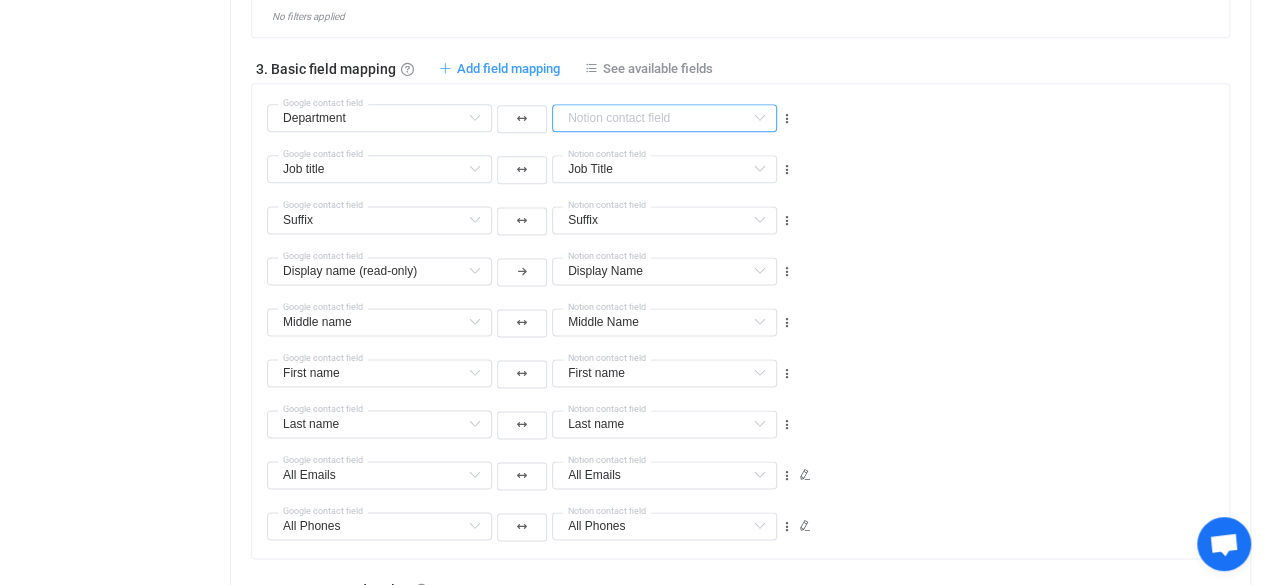 click at bounding box center (664, 118) 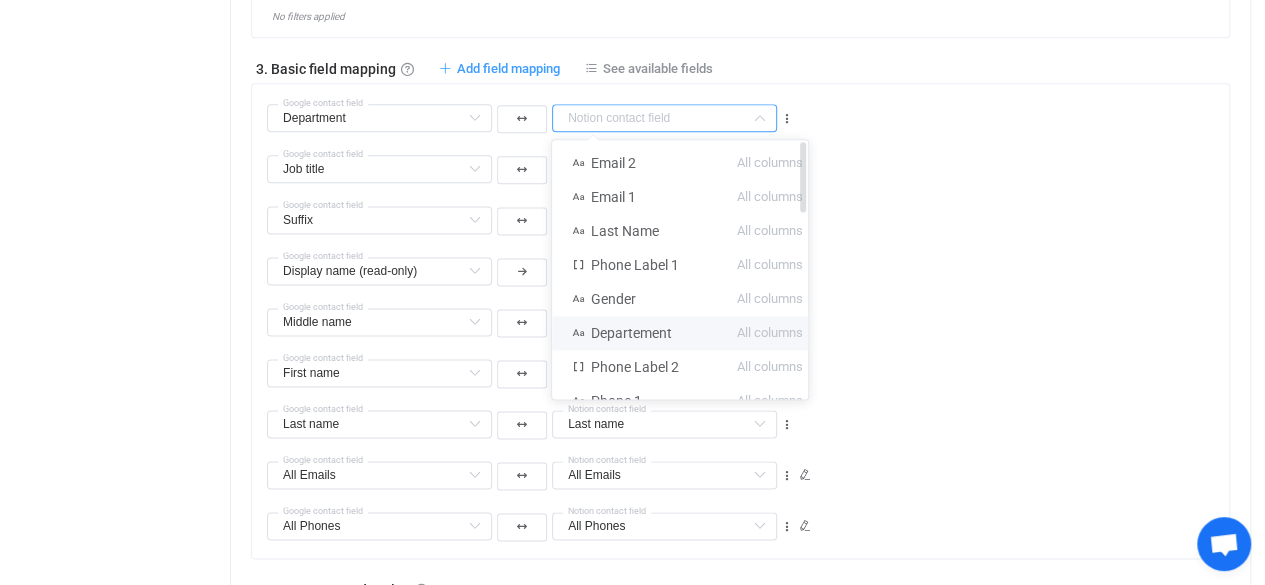 click on "Departement All columns" at bounding box center (687, 333) 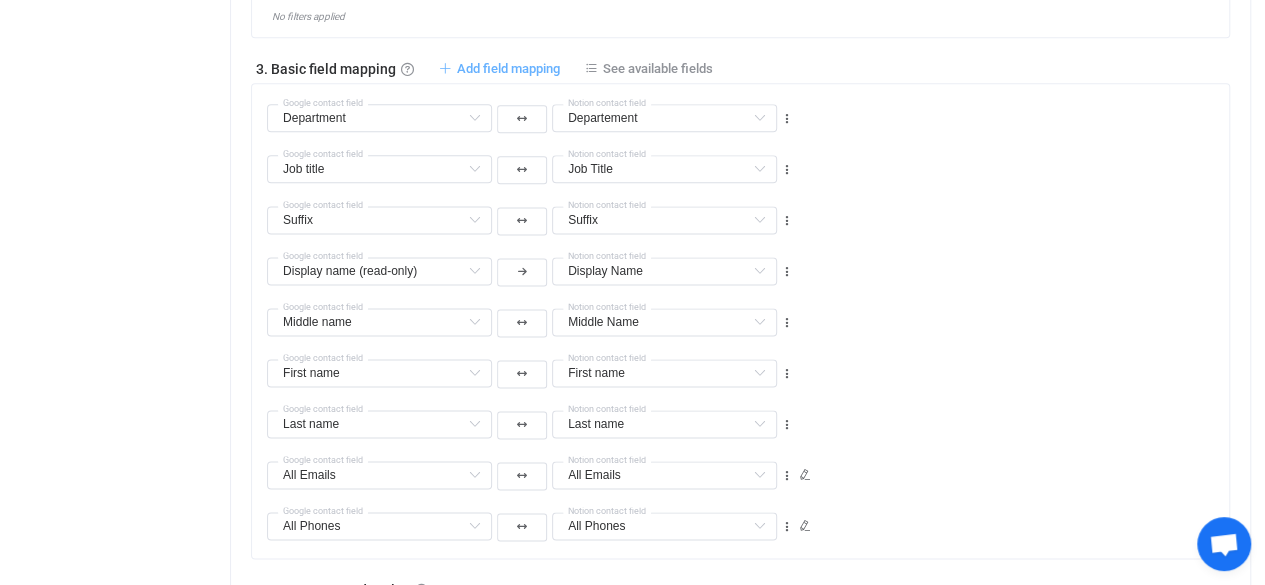 click on "Add field mapping" at bounding box center (508, 68) 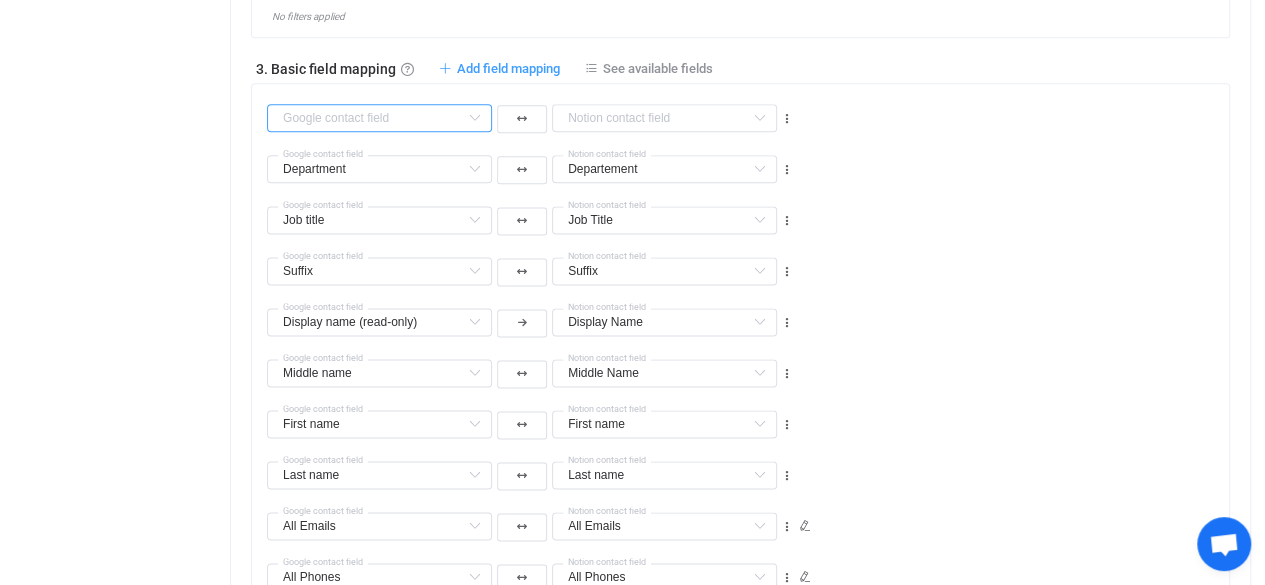click at bounding box center (379, 118) 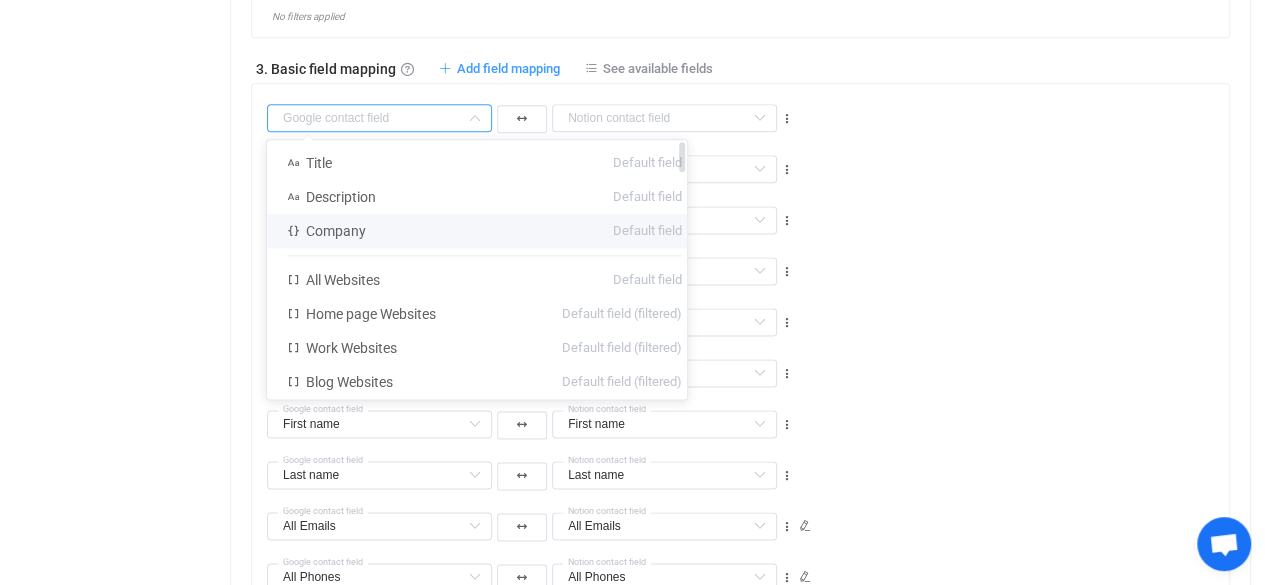 click on "Default field" at bounding box center (647, 231) 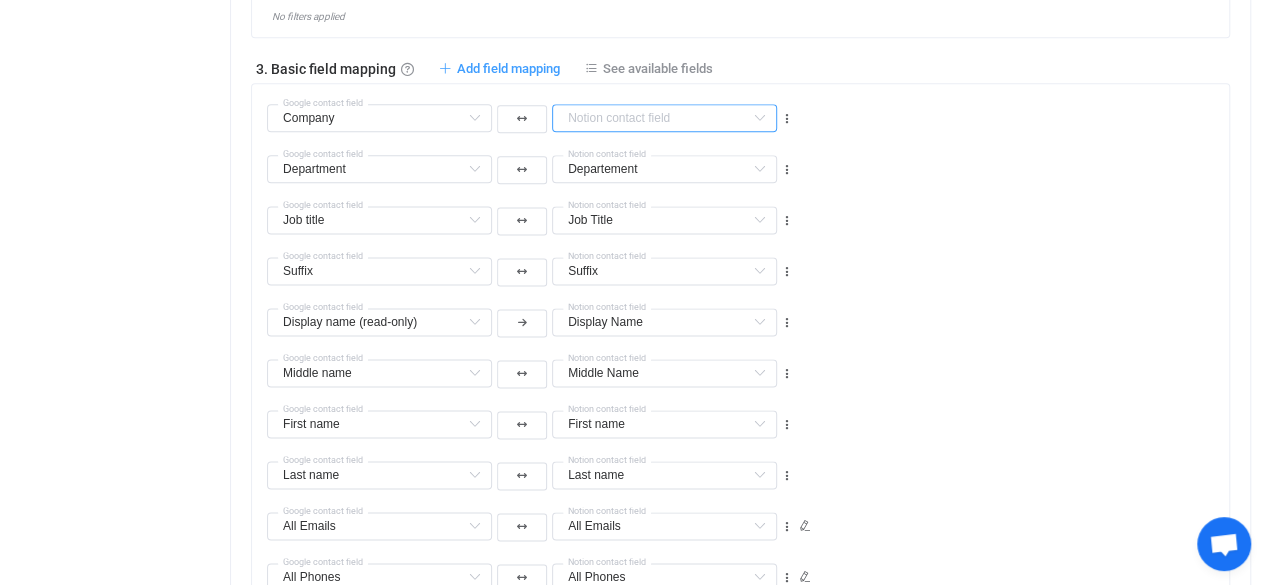 click at bounding box center [664, 118] 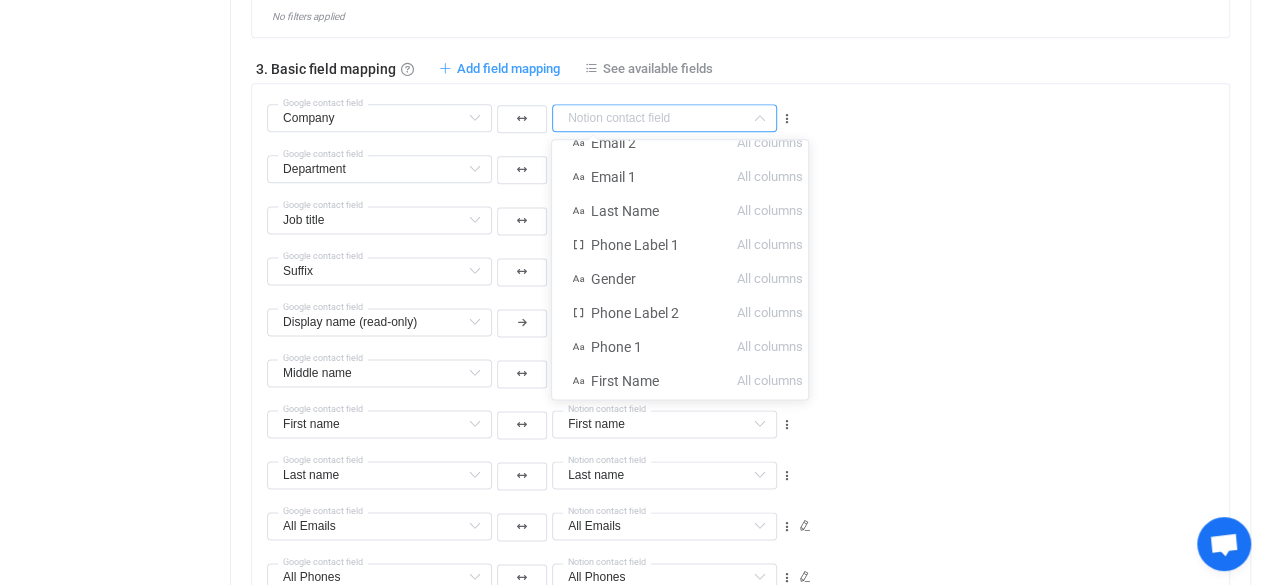scroll, scrollTop: 0, scrollLeft: 0, axis: both 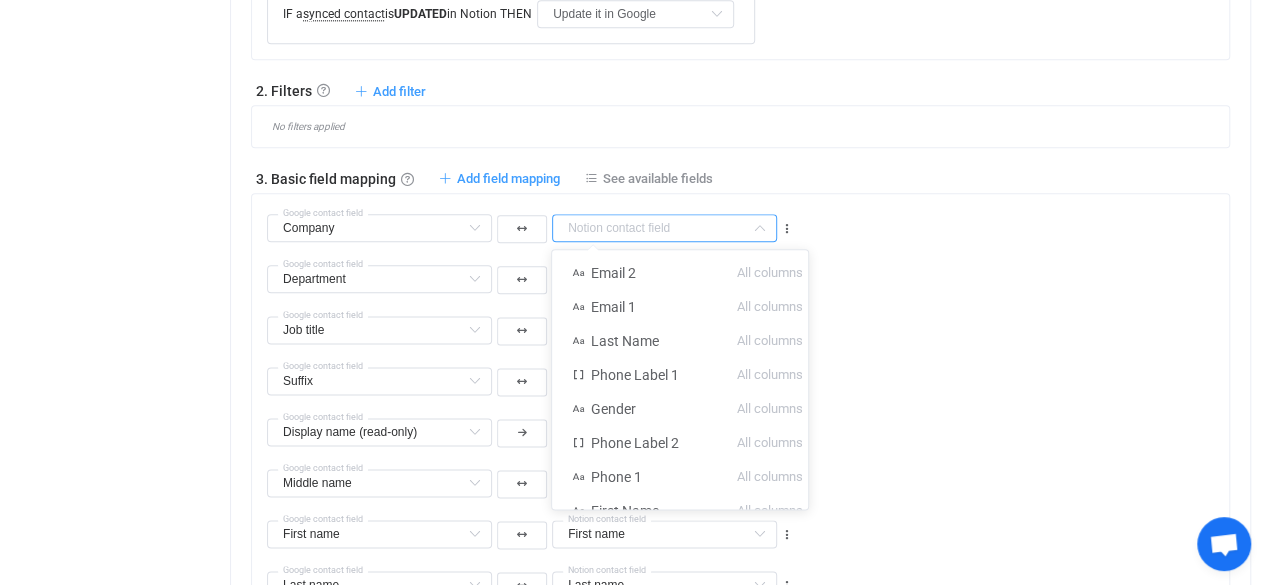 click on "3. Basic field mapping Basic field mapping Define how fields are mapped between the two synced apps. To add more complex mapping, text transformations, or conditional mapping, use custom rules in the section below. Add field mapping See available fields Available fields" at bounding box center (740, 178) 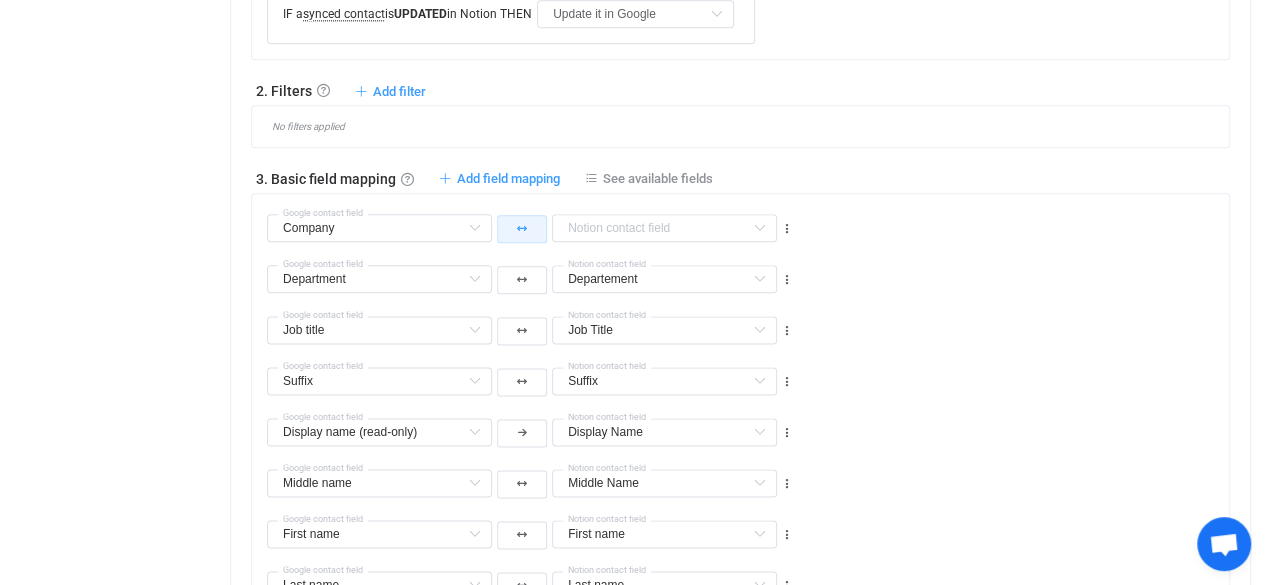click at bounding box center (522, 229) 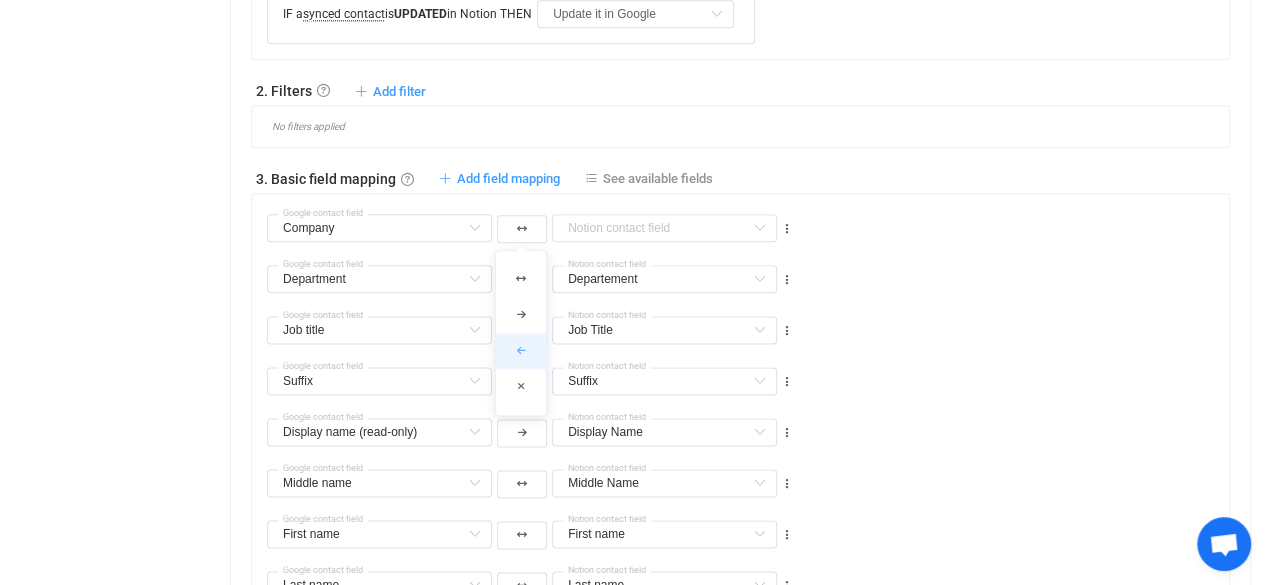 click at bounding box center (521, 351) 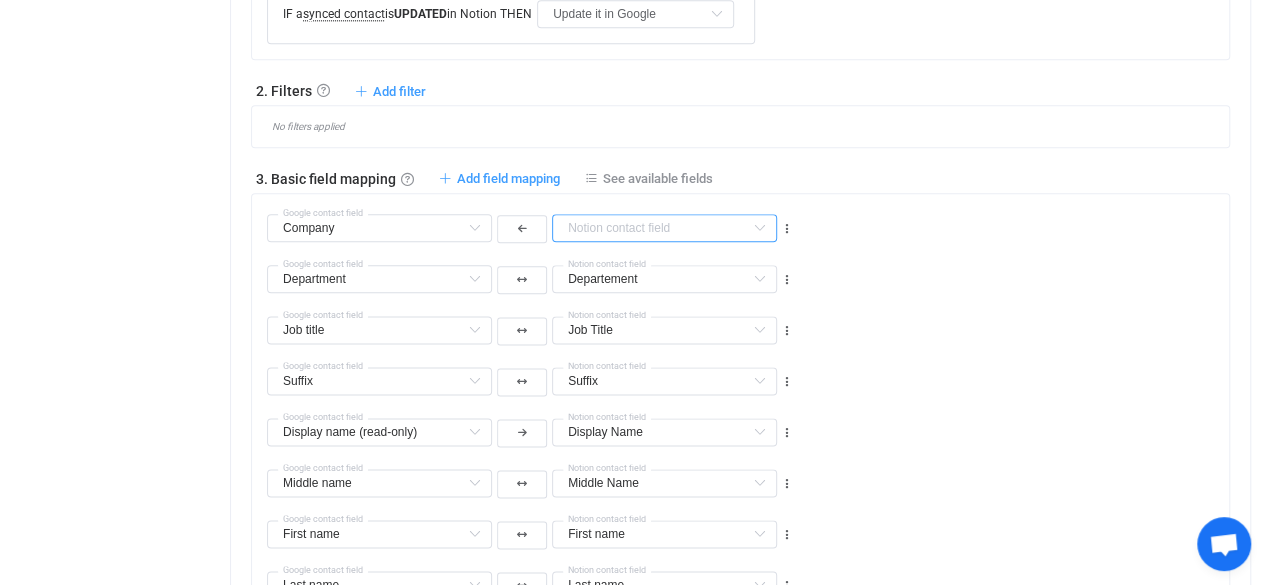 click at bounding box center [664, 228] 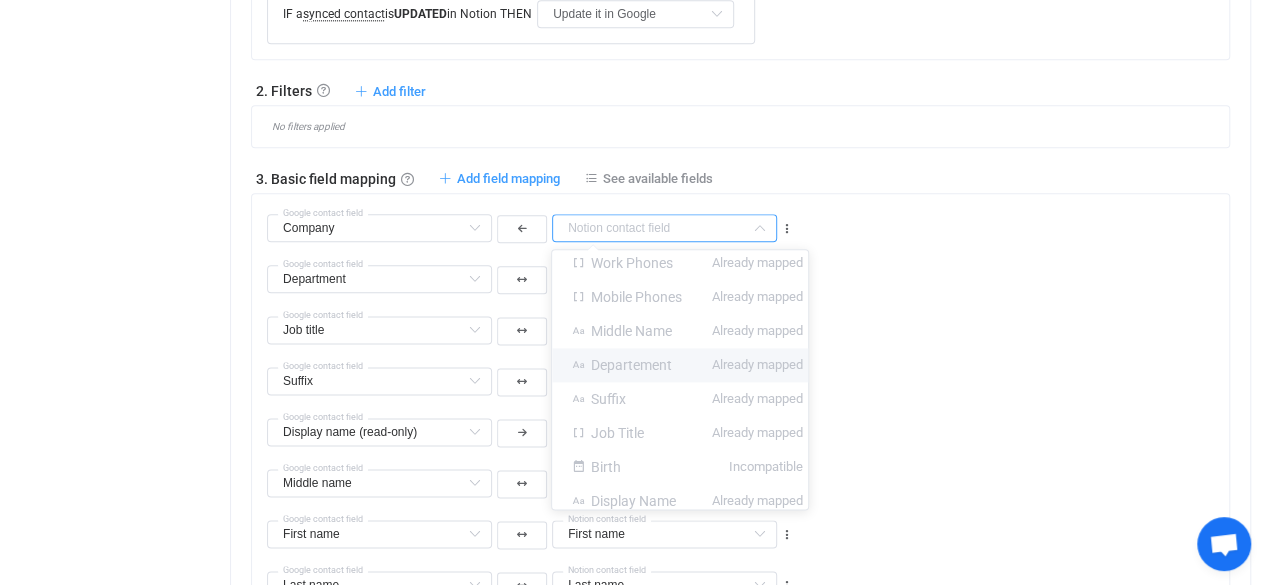 scroll, scrollTop: 686, scrollLeft: 0, axis: vertical 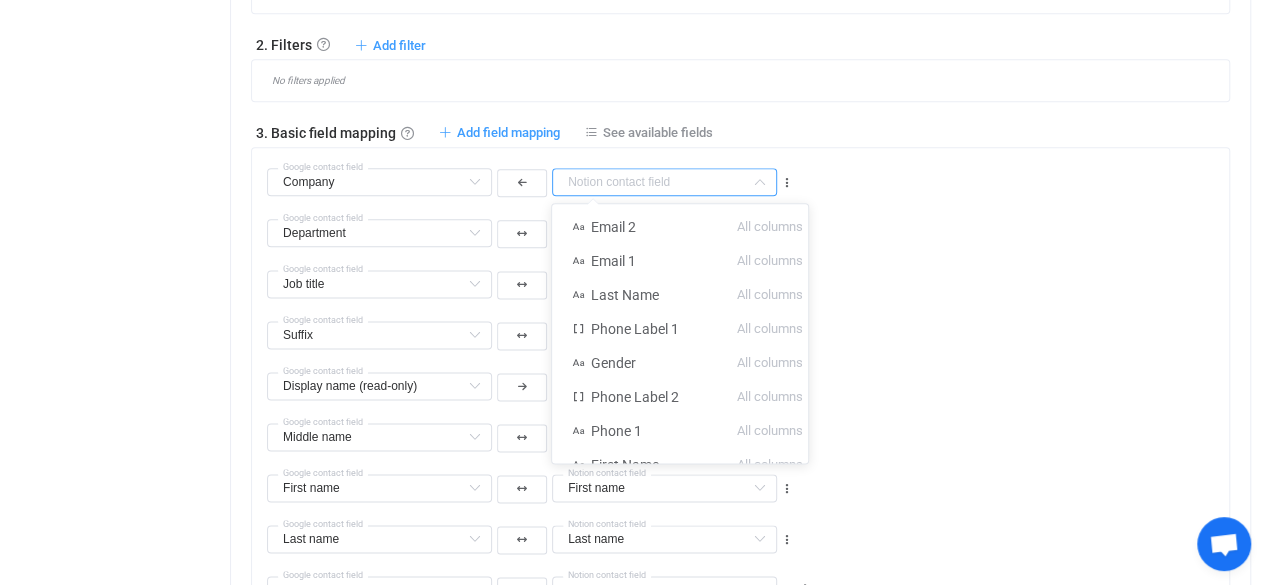 click on "Department Title Default field Description Default field Company Default field Department Default field All Websites Default field Home page Websites Default field (filtered) Work Websites Default field (filtered) Blog Websites Default field (filtered) Profile Websites Default field (filtered) Other Websites Default field (filtered) All Addresses → Country Default field All Addresses → State/Region Default field All Addresses → City Default field All Addresses → Postal code Default field All Addresses → Street address Default field All Addresses → Street address 2 Default field All Addresses → Type Default field Home Addresses → Country Default field (filtered) Home Addresses → State/Region Default field (filtered) Home Addresses → City Default field (filtered) Home Addresses → Postal code Default field (filtered) Home Addresses → Street address Default field (filtered) Home Addresses → Street address 2 Default field (filtered) Work Addresses → Country Default field (filtered)" at bounding box center [748, 224] 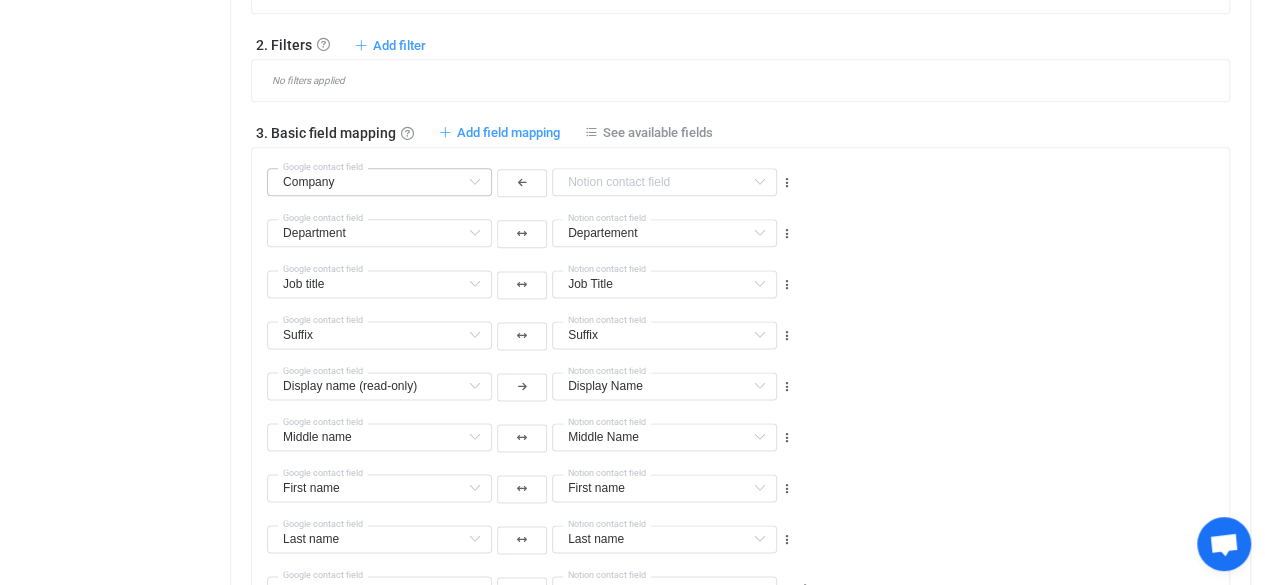 type 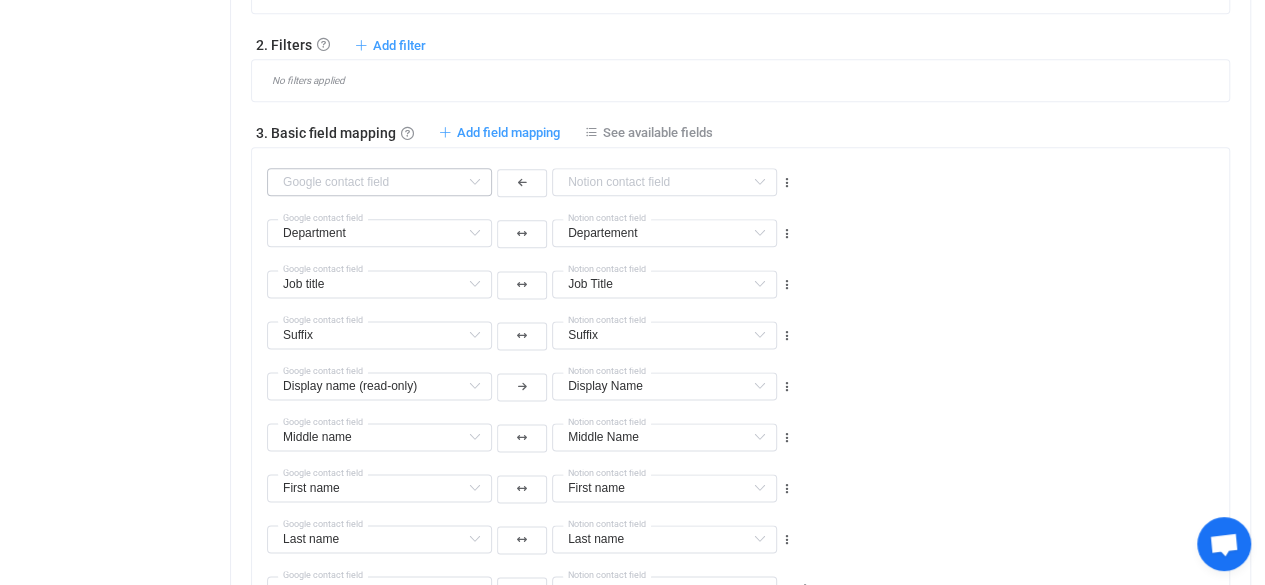 click at bounding box center [474, 182] 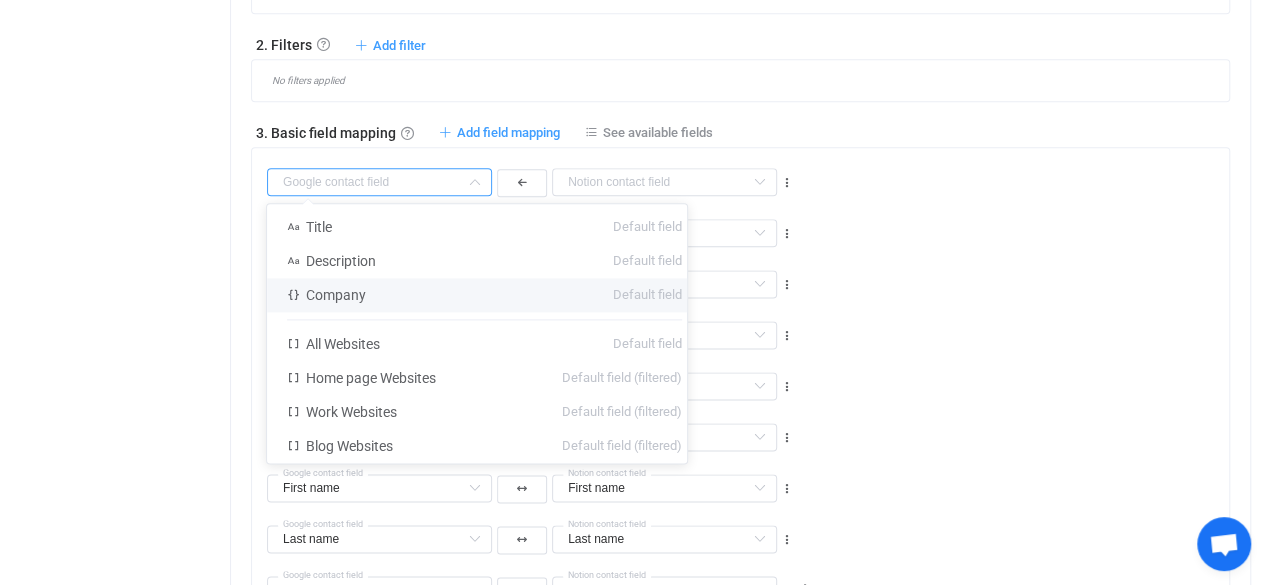 click at bounding box center [474, 182] 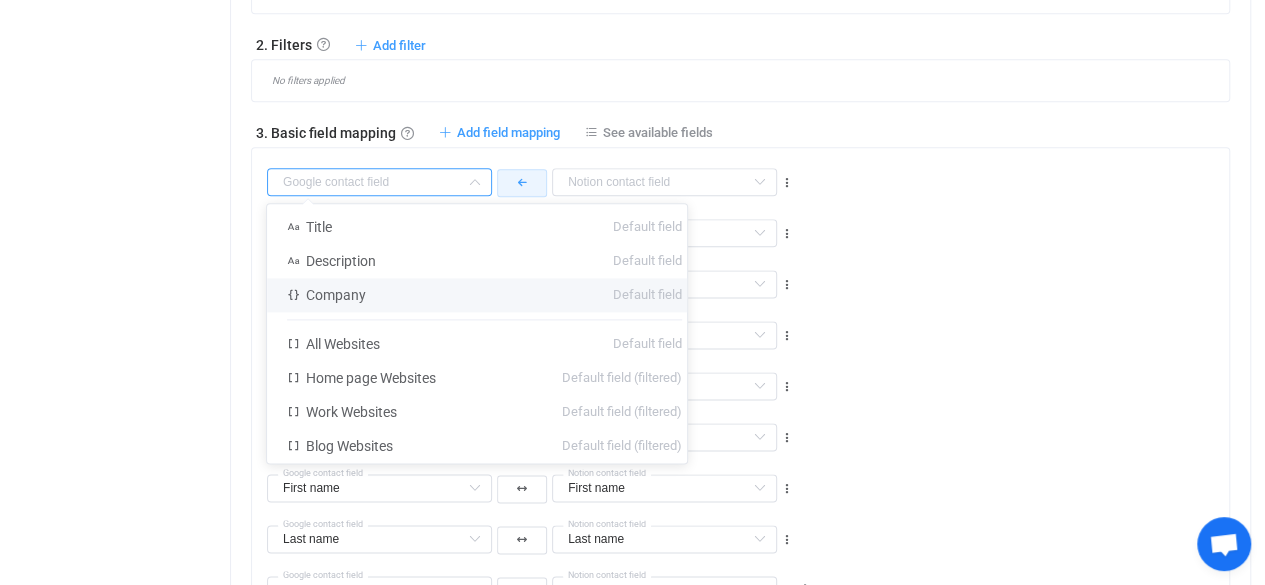 click at bounding box center (522, 182) 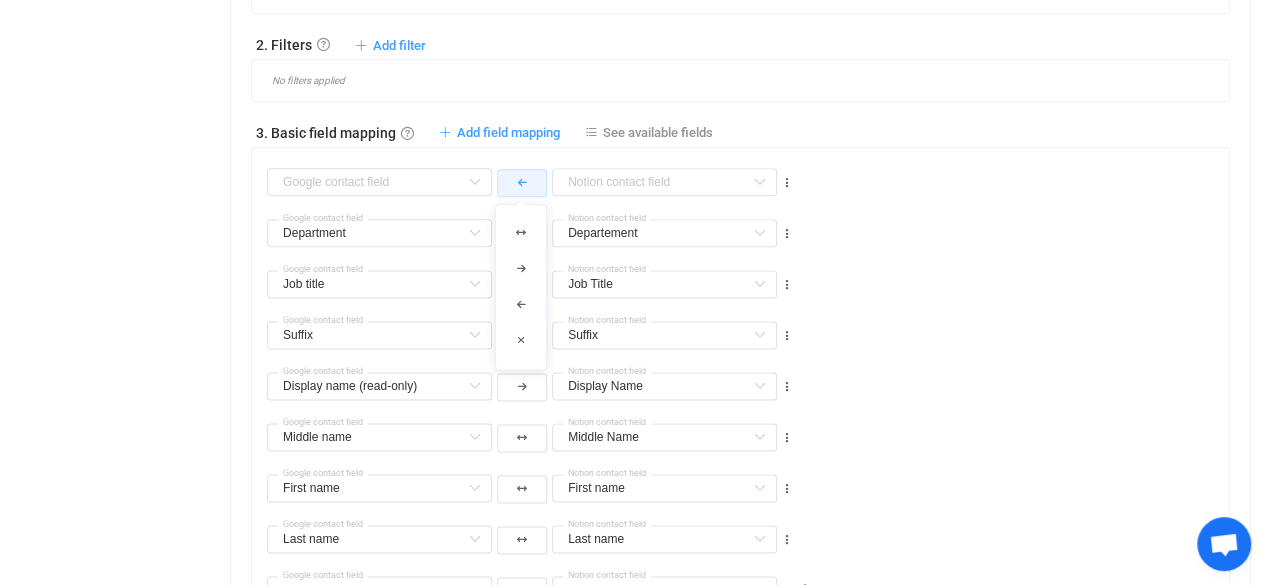 click at bounding box center (522, 183) 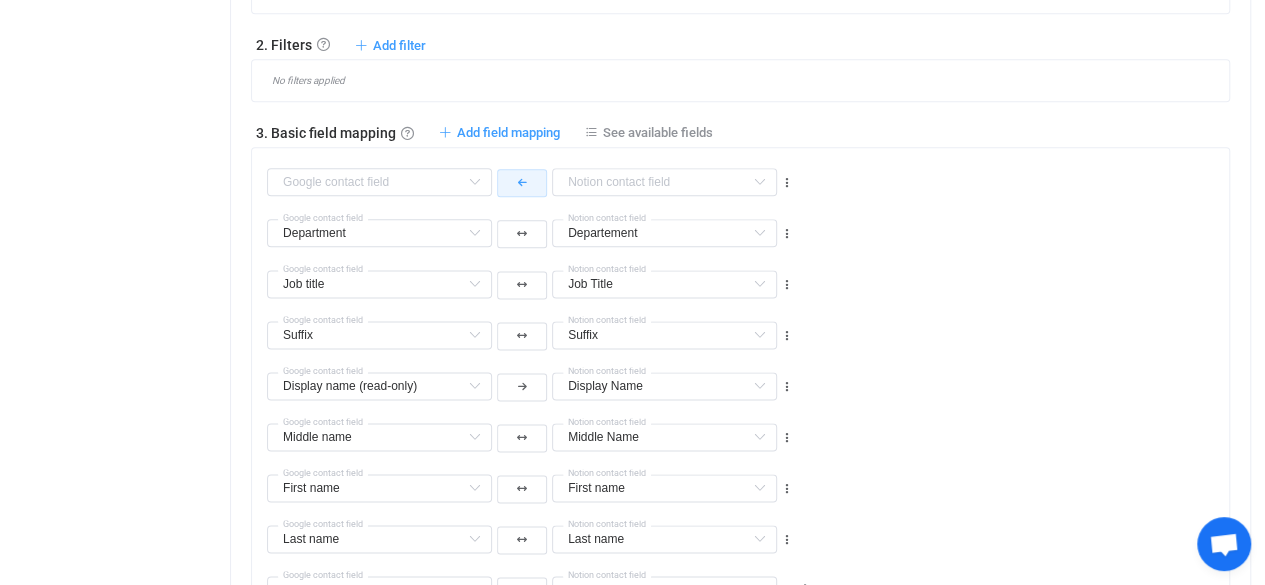 click at bounding box center [522, 183] 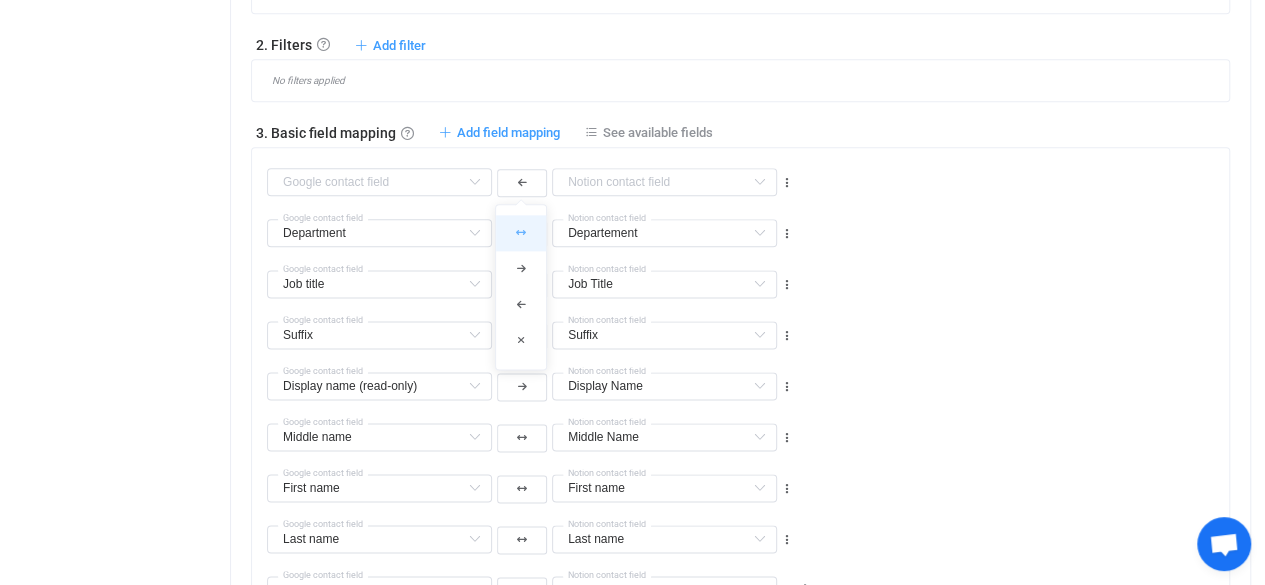 click at bounding box center (521, 233) 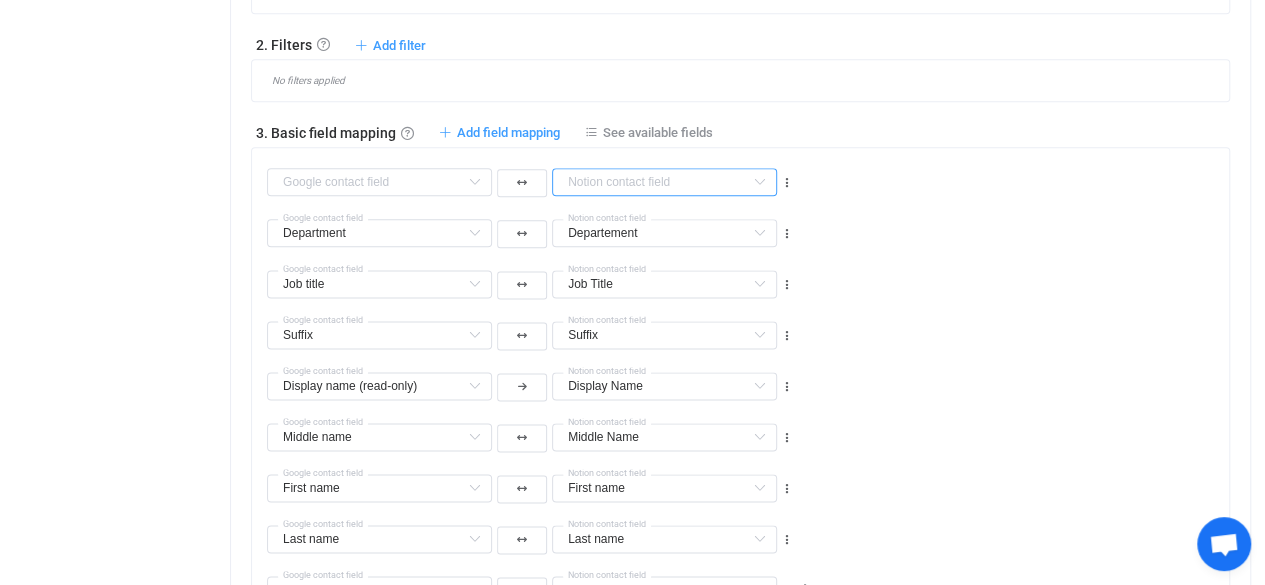 click at bounding box center [664, 182] 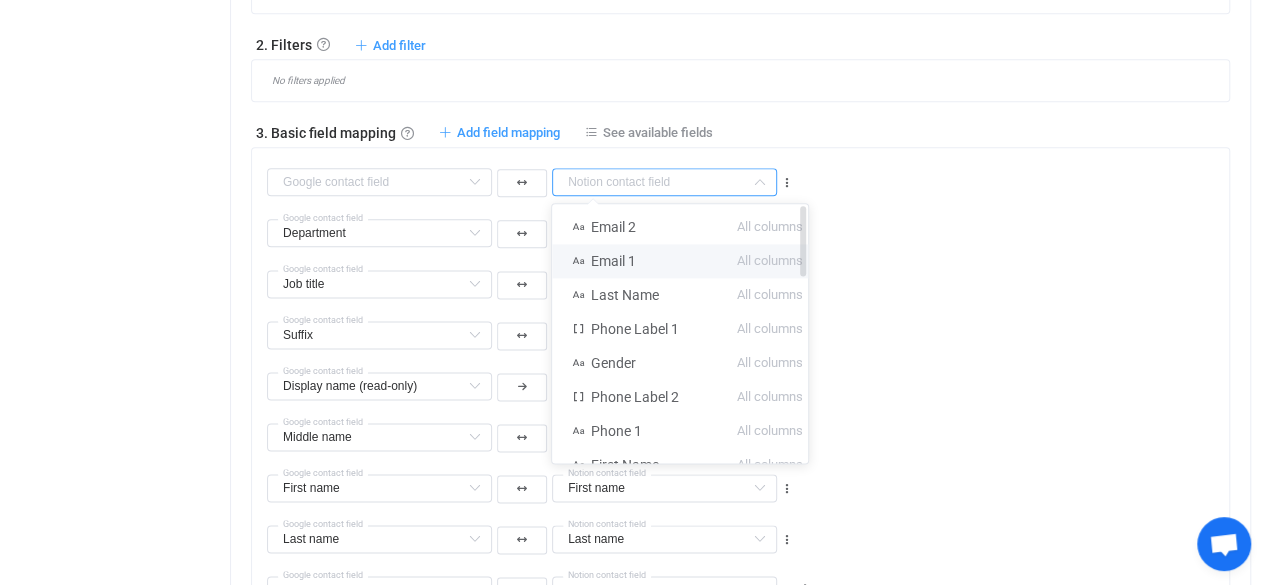 click on "All columns" at bounding box center (770, 261) 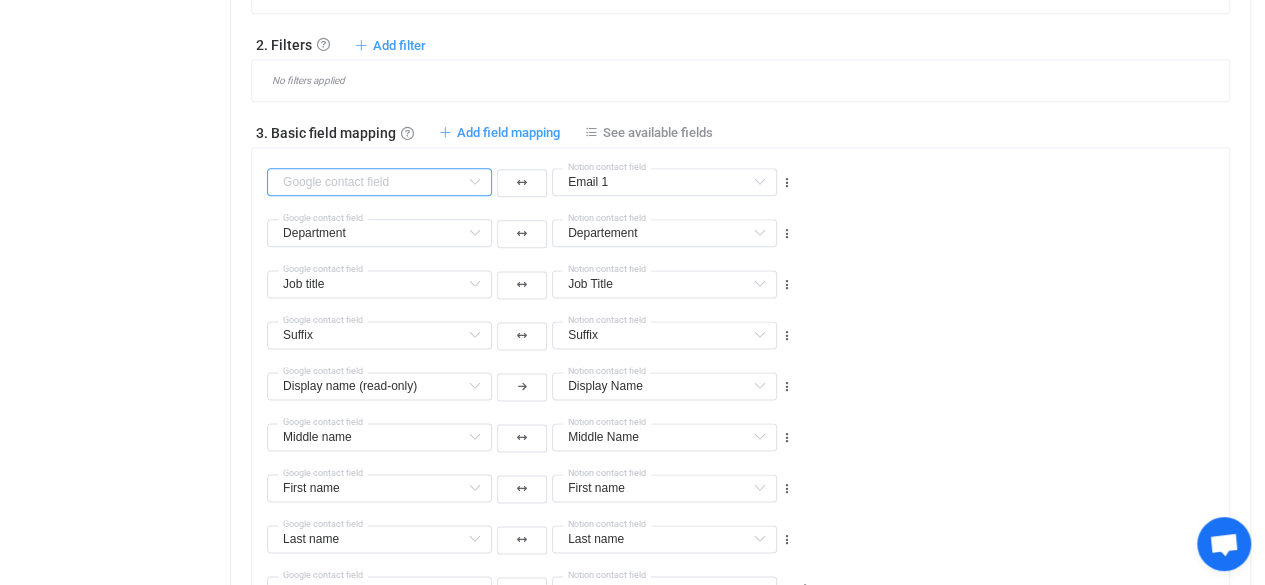 click at bounding box center (379, 182) 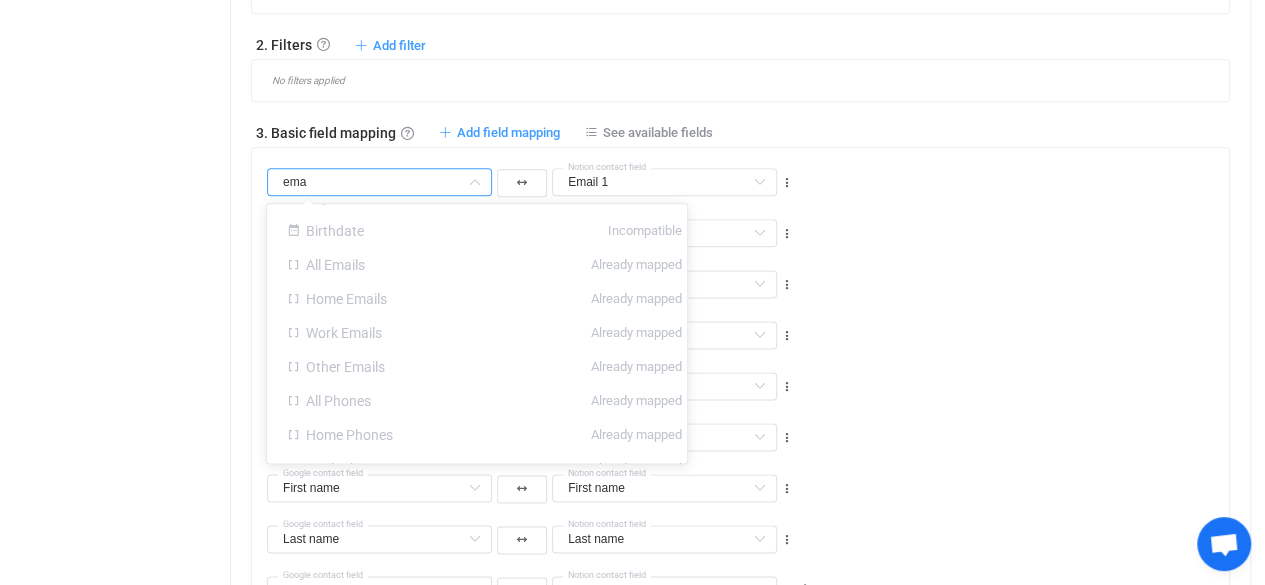 scroll, scrollTop: 0, scrollLeft: 0, axis: both 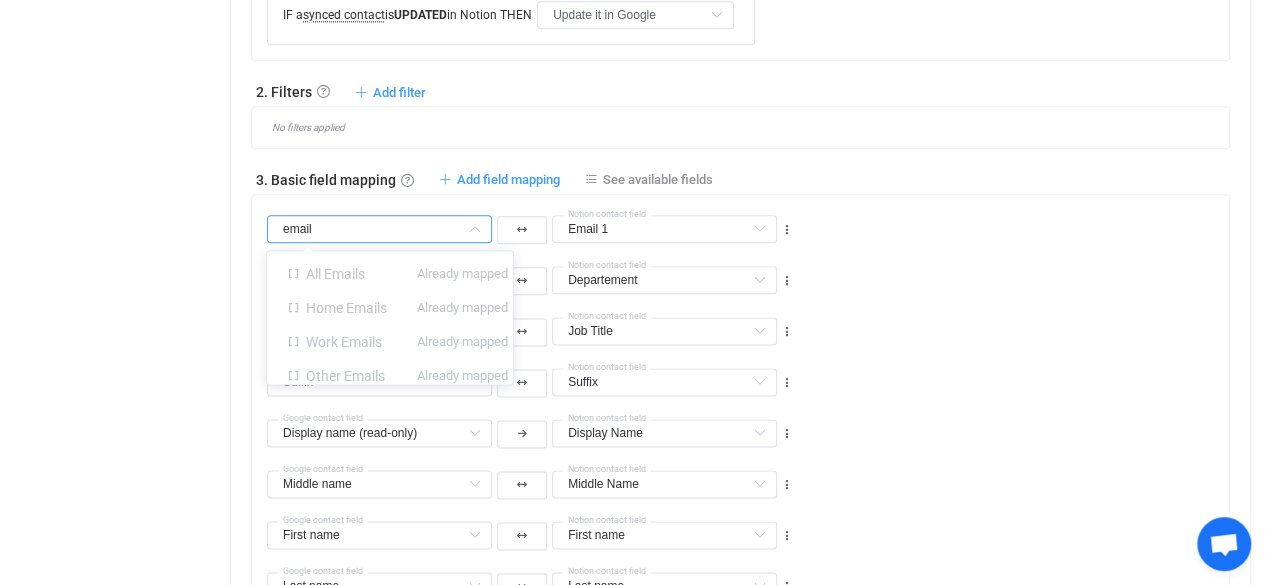 type on "email" 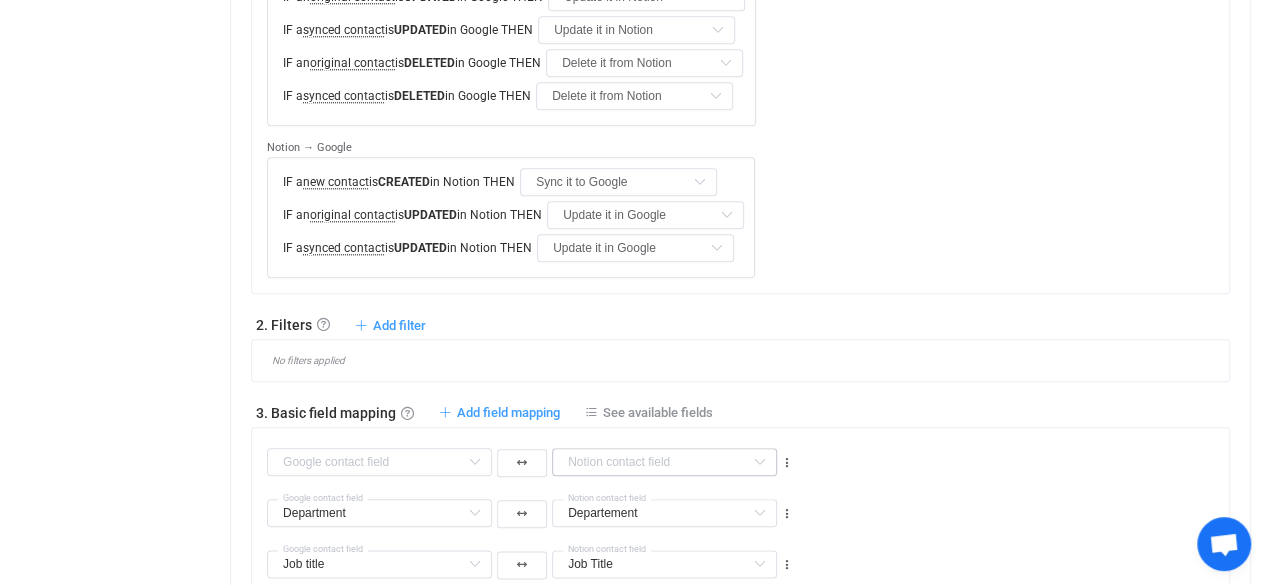scroll, scrollTop: 839, scrollLeft: 0, axis: vertical 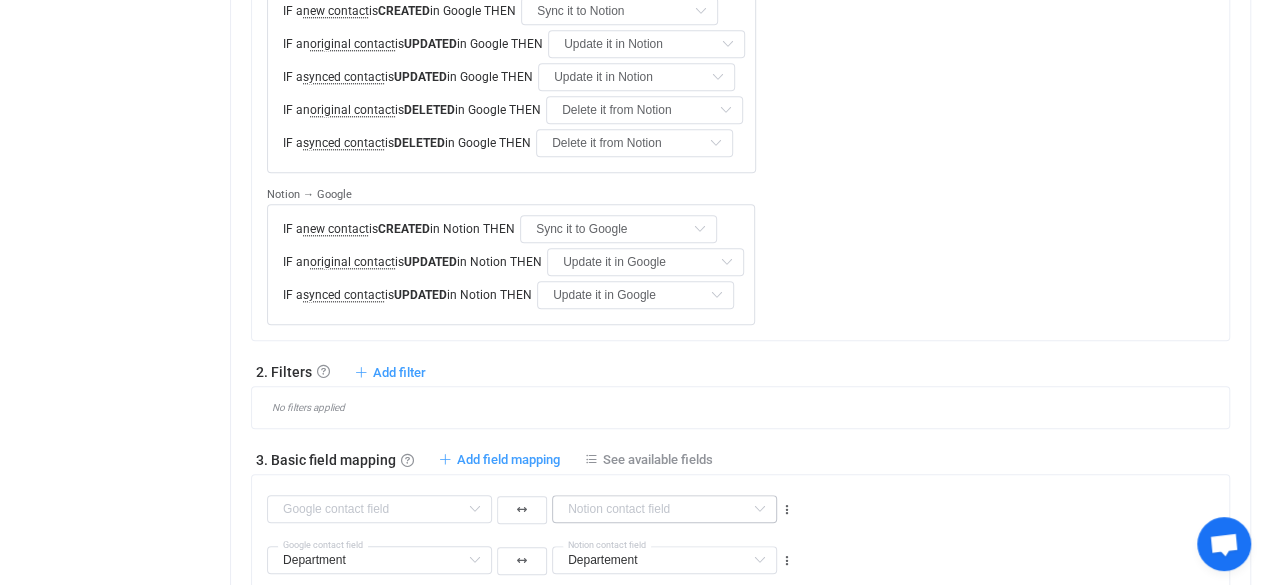 click at bounding box center [759, 509] 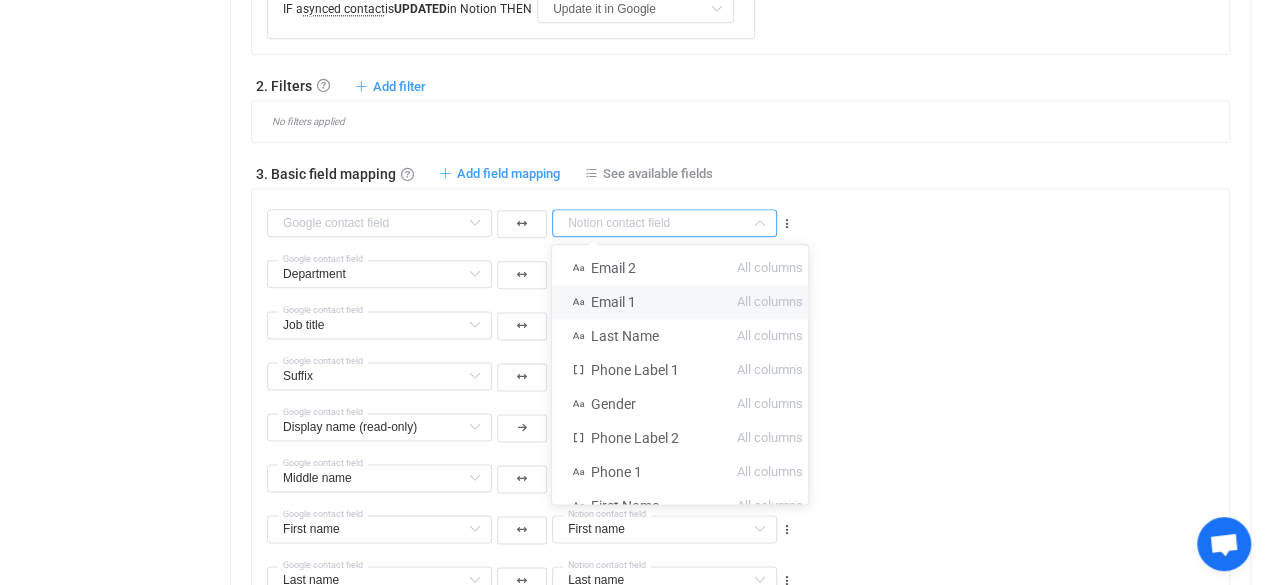 scroll, scrollTop: 1135, scrollLeft: 0, axis: vertical 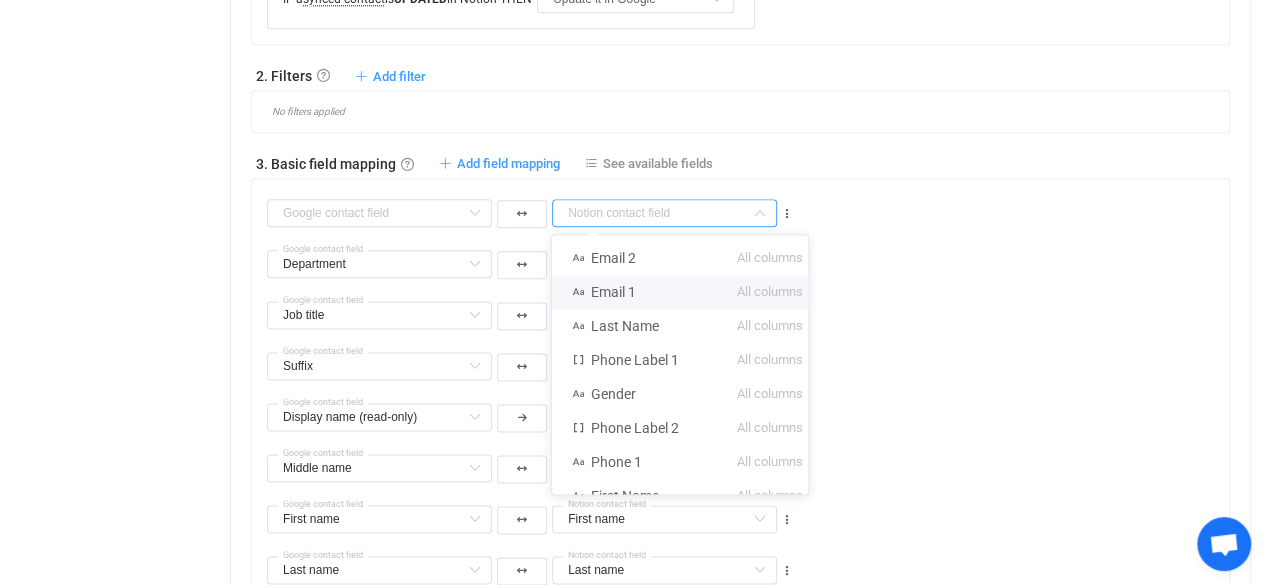 click on "Job title Title Default field Description Default field Company Default field Job title Default field All Websites Default field Home page Websites Default field (filtered) Work Websites Default field (filtered) Blog Websites Default field (filtered) Profile Websites Default field (filtered) Other Websites Default field (filtered) All Addresses → Country Default field All Addresses → State/Region Default field All Addresses → City Default field All Addresses → Postal code Default field All Addresses → Street address Default field All Addresses → Street address 2 Default field All Addresses → Type Default field Home Addresses → Country Default field (filtered) Home Addresses → State/Region Default field (filtered) Home Addresses → City Default field (filtered) Home Addresses → Postal code Default field (filtered) Home Addresses → Street address Default field (filtered) Home Addresses → Street address 2 Default field (filtered) Work Addresses → Country Default field (filtered) Labels" at bounding box center (748, 306) 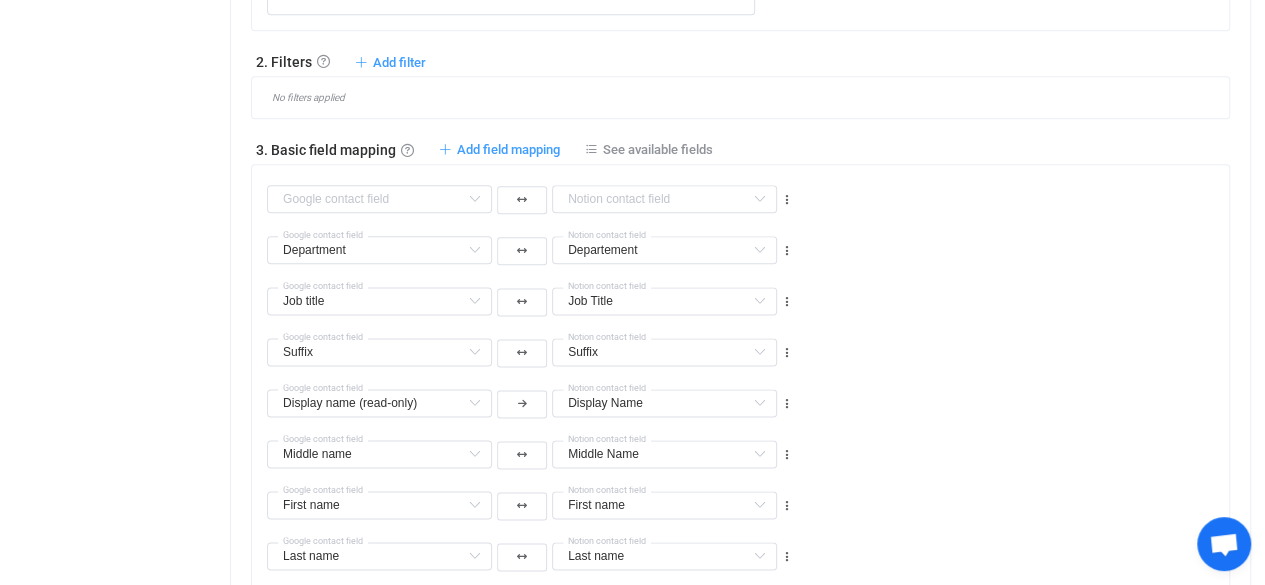 scroll, scrollTop: 1011, scrollLeft: 0, axis: vertical 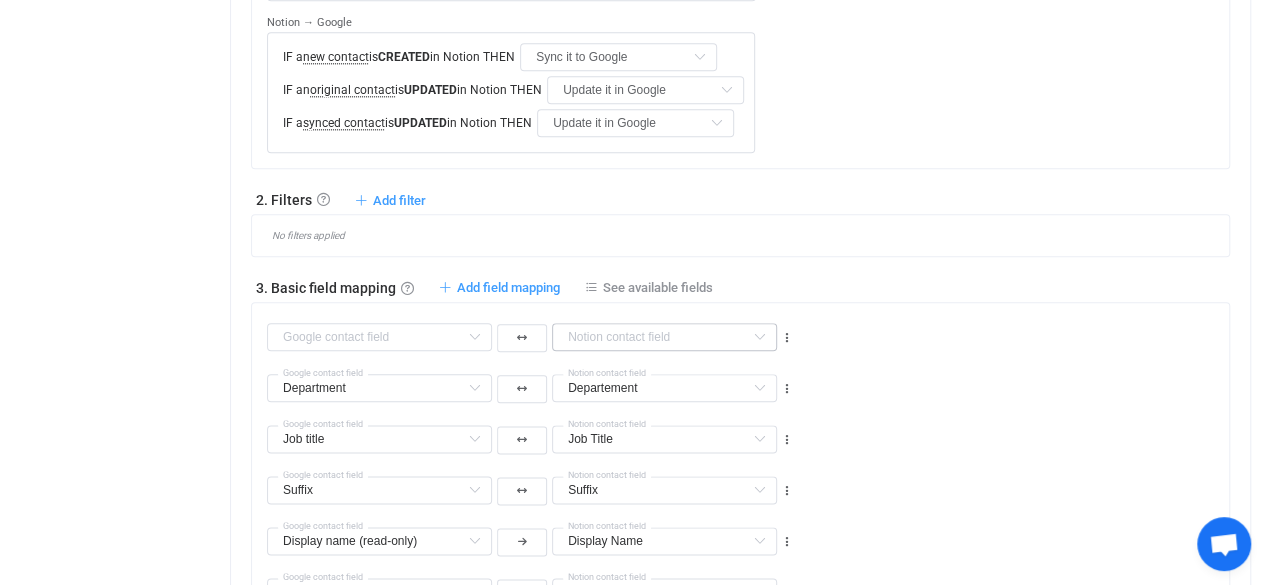 click at bounding box center (759, 337) 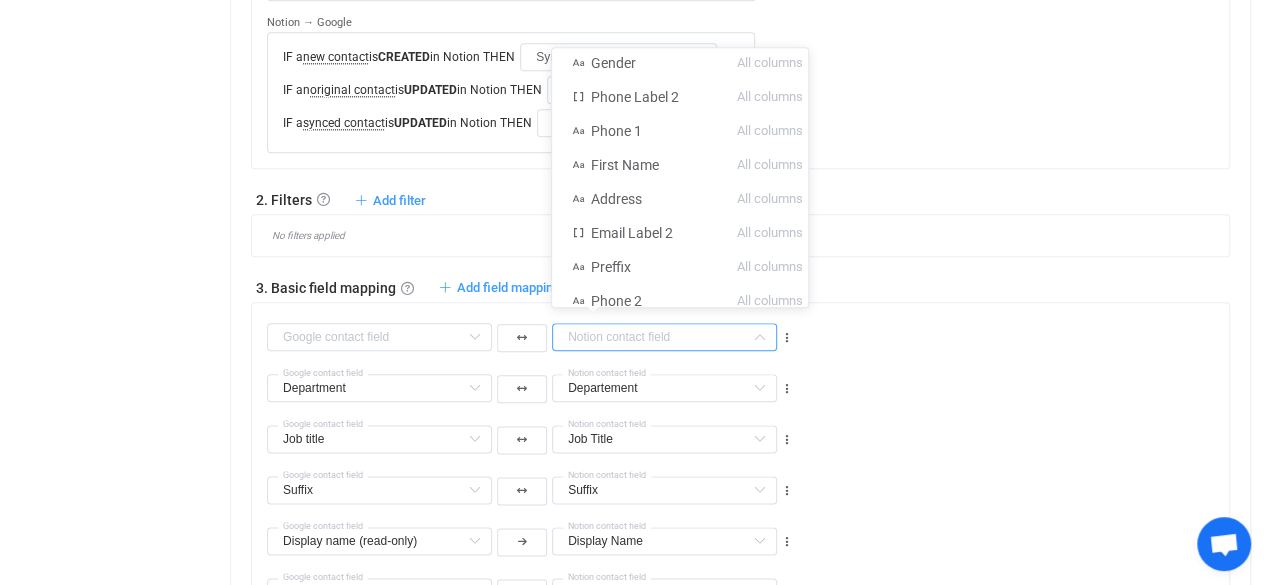 scroll, scrollTop: 150, scrollLeft: 0, axis: vertical 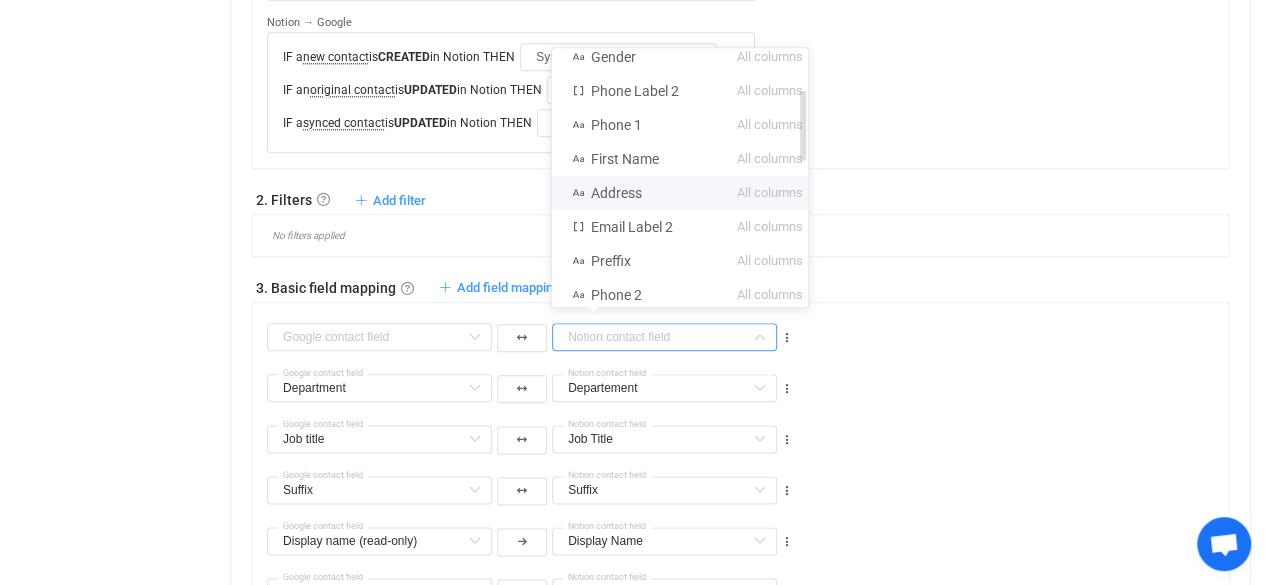 click on "All columns" at bounding box center [770, 193] 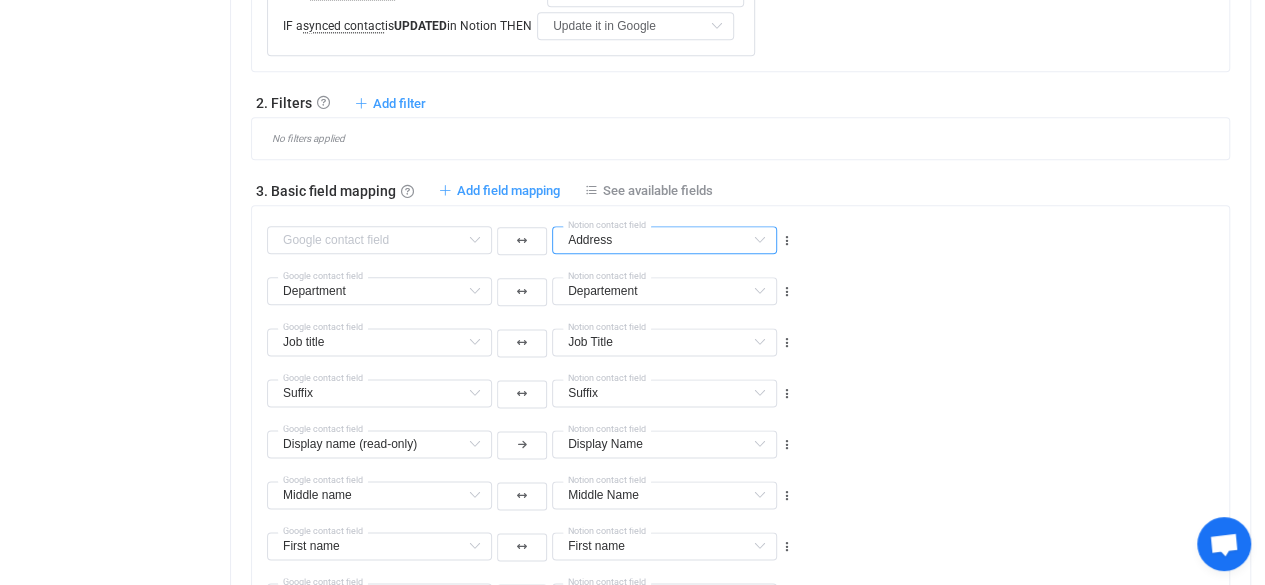 scroll, scrollTop: 1107, scrollLeft: 0, axis: vertical 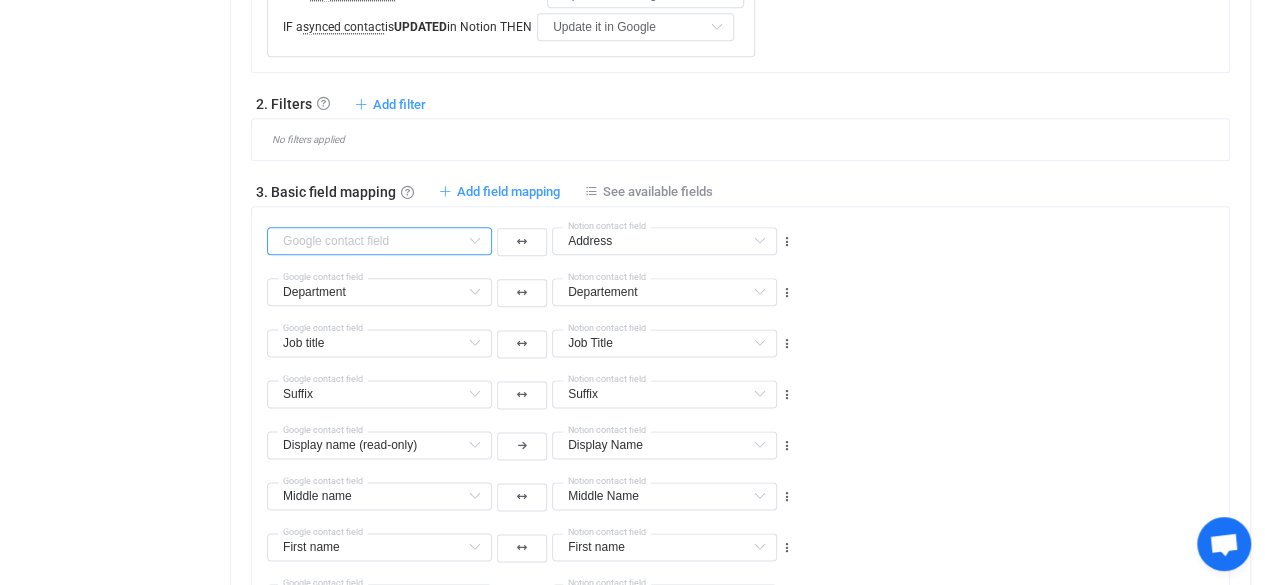 click at bounding box center (379, 241) 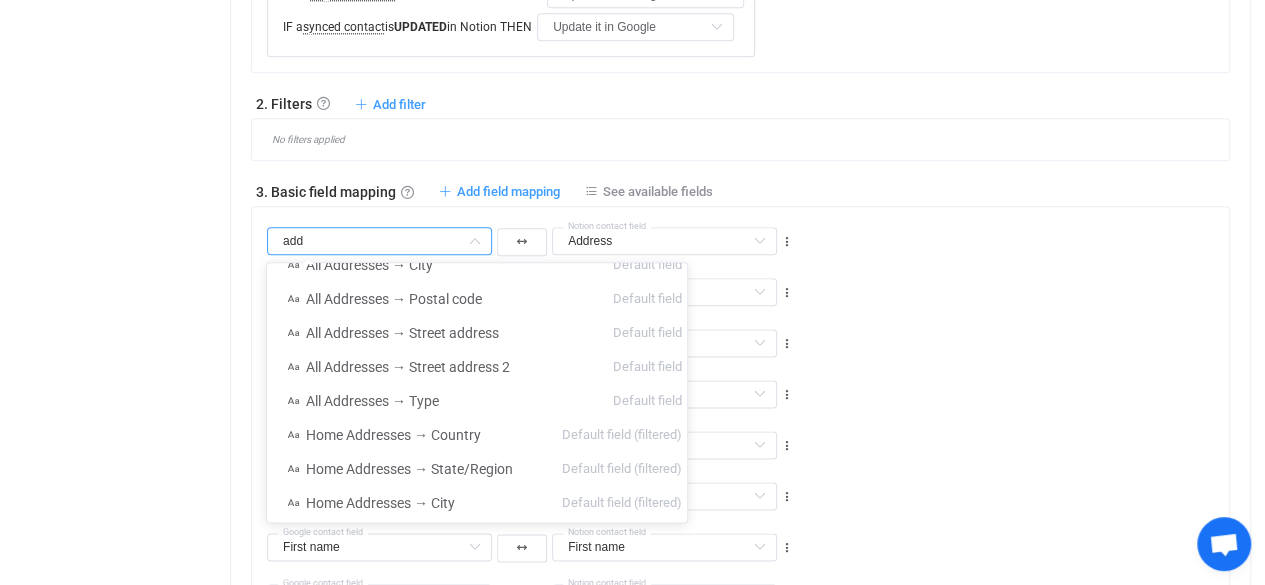 scroll, scrollTop: 88, scrollLeft: 0, axis: vertical 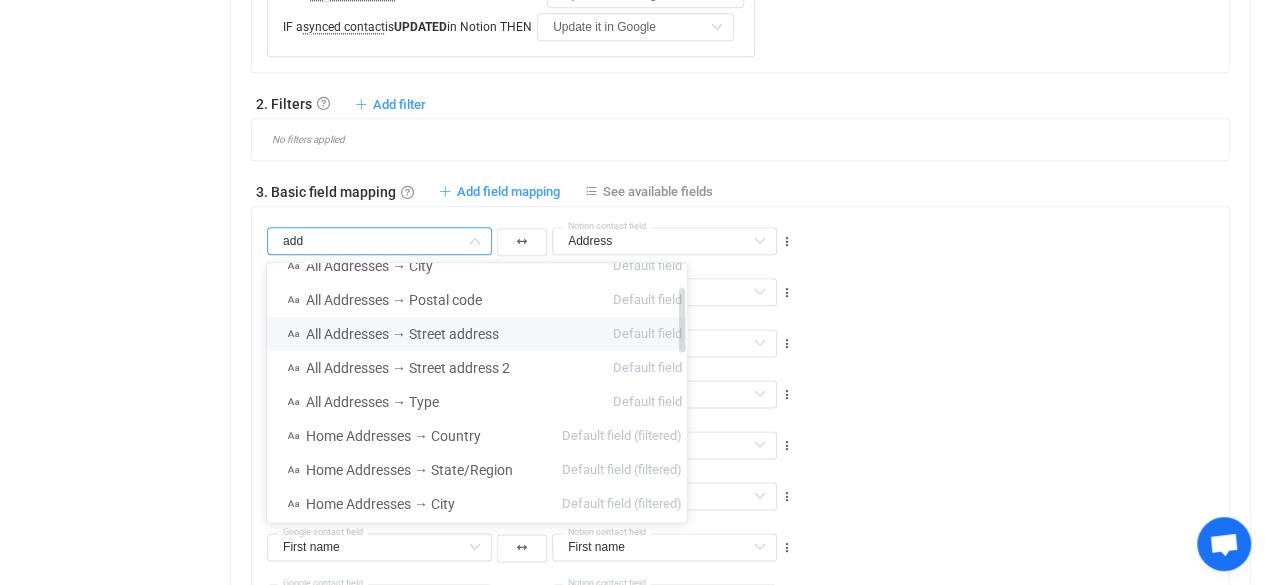 click on "All Addresses → Street address" at bounding box center [402, 334] 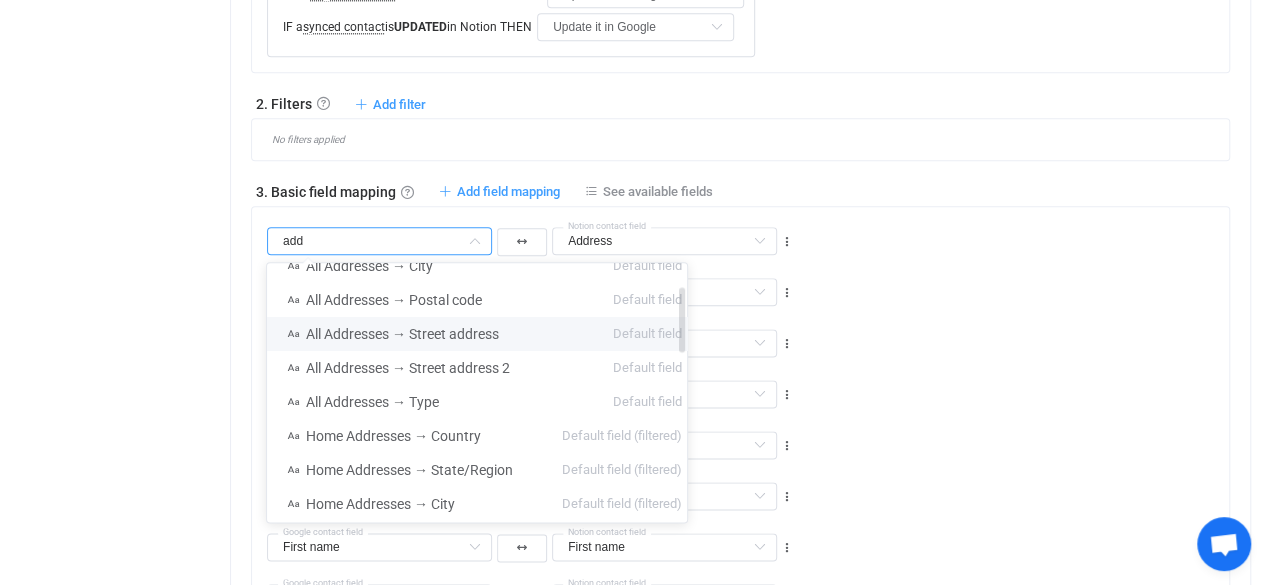 type on "All Addresses → Street address" 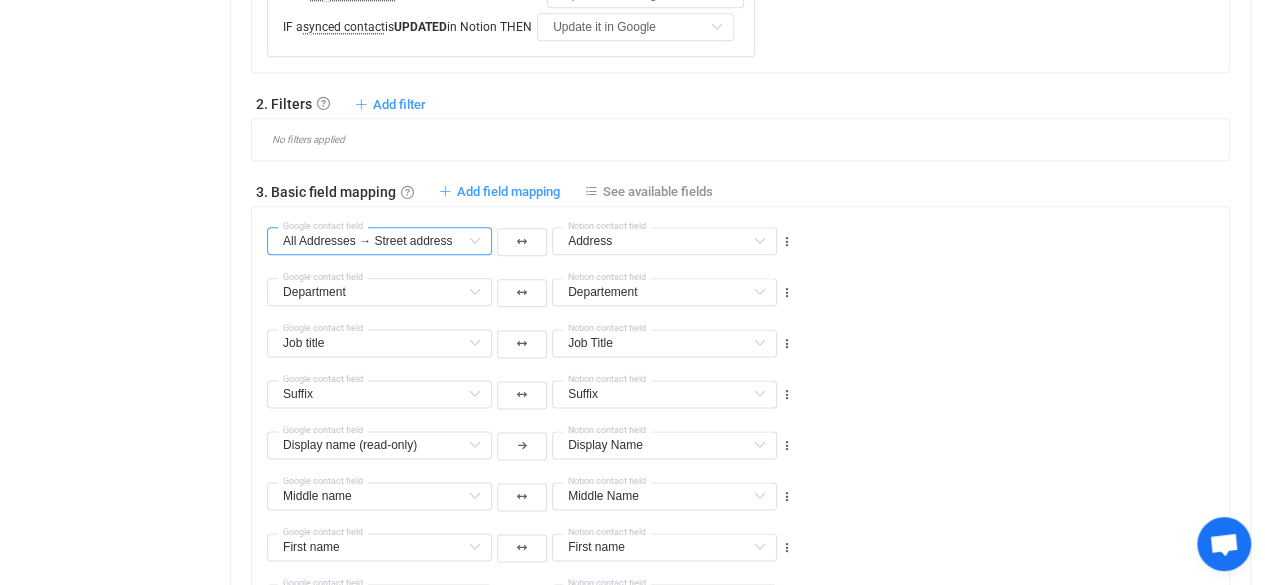 scroll, scrollTop: 424, scrollLeft: 0, axis: vertical 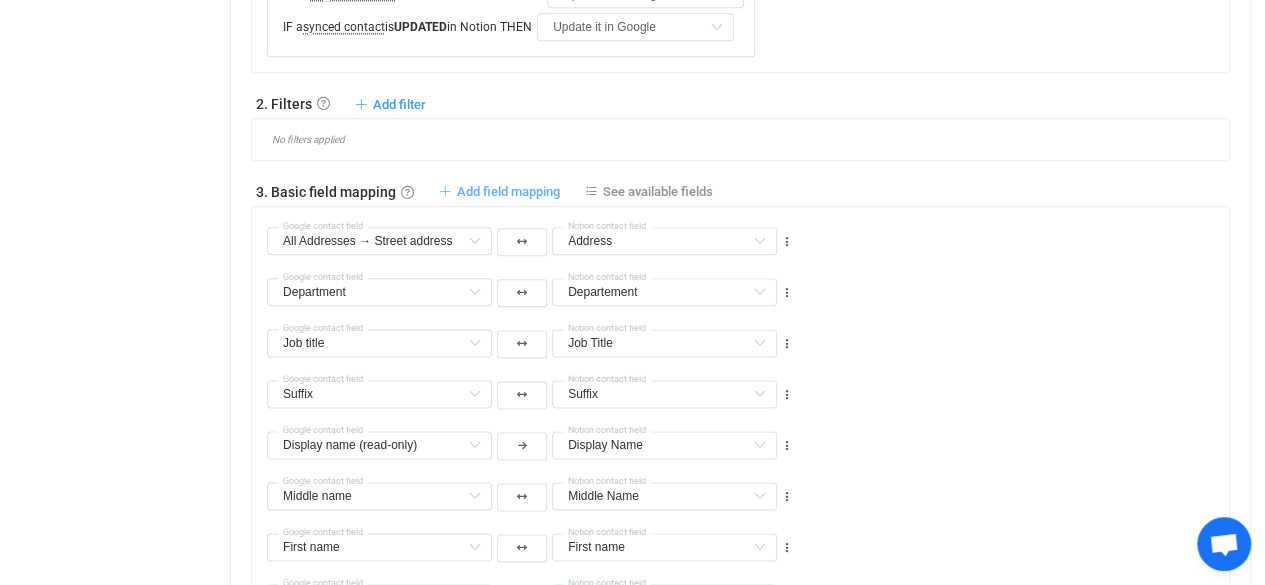 click on "Add field mapping" at bounding box center (508, 191) 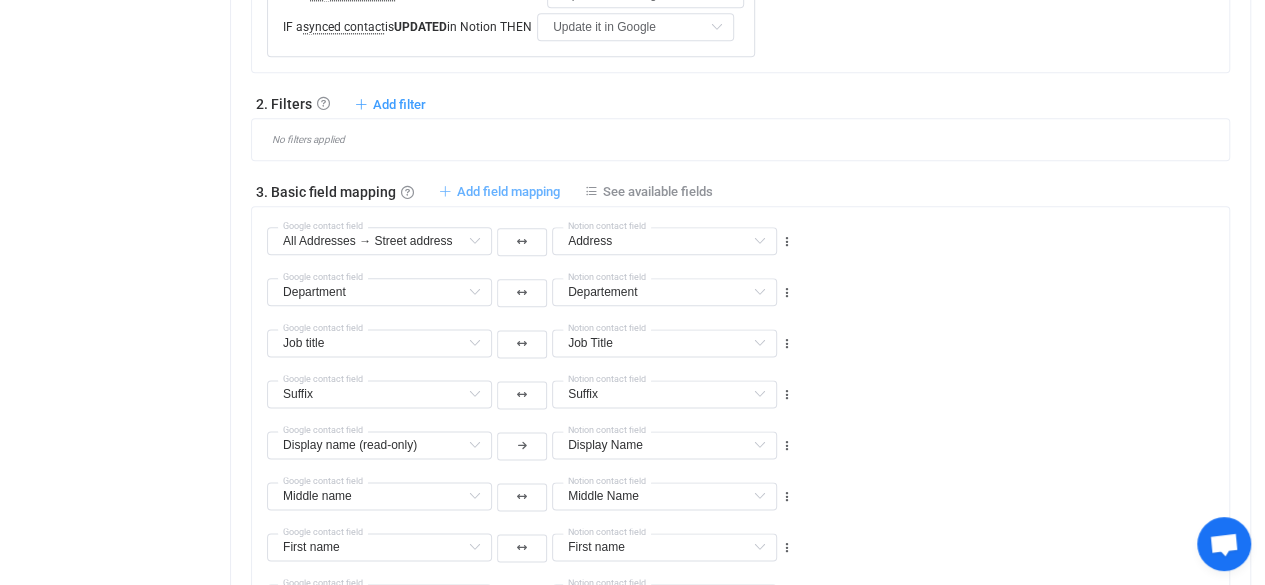 type 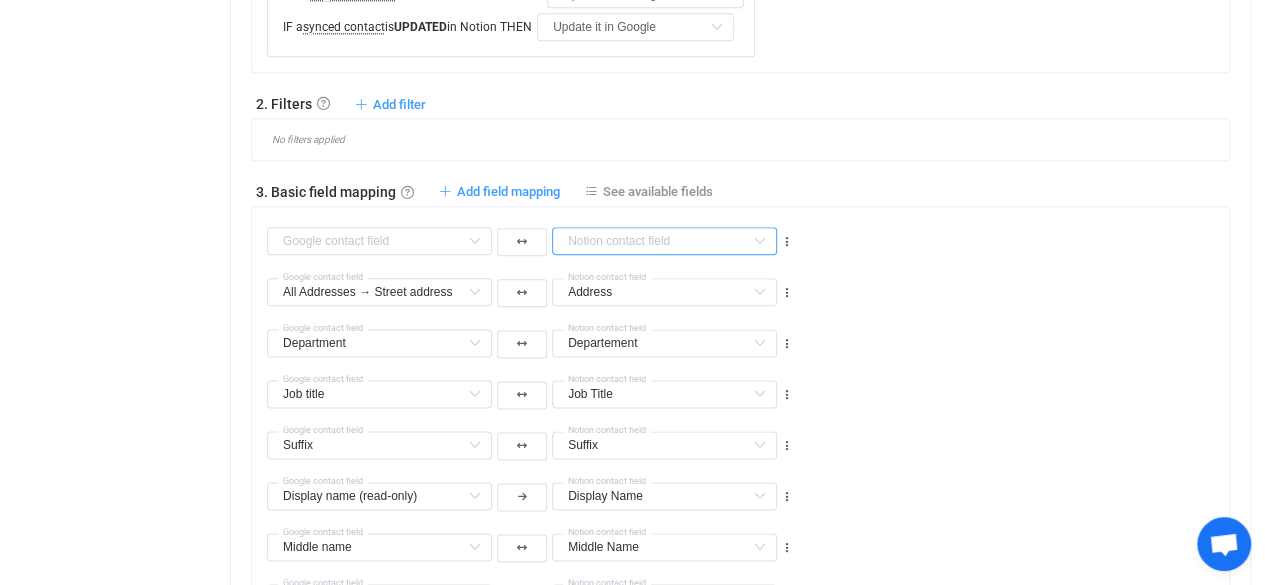 click at bounding box center [664, 241] 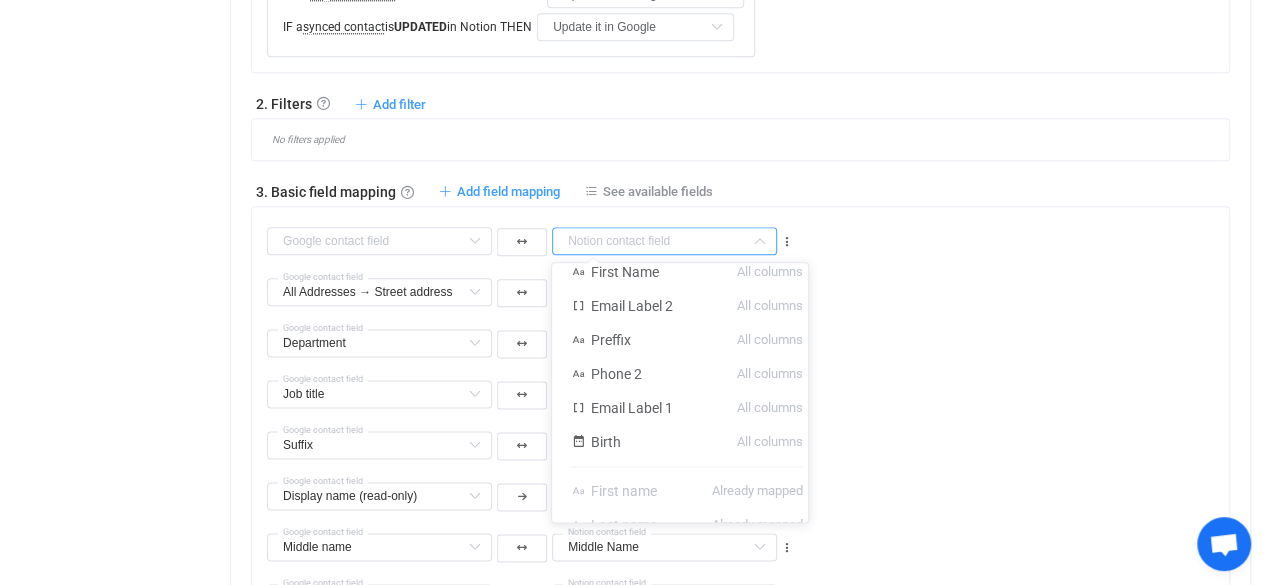 scroll, scrollTop: 264, scrollLeft: 0, axis: vertical 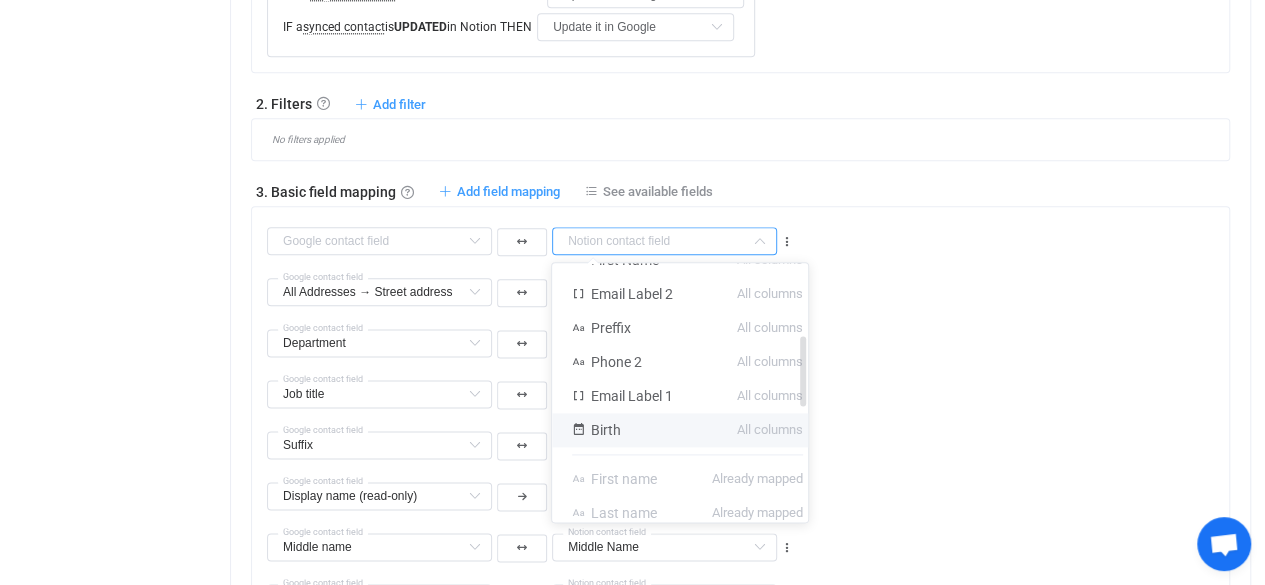 click on "All columns" at bounding box center (770, 430) 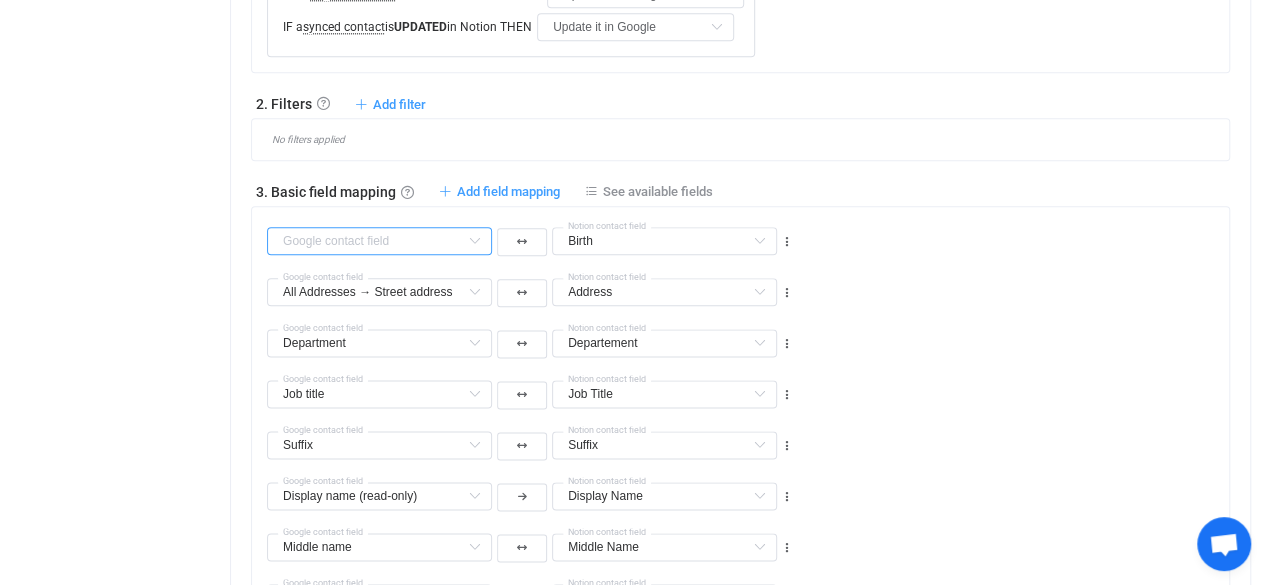 click at bounding box center [379, 241] 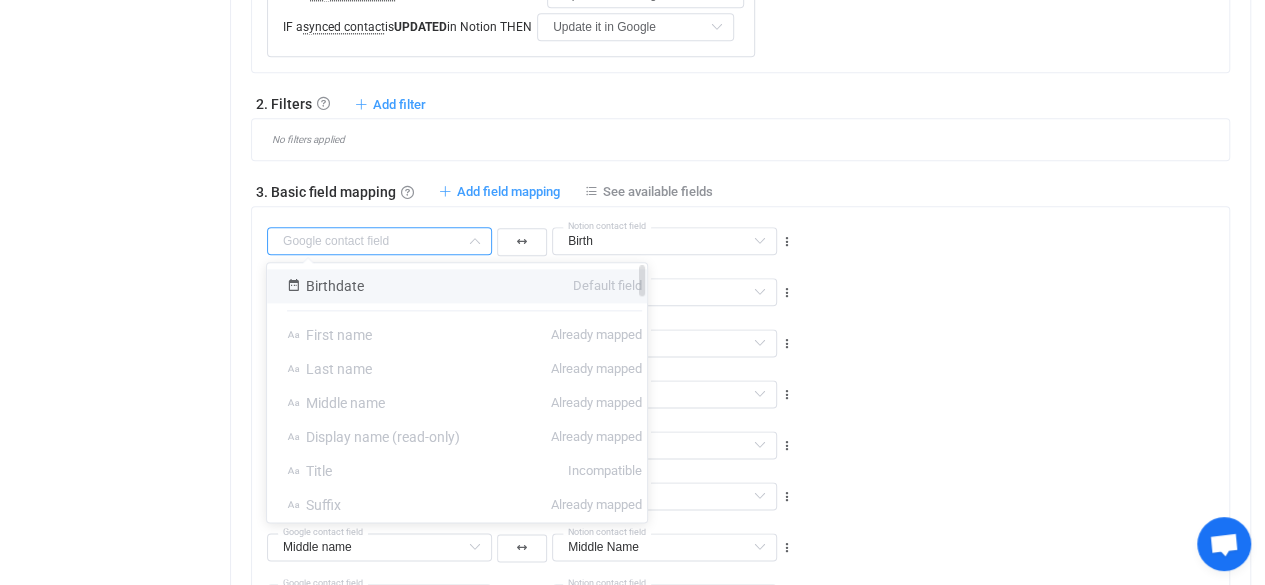 click on "Birthdate" at bounding box center (335, 286) 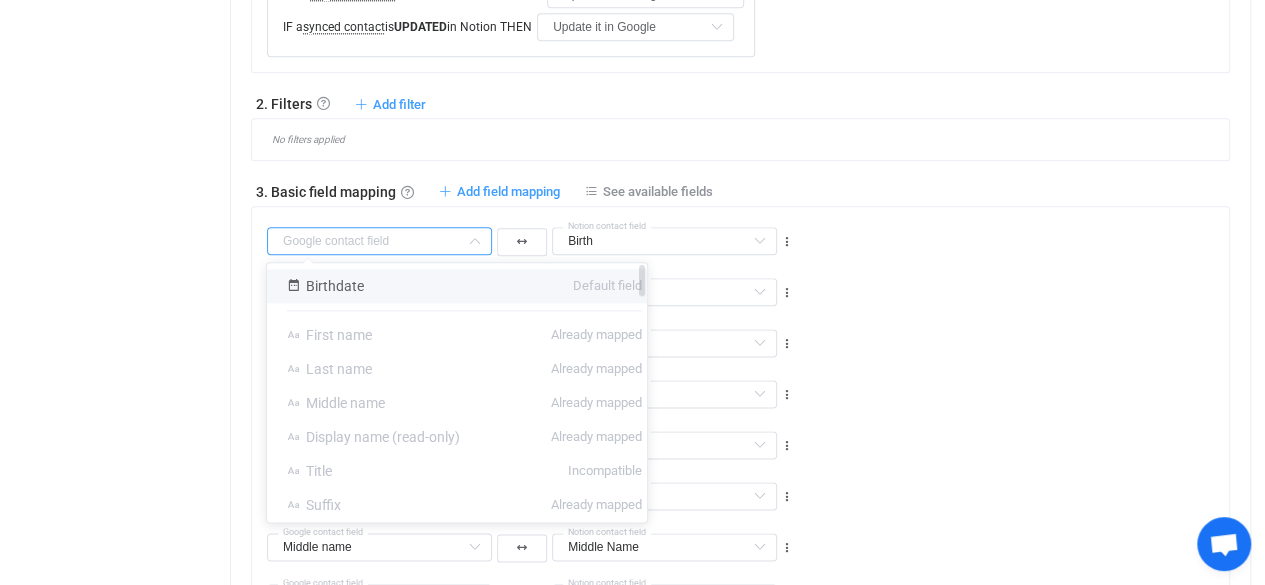 type on "Birthdate" 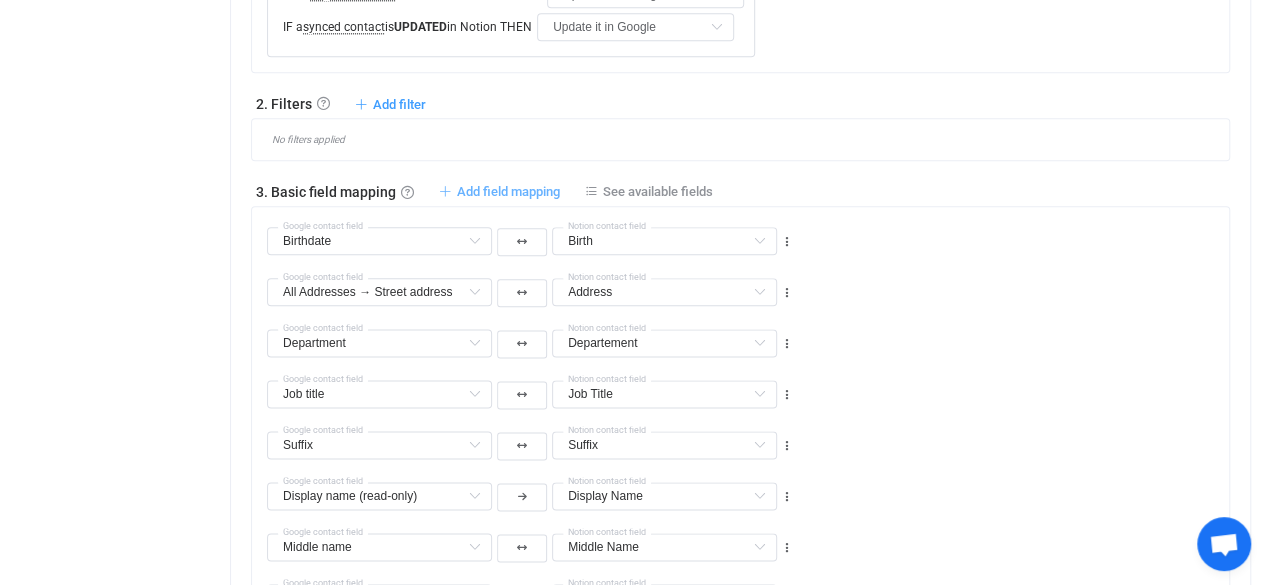 click on "Add field mapping" at bounding box center [508, 191] 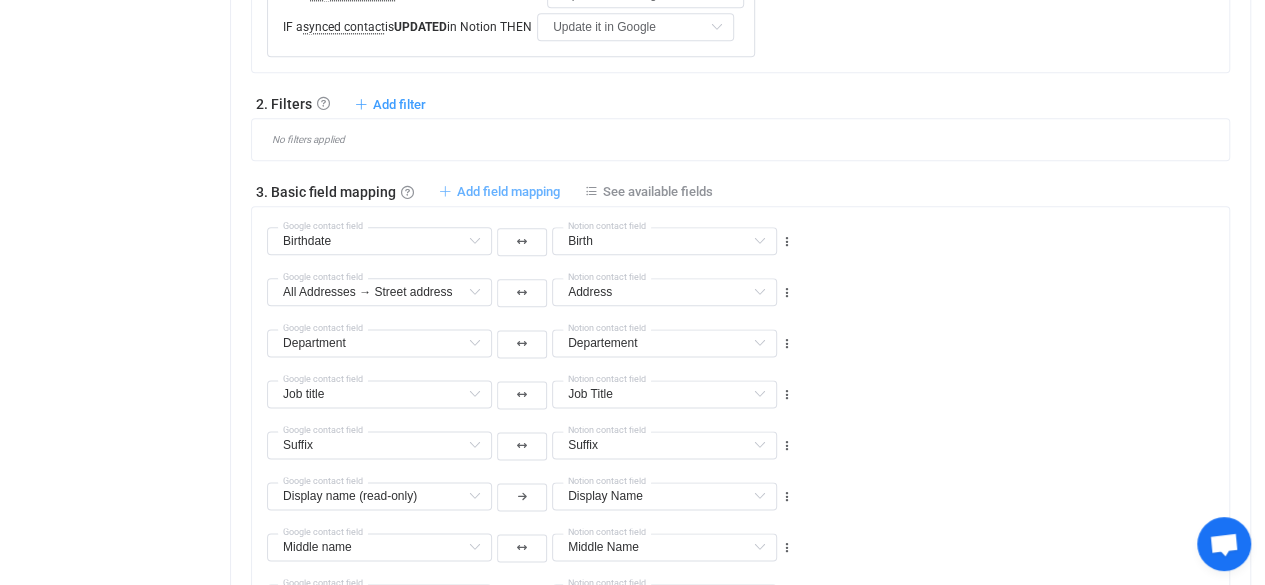 type 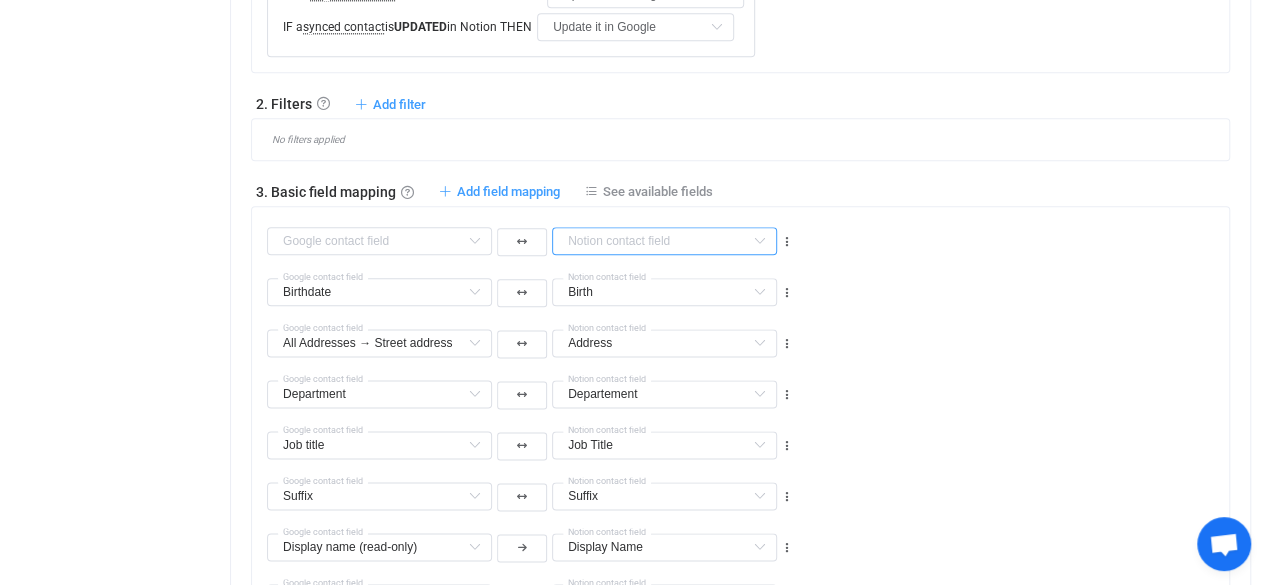 click at bounding box center (664, 241) 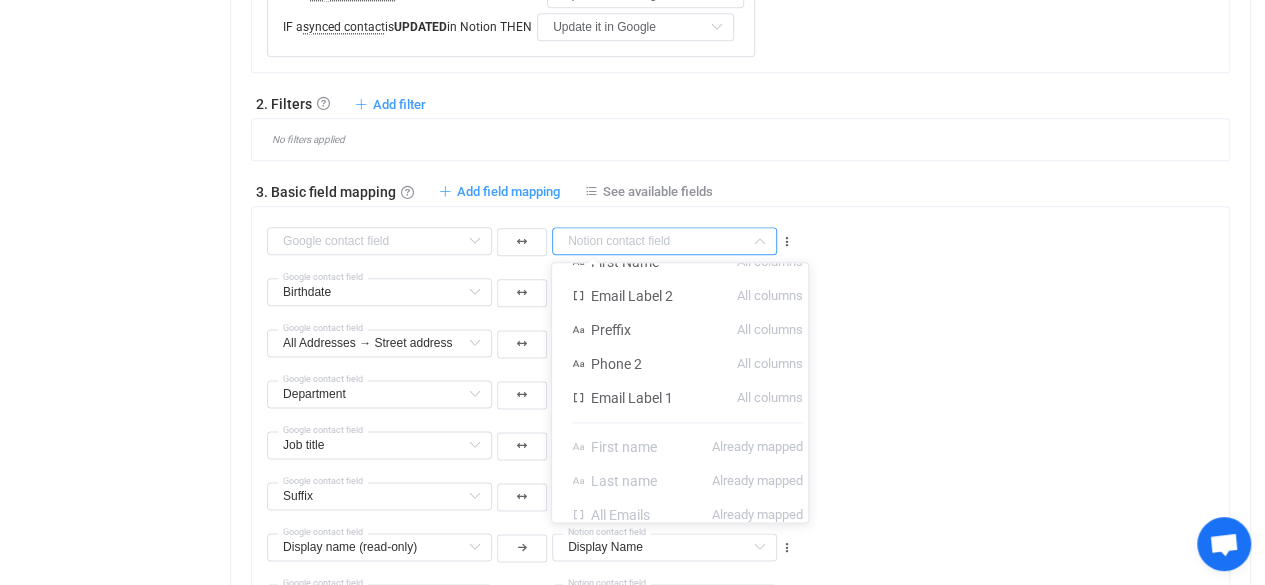 scroll, scrollTop: 294, scrollLeft: 0, axis: vertical 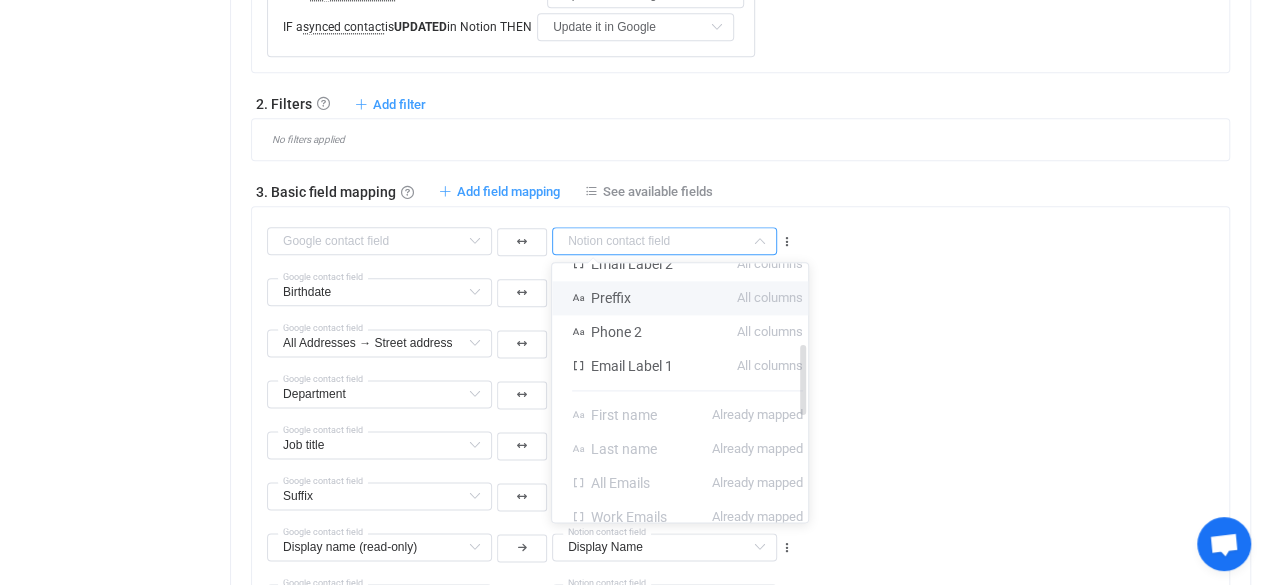 click on "All columns" at bounding box center (770, 298) 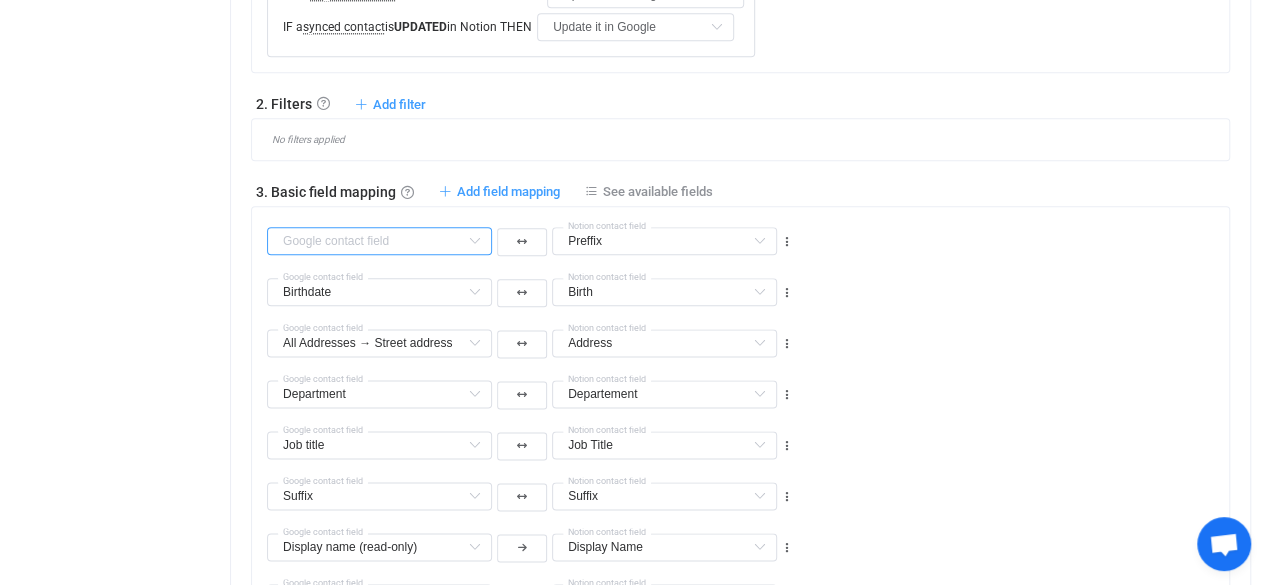 click at bounding box center (379, 241) 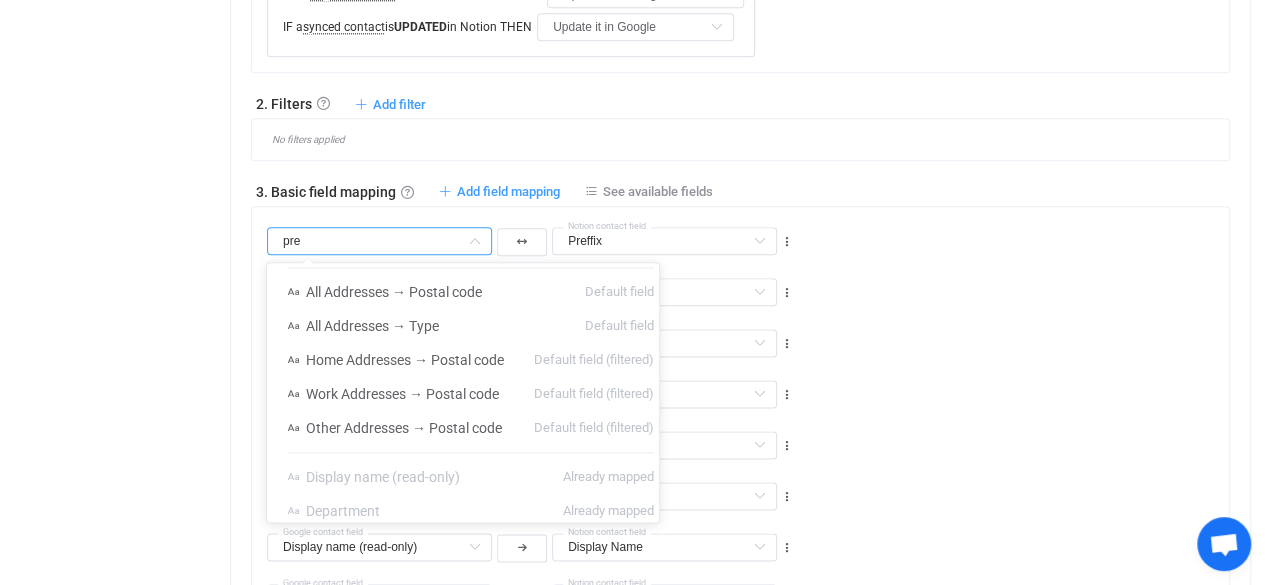 scroll, scrollTop: 0, scrollLeft: 0, axis: both 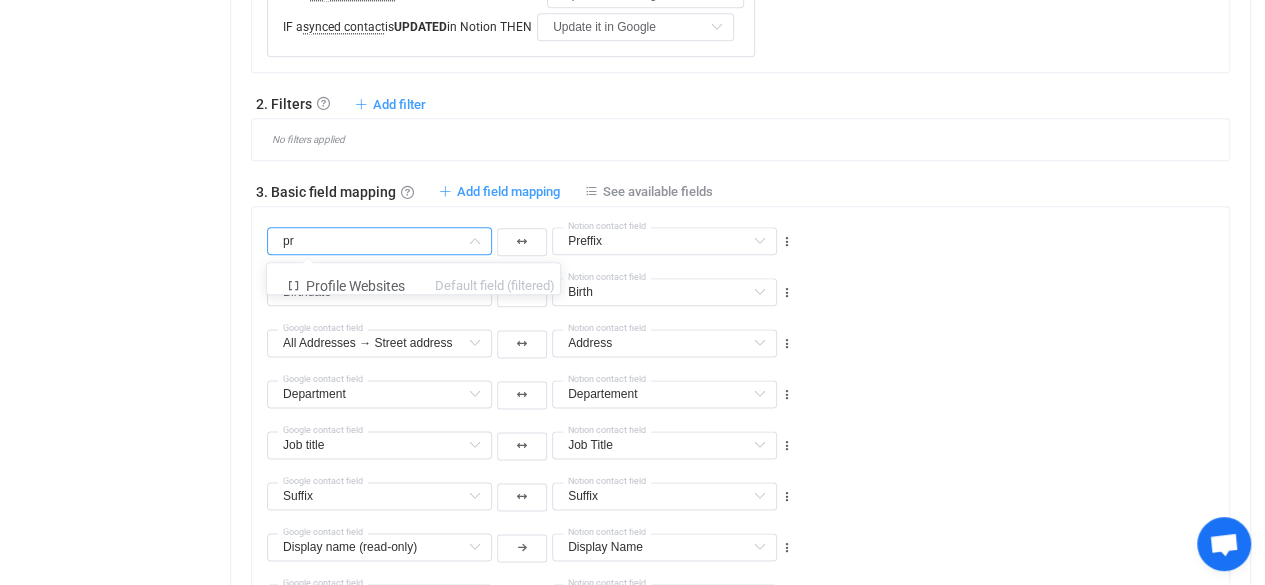 type on "p" 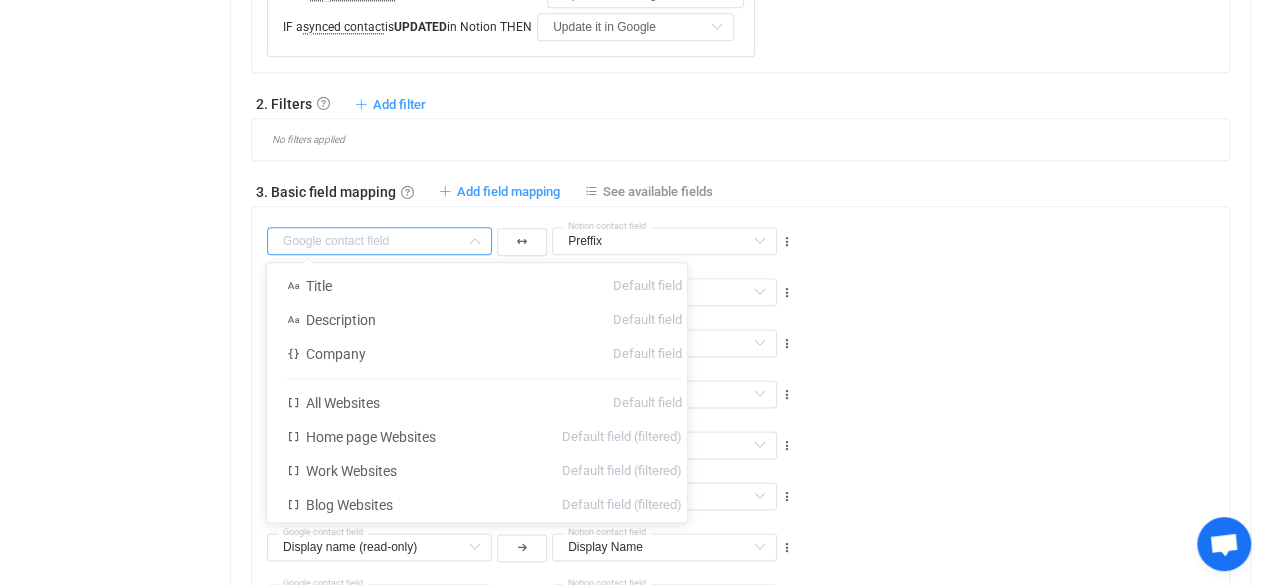 click on "Department Title Default field Description Default field Company Default field Department Default field All Websites Default field Home page Websites Default field (filtered) Work Websites Default field (filtered) Blog Websites Default field (filtered) Profile Websites Default field (filtered) Other Websites Default field (filtered) All Addresses → Country Default field All Addresses → State/Region Default field All Addresses → City Default field All Addresses → Postal code Default field All Addresses → Street address 2 Default field All Addresses → Type Default field Home Addresses → Country Default field (filtered) Home Addresses → State/Region Default field (filtered) Home Addresses → City Default field (filtered) Home Addresses → Postal code Default field (filtered) Home Addresses → Street address 2 Default field (filtered) Work Addresses → Country Default field (filtered) Work Addresses → State/Region Default field (filtered) Work Addresses → City Default field (filtered)" at bounding box center [748, 385] 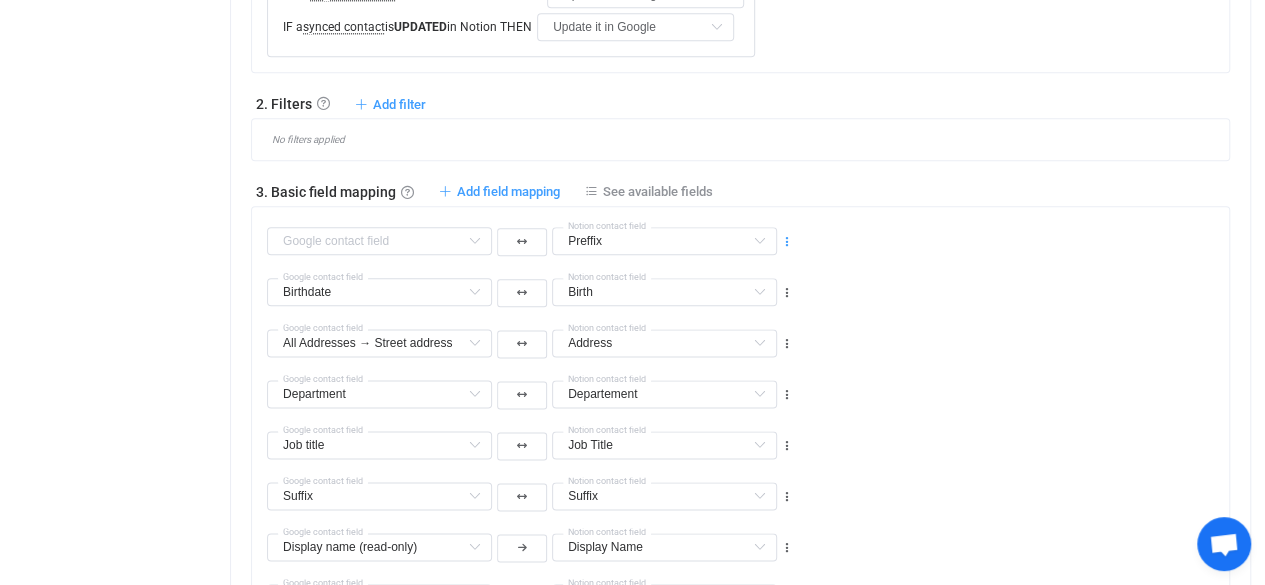 click at bounding box center [787, 242] 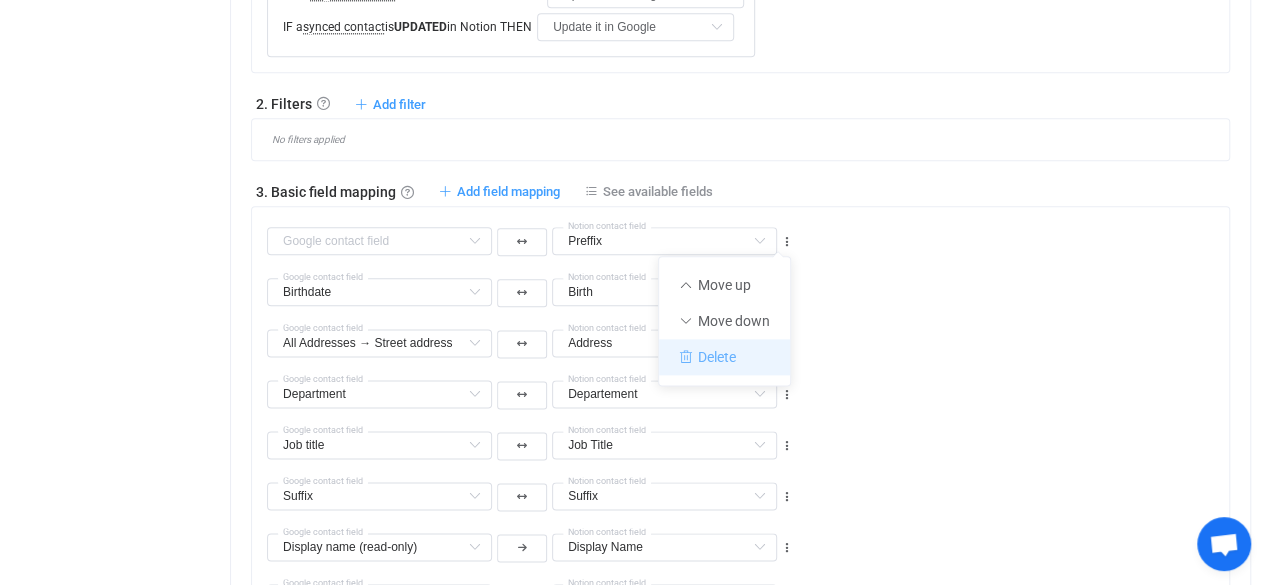 click on "Delete" at bounding box center [724, 357] 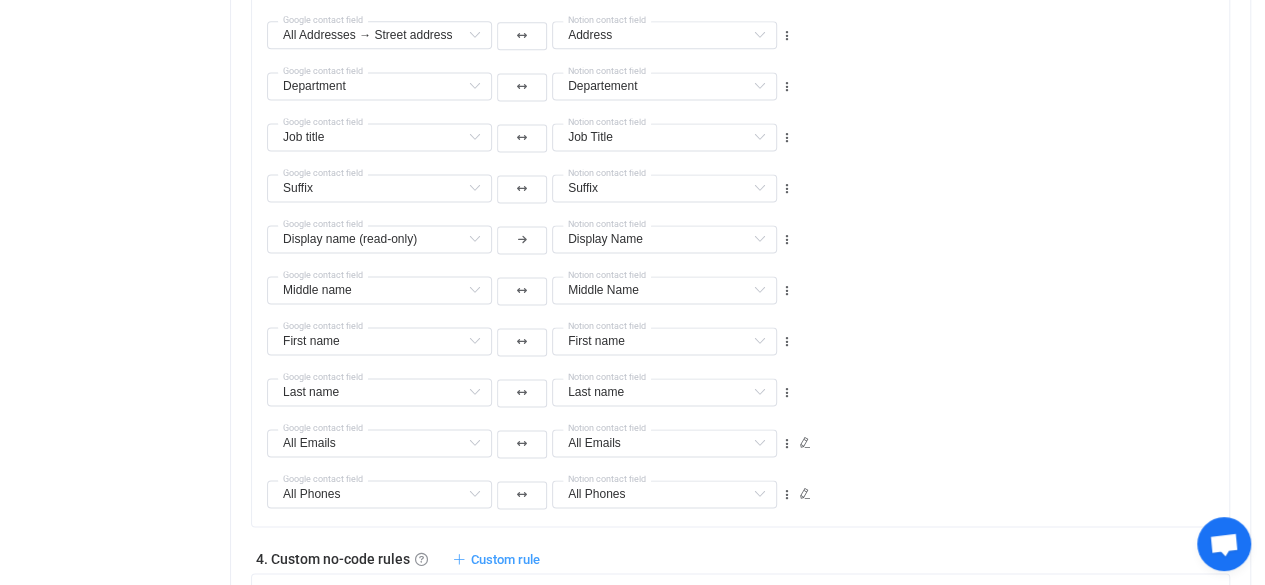 scroll, scrollTop: 1367, scrollLeft: 0, axis: vertical 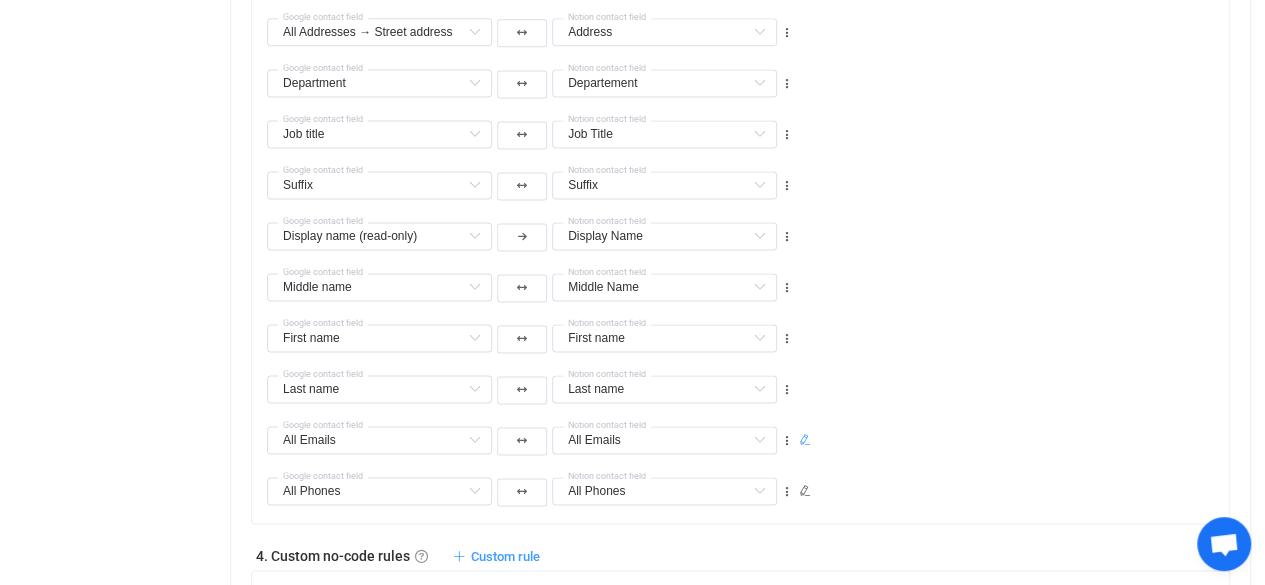 click at bounding box center (805, 440) 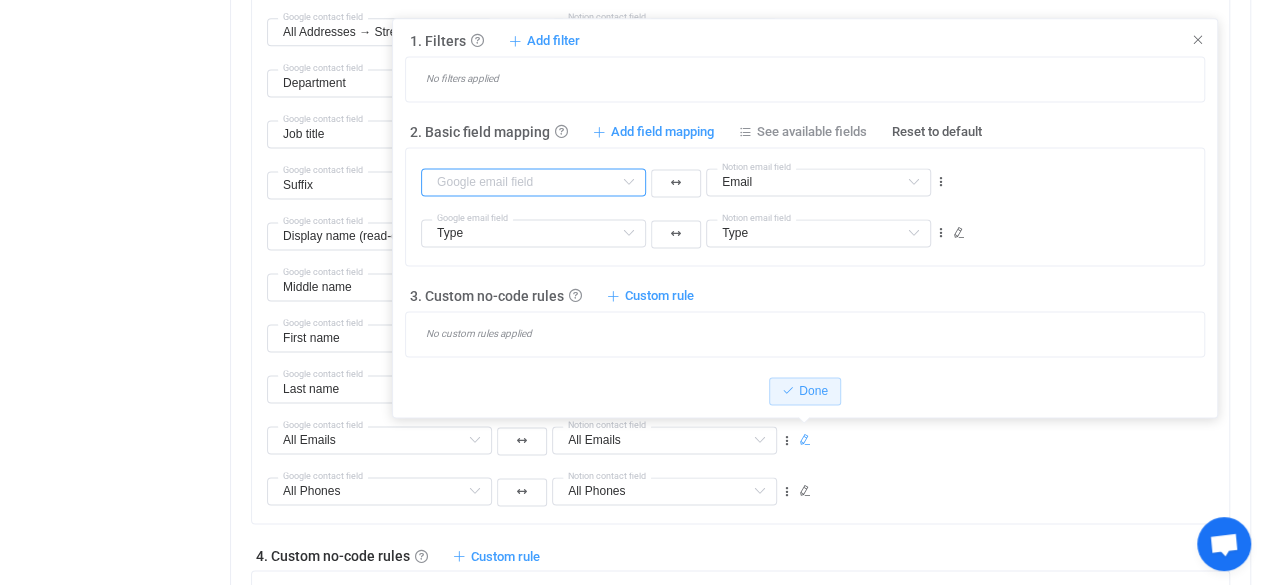 click at bounding box center (533, 182) 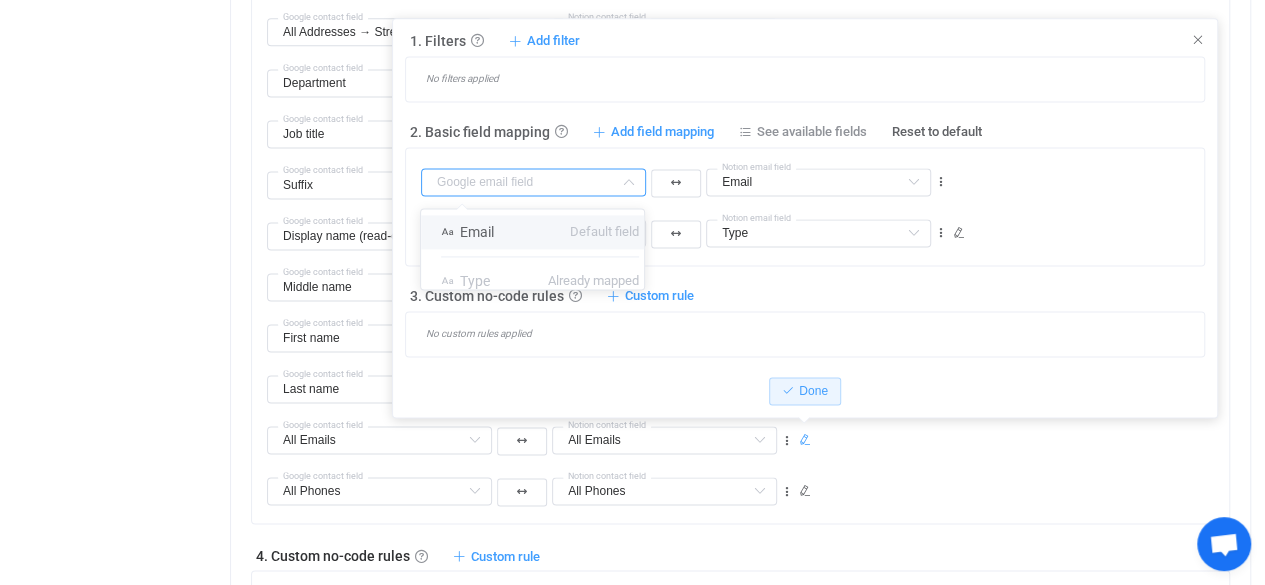 click on "Default field" at bounding box center [604, 232] 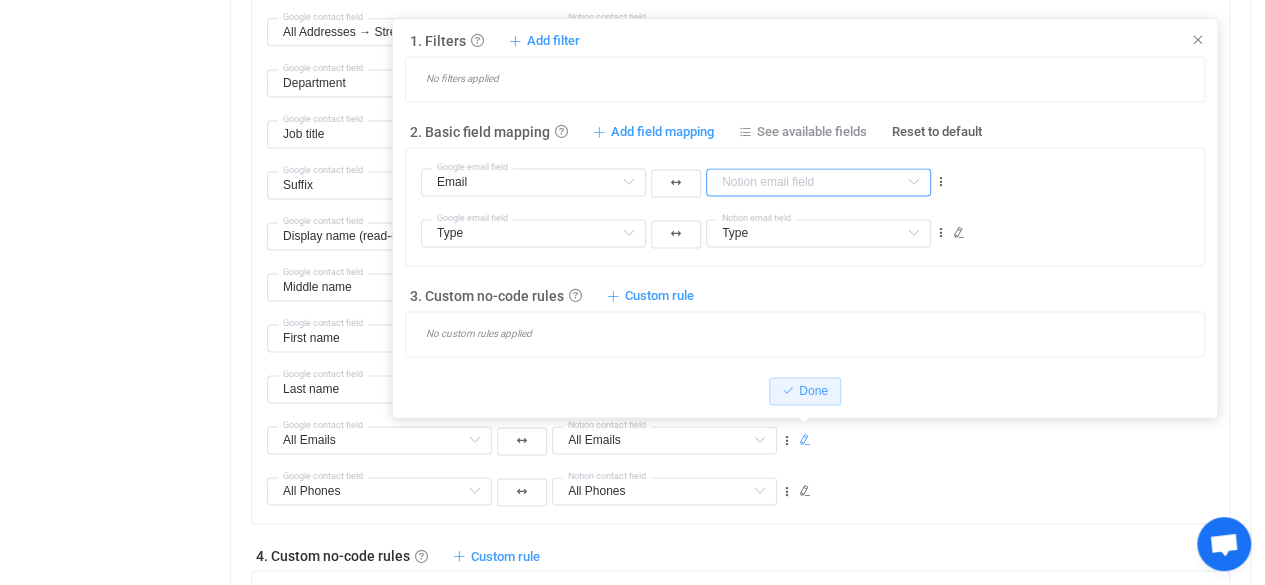 click at bounding box center [818, 182] 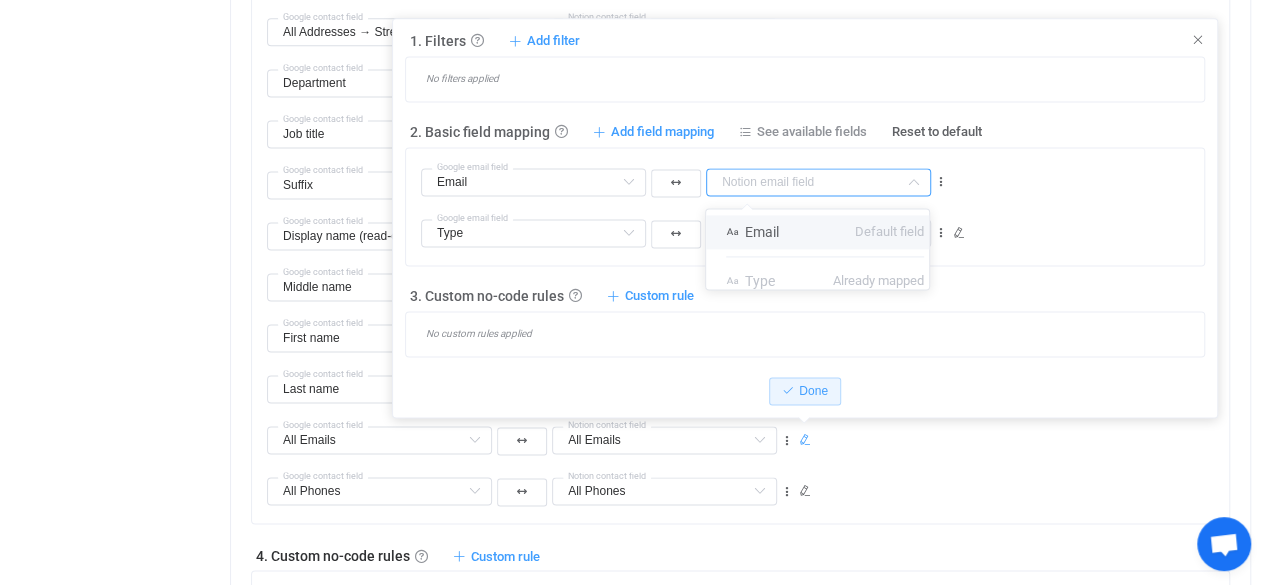 click on "Default field" at bounding box center (889, 232) 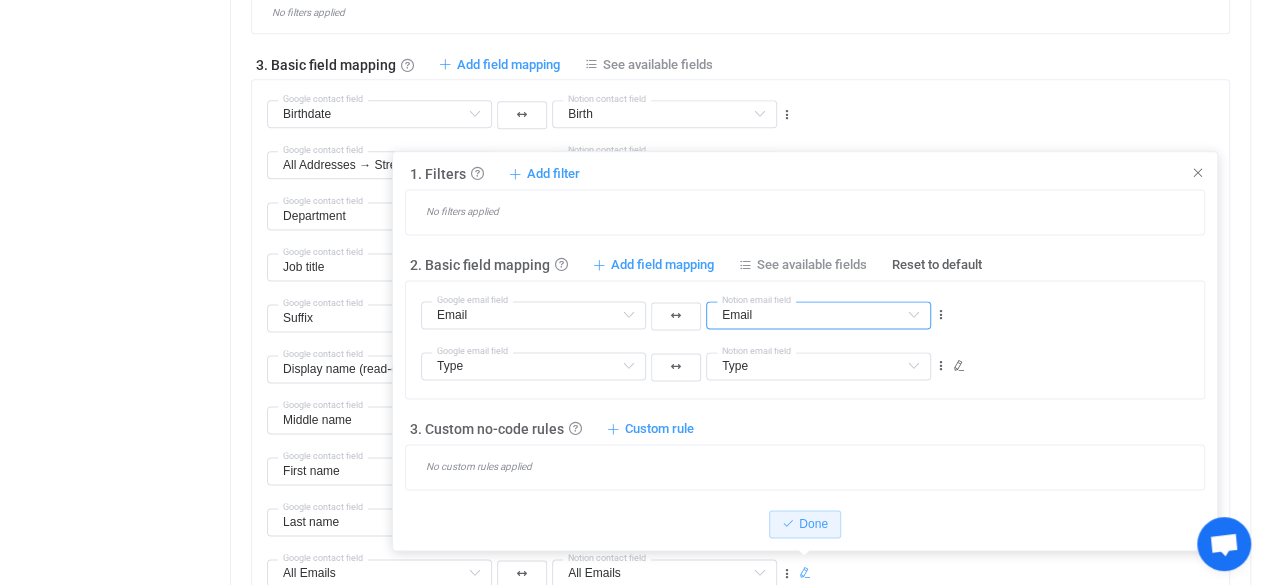 scroll, scrollTop: 1241, scrollLeft: 0, axis: vertical 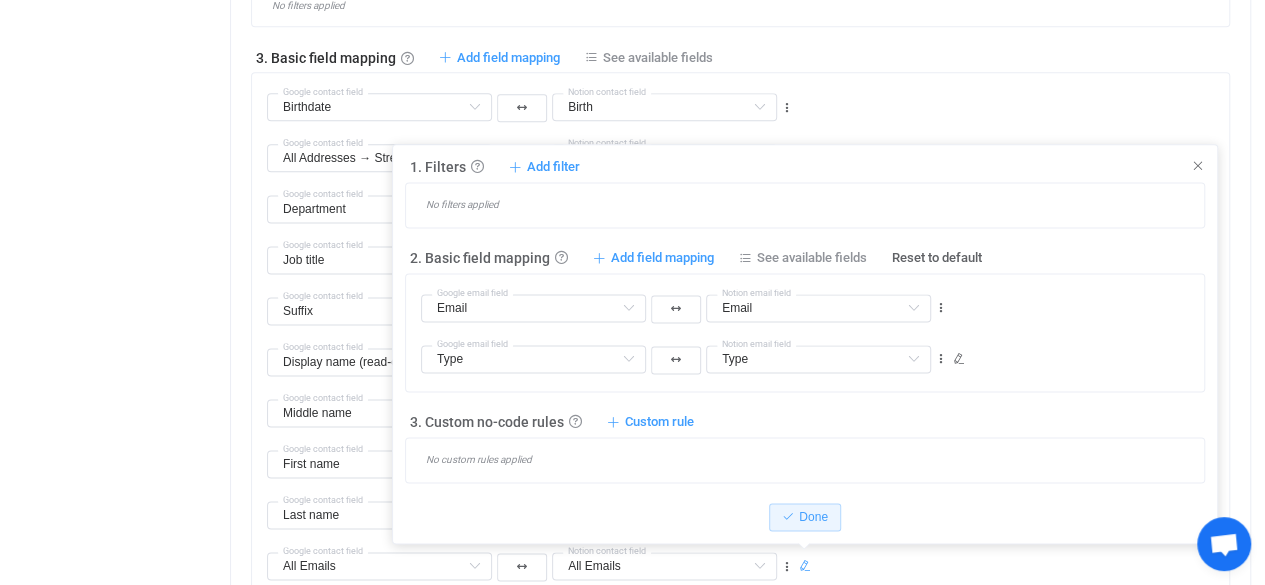 click on "Birthdate Google contact field Birth Birth All columns First name Already mapped Last name Already mapped All Emails Already mapped Work Emails Already mapped Home Emails Already mapped All Phones Already mapped Work Phones Already mapped Mobile Phones Already mapped Email 2 Incompatible Email 1 Incompatible Last Name Incompatible Middle Name Already mapped Phone Label 1 Incompatible Gender Incompatible Departement Already mapped Phone Label 2 Incompatible Suffix Already mapped Phone 1 Incompatible First Name Incompatible Job Title Already mapped Address Already mapped Email Label 2 Incompatible Preffix Incompatible Phone 2 Incompatible Email Label 1 Incompatible Display Name Already mapped Notion contact field Birthdate Birthdate Default field First name Already mapped Last name Already mapped Middle name Already mapped Display name (read-only) Already mapped Title Incompatible Suffix Already mapped Description Incompatible Company Incompatible Job title Already mapped Department Already mapped All Websites" at bounding box center (748, 98) 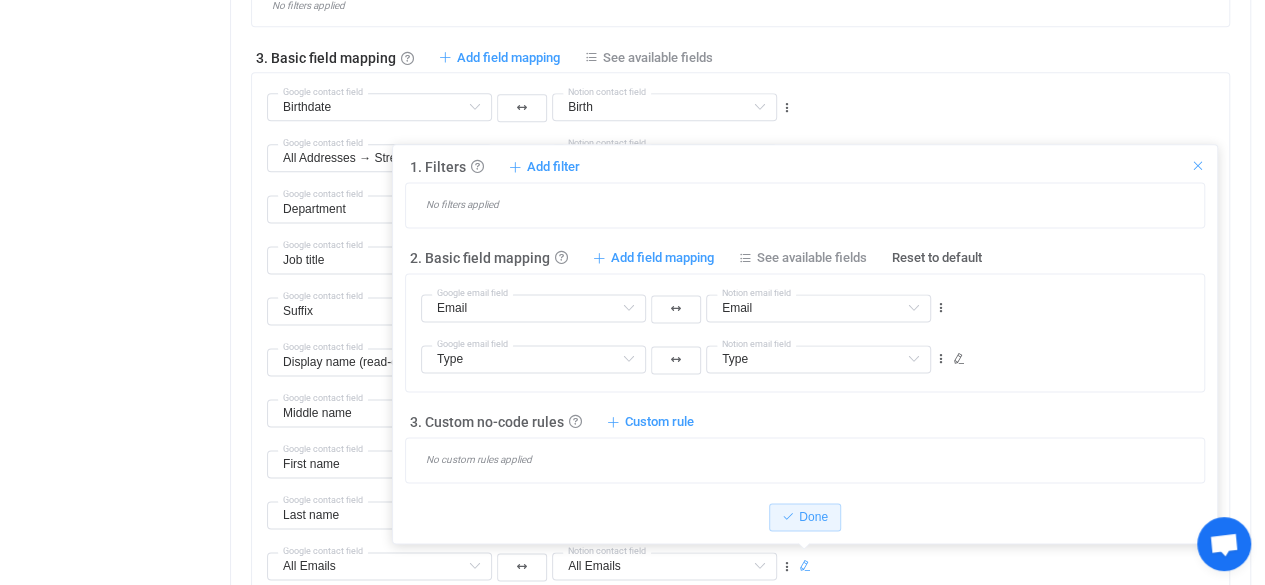 click at bounding box center (1198, 166) 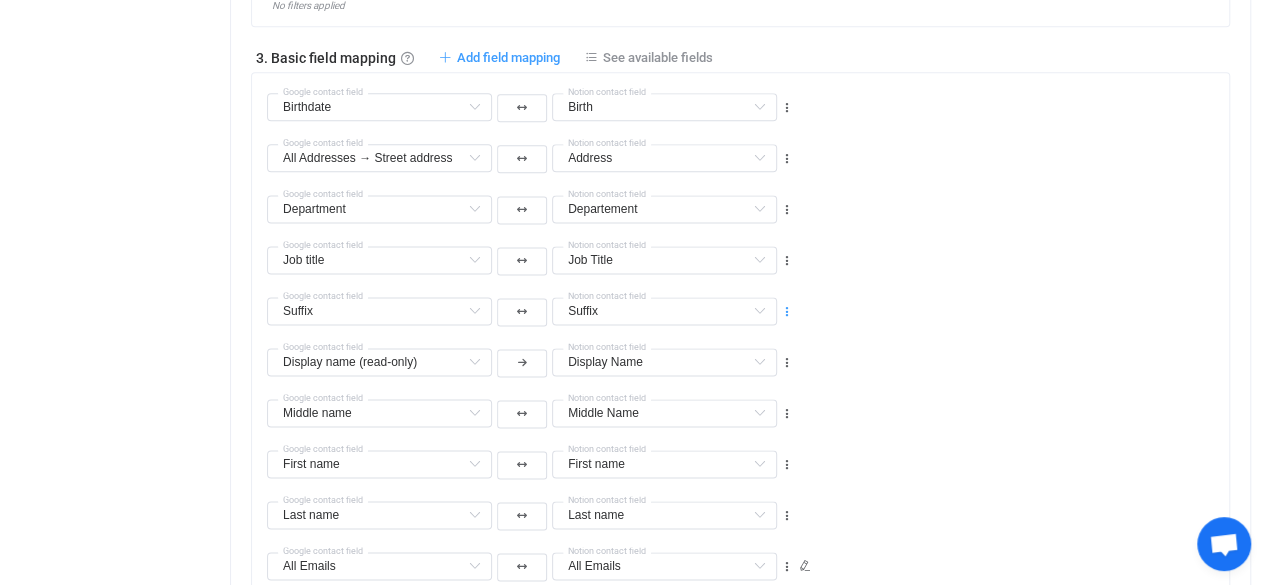click at bounding box center (787, 312) 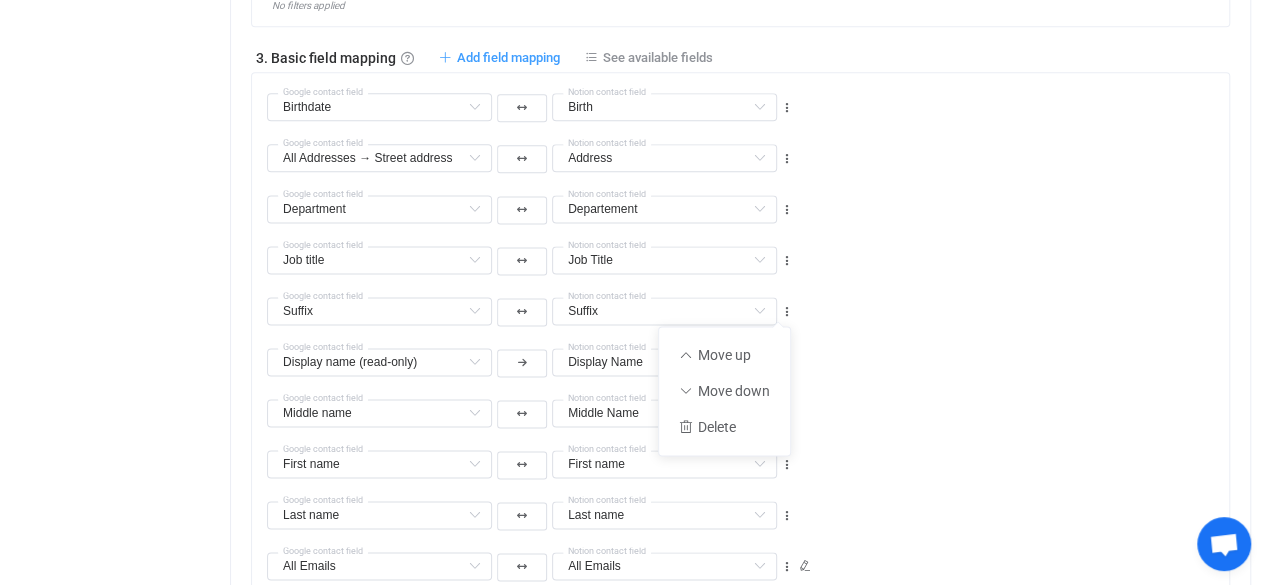 click on "Job title Title Default field Description Default field Company Default field Job title Default field All Websites Default field Home page Websites Default field (filtered) Work Websites Default field (filtered) Blog Websites Default field (filtered) Profile Websites Default field (filtered) Other Websites Default field (filtered) All Addresses → Country Default field All Addresses → State/Region Default field All Addresses → City Default field All Addresses → Postal code Default field All Addresses → Street address 2 Default field All Addresses → Type Default field Home Addresses → Country Default field (filtered) Home Addresses → State/Region Default field (filtered) Home Addresses → City Default field (filtered) Home Addresses → Postal code Default field (filtered) Home Addresses → Street address 2 Default field (filtered) Work Addresses → Country Default field (filtered) Work Addresses → State/Region Default field (filtered) Work Addresses → City Default field (filtered) Labels" at bounding box center [748, 251] 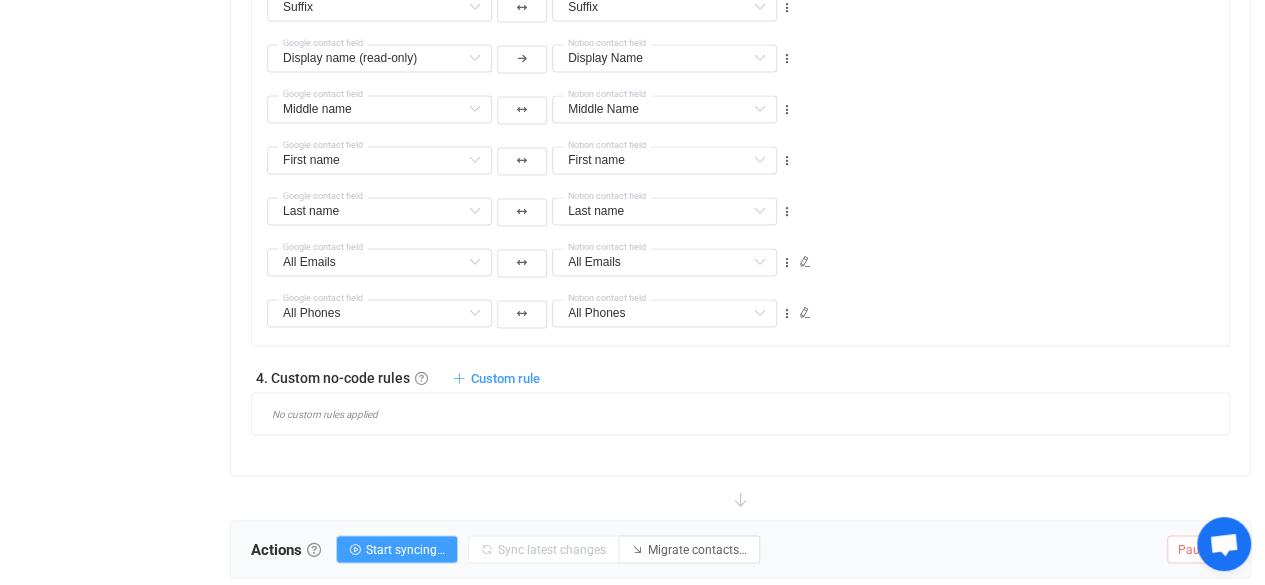 scroll, scrollTop: 1557, scrollLeft: 0, axis: vertical 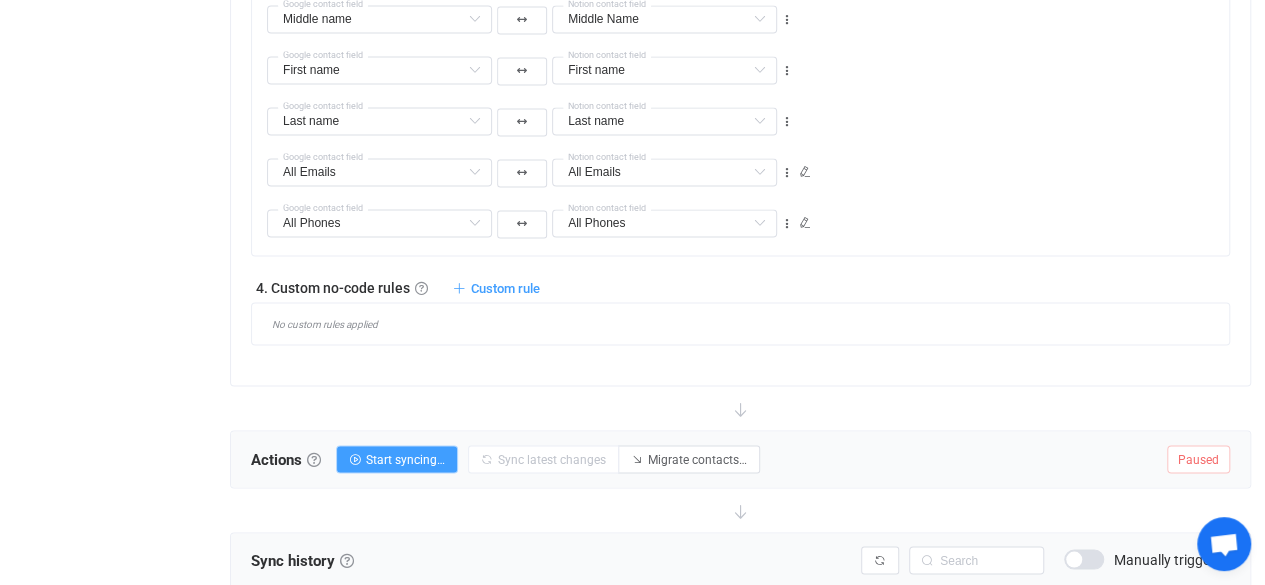click on "1. General syncing rules General syncing rules Control how SyncPengin reacts to changes in your data. You can override or further adjust these rules in the Filters and Custom rules sections below.   Note that the rules also apply to the initial sync. Google → Notion
IF a  new contact  is  CREATED  in Google THEN
Sync it to Notion Do nothing Sync it to Notion
IF an  original contact  is  UPDATED  in Google THEN
Update it in Notion Do nothing Update it in Notion Update it in Notion if it's a copy
IF a  synced contact  is  UPDATED  in Google THEN
Update it in Notion Do nothing Update it in Notion
IF an  original contact  is  DELETED  in Google THEN
Delete it from Notion Do nothing Delete it from Notion Delete it from Notion if it's a copy
IF a  synced contact  is  DELETED  in Google THEN
Delete it from Notion Do nothing Delete it from Notion Notion → Google
IF a  new contact  is  CREATED  in Notion THEN
Do nothing" at bounding box center [740, -251] 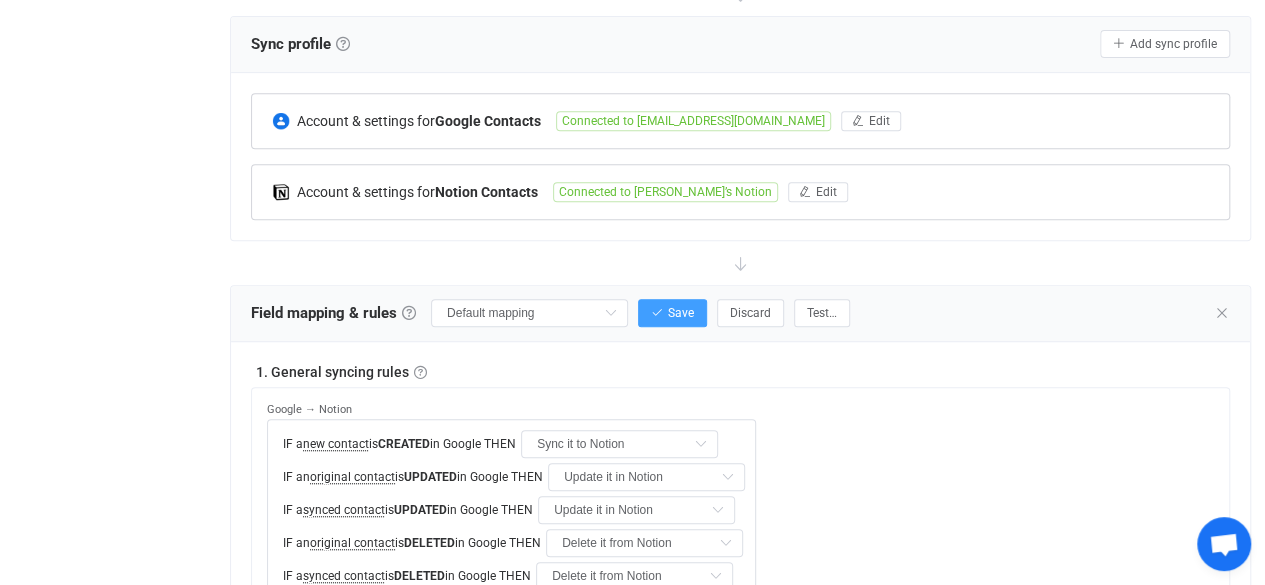 scroll, scrollTop: 405, scrollLeft: 0, axis: vertical 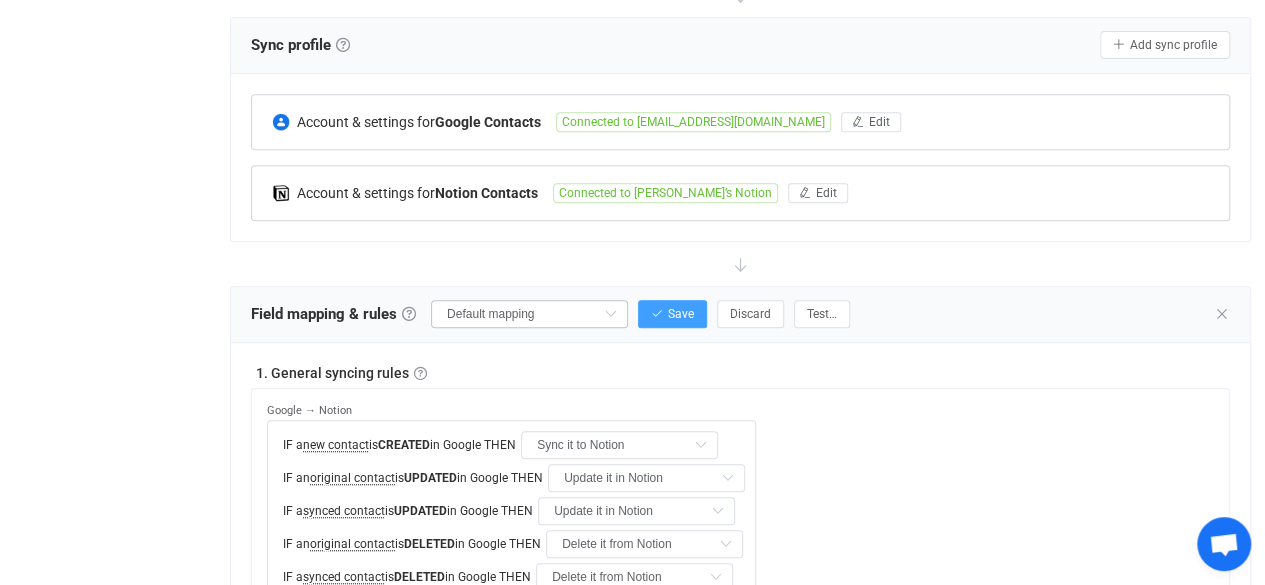 click at bounding box center [610, 314] 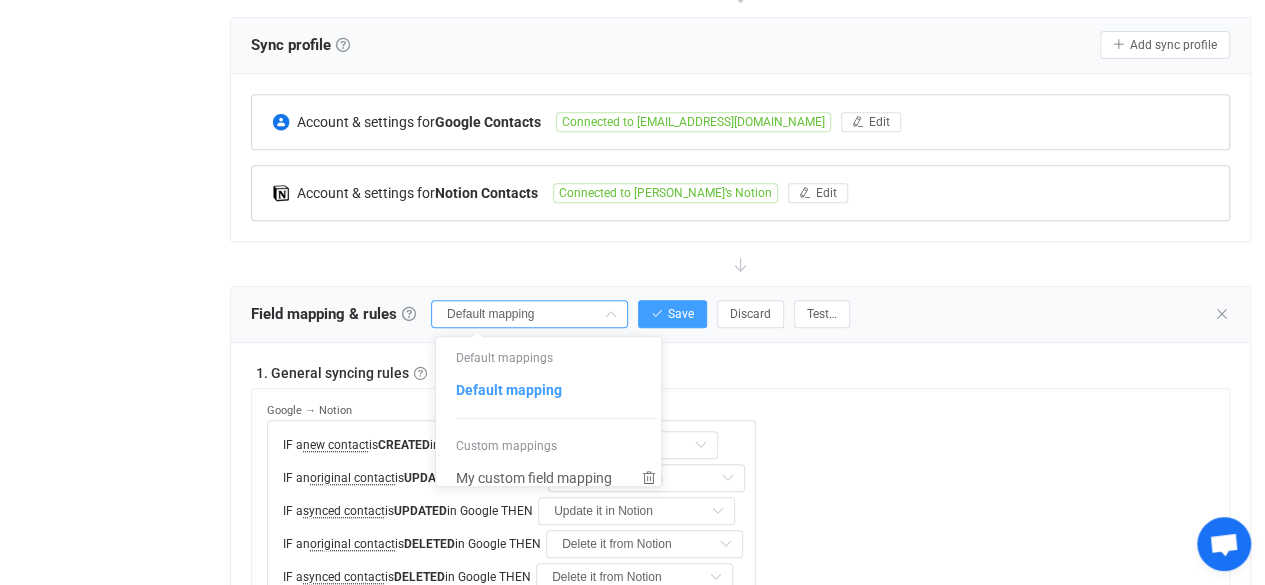 click on "Field mapping & rules
Field mapping & rules By default, all contacts of the connected contact lists are synced, with common fields automatically mapped.
If you want to exclude/filter what data is synced, or change the way fields are mapped, you can do it in this section using our visual customization interface.
Note that the field mapping, filters and rules are applied during both initial sync and further syncing of changes. Field mapping
Field mapping & rules By default, all contacts of the connected contact lists are synced, with common fields automatically mapped.
If you want to exclude/filter what data is synced, or change the way fields are mapped, you can do it in this section using our visual customization interface.
Note that the field mapping, filters and rules are applied during both initial sync and further syncing of changes. Default mapping Save Discard Test…" at bounding box center (740, 315) 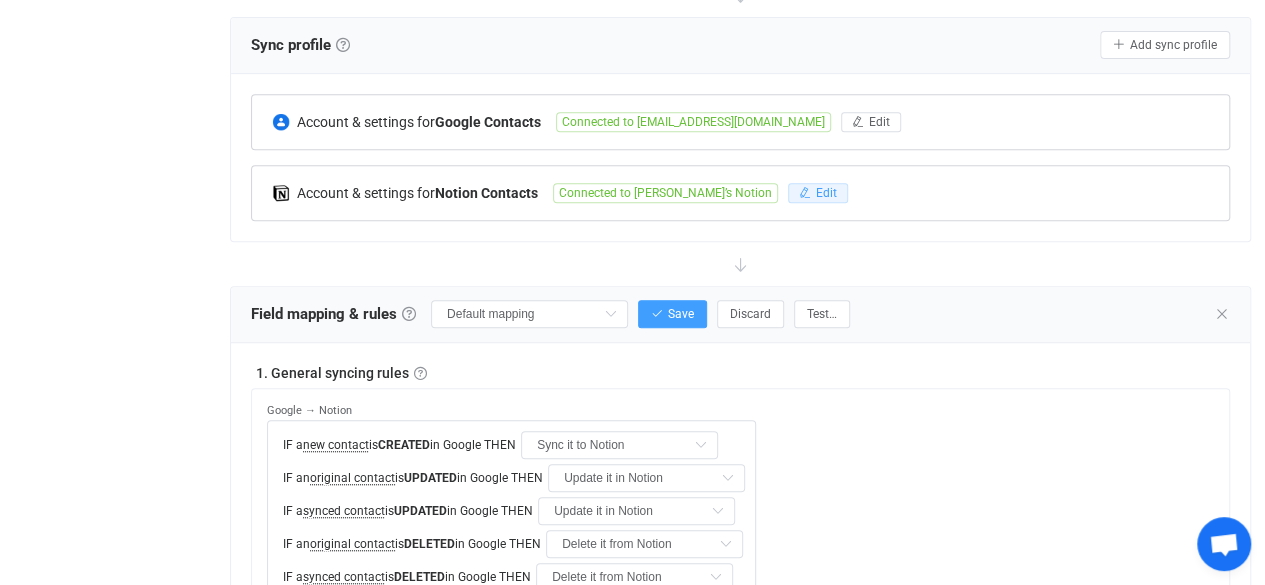 click on "Edit" at bounding box center [826, 193] 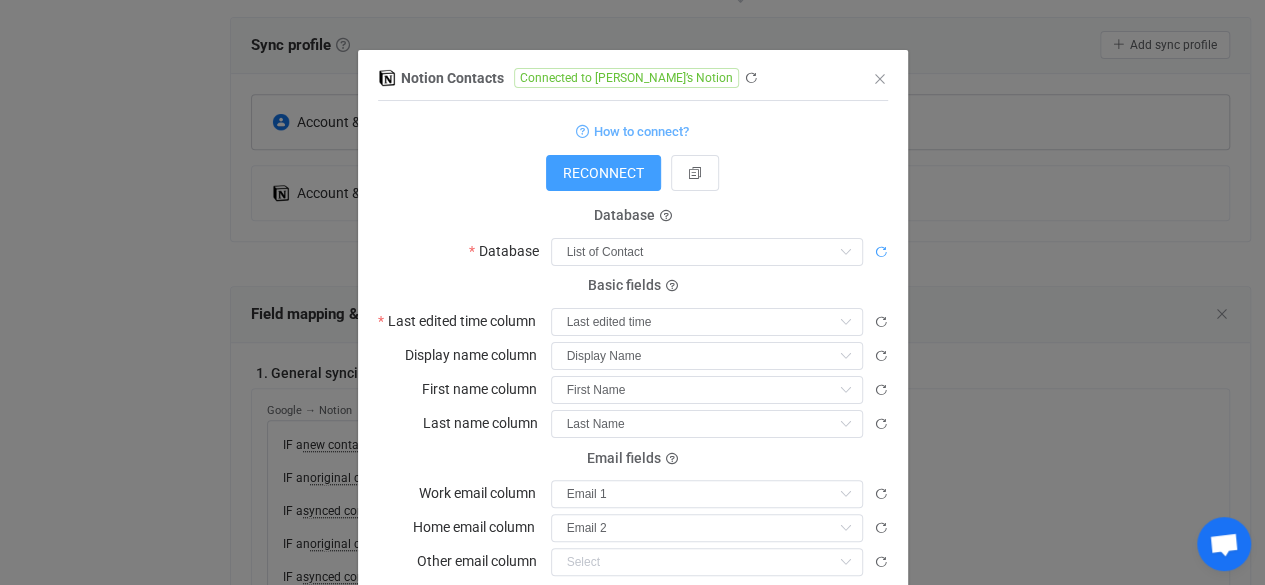click at bounding box center (881, 252) 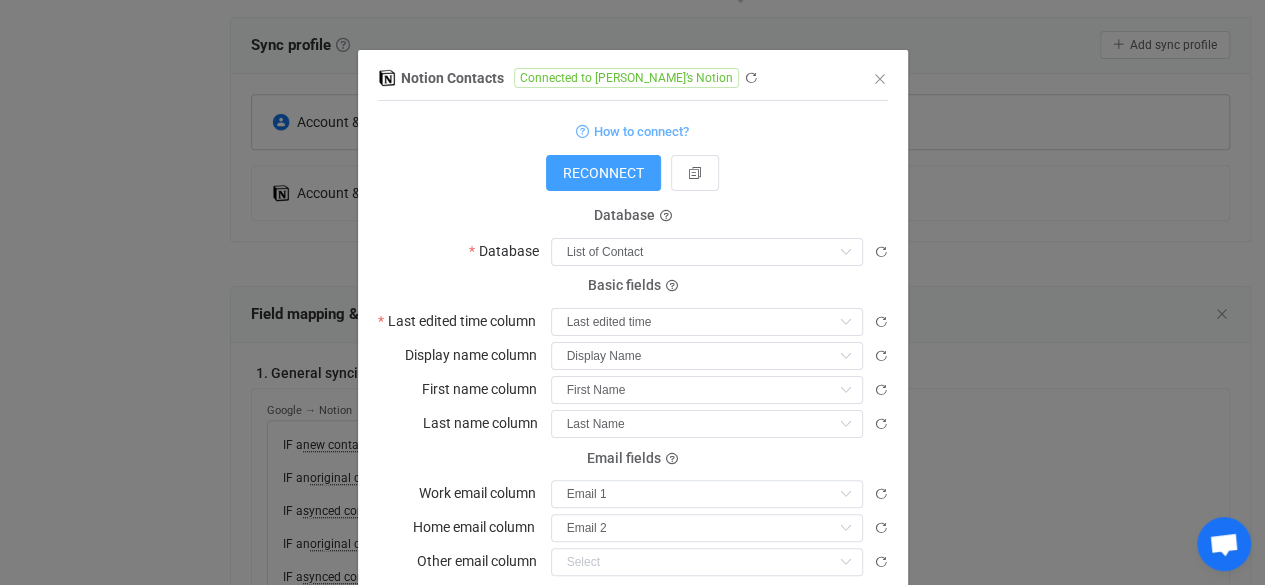click on "Notion Contacts Connected  to Payasa’s Notion 1 { {
"accessToken": "***",
"workspaceId": "e0c09601-ac77-81ee-9460-0003ae8a72f9",
"workspaceName": "Payasa’s Notion",
"dataBaseId": "22009601-ac77-80e0-8b2a-fea78088628a",
"lastUpdatedColumnId": "%7BQPL",
"nameColumnId": "title",
"firstNameColumnId": "VH%5D%3D",
"lastNameColumnId": "%3F%7D%5BI",
"emailColumnId": "%3CTDA", Standard output:
Output saved to the file
How to connect?
RECONNECT Database Database List of Contact List of Contact Basic fields Last edited time column Last edited time Last edited time Display name column Display Name Last Name Middle Name Suffix Company (for Sync) First Name Address Preffix Display Name First name column First Name Last Name Middle Name Suffix Company (for Sync) First Name Address Preffix Display Name Last name column Last Name Last Name Middle Name Suffix Company (for Sync) First Name Address Preffix Display Name Email fields Work email column Email 1 Email 2 Email 1 Email 2 Done" at bounding box center [632, 292] 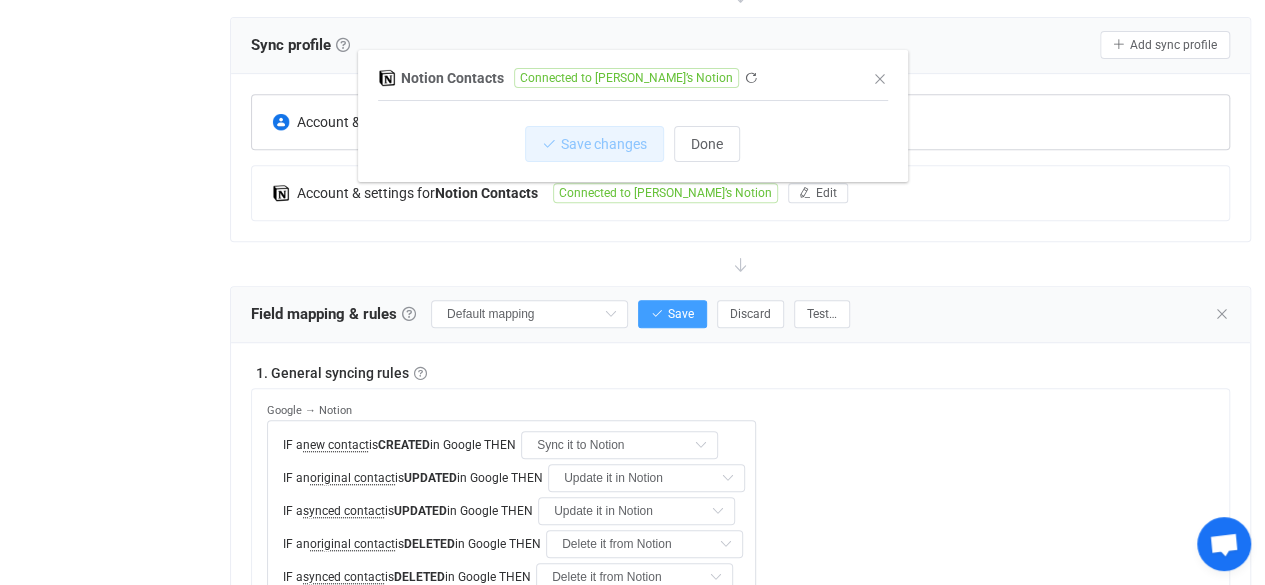 click on "Notion Contacts Connected  to Payasa’s Notion 1 { {
"accessToken": "***",
"workspaceId": "e0c09601-ac77-81ee-9460-0003ae8a72f9",
"workspaceName": "Payasa’s Notion",
"dataBaseId": "22009601-ac77-80e0-8b2a-fea78088628a",
"lastUpdatedColumnId": "%7BQPL",
"nameColumnId": "title",
"firstNameColumnId": "VH%5D%3D",
"lastNameColumnId": "%3F%7D%5BI",
"emailColumnId": "%3CTDA", Standard output:
Output saved to the file Save changes Done" at bounding box center [632, 292] 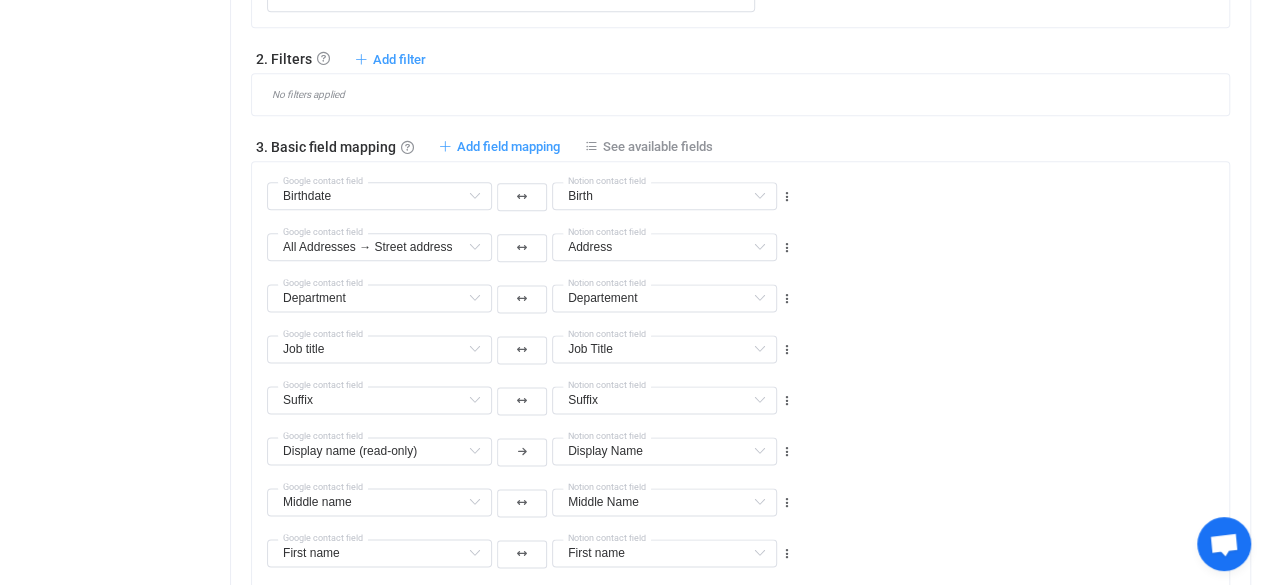scroll, scrollTop: 1157, scrollLeft: 0, axis: vertical 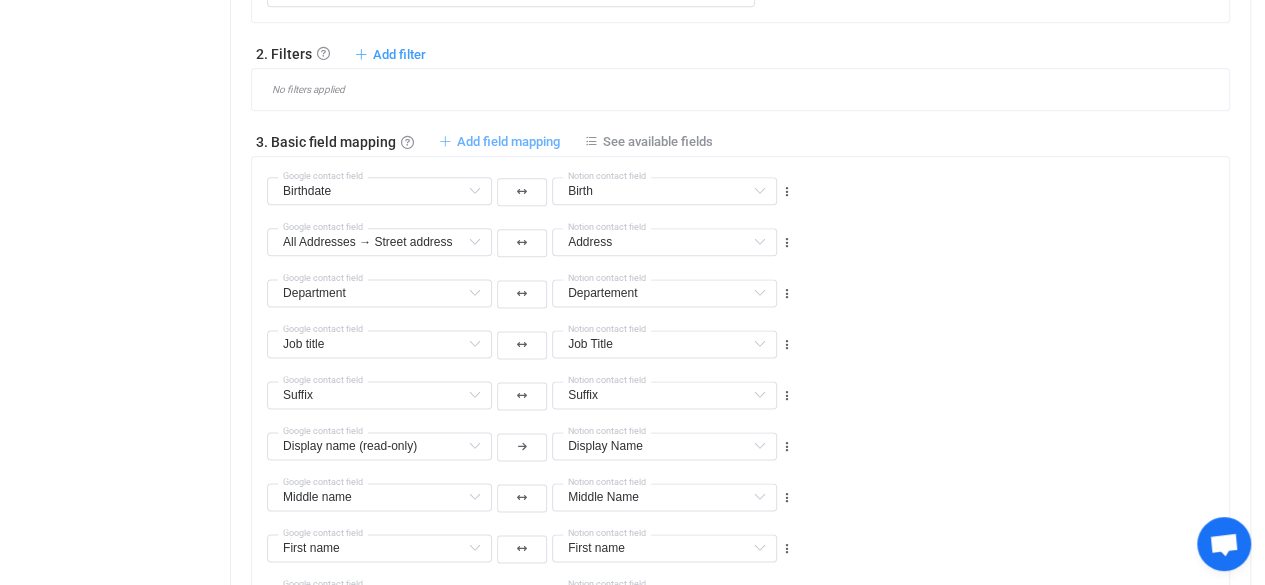 click on "Add field mapping" at bounding box center [508, 141] 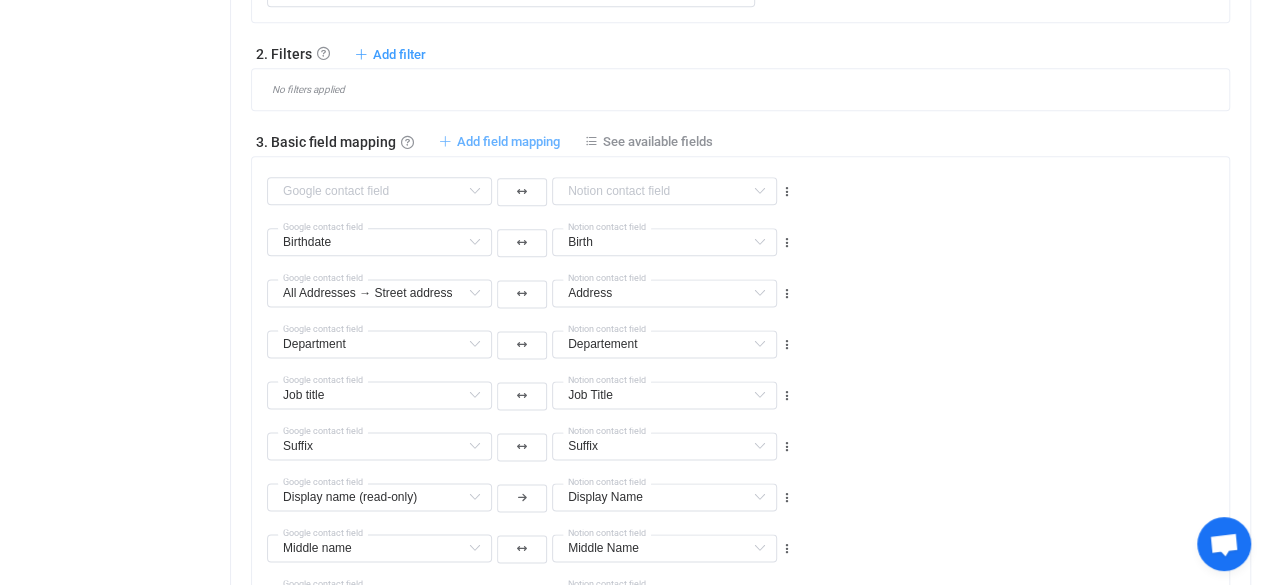 click on "Add field mapping" at bounding box center (508, 141) 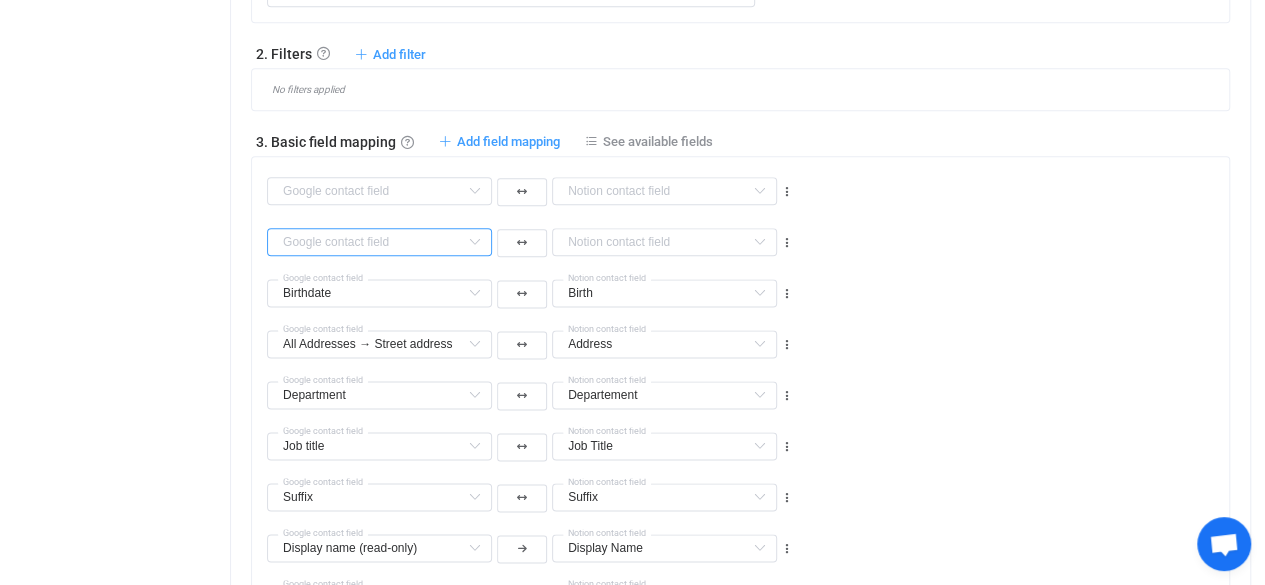 click at bounding box center [379, 242] 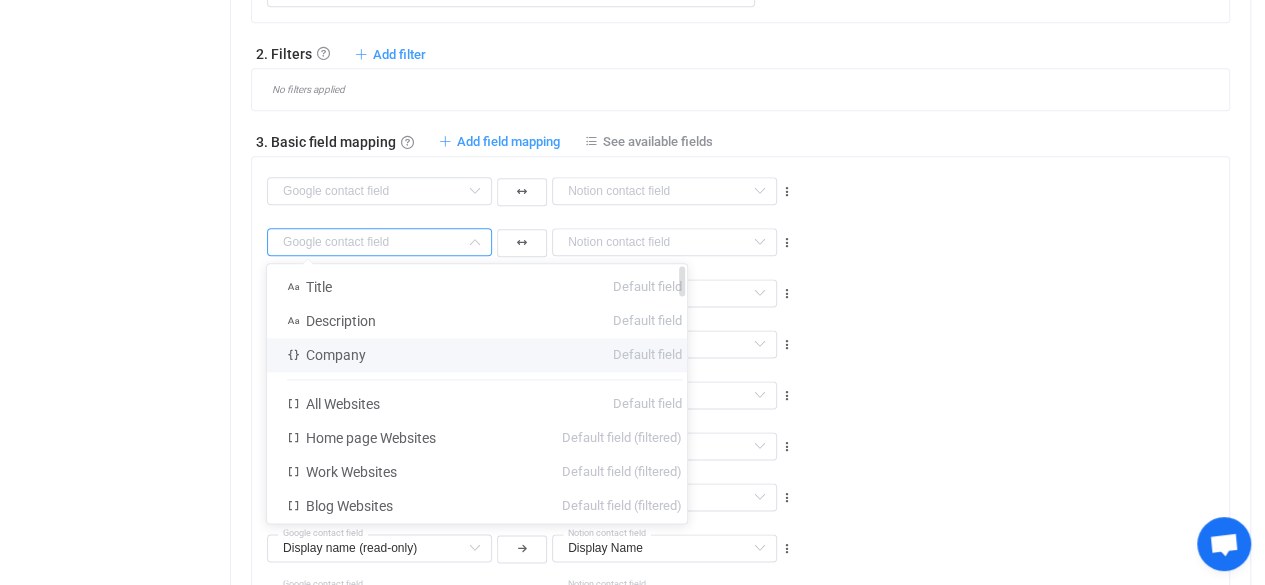 click on "Company Default field" at bounding box center [484, 355] 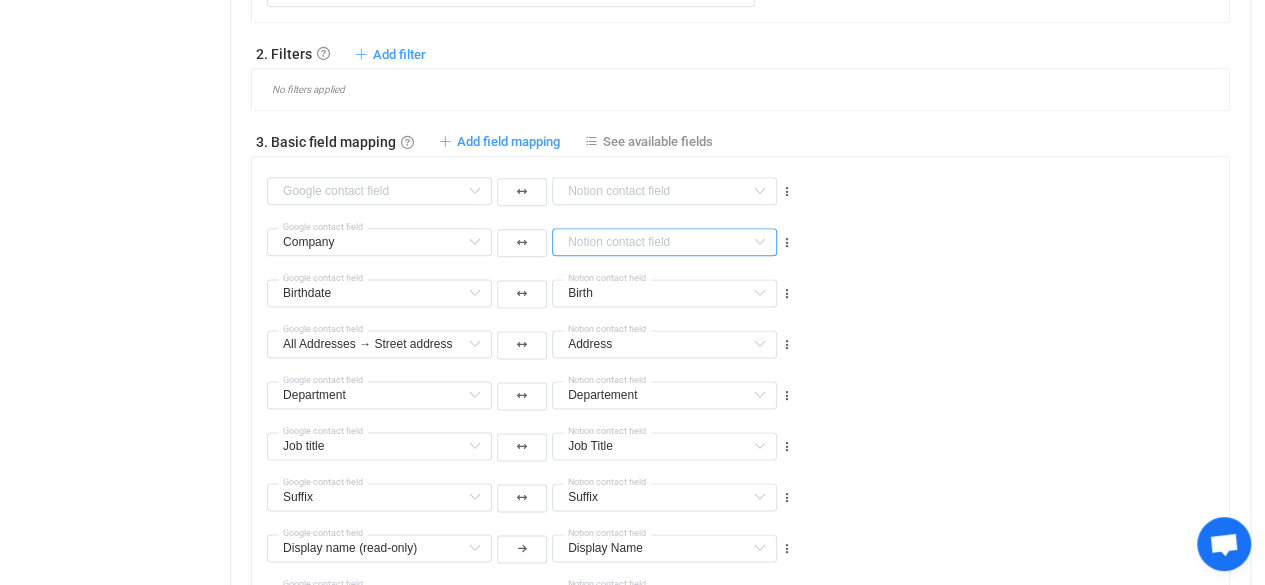 click at bounding box center [664, 242] 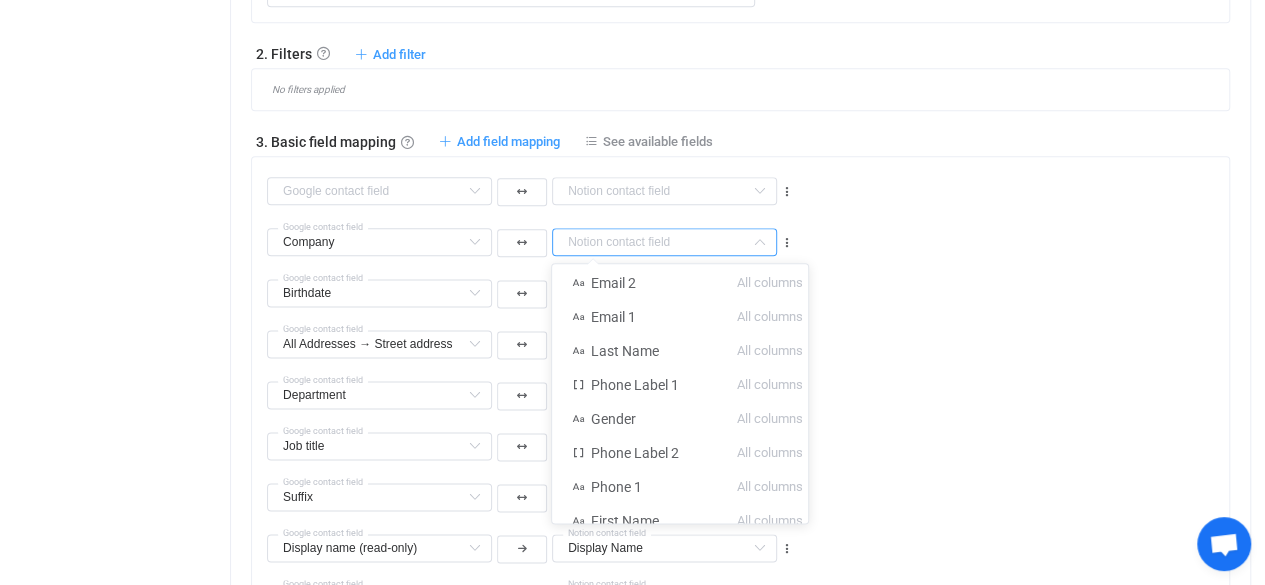 scroll, scrollTop: 0, scrollLeft: 0, axis: both 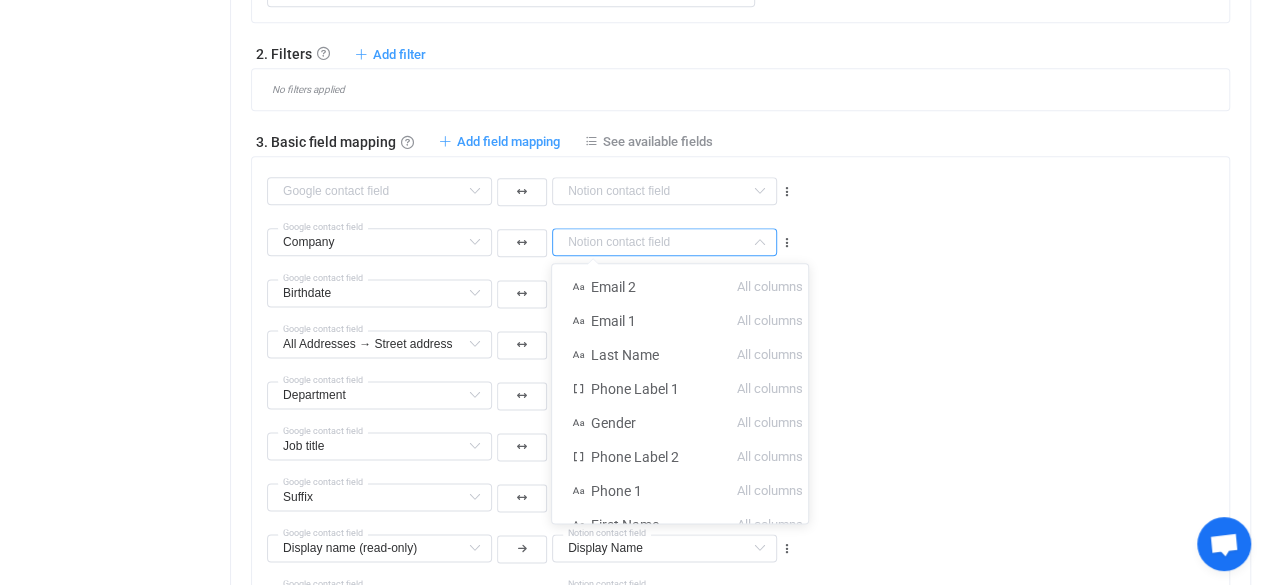 click on "Department Title Default field Description Default field Company Default field Department Default field All Websites Default field Home page Websites Default field (filtered) Work Websites Default field (filtered) Blog Websites Default field (filtered) Profile Websites Default field (filtered) Other Websites Default field (filtered) All Addresses → Country Default field All Addresses → State/Region Default field All Addresses → City Default field All Addresses → Postal code Default field All Addresses → Street address 2 Default field All Addresses → Type Default field Home Addresses → Country Default field (filtered) Home Addresses → State/Region Default field (filtered) Home Addresses → City Default field (filtered) Home Addresses → Postal code Default field (filtered) Home Addresses → Street address 2 Default field (filtered) Work Addresses → Country Default field (filtered) Work Addresses → State/Region Default field (filtered) Work Addresses → City Default field (filtered)" at bounding box center (748, 386) 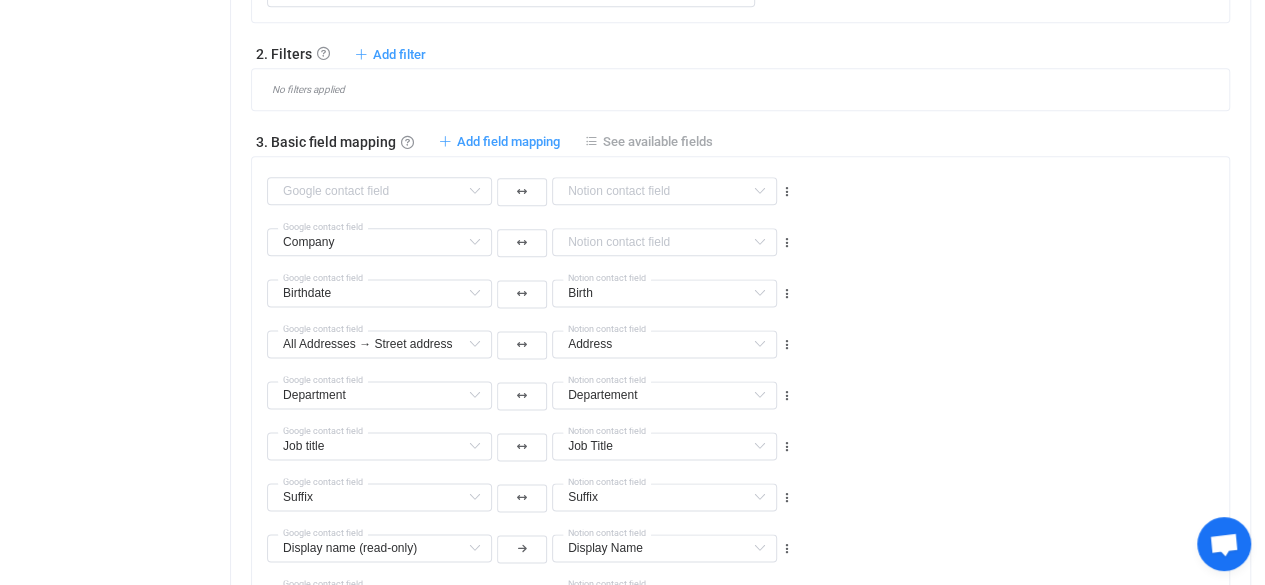 click on "See available fields" at bounding box center (658, 141) 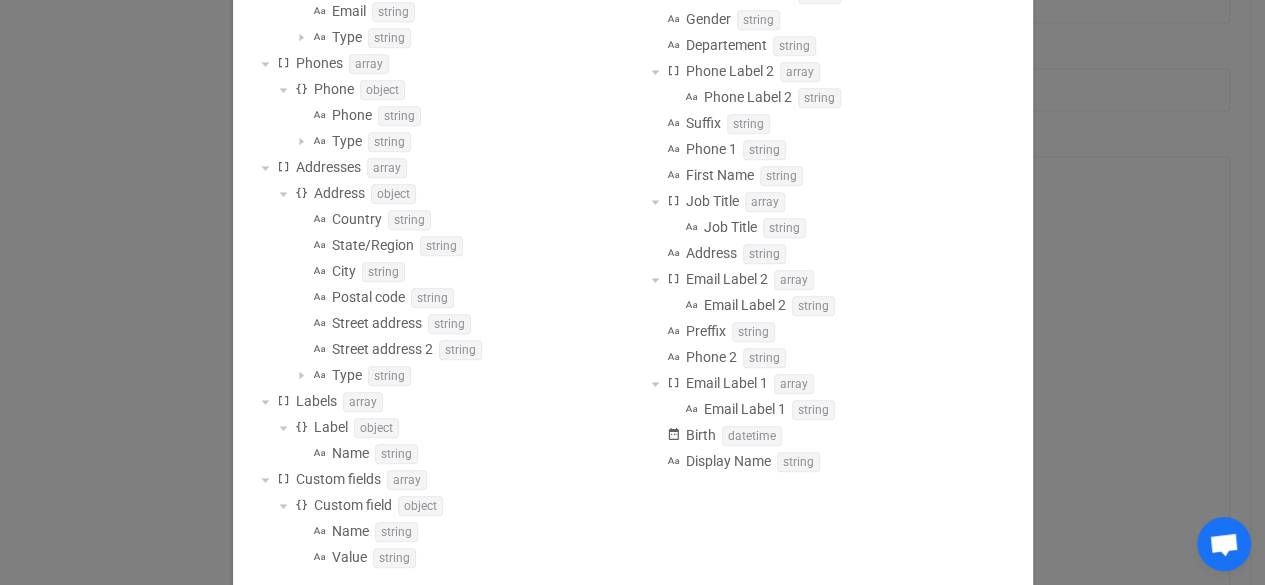 scroll, scrollTop: 762, scrollLeft: 0, axis: vertical 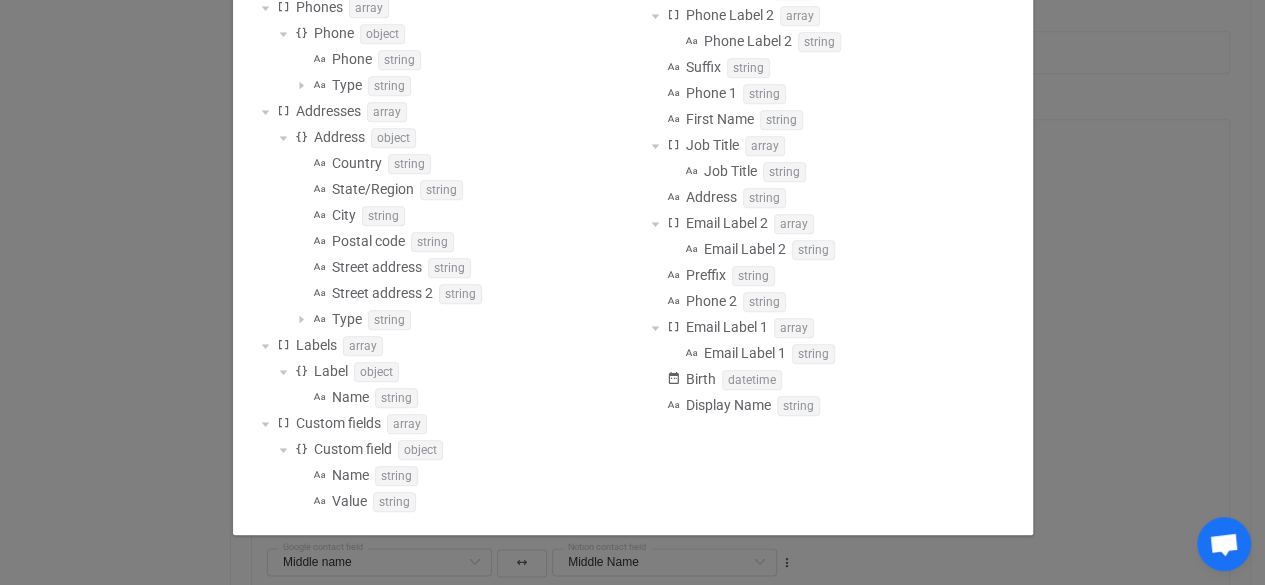 click on "Available fields Google First name string Last name string Middle name string Display name string read-only Title string Suffix string Description string Company object Name string Job title string Department string Websites array Website object Website string Type string Birthdate datetime Emails array Email object Email string Type string Phones array Phone object Phone string Type string Addresses array Address object Country string State/Region string City string Postal code string Street address string Street address 2 string Type string Labels array Label object Name string Custom fields array Custom field object Name string Value string Notion First name string Last name string Emails array Email object Email string Type string Phones array Phone object Phone string Type string All columns Email 2 string Email 1 string Last Name string Middle Name string Phone Label 1 array Phone Label 1 string Gender string Departement string Phone Label 2 array Phone Label 2 string Suffix string Phone 1 string string" at bounding box center [632, 292] 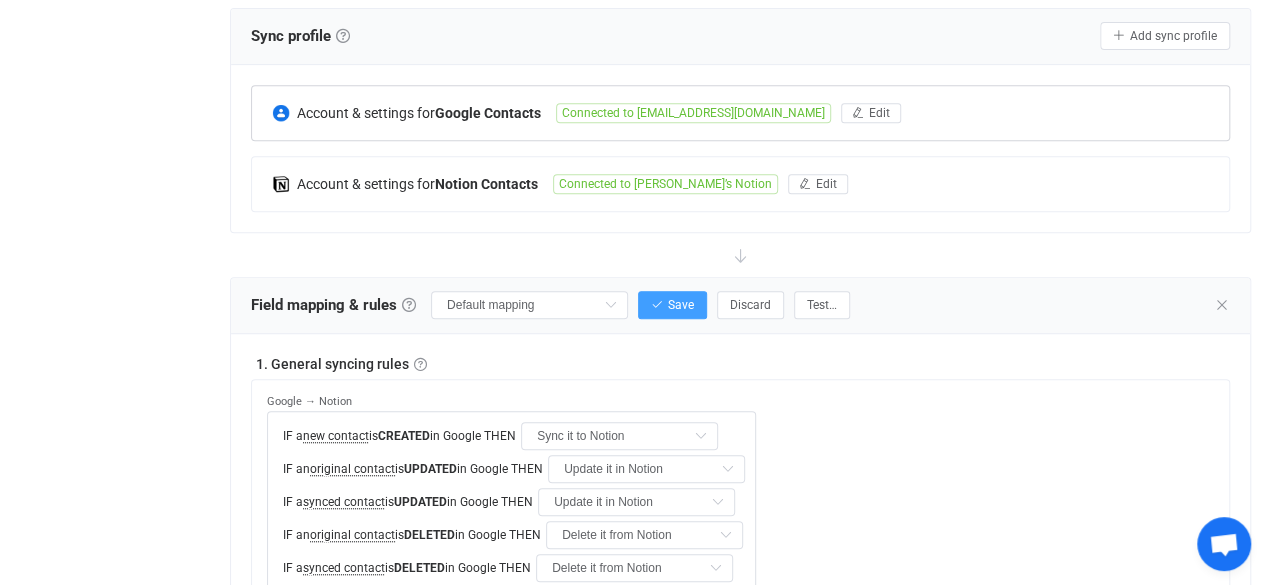 scroll, scrollTop: 412, scrollLeft: 0, axis: vertical 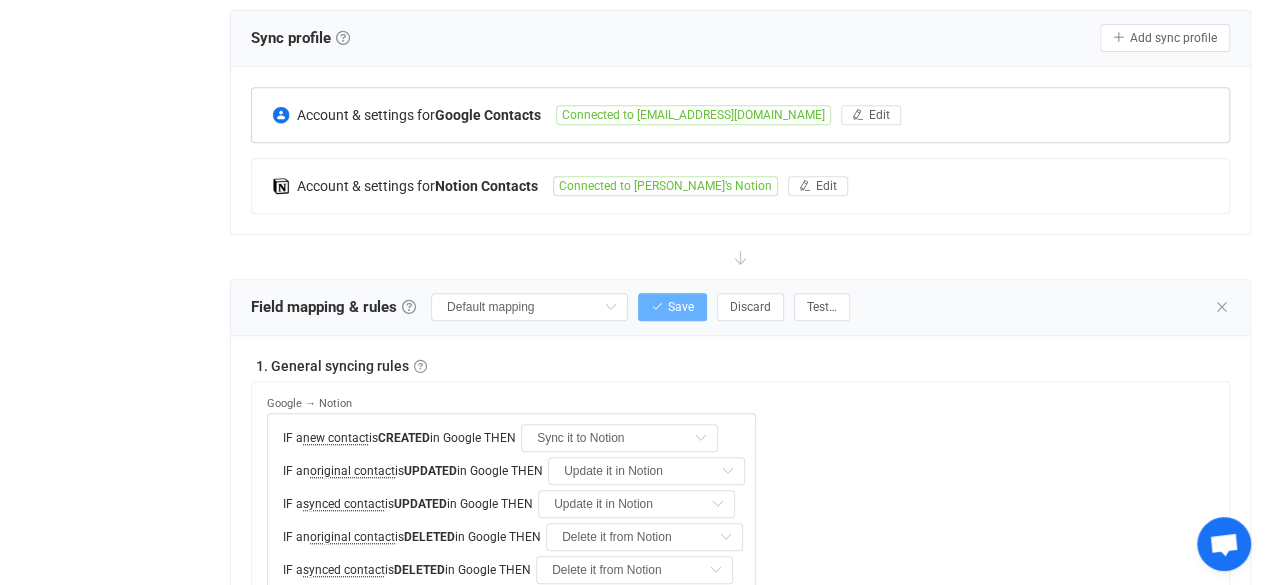 click on "Save" at bounding box center [672, 307] 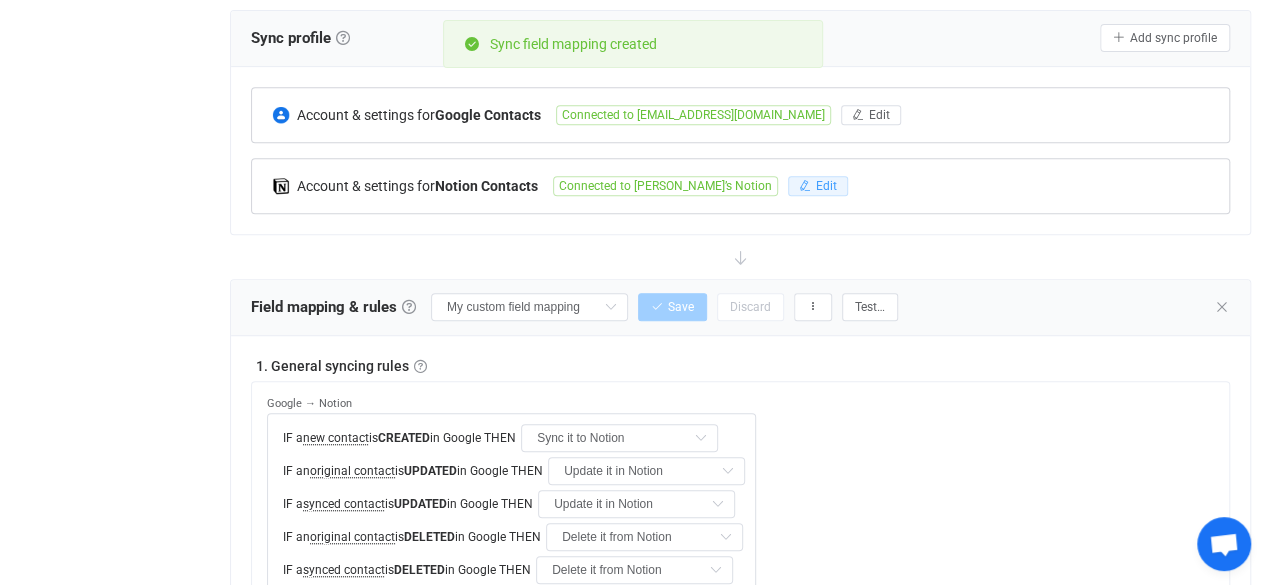 click on "Edit" at bounding box center (818, 186) 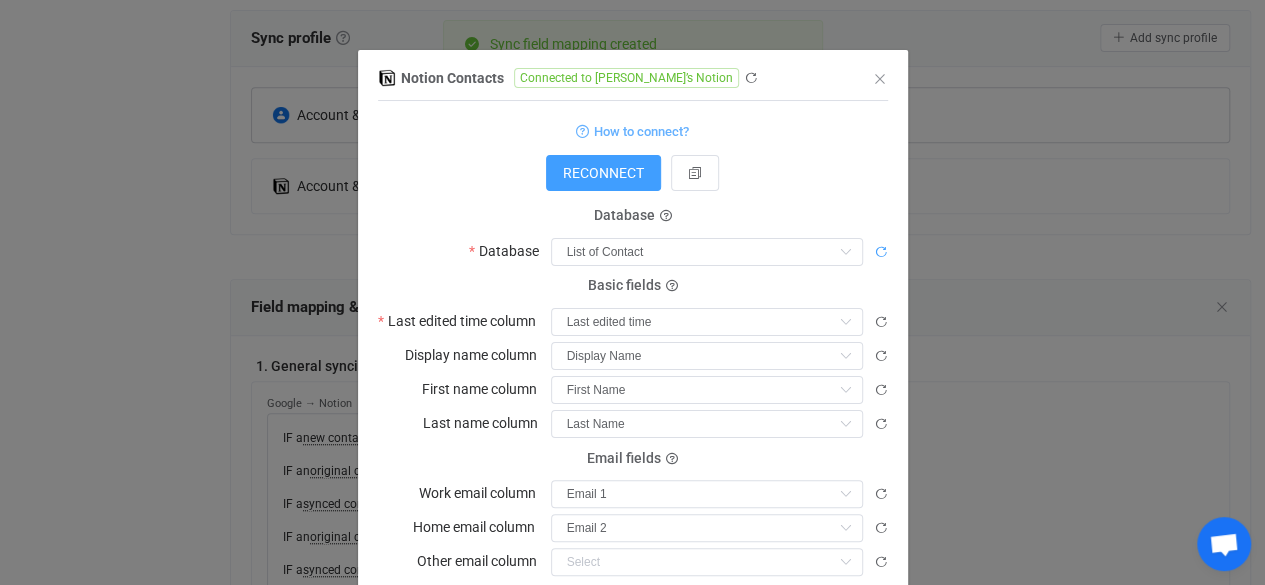 click at bounding box center [881, 252] 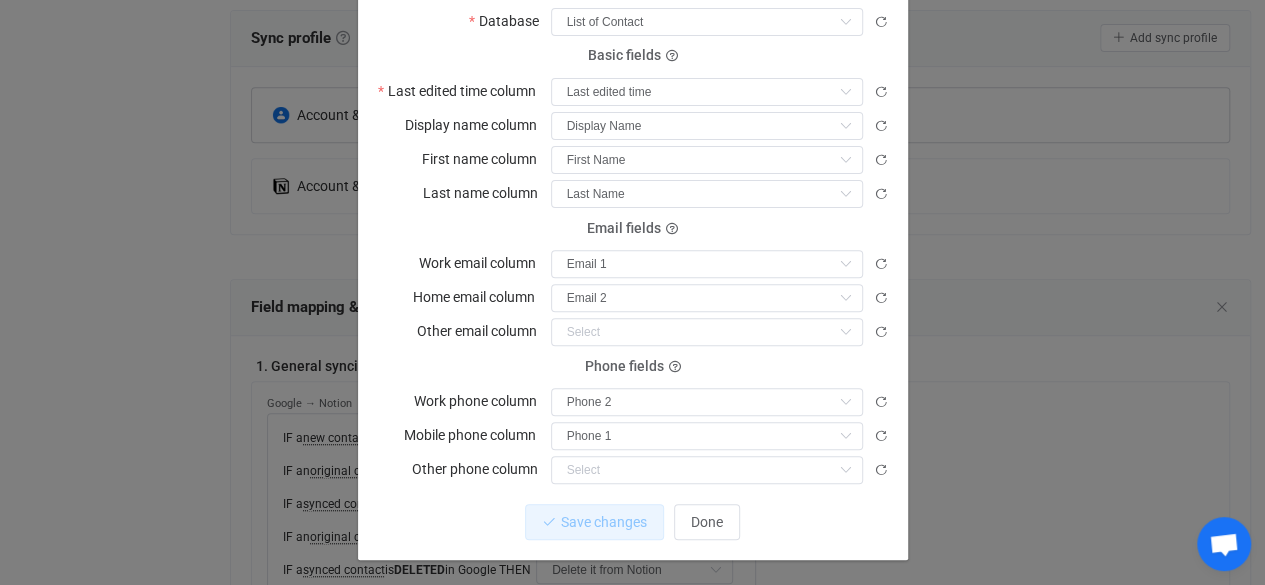 scroll, scrollTop: 250, scrollLeft: 0, axis: vertical 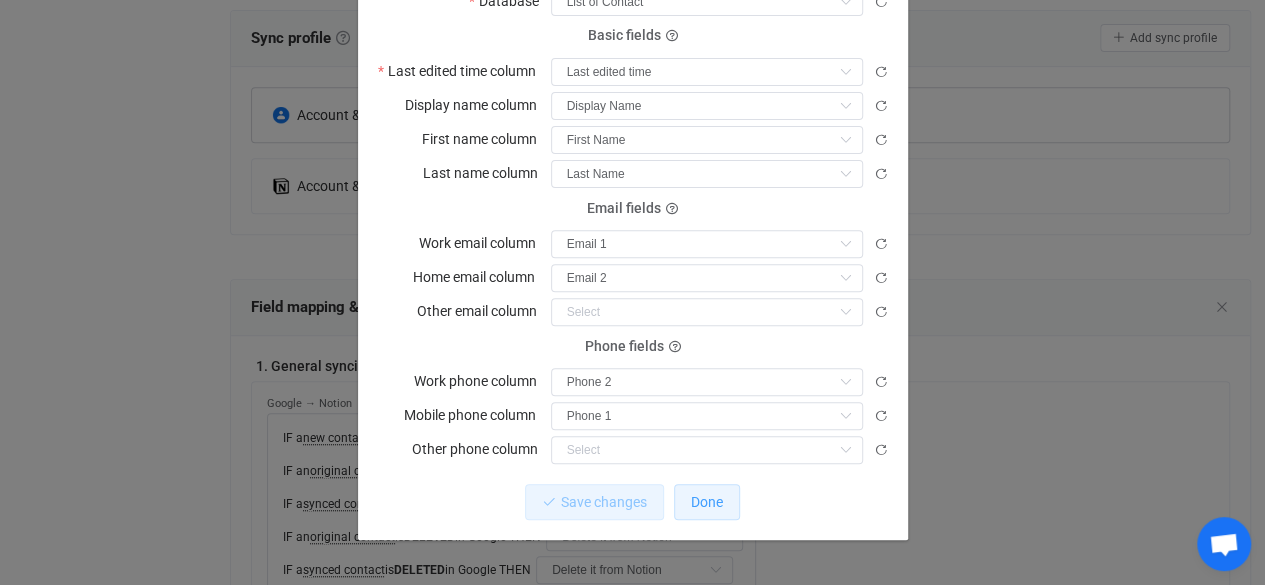 click on "Done" at bounding box center [707, 502] 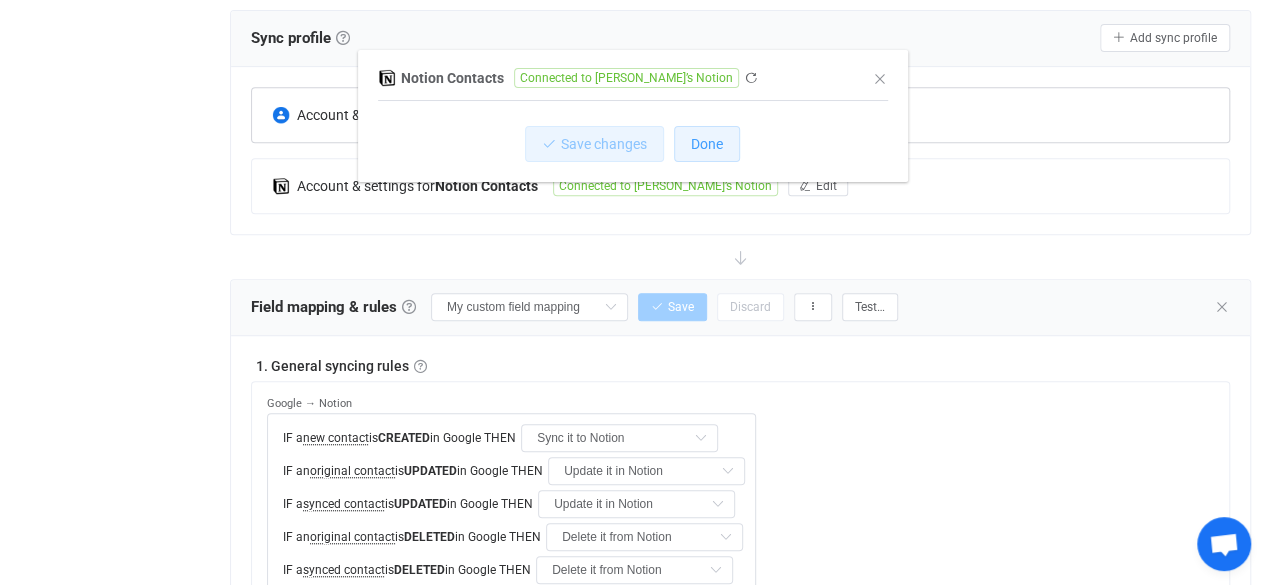 scroll, scrollTop: 0, scrollLeft: 0, axis: both 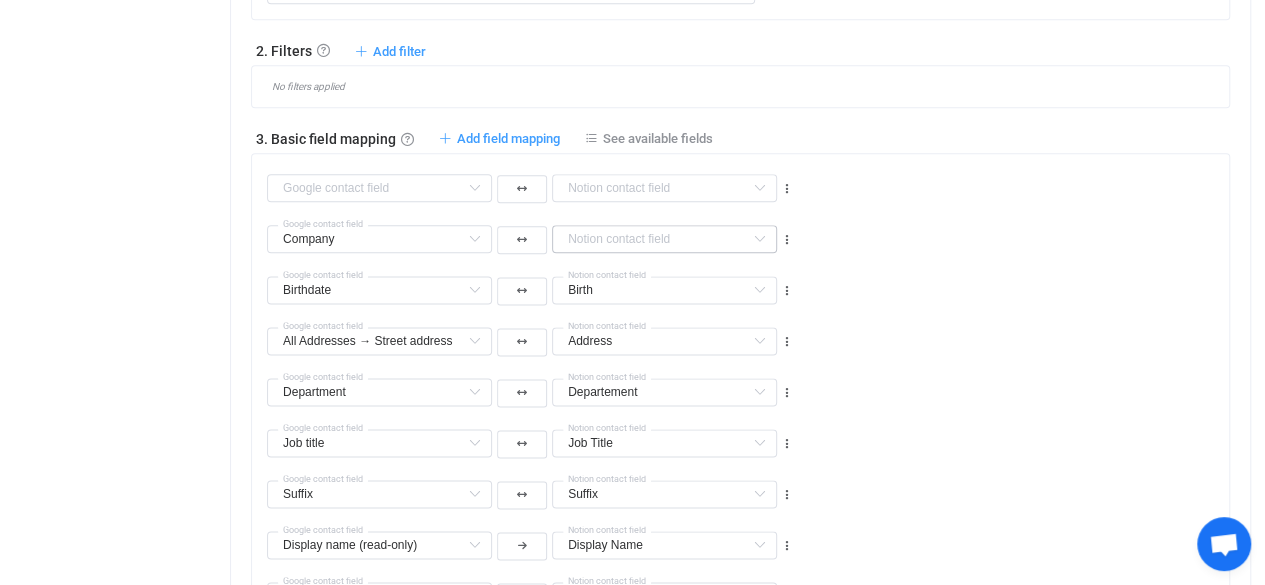 click at bounding box center [759, 239] 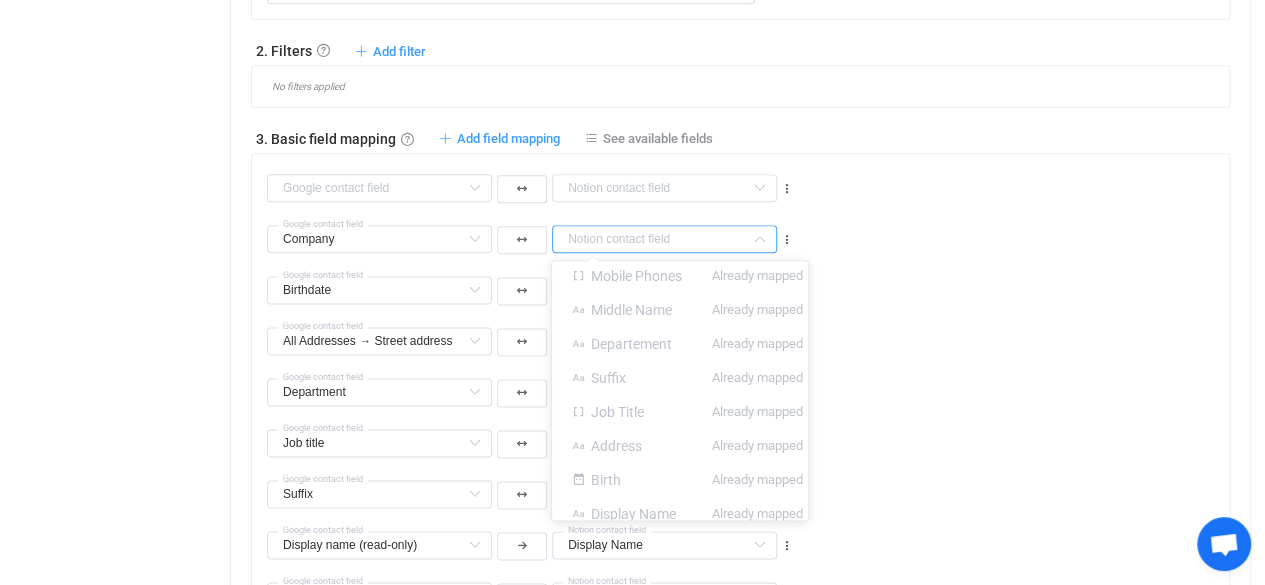 scroll, scrollTop: 686, scrollLeft: 0, axis: vertical 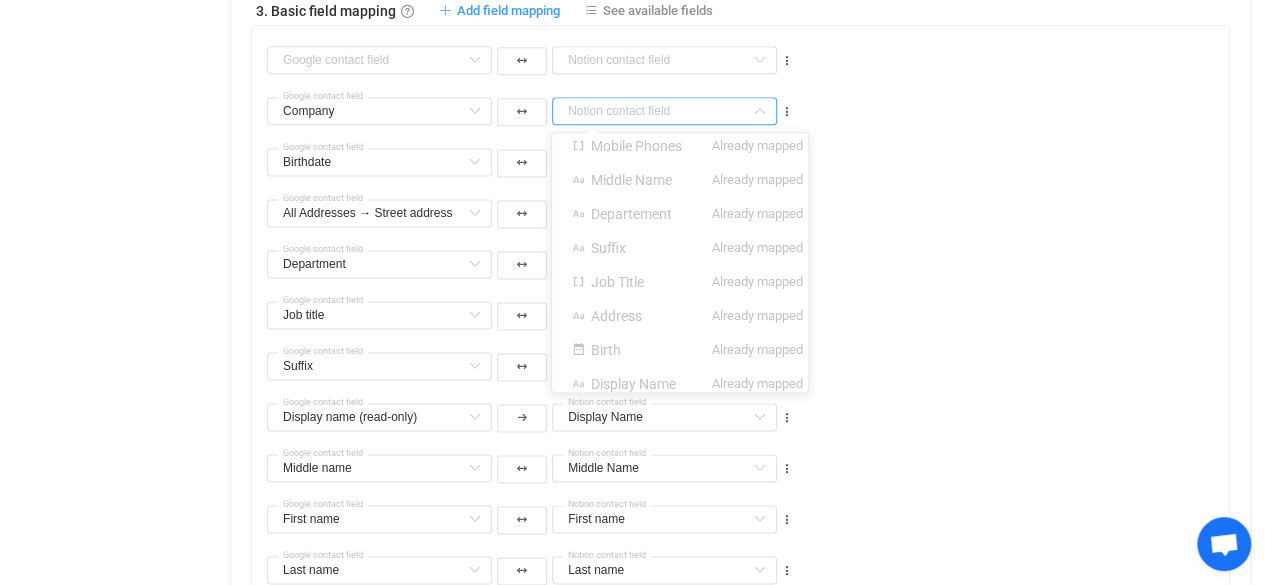 click on "Department Title Default field Description Default field Company Default field Department Default field All Websites Default field Home page Websites Default field (filtered) Work Websites Default field (filtered) Blog Websites Default field (filtered) Profile Websites Default field (filtered) Other Websites Default field (filtered) All Addresses → Country Default field All Addresses → State/Region Default field All Addresses → City Default field All Addresses → Postal code Default field All Addresses → Street address 2 Default field All Addresses → Type Default field Home Addresses → Country Default field (filtered) Home Addresses → State/Region Default field (filtered) Home Addresses → City Default field (filtered) Home Addresses → Postal code Default field (filtered) Home Addresses → Street address 2 Default field (filtered) Work Addresses → Country Default field (filtered) Work Addresses → State/Region Default field (filtered) Work Addresses → City Default field (filtered)" at bounding box center [748, 255] 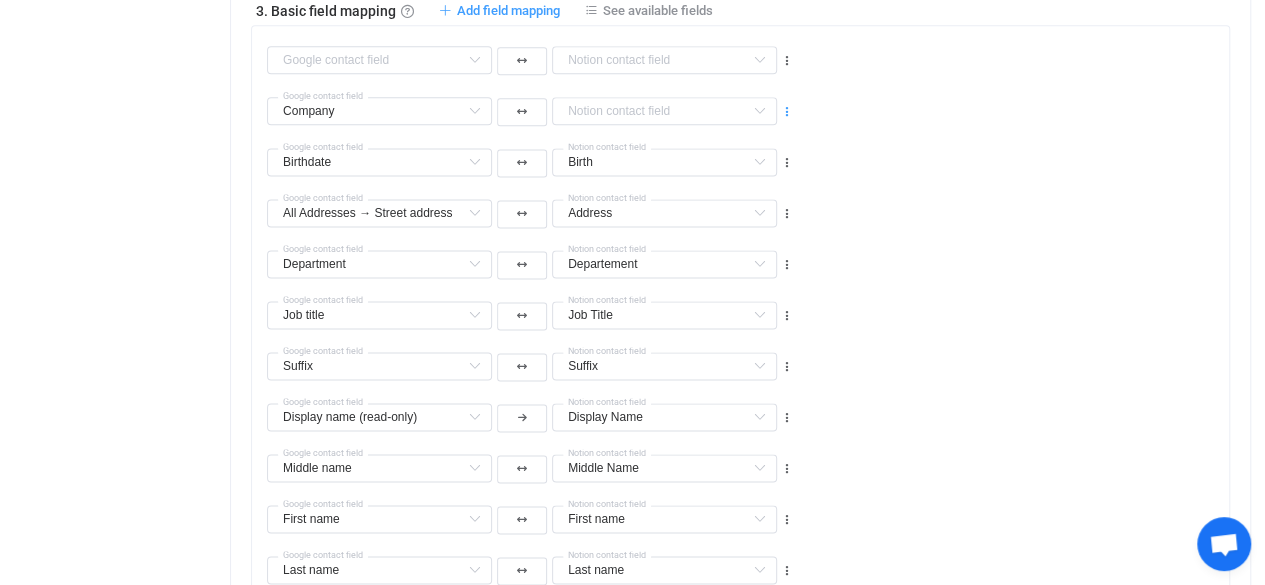 click at bounding box center (787, 112) 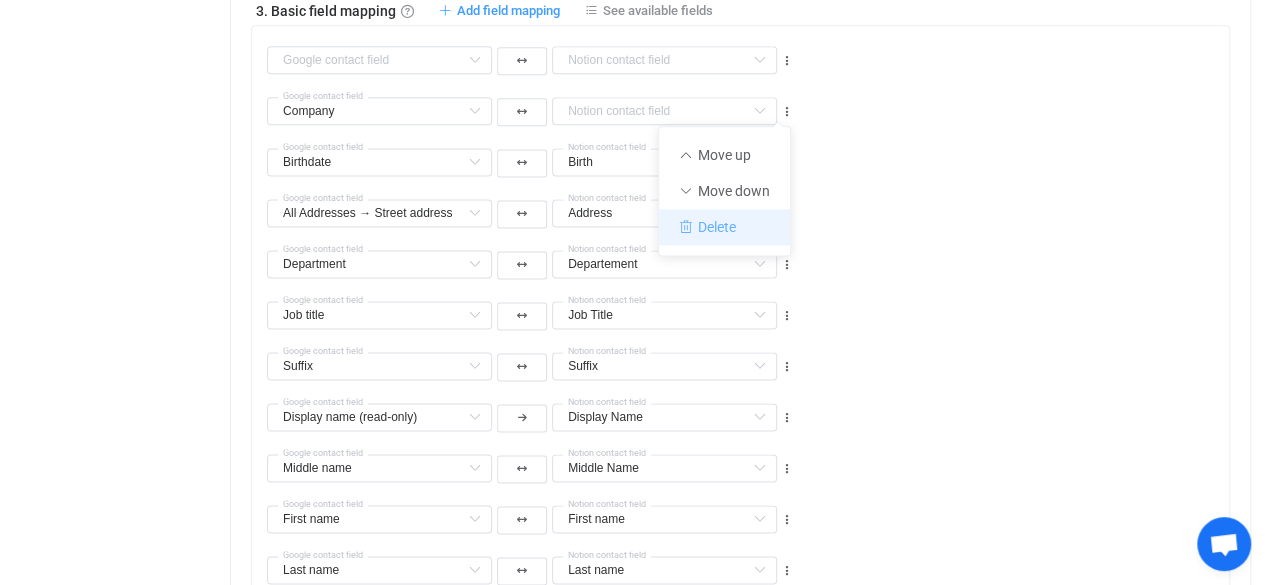 click on "Delete" at bounding box center (724, 227) 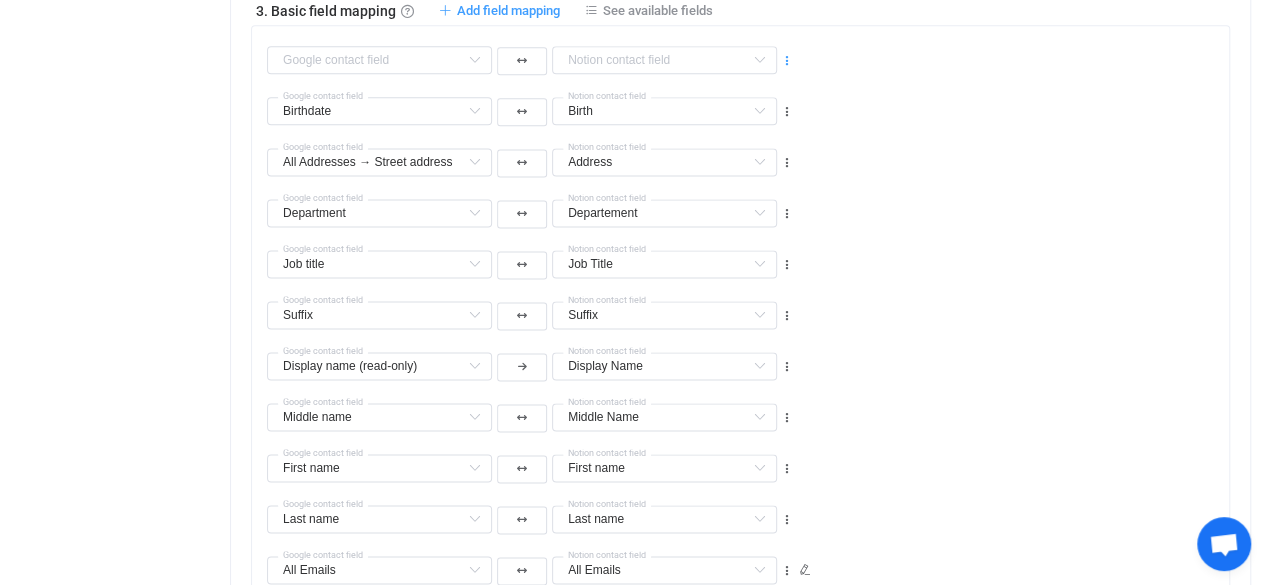 click at bounding box center (787, 61) 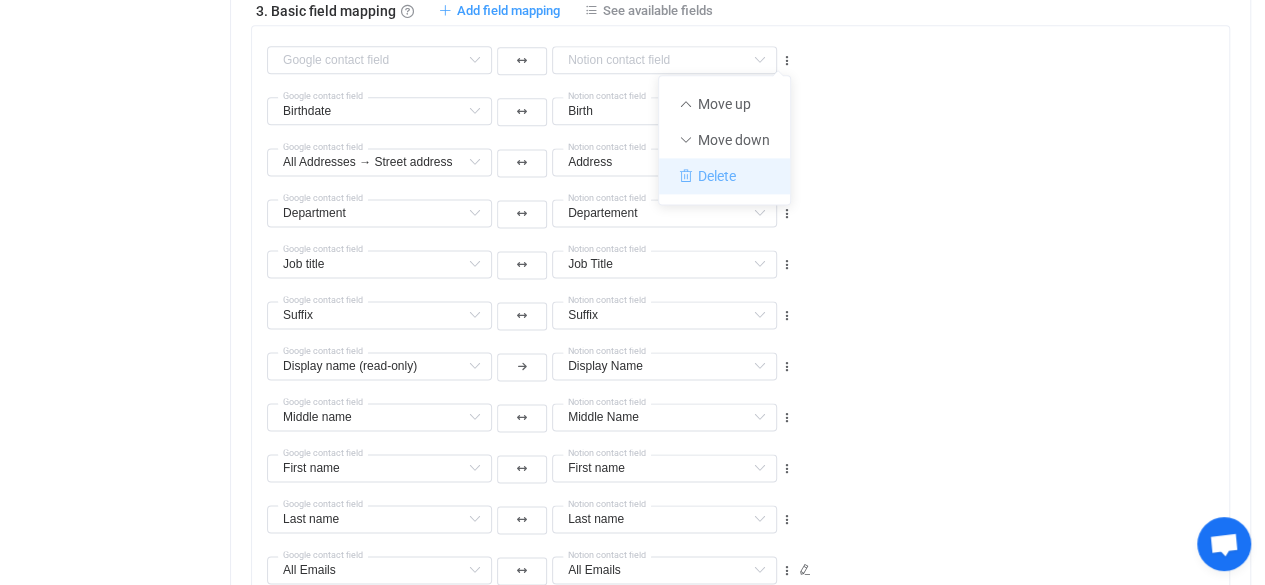 click on "Delete" at bounding box center (724, 176) 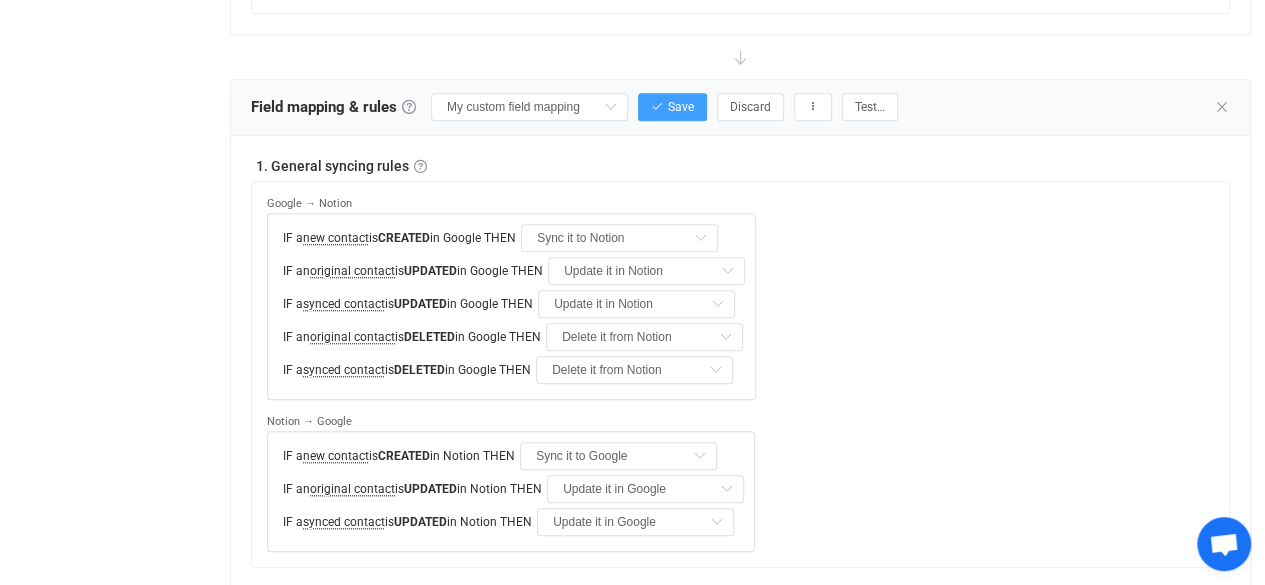 scroll, scrollTop: 609, scrollLeft: 0, axis: vertical 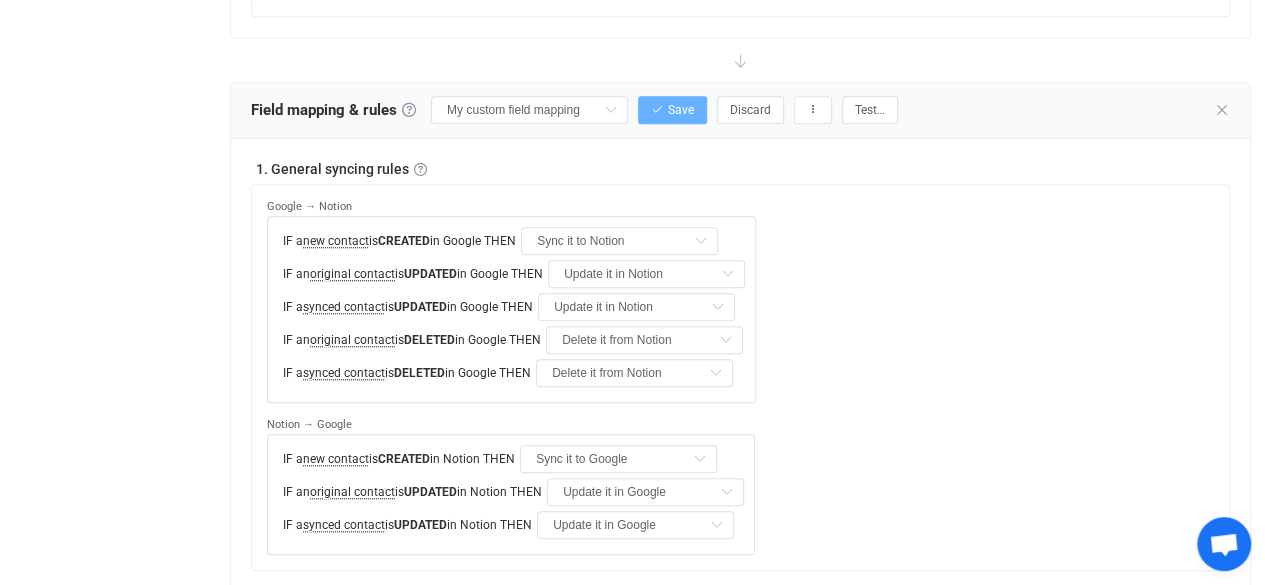 click on "Save" at bounding box center (681, 110) 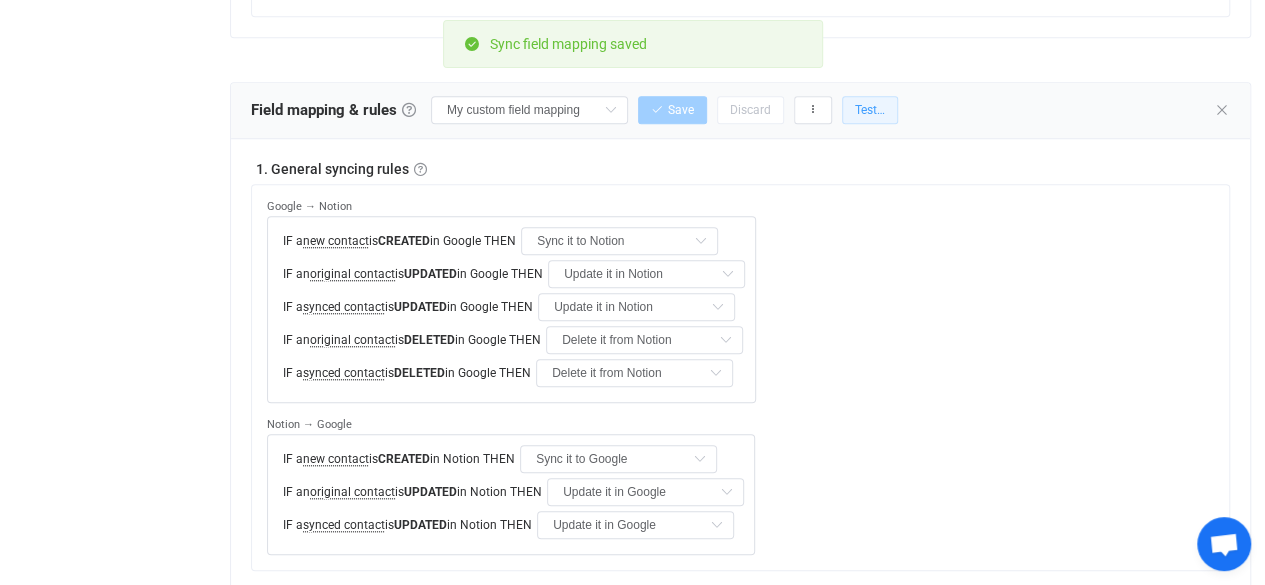 click on "Test…" at bounding box center (870, 110) 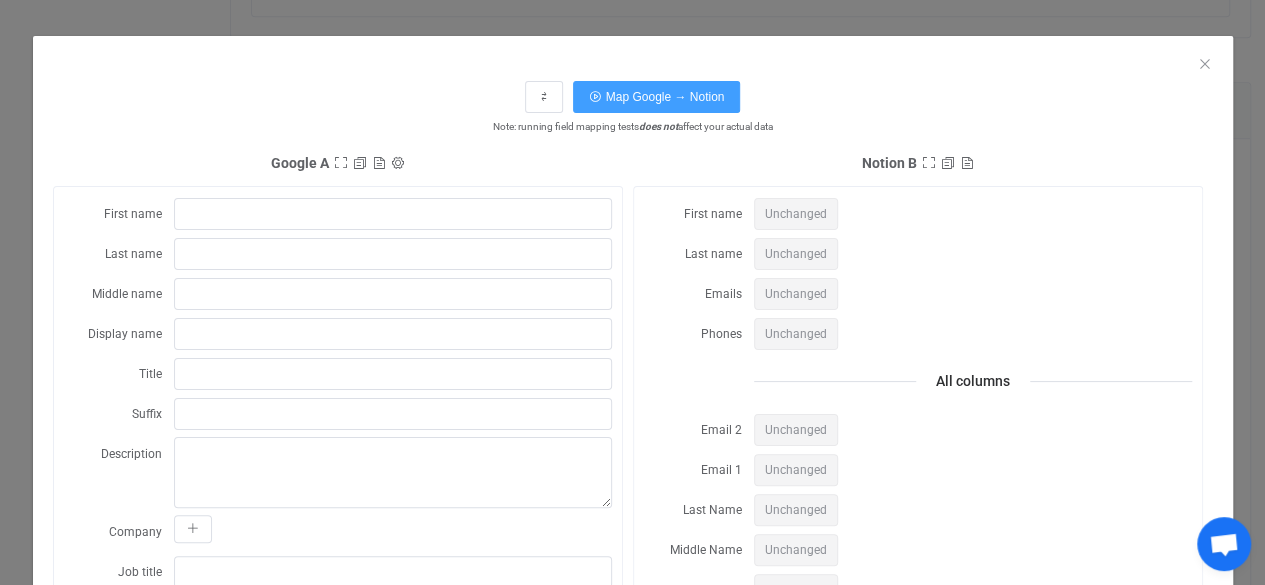 scroll, scrollTop: 0, scrollLeft: 0, axis: both 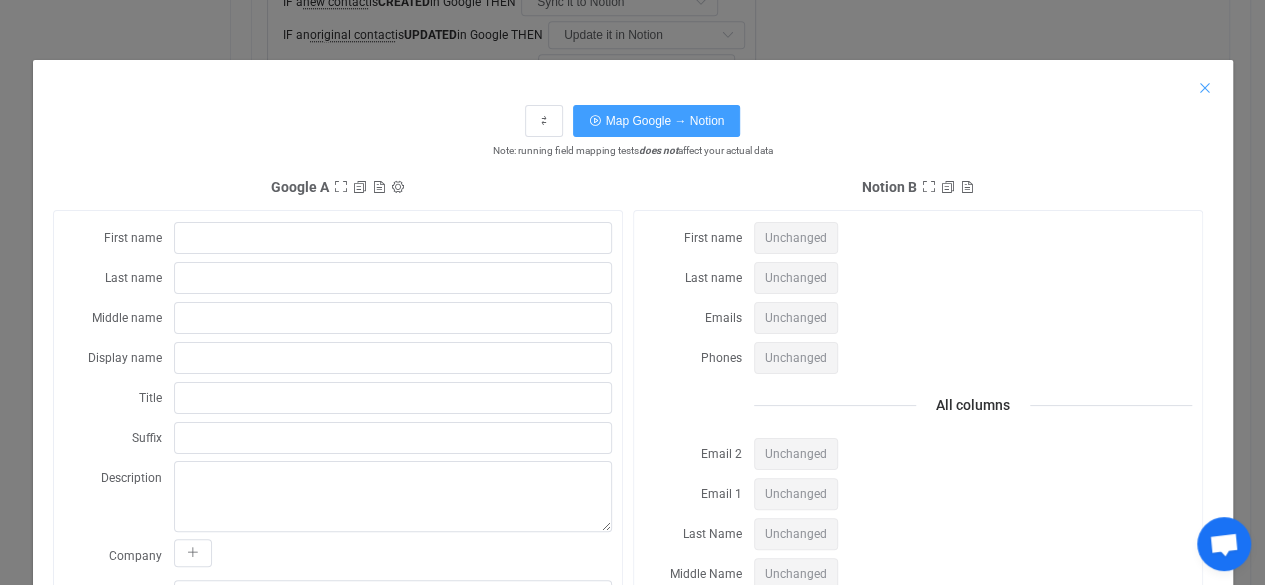 click at bounding box center (1205, 88) 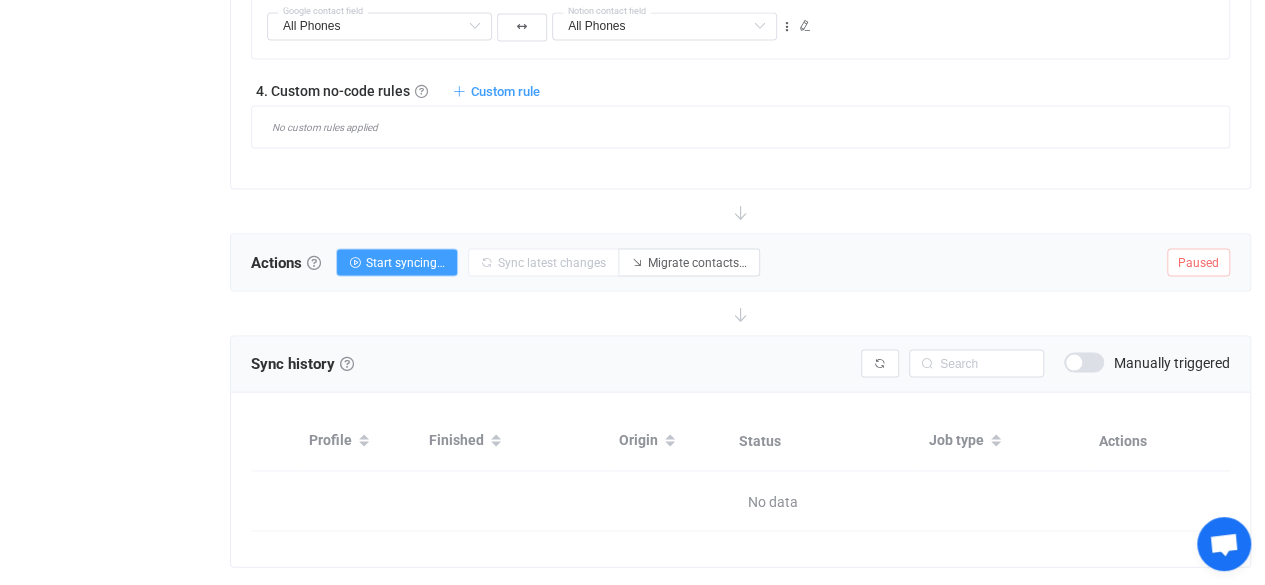 scroll, scrollTop: 1843, scrollLeft: 0, axis: vertical 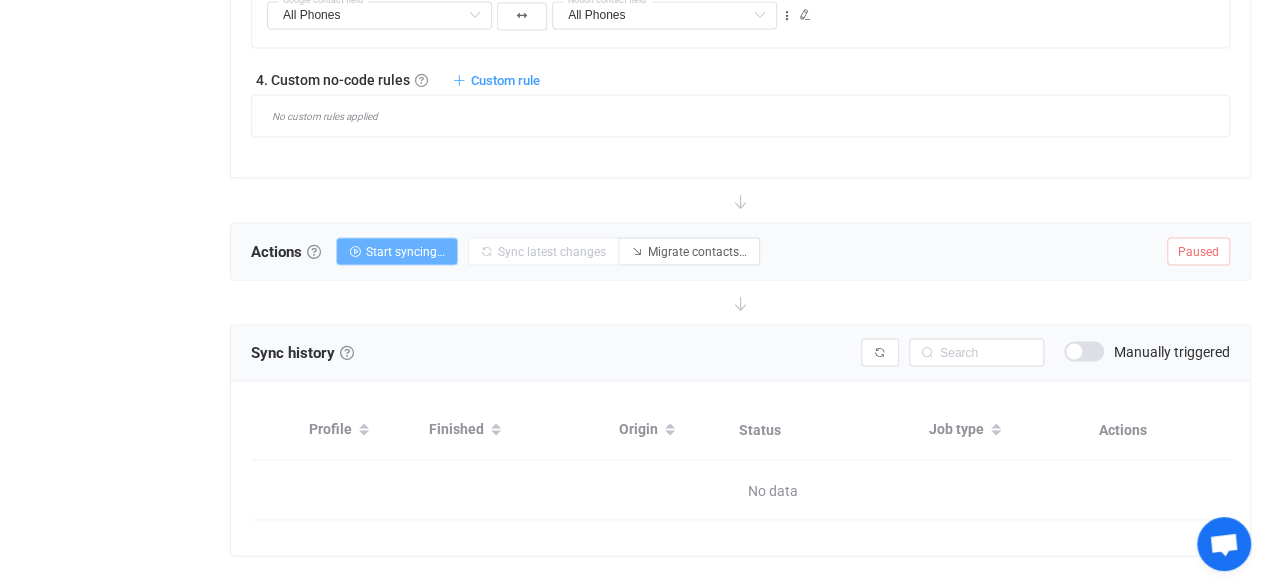 click on "Start syncing…" at bounding box center [405, 251] 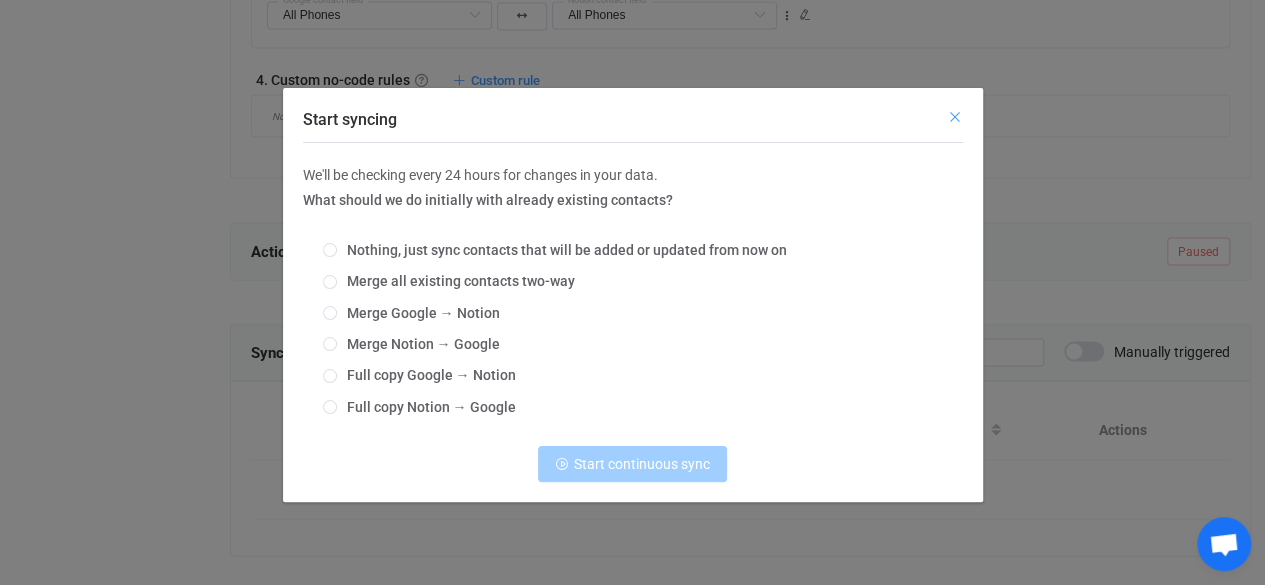 click at bounding box center (955, 117) 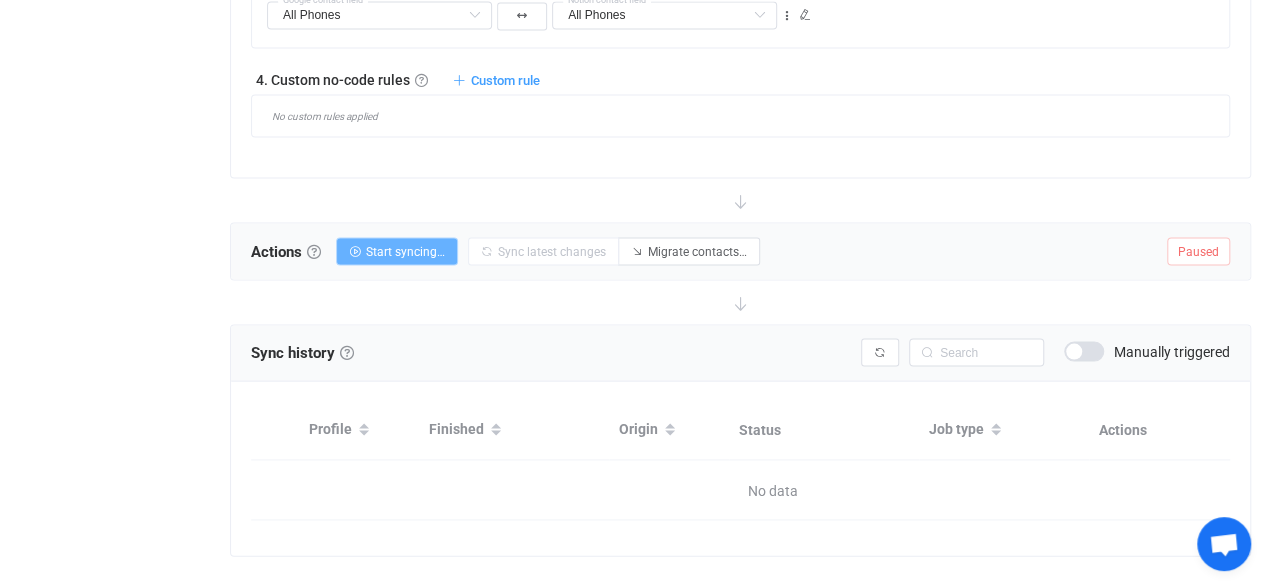 click on "Start syncing…" at bounding box center [397, 251] 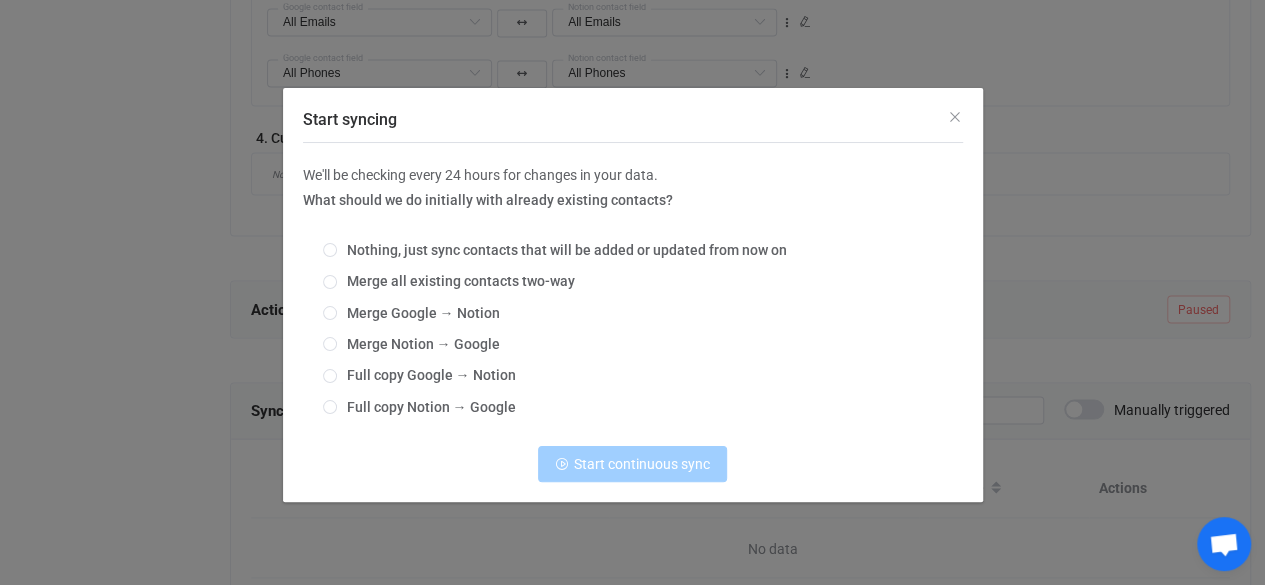 scroll, scrollTop: 1806, scrollLeft: 0, axis: vertical 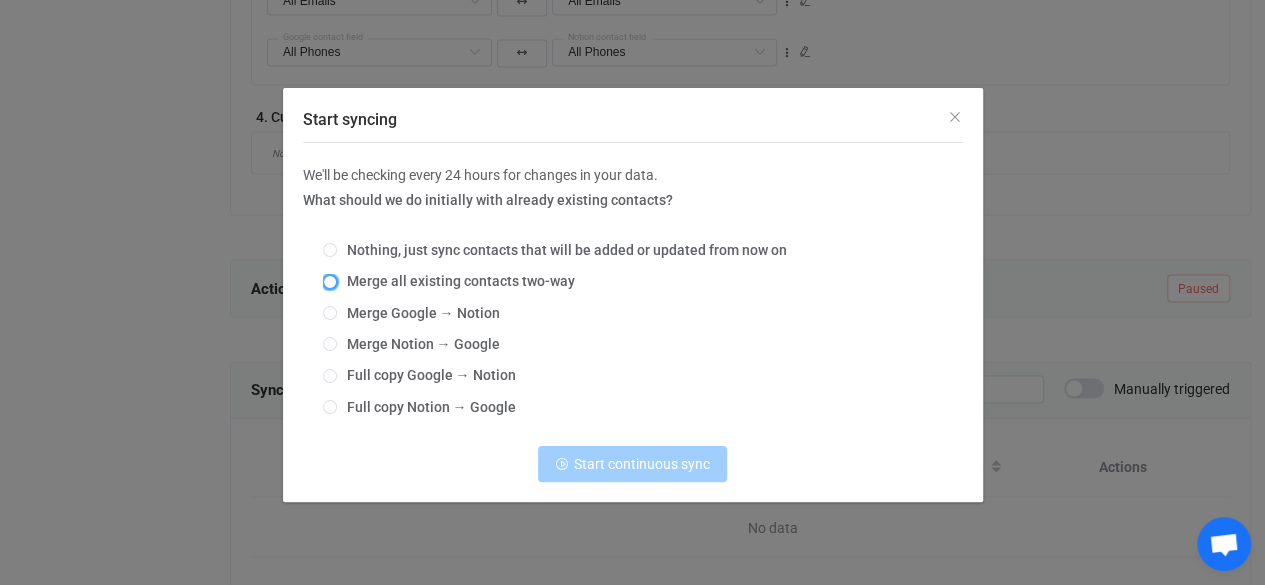 click at bounding box center (330, 282) 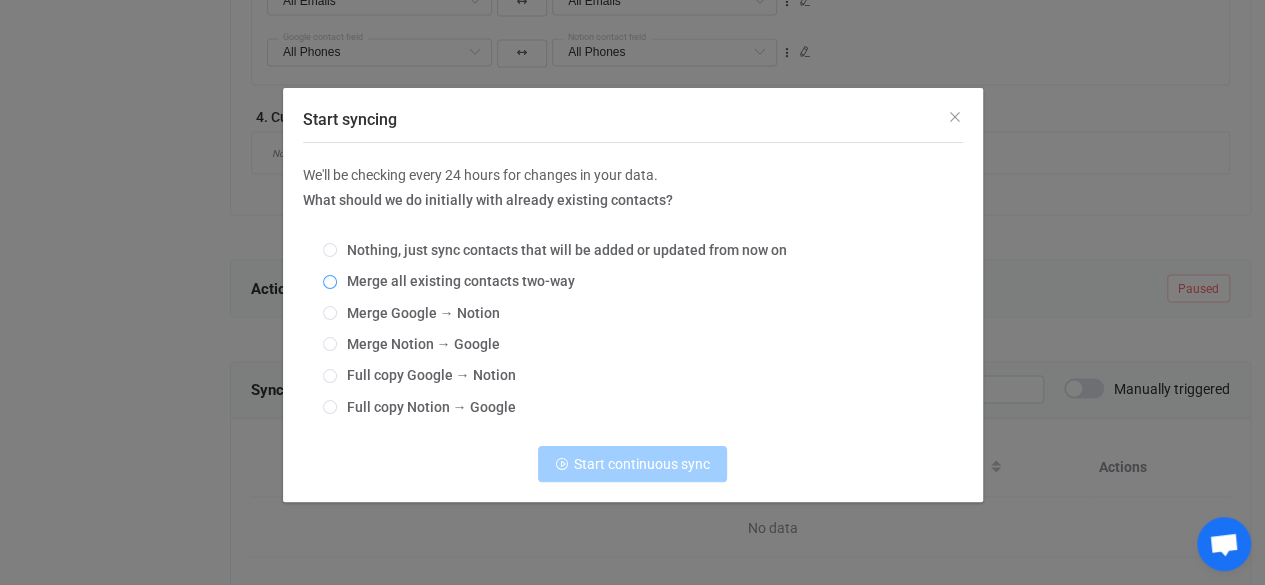 click on "Merge all existing contacts two-way" at bounding box center [330, 283] 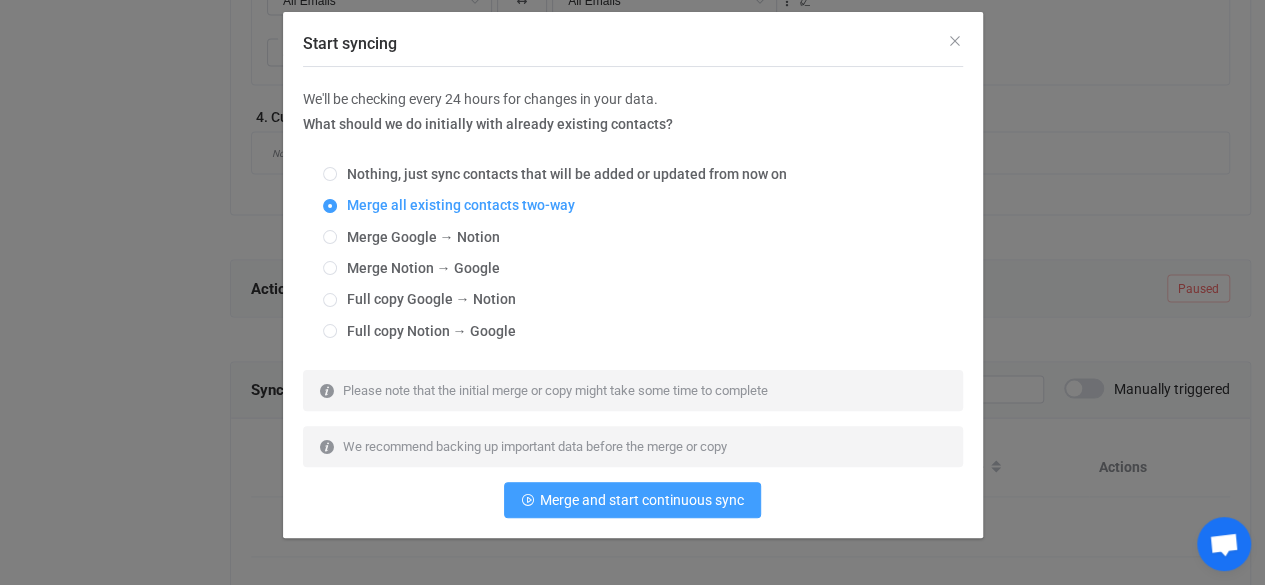 scroll, scrollTop: 78, scrollLeft: 0, axis: vertical 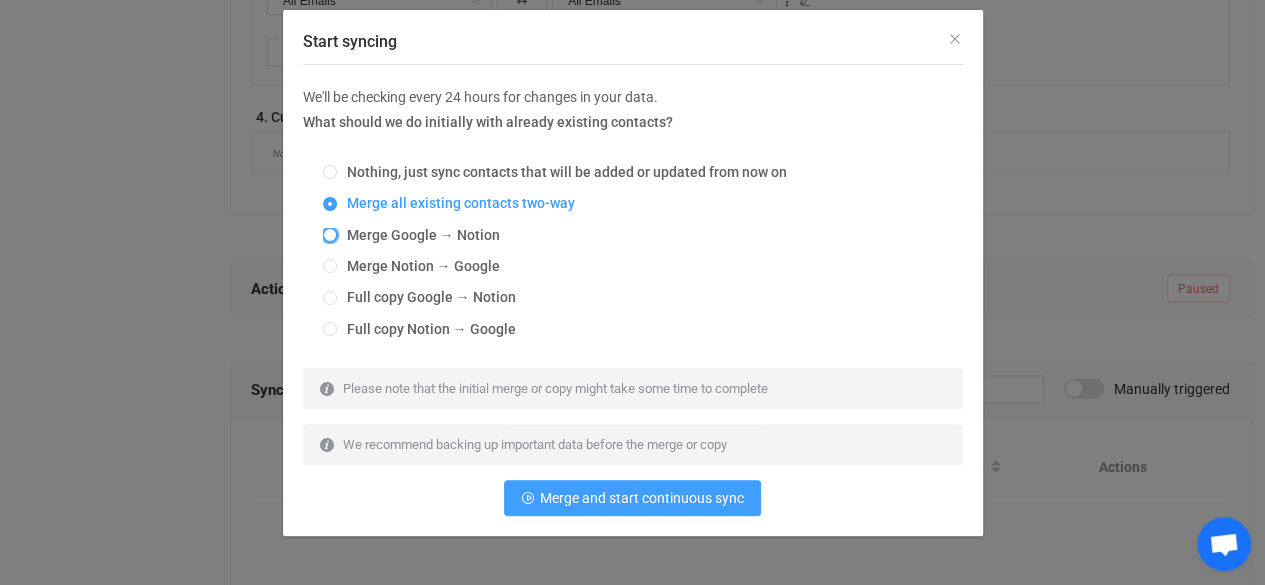 click at bounding box center (330, 235) 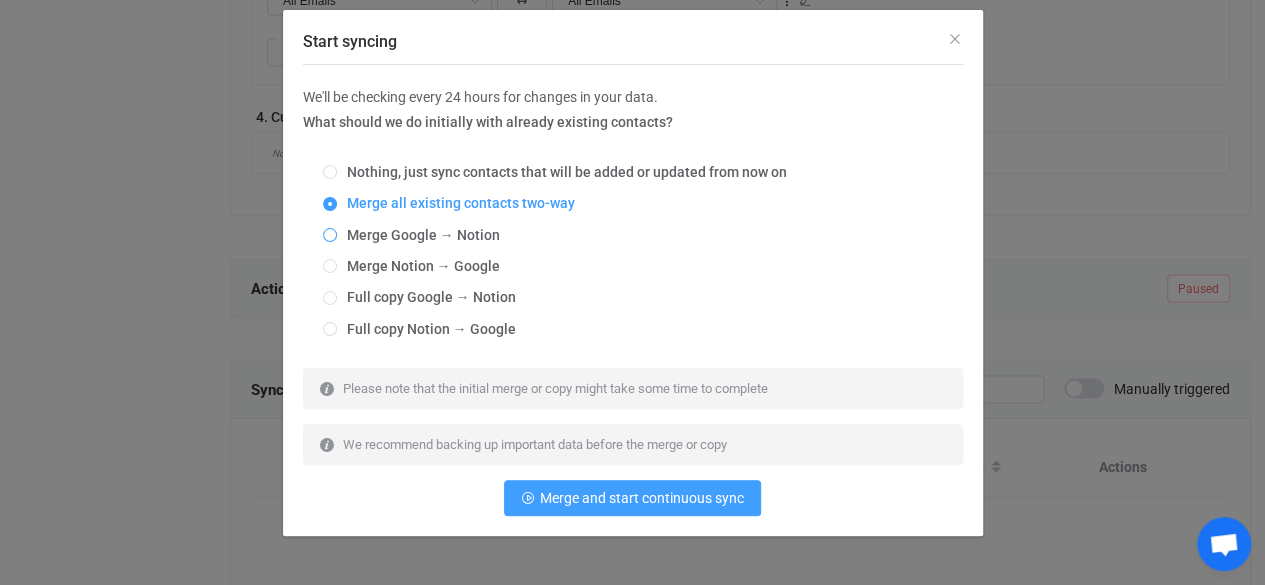 click on "Merge Google → Notion" at bounding box center [330, 236] 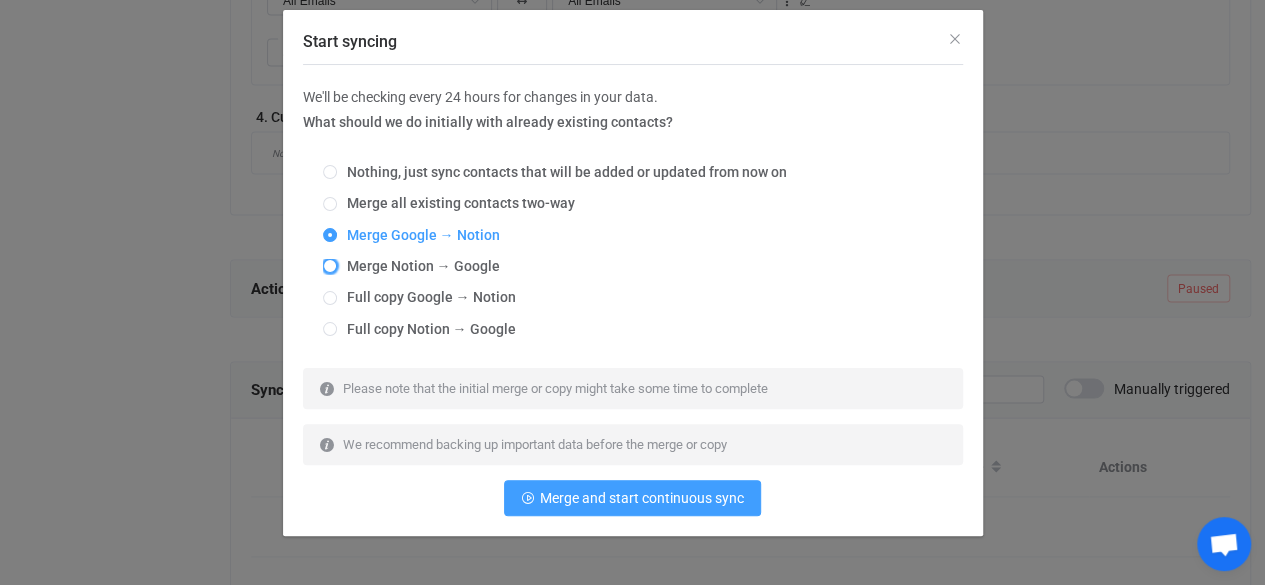 click at bounding box center (330, 266) 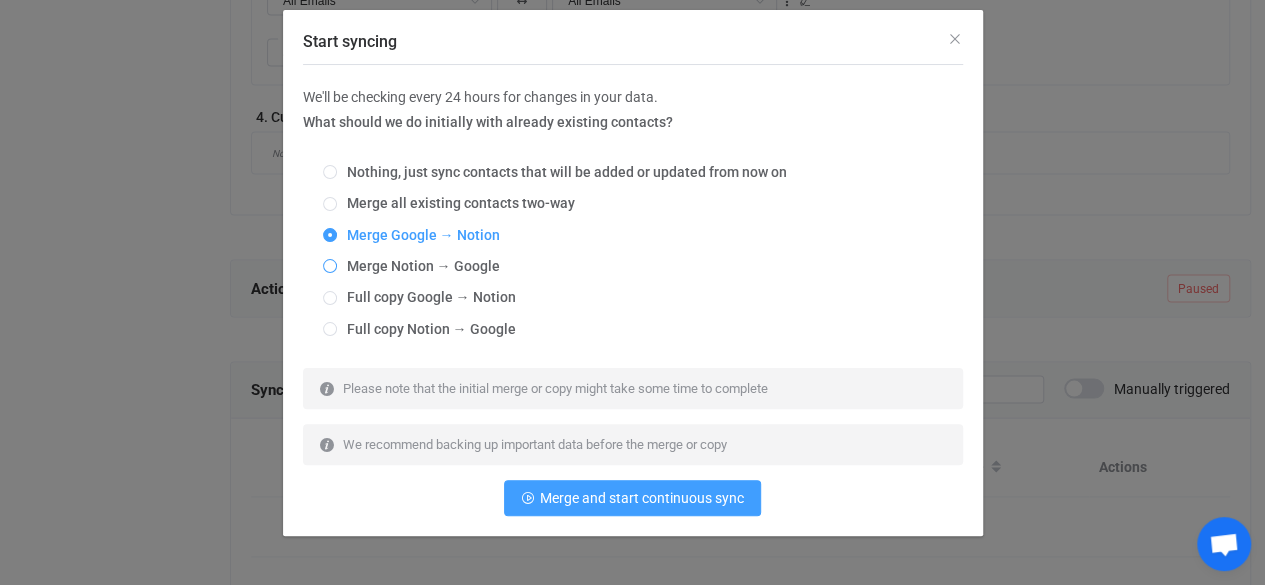 click on "Merge Notion → Google" at bounding box center [330, 267] 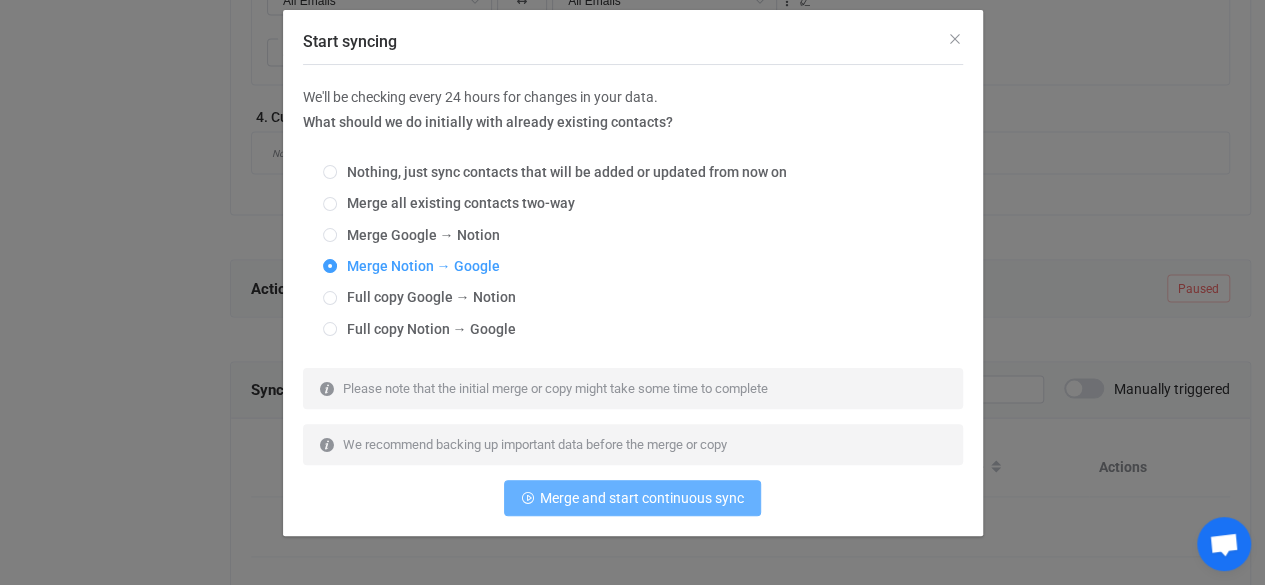 click on "Merge and start continuous sync" at bounding box center (632, 498) 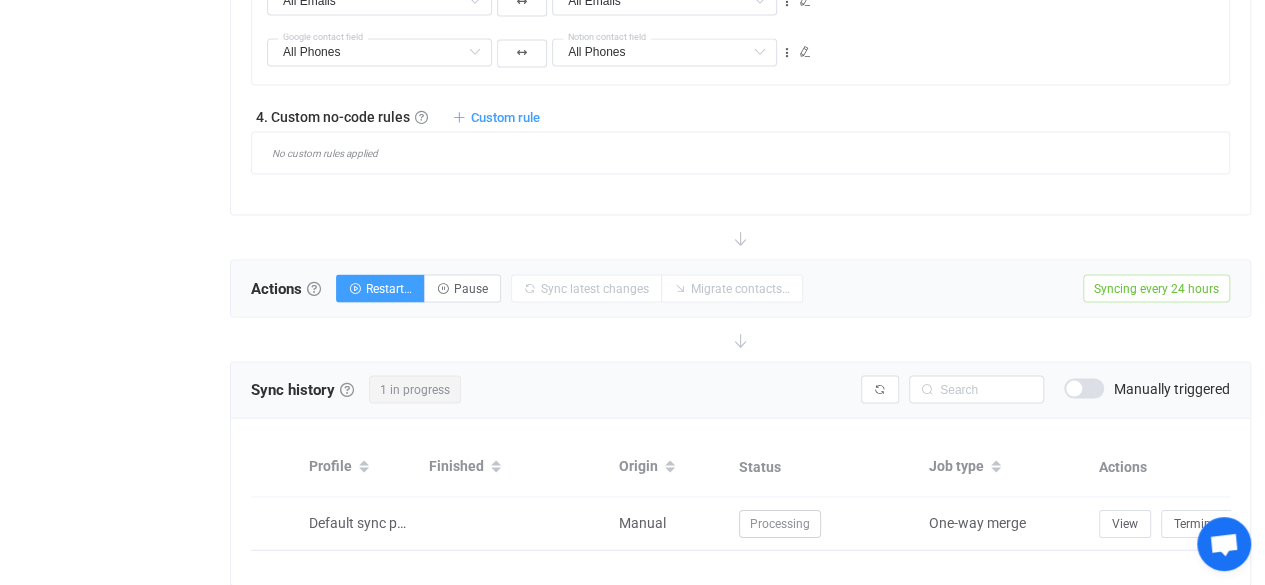 scroll, scrollTop: 1880, scrollLeft: 0, axis: vertical 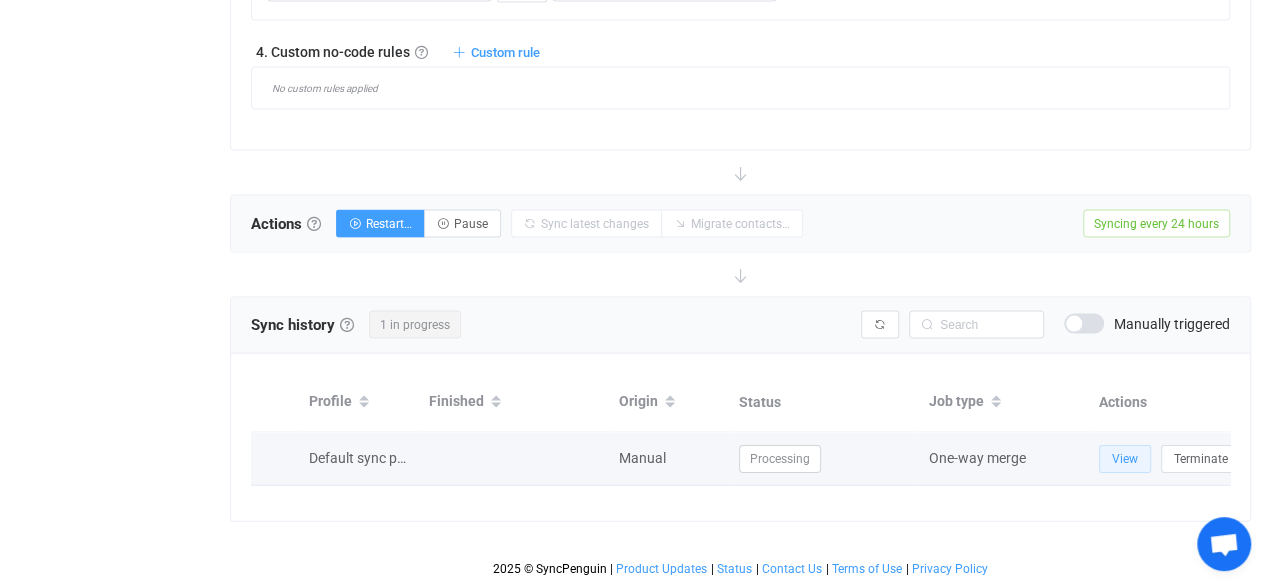 click on "View" at bounding box center [1125, 458] 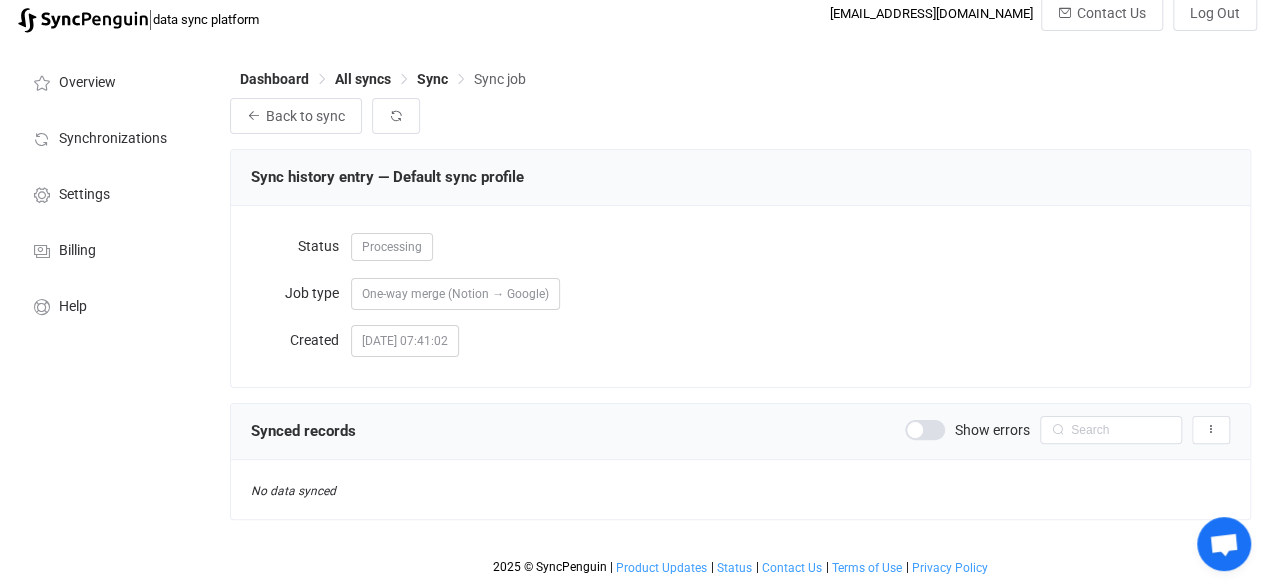 scroll, scrollTop: 0, scrollLeft: 0, axis: both 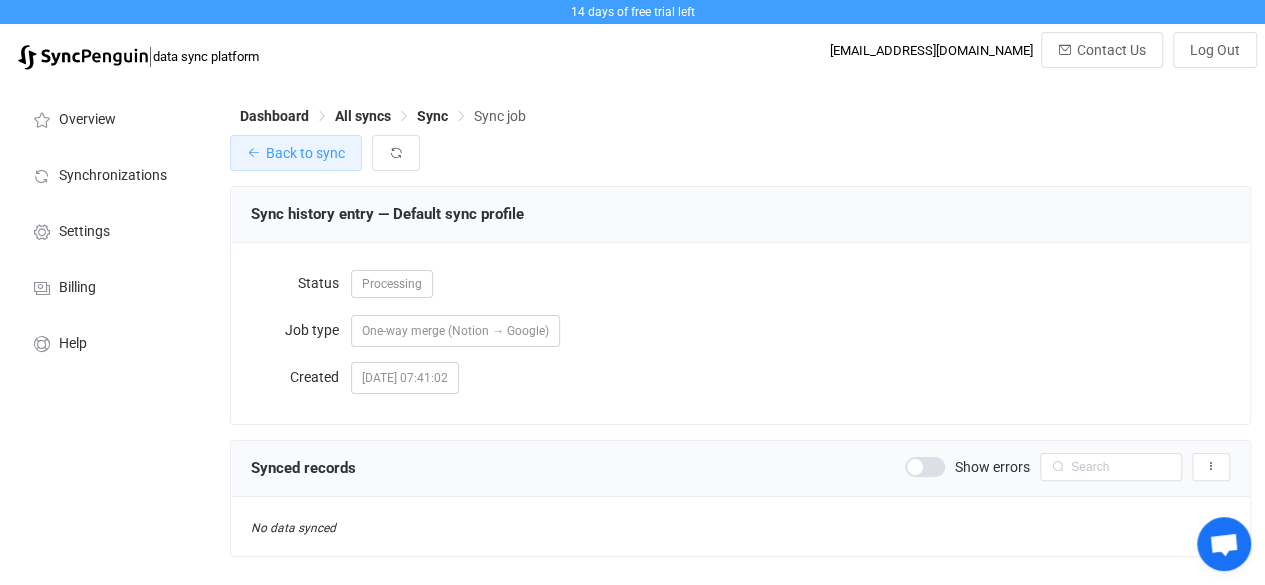 click on "Back to sync" at bounding box center [296, 153] 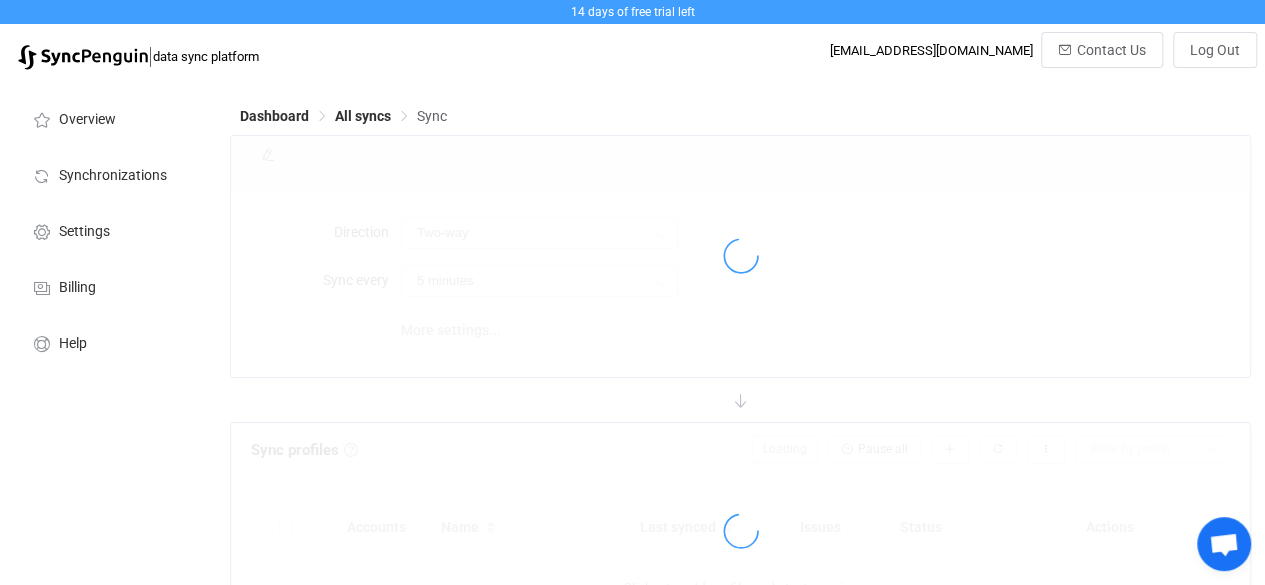 type on "24 hours" 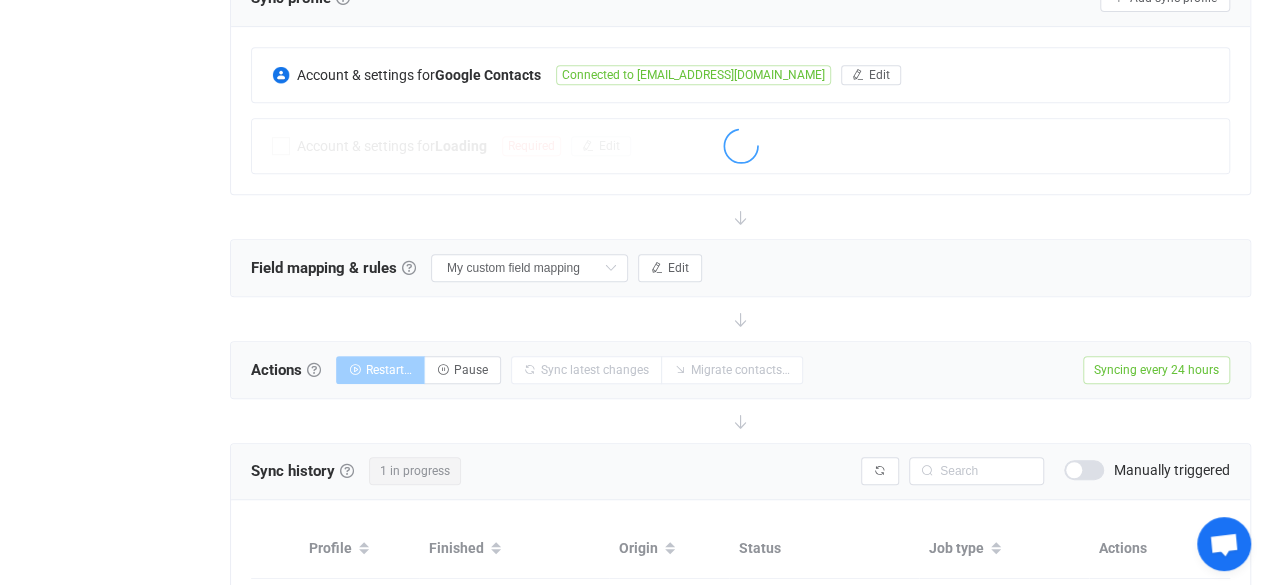 scroll, scrollTop: 608, scrollLeft: 0, axis: vertical 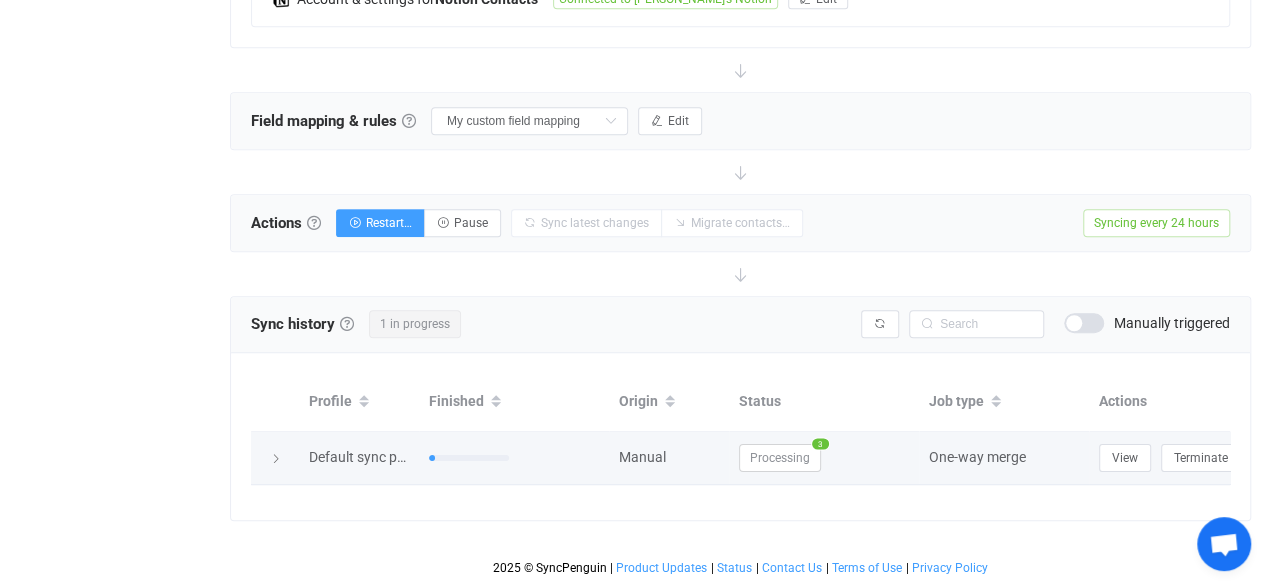 click on "Processing" at bounding box center [780, 458] 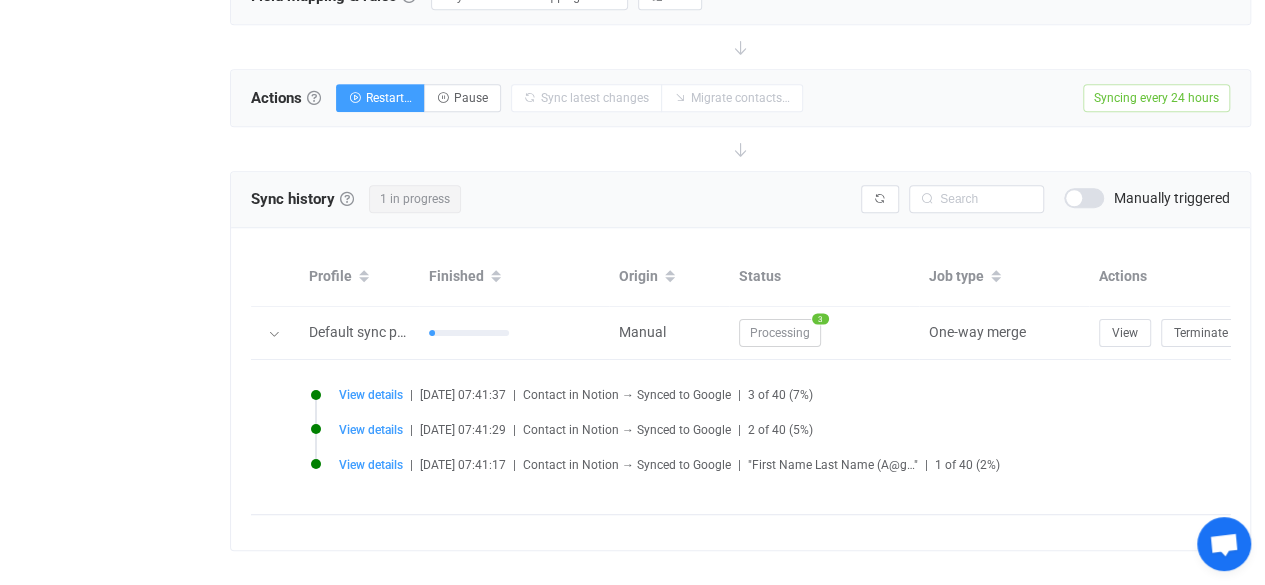 scroll, scrollTop: 766, scrollLeft: 0, axis: vertical 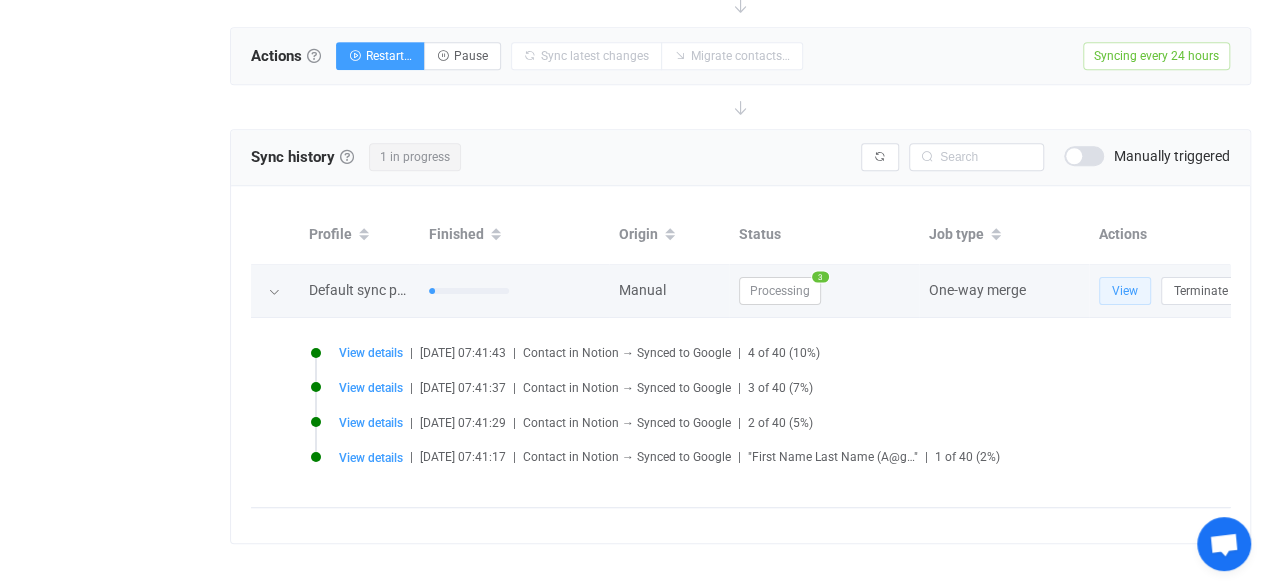 click on "View" at bounding box center [1125, 291] 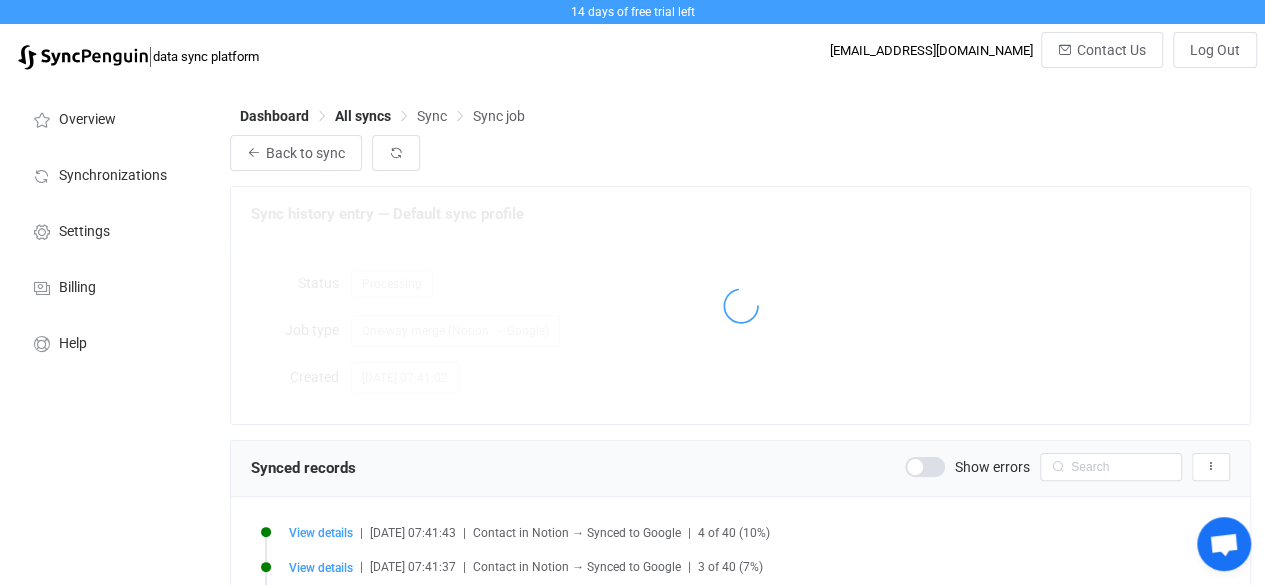 scroll, scrollTop: 166, scrollLeft: 0, axis: vertical 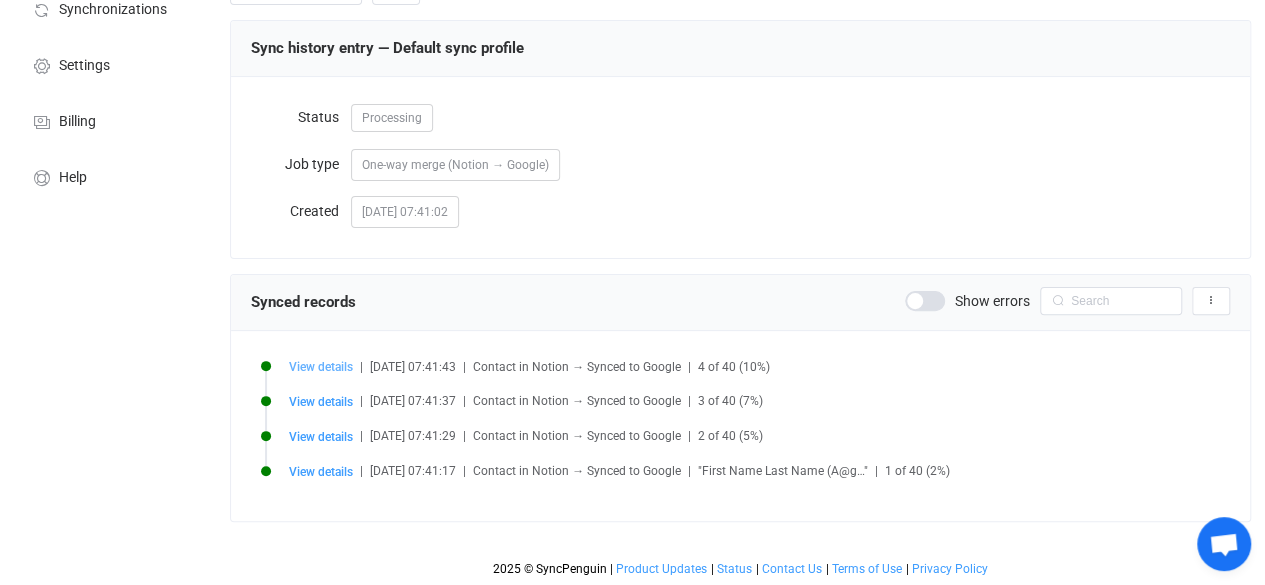 click on "View details" at bounding box center [321, 367] 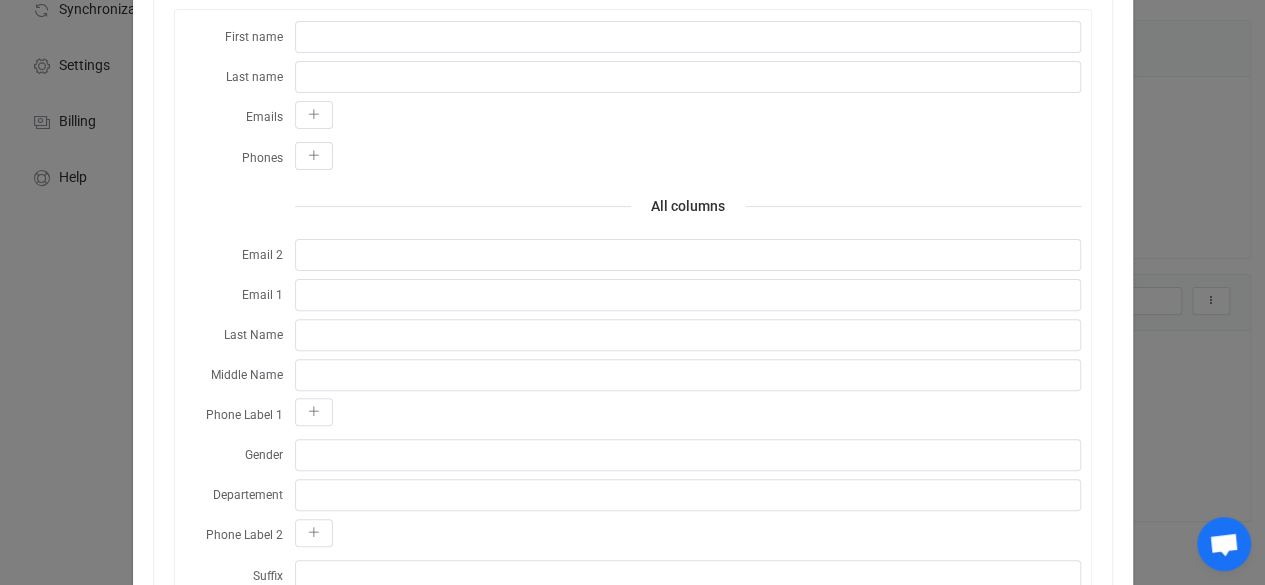 scroll, scrollTop: 0, scrollLeft: 0, axis: both 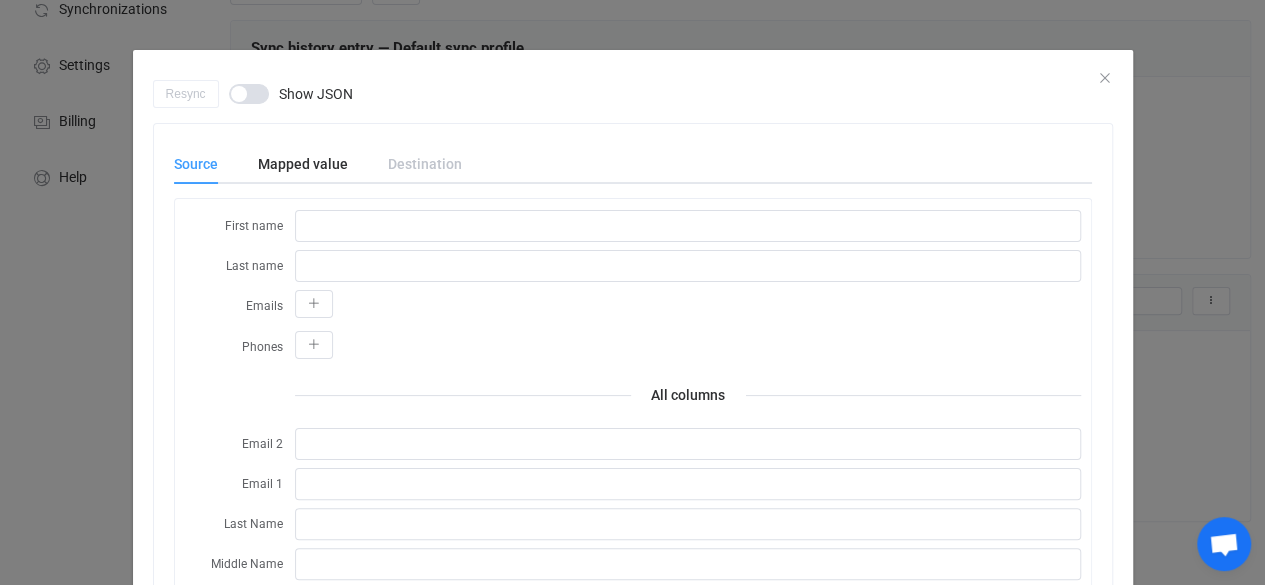 click on "Destination" at bounding box center (415, 164) 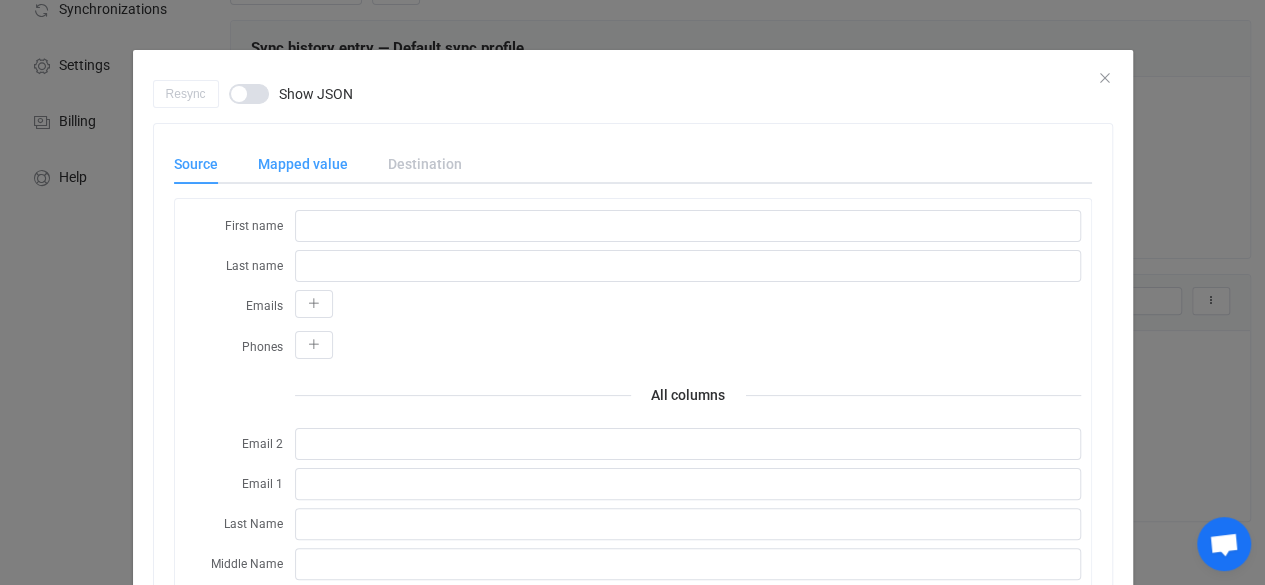 click on "Mapped value" at bounding box center [303, 164] 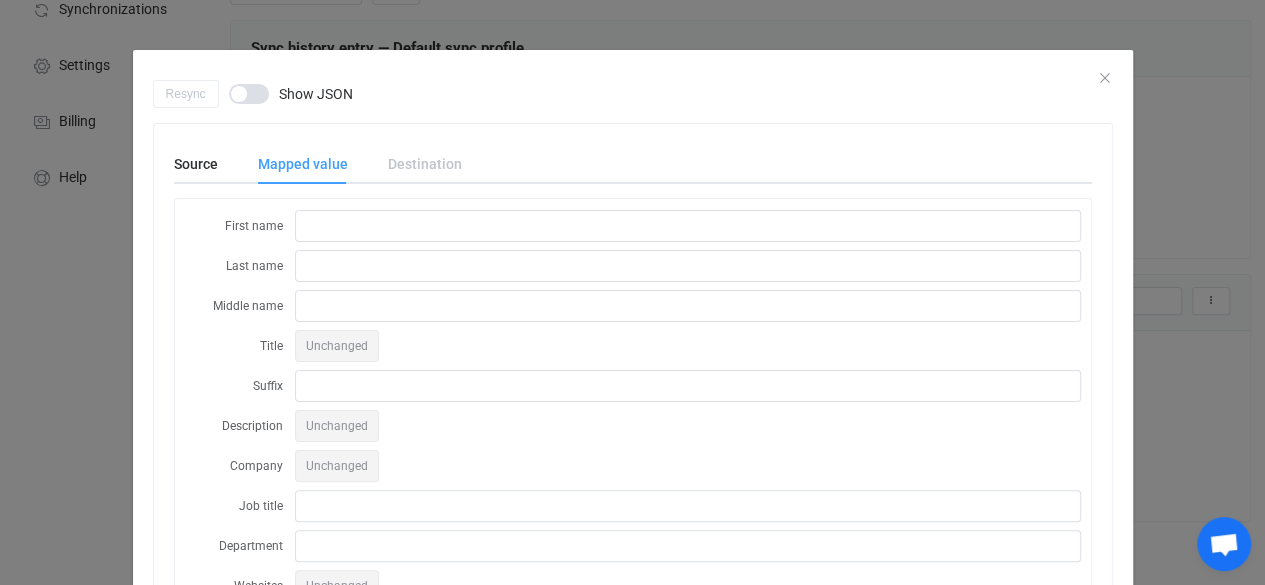click on "Destination" at bounding box center [415, 164] 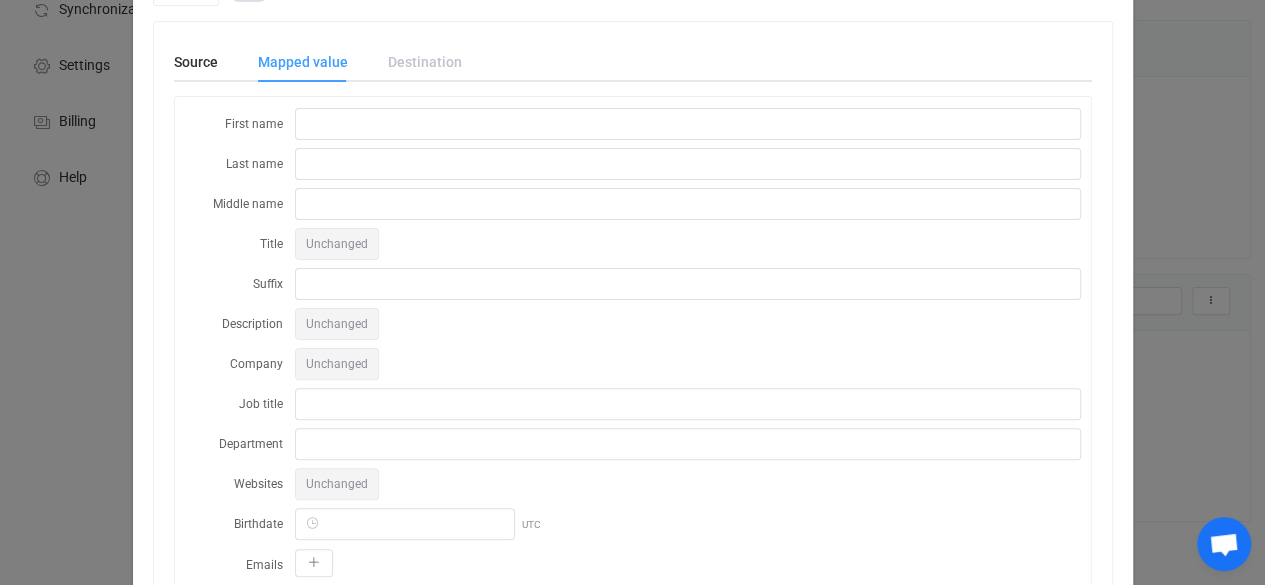 scroll, scrollTop: 0, scrollLeft: 0, axis: both 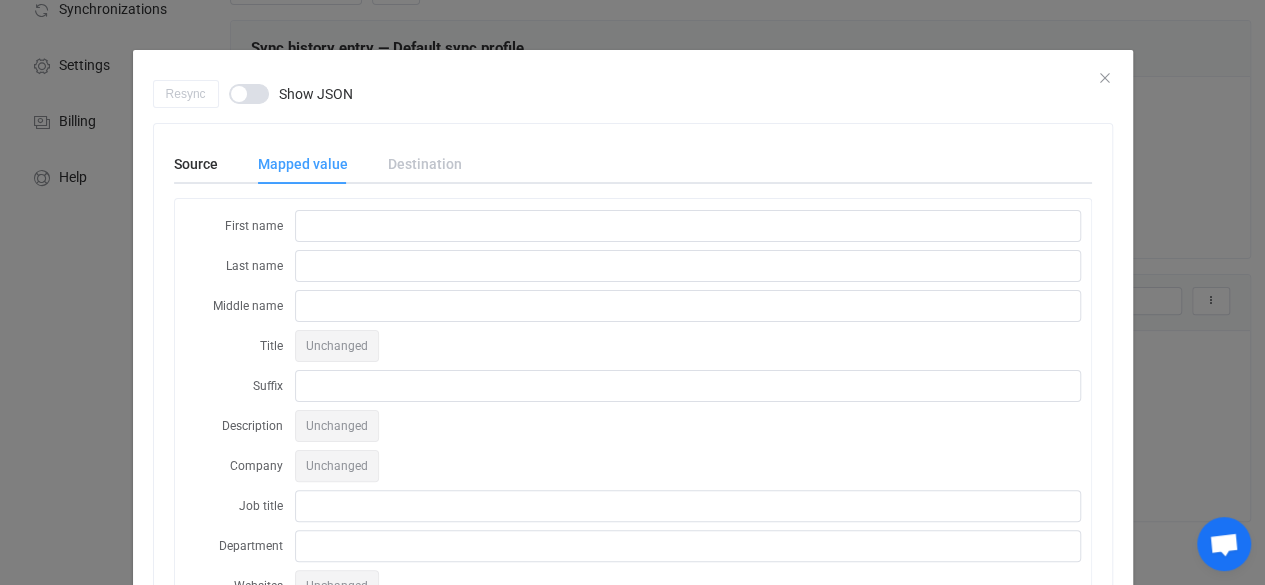 click on "Destination" at bounding box center [415, 164] 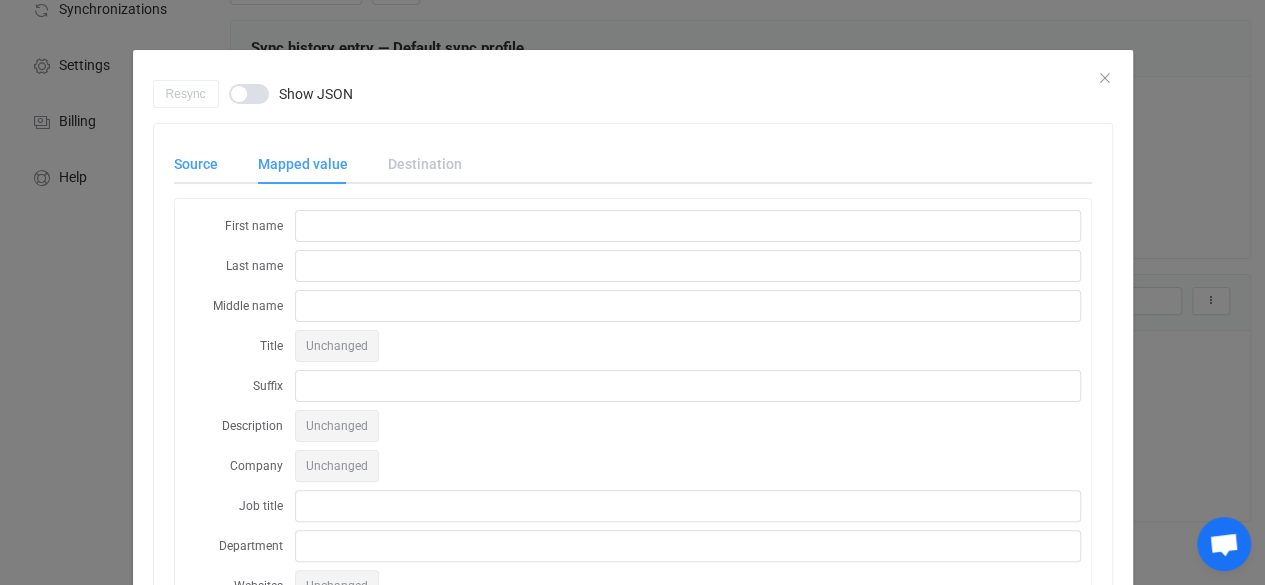click on "Source" at bounding box center (206, 164) 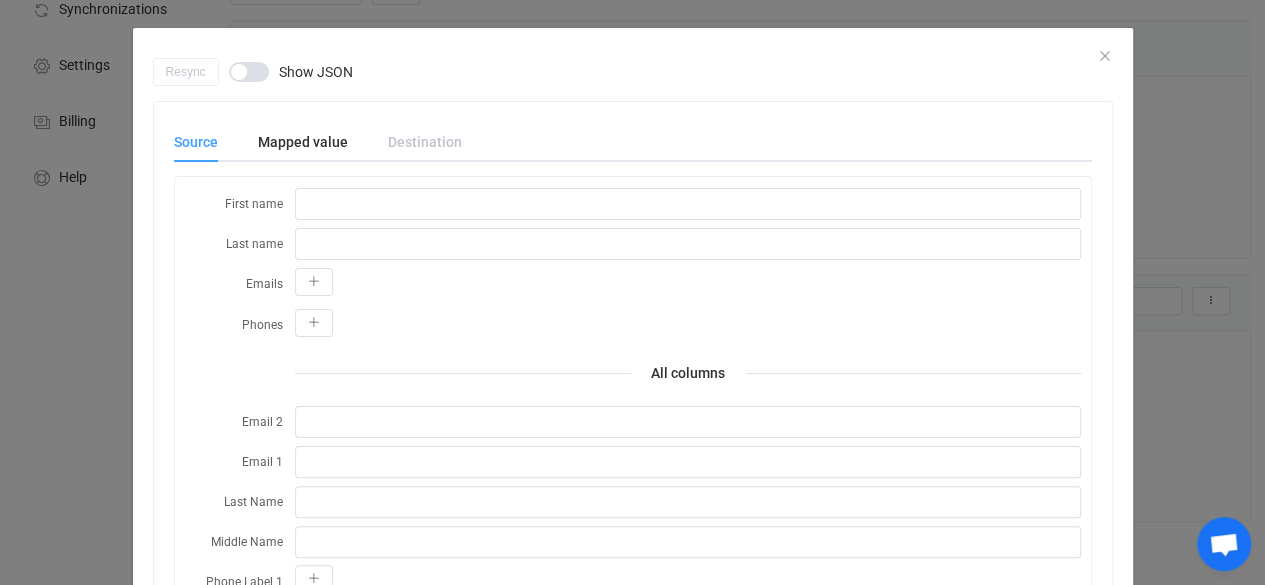 scroll, scrollTop: 0, scrollLeft: 0, axis: both 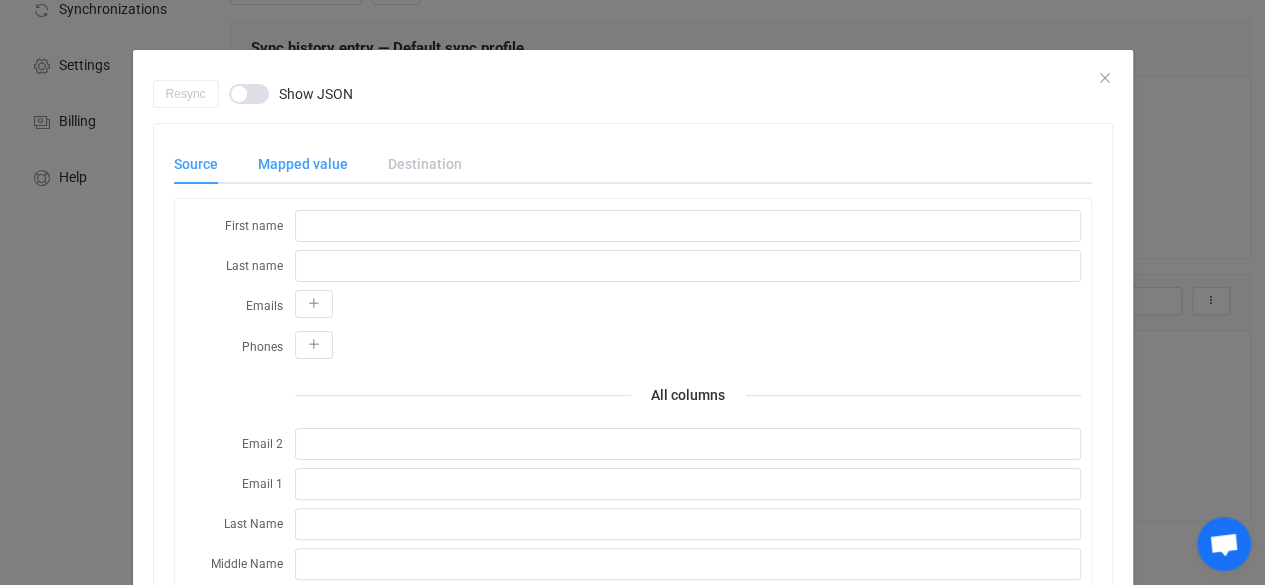 click on "Mapped value" at bounding box center [303, 164] 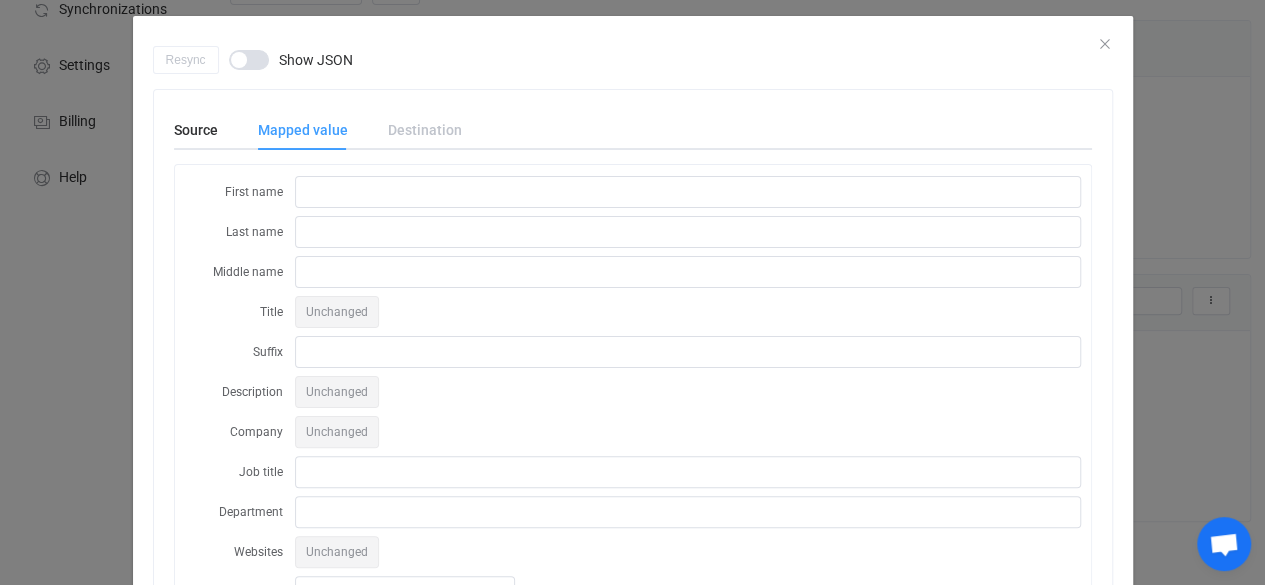 scroll, scrollTop: 0, scrollLeft: 0, axis: both 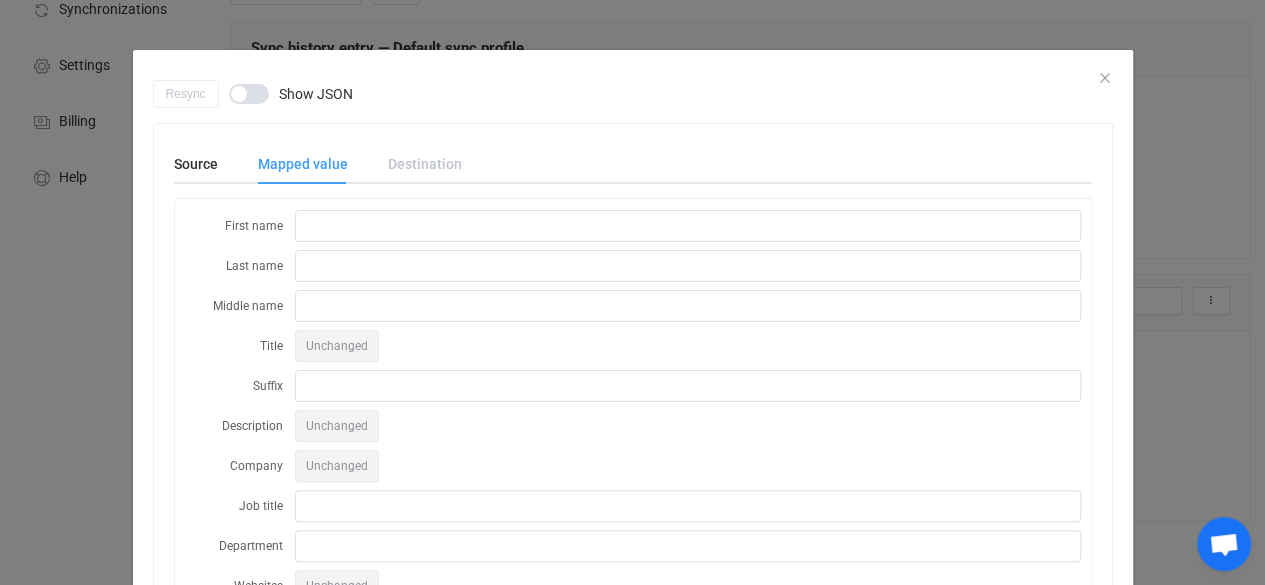 click on "Destination" at bounding box center [415, 164] 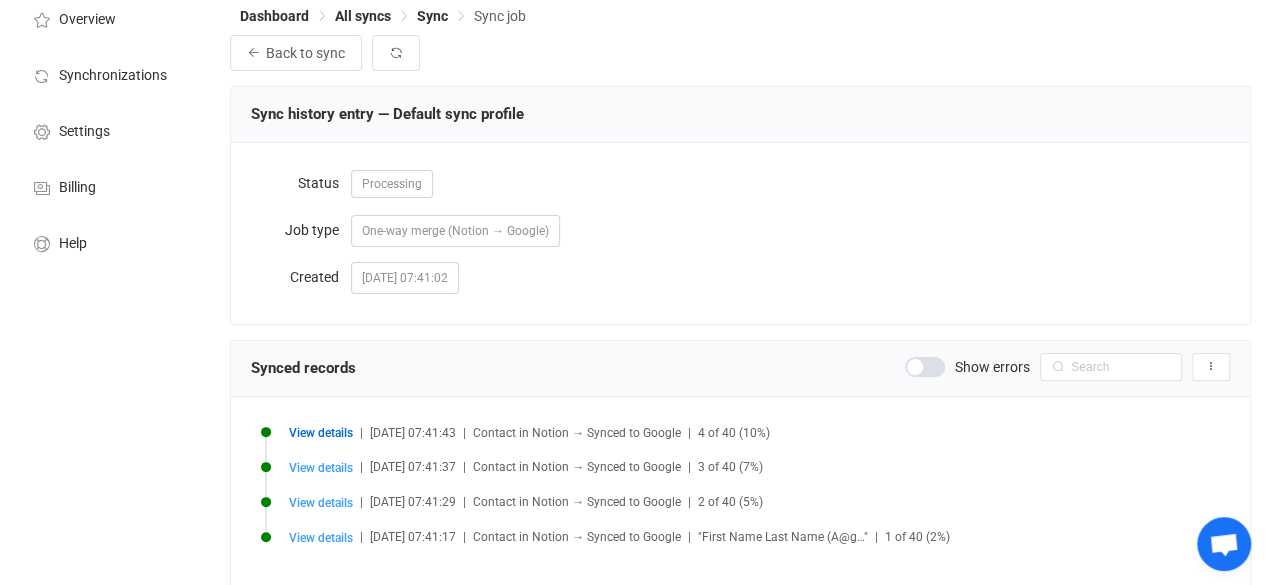 scroll, scrollTop: 0, scrollLeft: 0, axis: both 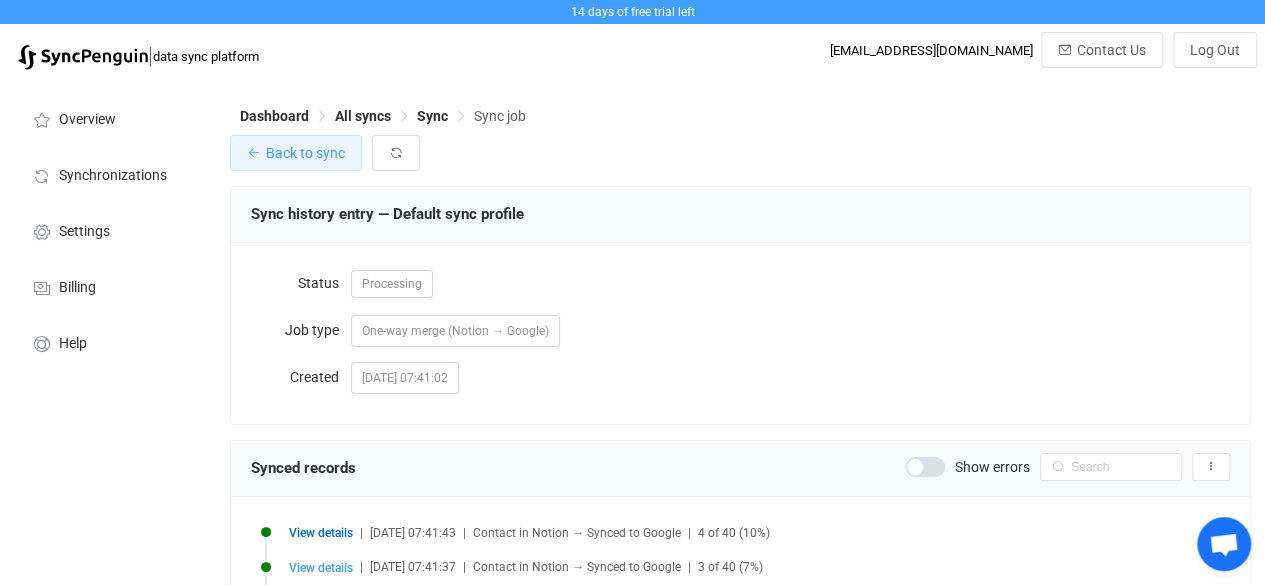 click on "Back to sync" at bounding box center [296, 153] 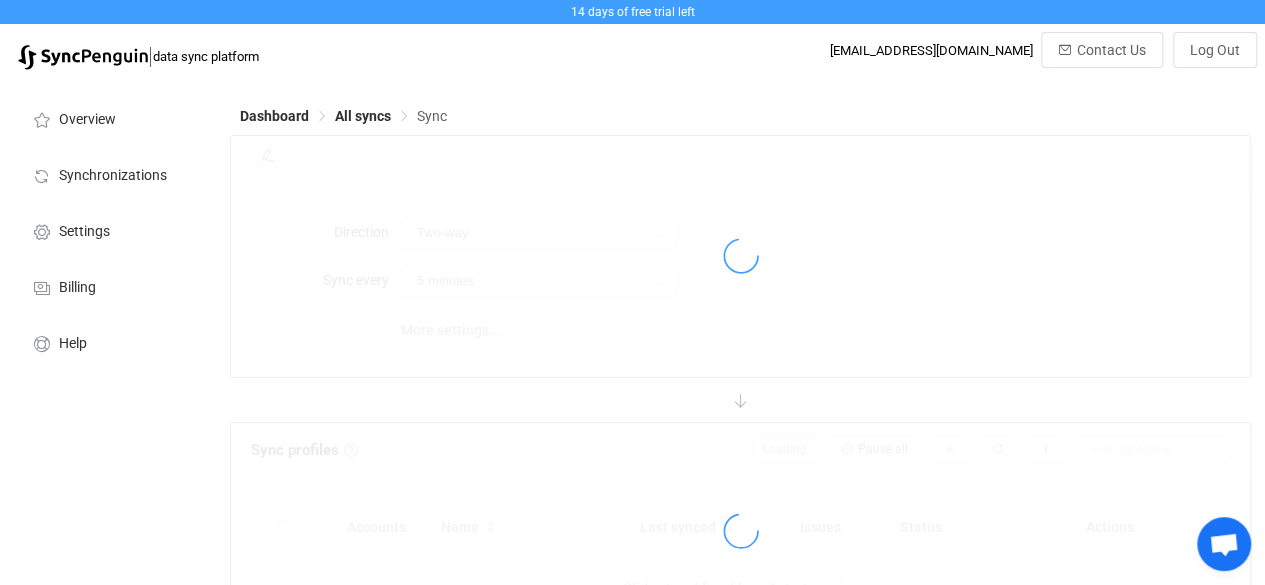 type on "24 hours" 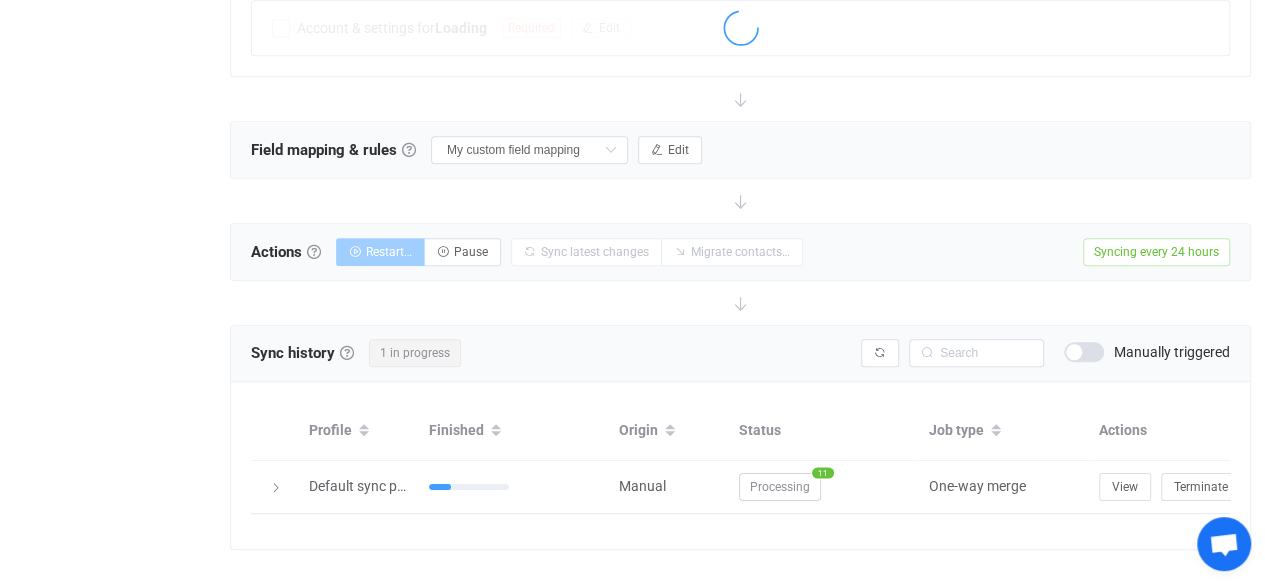 scroll, scrollTop: 608, scrollLeft: 0, axis: vertical 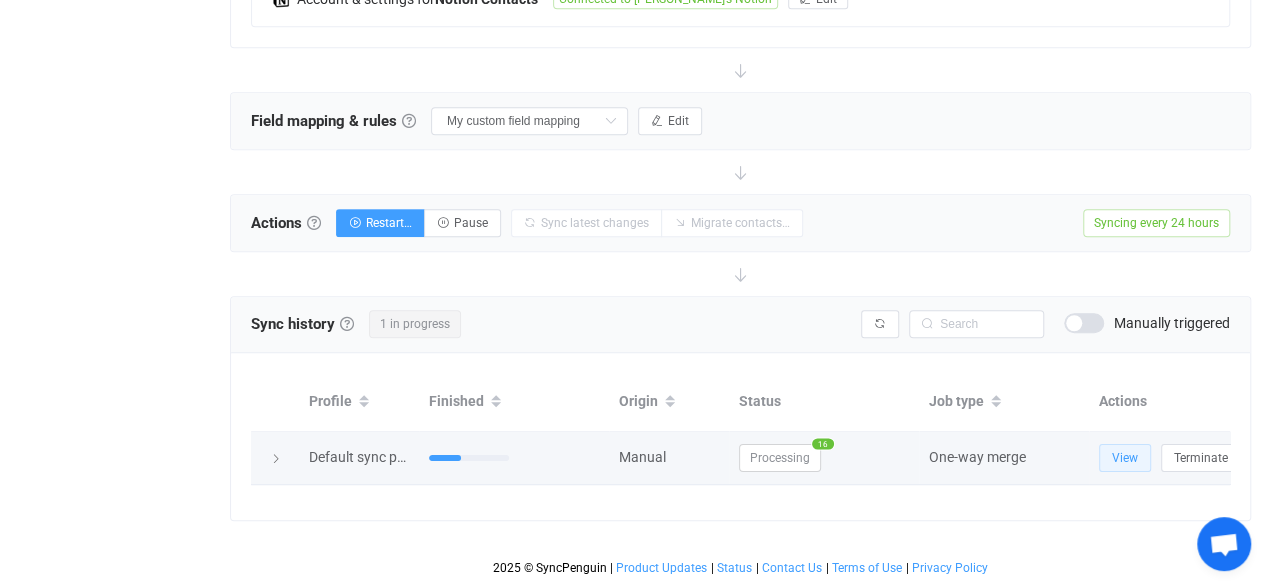 click on "View" at bounding box center (1125, 458) 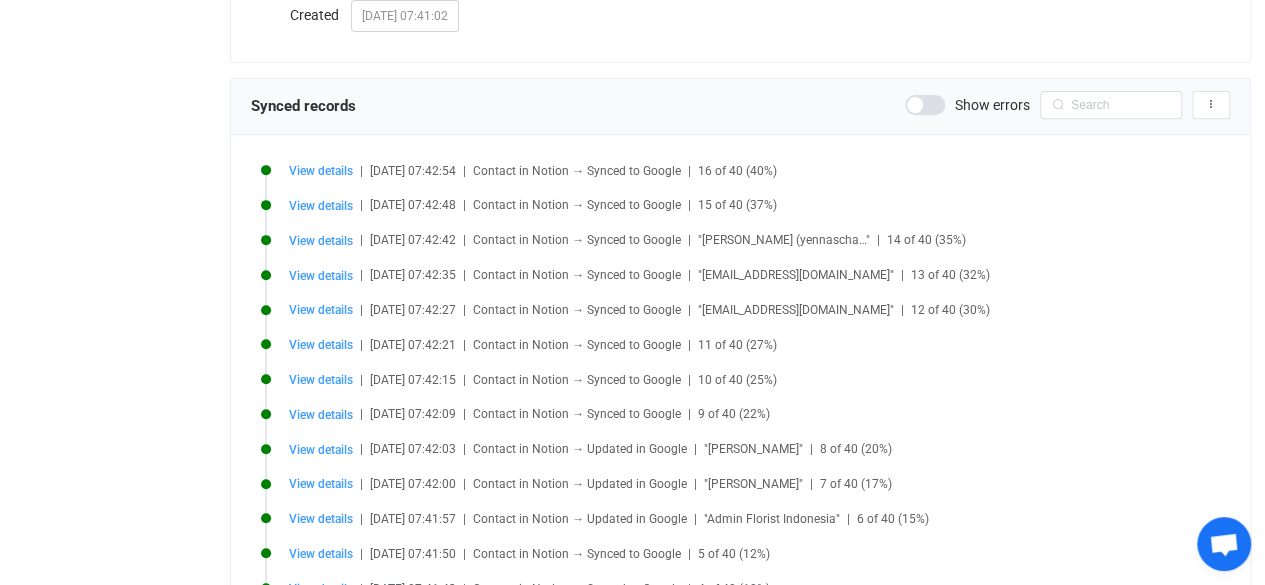 scroll, scrollTop: 360, scrollLeft: 0, axis: vertical 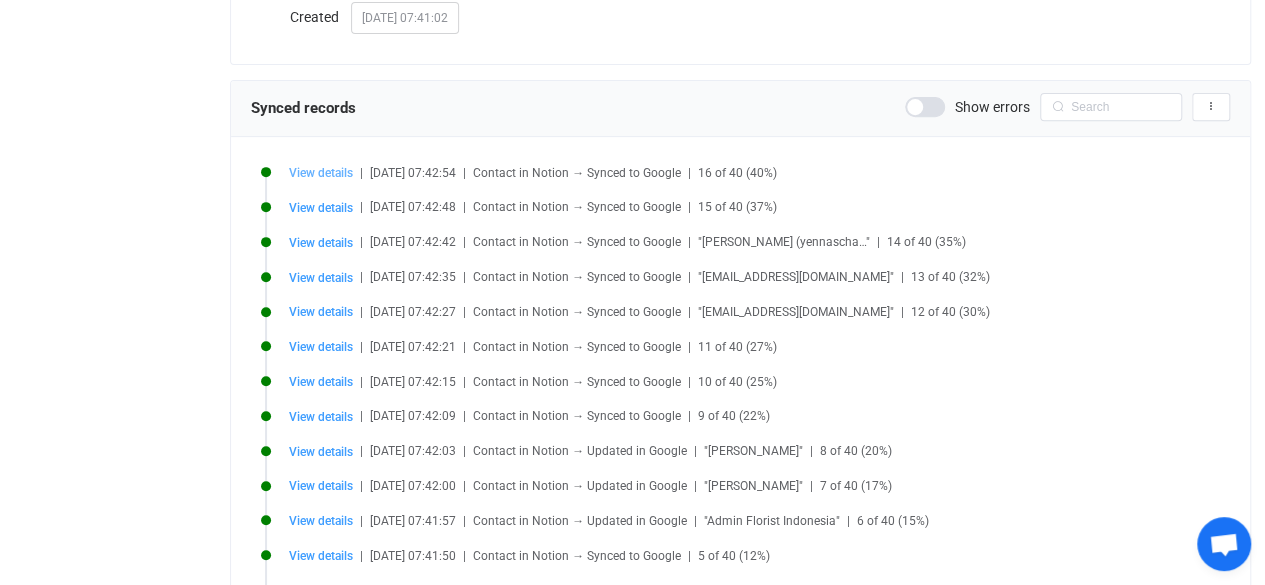click on "View details" at bounding box center [321, 173] 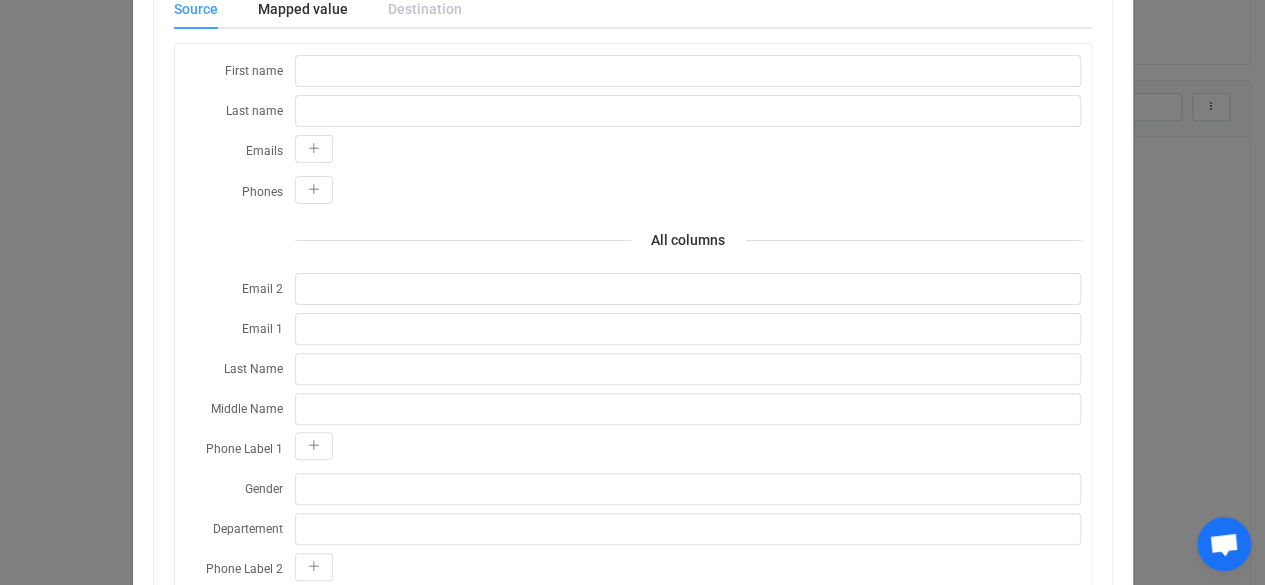 scroll, scrollTop: 0, scrollLeft: 0, axis: both 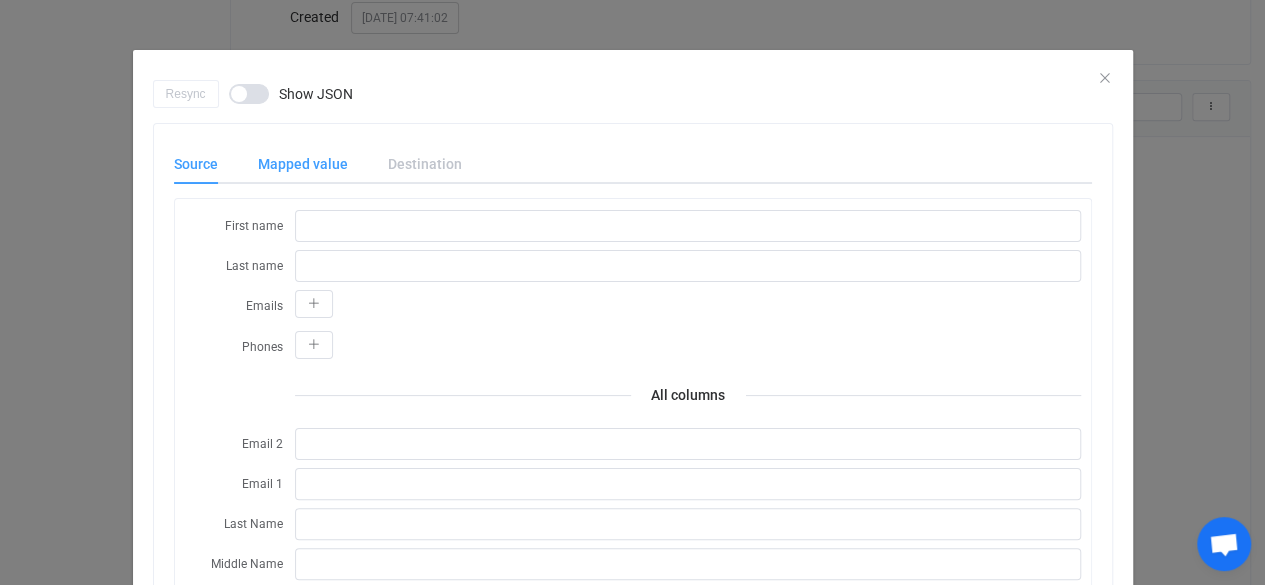 click on "Mapped value" at bounding box center (303, 164) 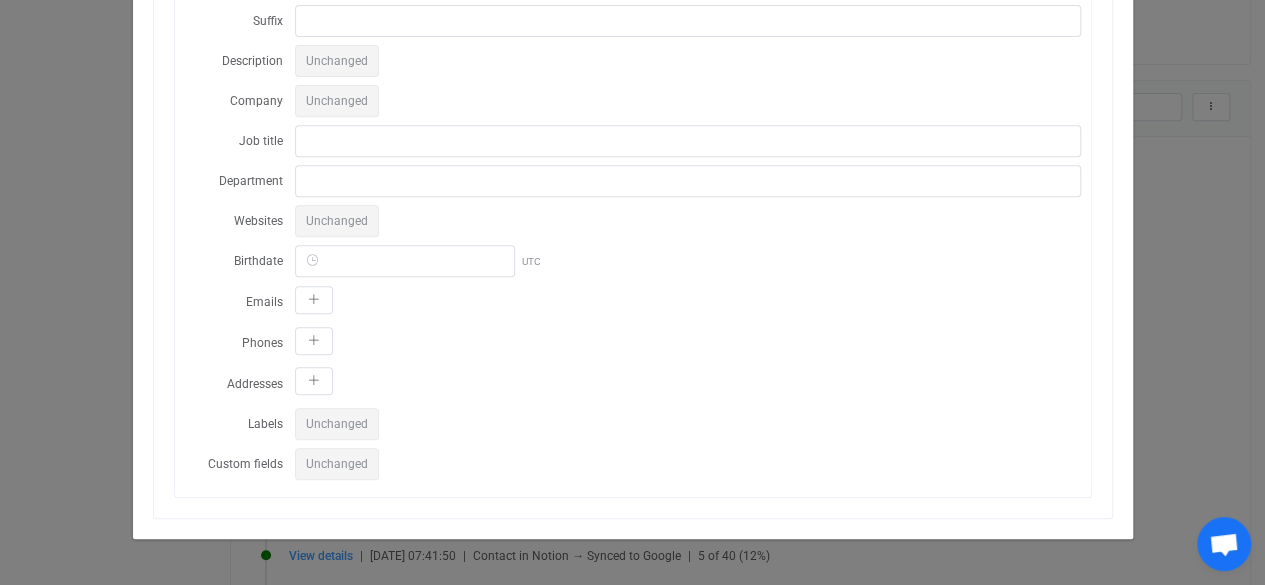 scroll, scrollTop: 0, scrollLeft: 0, axis: both 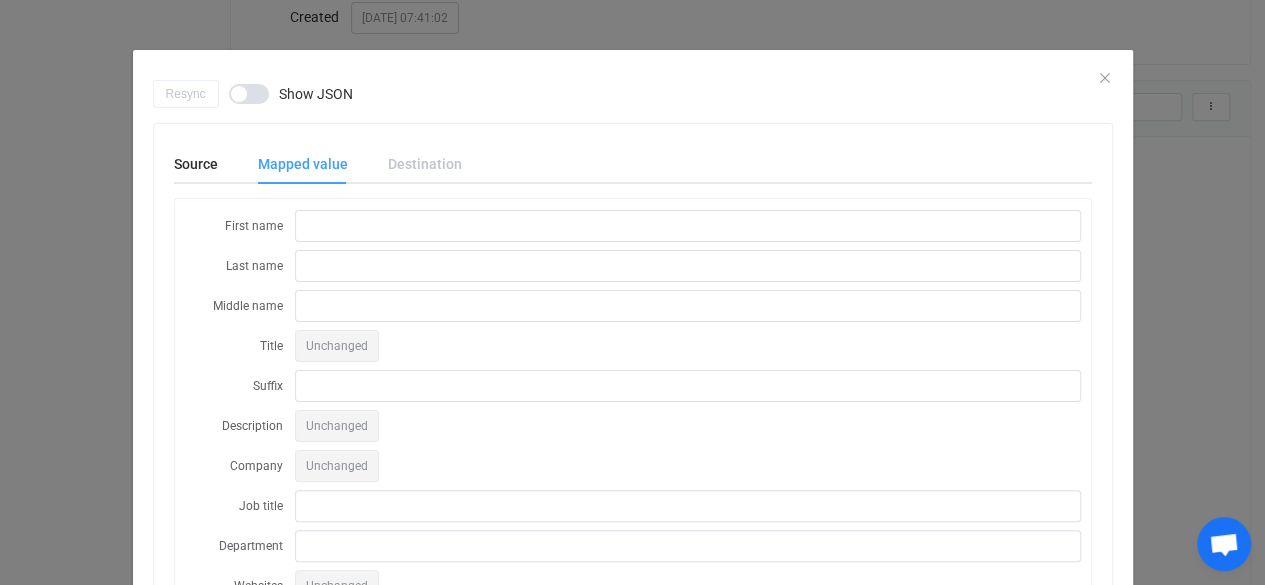 click on "Destination" at bounding box center (415, 164) 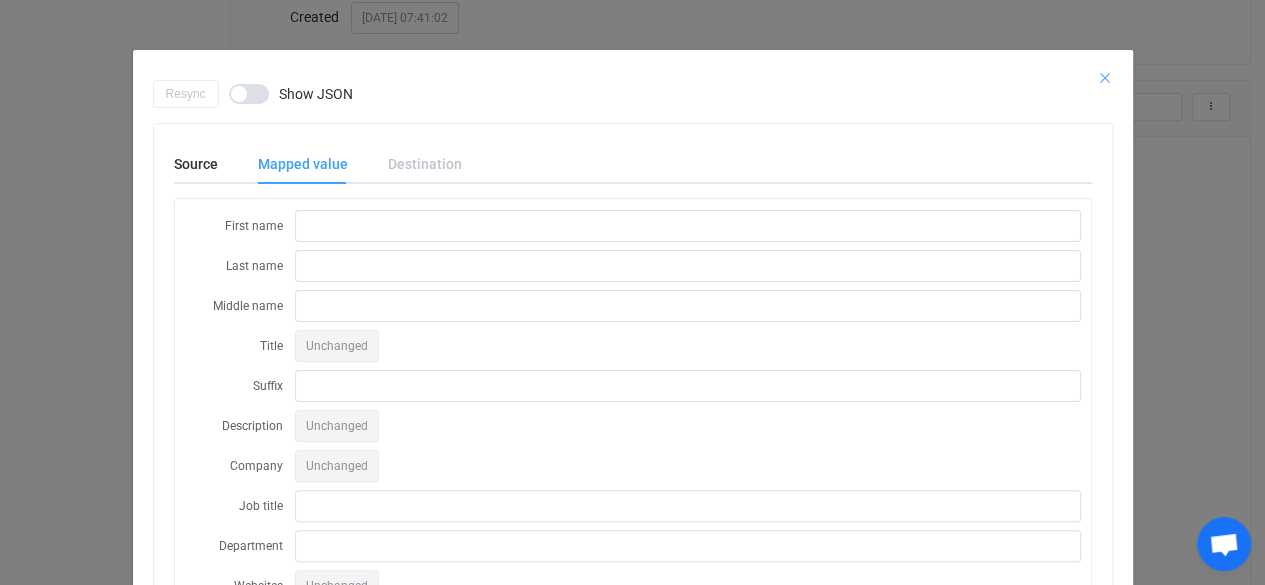 click at bounding box center (1105, 78) 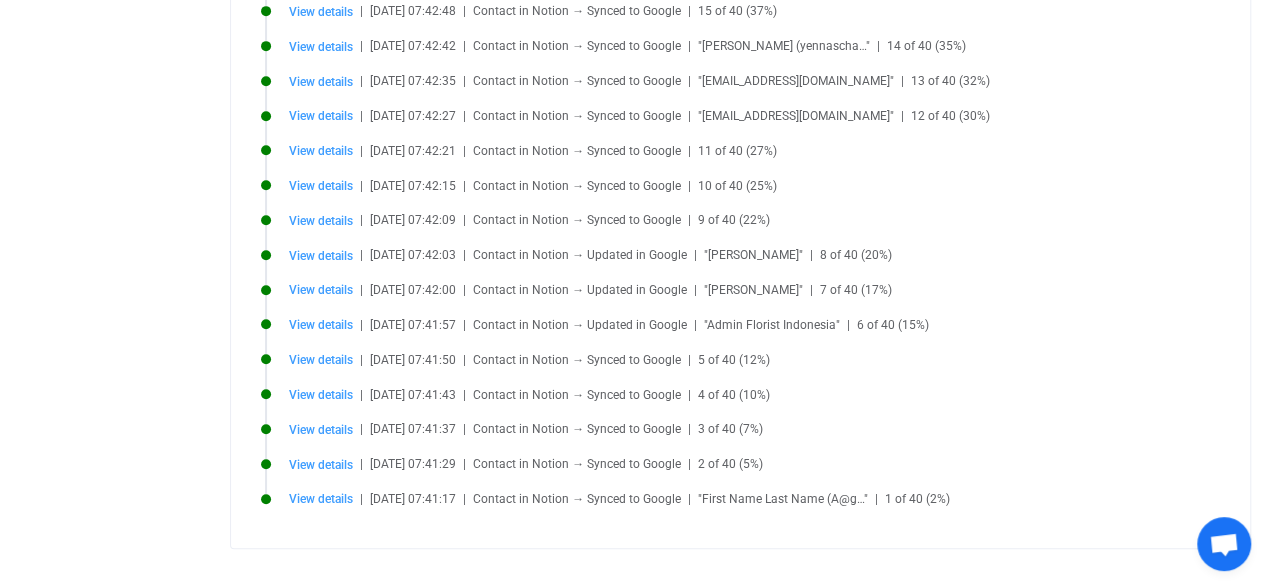 scroll, scrollTop: 580, scrollLeft: 0, axis: vertical 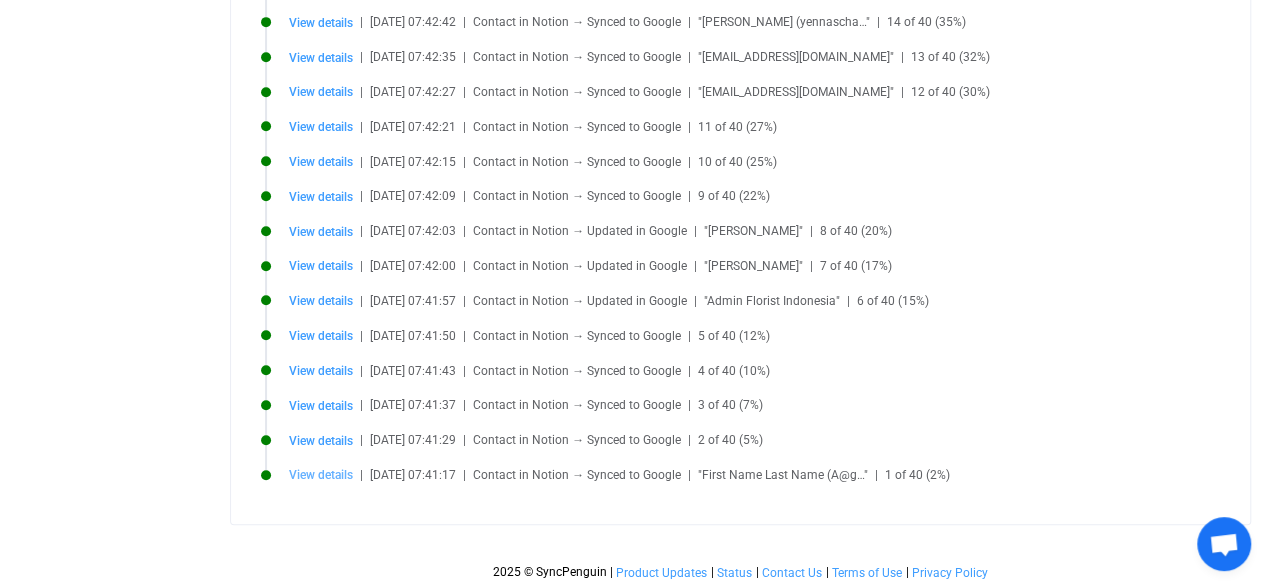 click on "View details" at bounding box center [321, 475] 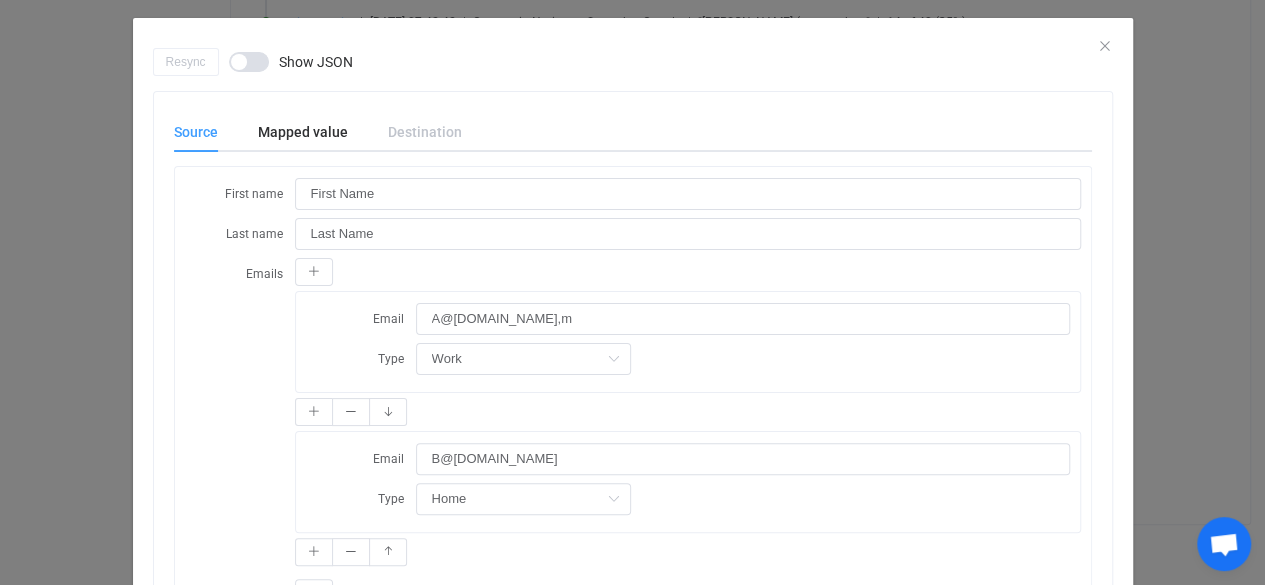 scroll, scrollTop: 0, scrollLeft: 0, axis: both 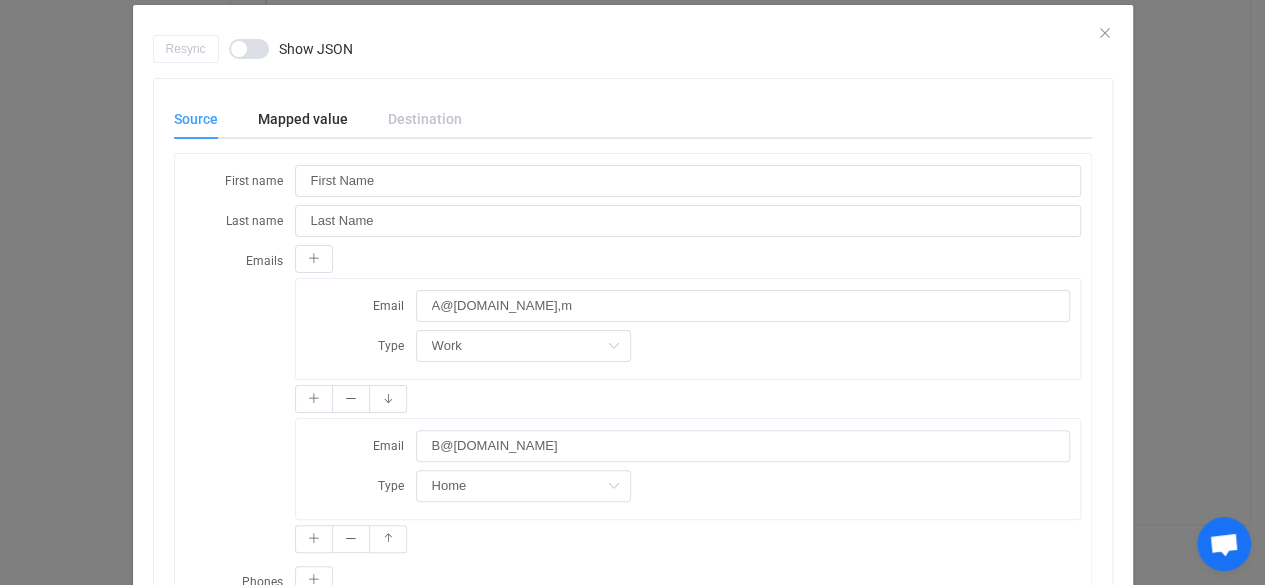 click on "Source" at bounding box center (206, 119) 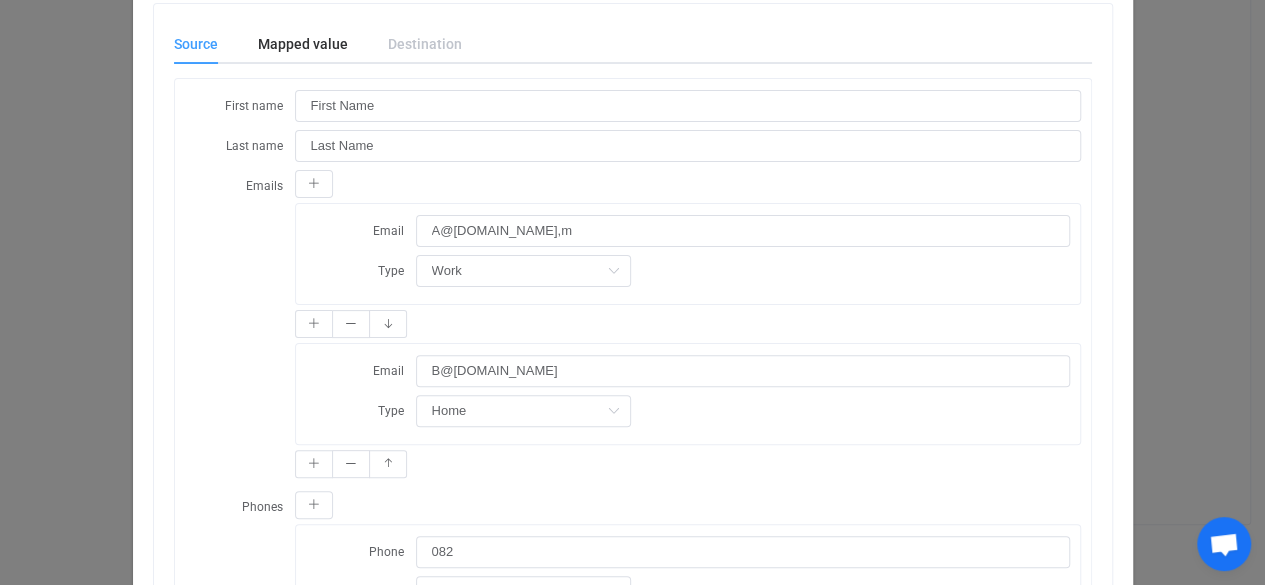 scroll, scrollTop: 0, scrollLeft: 0, axis: both 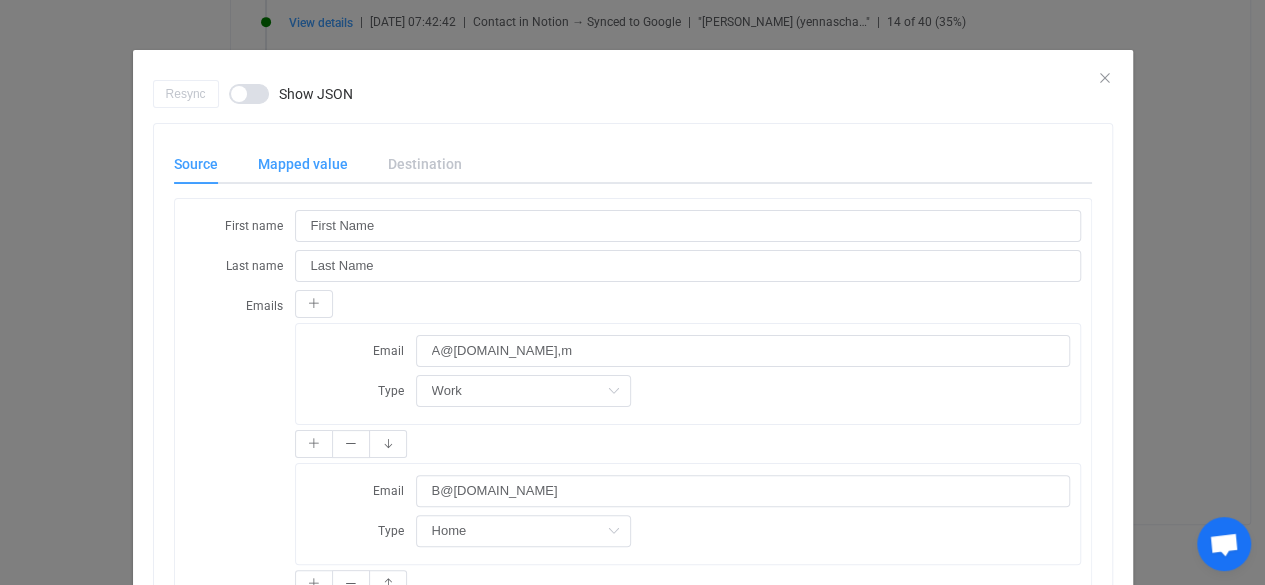 click on "Mapped value" at bounding box center (303, 164) 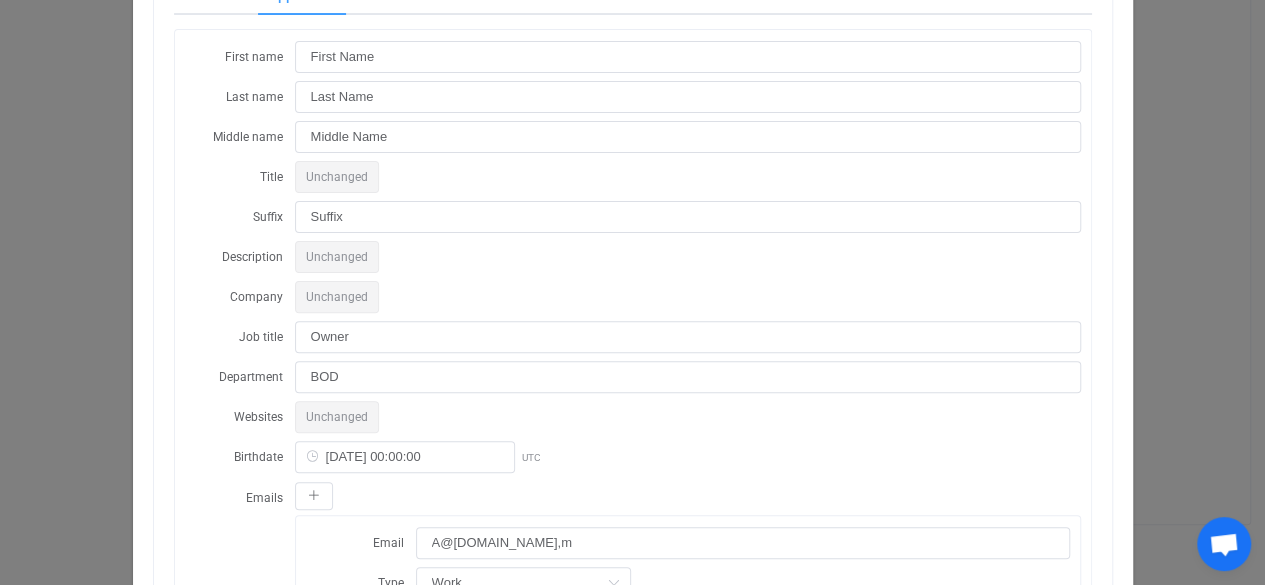 scroll, scrollTop: 0, scrollLeft: 0, axis: both 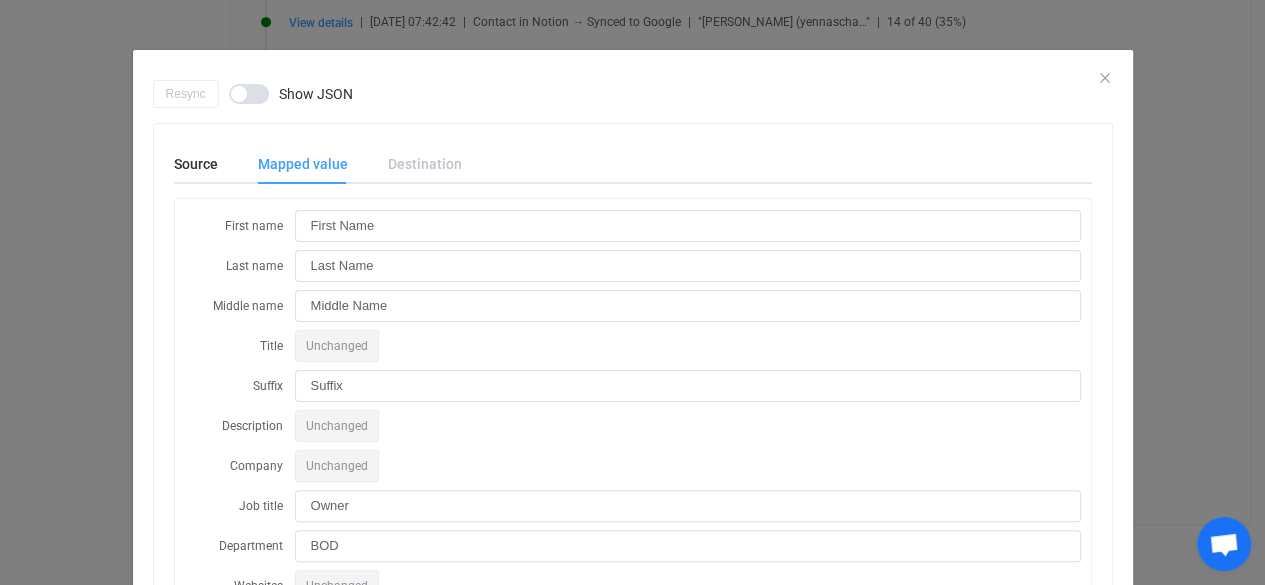 click on "Destination" at bounding box center (415, 164) 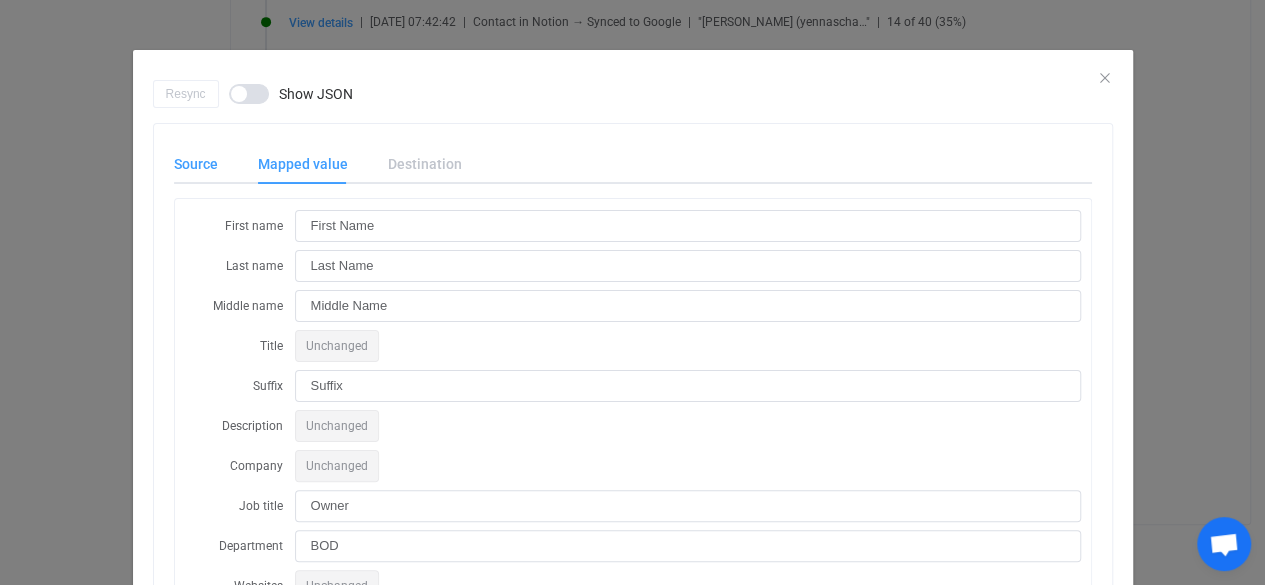 click on "Source" at bounding box center [206, 164] 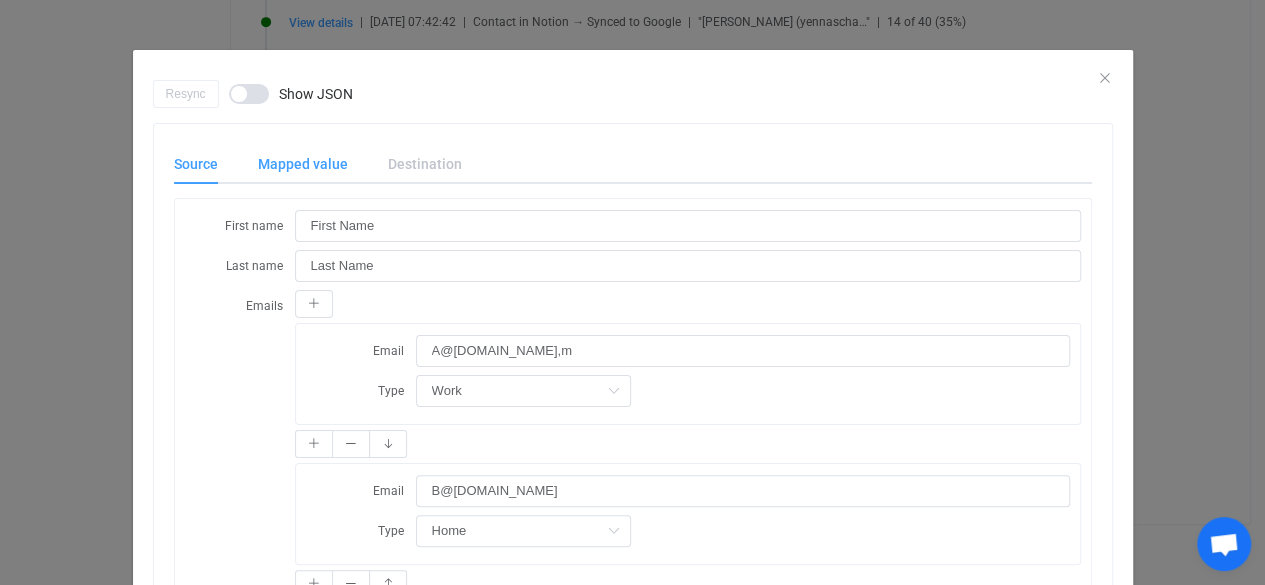 click on "Mapped value" at bounding box center [303, 164] 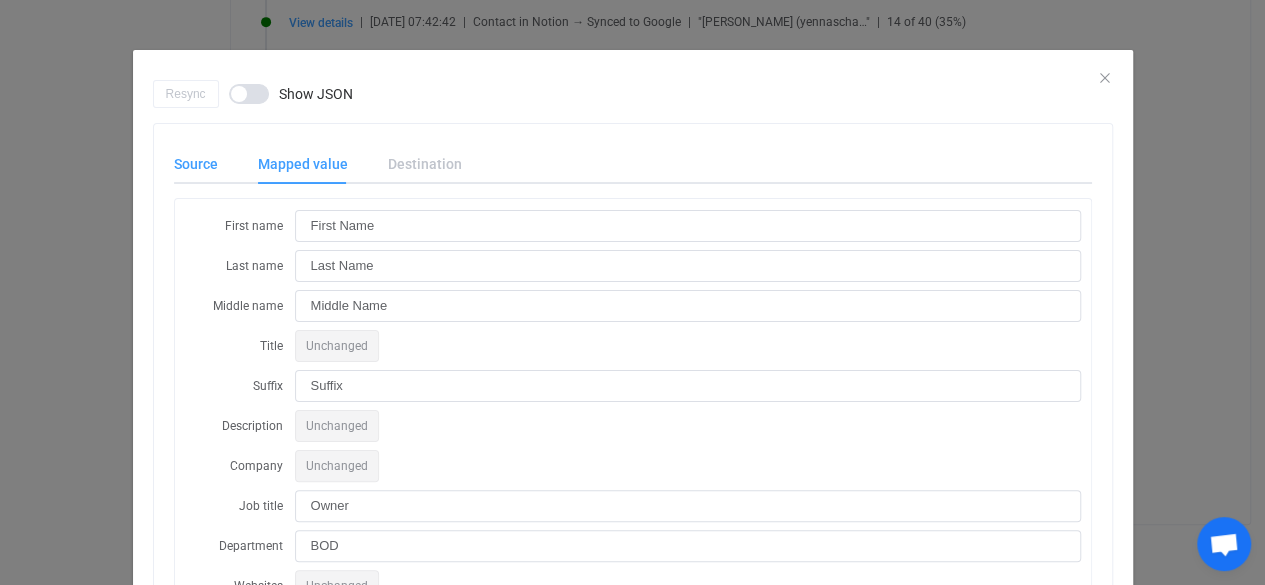 click on "Source" at bounding box center [206, 164] 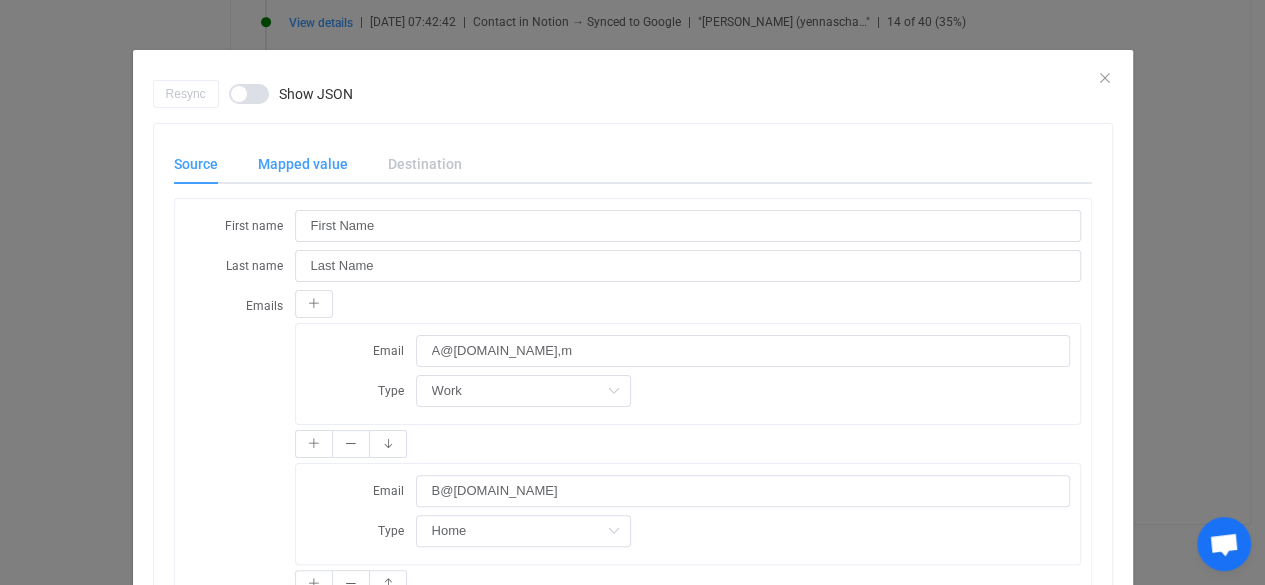 click on "Mapped value" at bounding box center (303, 164) 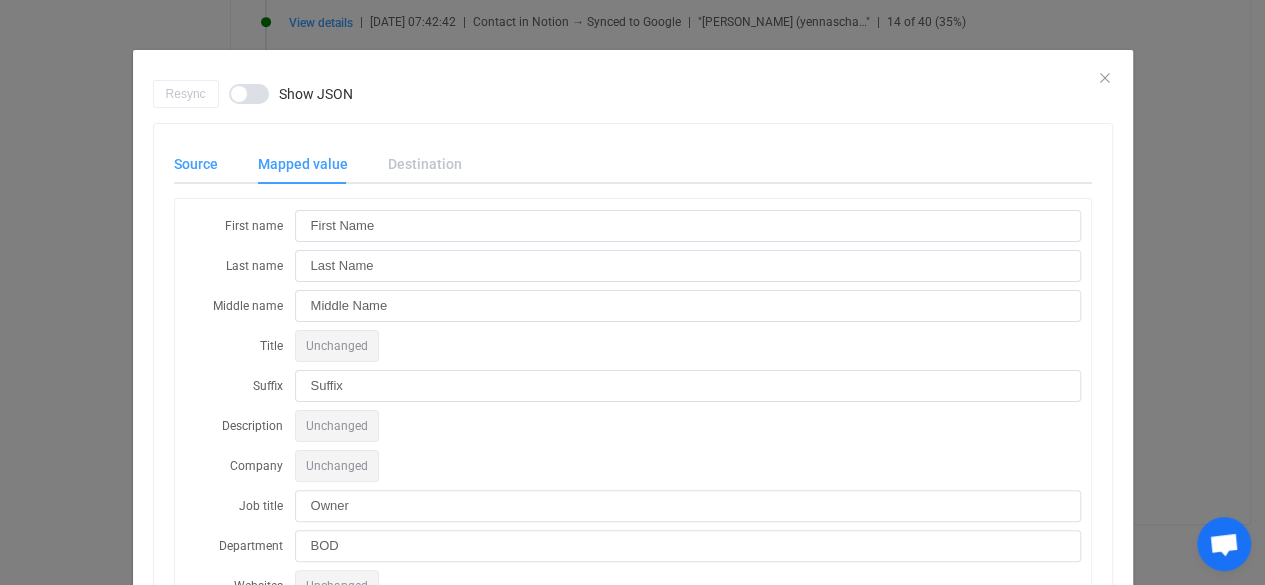 click on "Source" at bounding box center (206, 164) 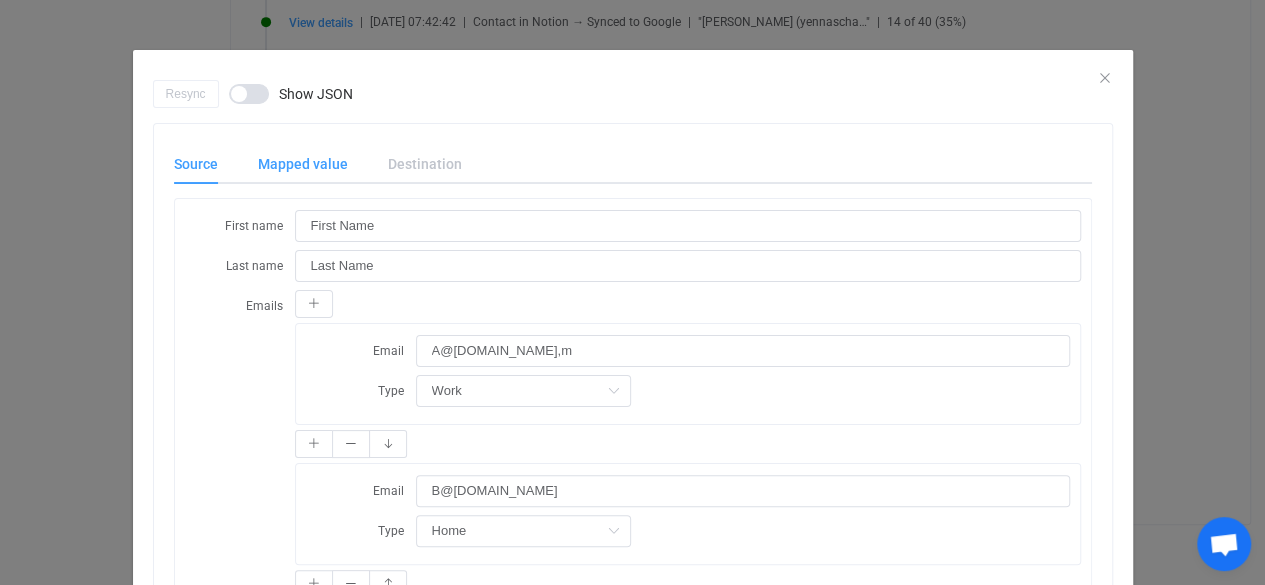 click on "Mapped value" at bounding box center [303, 164] 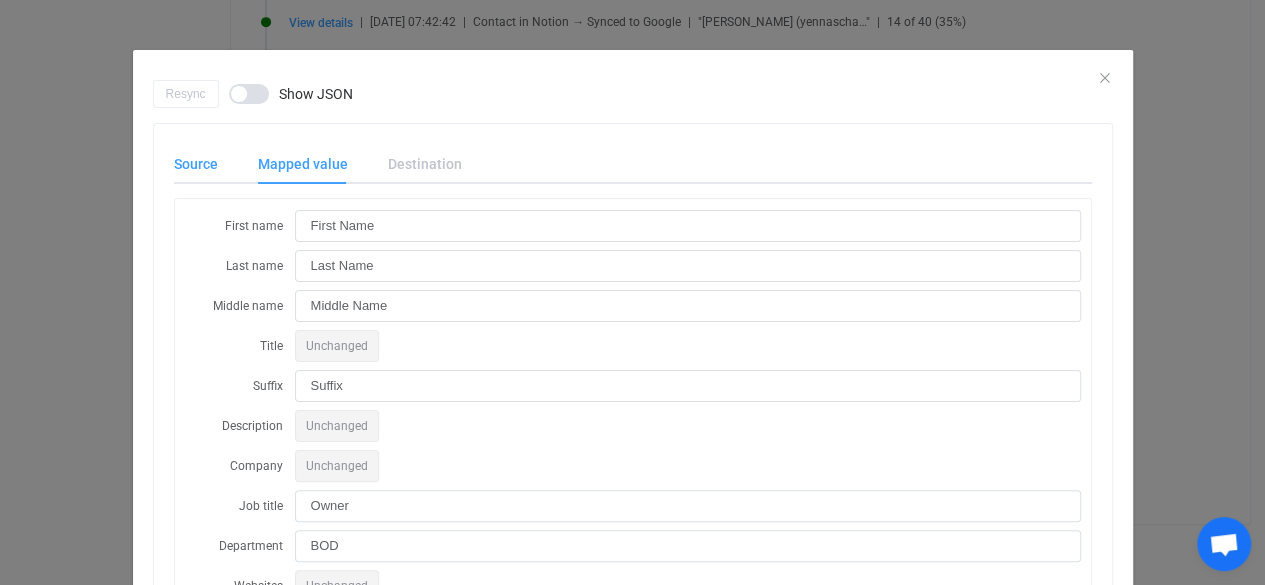 click on "Source" at bounding box center (206, 164) 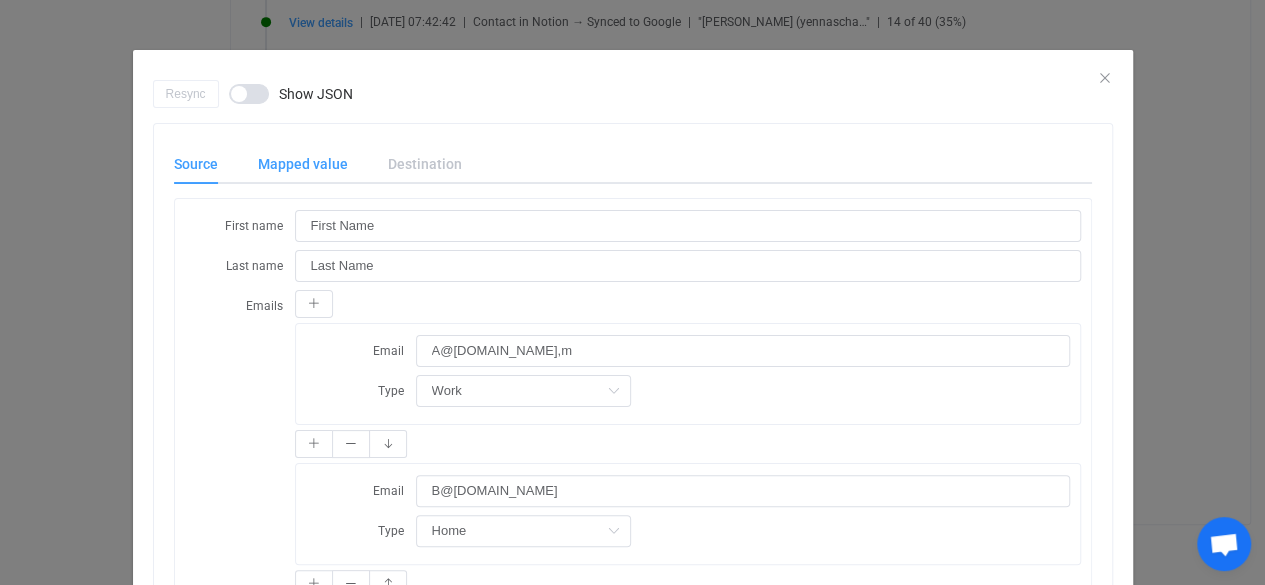 click on "Mapped value" at bounding box center (303, 164) 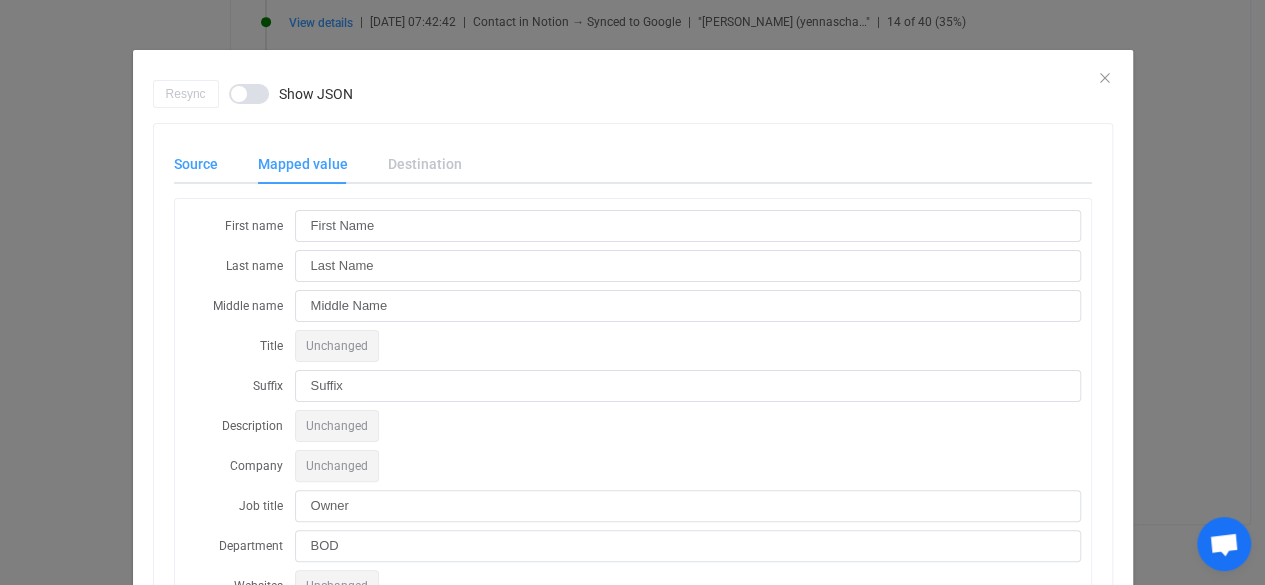 click on "Source" at bounding box center (206, 164) 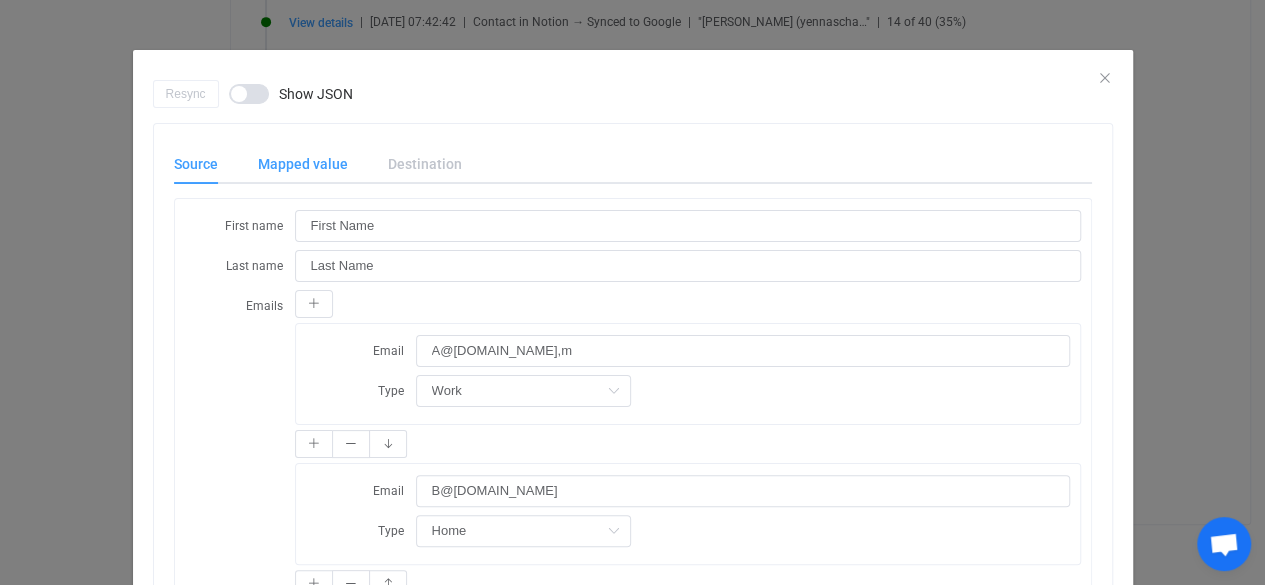 click on "Mapped value" at bounding box center [303, 164] 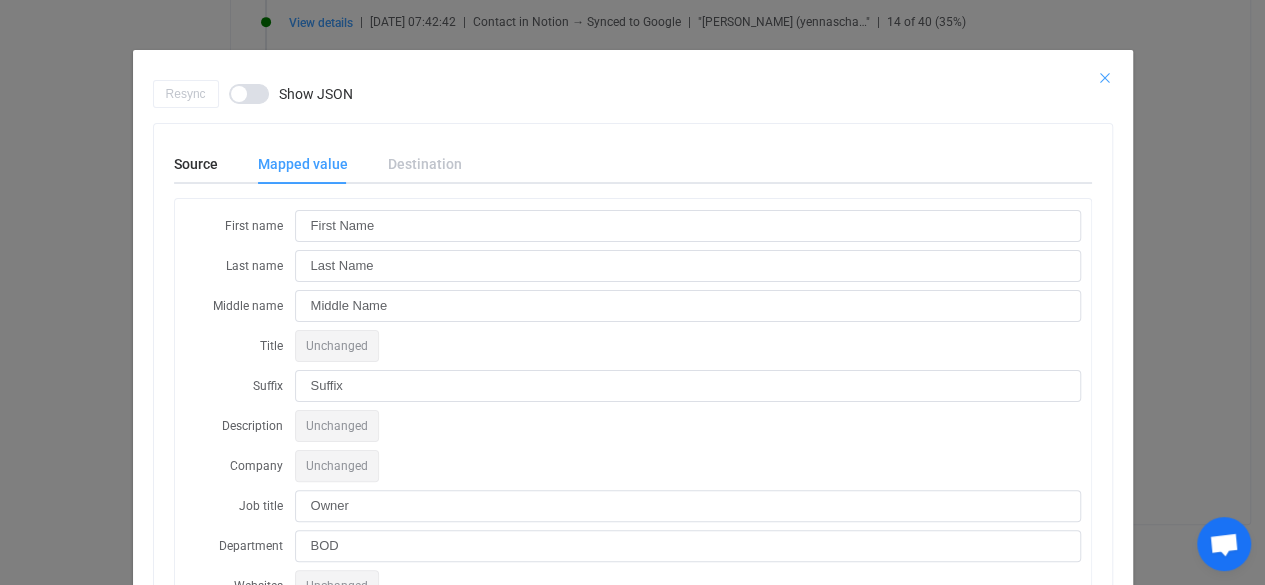 click at bounding box center (1105, 78) 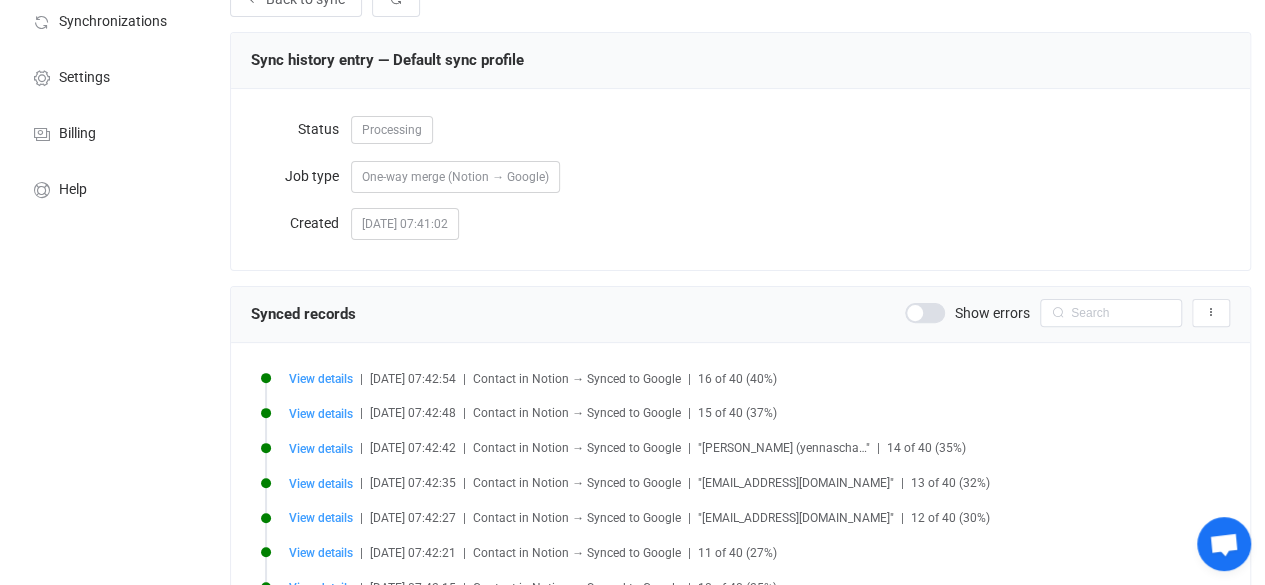 scroll, scrollTop: 146, scrollLeft: 0, axis: vertical 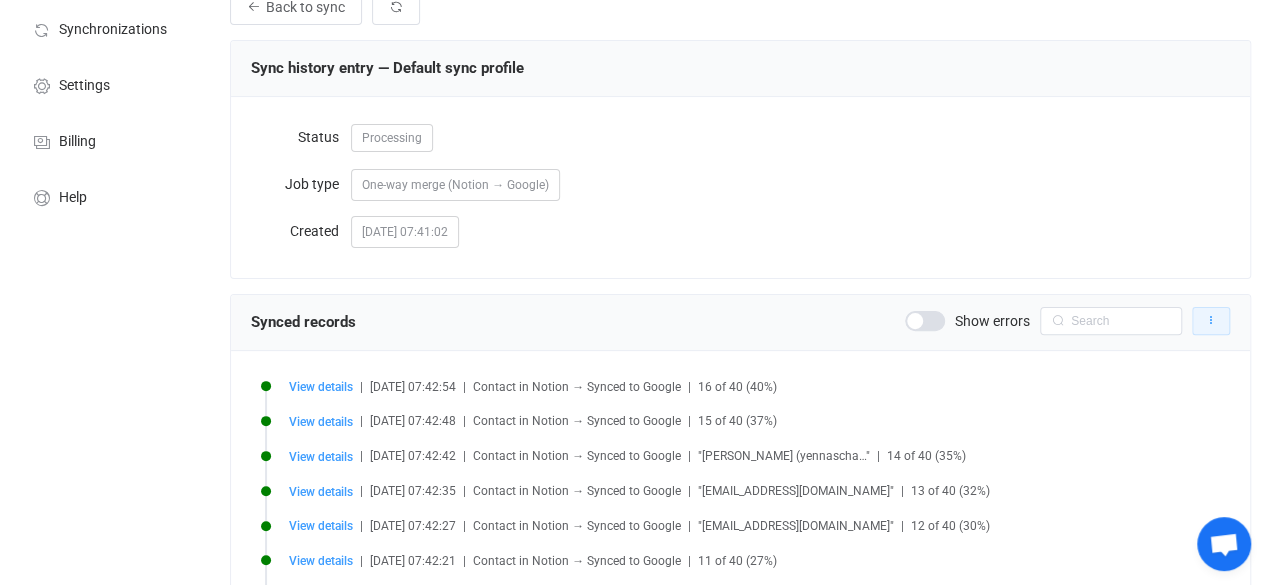 click at bounding box center (1211, 321) 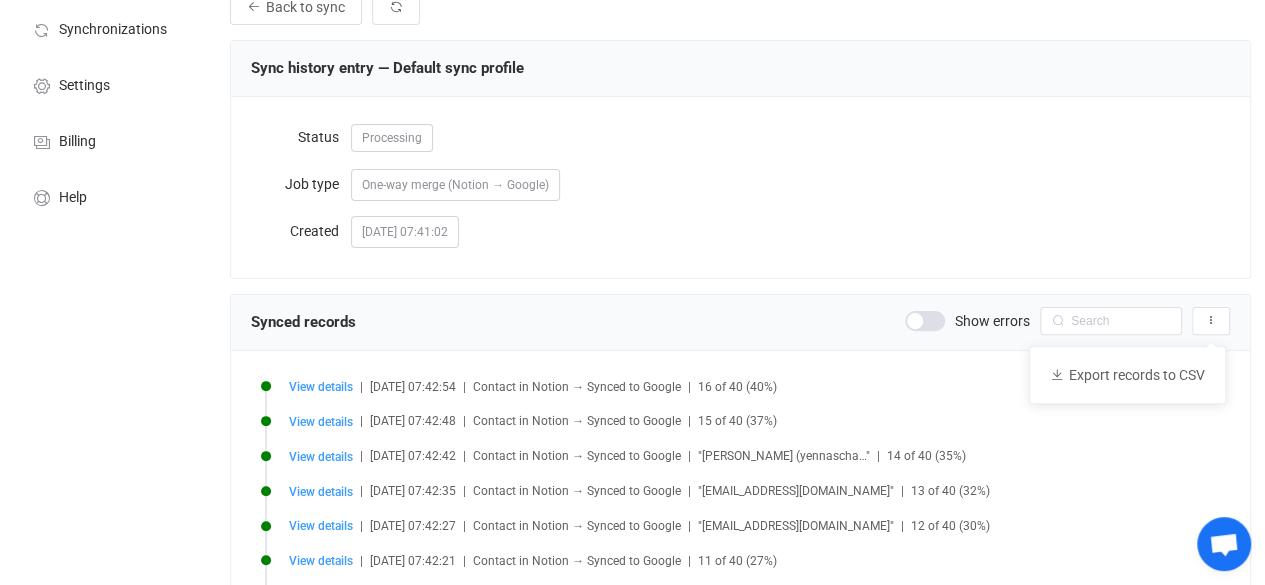 click on "2025-07-20 07:41:02" at bounding box center [790, 231] 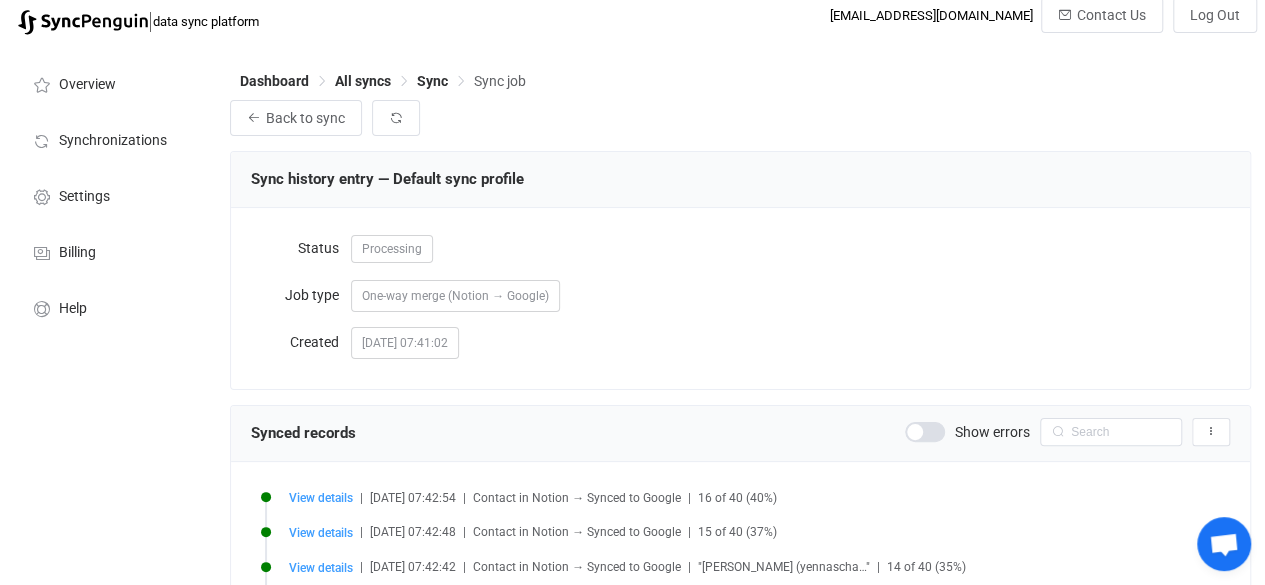 scroll, scrollTop: 0, scrollLeft: 0, axis: both 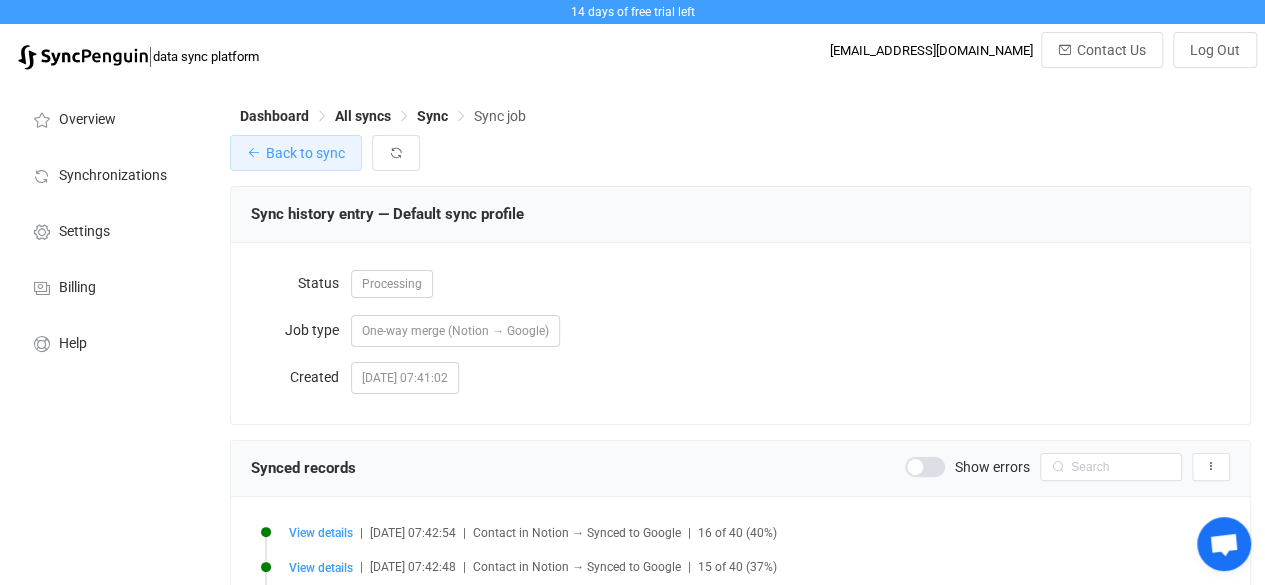 click on "Back to sync" at bounding box center [305, 153] 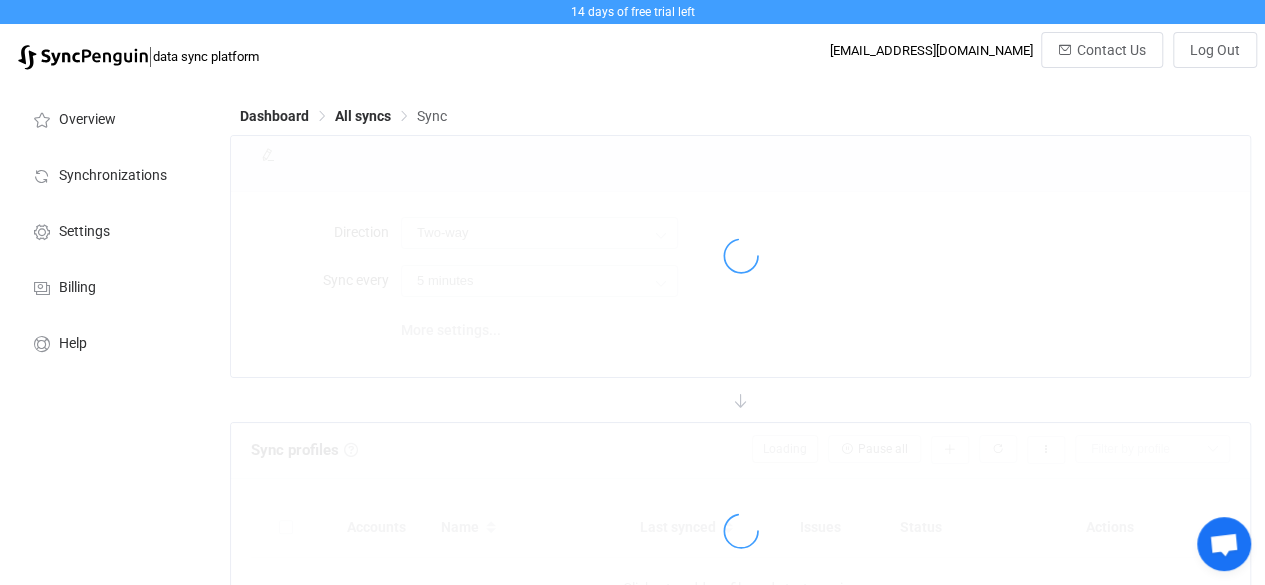 type on "24 hours" 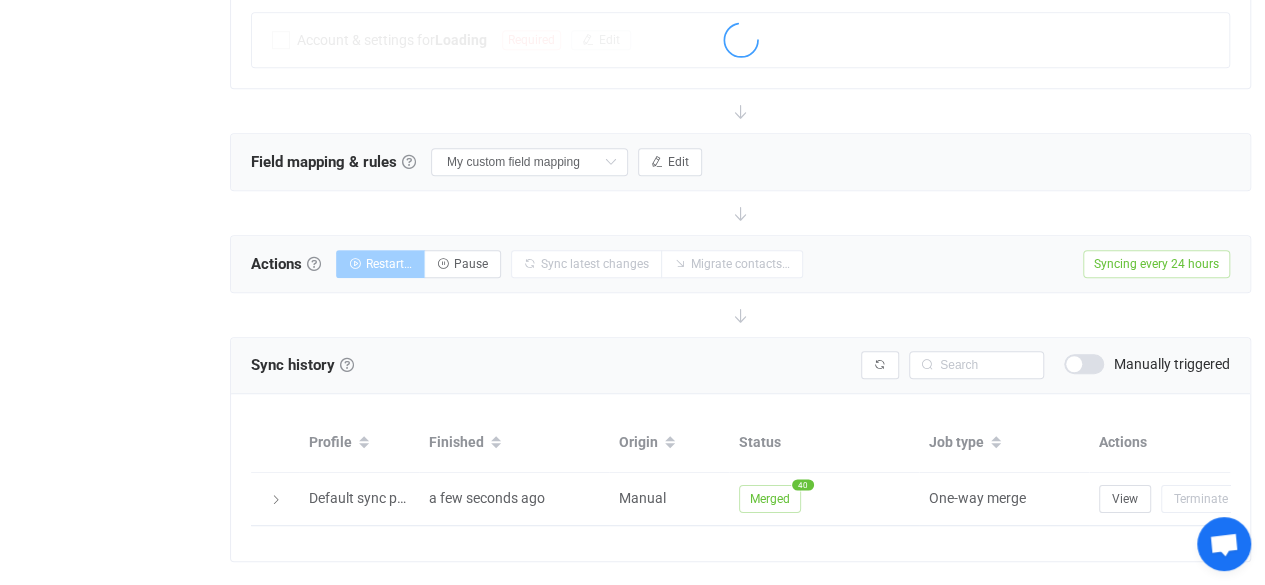 scroll, scrollTop: 608, scrollLeft: 0, axis: vertical 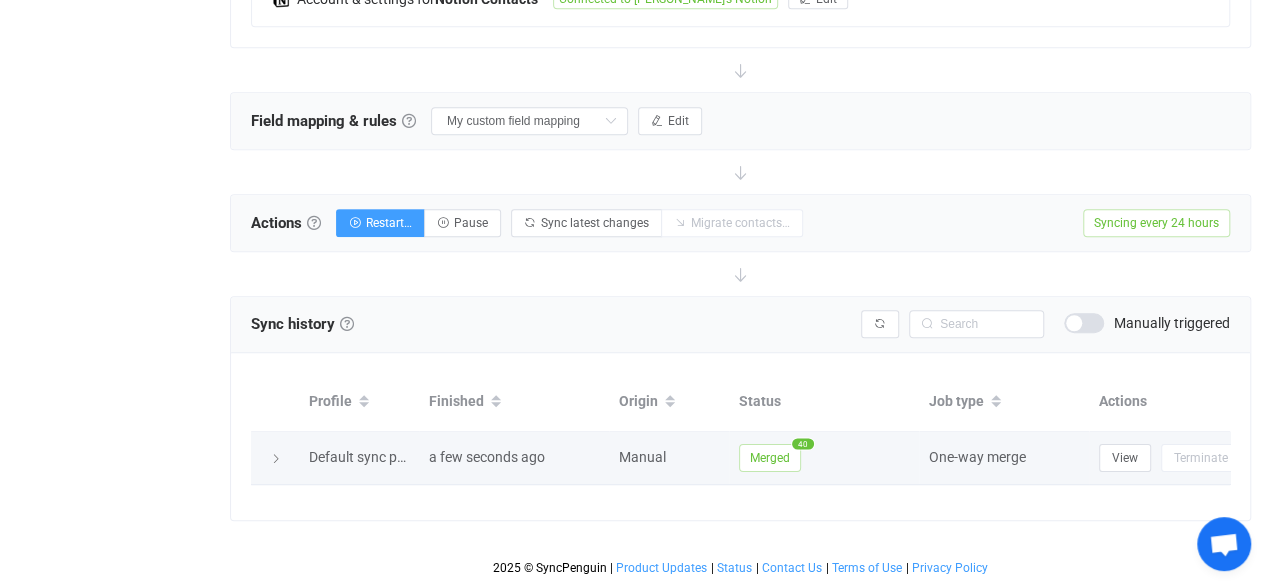 click on "Merged" at bounding box center (770, 458) 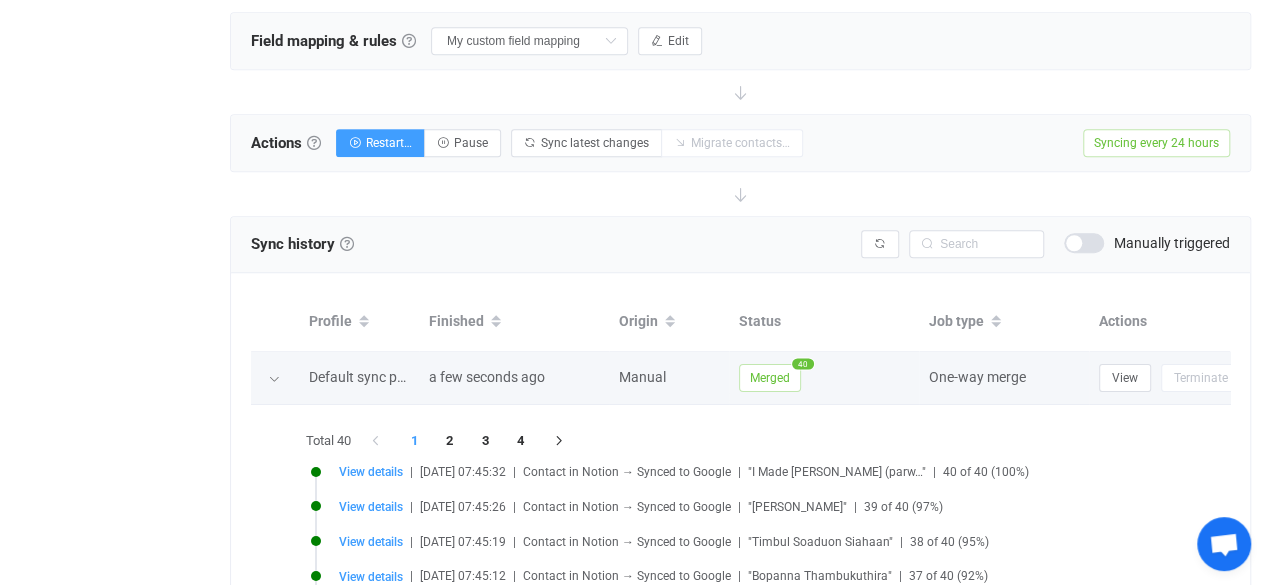 scroll, scrollTop: 680, scrollLeft: 0, axis: vertical 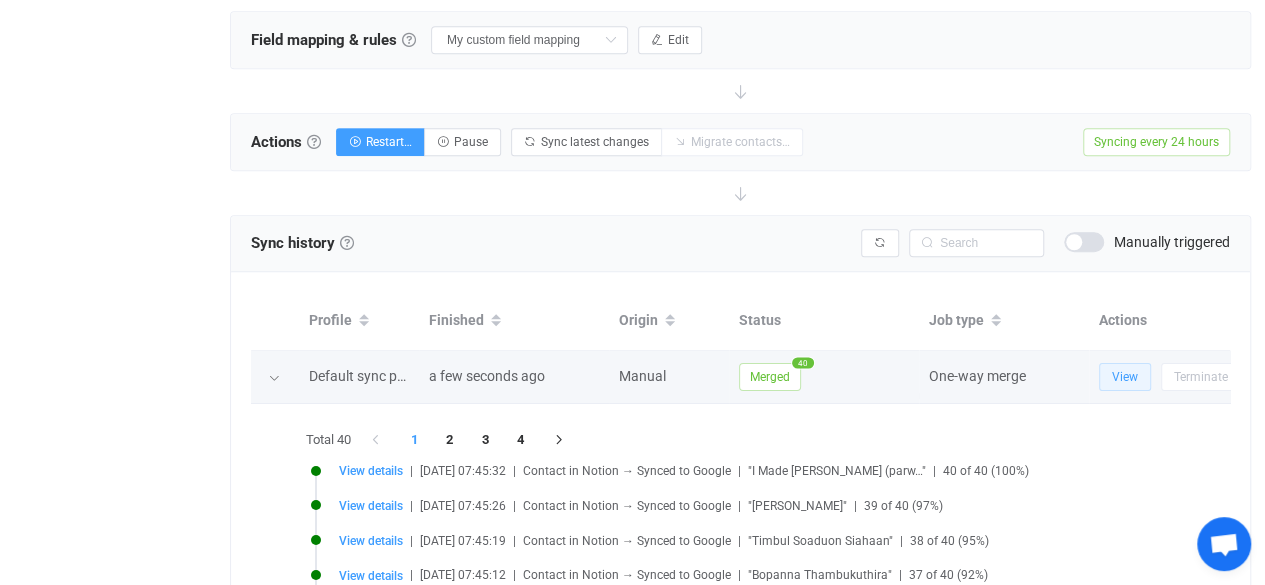 click on "View" at bounding box center (1125, 377) 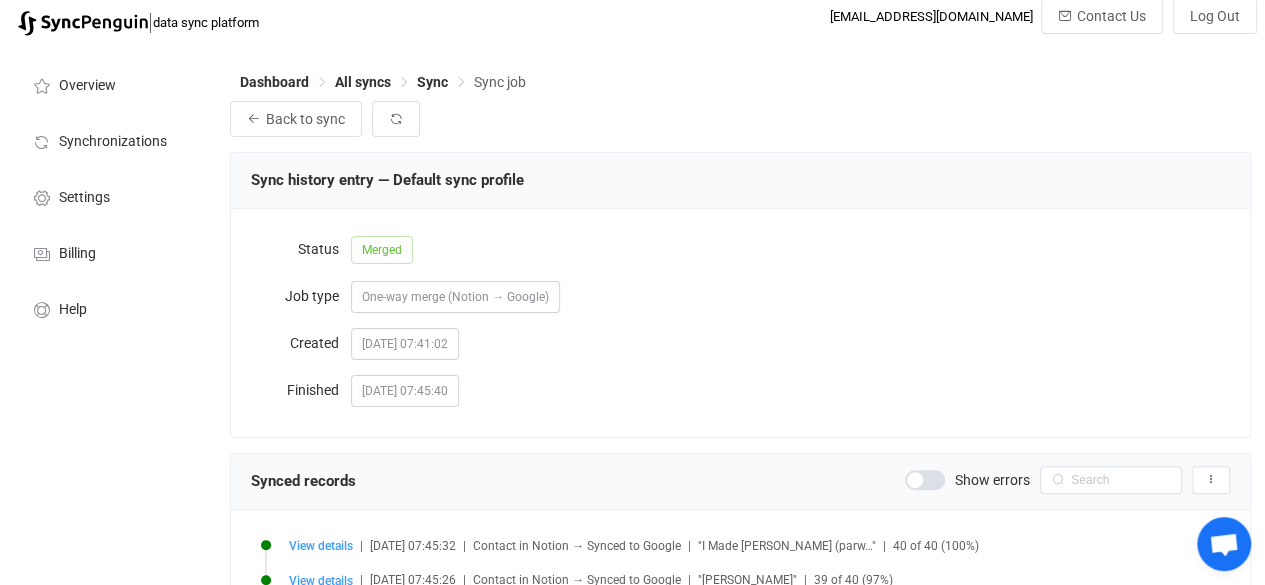 scroll, scrollTop: 0, scrollLeft: 0, axis: both 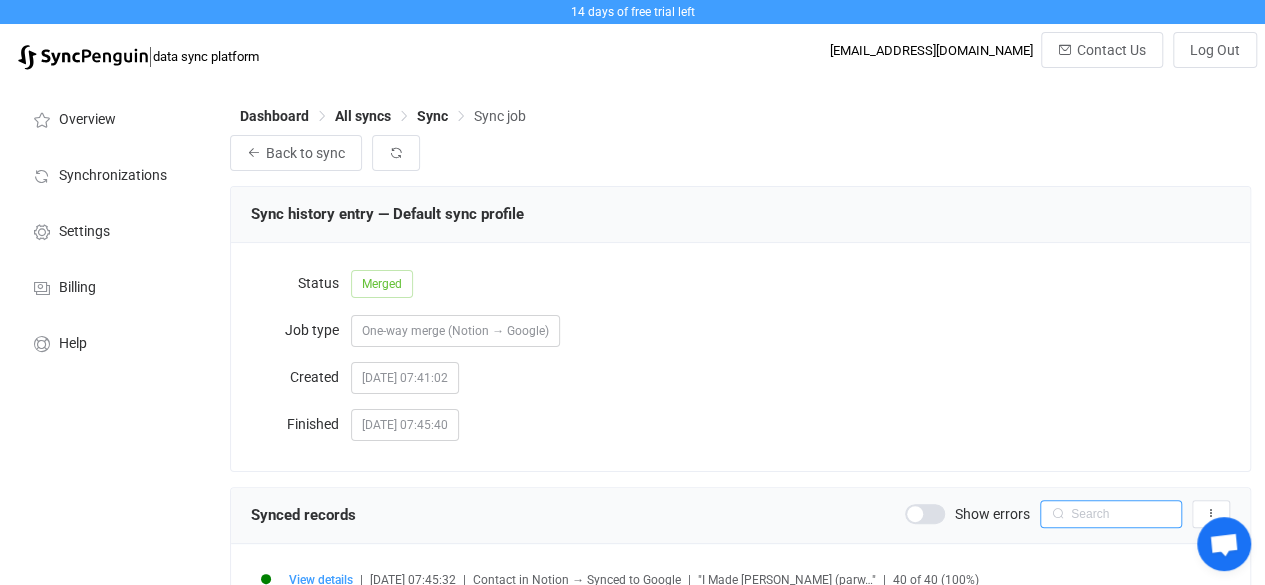 click at bounding box center [1111, 514] 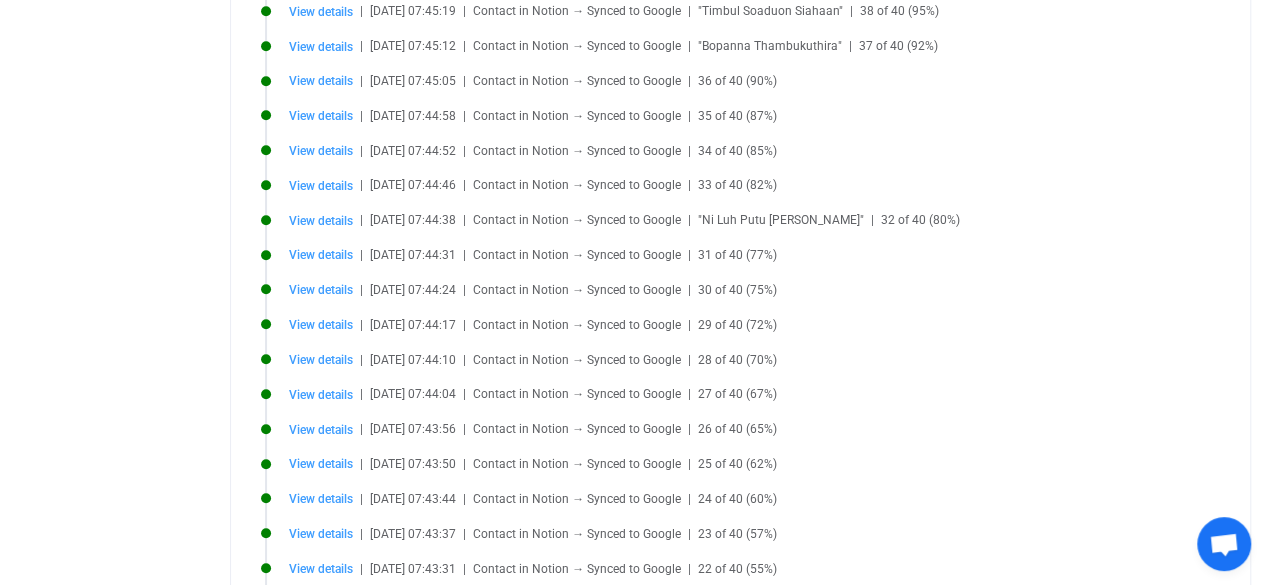 scroll, scrollTop: 640, scrollLeft: 0, axis: vertical 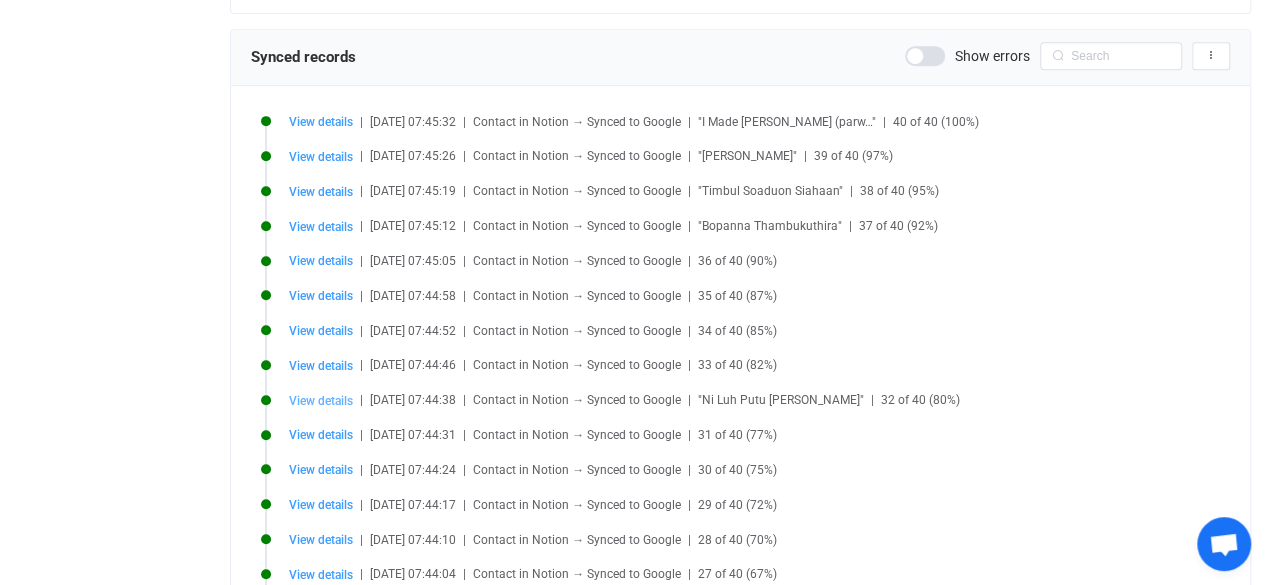 click on "View details" at bounding box center (321, 401) 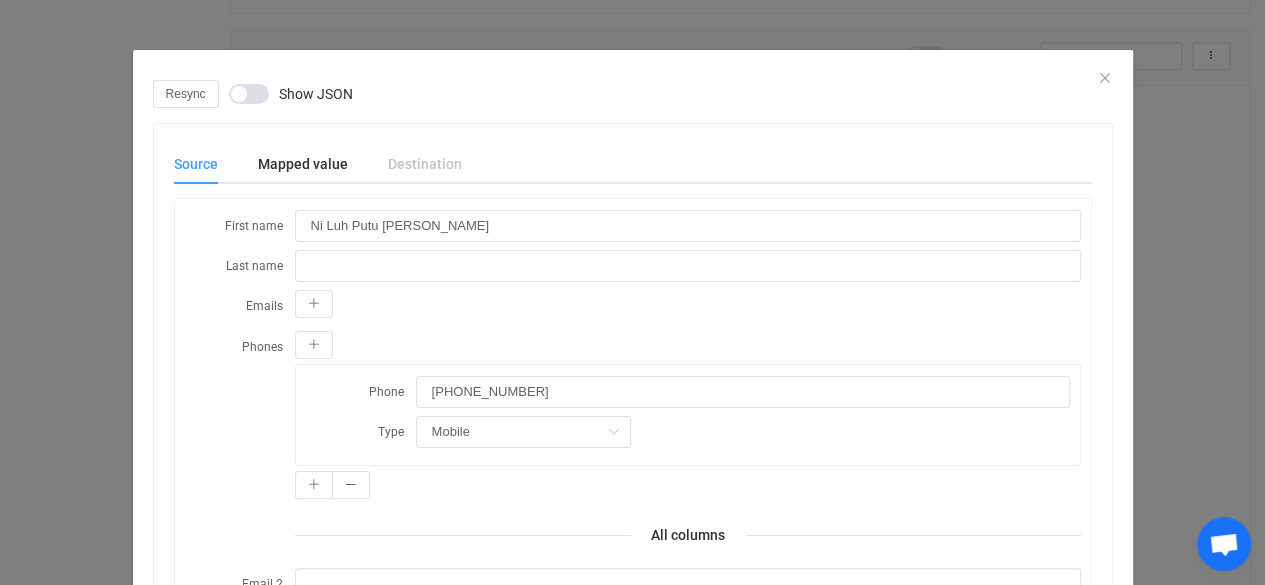 scroll, scrollTop: 437, scrollLeft: 0, axis: vertical 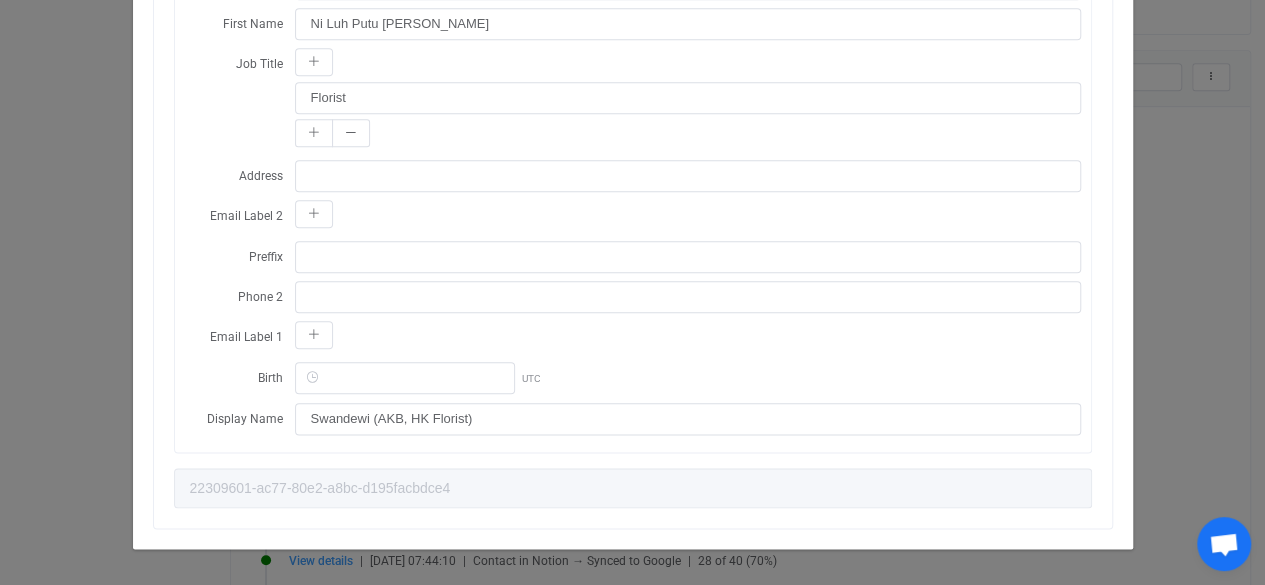 click on "Resync Show JSON Source Mapped value Destination First name [PERSON_NAME] [PERSON_NAME] Last name Emails Phones Phone [PHONE_NUMBER] Type Mobile Work Mobile All columns Email 2 Email 1 Last Name Middle Name Phone Label 1 Gender [DEMOGRAPHIC_DATA] Departement Housekeeping Phone Label 2 Suffix Phone 1 [PHONE_NUMBER] Company (for Sync) First Name Ni Luh Putu Raka Swandewi Job Title Florist Address Email Label 2 Preffix Phone 2 Email Label 1 Birth UTC Display Name Swandewi (AKB, HK Florist) 22309601-ac77-80e2-a8bc-d195facbdce4 First name [PERSON_NAME] [PERSON_NAME] Last name Middle name Title Unchanged Suffix Description Unchanged Company Unchanged Job title Florist Department Housekeeping Websites Unchanged Birthdate UTC Emails Phones Phone [PHONE_NUMBER] Type Mobile Home Work Mobile Home fax Work fax Other fax Work mobile Other home Other Addresses Labels Unchanged Custom fields Unchanged First name Last name Middle name Display name Title Suffix Description Company Job title Department Websites Birthdate UTC Emails" at bounding box center [632, 292] 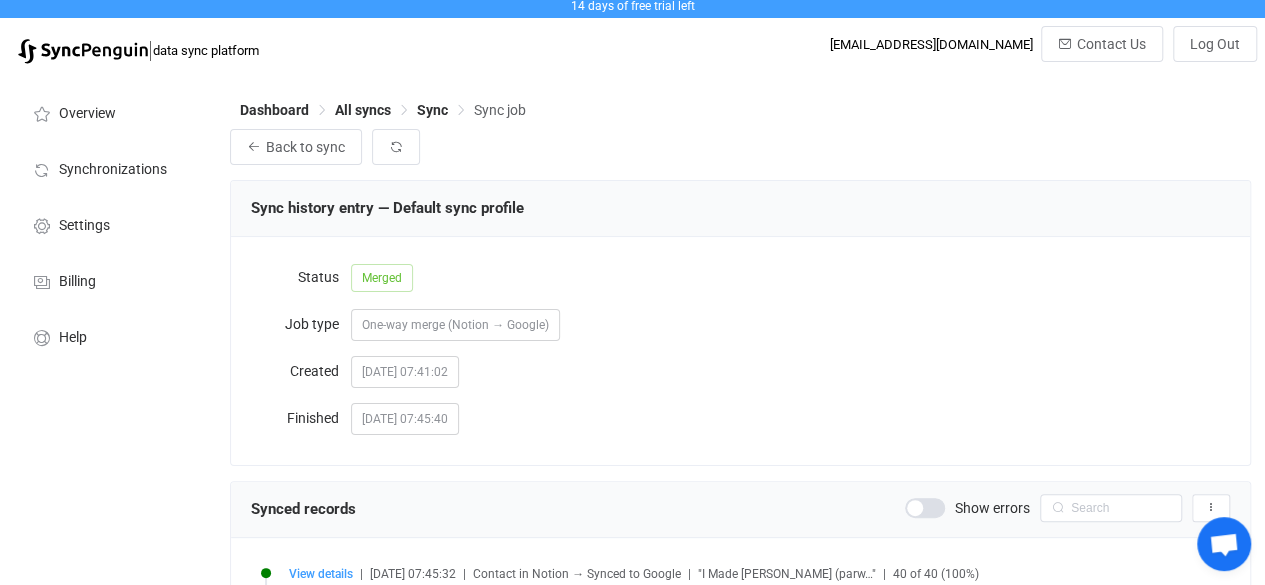 scroll, scrollTop: 0, scrollLeft: 0, axis: both 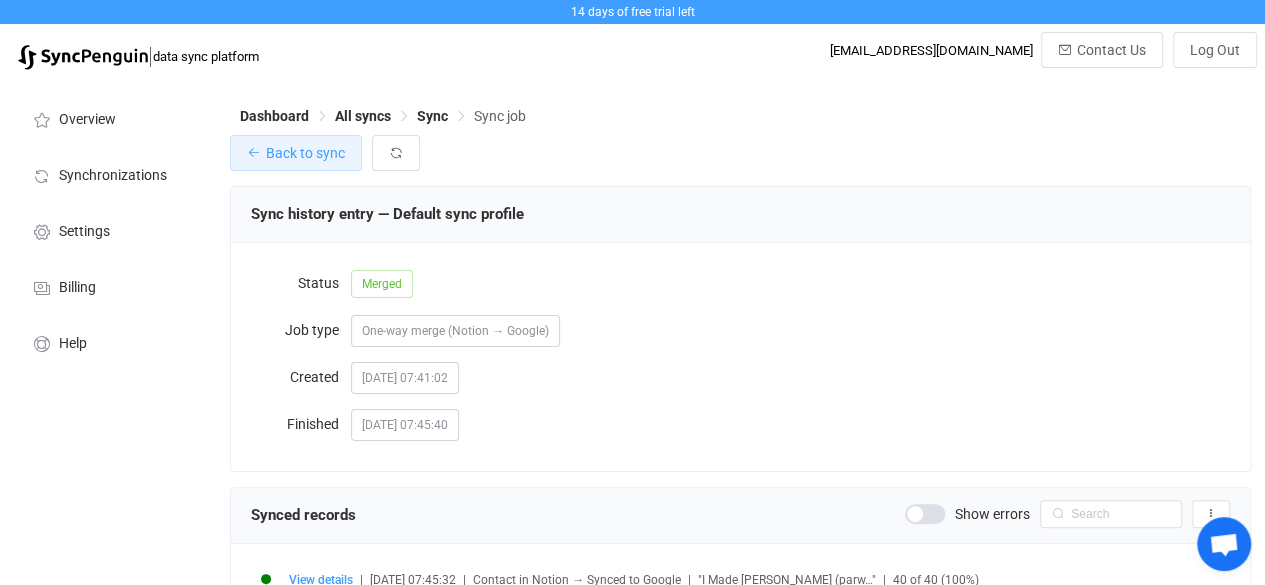 click on "Back to sync" at bounding box center [296, 153] 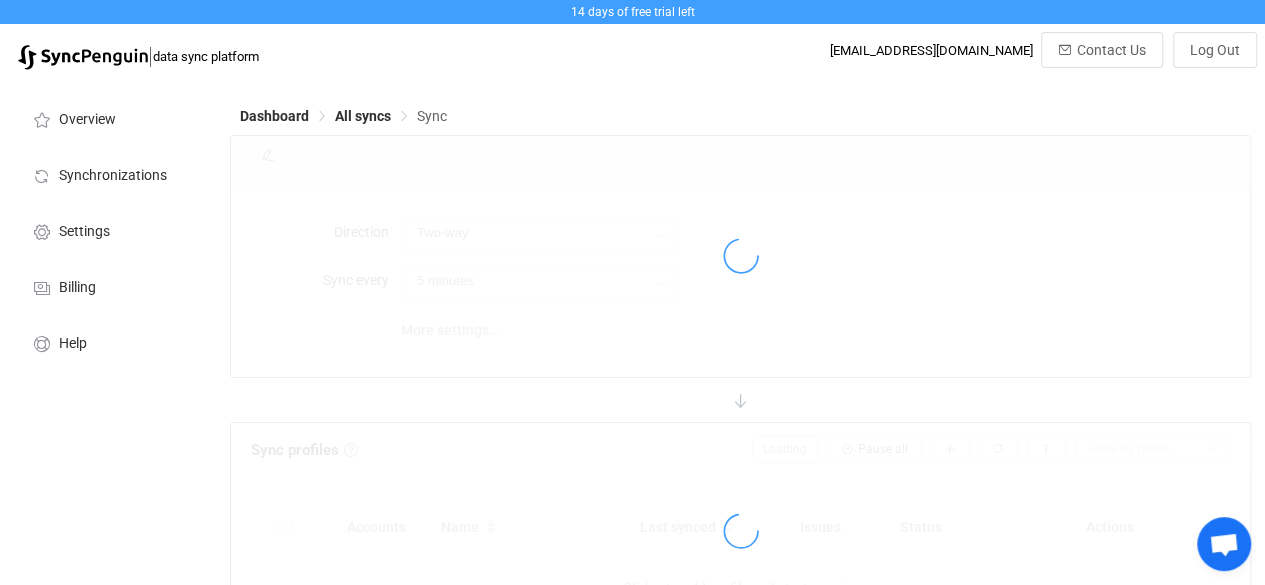 type on "24 hours" 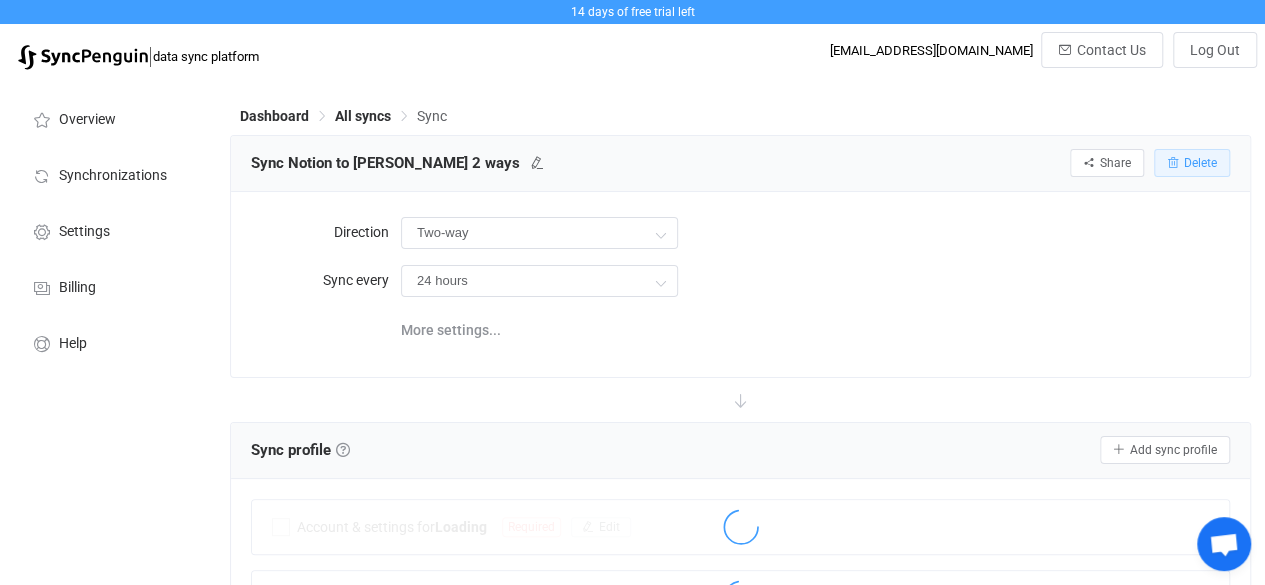 click on "Delete" at bounding box center (1200, 163) 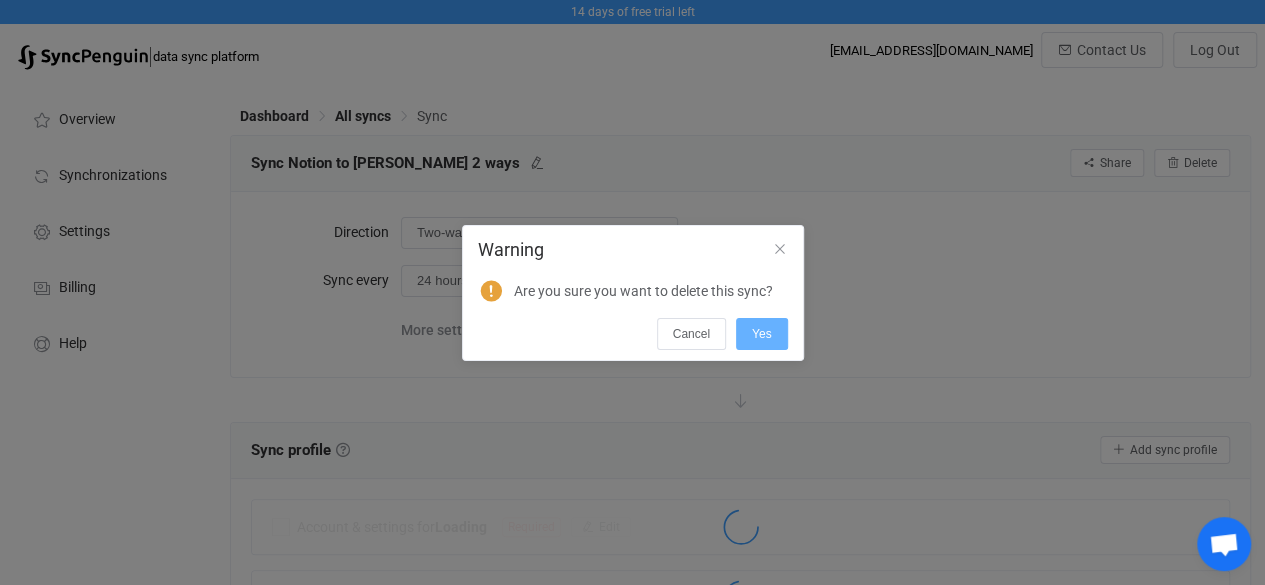 click on "Yes" at bounding box center (762, 334) 